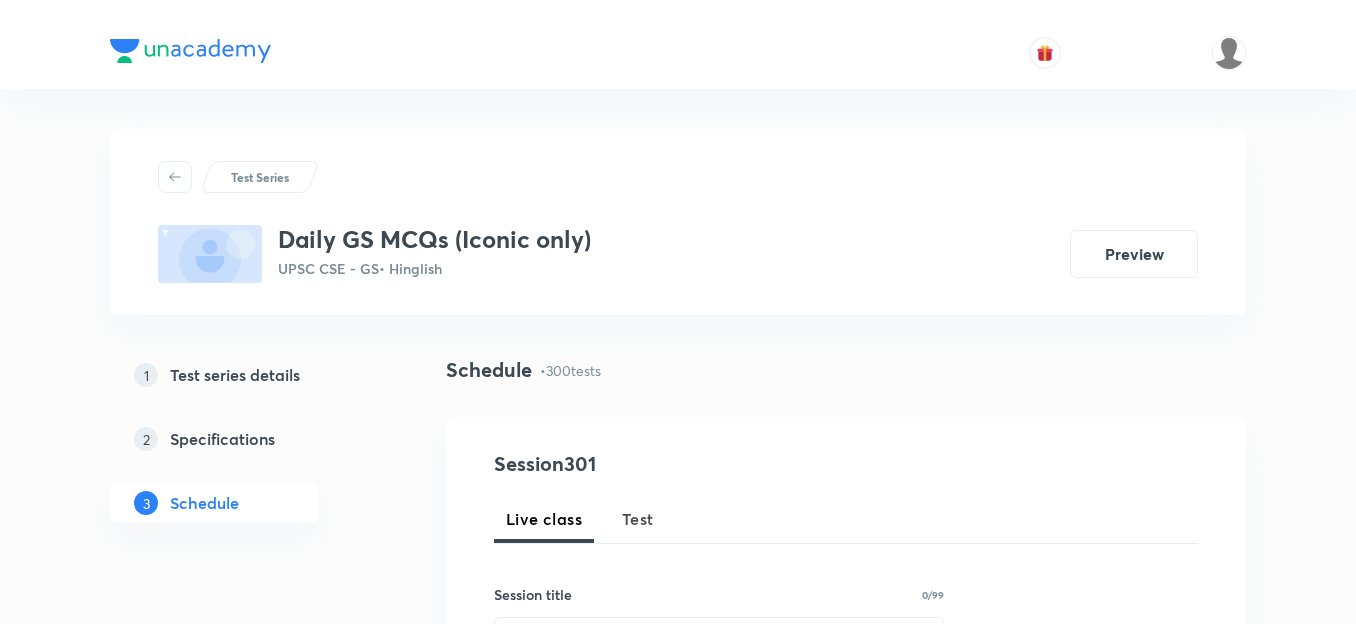 scroll, scrollTop: 0, scrollLeft: 0, axis: both 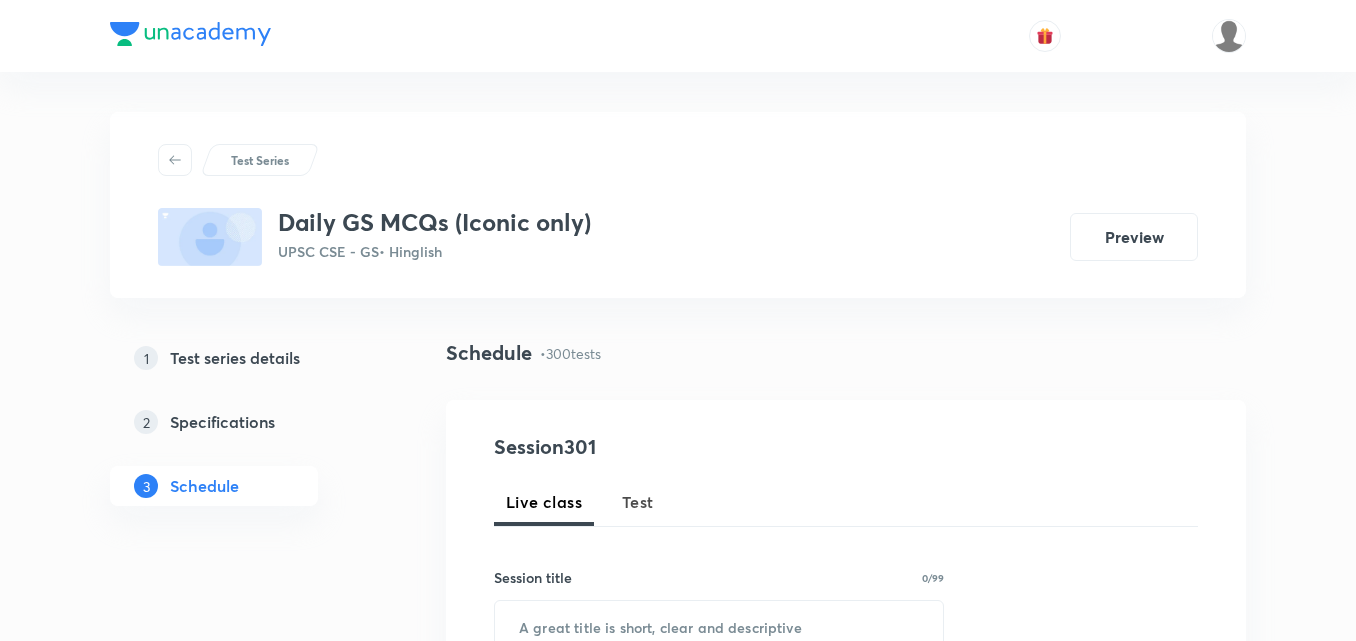drag, startPoint x: 633, startPoint y: 505, endPoint x: 1365, endPoint y: 1, distance: 888.72943 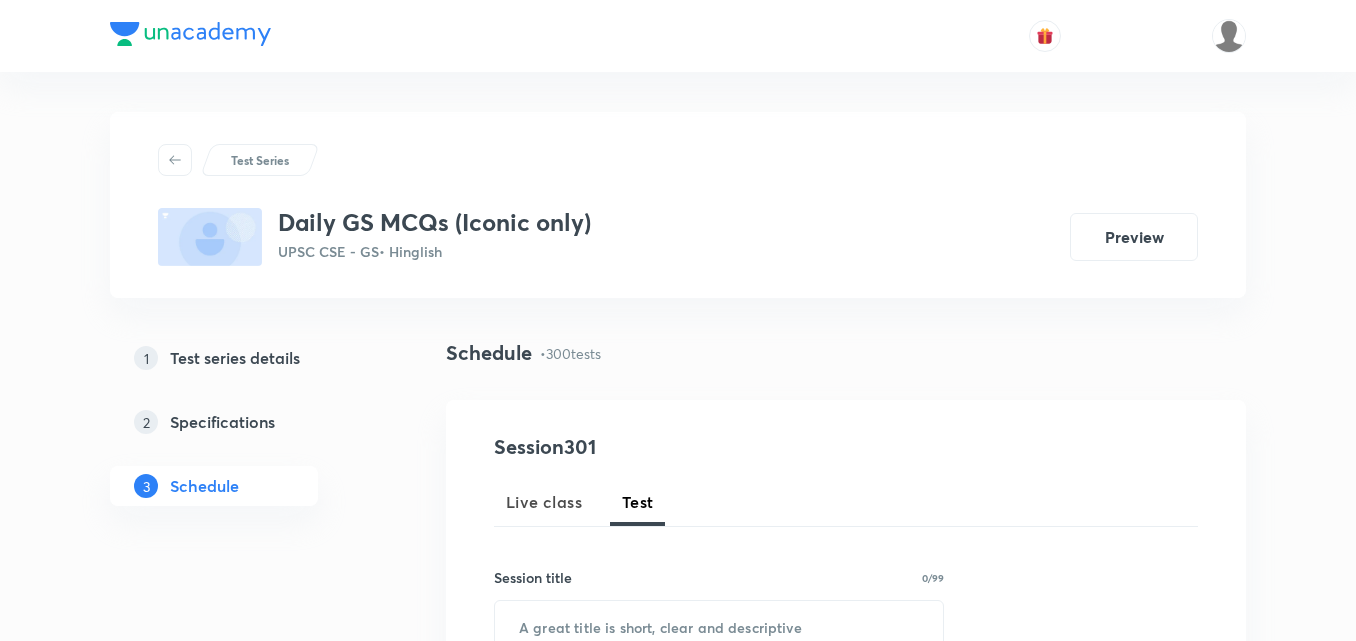 scroll, scrollTop: 0, scrollLeft: 0, axis: both 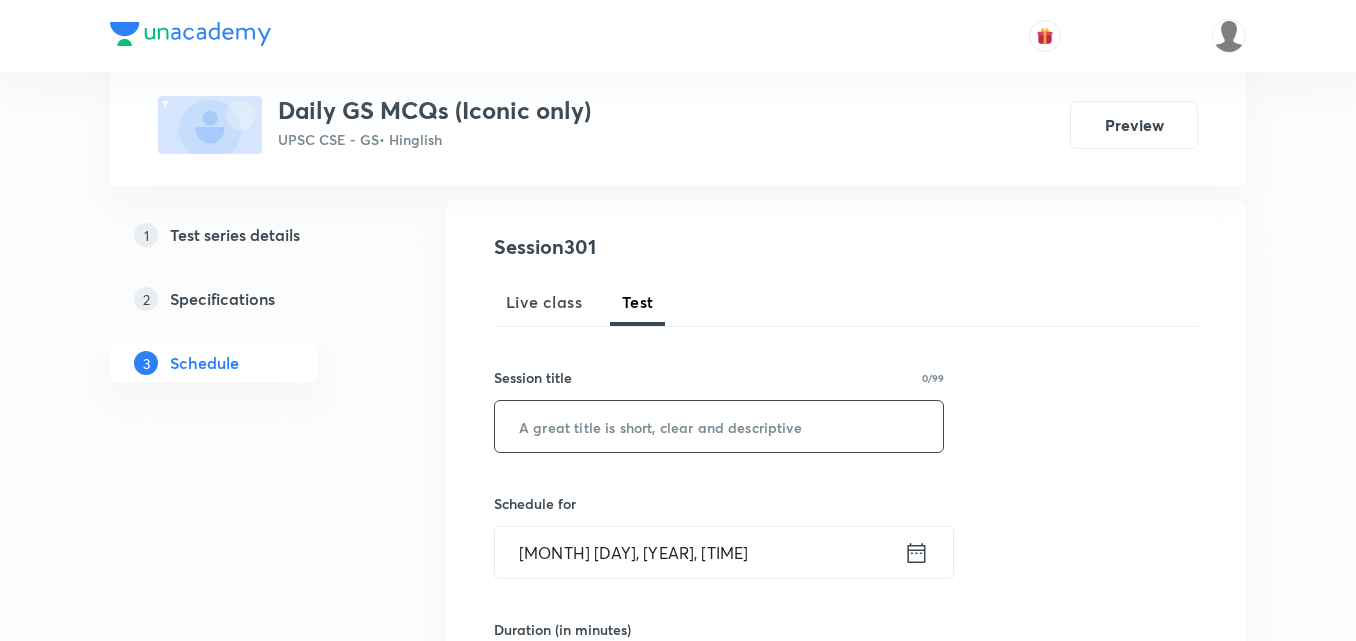 click at bounding box center [719, 426] 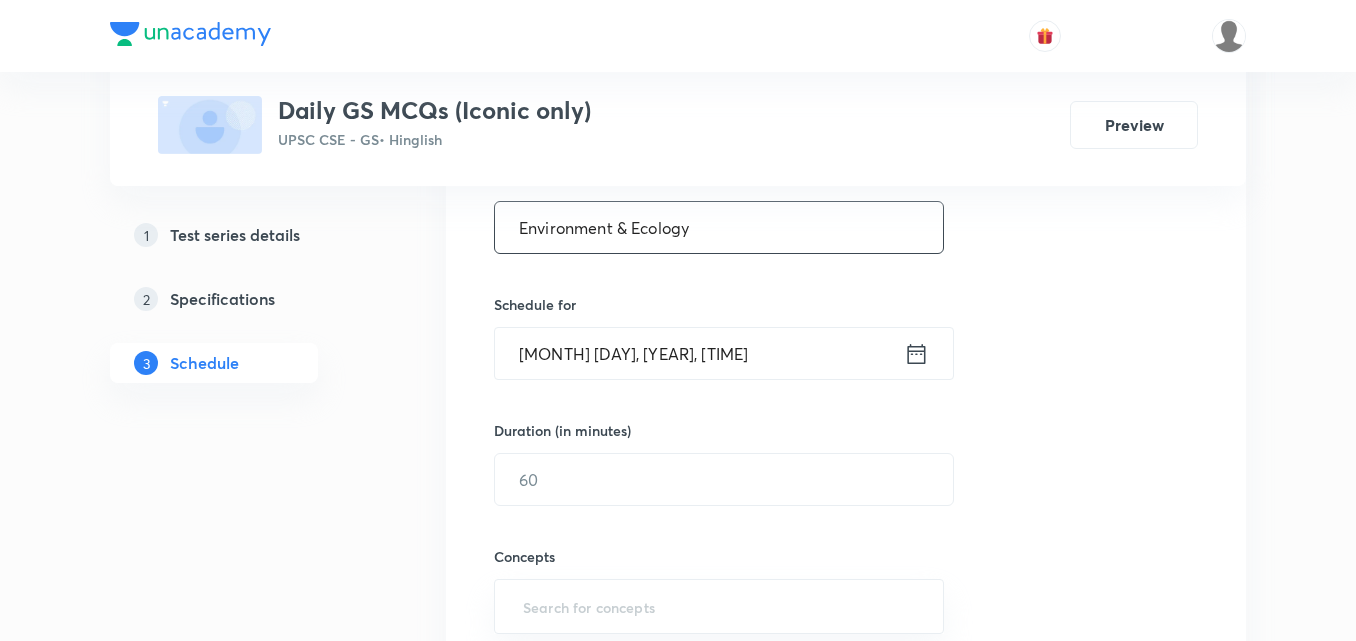 scroll, scrollTop: 400, scrollLeft: 0, axis: vertical 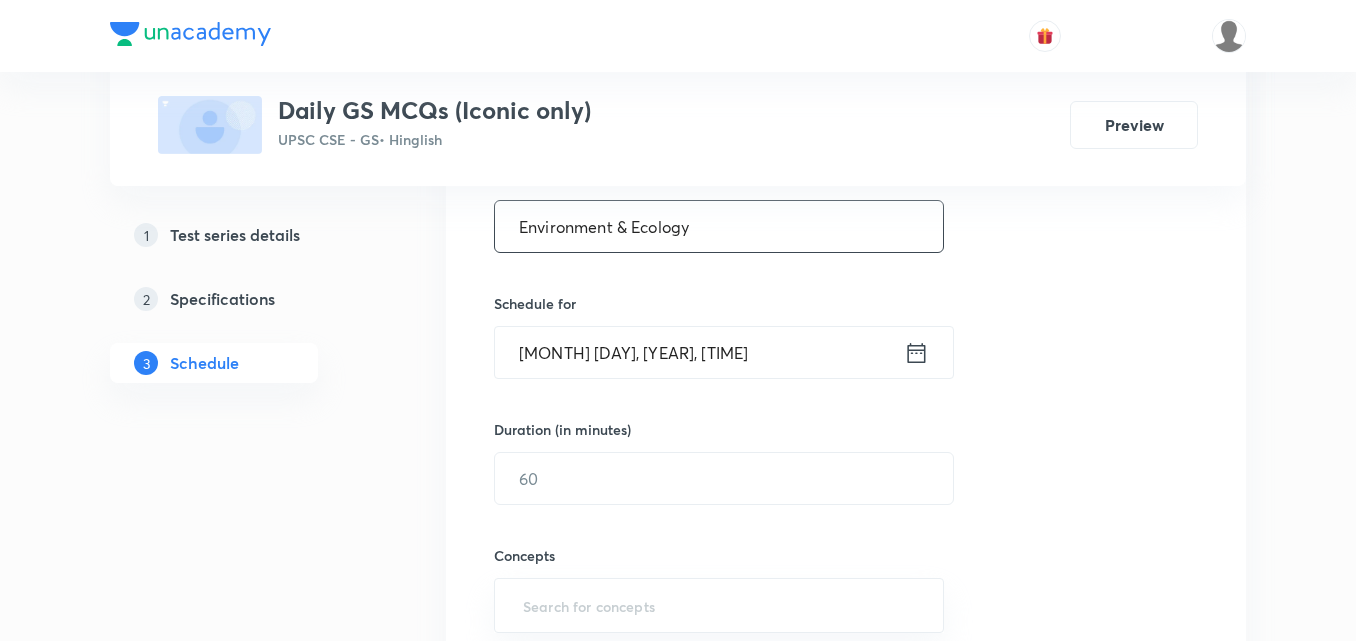 type on "Environment & Ecology" 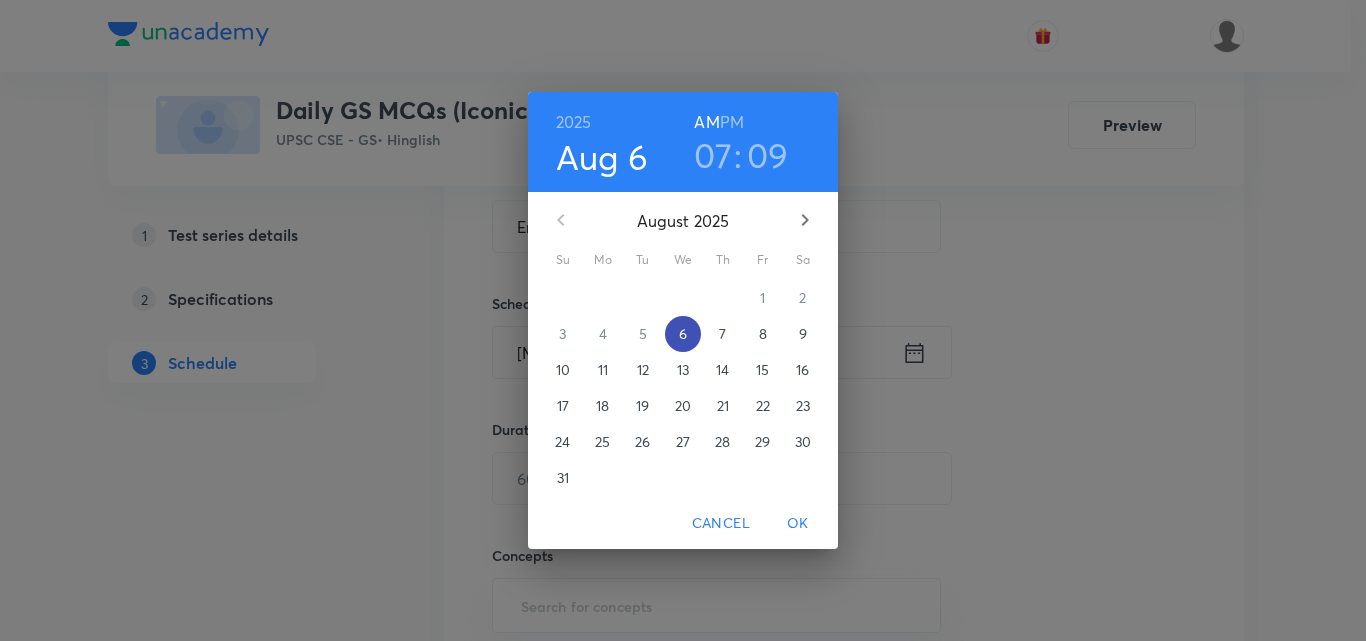 click on "6" at bounding box center [683, 334] 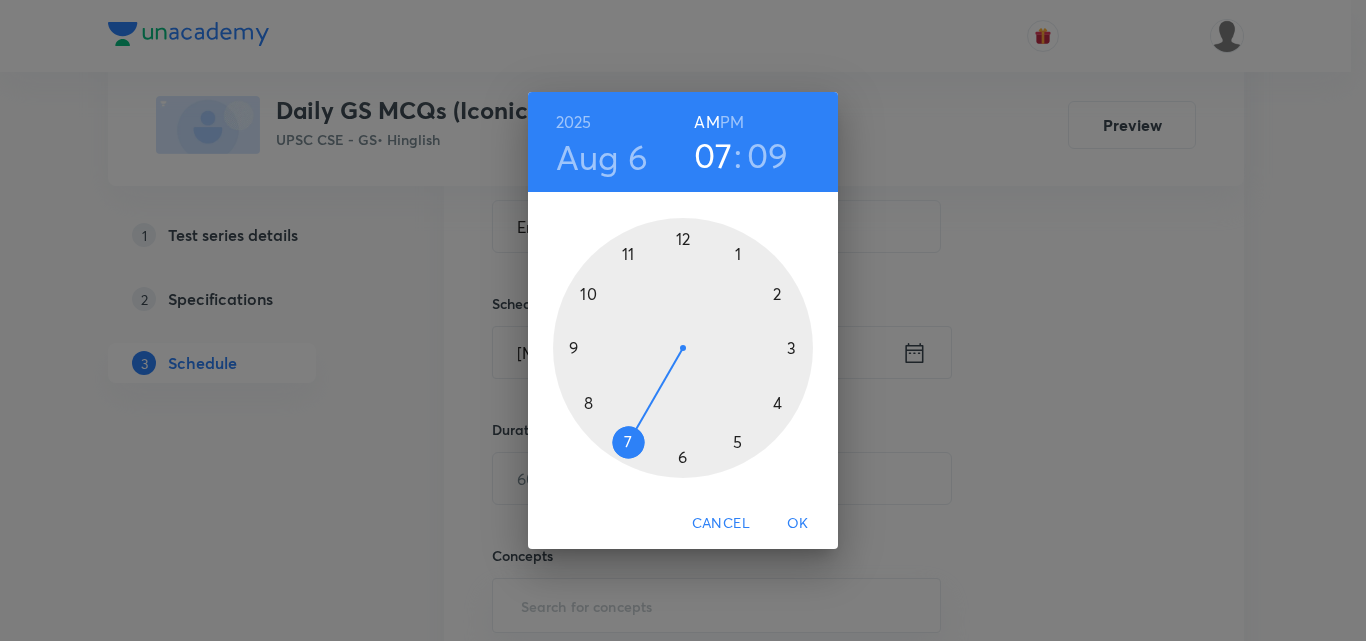 click on "PM" at bounding box center (732, 122) 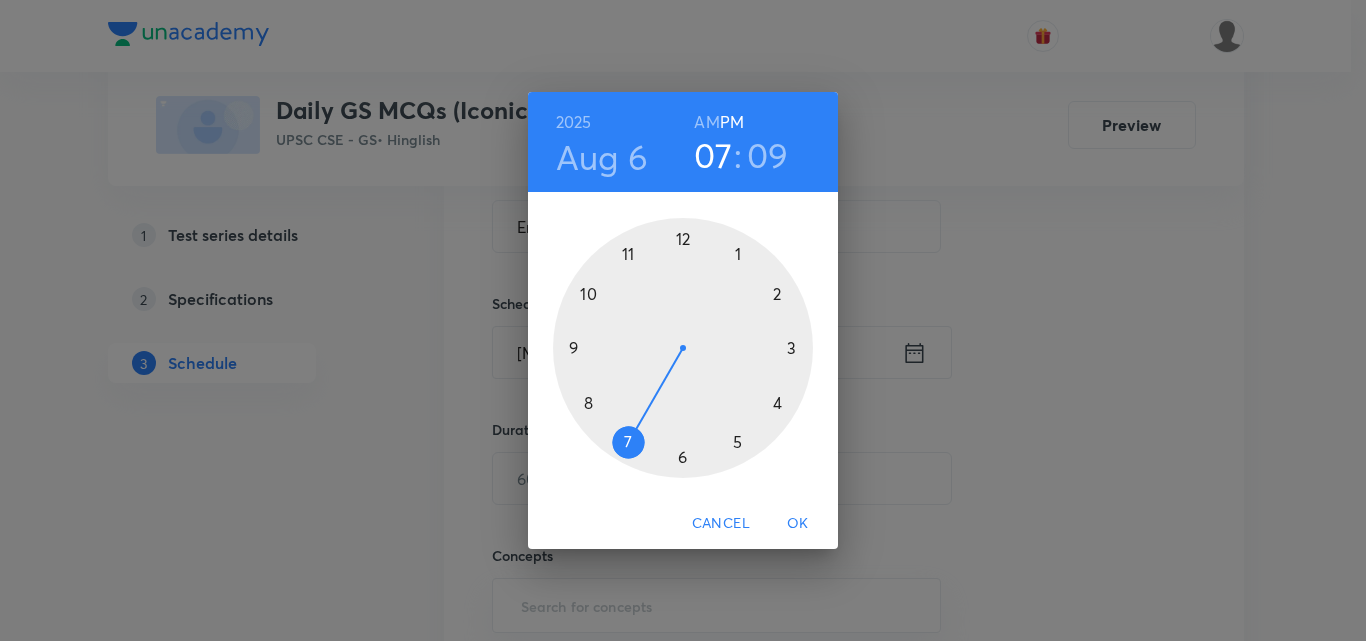 click at bounding box center [683, 348] 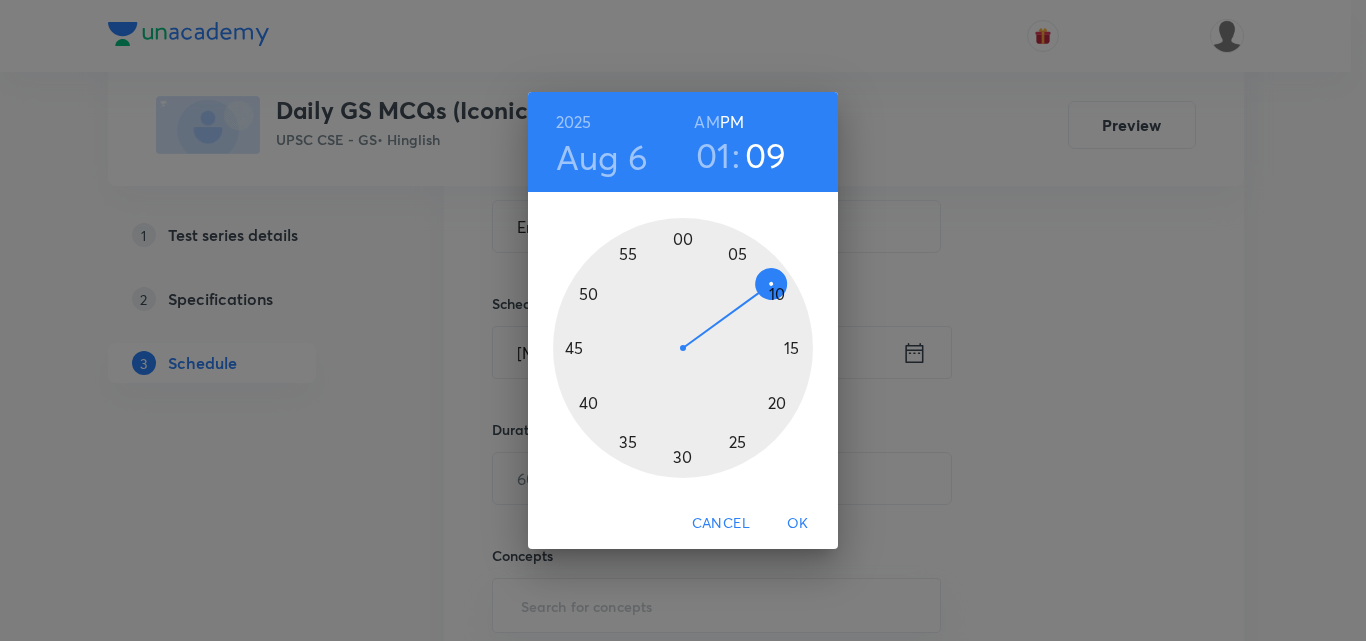 click at bounding box center (683, 348) 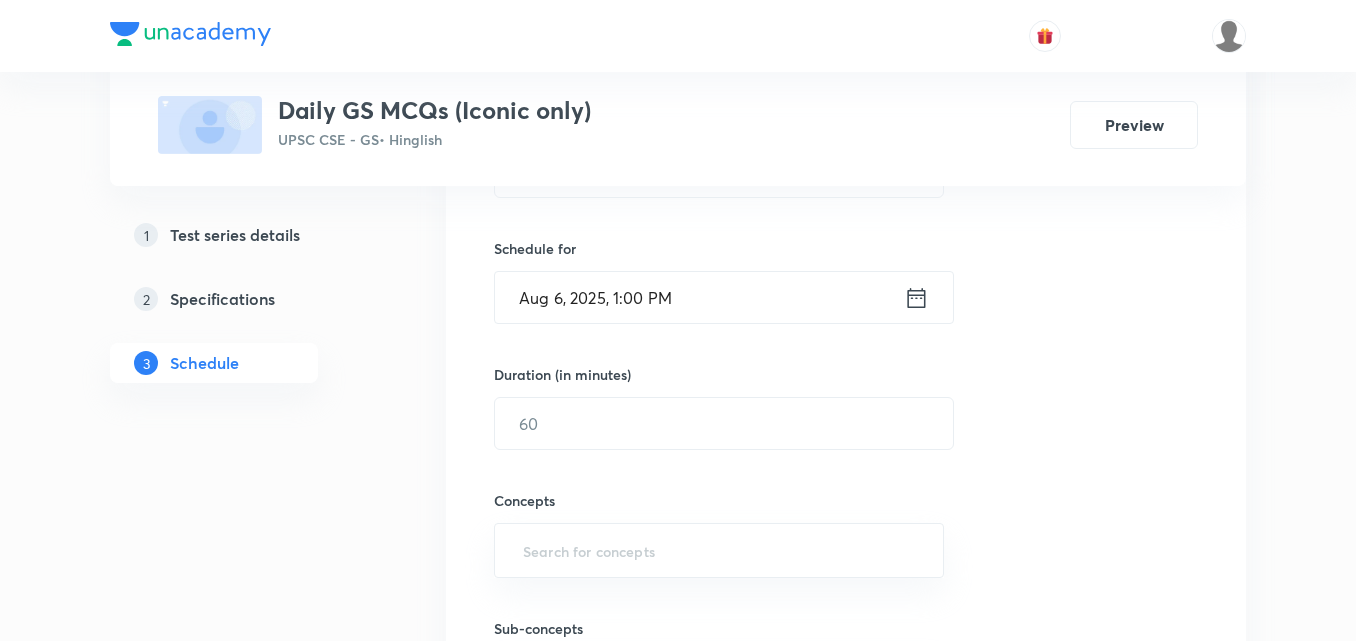 scroll, scrollTop: 500, scrollLeft: 0, axis: vertical 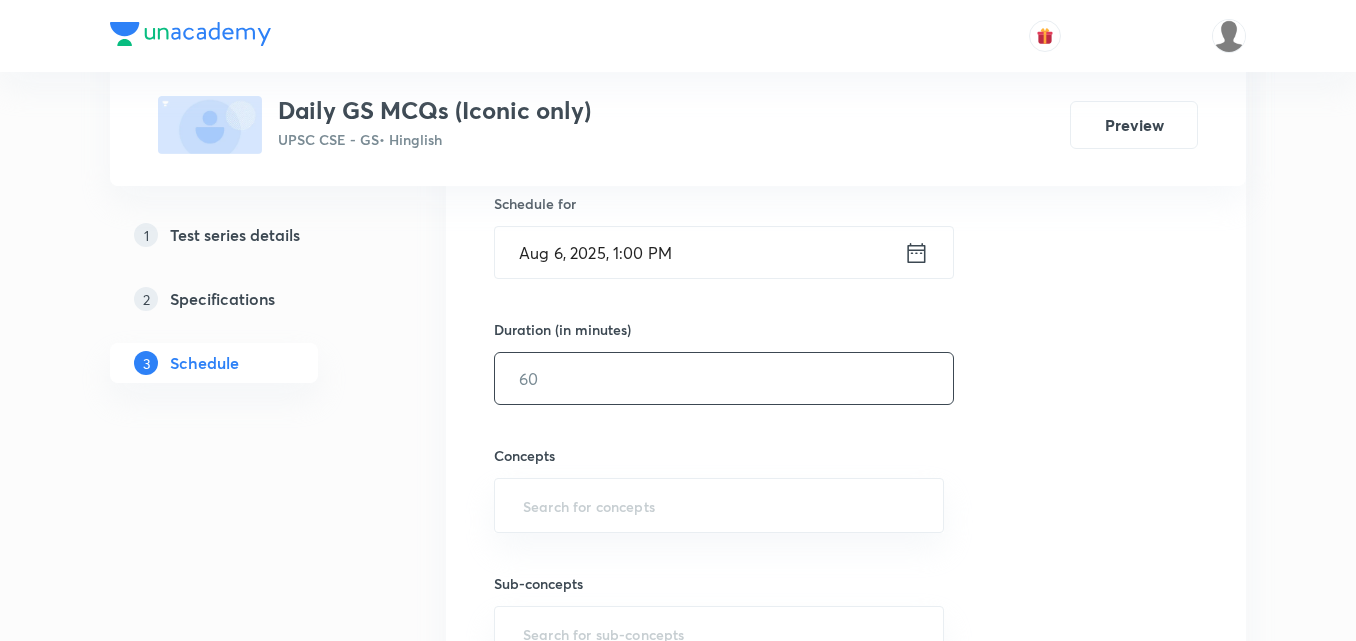 click at bounding box center [724, 378] 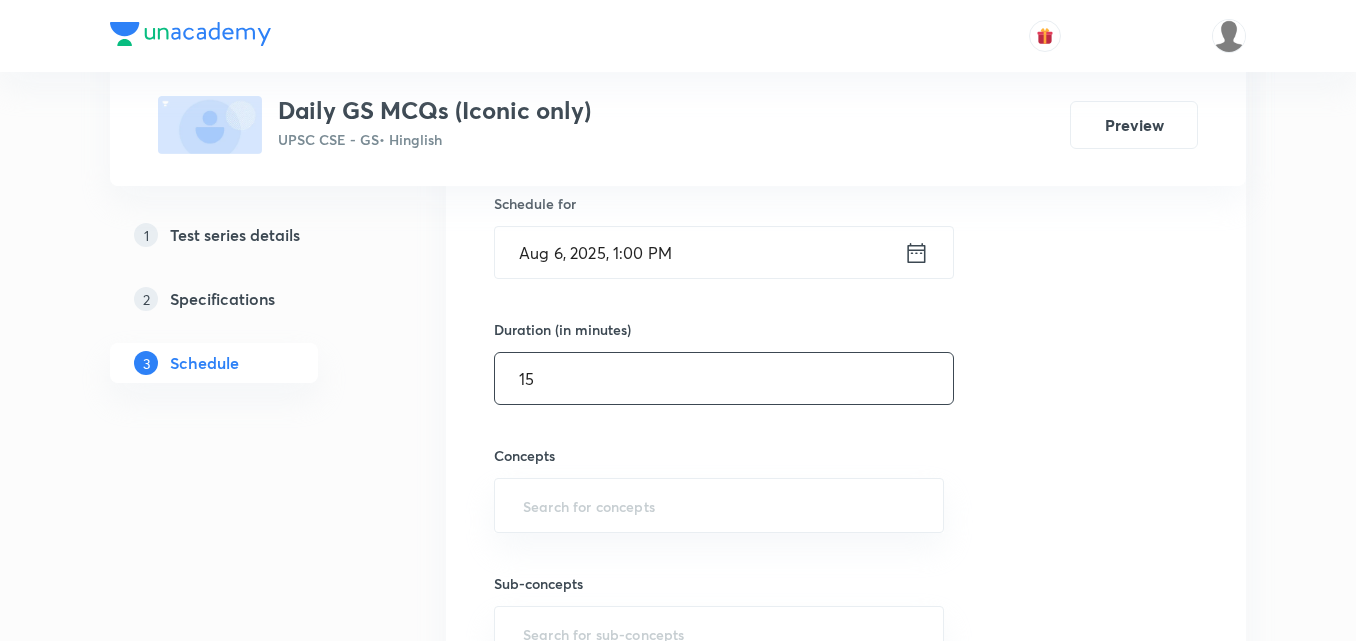 type on "15" 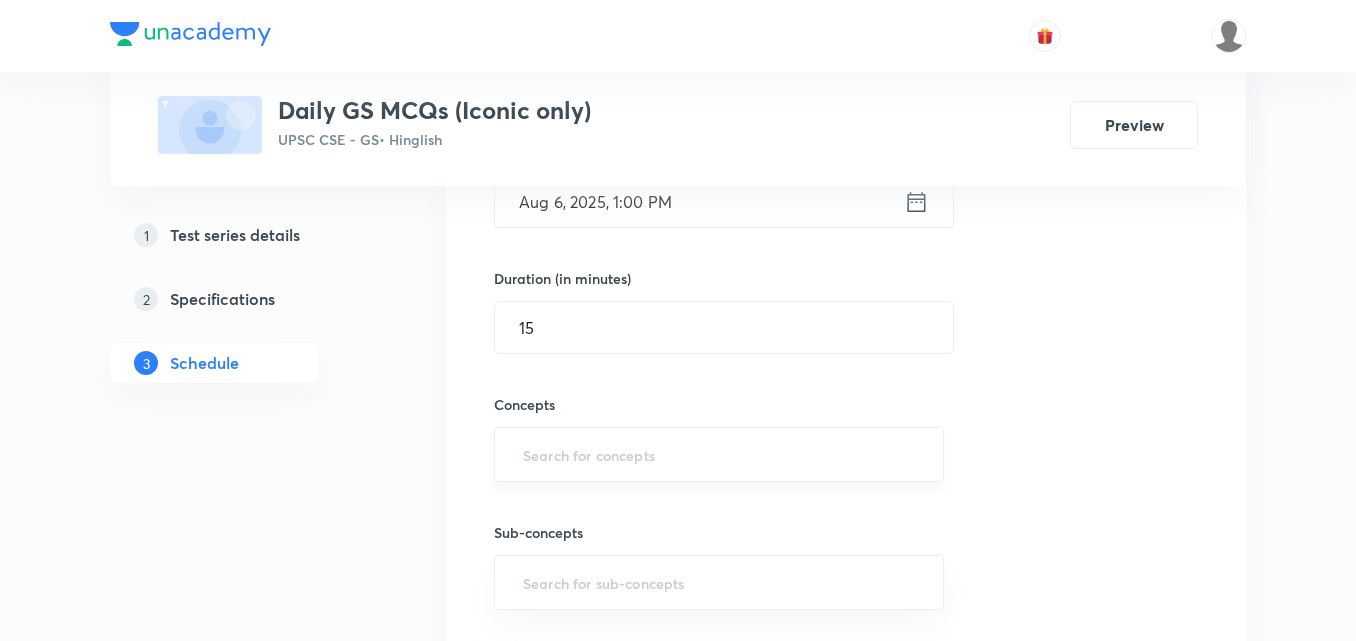 scroll, scrollTop: 600, scrollLeft: 0, axis: vertical 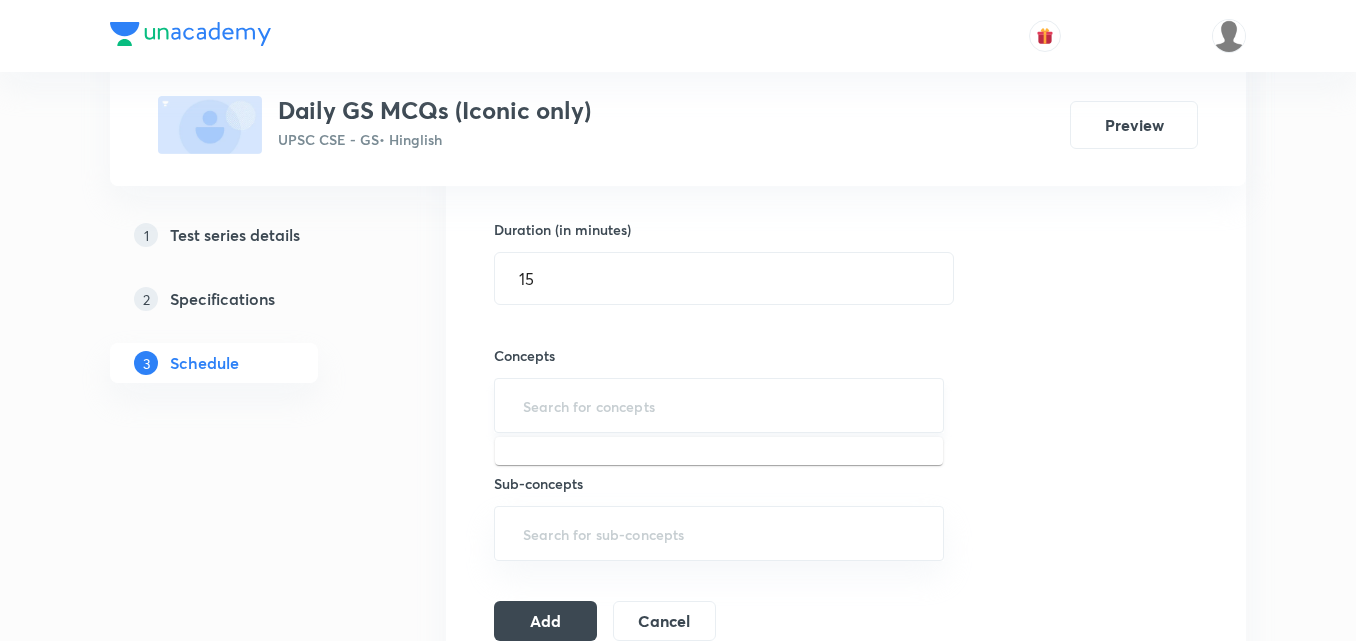 click at bounding box center (719, 405) 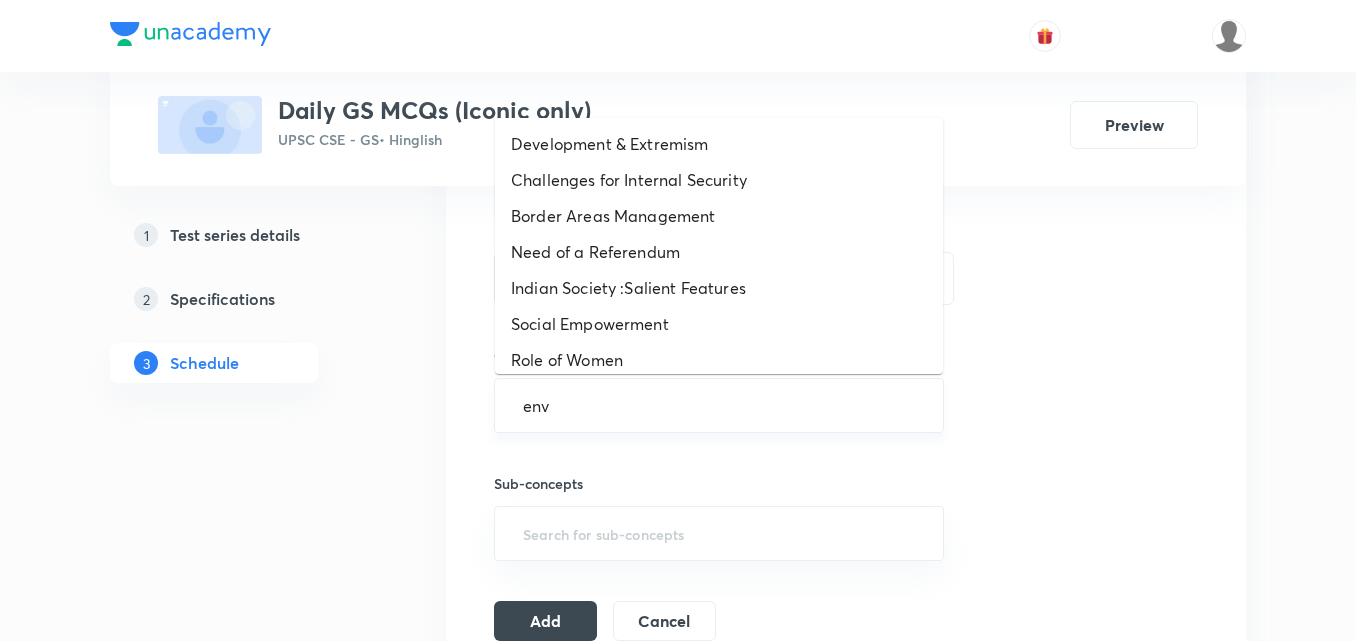type on "envi" 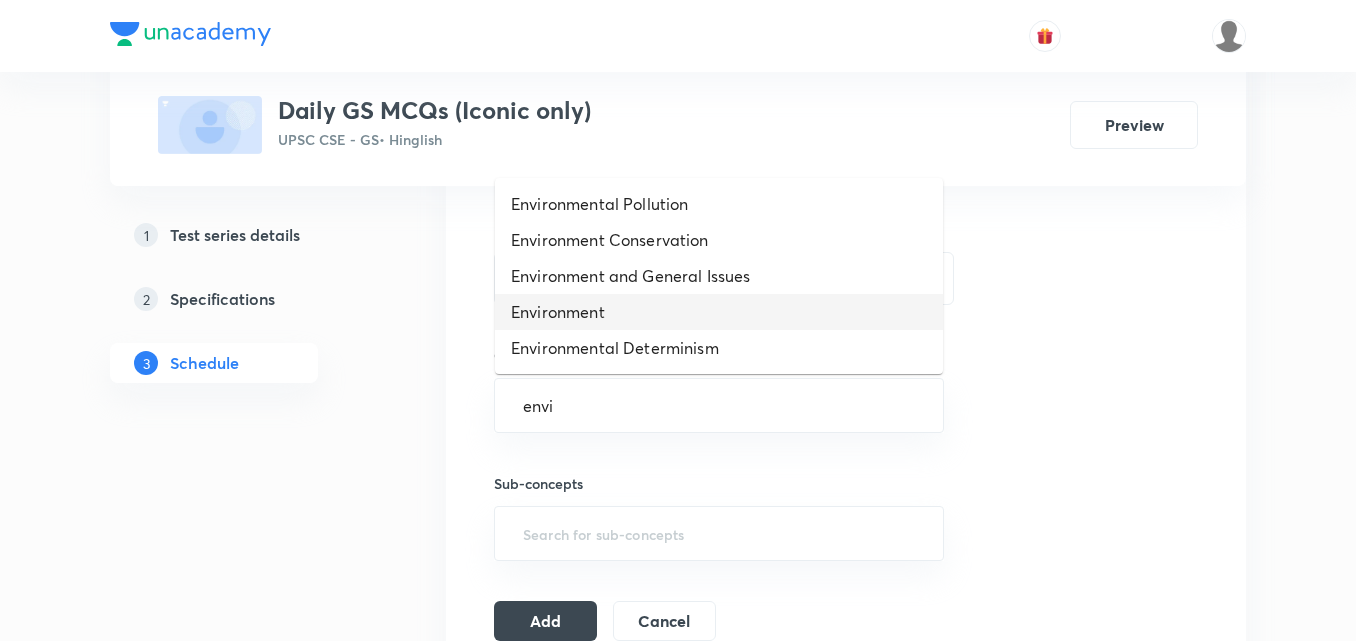 click on "Environment" at bounding box center [719, 312] 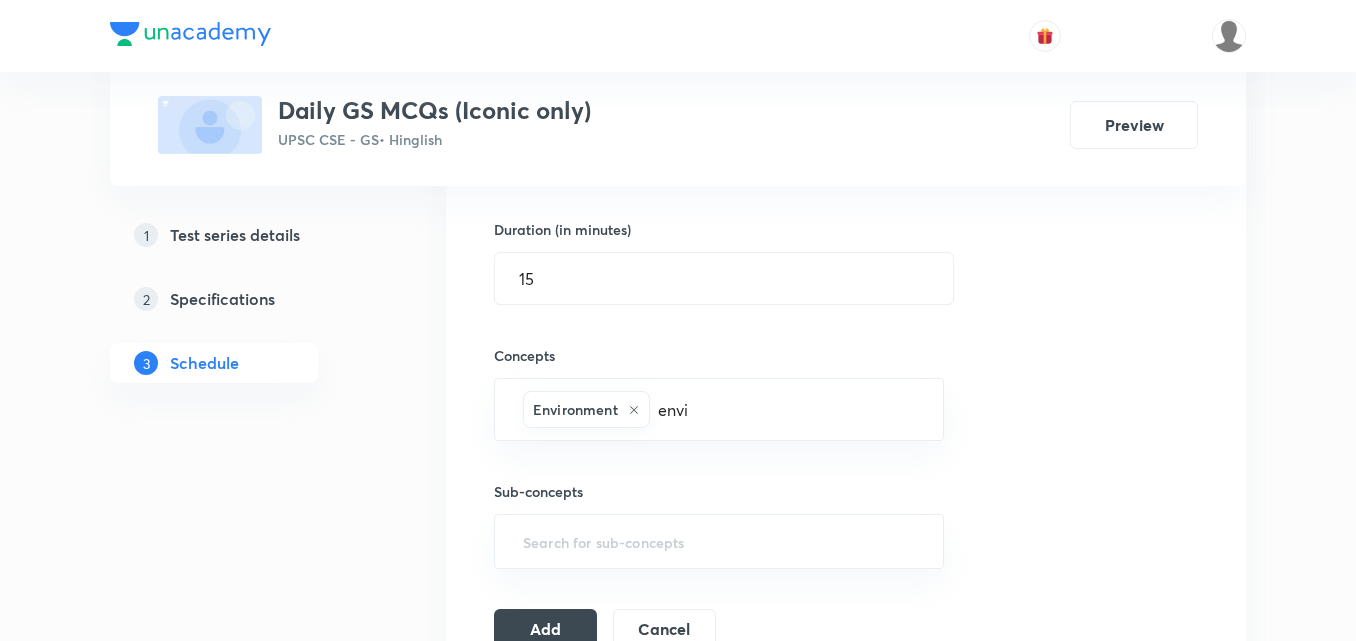type 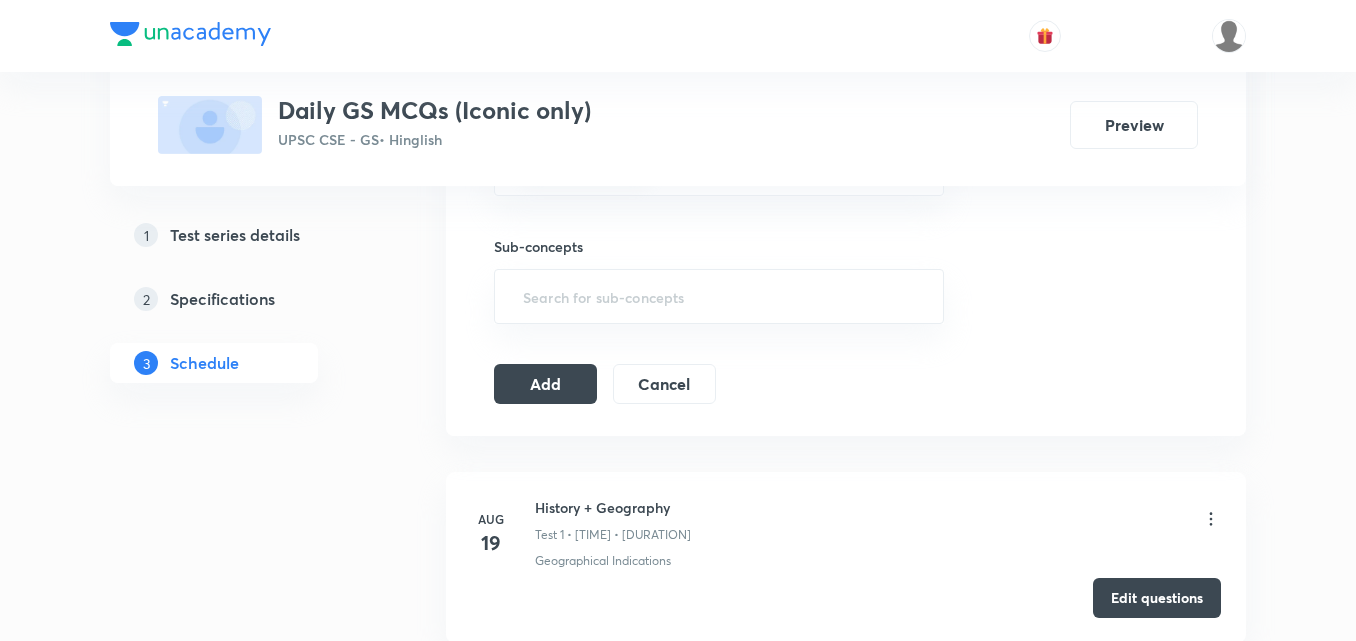 scroll, scrollTop: 900, scrollLeft: 0, axis: vertical 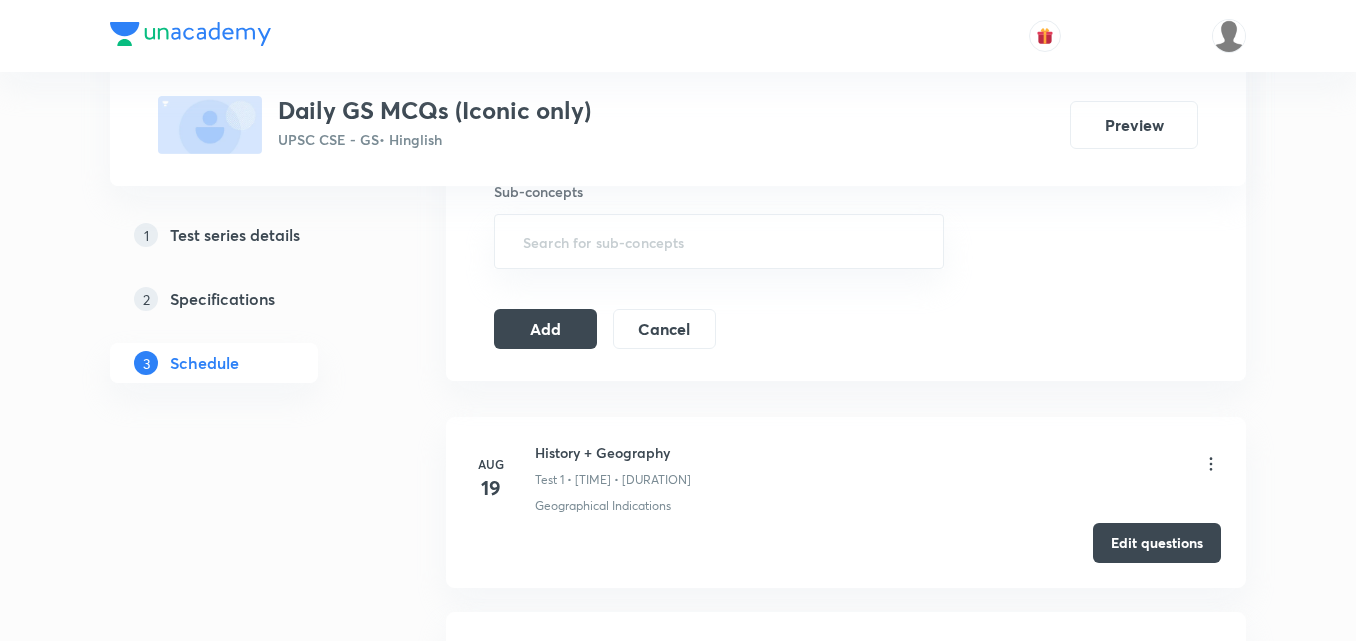 click 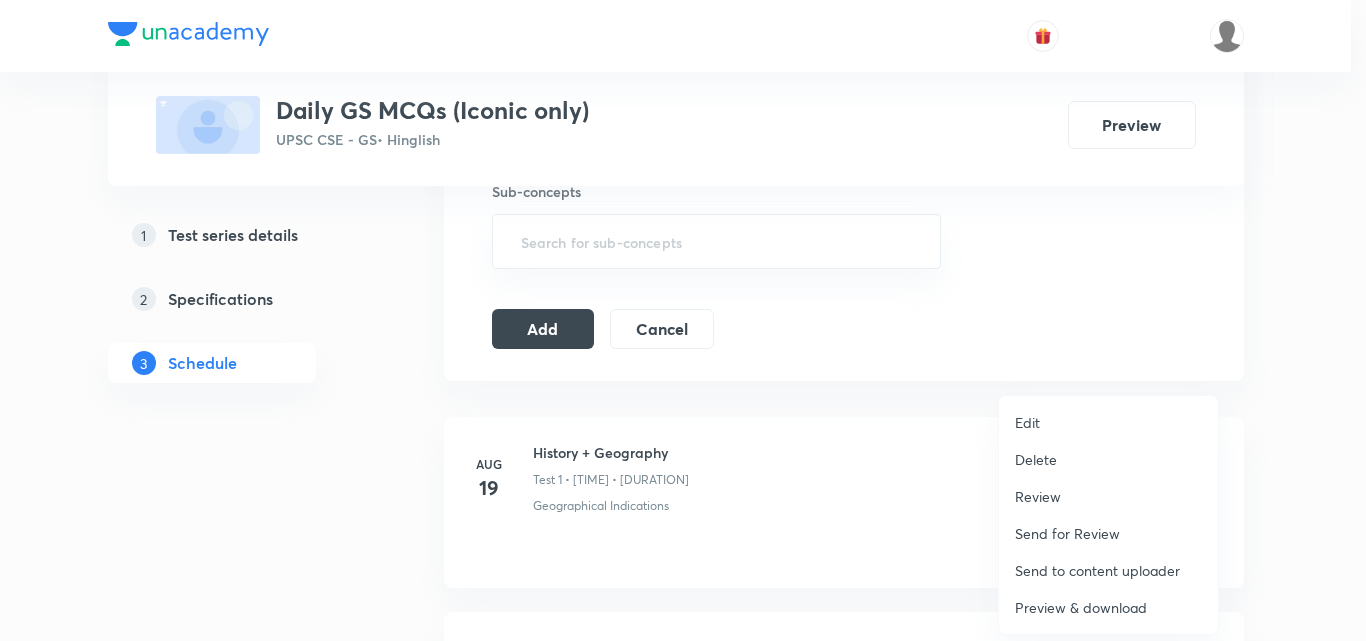 click on "Delete" at bounding box center (1036, 459) 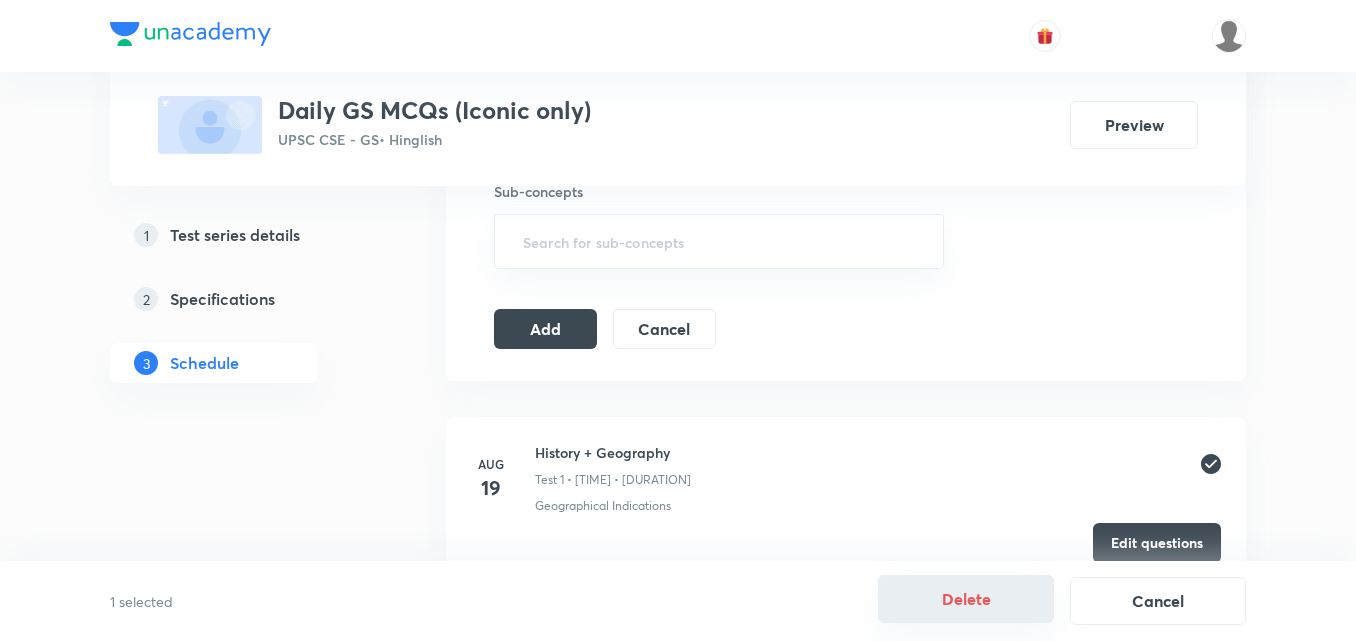 click on "Delete" at bounding box center (966, 599) 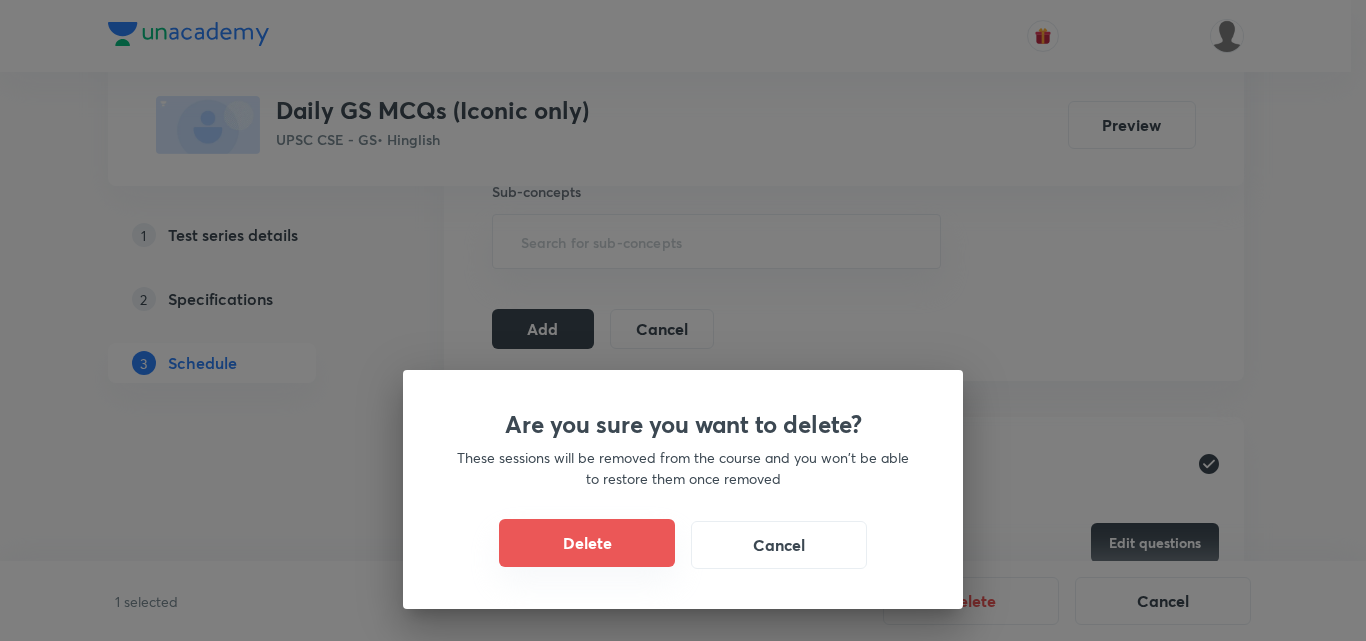 click on "Delete" at bounding box center [587, 543] 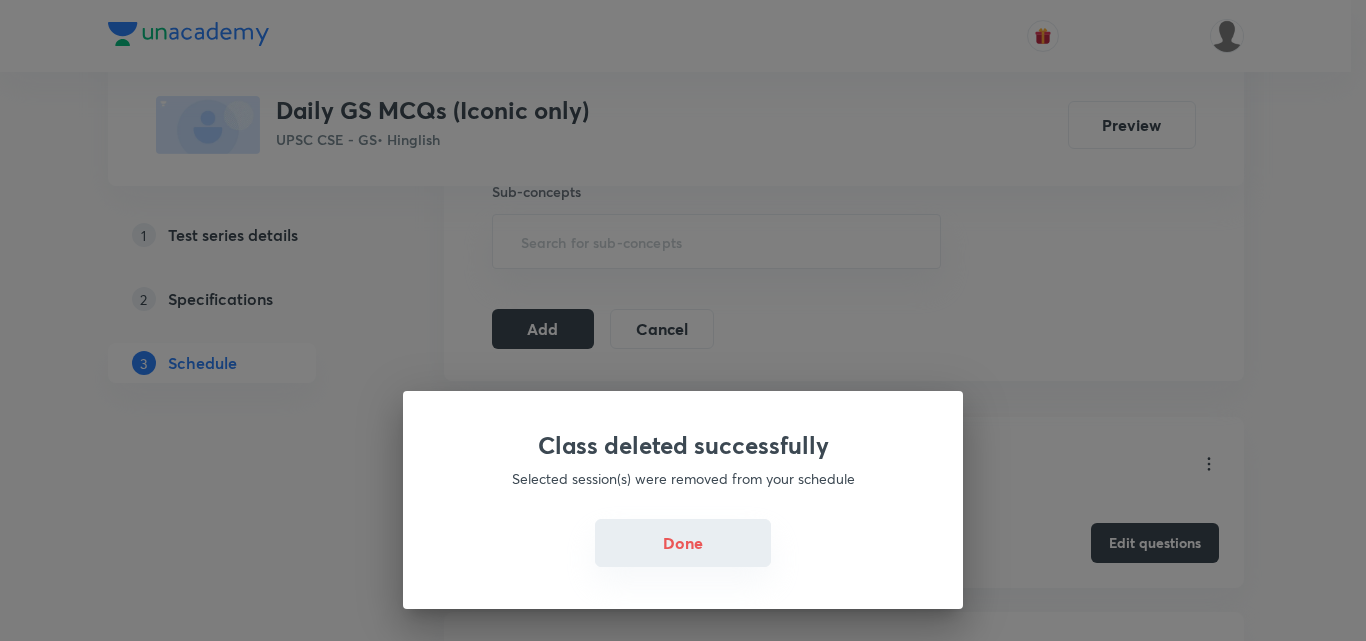 click on "Done" at bounding box center (683, 543) 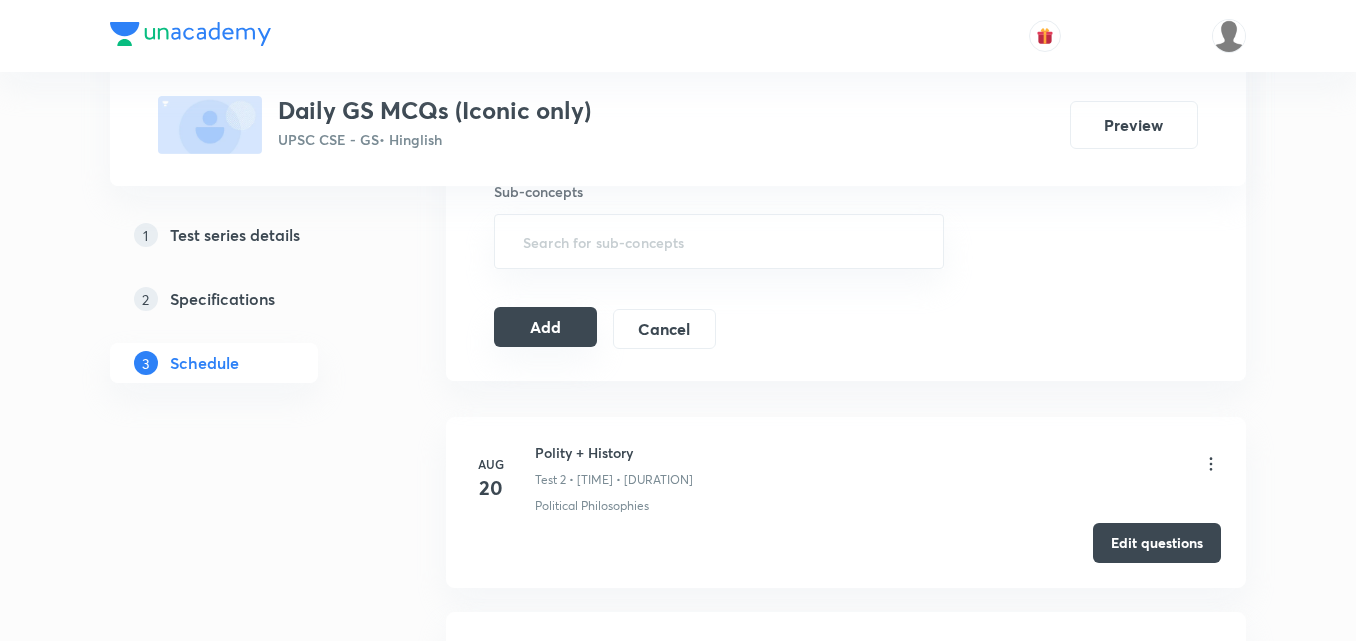 click on "Add" at bounding box center [545, 327] 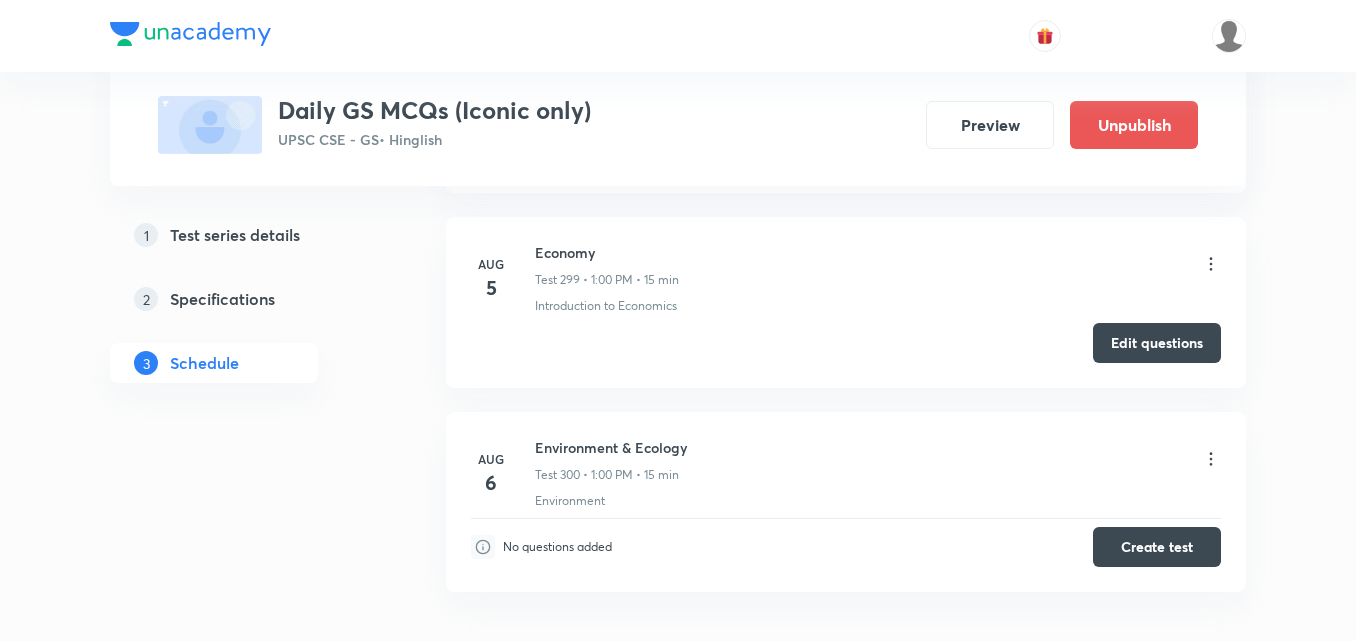 scroll, scrollTop: 58448, scrollLeft: 0, axis: vertical 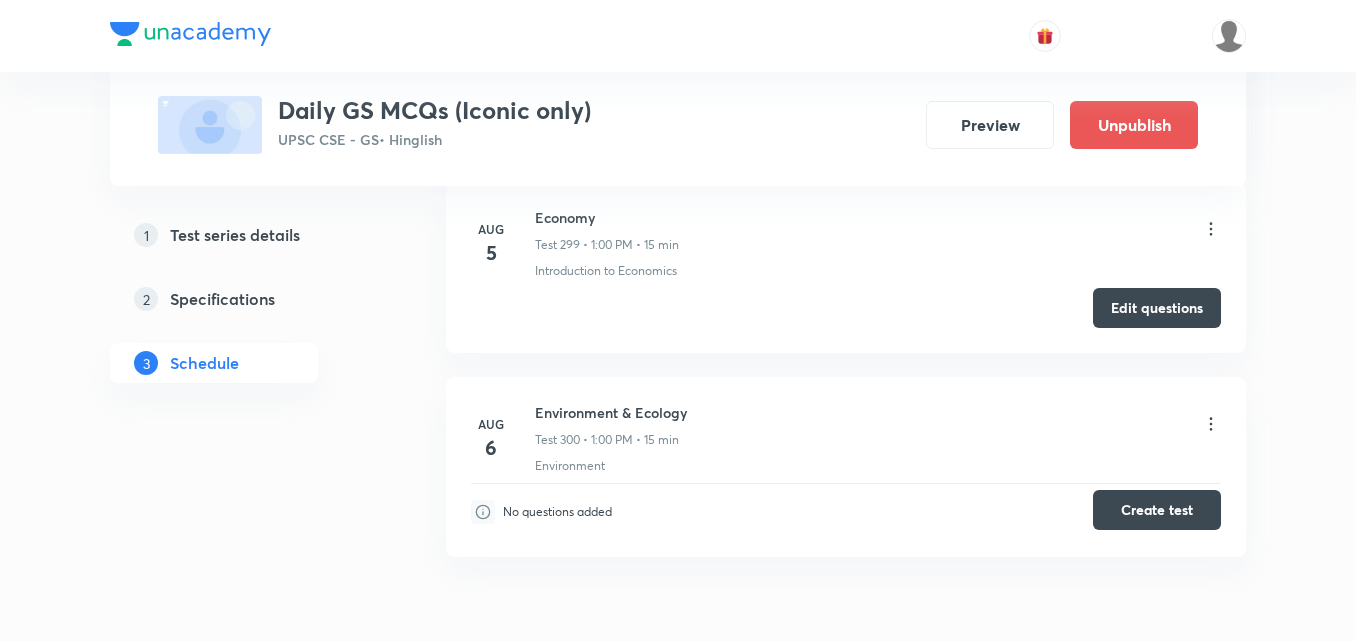 click on "Create test" at bounding box center (1157, 510) 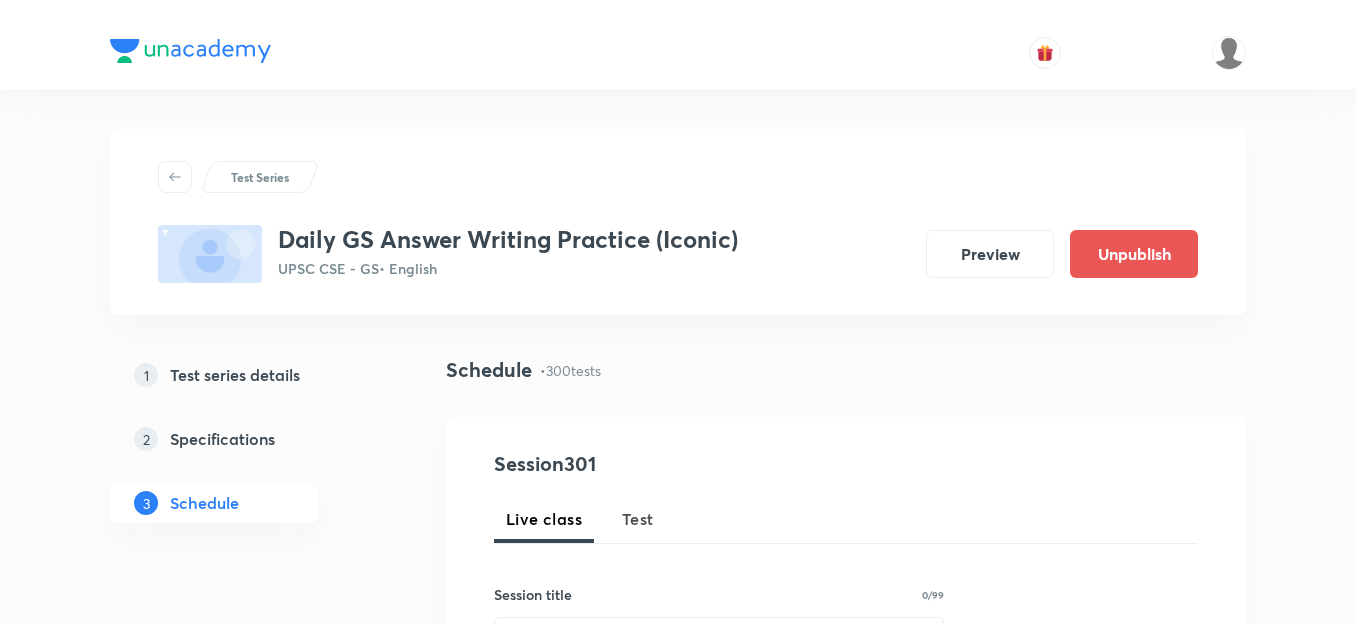 scroll, scrollTop: 0, scrollLeft: 0, axis: both 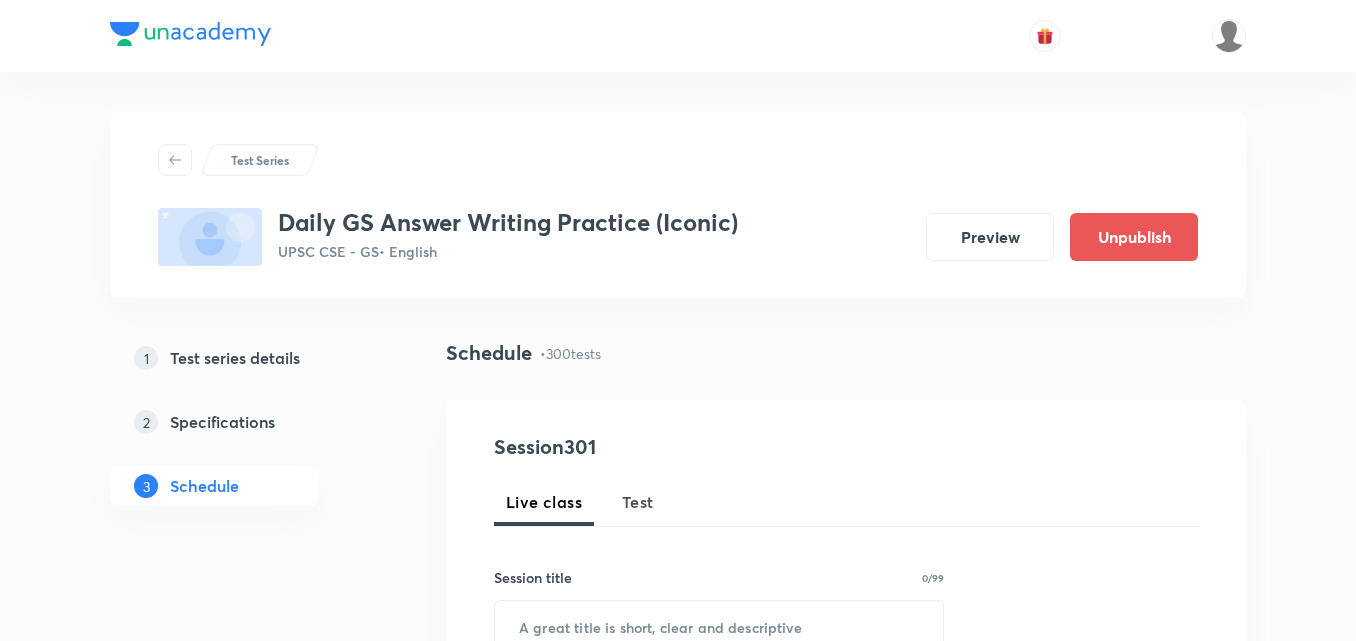 click on "Test" at bounding box center (638, 502) 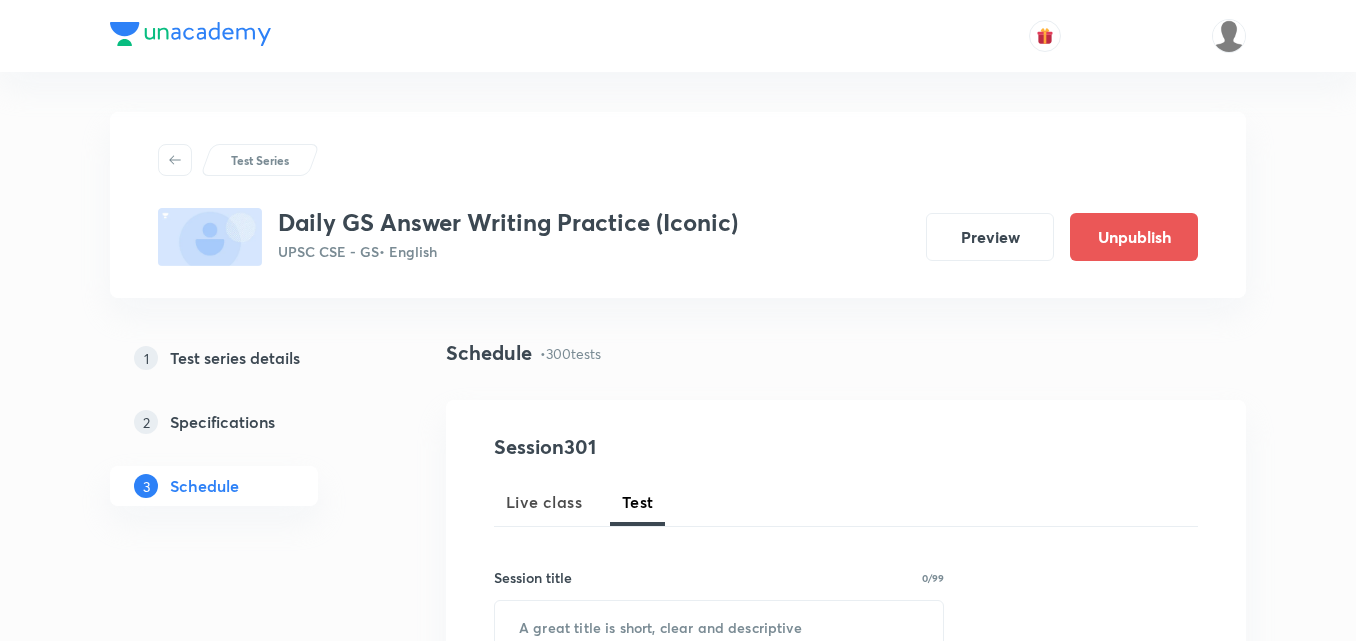 scroll, scrollTop: 0, scrollLeft: 0, axis: both 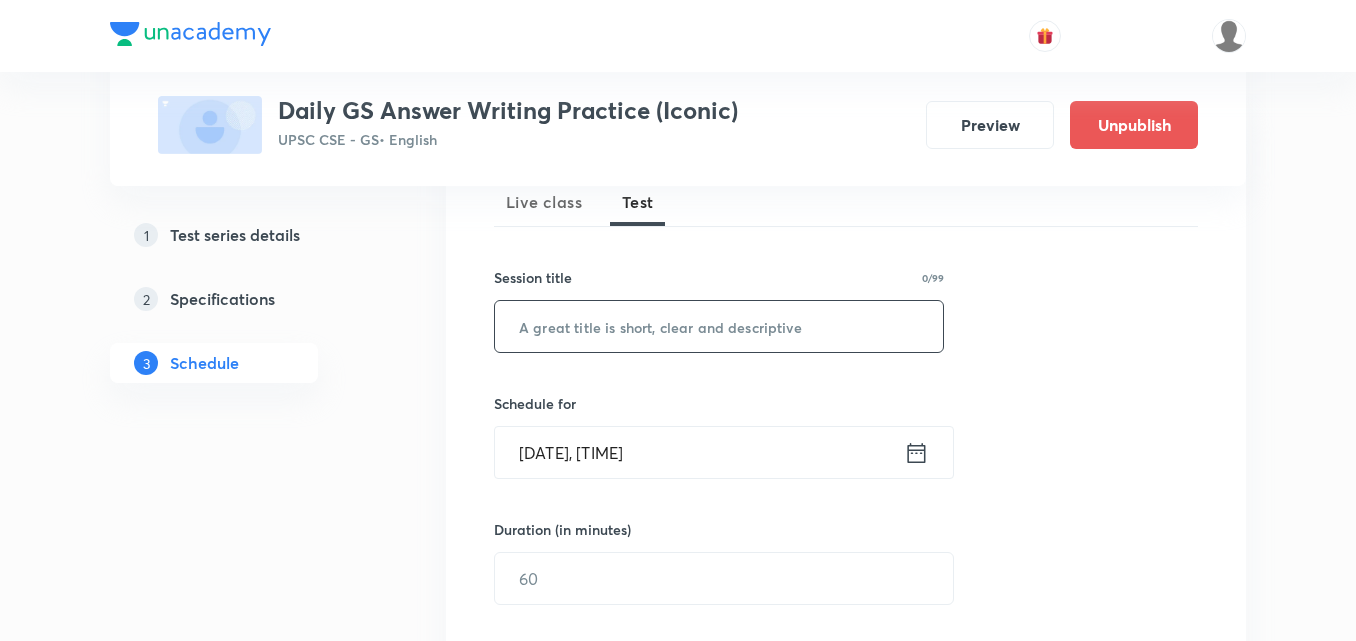 click at bounding box center [719, 326] 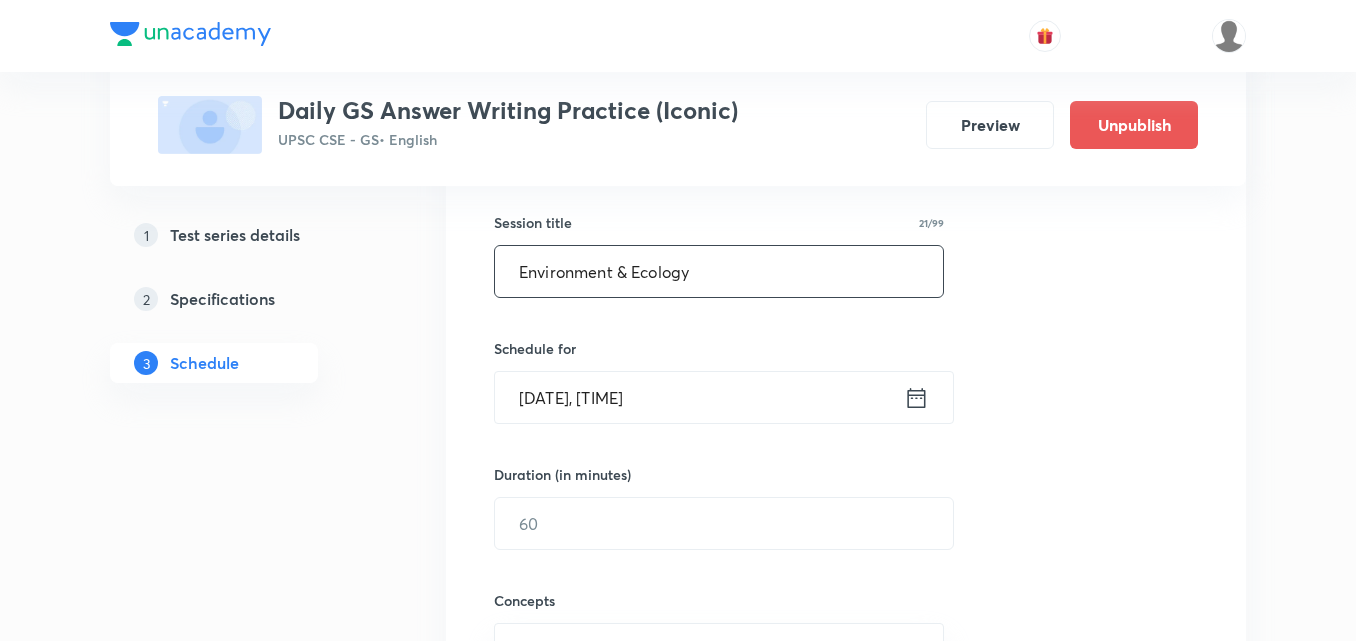scroll, scrollTop: 400, scrollLeft: 0, axis: vertical 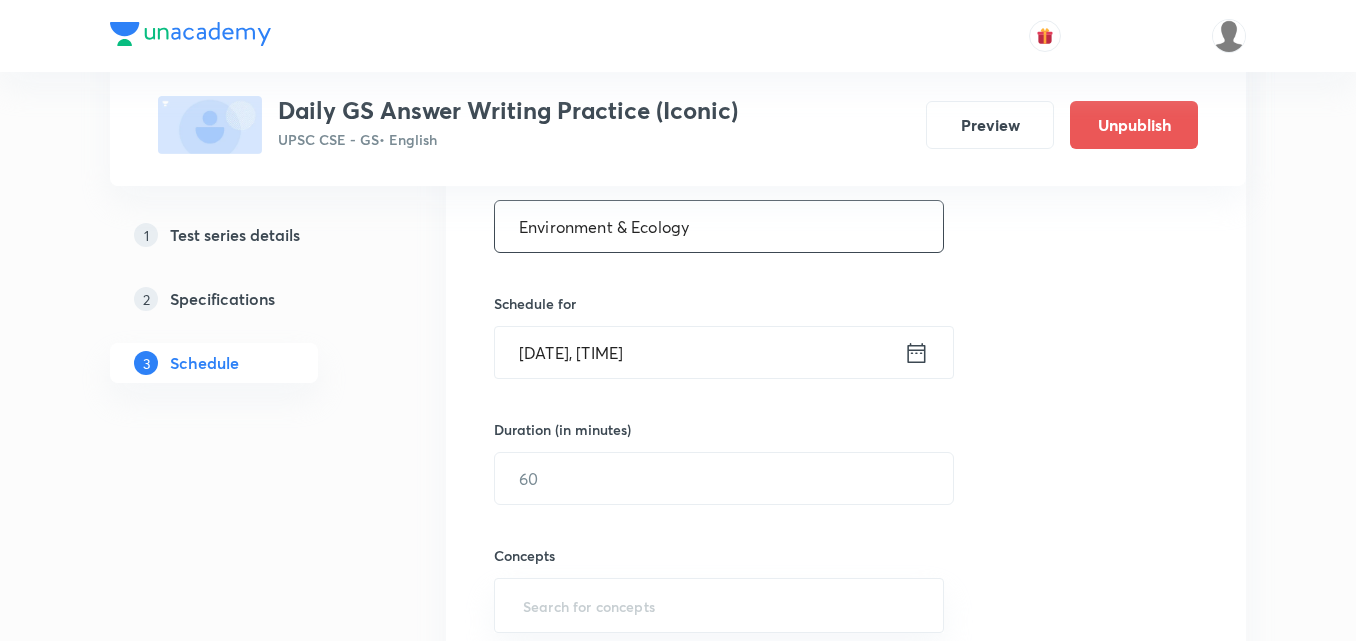 type on "Environment & Ecology" 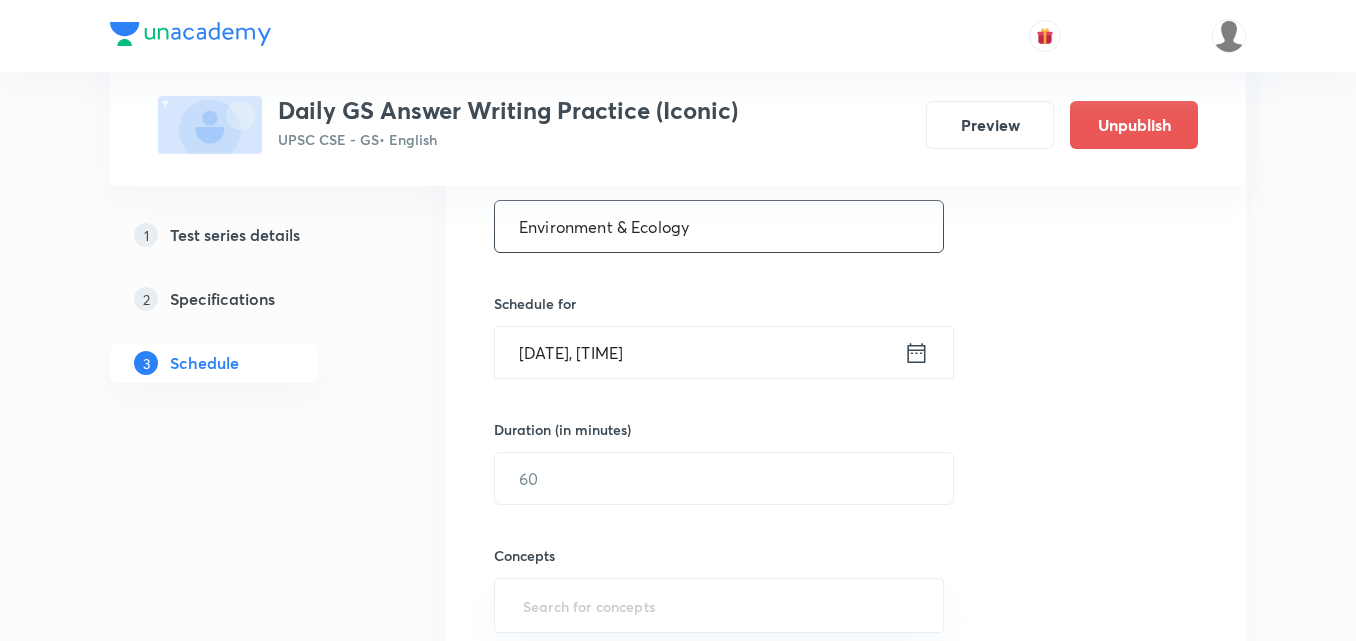 scroll, scrollTop: 500, scrollLeft: 0, axis: vertical 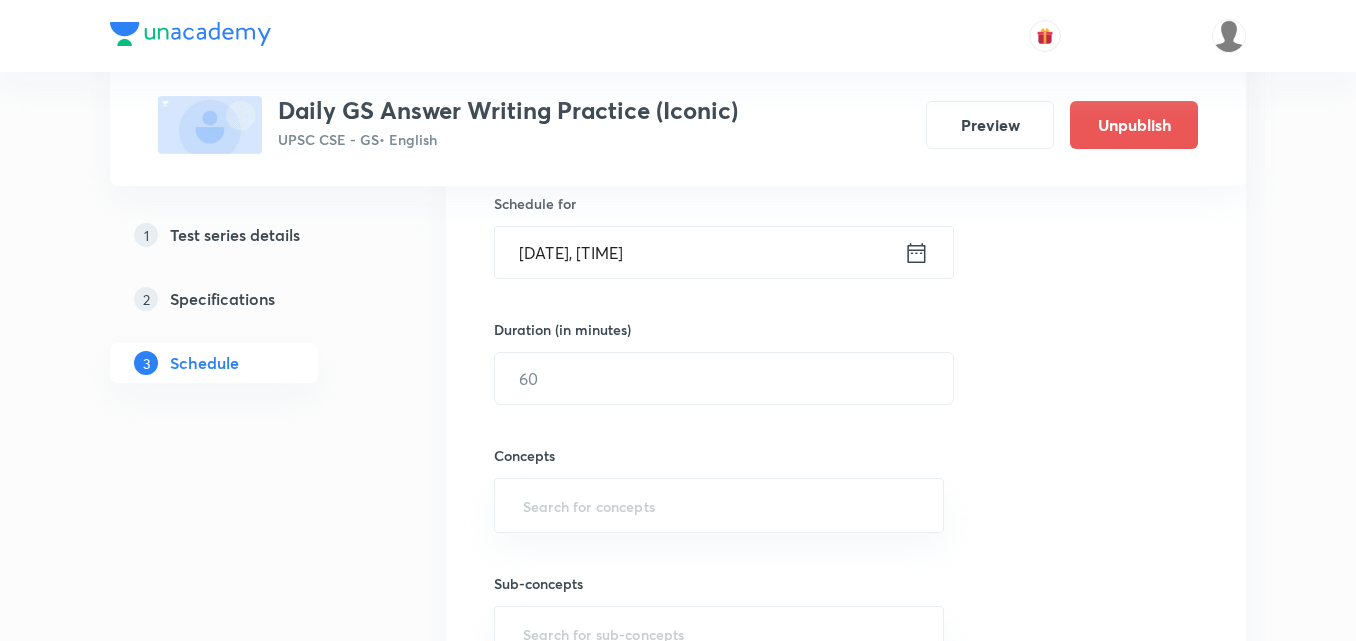 click on "Aug 6, 2025, 7:10 AM" at bounding box center (699, 252) 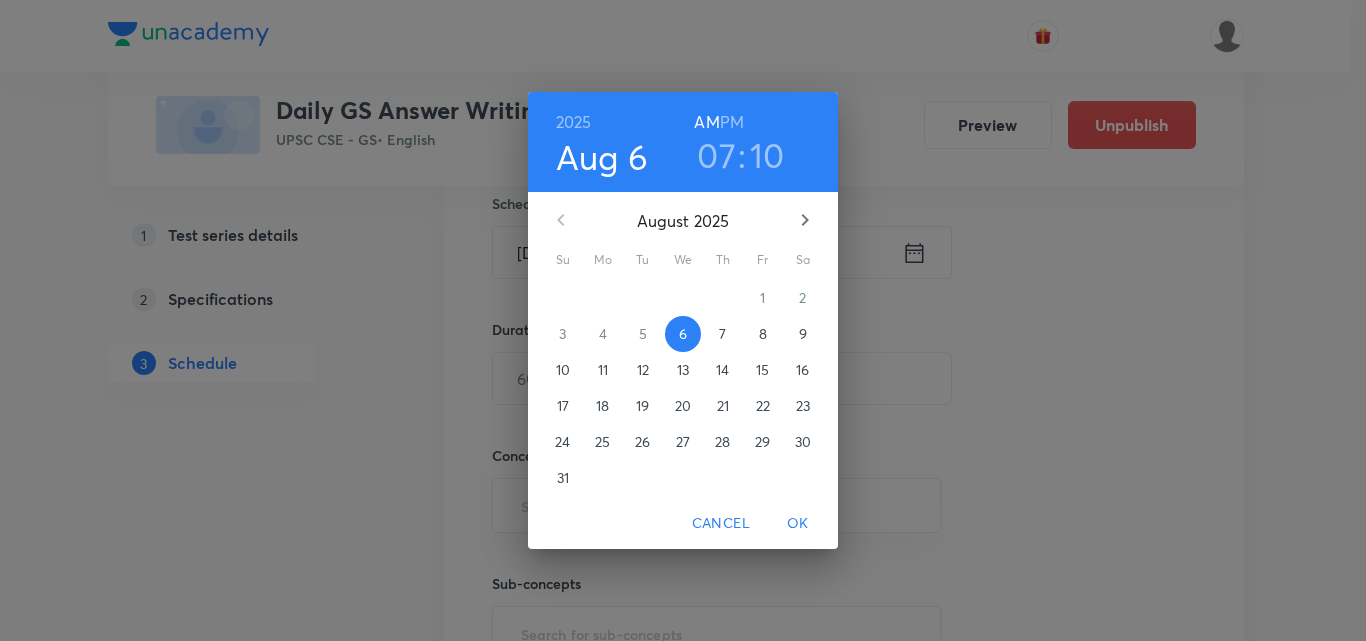 click on "PM" at bounding box center (732, 122) 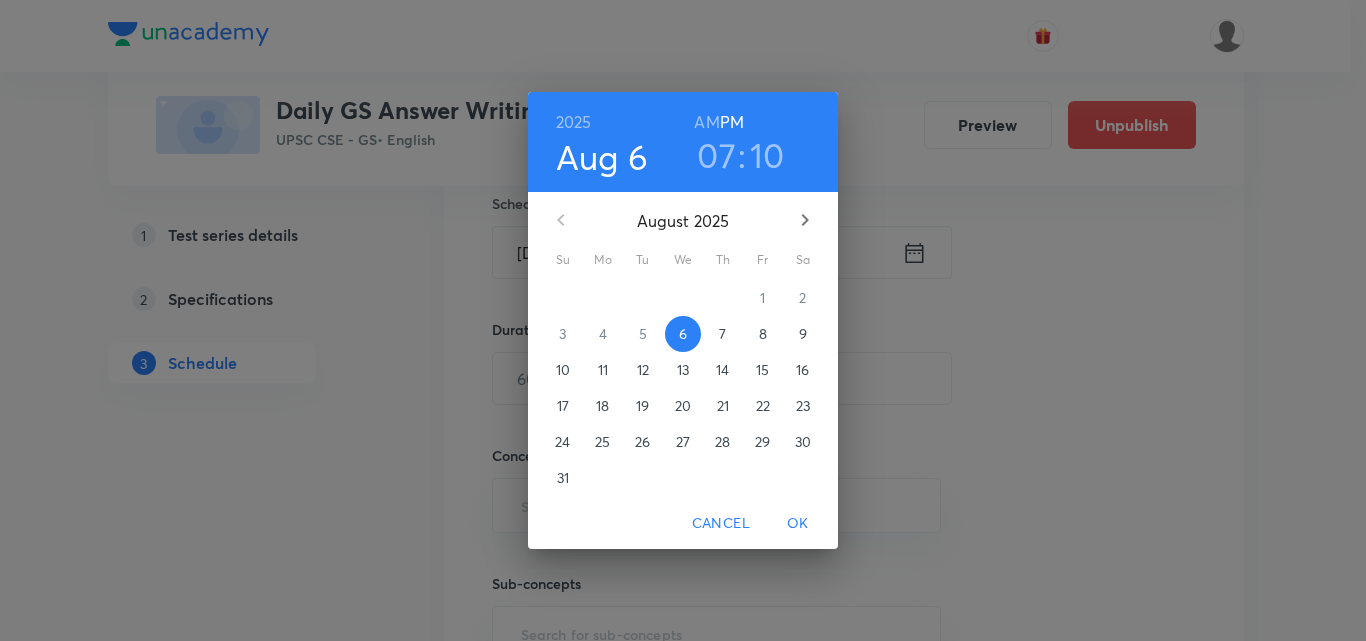 click on "1" at bounding box center (763, 298) 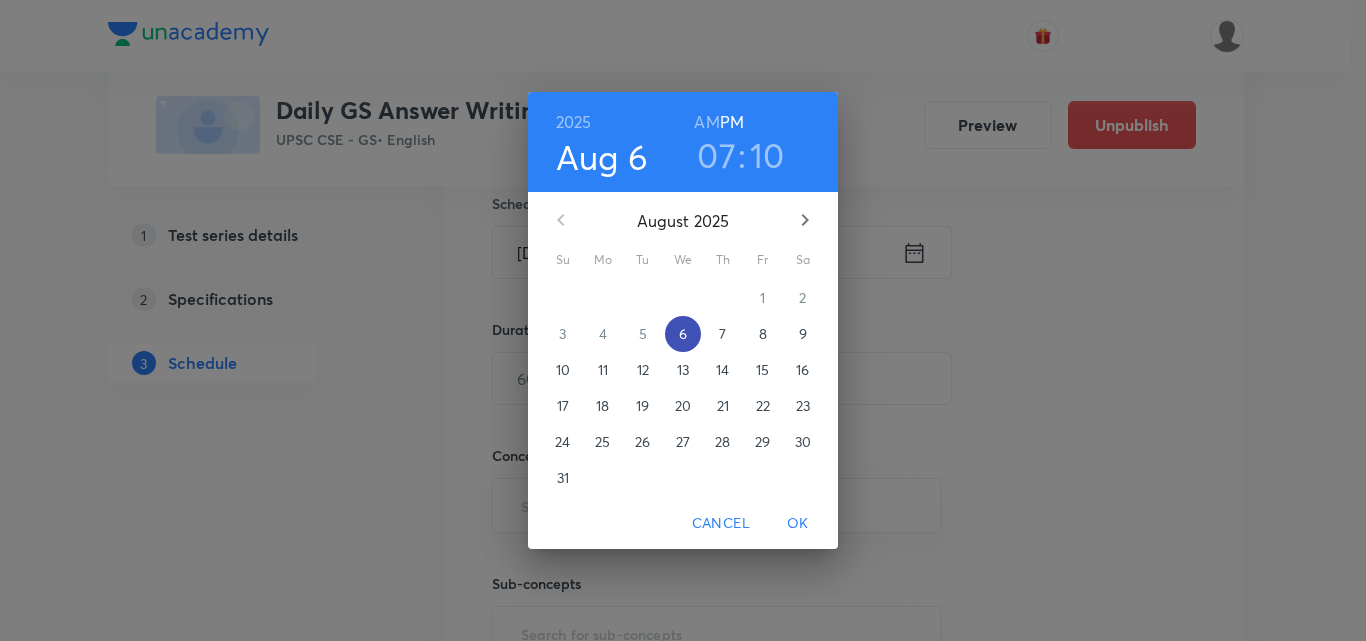 click on "6" at bounding box center (683, 334) 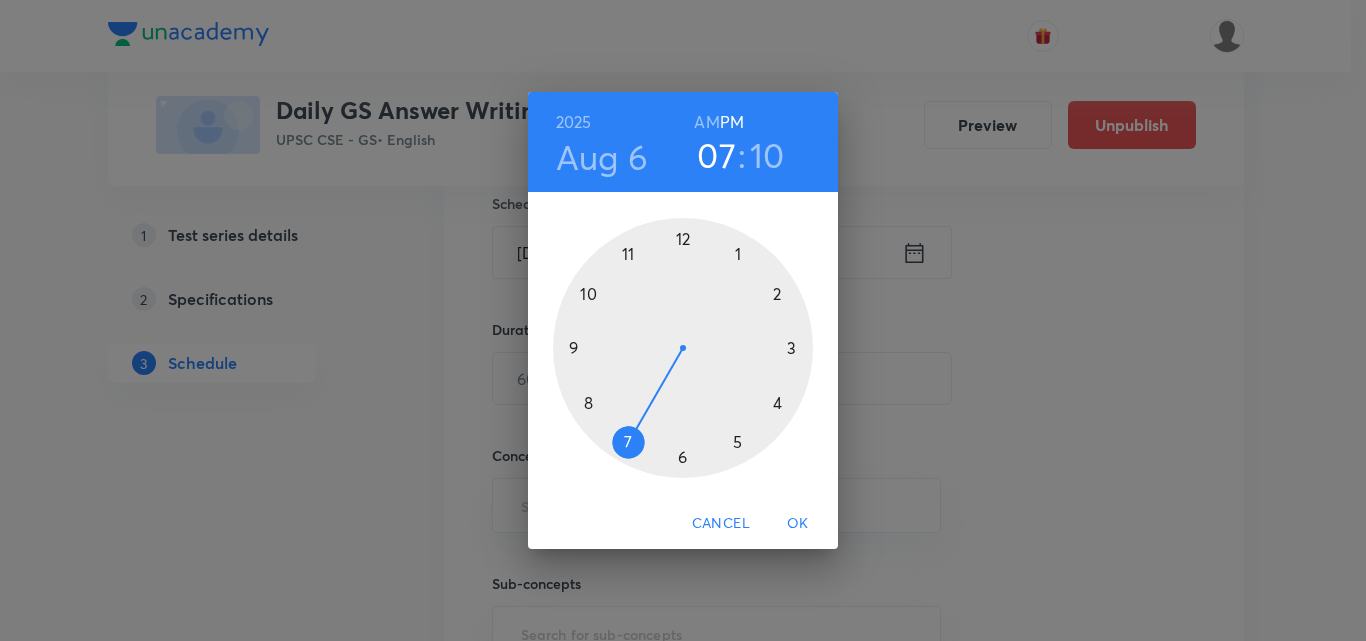 click at bounding box center (683, 348) 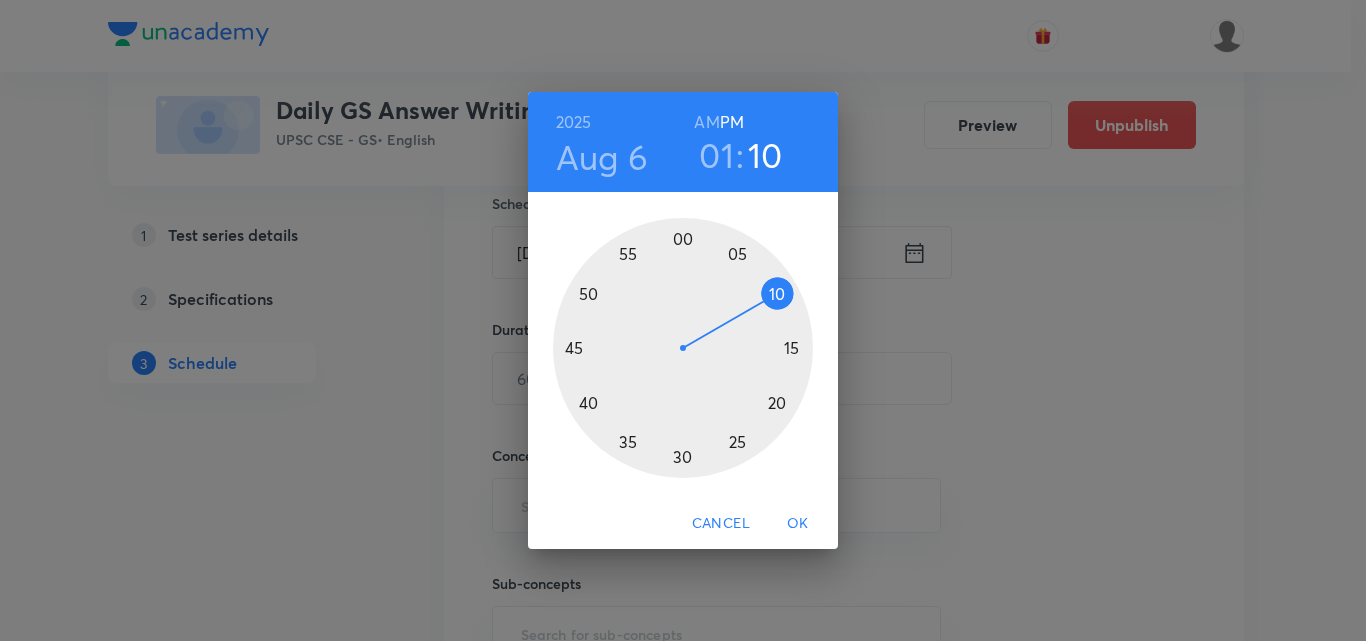 click at bounding box center [683, 348] 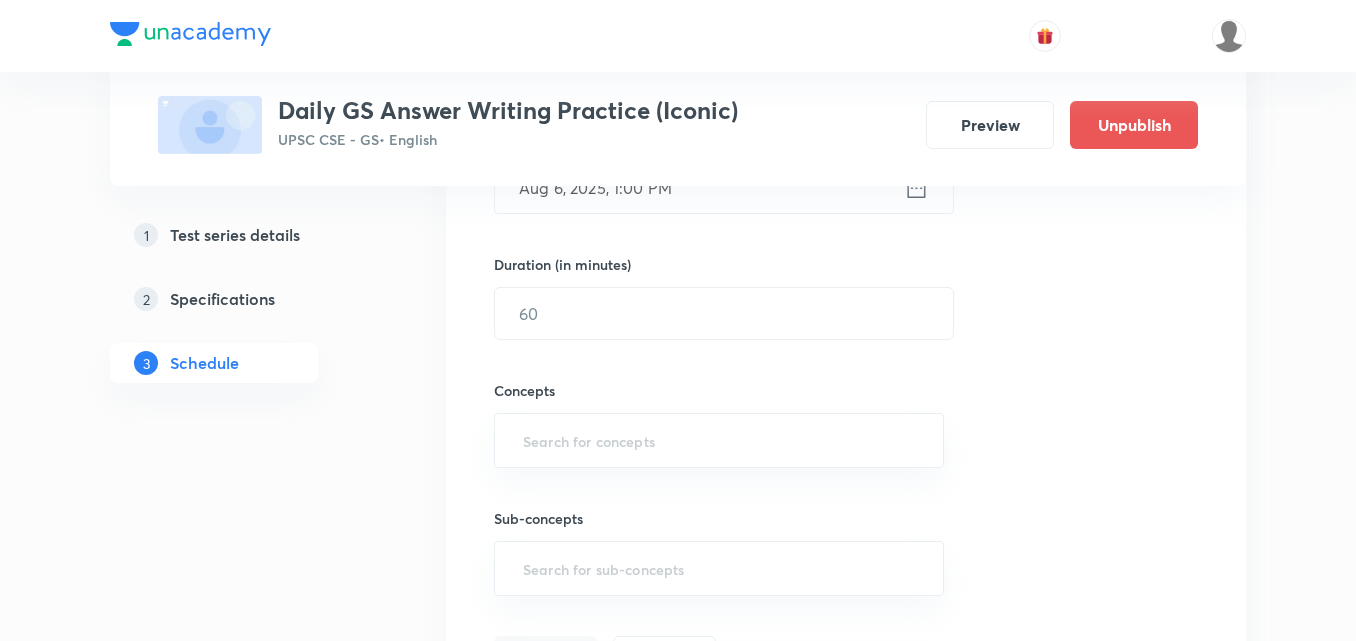 scroll, scrollTop: 600, scrollLeft: 0, axis: vertical 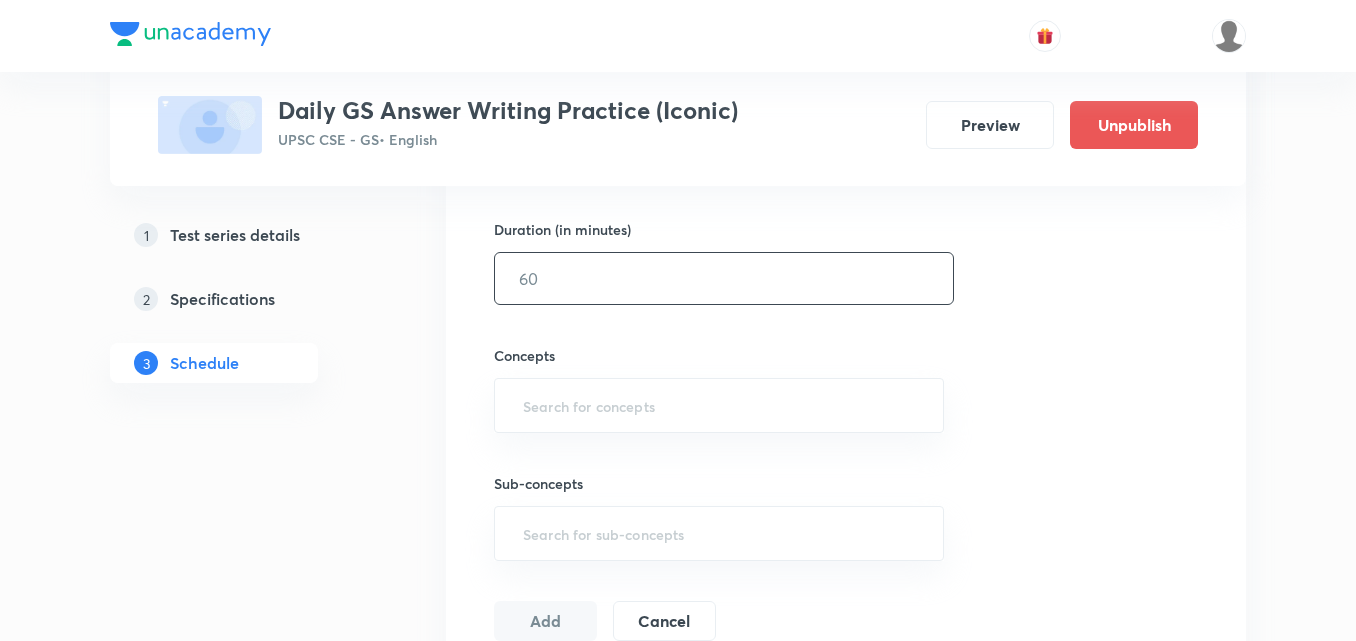 click at bounding box center [724, 278] 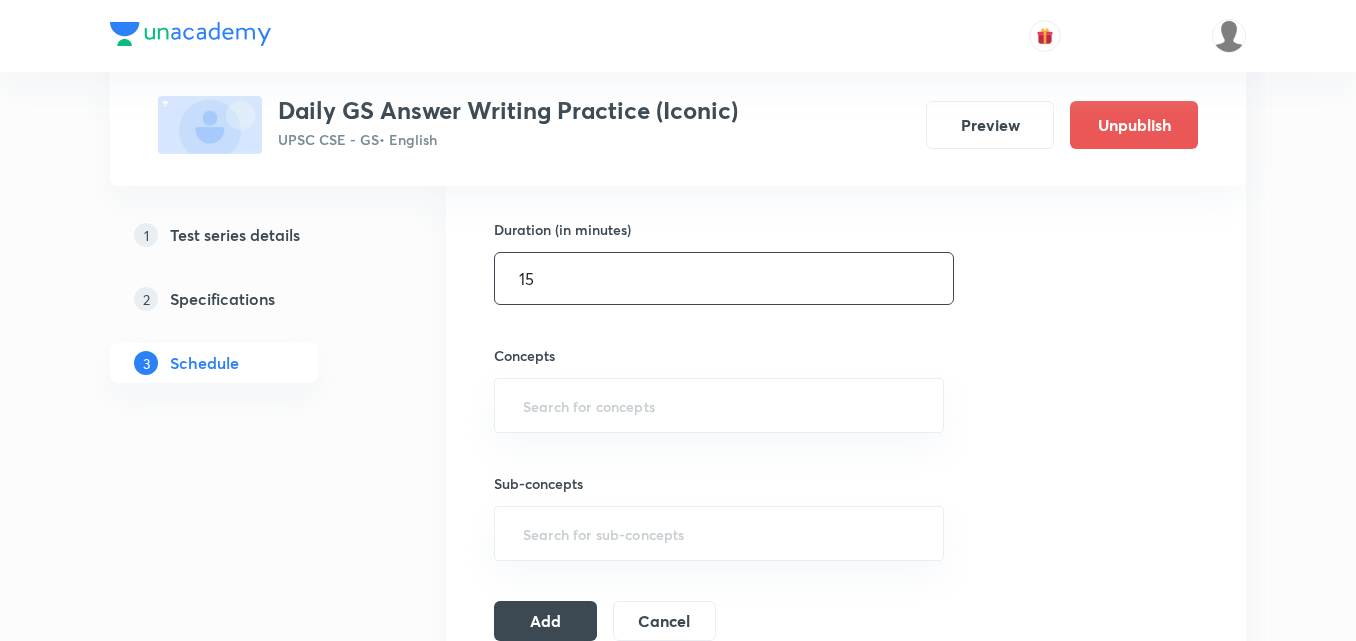 type on "15" 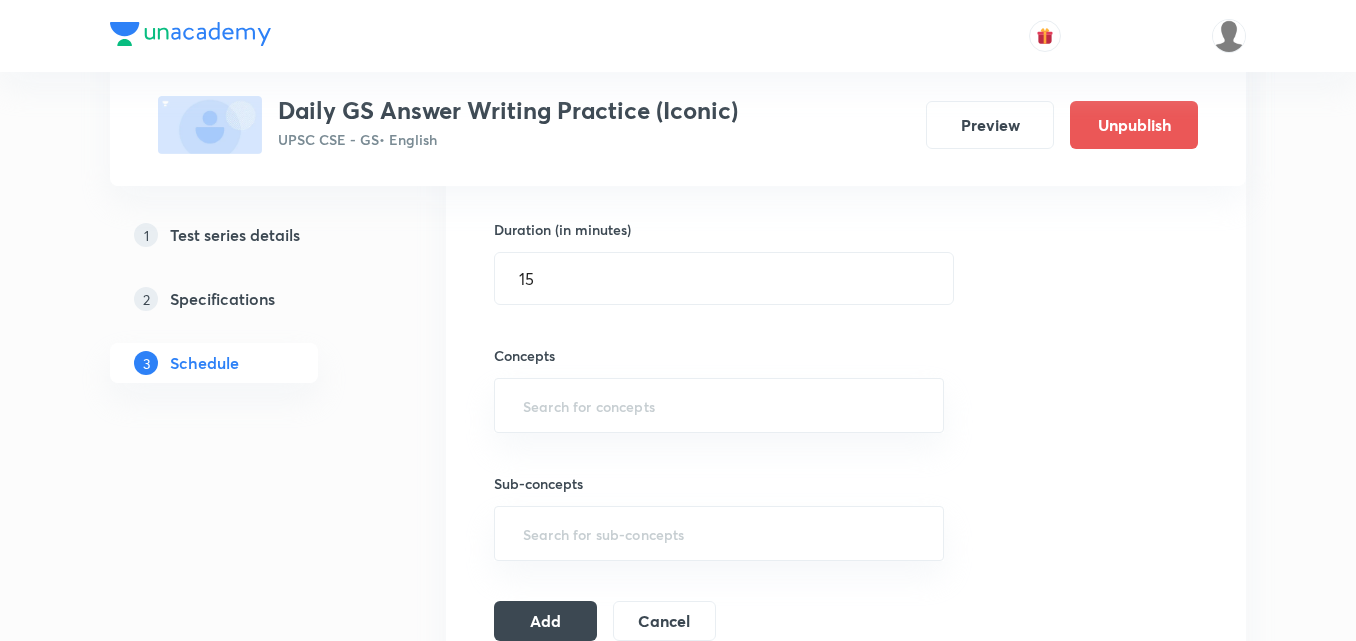 click on "Session  301 Live class Test Session title 21/99 Environment & Ecology ​ Schedule for Aug 6, 2025, 1:00 PM ​ Duration (in minutes) 15 ​ Concepts ​ Sub-concepts ​ Add Cancel" at bounding box center [846, 236] 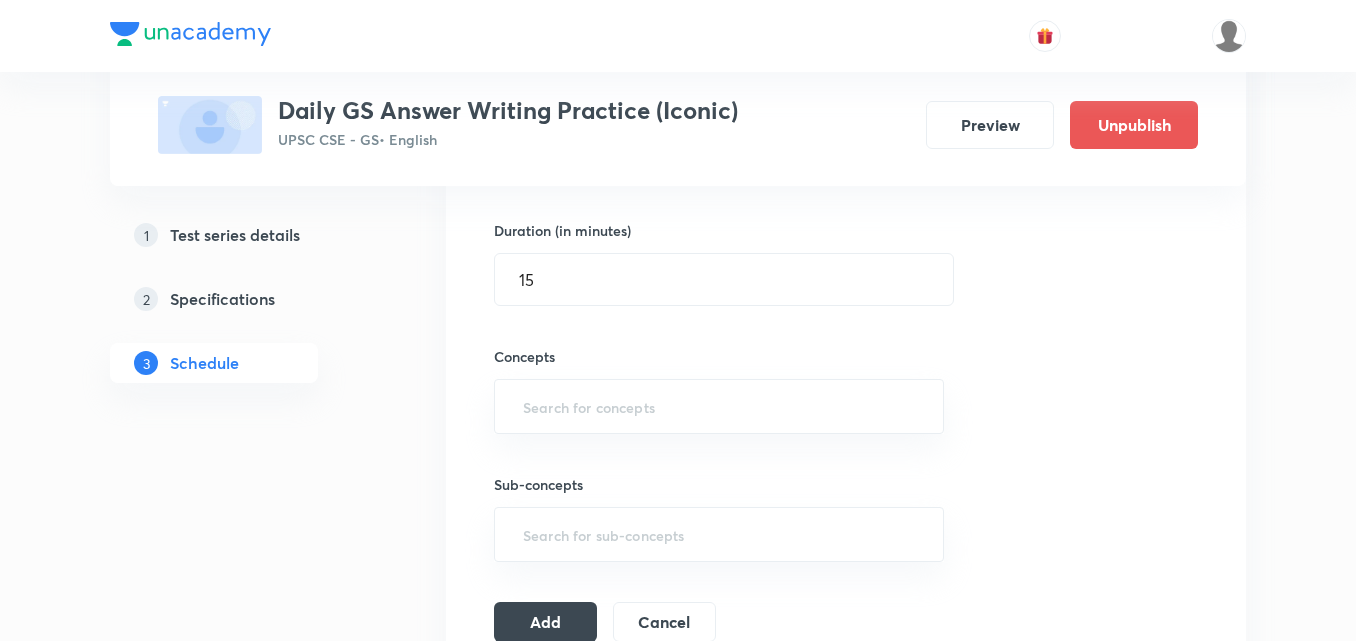scroll, scrollTop: 600, scrollLeft: 0, axis: vertical 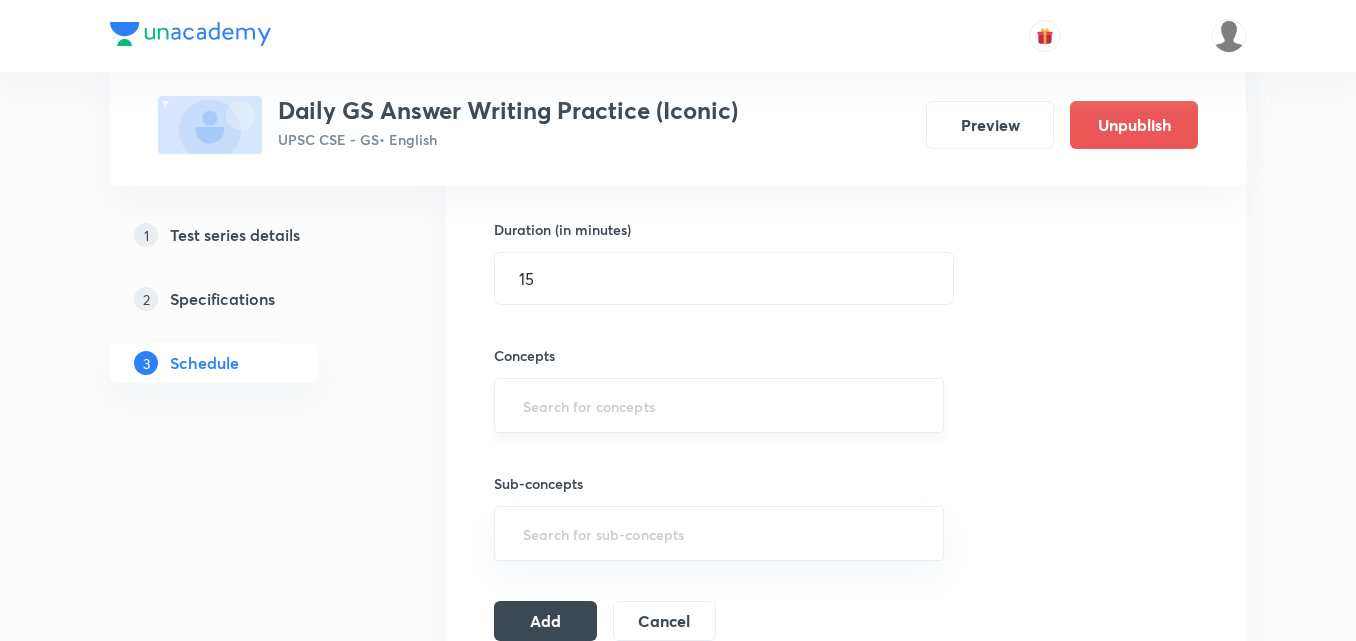 click at bounding box center (719, 405) 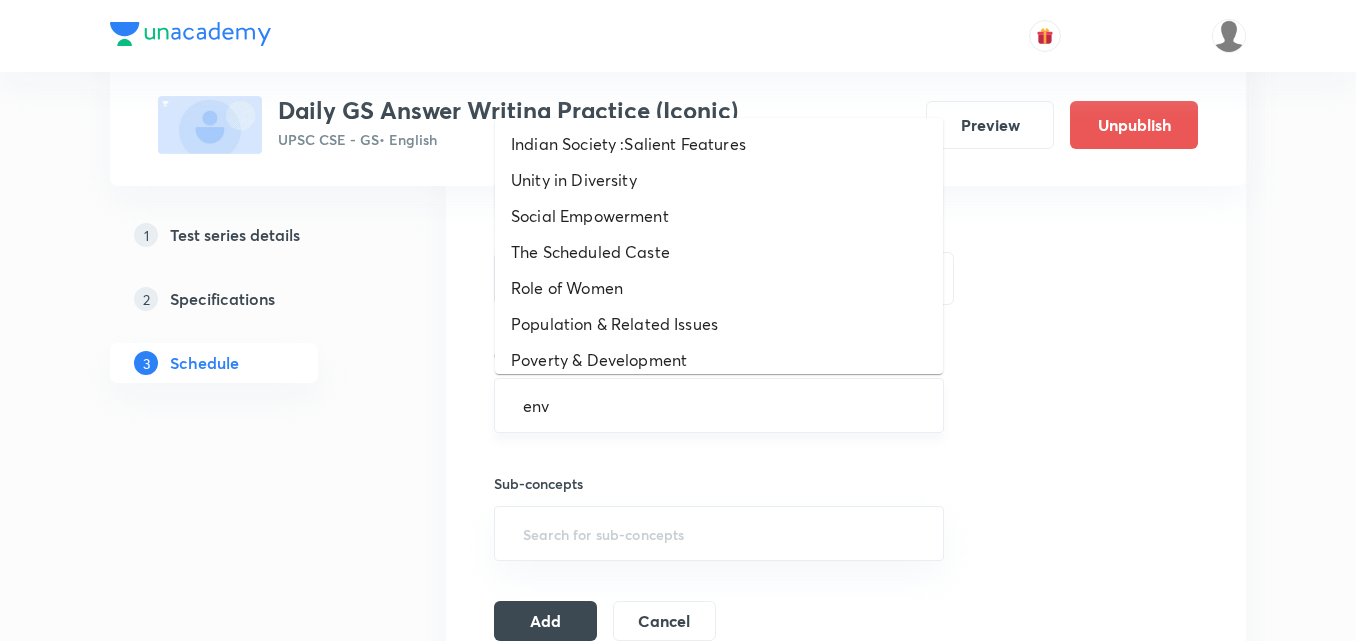 type on "envi" 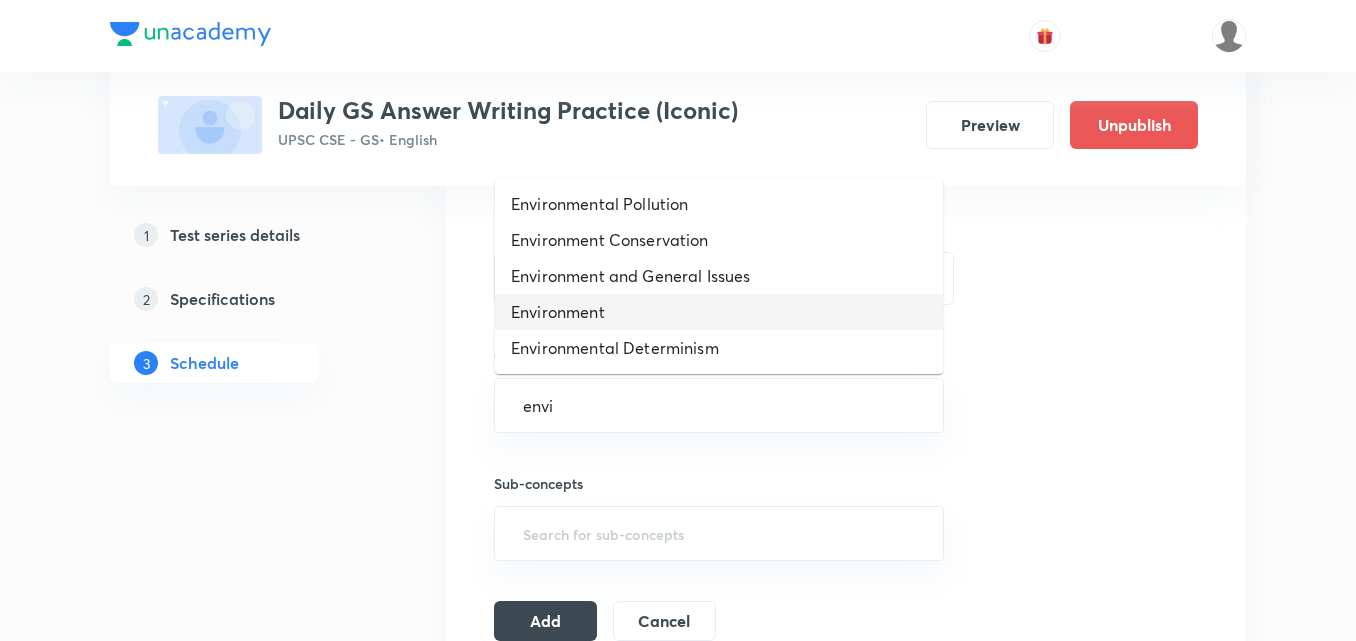 click on "Environment" at bounding box center [719, 312] 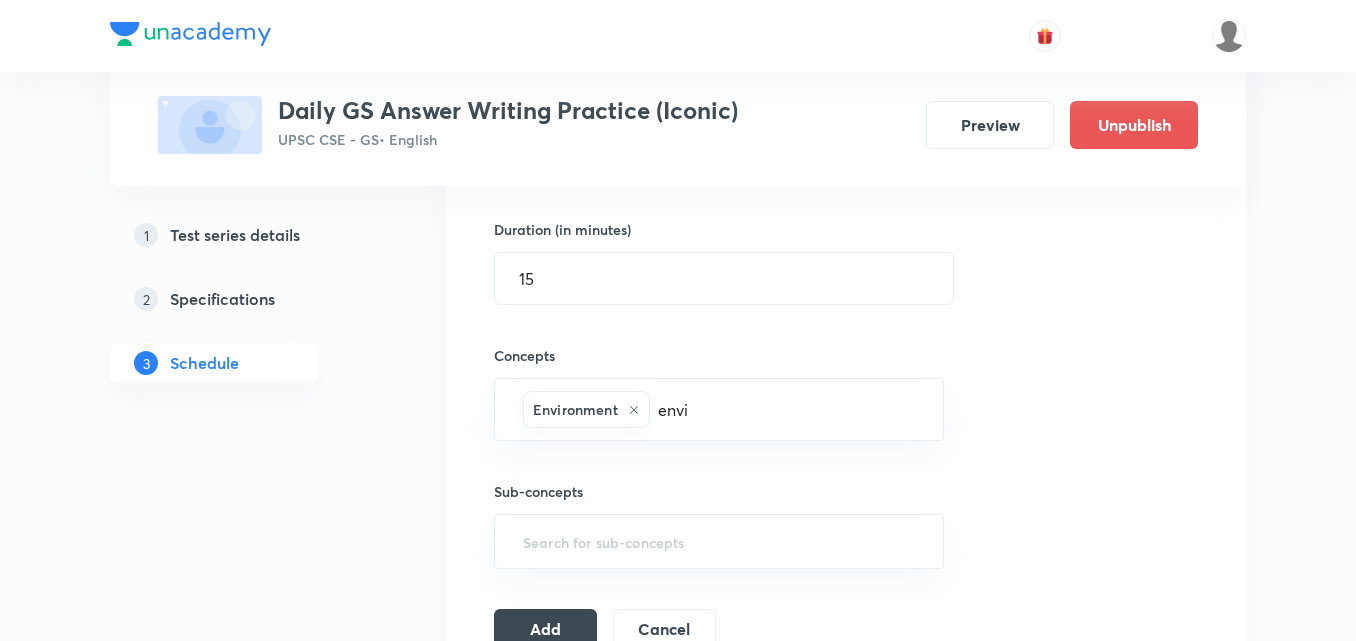 type 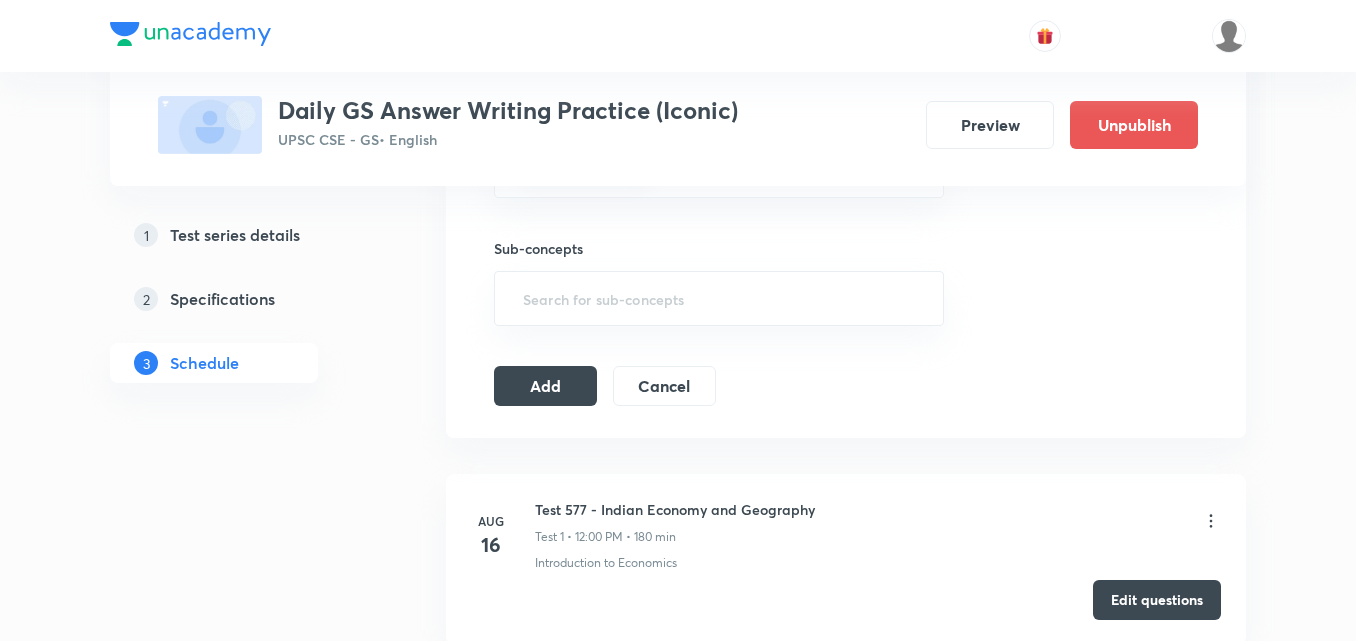 scroll, scrollTop: 900, scrollLeft: 0, axis: vertical 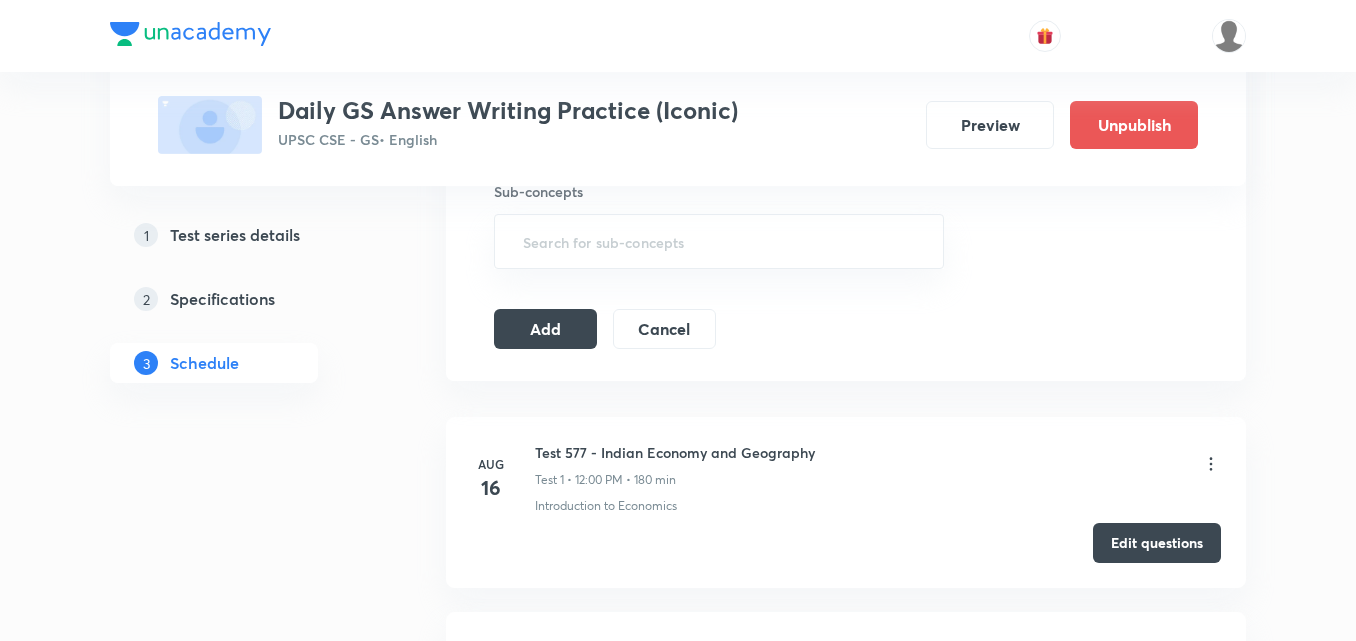 click 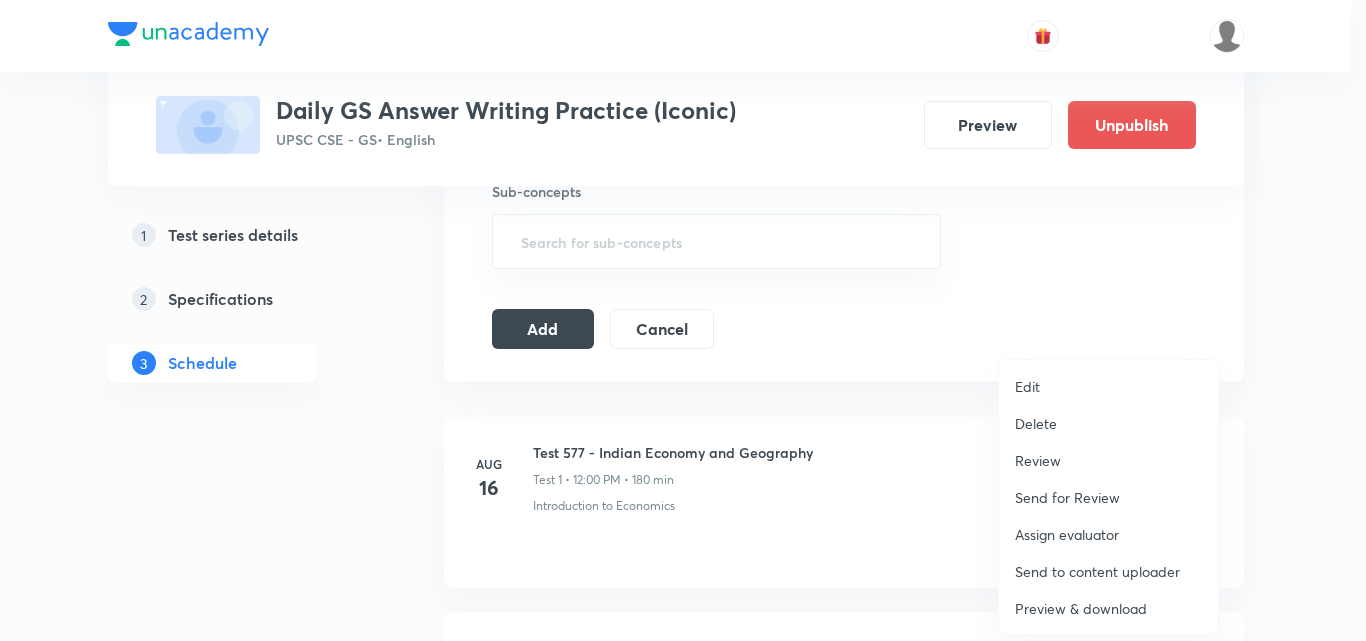 click on "Delete" at bounding box center [1108, 423] 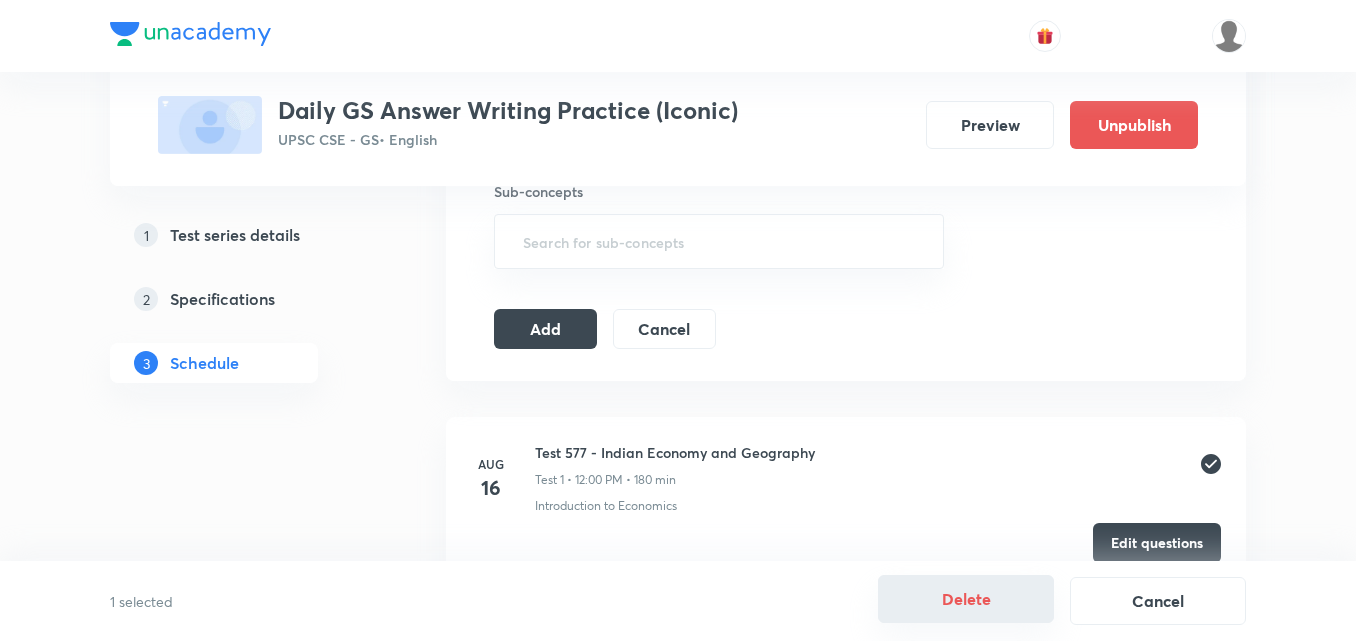 click on "Delete" at bounding box center [966, 599] 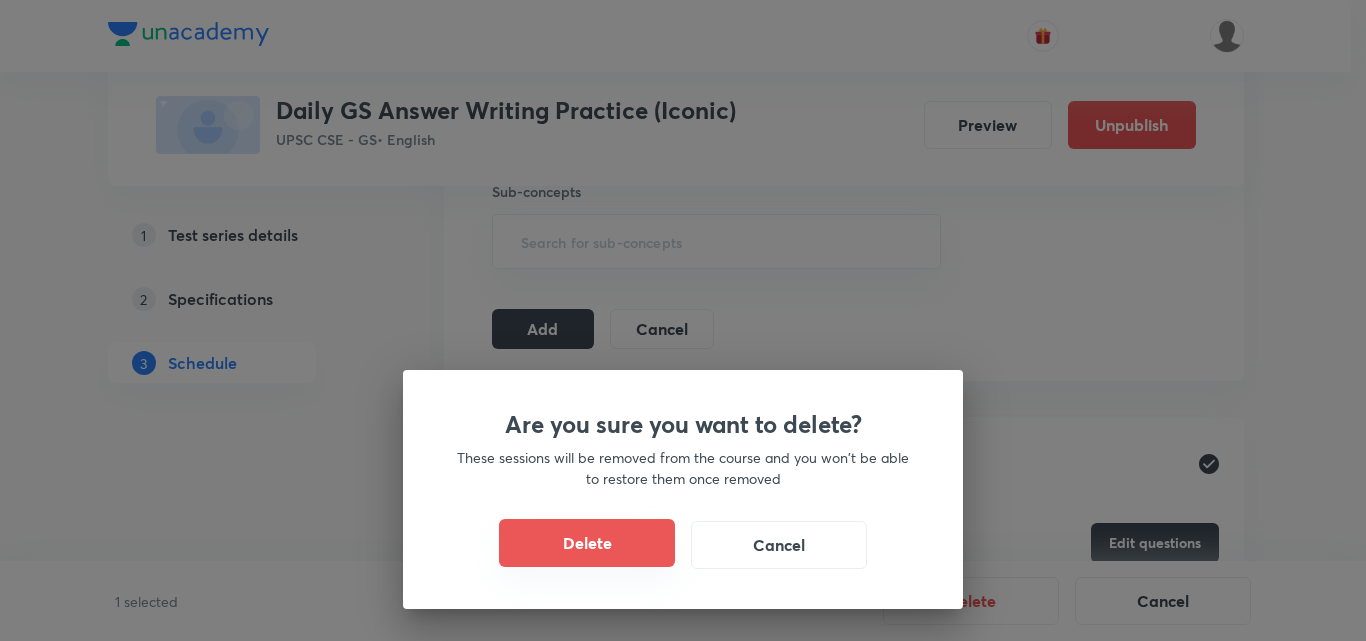 click on "Delete" at bounding box center (587, 543) 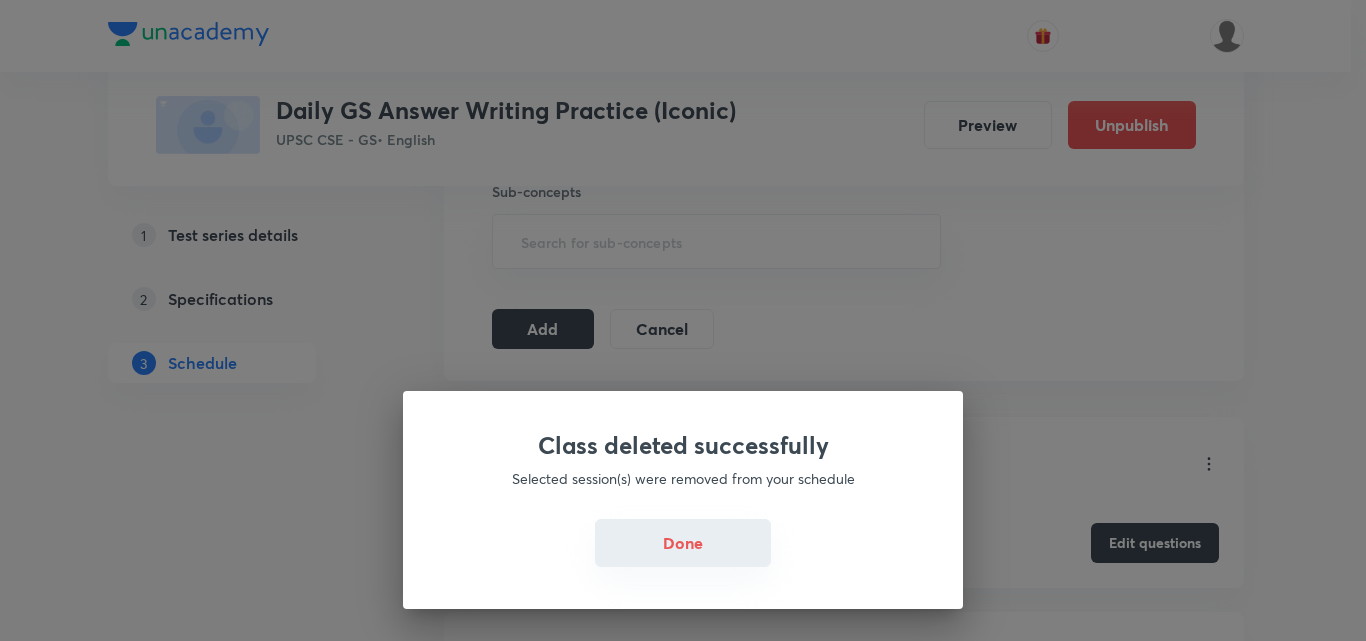 click on "Done" at bounding box center [683, 543] 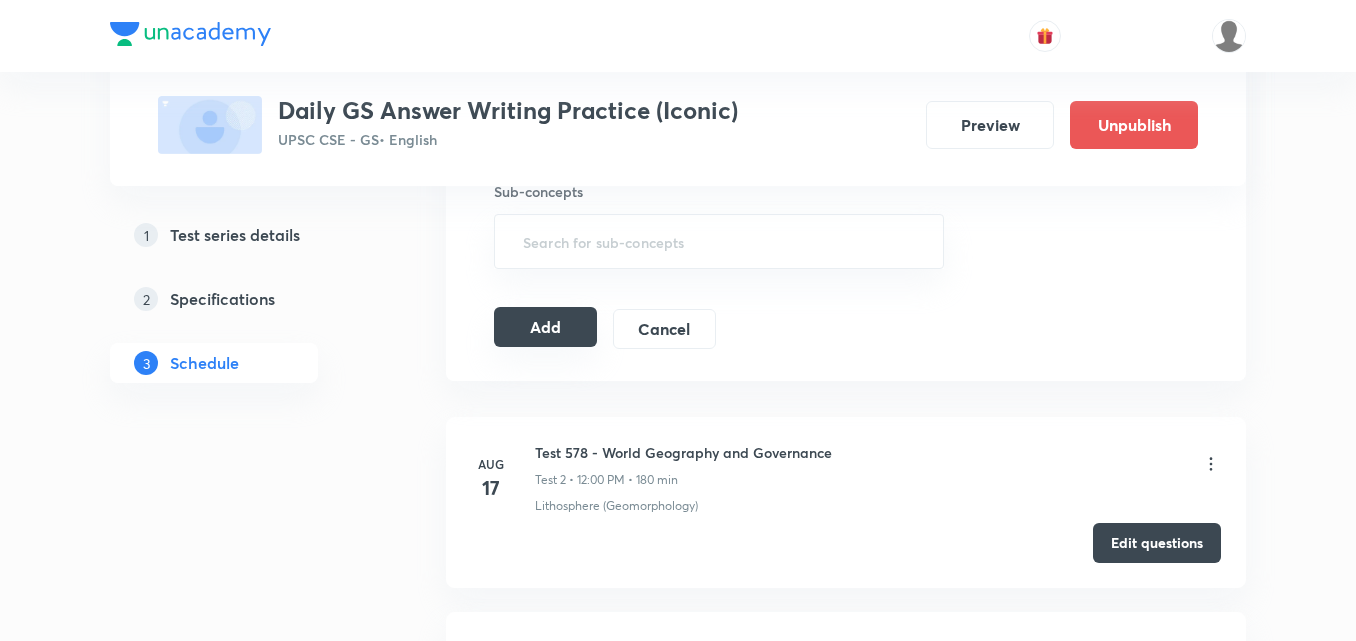 click on "Add" at bounding box center (545, 327) 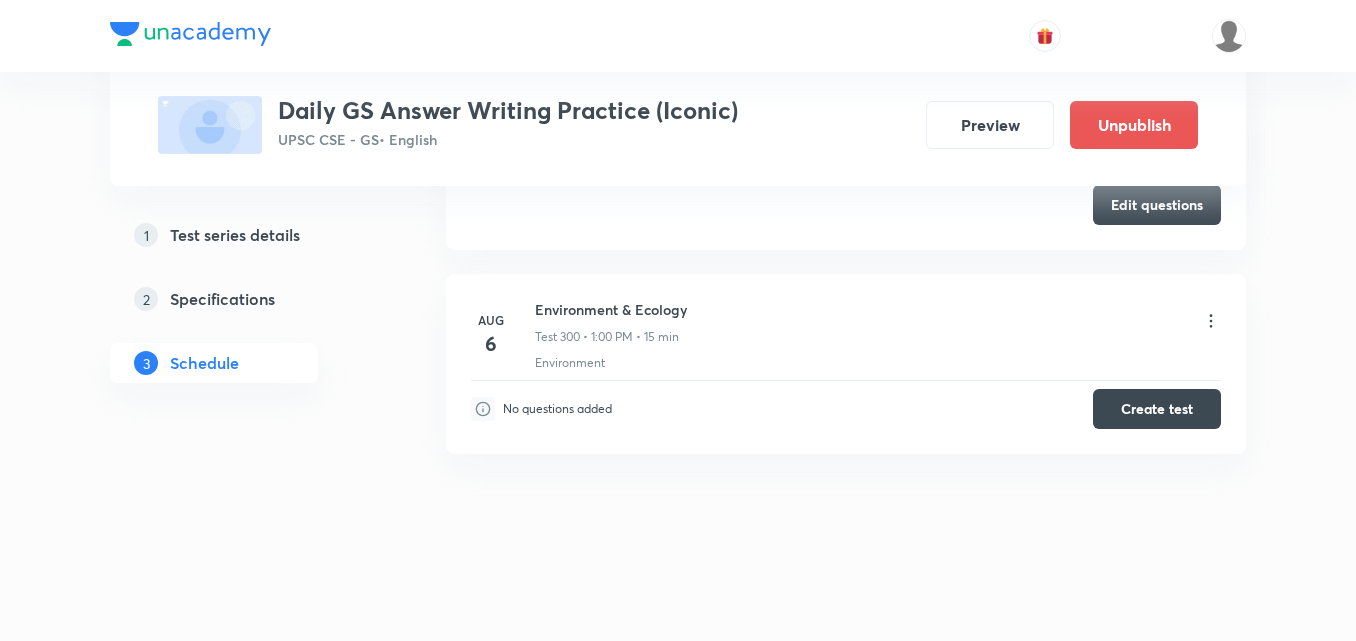 scroll, scrollTop: 58553, scrollLeft: 0, axis: vertical 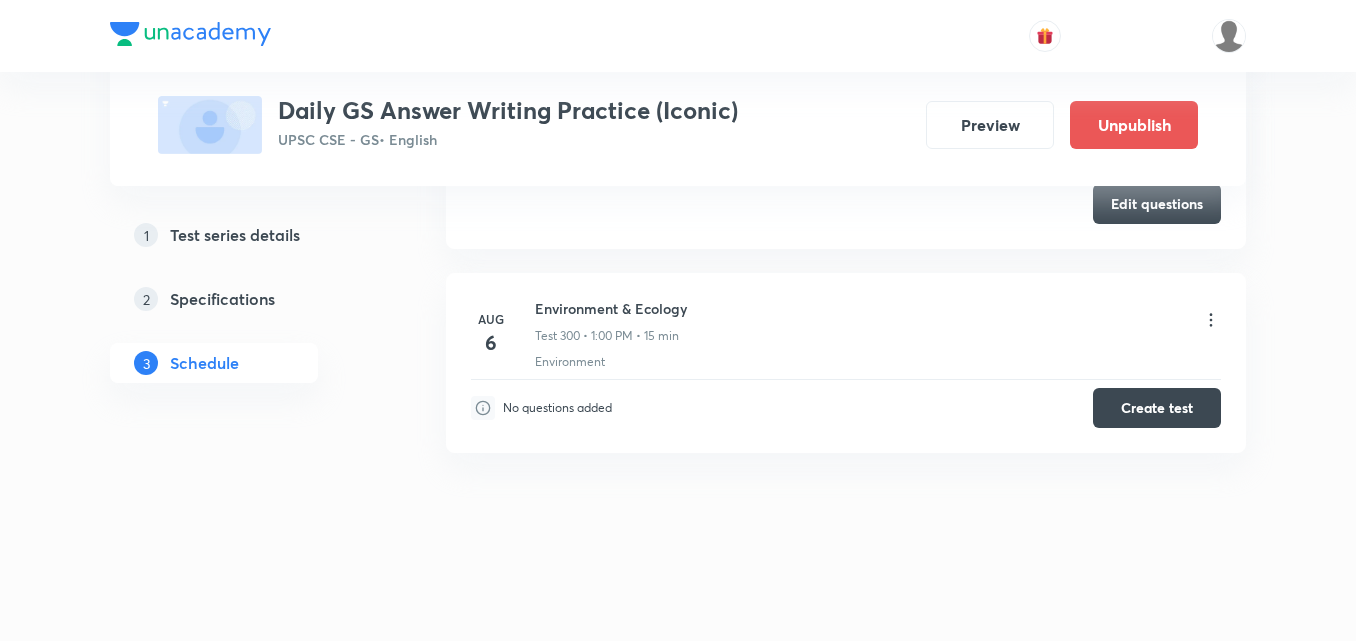 click 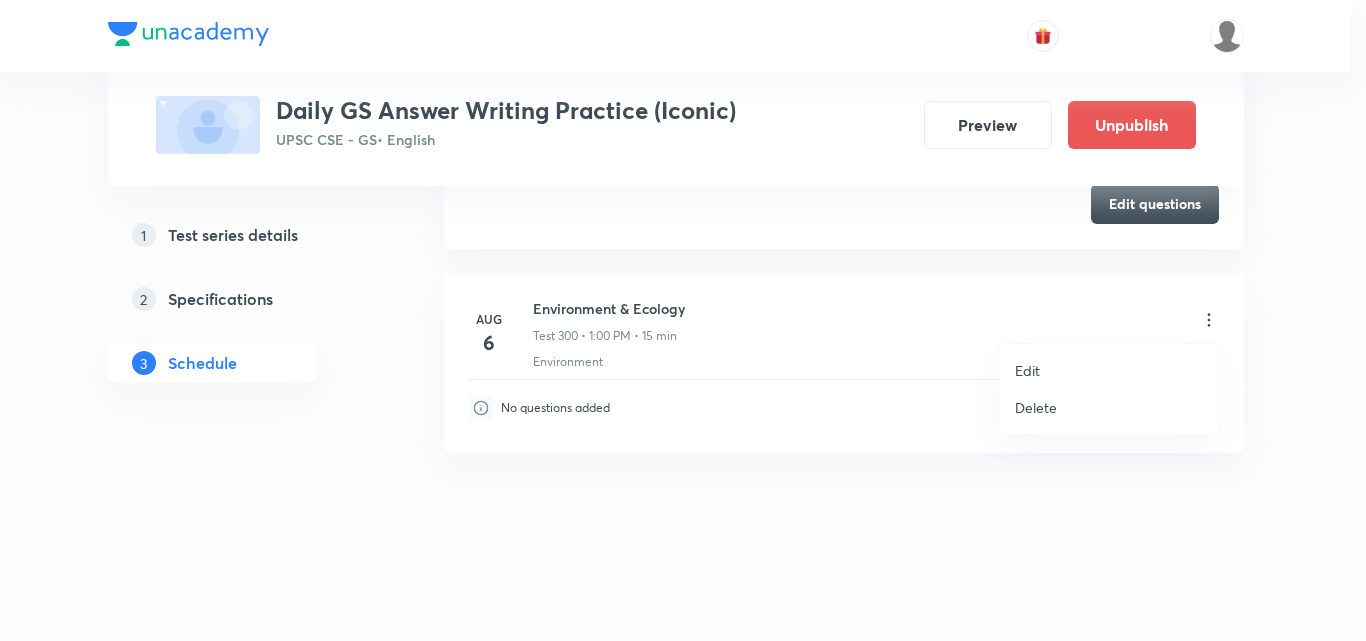 click on "Delete" at bounding box center [1036, 407] 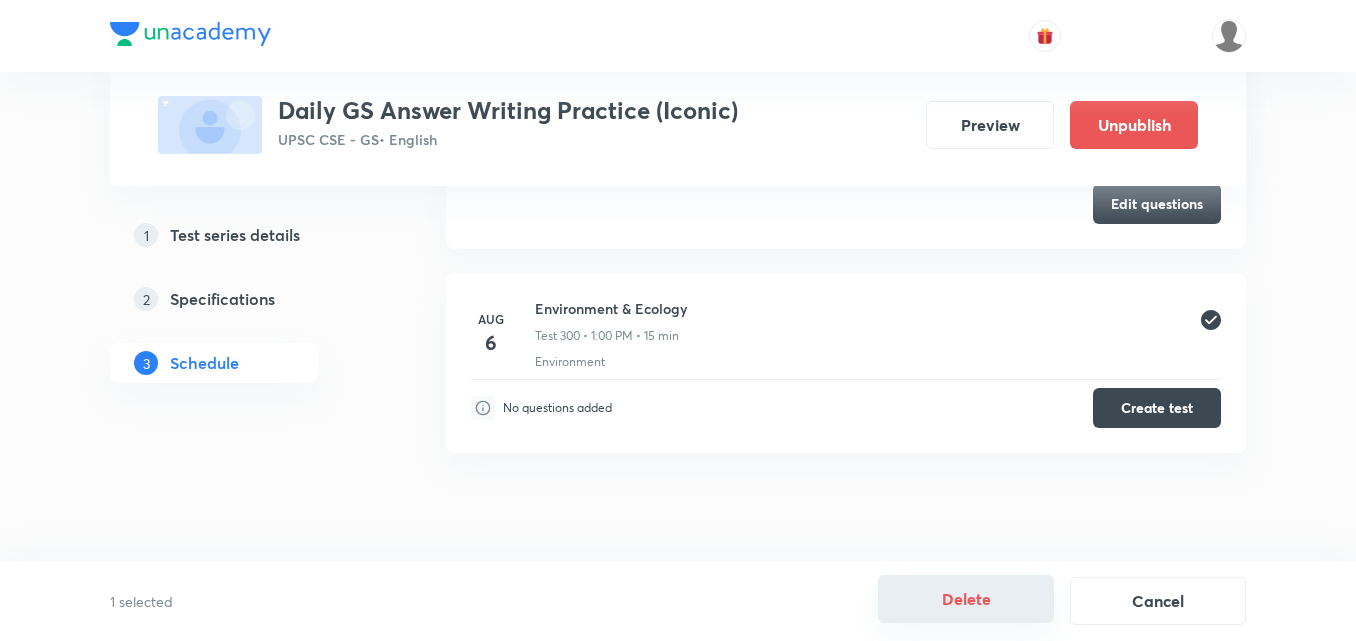 click on "Delete" at bounding box center (966, 599) 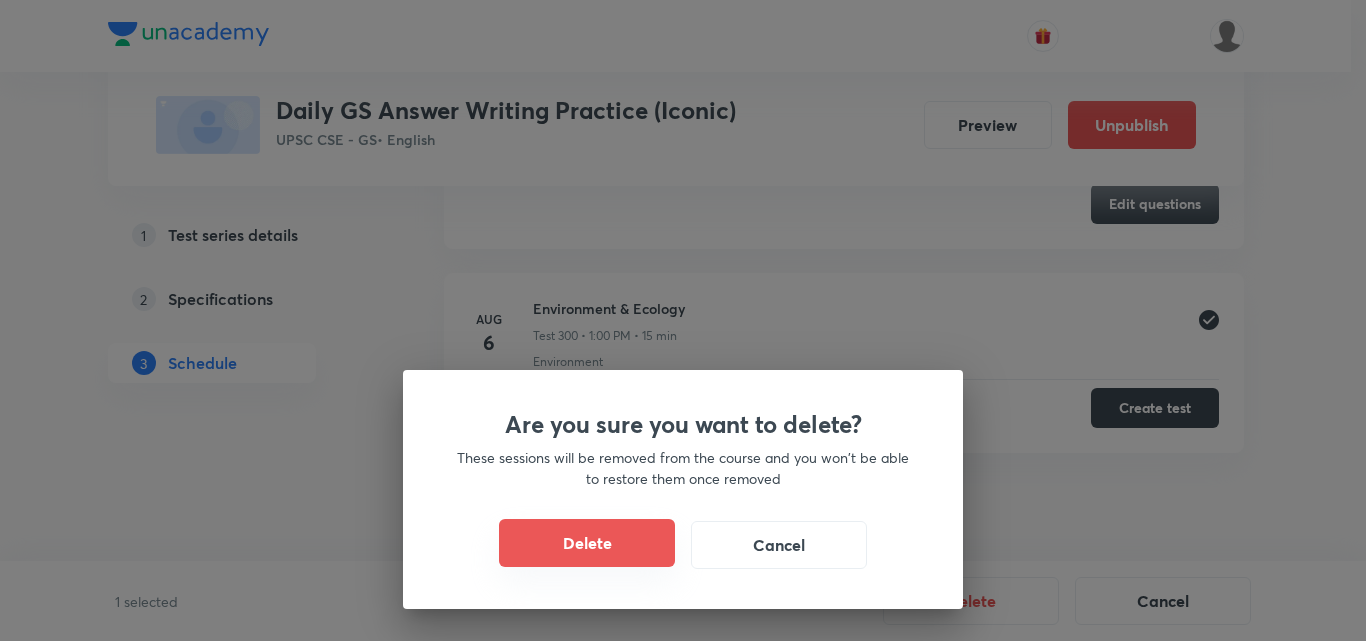 click on "Delete" at bounding box center (587, 543) 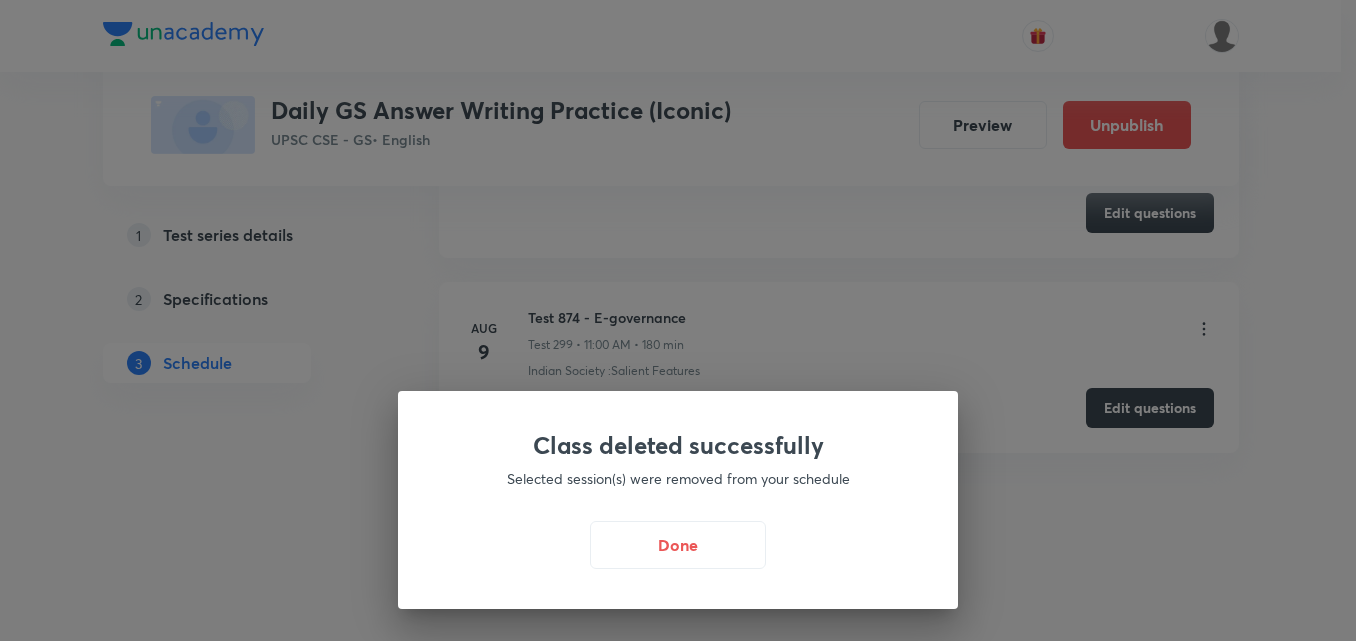 scroll, scrollTop: 58349, scrollLeft: 0, axis: vertical 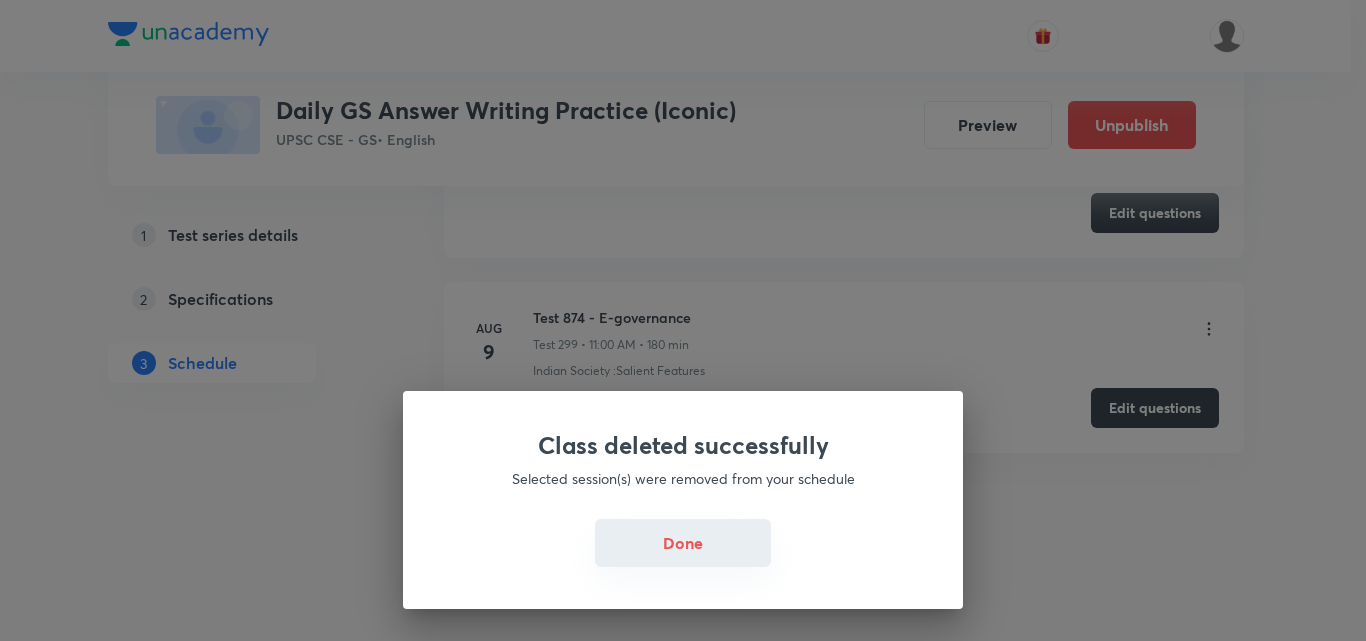 click on "Done" at bounding box center (683, 543) 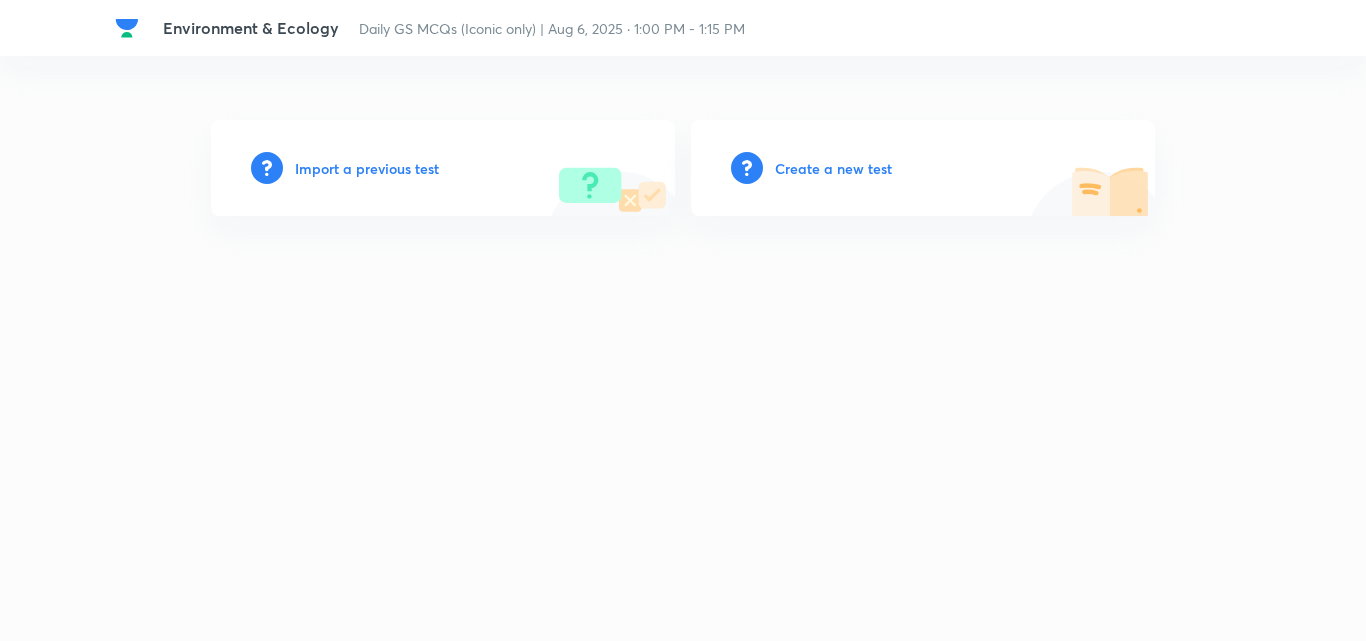 scroll, scrollTop: 0, scrollLeft: 0, axis: both 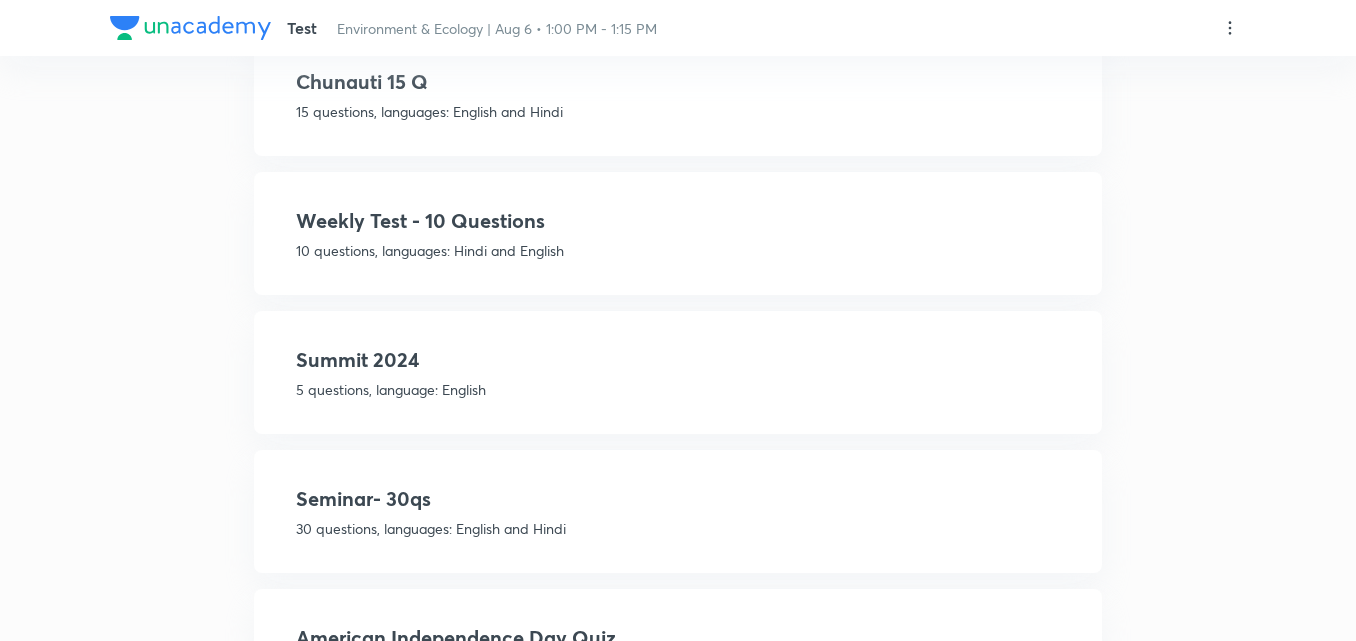 click on "Weekly Test - 10 Questions" at bounding box center [678, 221] 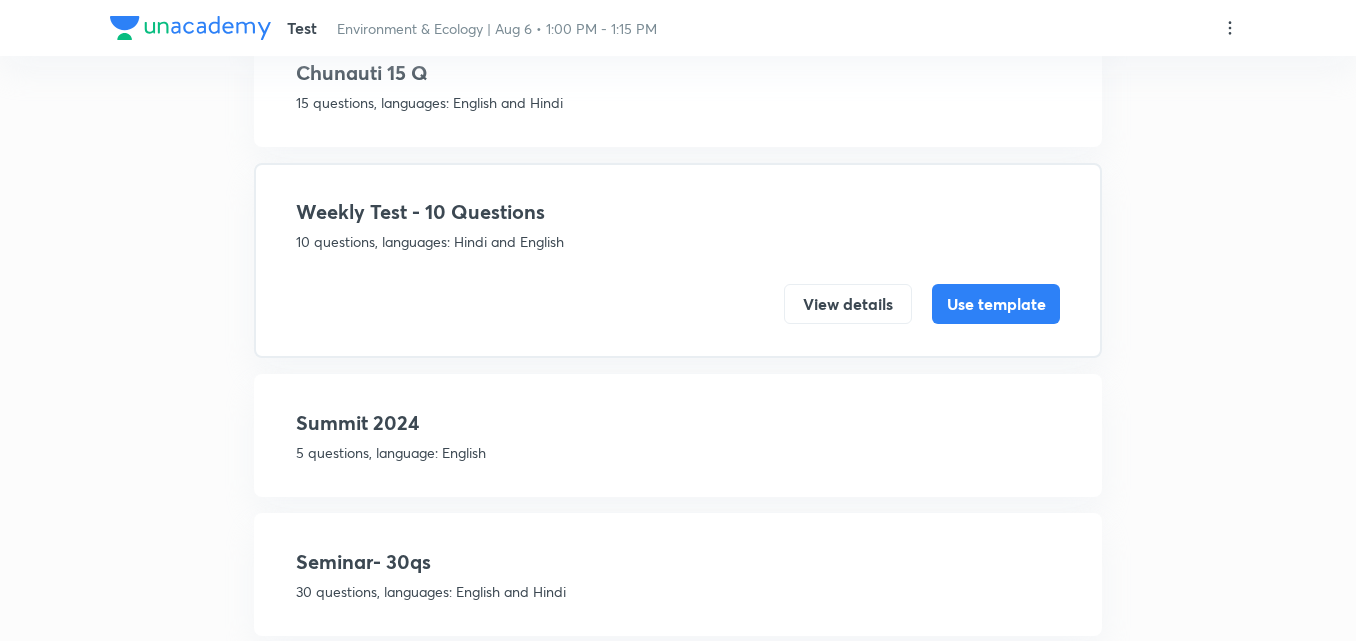 scroll, scrollTop: 728, scrollLeft: 0, axis: vertical 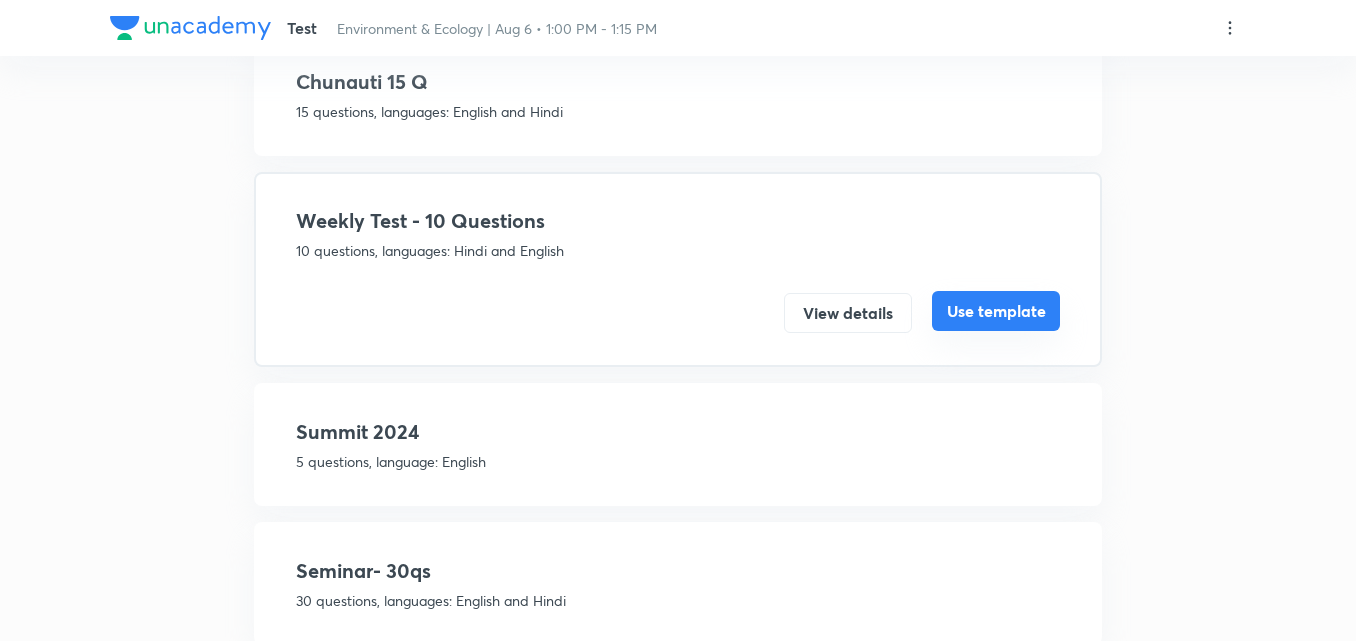 click on "Use template" at bounding box center (996, 311) 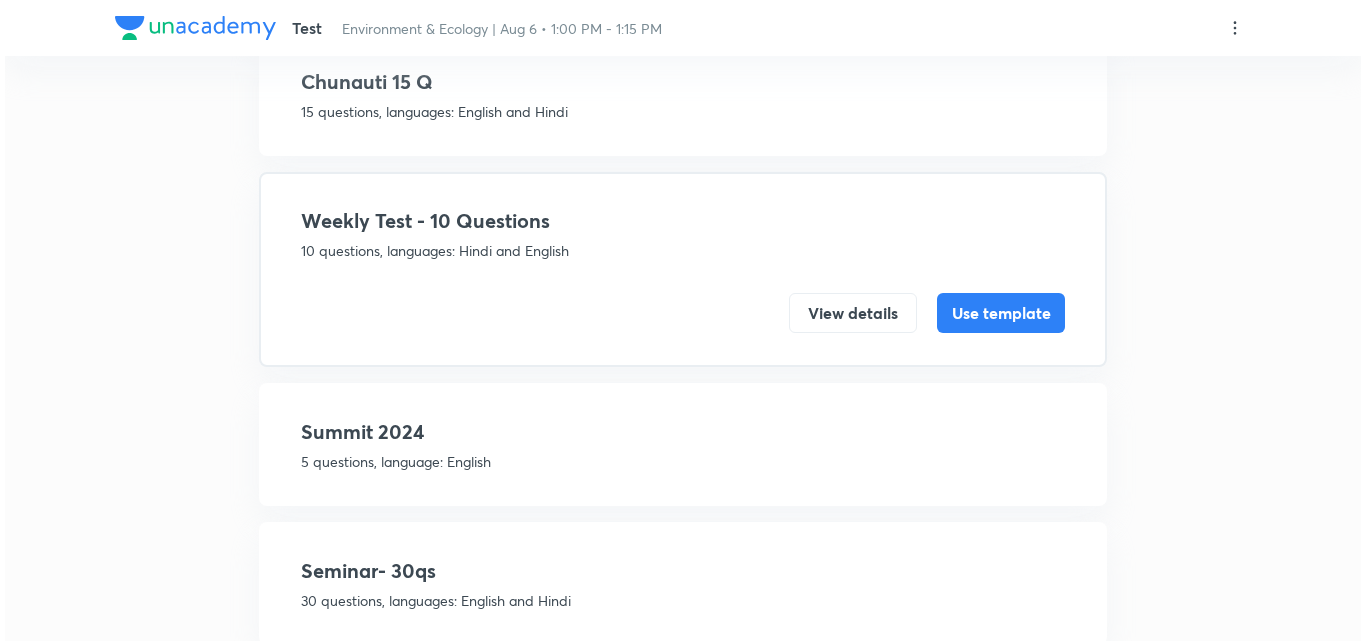 scroll, scrollTop: 0, scrollLeft: 0, axis: both 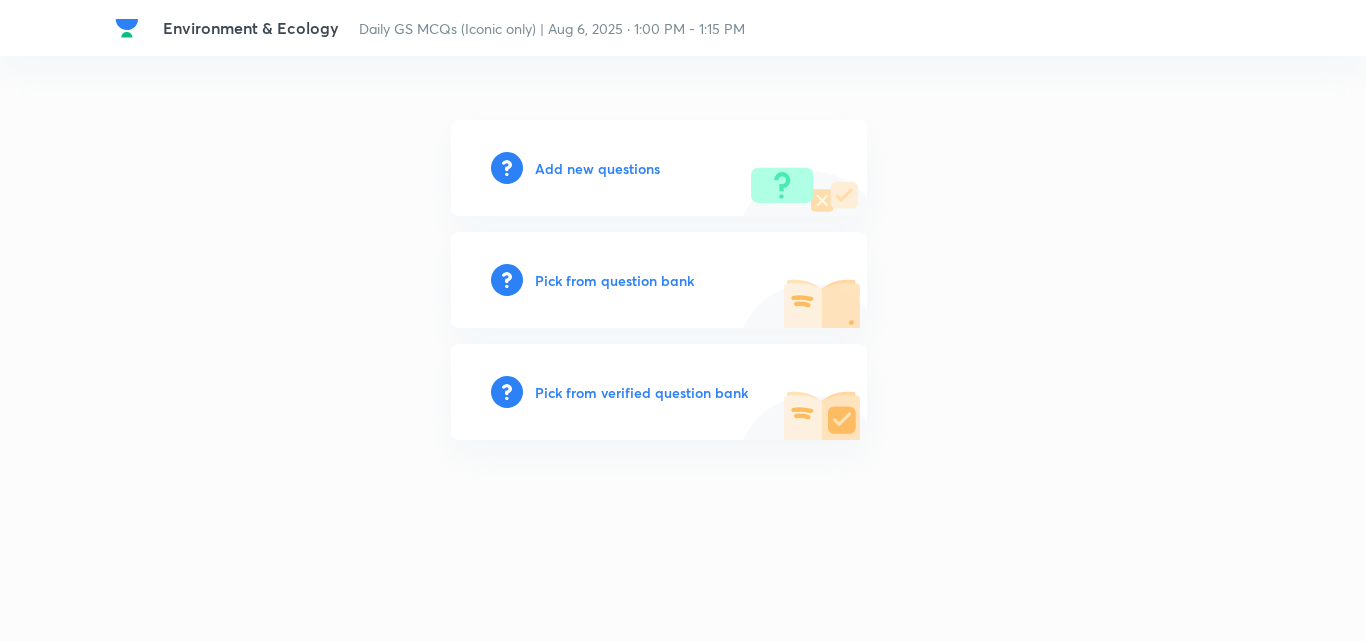 click on "Add new questions" at bounding box center (659, 168) 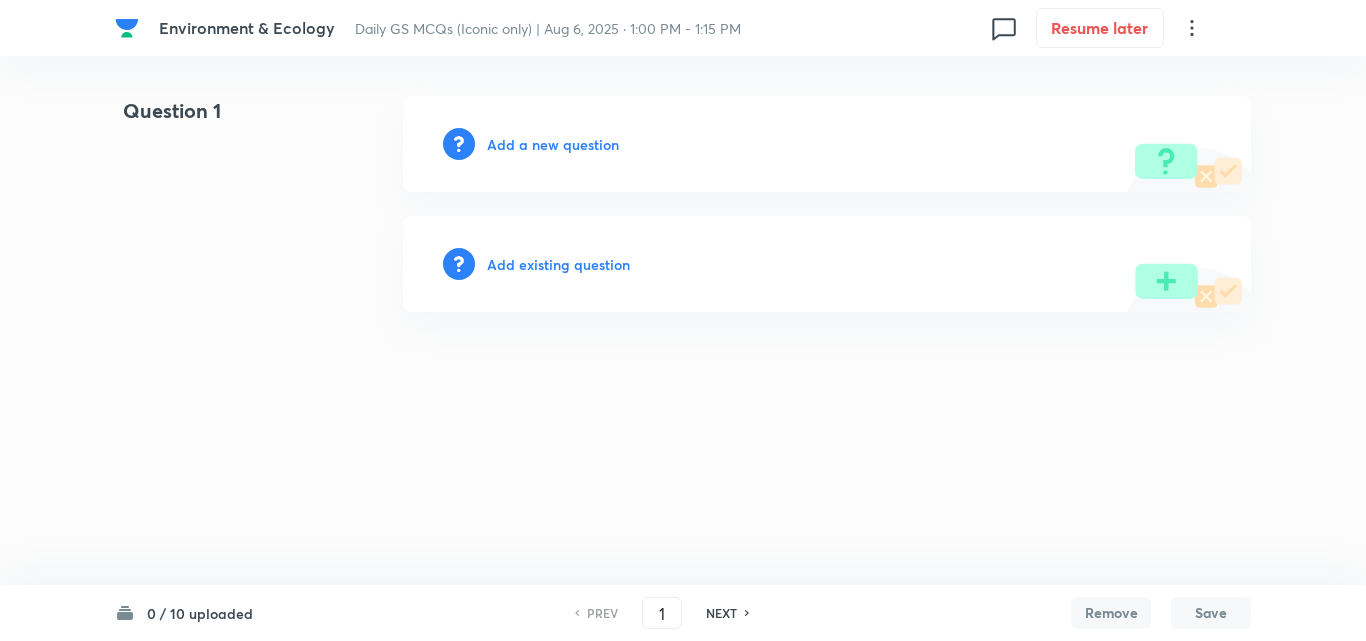 click on "Add a new question" at bounding box center [553, 144] 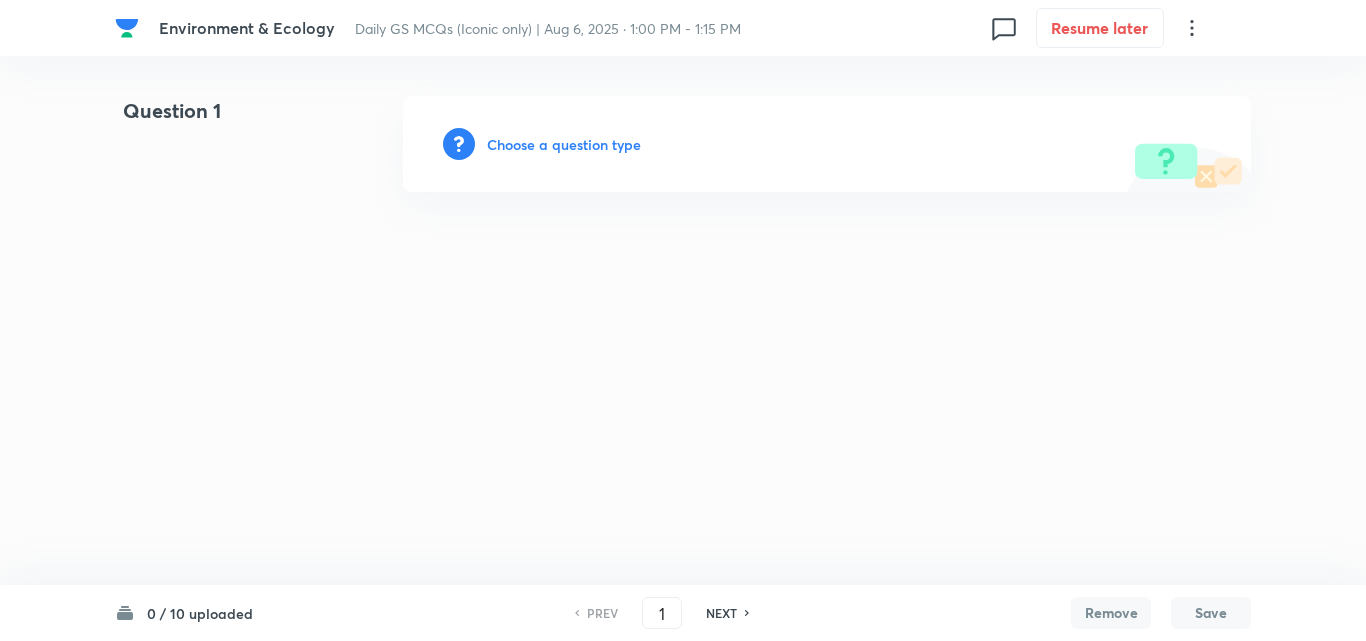 click on "Choose a question type" at bounding box center (564, 144) 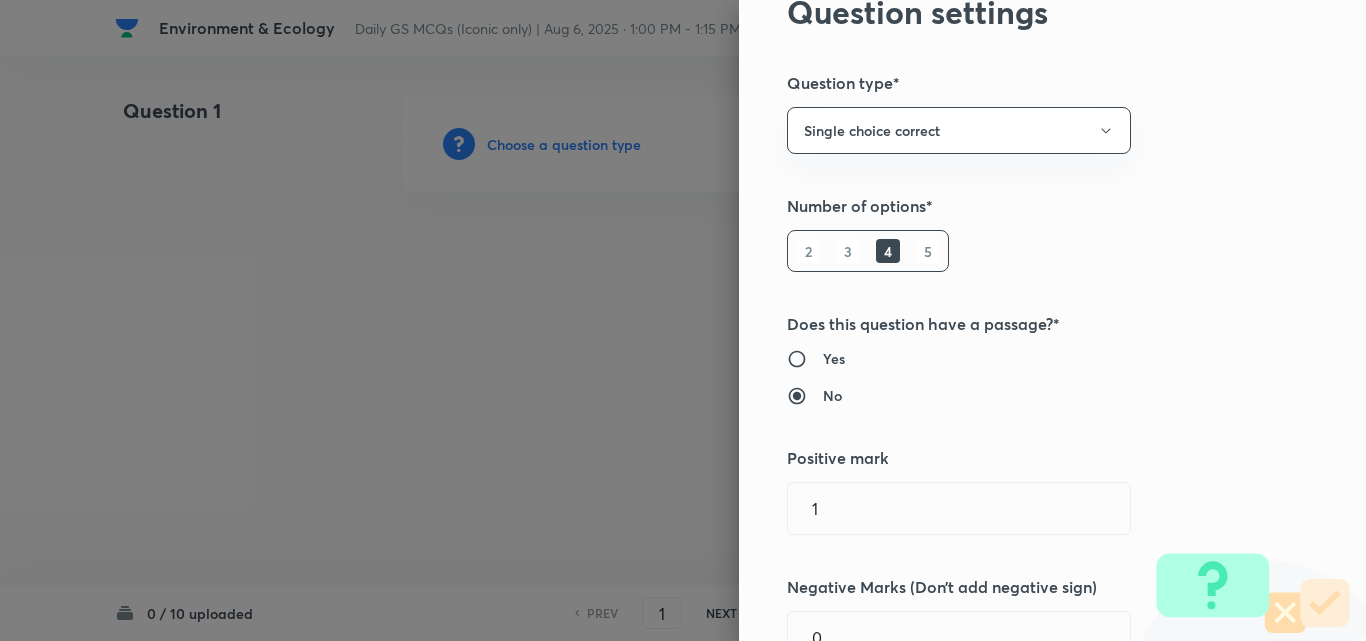 scroll, scrollTop: 200, scrollLeft: 0, axis: vertical 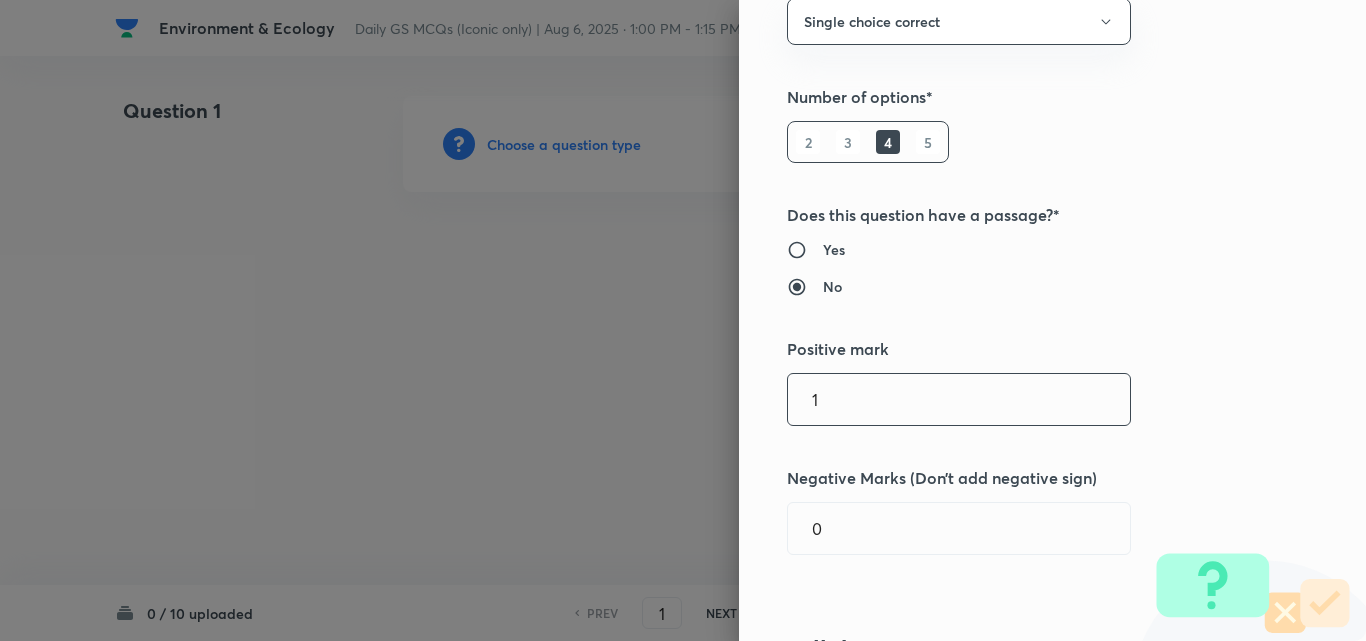 drag, startPoint x: 863, startPoint y: 391, endPoint x: 624, endPoint y: 390, distance: 239.00209 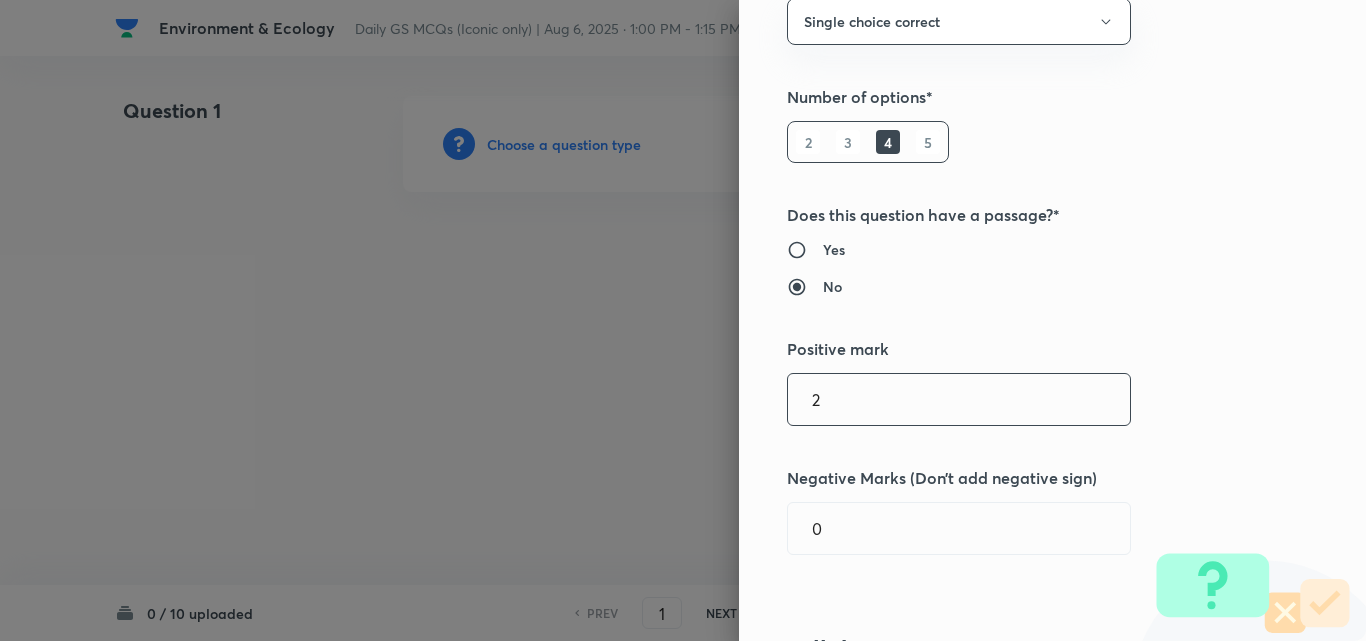 type on "2" 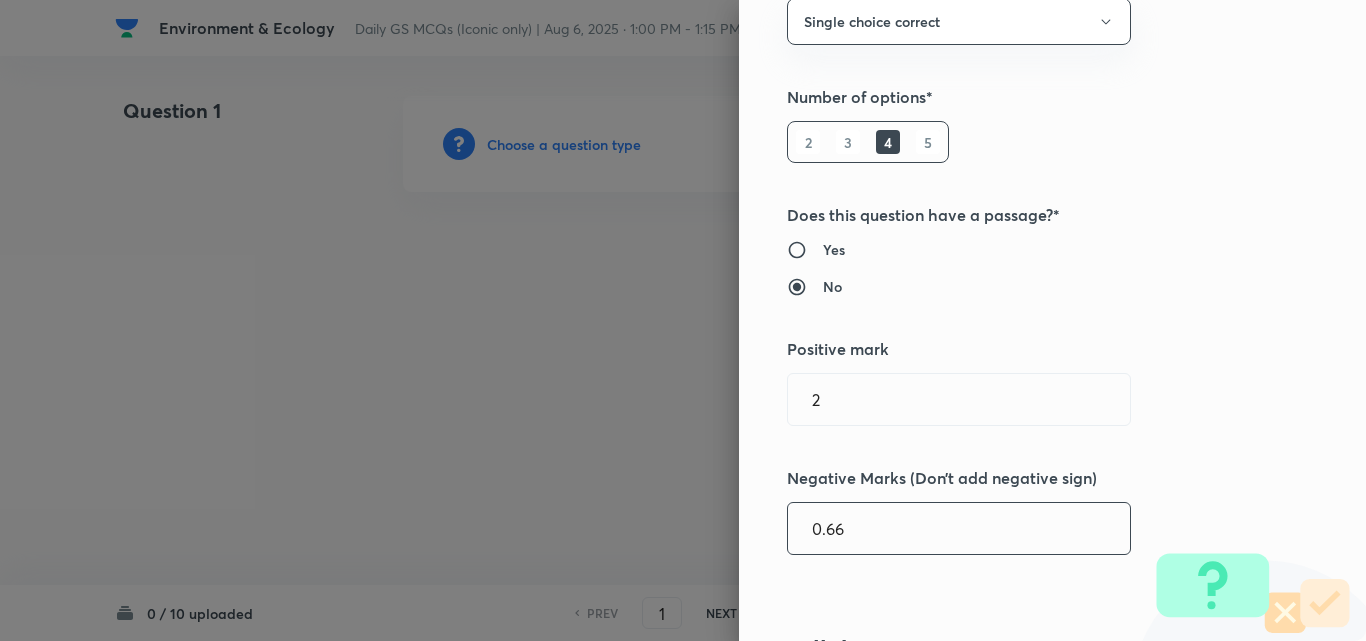type on "0.66" 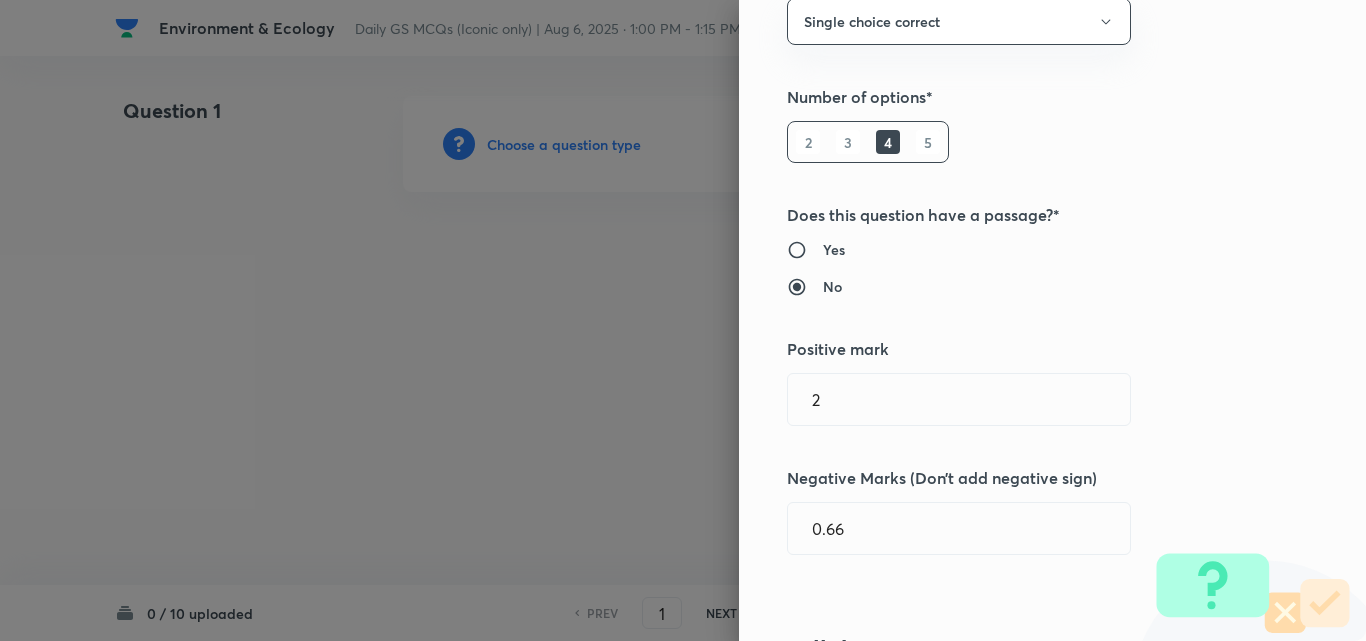 click on "Positive mark" at bounding box center (1019, 349) 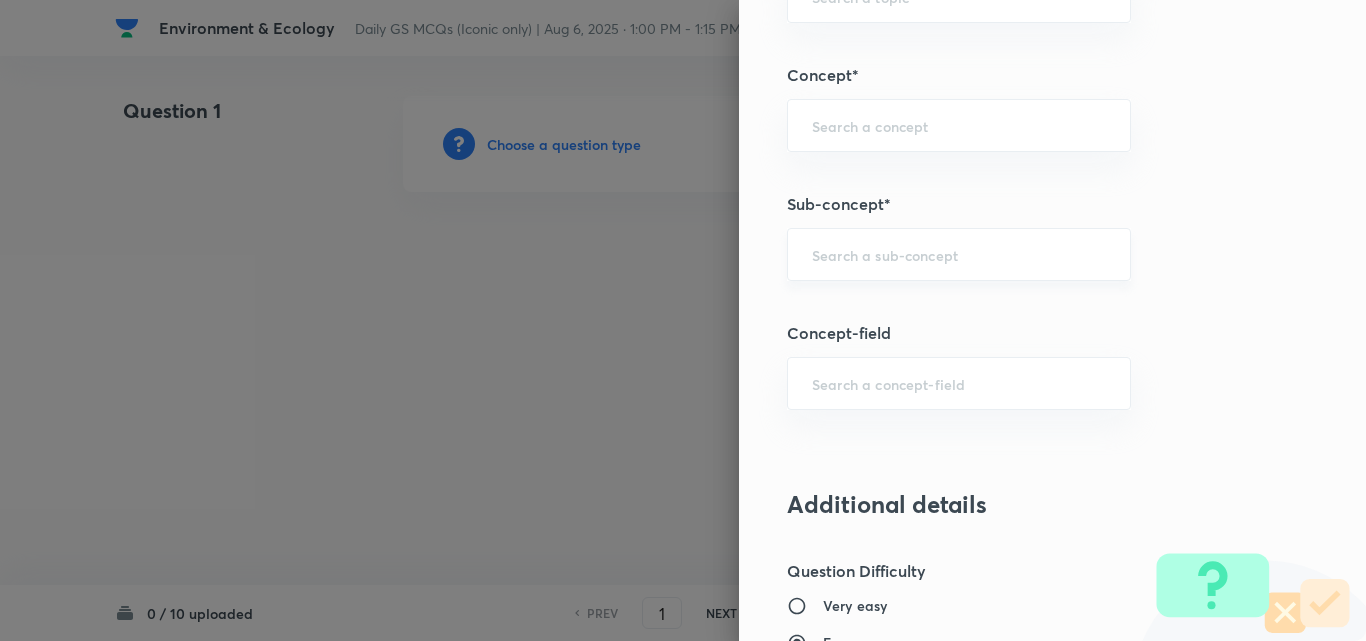 scroll, scrollTop: 1100, scrollLeft: 0, axis: vertical 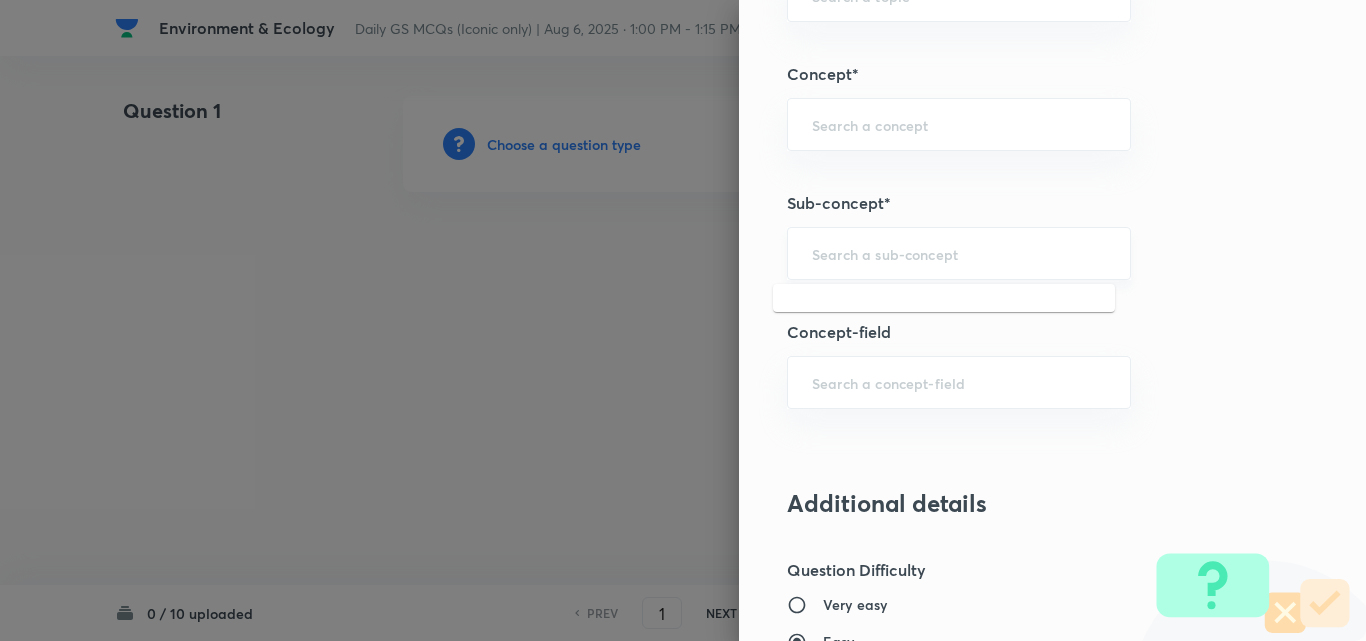 click at bounding box center (959, 253) 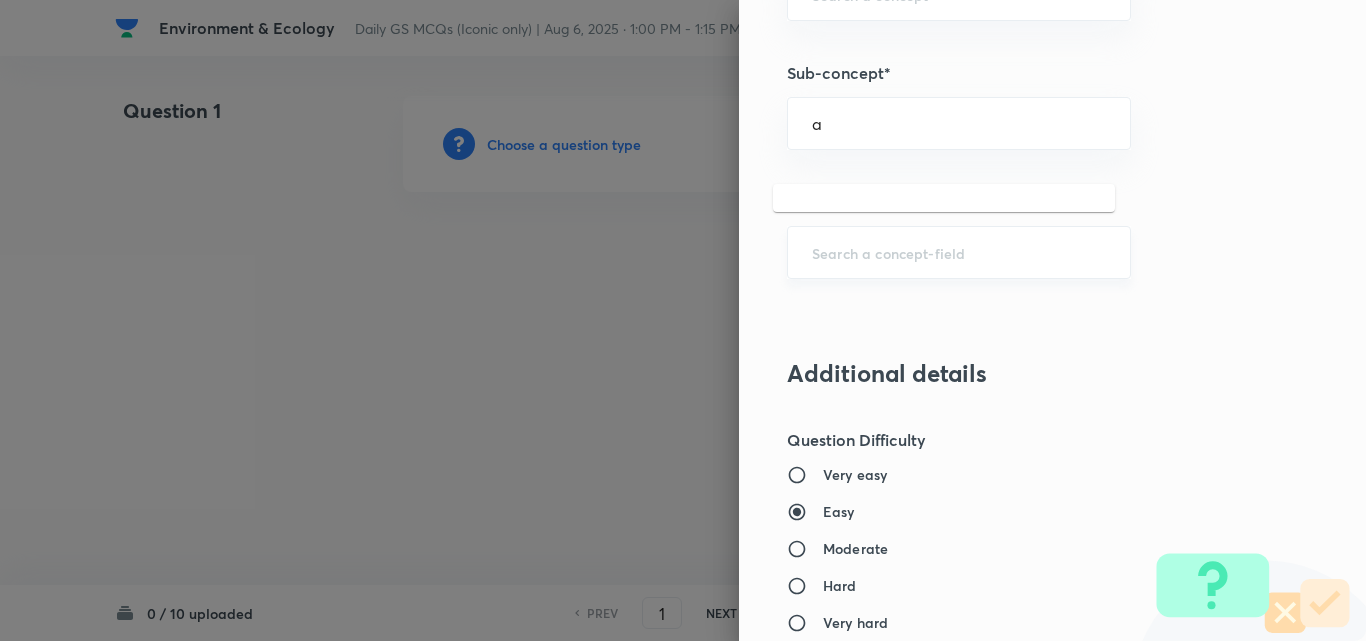 scroll, scrollTop: 1200, scrollLeft: 0, axis: vertical 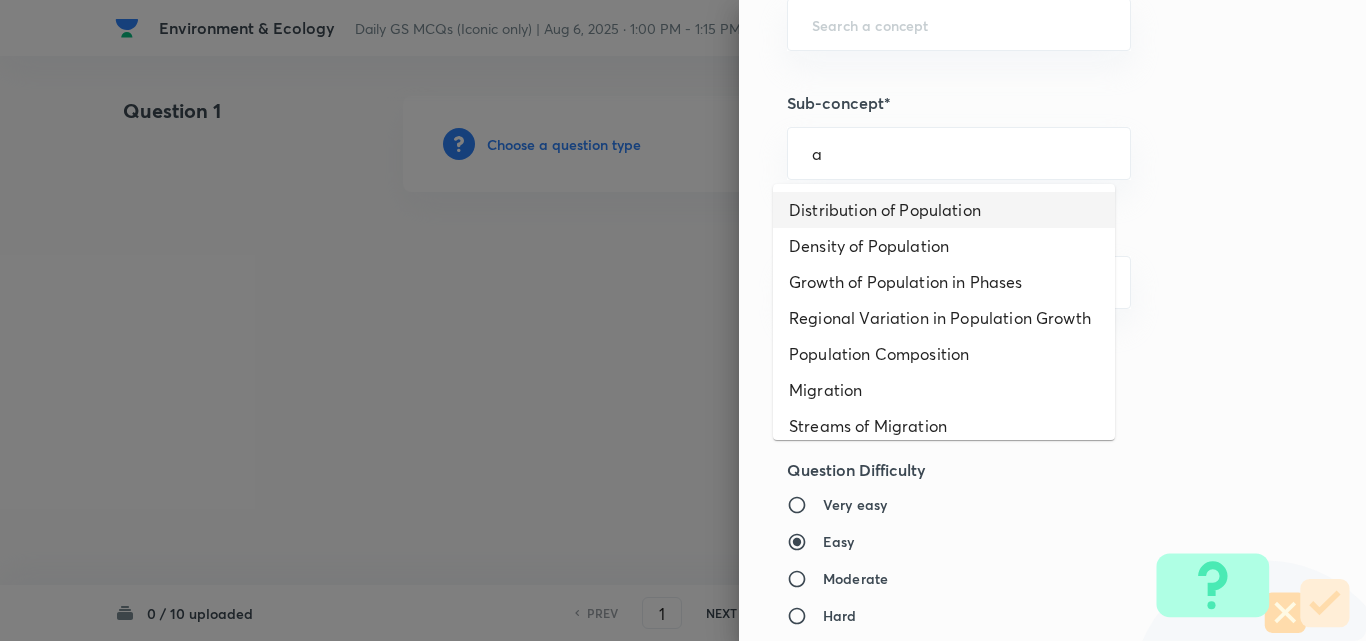 click on "Distribution of Population" at bounding box center [944, 210] 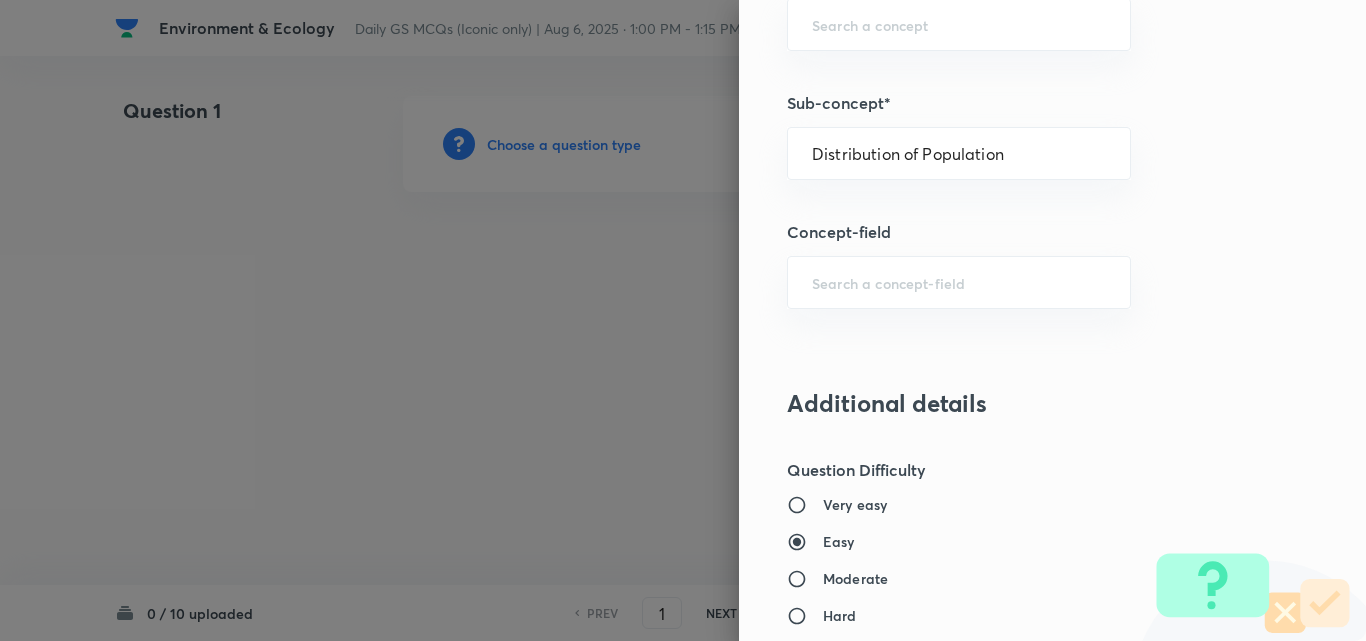 type on "Geography" 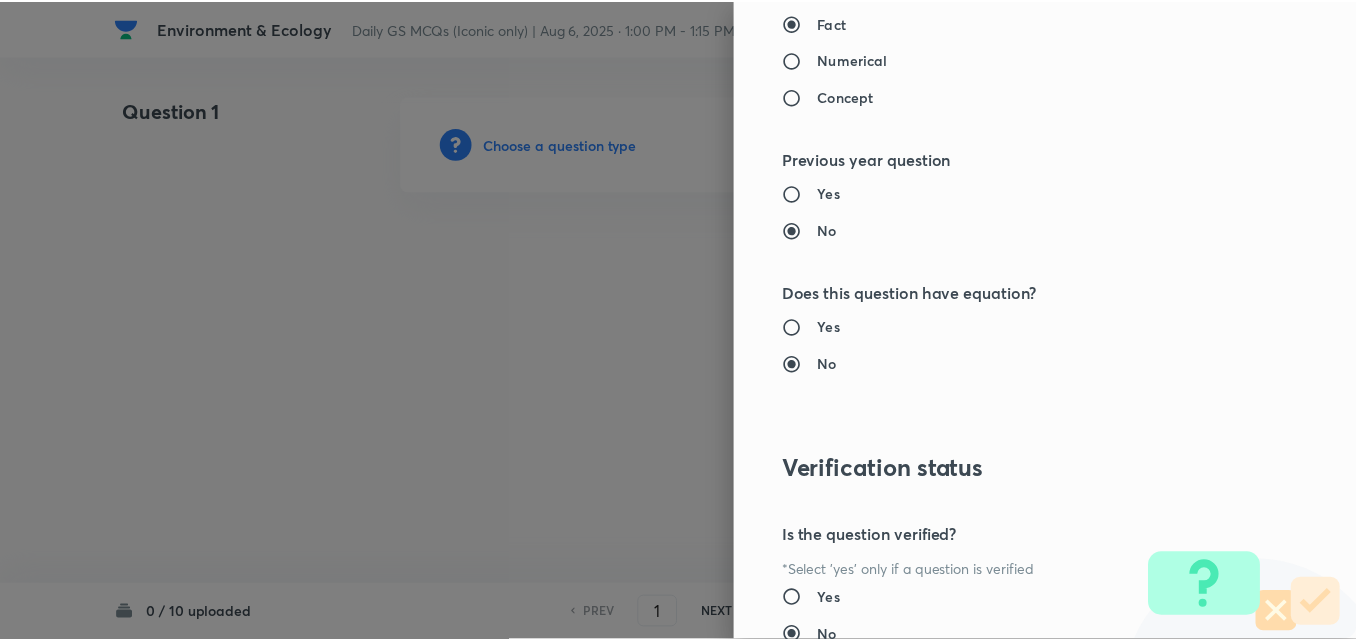 scroll, scrollTop: 2085, scrollLeft: 0, axis: vertical 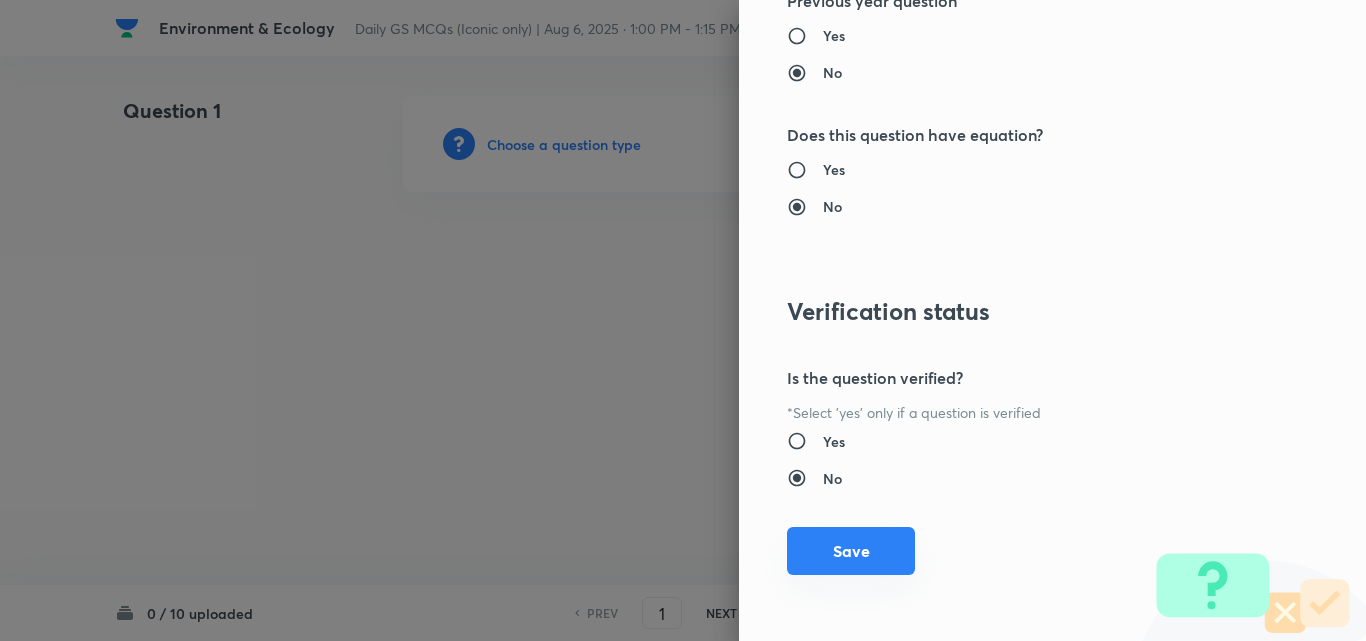 click on "Save" at bounding box center (851, 551) 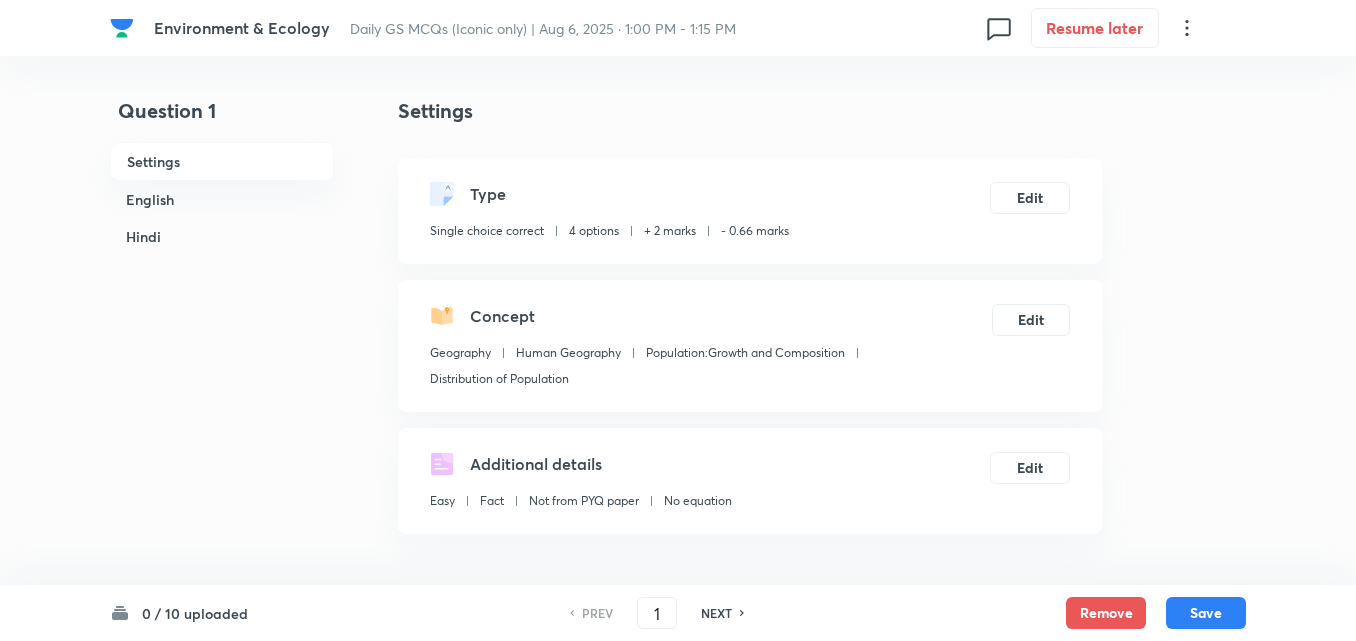 click on "English" at bounding box center (222, 199) 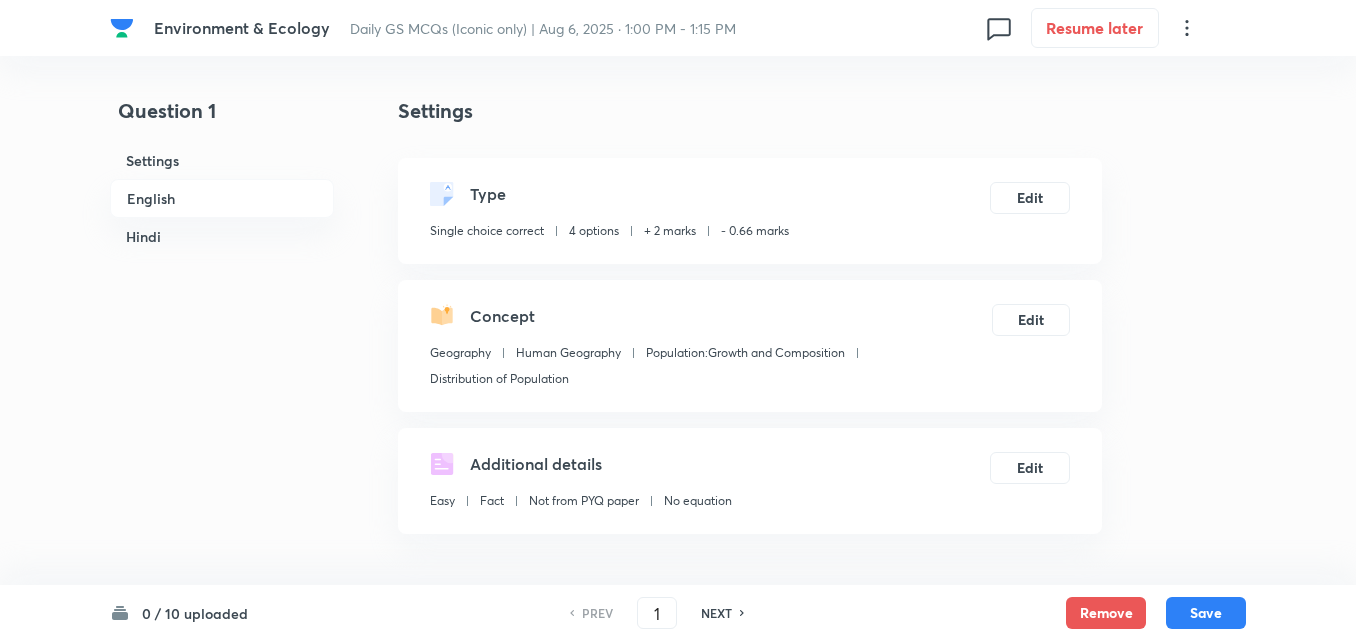 scroll, scrollTop: 542, scrollLeft: 0, axis: vertical 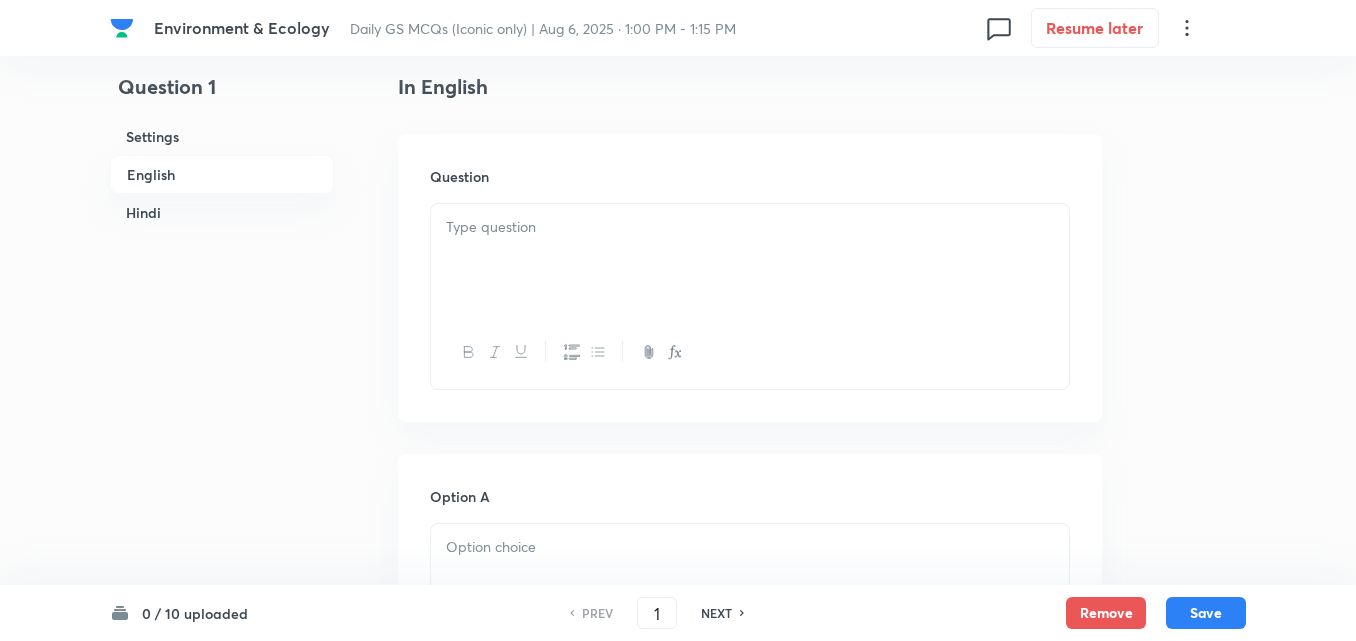 click at bounding box center (750, 260) 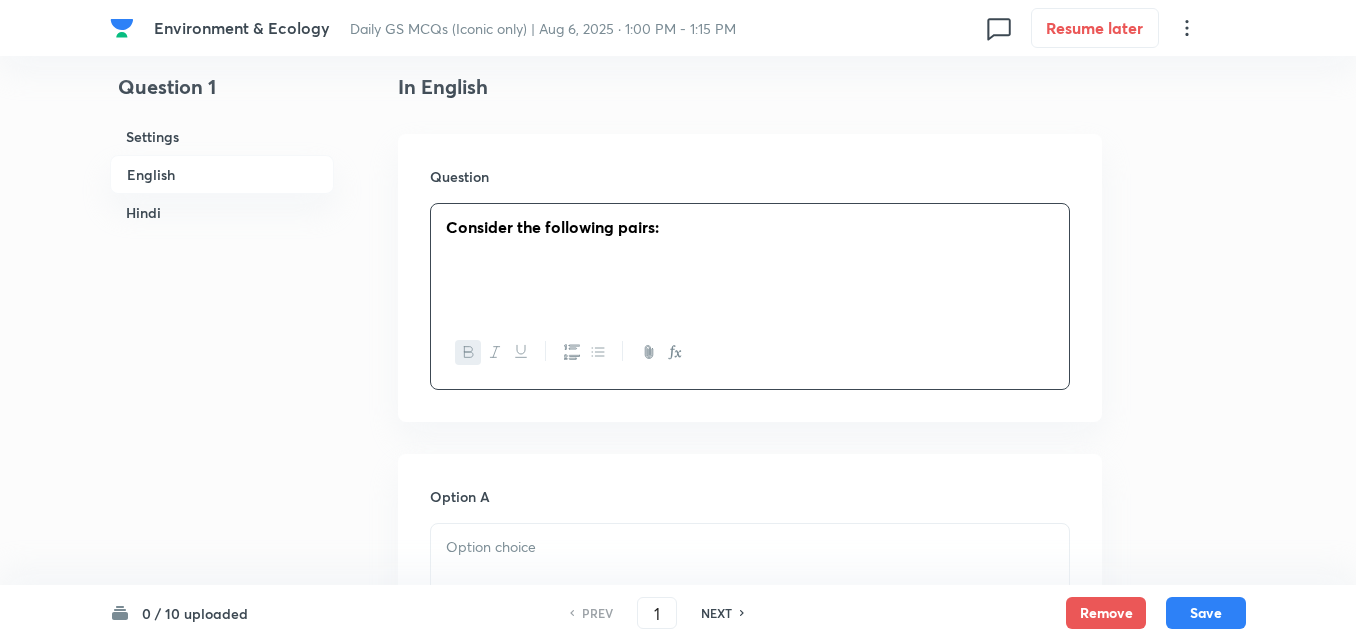 click on "Consider the following pairs: ﻿" at bounding box center [750, 260] 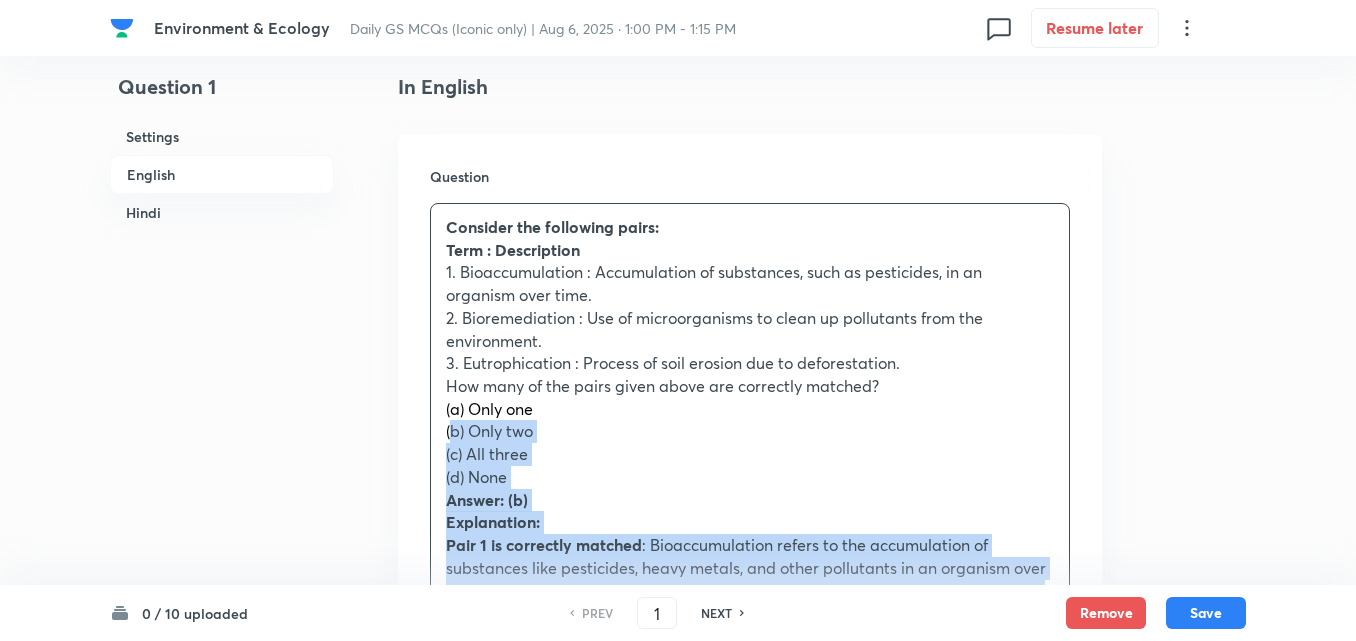 drag, startPoint x: 466, startPoint y: 446, endPoint x: 413, endPoint y: 436, distance: 53.935146 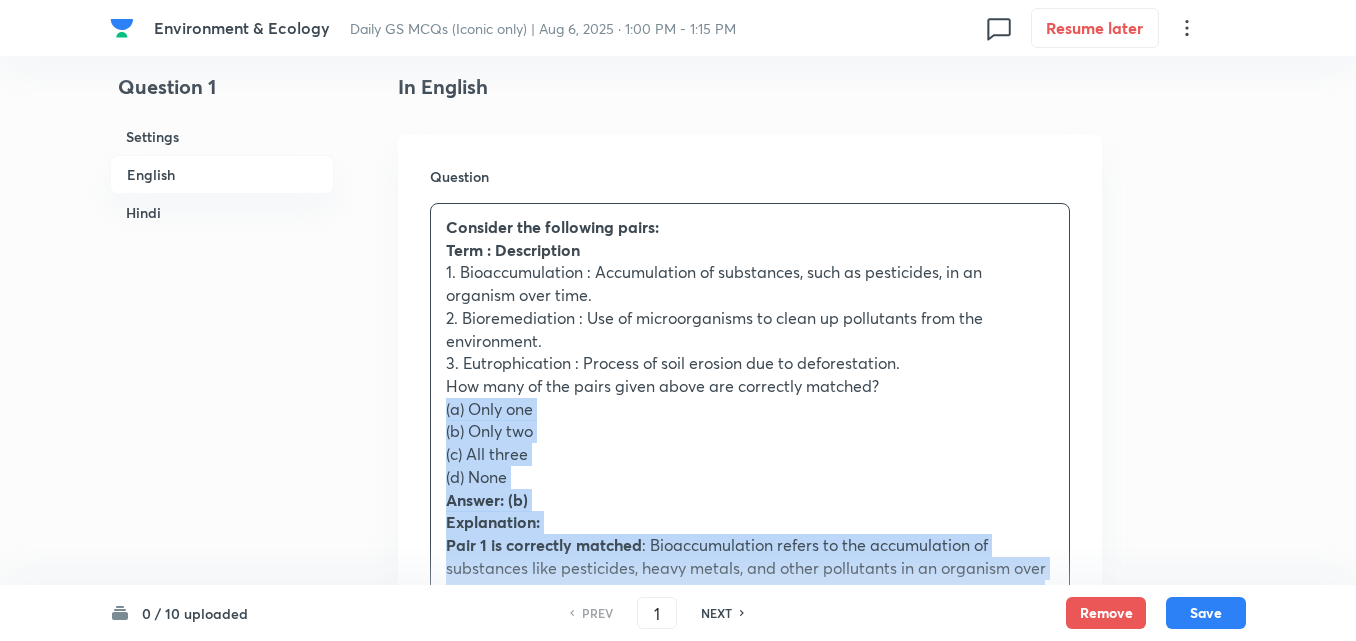 click on "Question Consider the following pairs: Term :	Description 1. Bioaccumulation :	Accumulation of substances, such as pesticides, in an organism over time. 2. Bioremediation :	Use of microorganisms to clean up pollutants from the environment. 3. Eutrophication :	Process of soil erosion due to deforestation. How many of the pairs given above are correctly matched? (a) Only one (b) Only two  (c) All three  (d) None Answer: (b) Explanation: Pair 1 is correctly matched : Bioaccumulation refers to the accumulation of substances like pesticides, heavy metals, and other pollutants in an organism over time, often through the food chain. As an organism consumes contaminated food, these substances build up in its tissues. This is a well-established environmental concept. Pair 2 is correctly matched Pair 3 is not correctly matched" at bounding box center [750, 563] 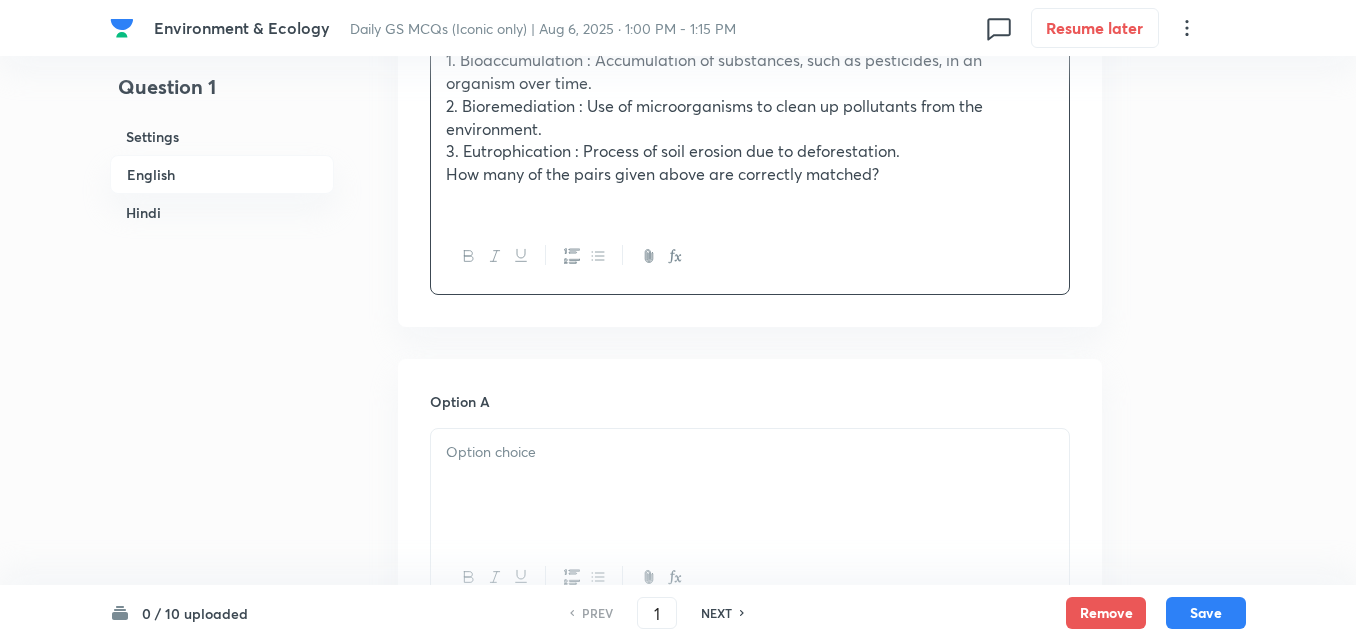 scroll, scrollTop: 942, scrollLeft: 0, axis: vertical 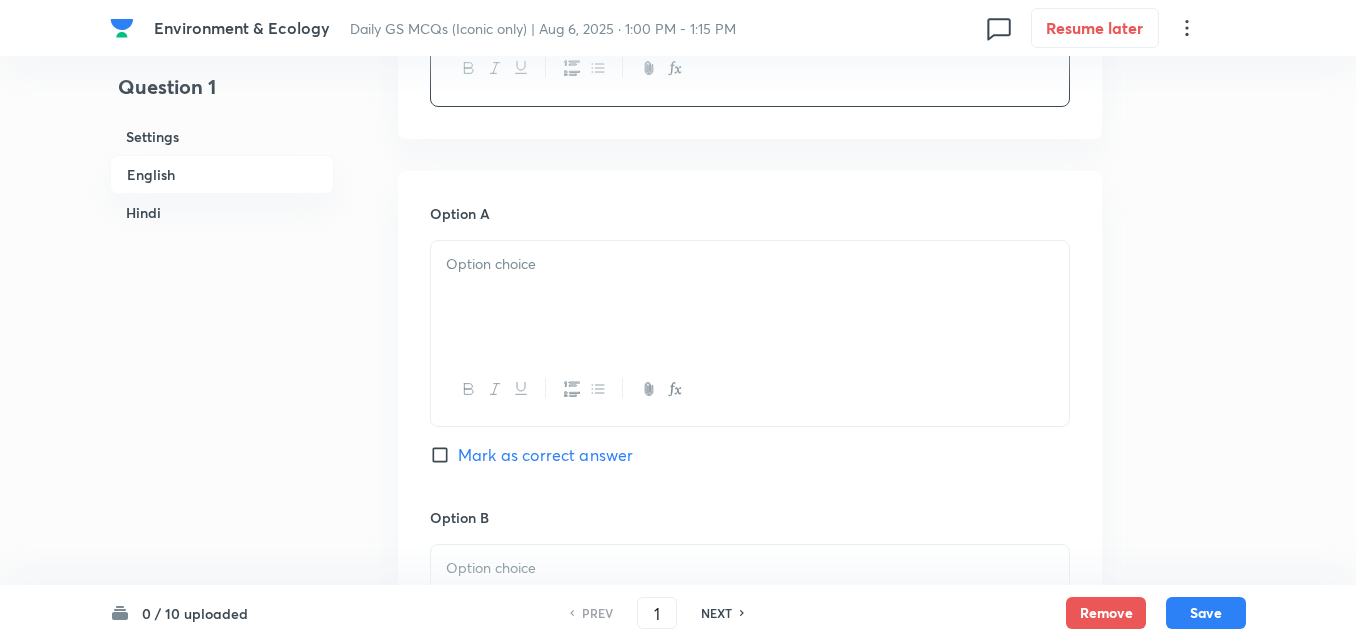 click at bounding box center (750, 297) 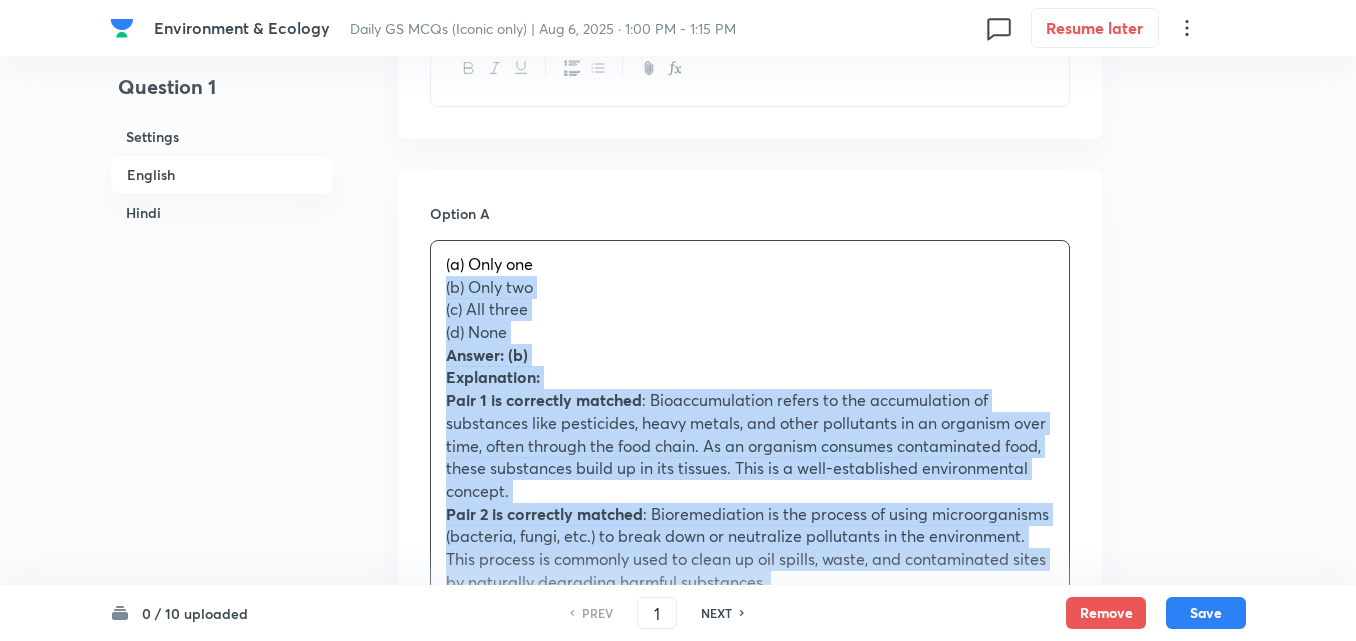 drag, startPoint x: 435, startPoint y: 293, endPoint x: 405, endPoint y: 278, distance: 33.54102 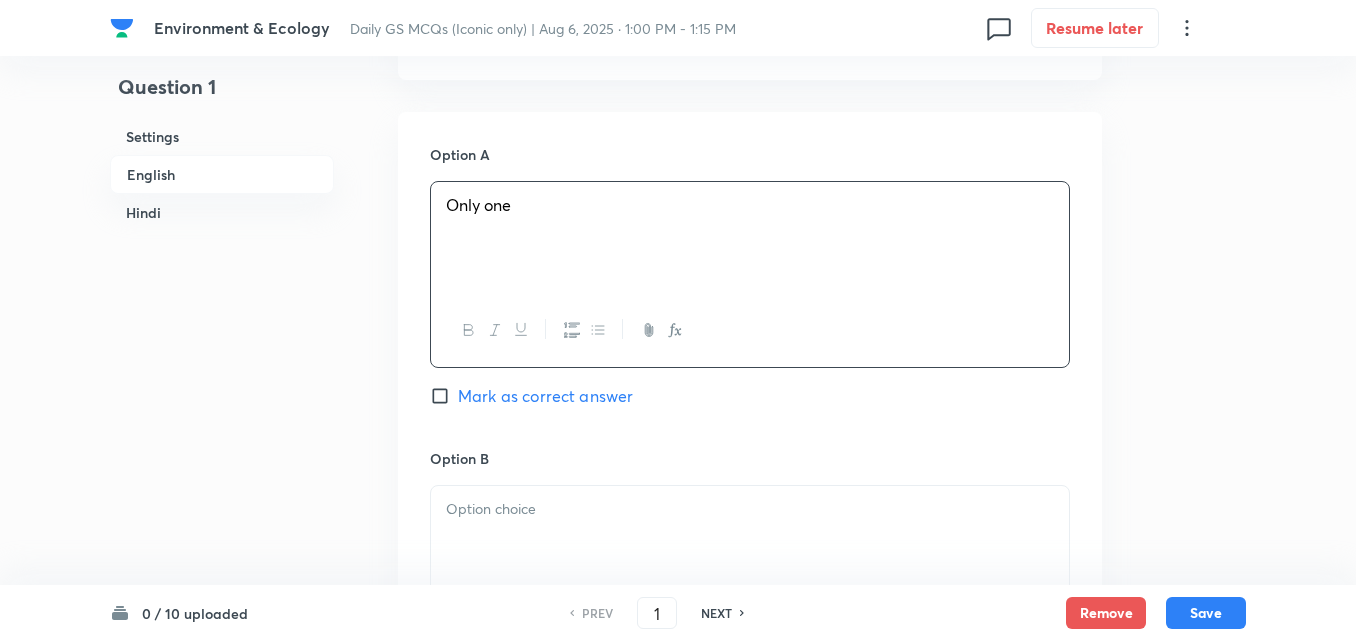 scroll, scrollTop: 1242, scrollLeft: 0, axis: vertical 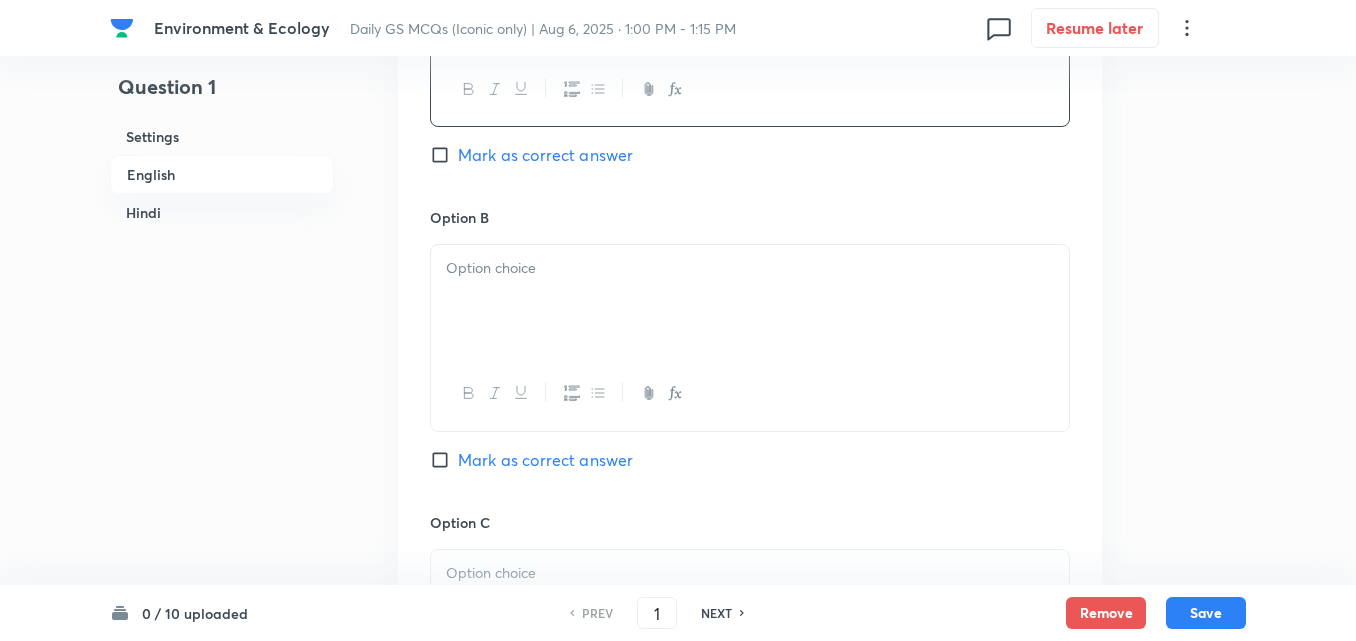 click at bounding box center [750, 301] 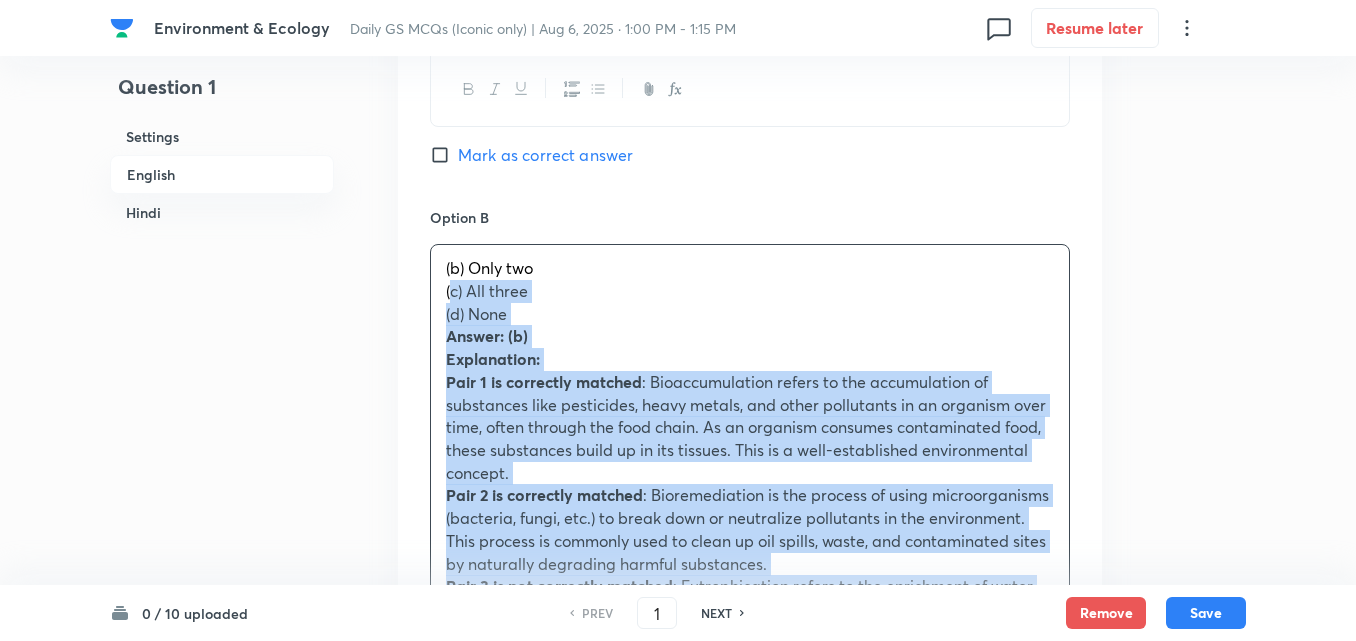 click on "Option A Only one Mark as correct answer Option B (b) Only two  (c) All three  (d) None Answer: (b) Explanation: Pair 1 is correctly matched : Bioaccumulation refers to the accumulation of substances like pesticides, heavy metals, and other pollutants in an organism over time, often through the food chain. As an organism consumes contaminated food, these substances build up in its tissues. This is a well-established environmental concept. Pair 2 is correctly matched : Bioremediation is the process of using microorganisms (bacteria, fungi, etc.) to break down or neutralize pollutants in the environment. This process is commonly used to clean up oil spills, waste, and contaminated sites by naturally degrading harmful substances. Pair 3 is not correctly matched Mark as correct answer Option C Mark as correct answer Option D Mark as correct answer" at bounding box center (750, 675) 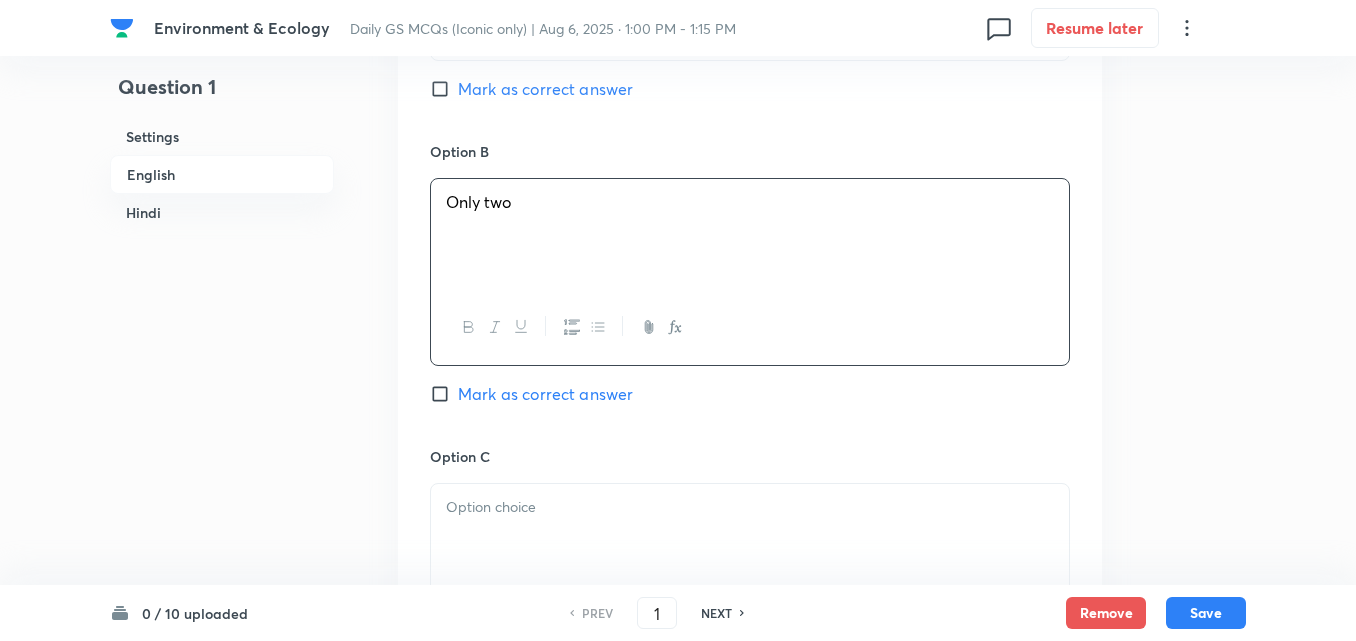 scroll, scrollTop: 1442, scrollLeft: 0, axis: vertical 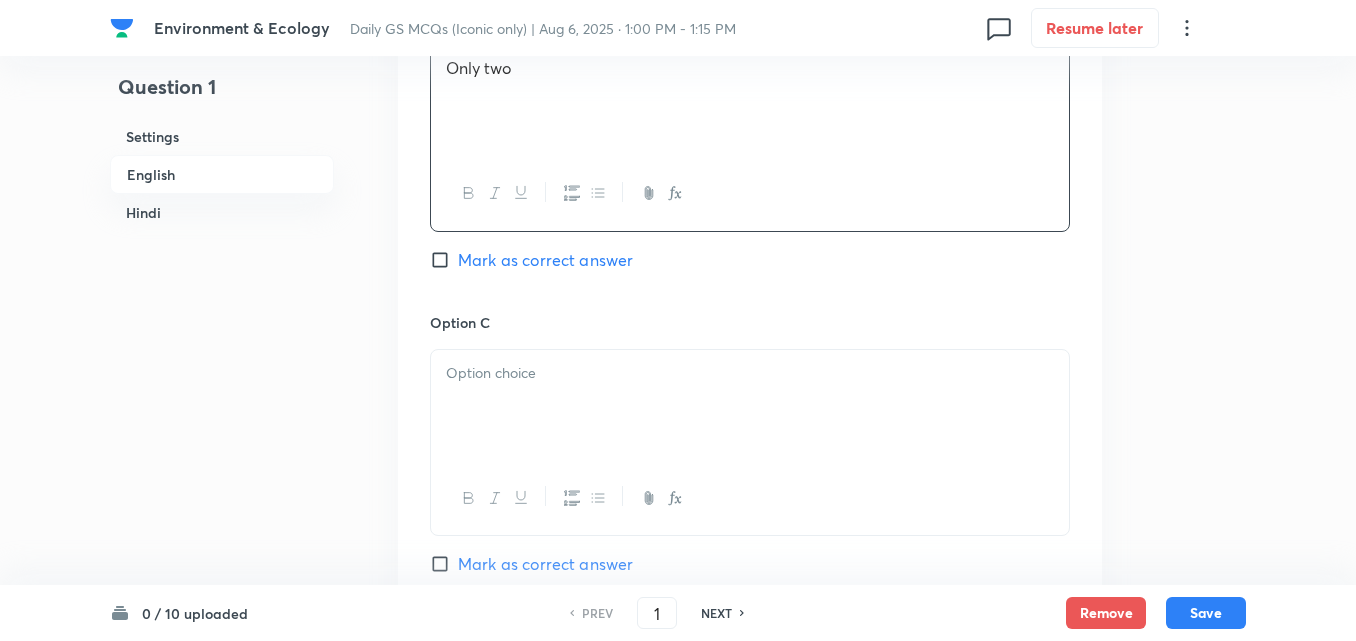 click on "Mark as correct answer" at bounding box center (545, 260) 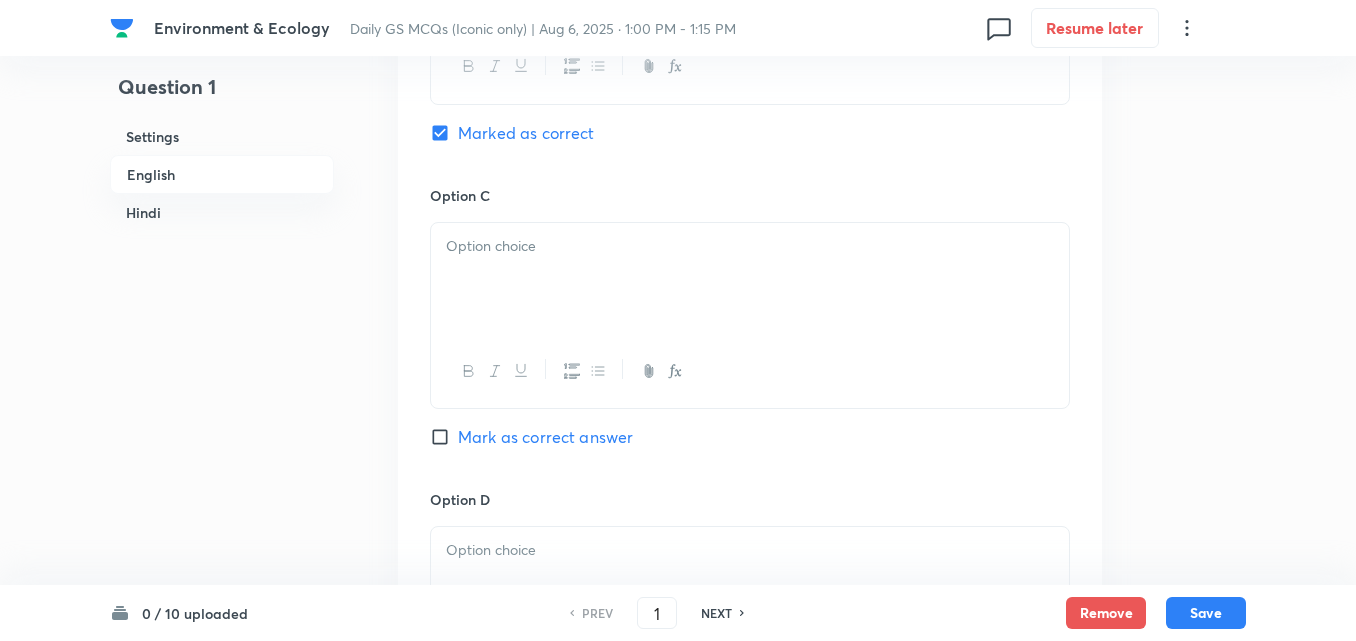 checkbox on "true" 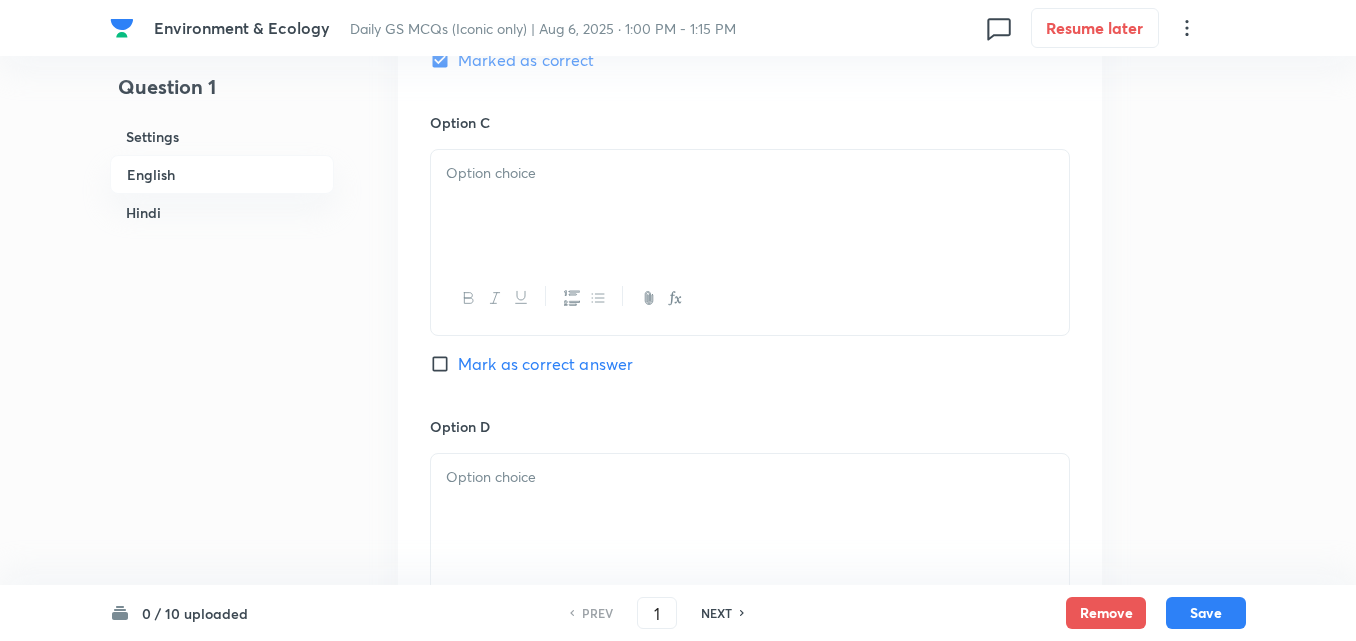 click at bounding box center (750, 206) 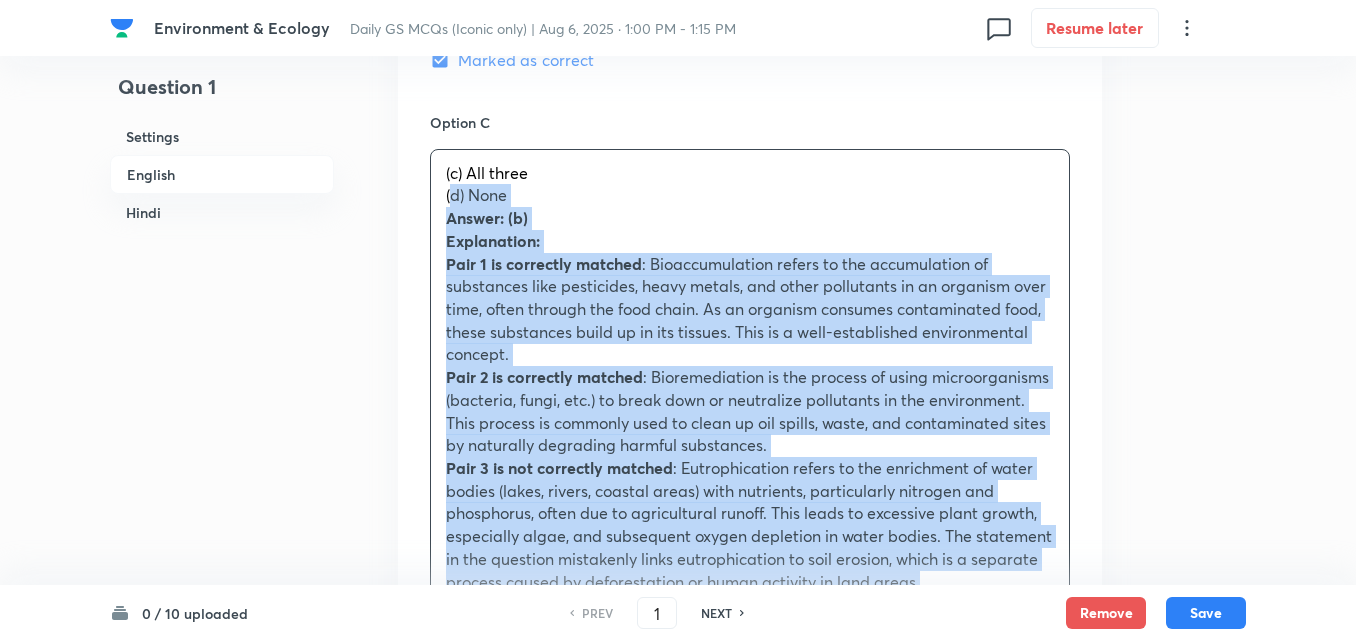 click on "Option A Only one Mark as correct answer Option B Only two Marked as correct Option C (c) All three (d) None Answer: (b) Explanation: Pair 1 is correctly matched : Bioaccumulation refers to the accumulation of substances like pesticides, heavy metals, and other pollutants in an organism over time, often through the food chain. As an organism consumes contaminated food, these substances build up in its tissues. This is a well-established environmental concept. Pair 2 is correctly matched : Bioremediation is the process of using microorganisms (bacteria, fungi, etc.) to break down or neutralize pollutants in the environment. This process is commonly used to clean up oil spills, waste, and contaminated sites by naturally degrading harmful substances. Pair 3 is not correctly matched Mark as correct answer Option D Mark as correct answer" at bounding box center [750, 263] 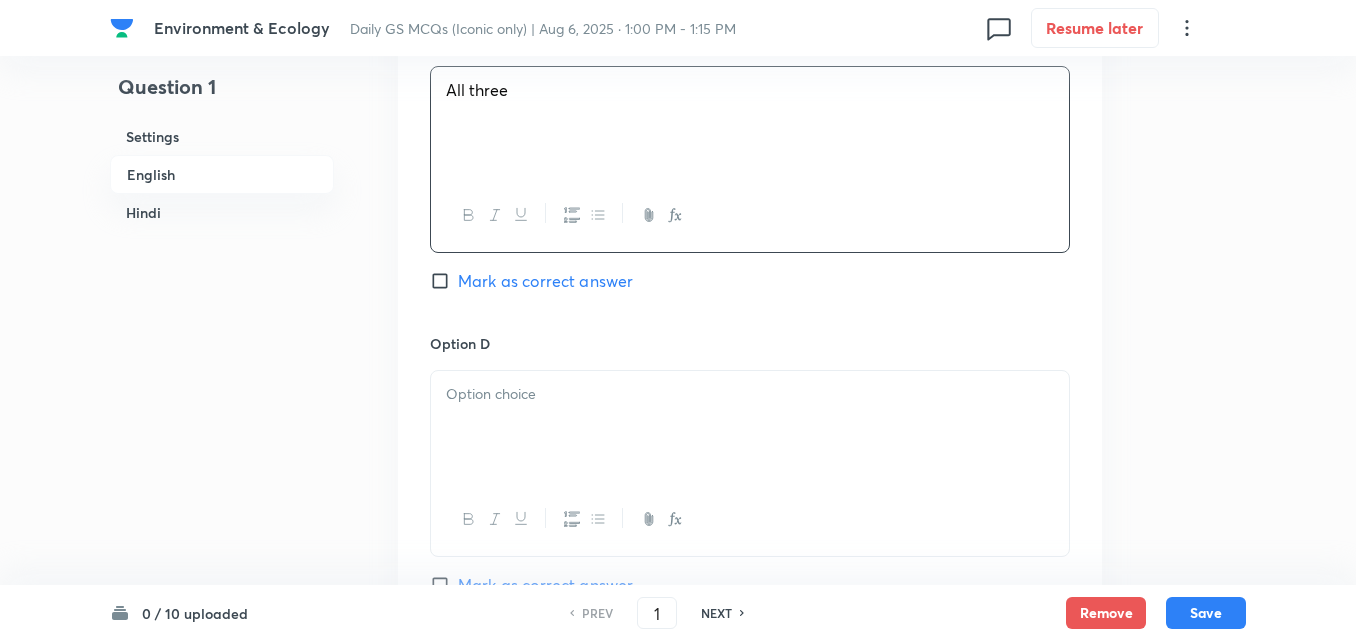 scroll, scrollTop: 1842, scrollLeft: 0, axis: vertical 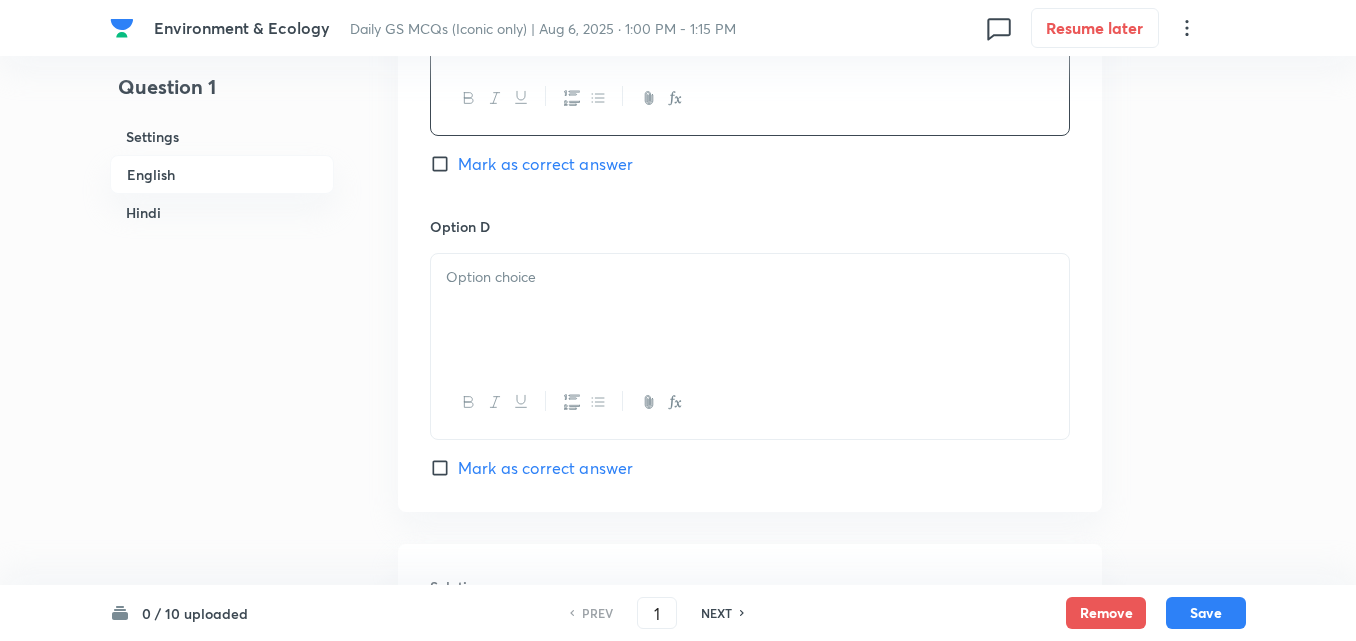 click at bounding box center (750, 310) 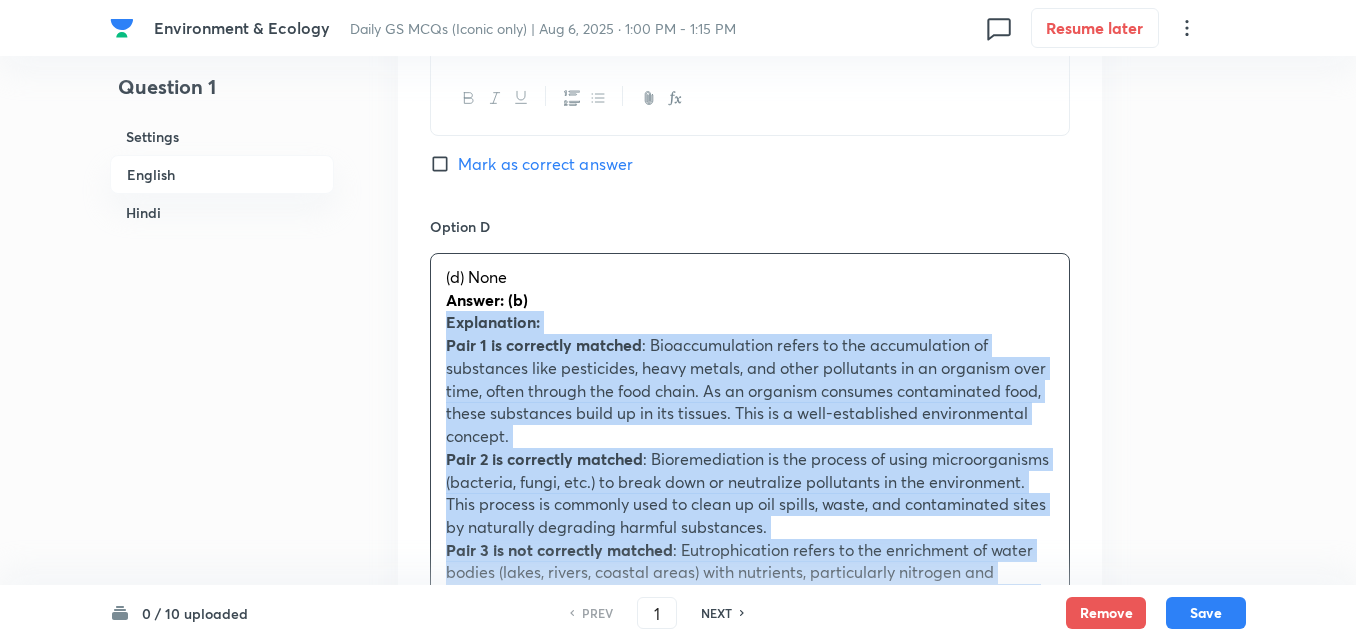 drag, startPoint x: 427, startPoint y: 319, endPoint x: 416, endPoint y: 319, distance: 11 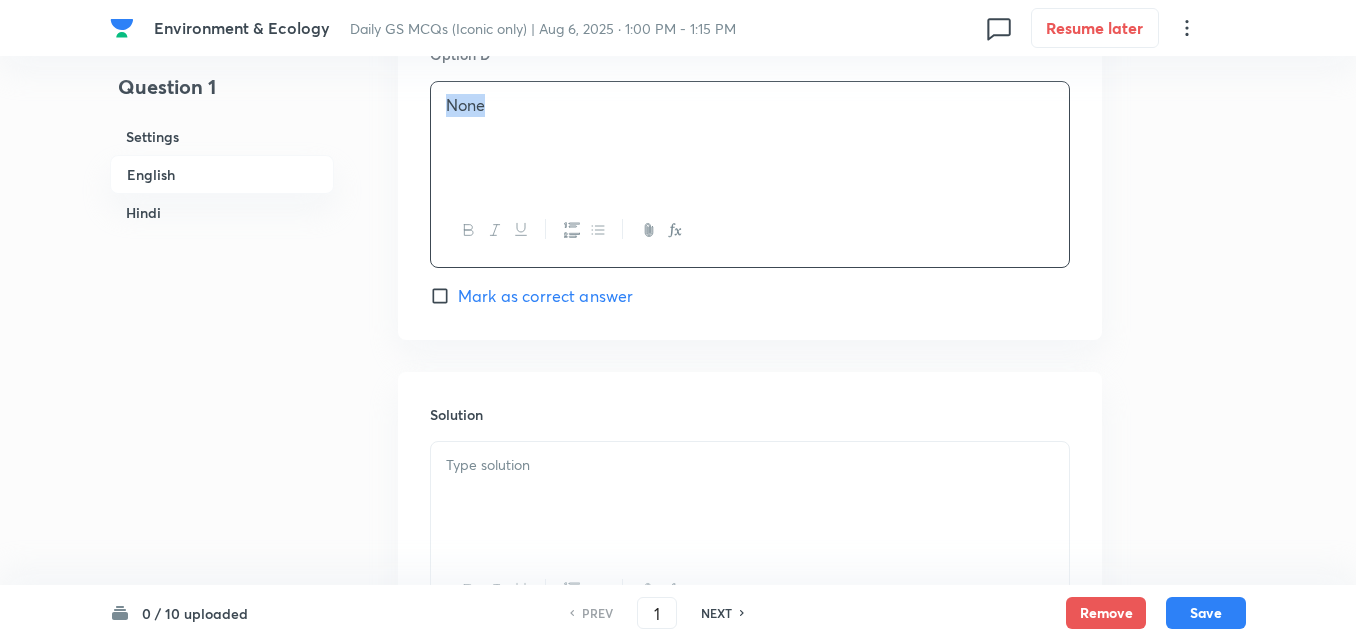 scroll, scrollTop: 2242, scrollLeft: 0, axis: vertical 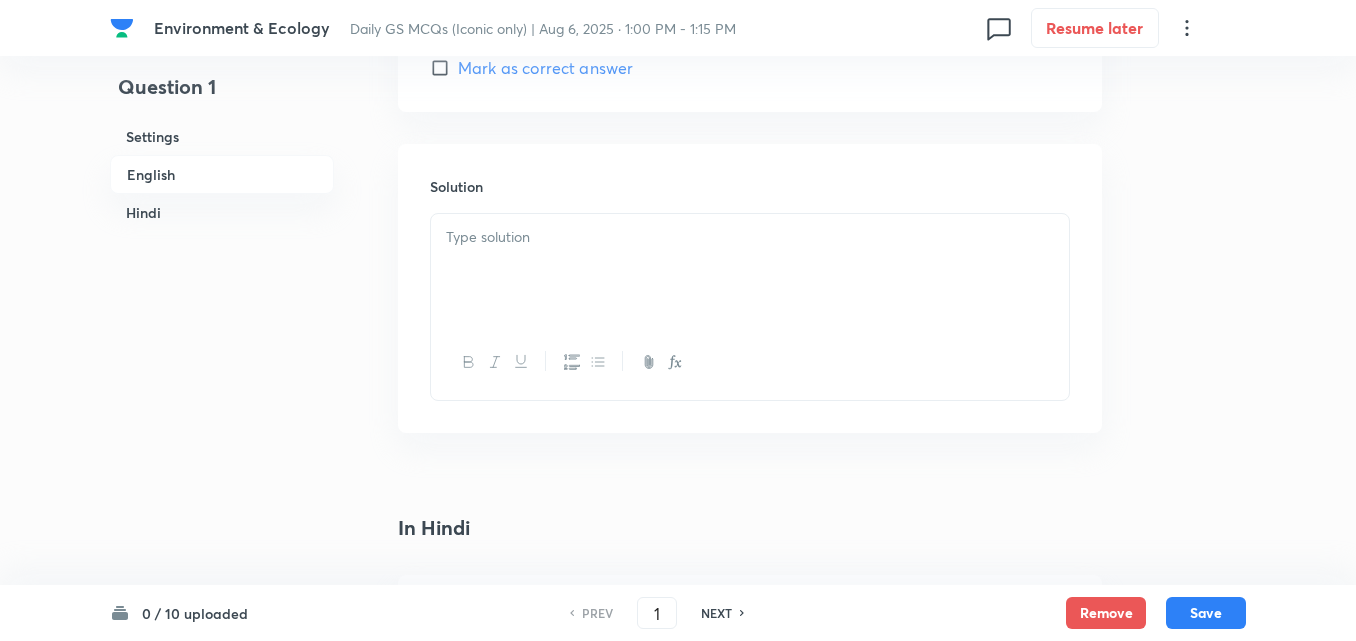 click at bounding box center [750, 270] 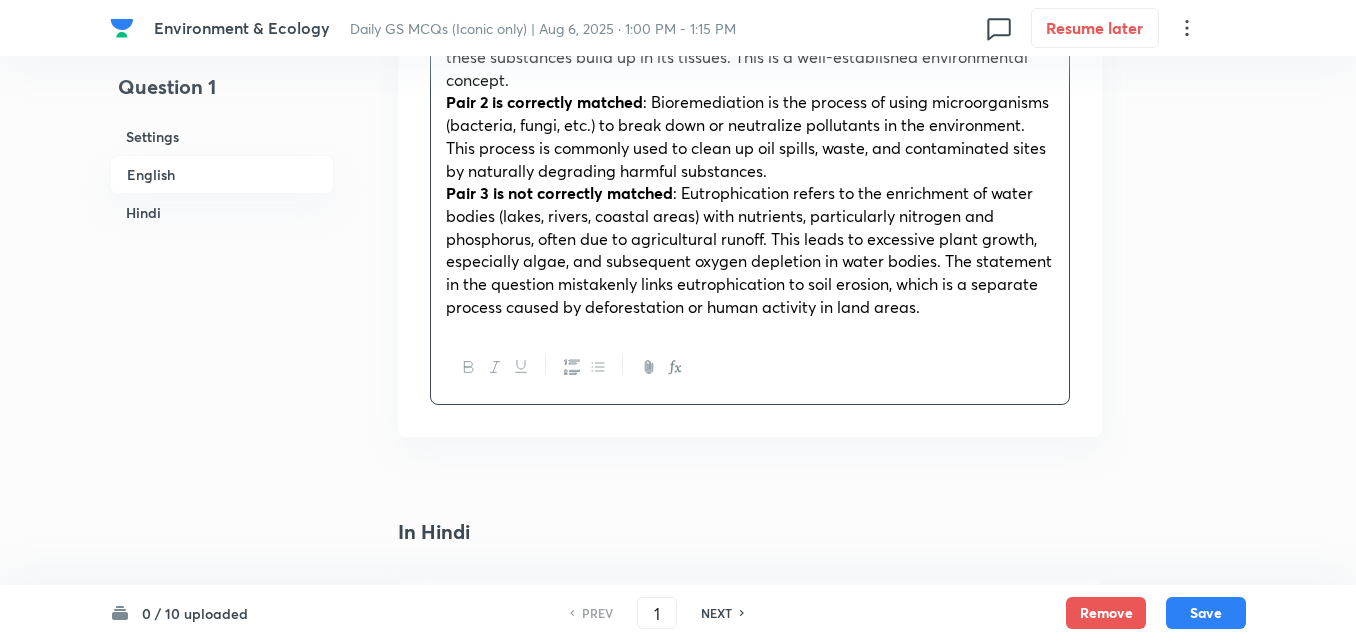 scroll, scrollTop: 2542, scrollLeft: 0, axis: vertical 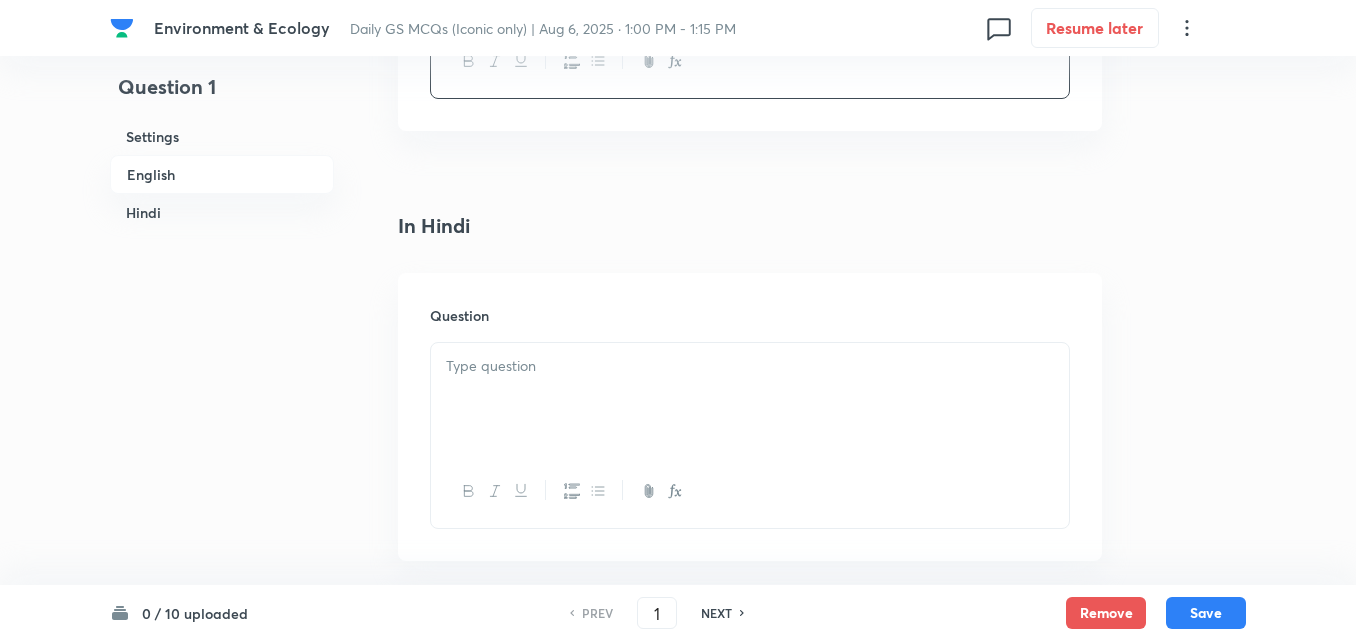 click at bounding box center [750, 399] 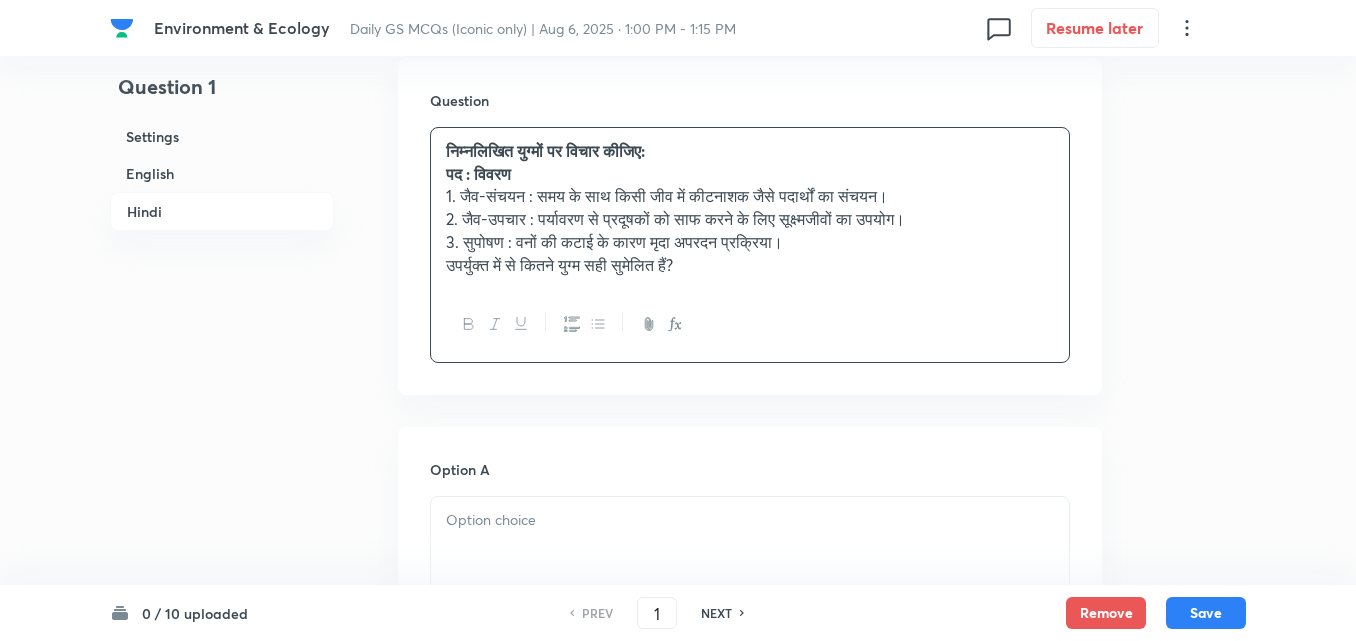 scroll, scrollTop: 3242, scrollLeft: 0, axis: vertical 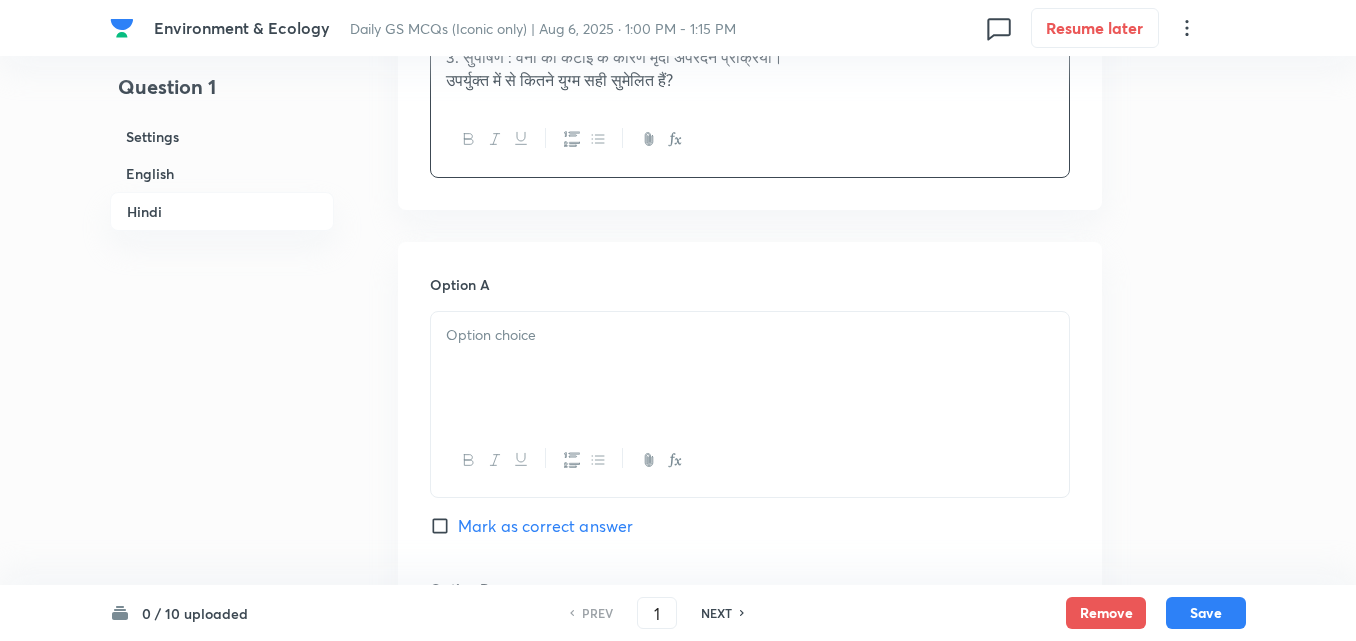 click at bounding box center [750, 368] 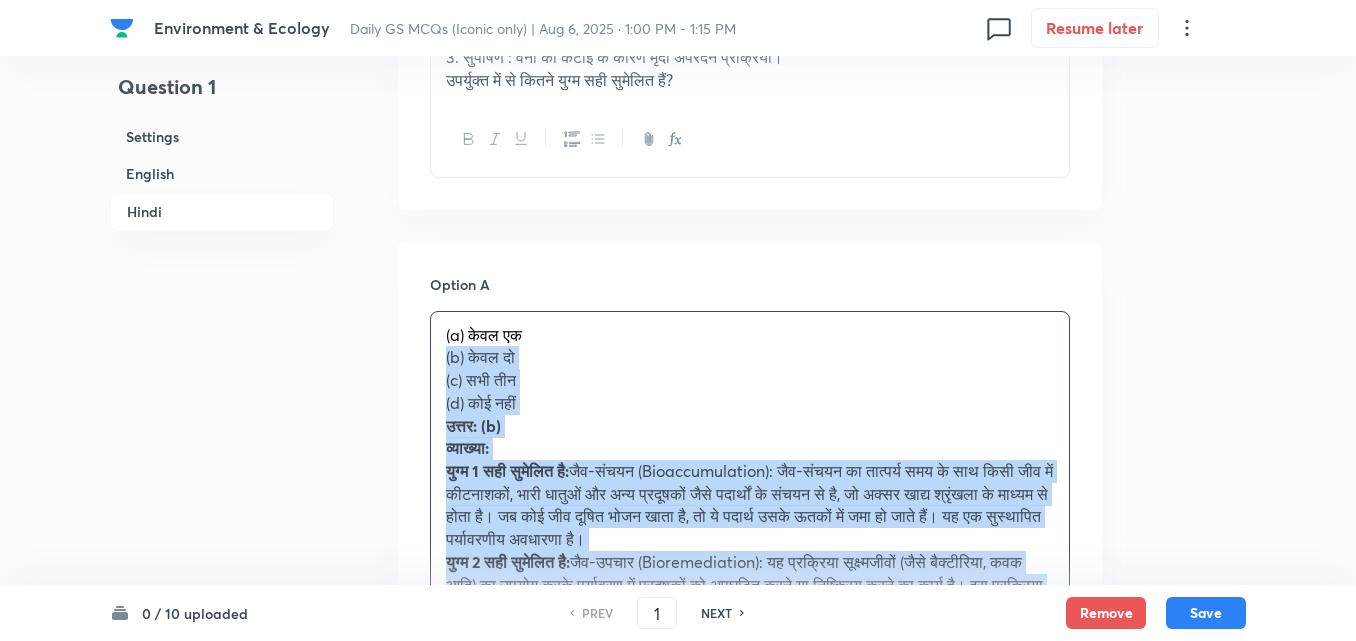 click on "Option A (a) केवल एक (b) केवल दो (c) सभी तीन (d) कोई नहीं उत्तर: (b) व्याख्या: युग्म 1 सही सुमेलित है: जैव-संचयन (Bioaccumulation): जैव-संचयन का तात्पर्य समय के साथ किसी जीव में कीटनाशकों, भारी धातुओं और अन्य प्रदूषकों जैसे पदार्थों के संचयन से है, जो अक्सर खाद्य श्रृंखला के माध्यम से होता है। जब कोई जीव दूषित भोजन खाता है, तो ये पदार्थ उसके ऊतकों में जमा हो जाते हैं। यह एक सुस्थापित पर्यावरणीय अवधारणा है। Mark as correct answer Option B" at bounding box center (750, 1057) 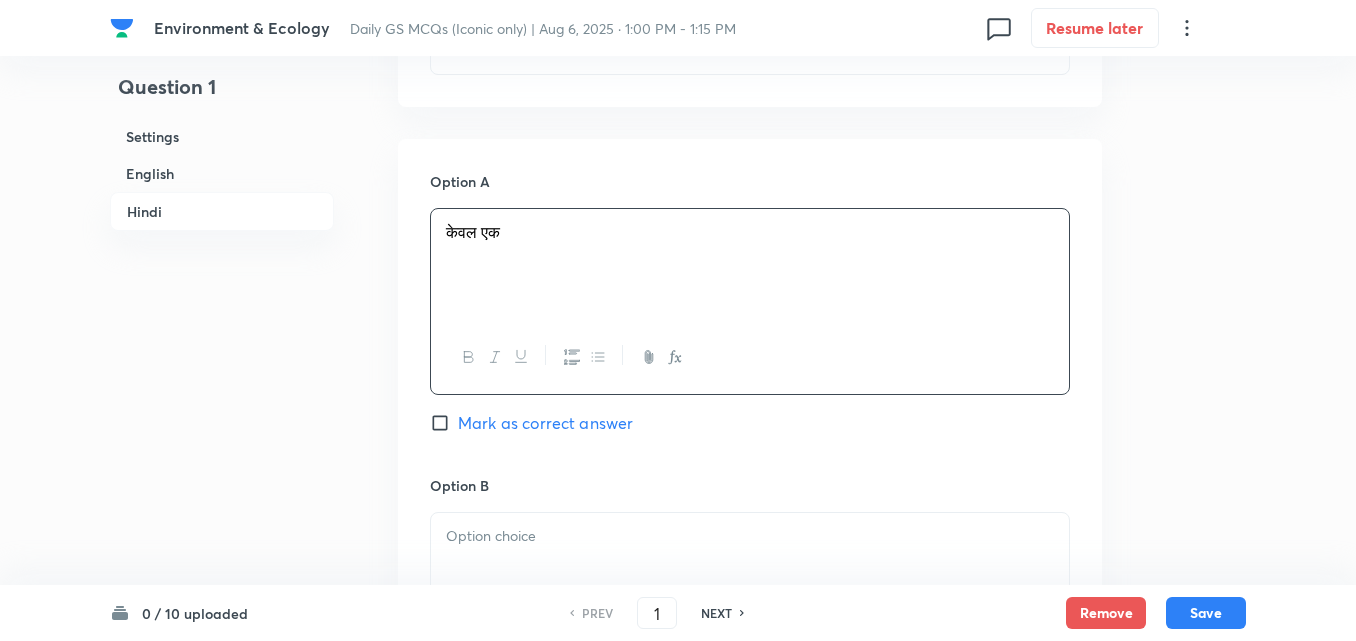 scroll, scrollTop: 3442, scrollLeft: 0, axis: vertical 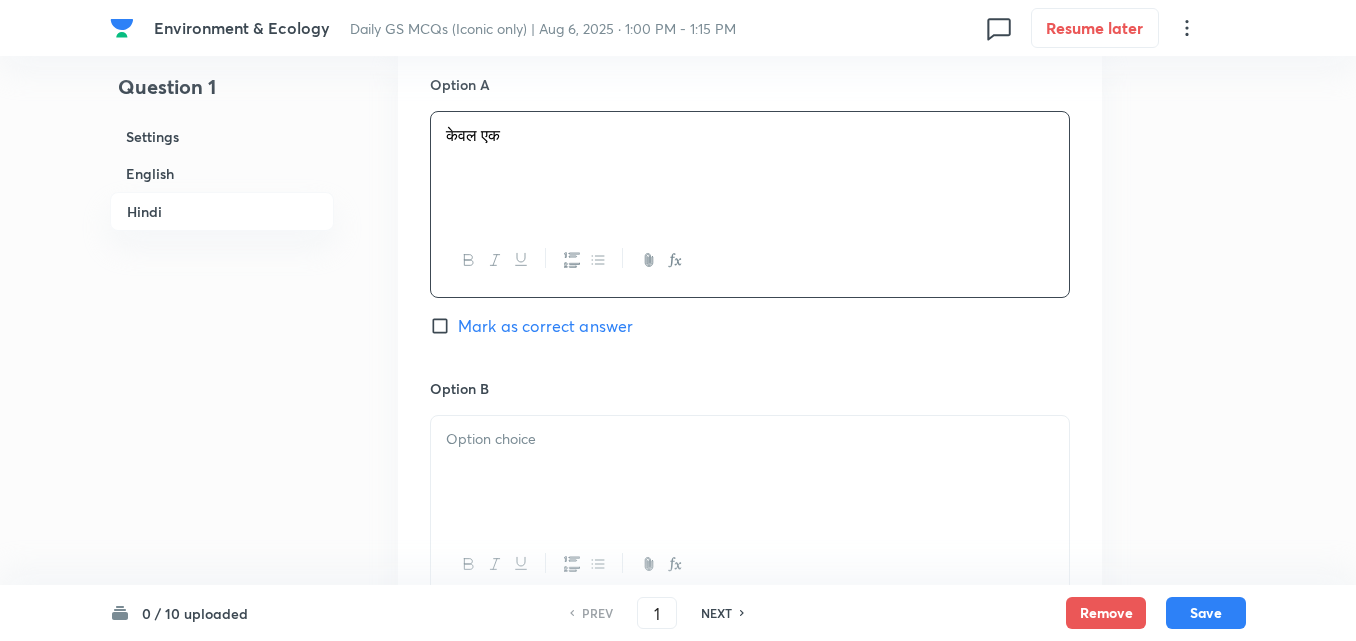 click at bounding box center (750, 439) 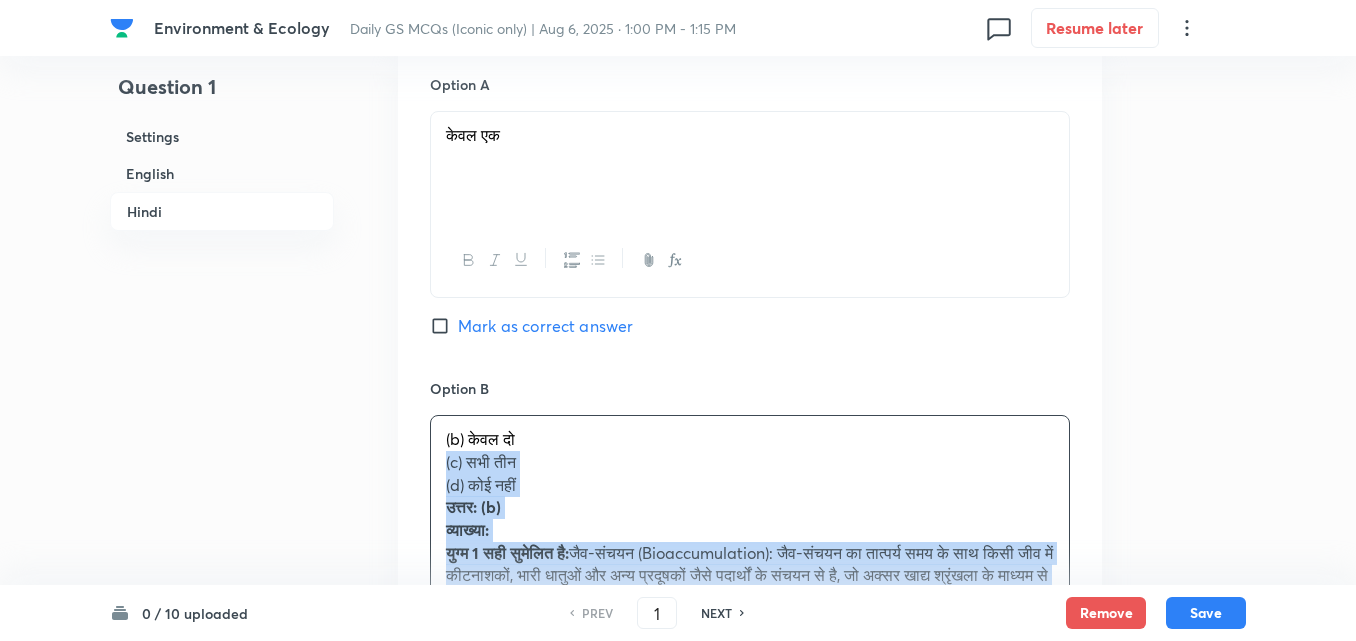 click on "Option A केवल एक Mark as correct answer Option B (b) केवल दो (c) सभी तीन (d) कोई नहीं उत्तर: (b) व्याख्या: युग्म 1 सही सुमेलित है: जैव-संचयन (Bioaccumulation): जैव-संचयन का तात्पर्य समय के साथ किसी जीव में कीटनाशकों, भारी धातुओं और अन्य प्रदूषकों जैसे पदार्थों के संचयन से है, जो अक्सर खाद्य श्रृंखला के माध्यम से होता है। जब कोई जीव दूषित भोजन खाता है, तो ये पदार्थ उसके ऊतकों में जमा हो जाते हैं। यह एक सुस्थापित पर्यावरणीय अवधारणा है। Option C" at bounding box center (750, 834) 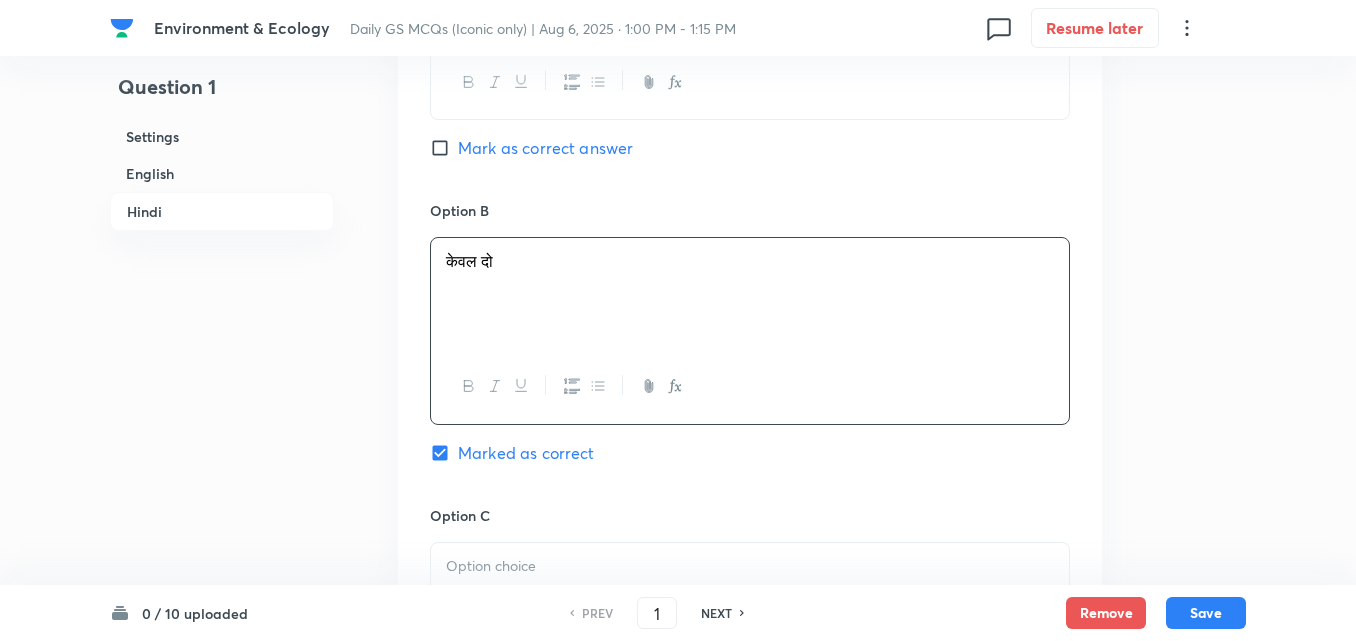 scroll, scrollTop: 3842, scrollLeft: 0, axis: vertical 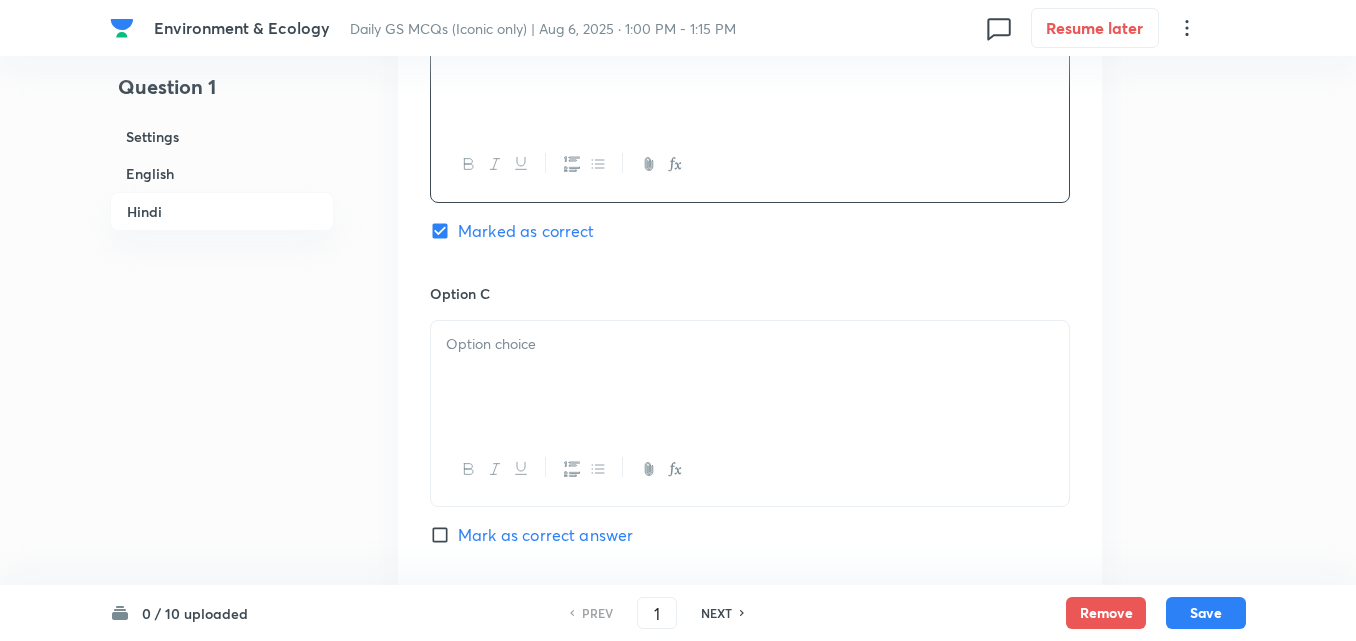 click at bounding box center (750, 377) 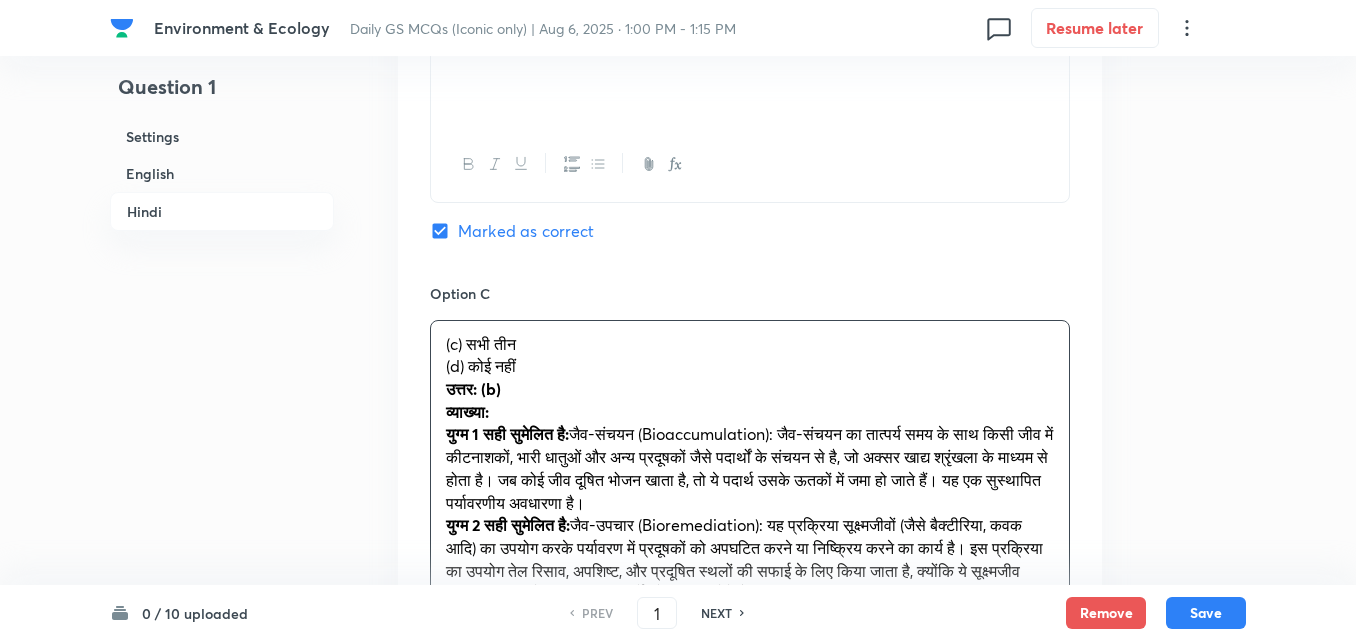 drag, startPoint x: 459, startPoint y: 372, endPoint x: 420, endPoint y: 367, distance: 39.319206 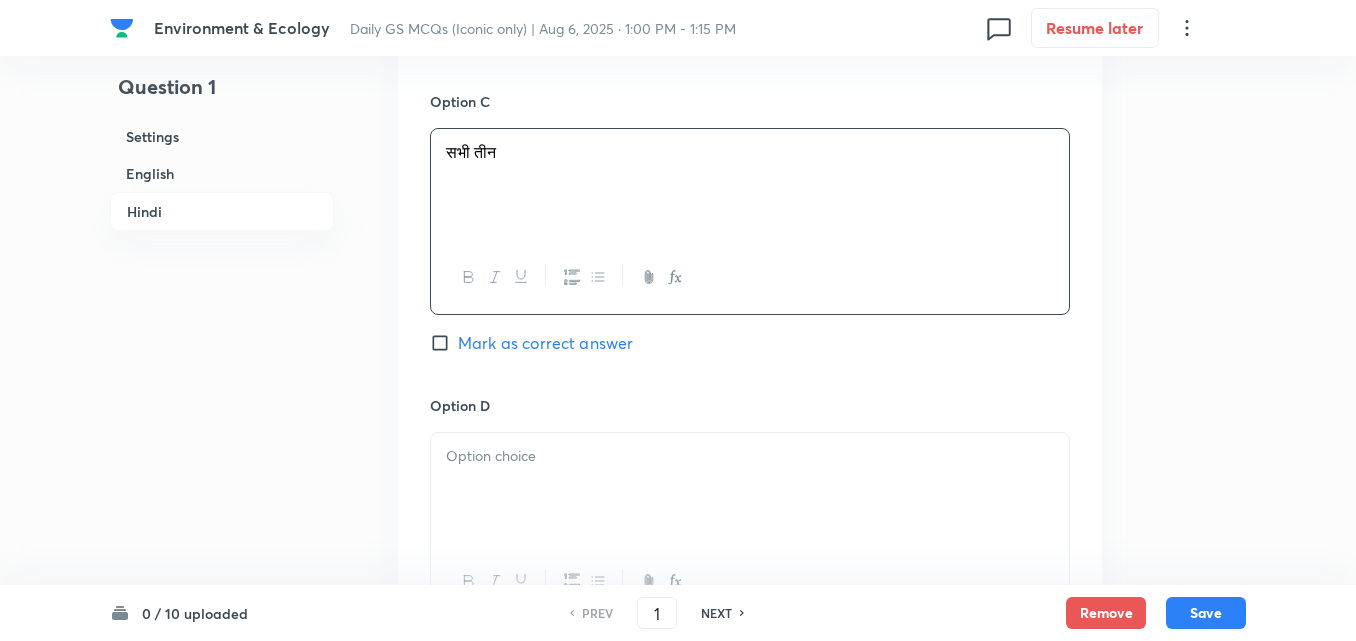 scroll, scrollTop: 4242, scrollLeft: 0, axis: vertical 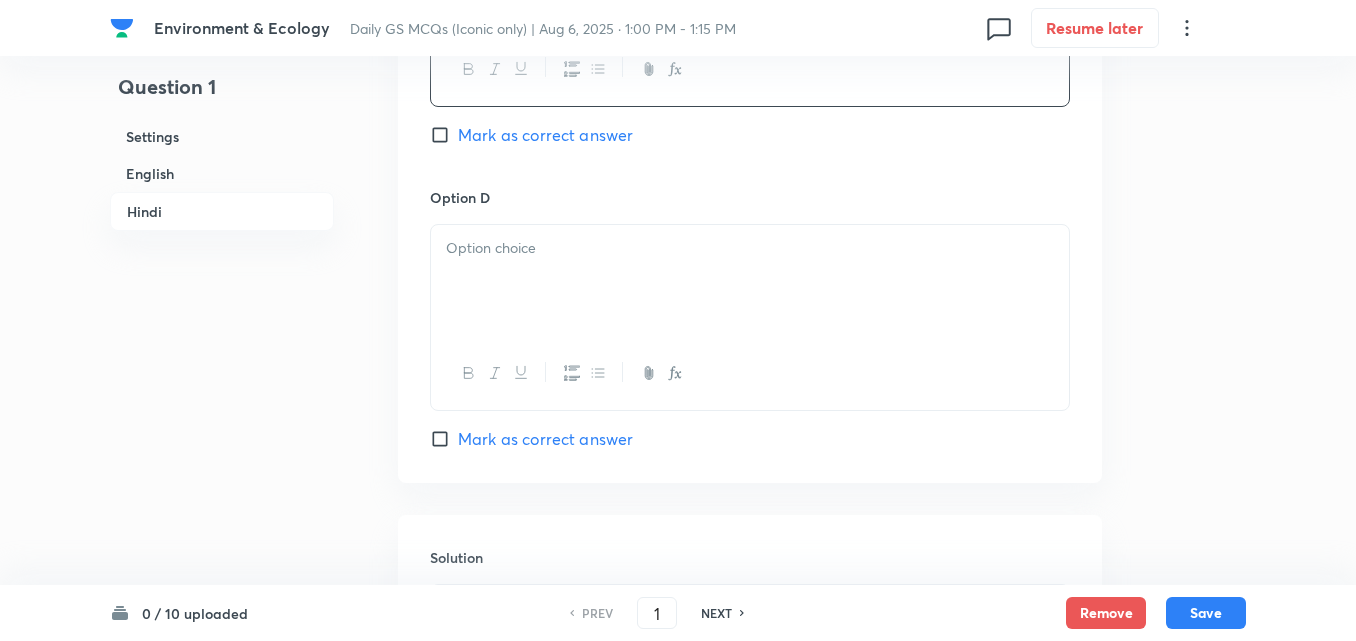 click at bounding box center (750, 281) 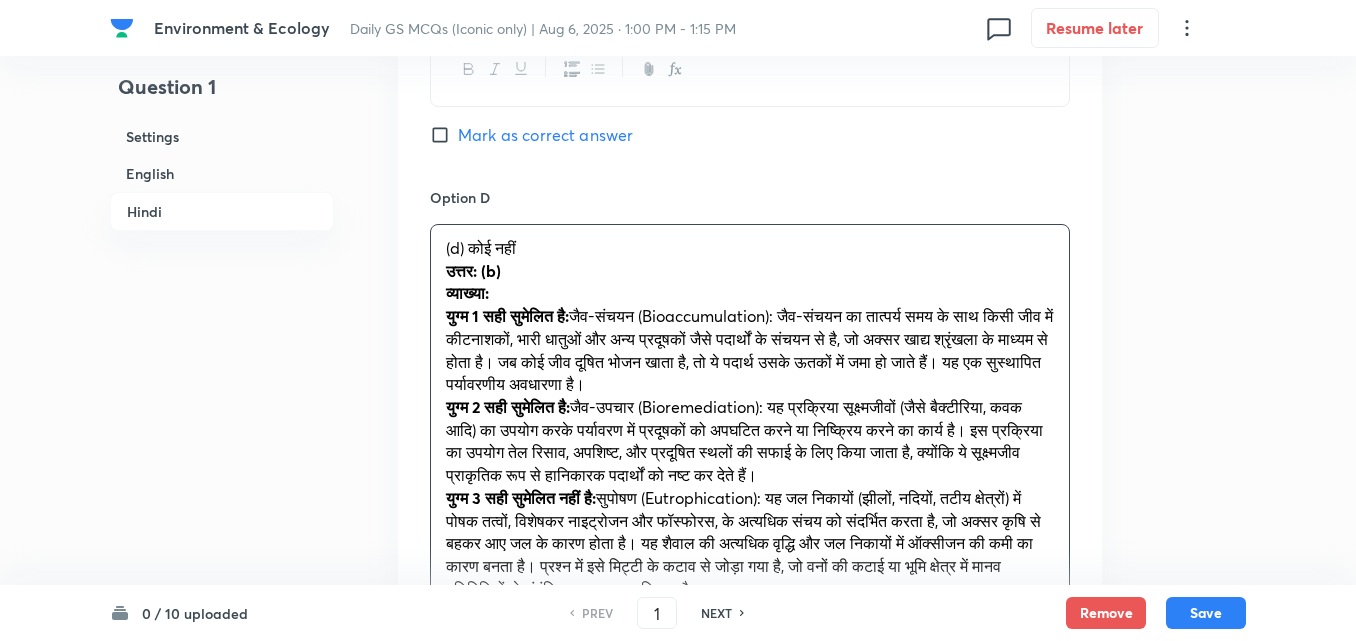 drag, startPoint x: 444, startPoint y: 278, endPoint x: 425, endPoint y: 277, distance: 19.026299 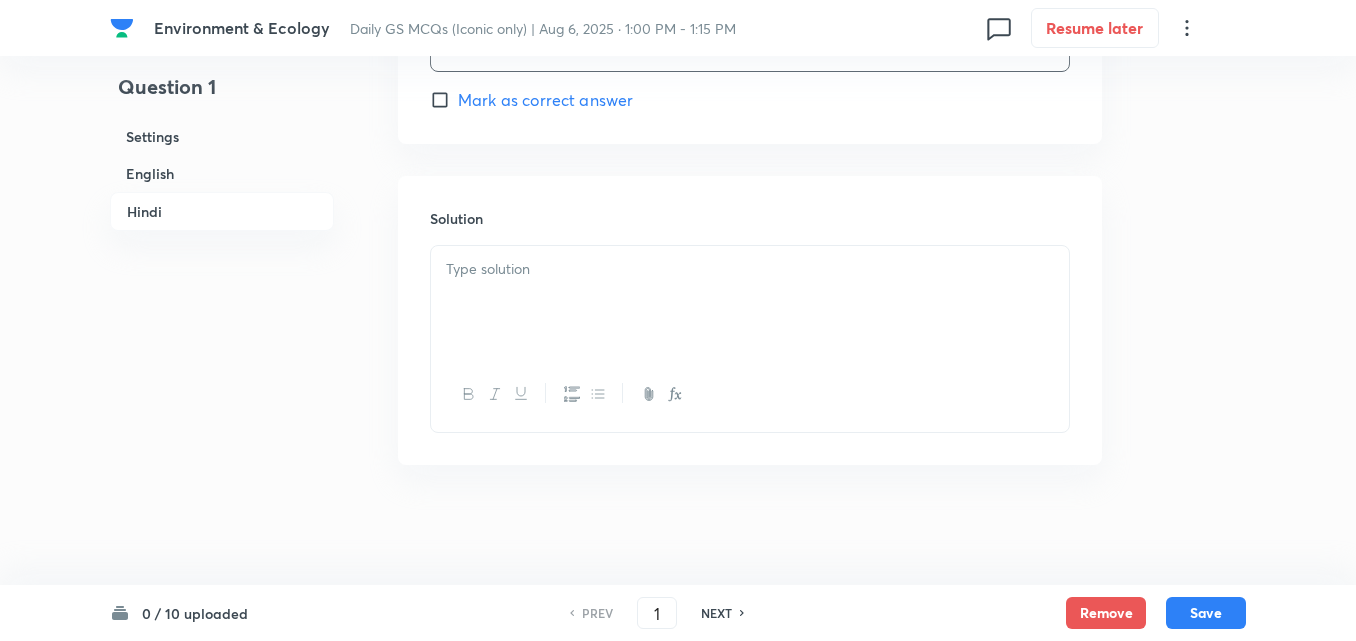 click at bounding box center (750, 302) 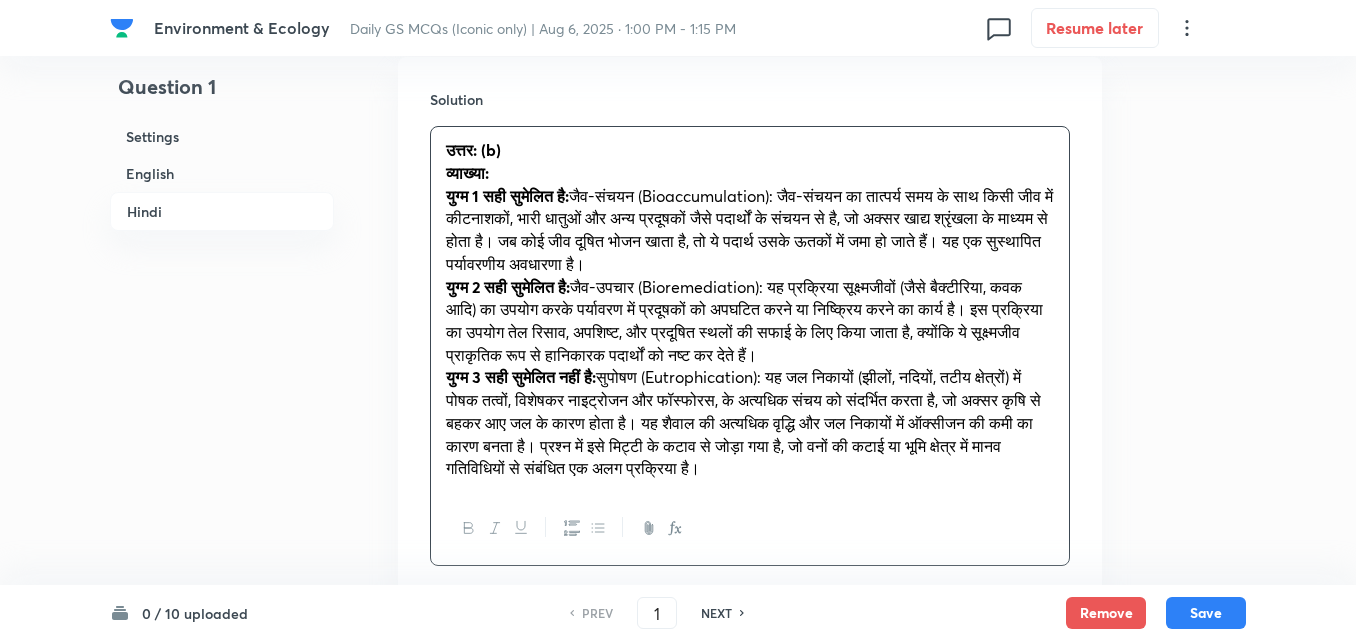 scroll, scrollTop: 4833, scrollLeft: 0, axis: vertical 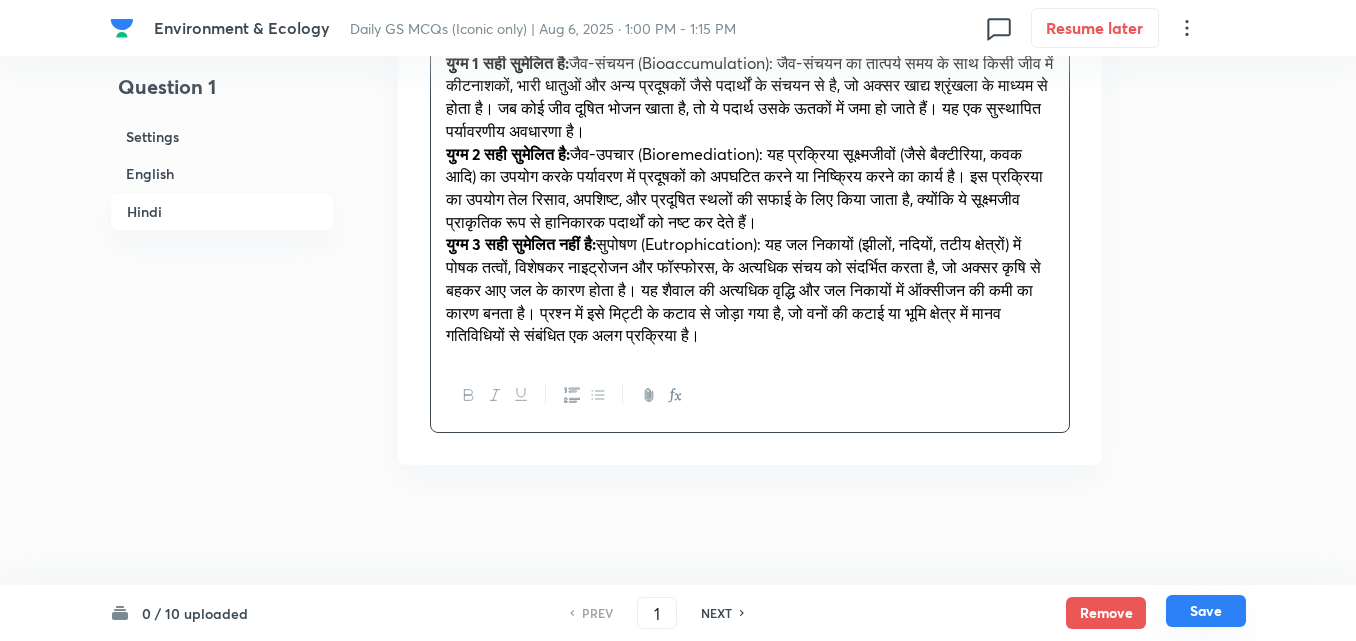 click on "Save" at bounding box center (1206, 611) 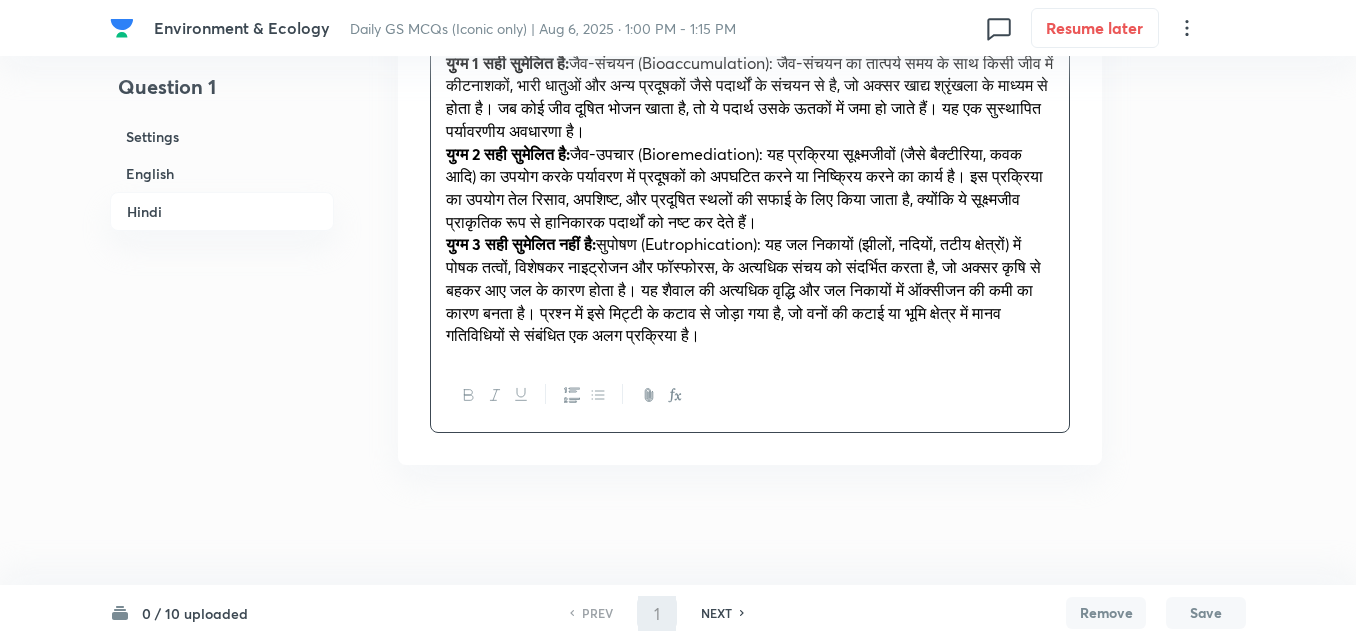 type on "2" 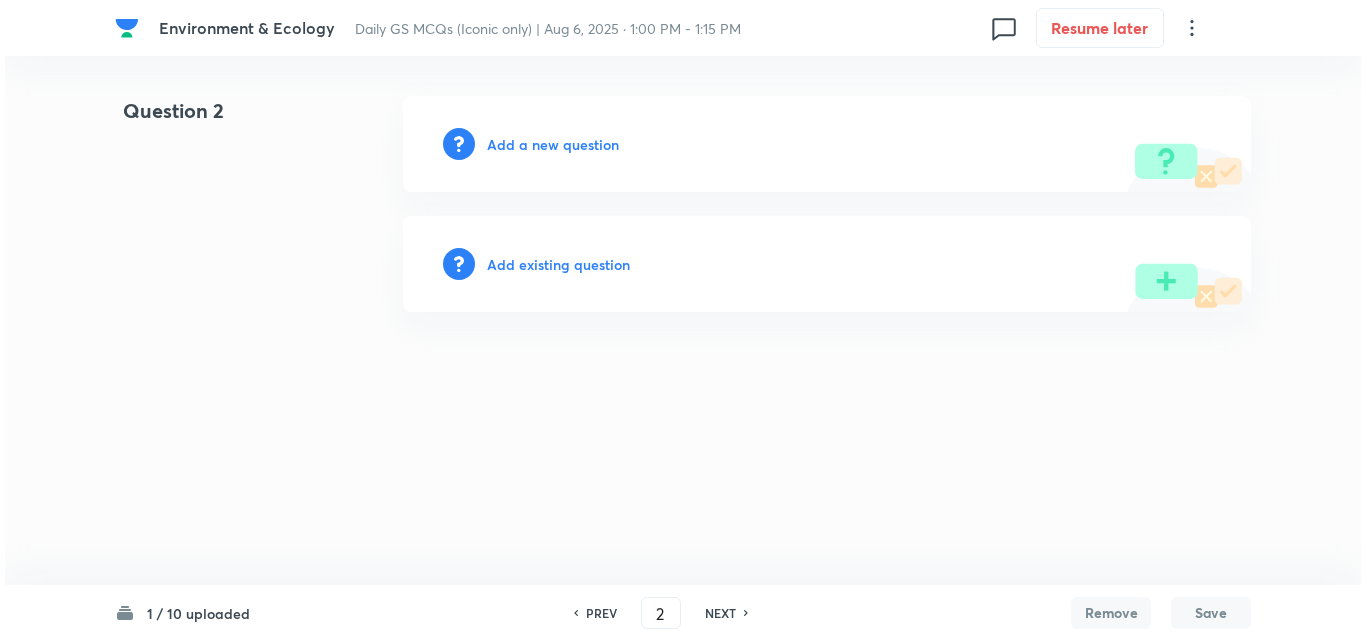 scroll, scrollTop: 0, scrollLeft: 0, axis: both 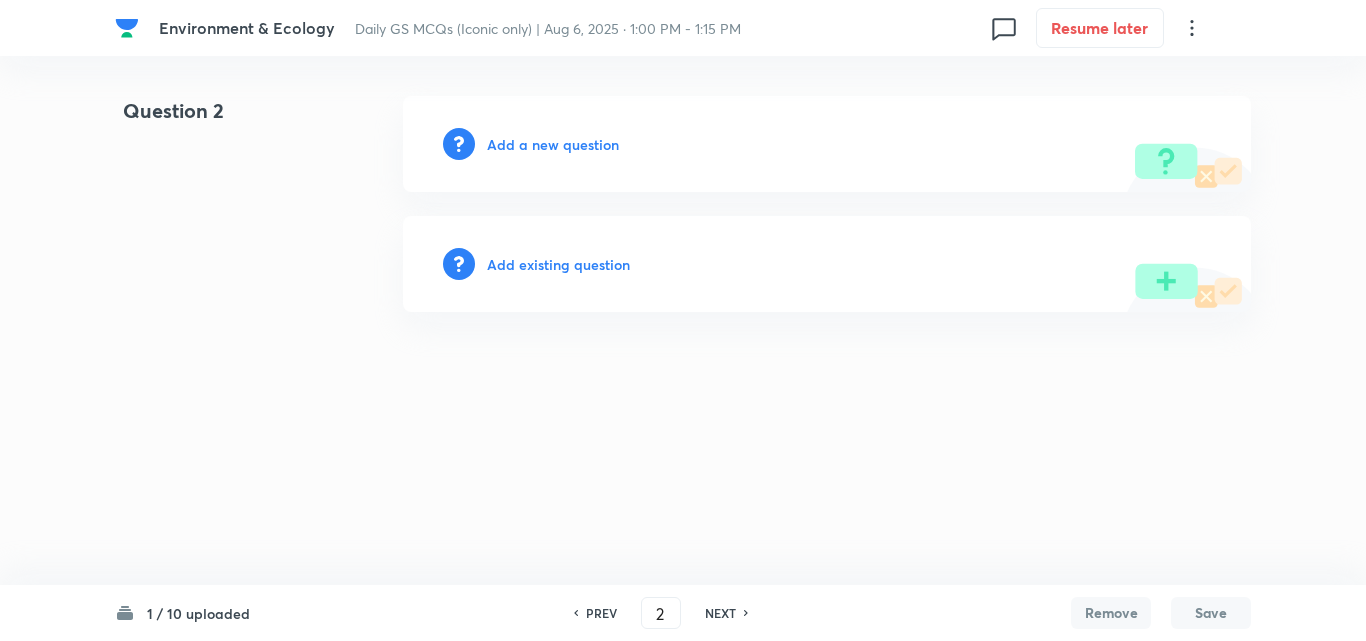 click on "Add a new question" at bounding box center [553, 144] 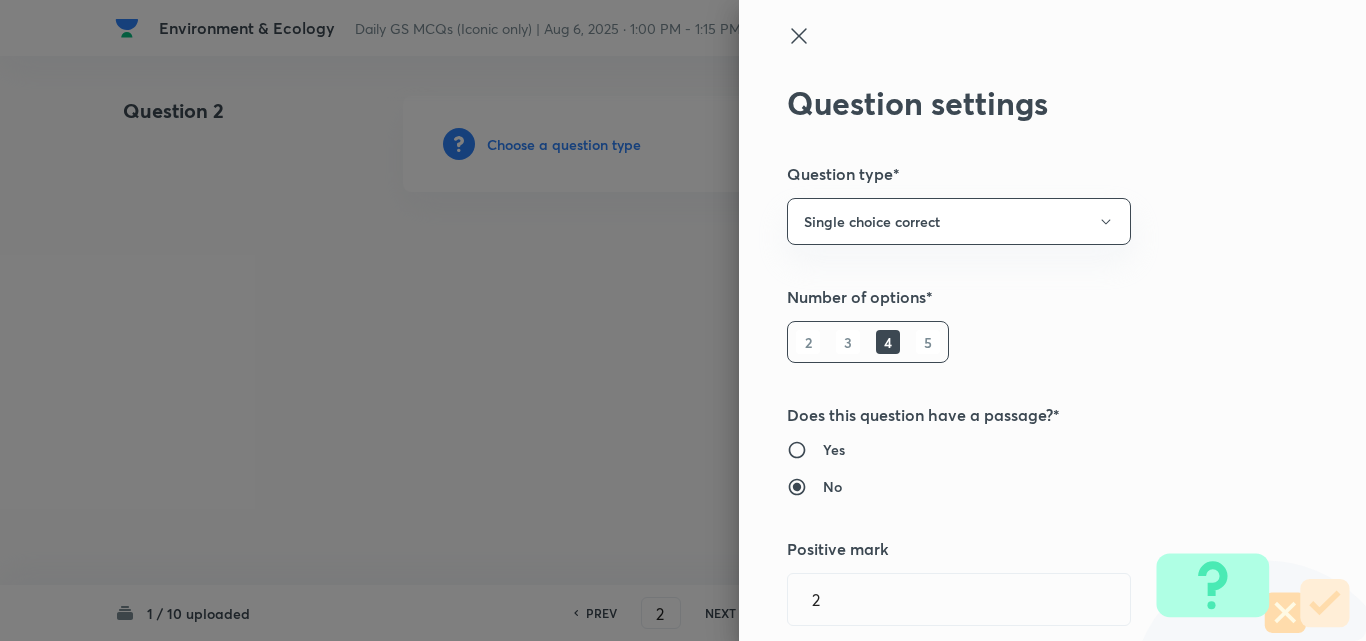 type 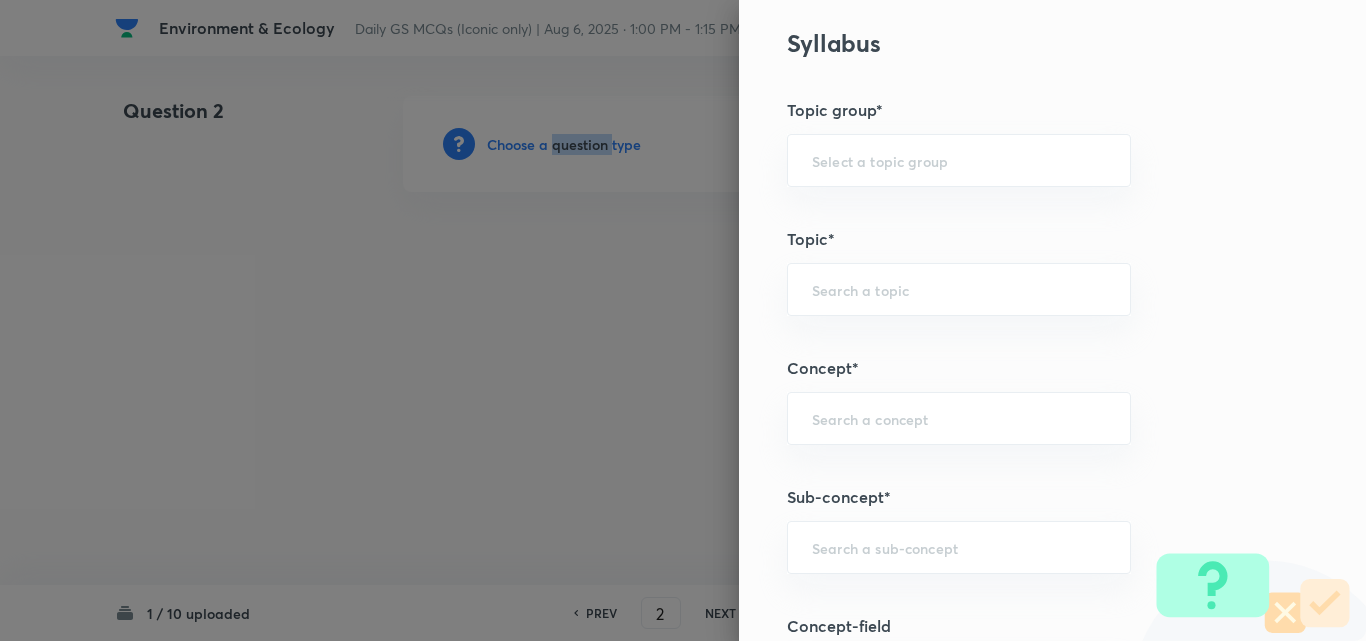 scroll, scrollTop: 1100, scrollLeft: 0, axis: vertical 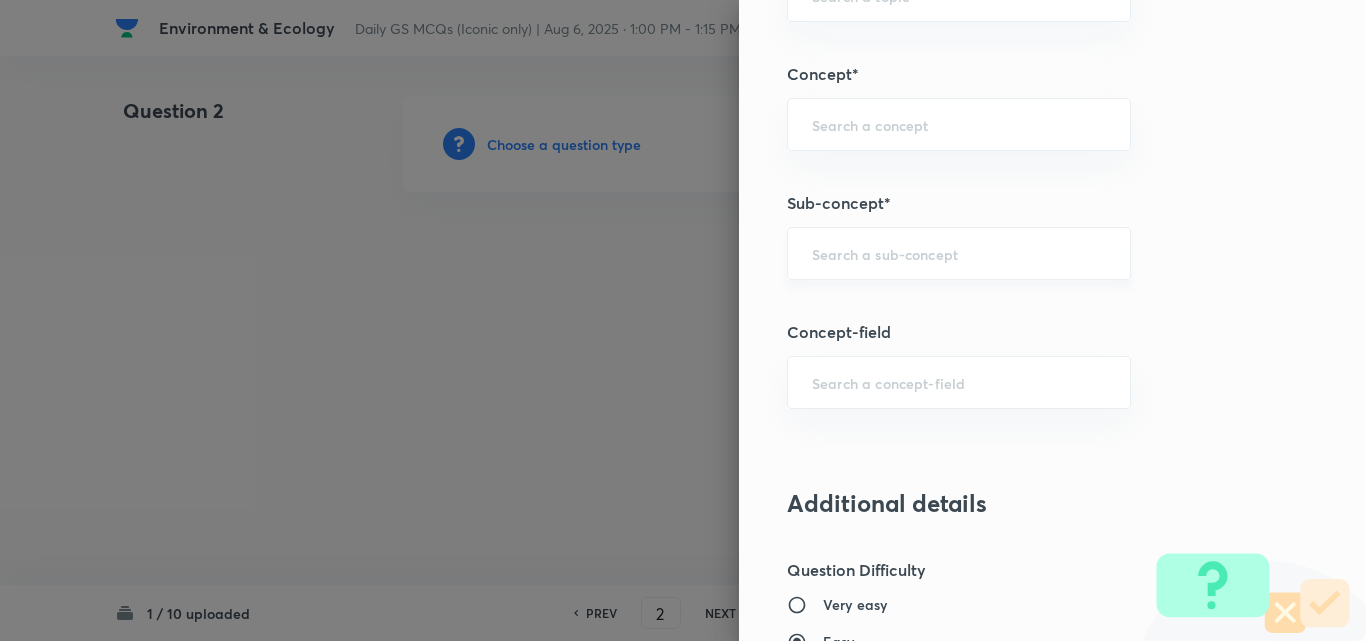 click at bounding box center (959, 253) 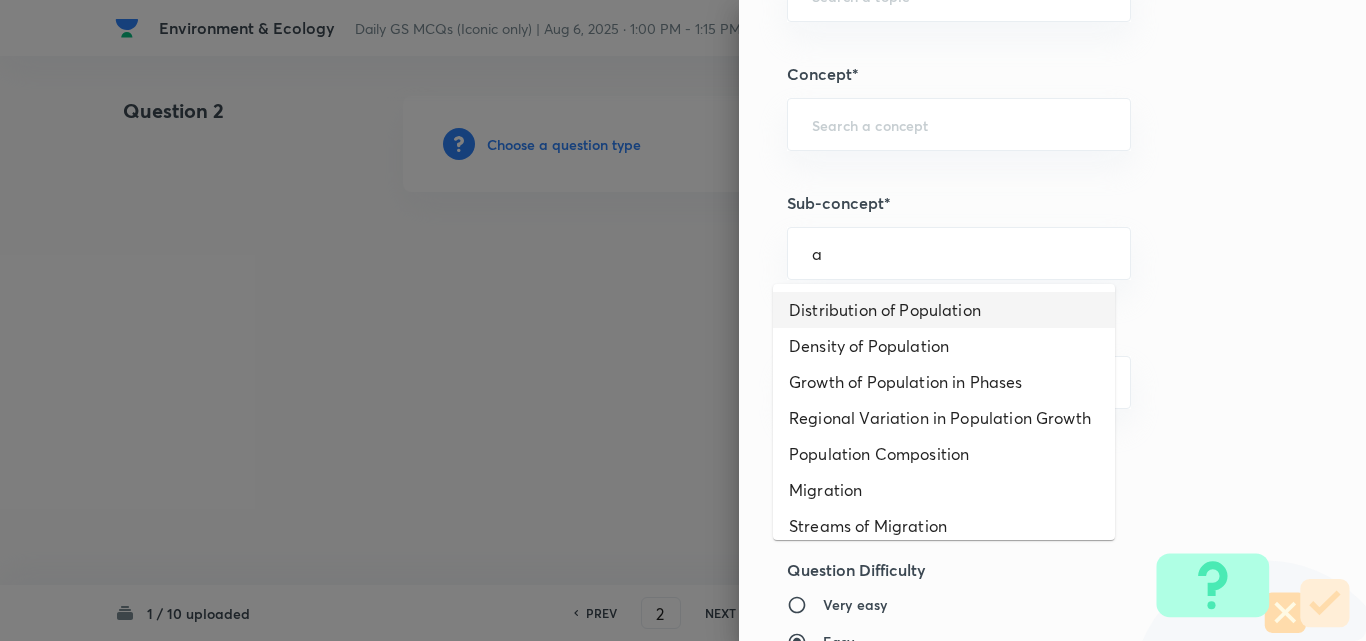 click on "Distribution of Population" at bounding box center [944, 310] 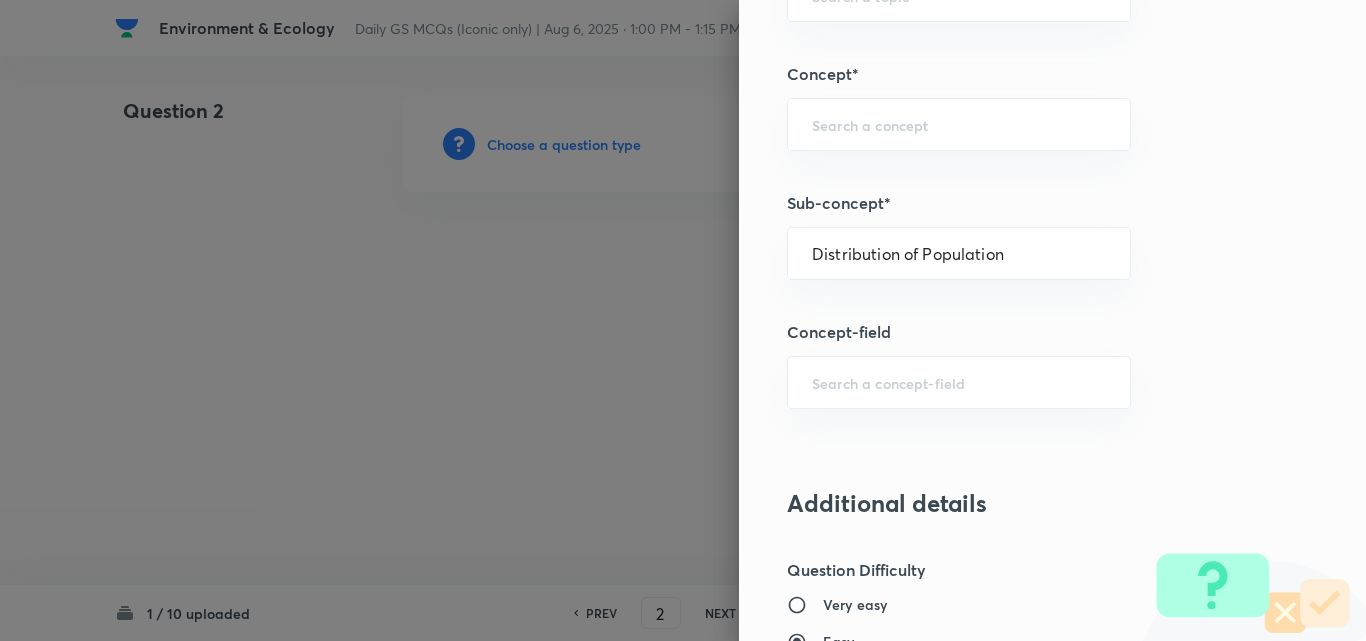 type on "Geography" 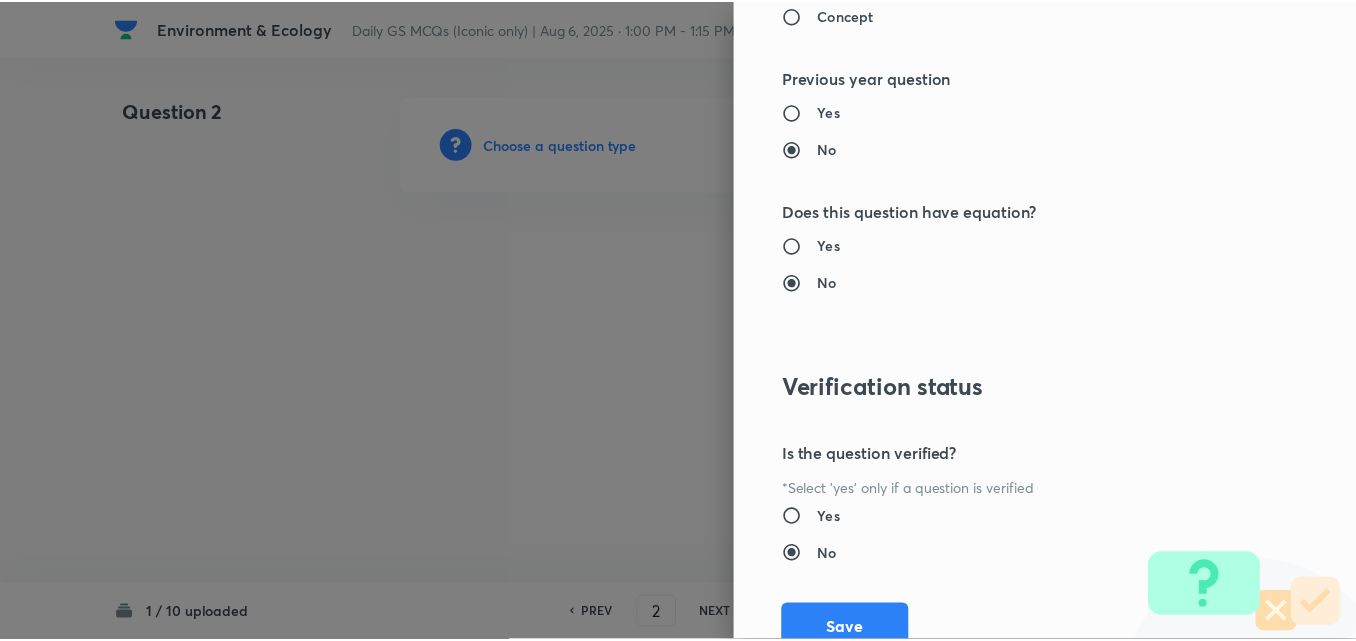 scroll, scrollTop: 2085, scrollLeft: 0, axis: vertical 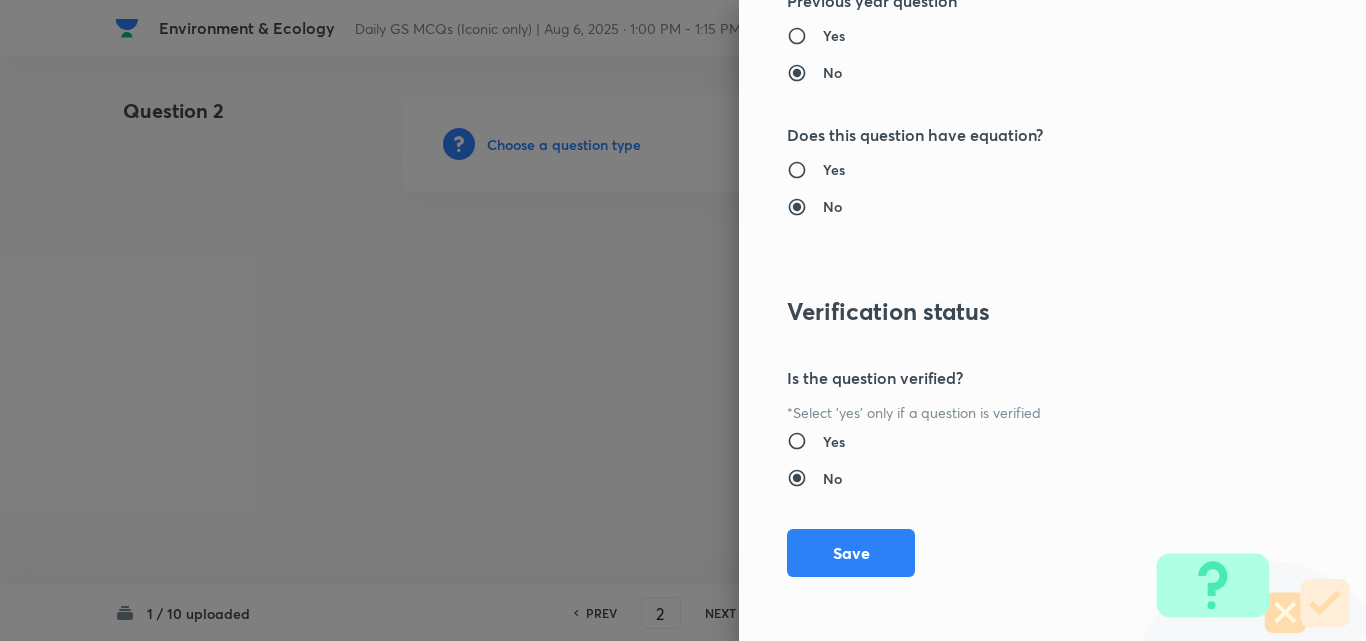 click on "Question settings Question type* Single choice correct Number of options* 2 3 4 5 Does this question have a passage?* Yes No Positive mark 2 ​ Negative Marks (Don’t add negative sign) 0.66 ​ Syllabus Topic group* Geography ​ Topic* Human Geography ​ Concept* Population:Growth and Composition ​ Sub-concept* Distribution of Population ​ Concept-field ​ Additional details Question Difficulty Very easy Easy Moderate Hard Very hard Question is based on Fact Numerical Concept Previous year question Yes No Does this question have equation? Yes No Verification status Is the question verified? *Select 'yes' only if a question is verified Yes No Save" at bounding box center (1052, 320) 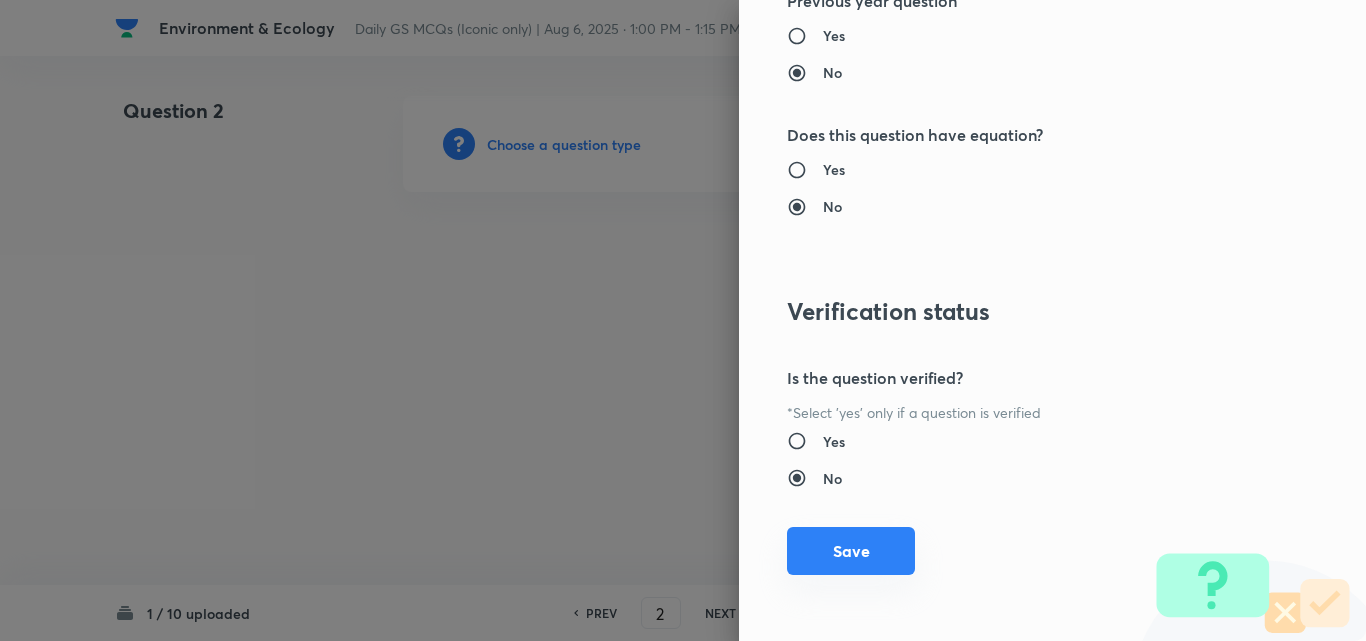 click on "Save" at bounding box center (851, 551) 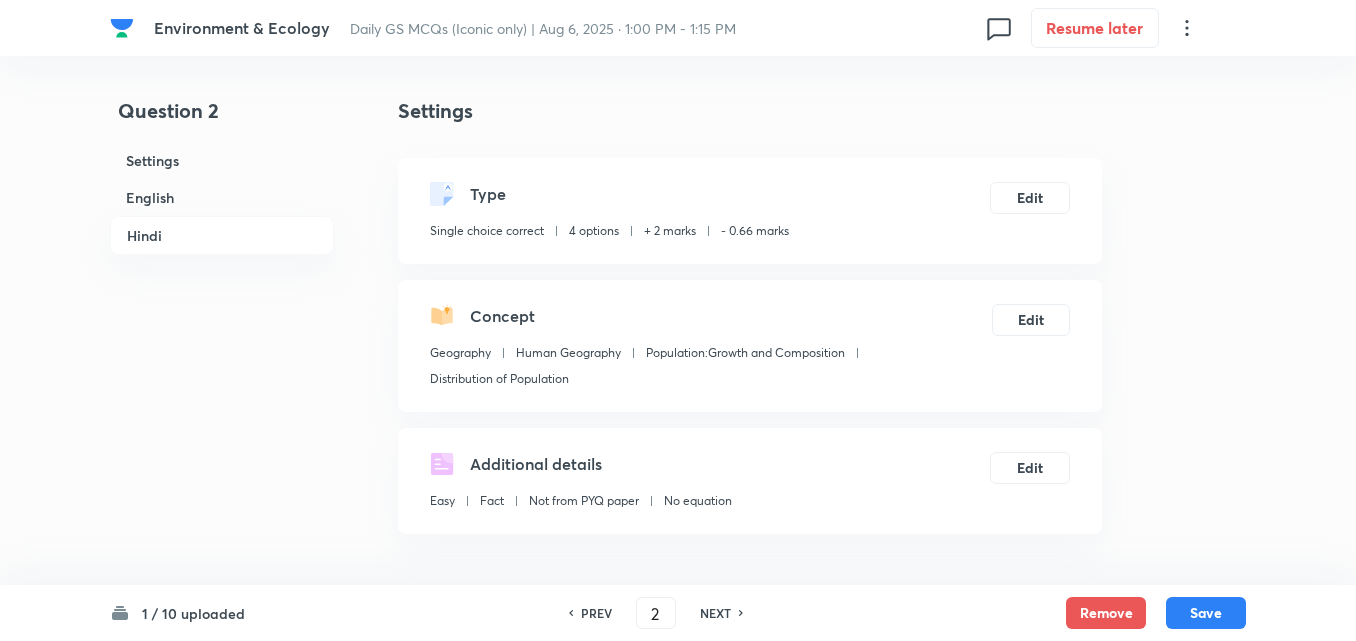 click on "English" at bounding box center [222, 197] 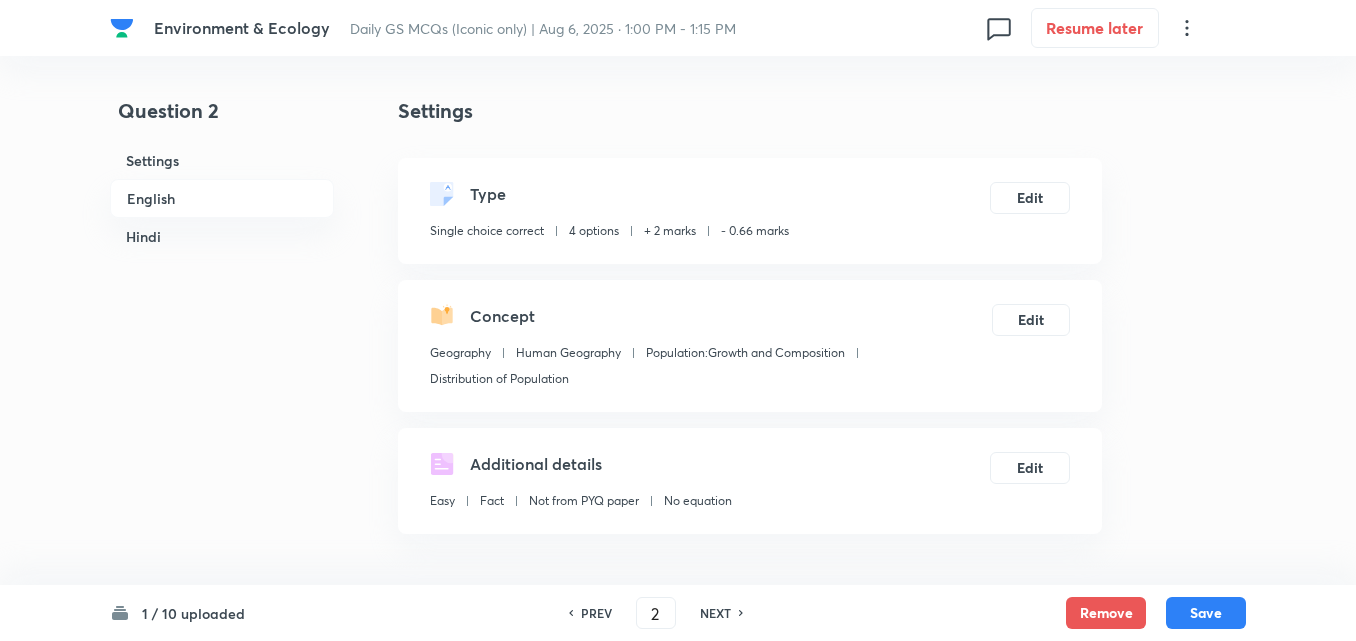 scroll, scrollTop: 542, scrollLeft: 0, axis: vertical 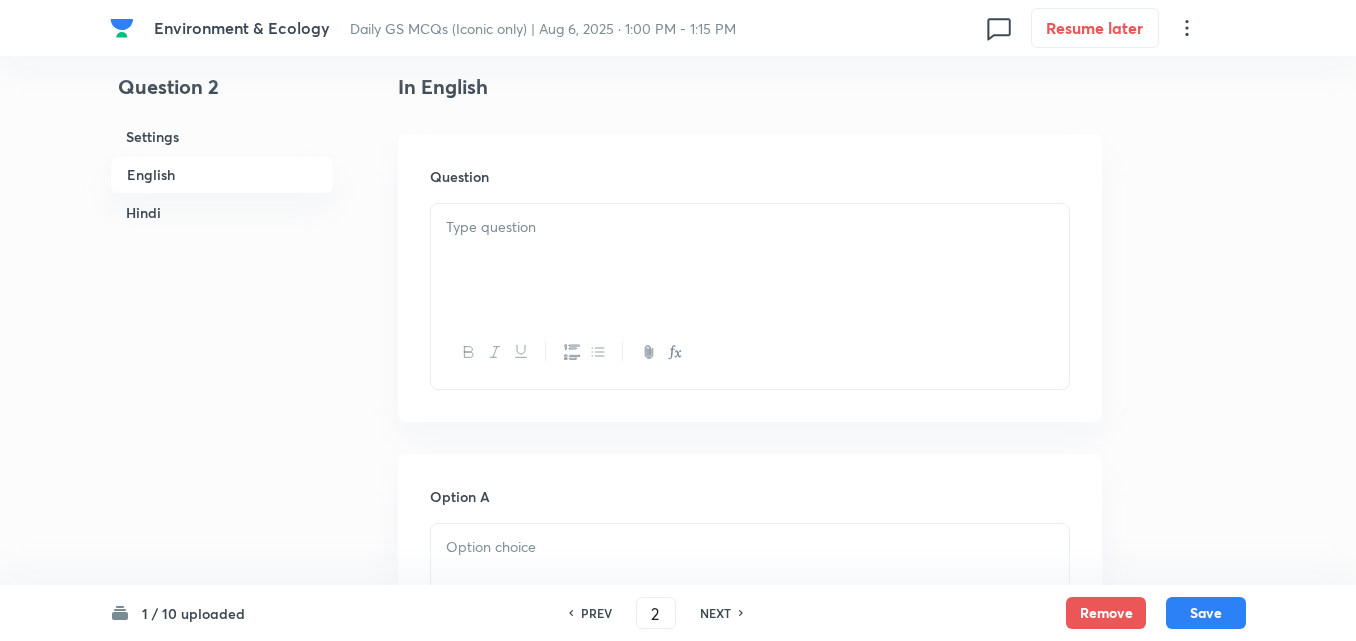 click at bounding box center [750, 260] 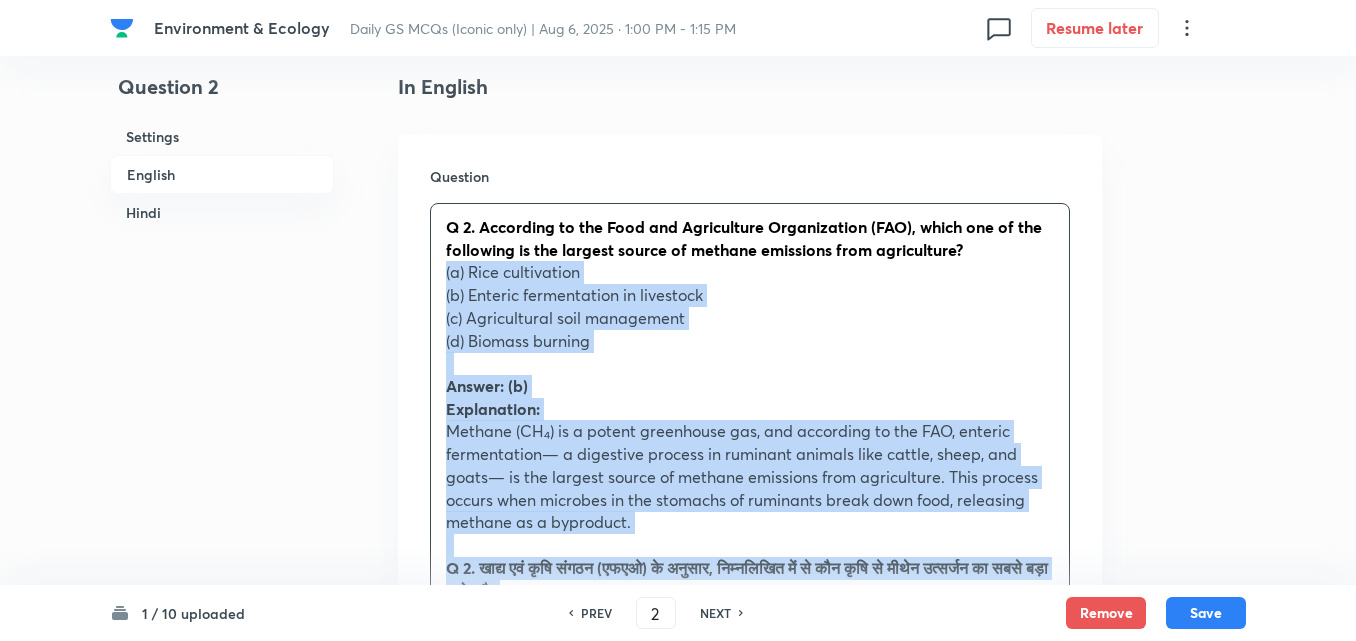 click on "Question Q 2. According to the Food and Agriculture Organization (FAO), which one of the following is the largest source of methane emissions from agriculture? (a) Rice cultivation (b) Enteric fermentation in livestock (c) Agricultural soil management (d) Biomass burning   Answer: (b) Explanation: Methane (CH₄) is a potent greenhouse gas, and according to the FAO, enteric fermentation— a digestive process in ruminant animals like cattle, sheep, and goats— is the largest source of methane emissions from agriculture. This process occurs when microbes in the stomachs of ruminants break down food, releasing methane as a byproduct.   Q 2. खाद्य एवं कृषि संगठन (एफएओ) के अनुसार, निम्नलिखित में से कौन कृषि से मीथेन उत्सर्जन का सबसे बड़ा स्रोत है? (a) चावल की खेती (c) कृषि मृदा प्रबंधन" at bounding box center [750, 563] 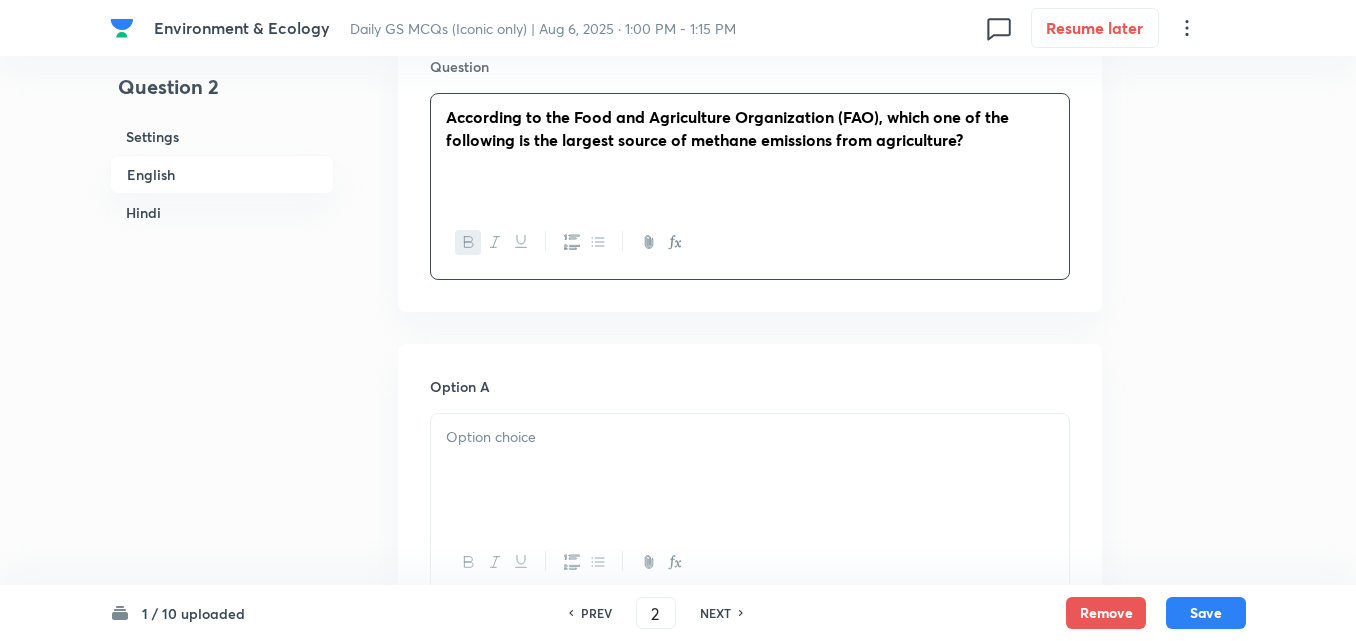 scroll, scrollTop: 842, scrollLeft: 0, axis: vertical 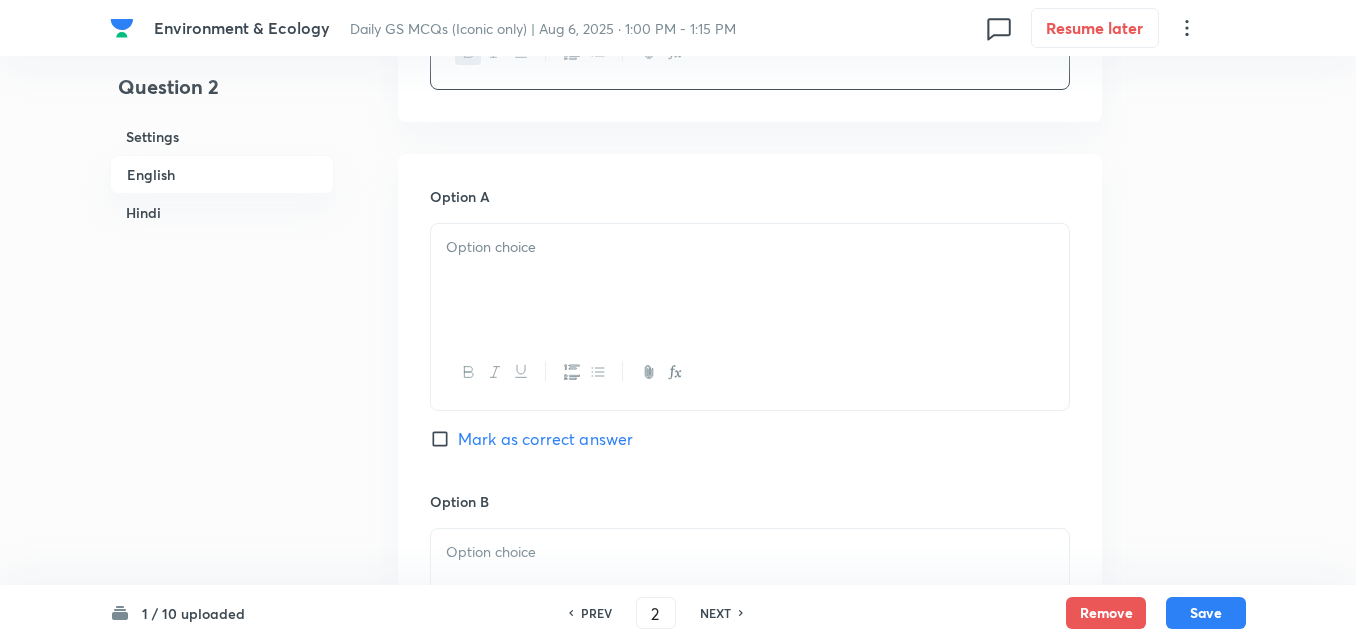 click at bounding box center [750, 280] 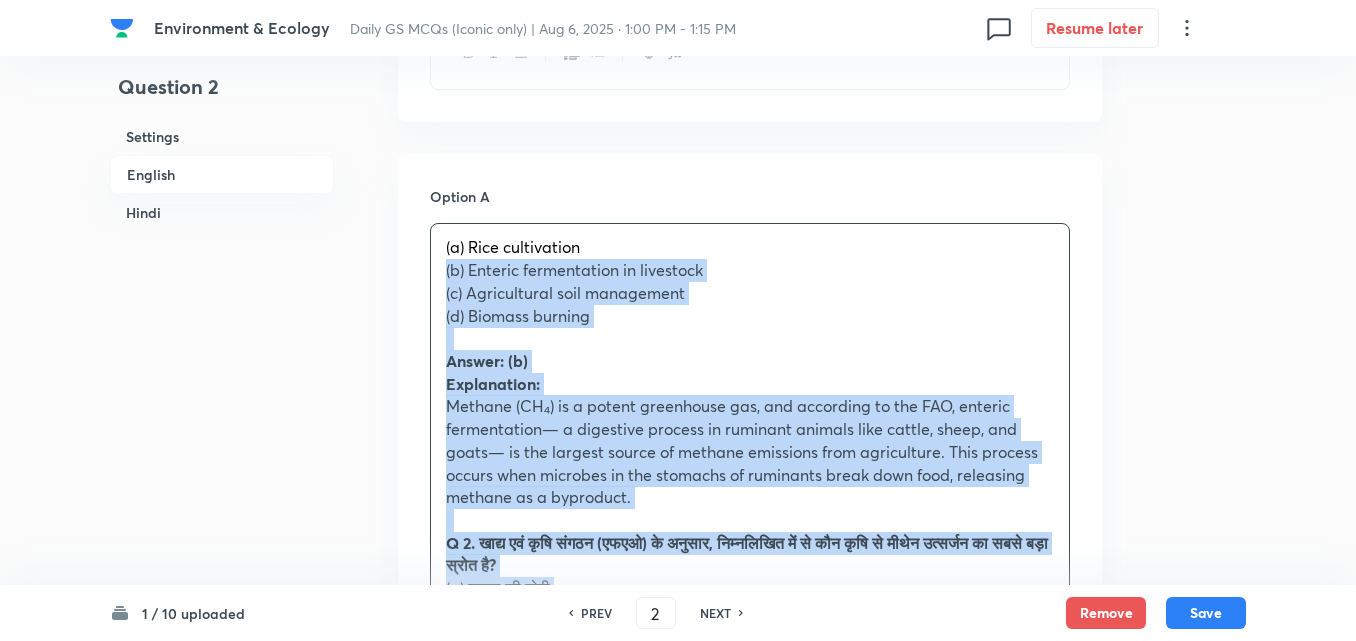 click on "Option A (a) Rice cultivation (b) Enteric fermentation in livestock (c) Agricultural soil management (d) Biomass burning   Answer: (b) Explanation: Methane (CH₄) is a potent greenhouse gas, and according to the FAO, enteric fermentation— a digestive process in ruminant animals like cattle, sheep, and goats— is the largest source of methane emissions from agriculture. This process occurs when microbes in the stomachs of ruminants break down food, releasing methane as a byproduct.   Q 2. खाद्य एवं कृषि संगठन (एफएओ) के अनुसार, निम्नलिखित में से कौन कृषि से मीथेन उत्सर्जन का सबसे बड़ा स्रोत है? (a) चावल की खेती (b) पशुओं के आंतों में किण्वन (c) कृषि मृदा प्रबंधन (d) जैवभार (बायोमास) का दहन    उत्तर: (b)" at bounding box center (750, 1037) 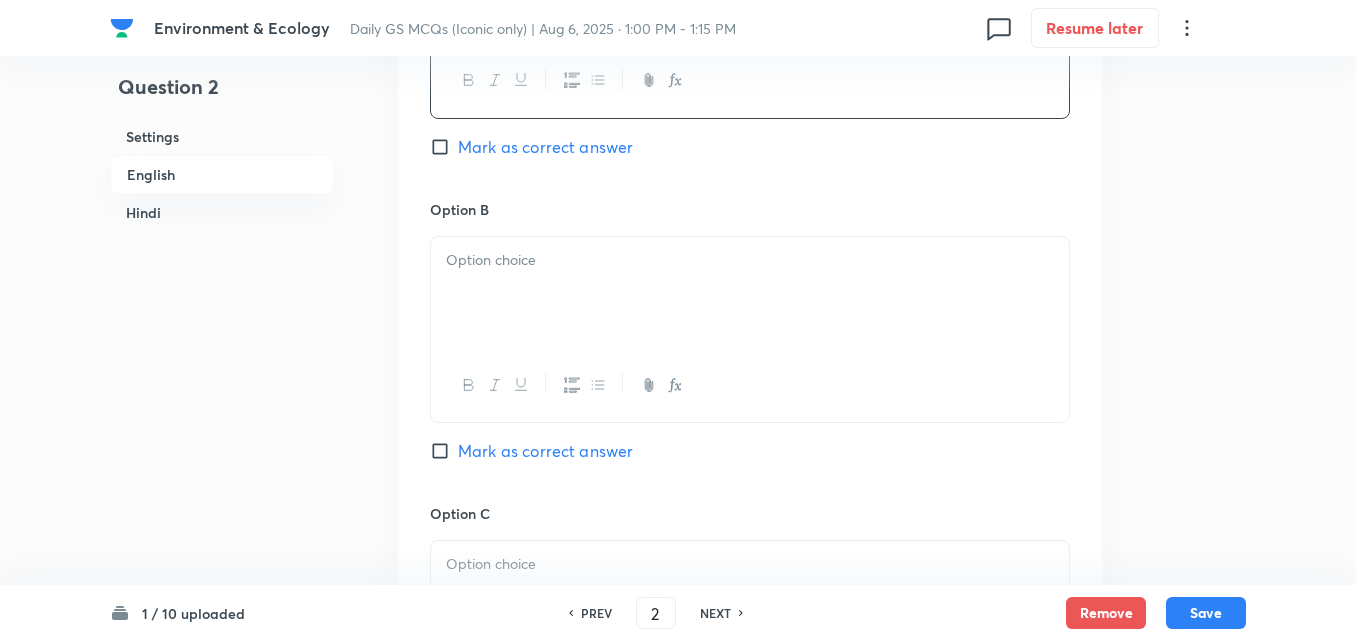 scroll, scrollTop: 1142, scrollLeft: 0, axis: vertical 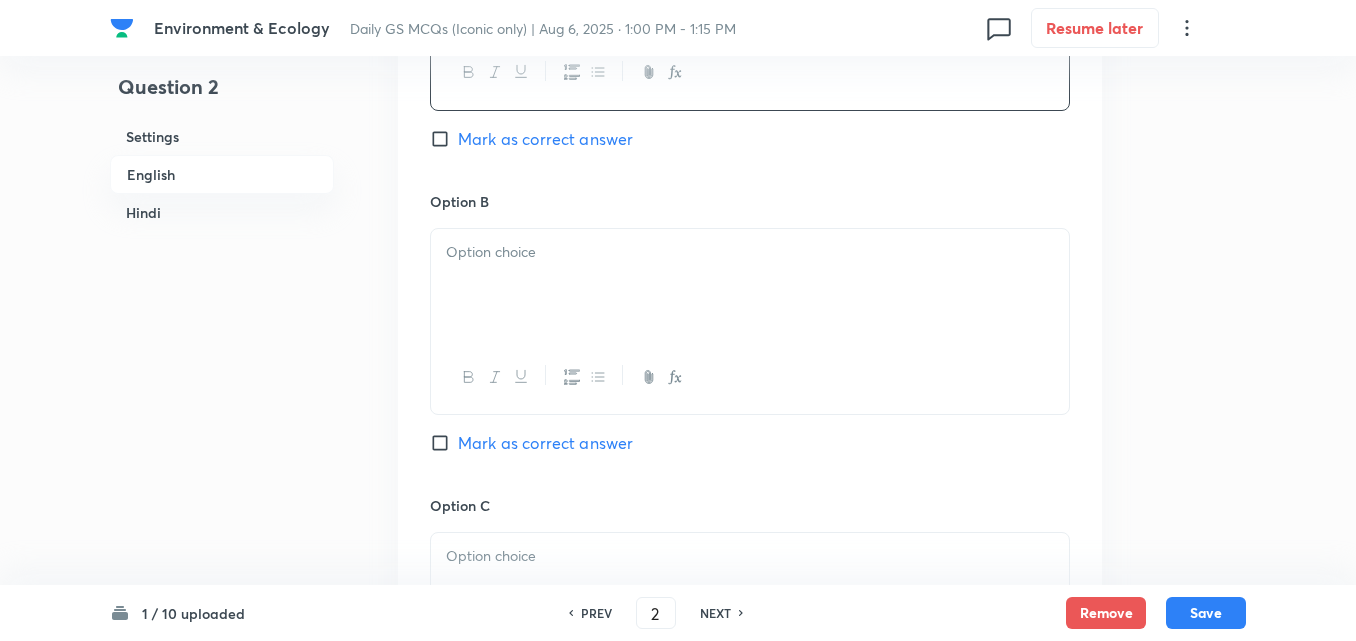 drag, startPoint x: 516, startPoint y: 398, endPoint x: 515, endPoint y: 290, distance: 108.00463 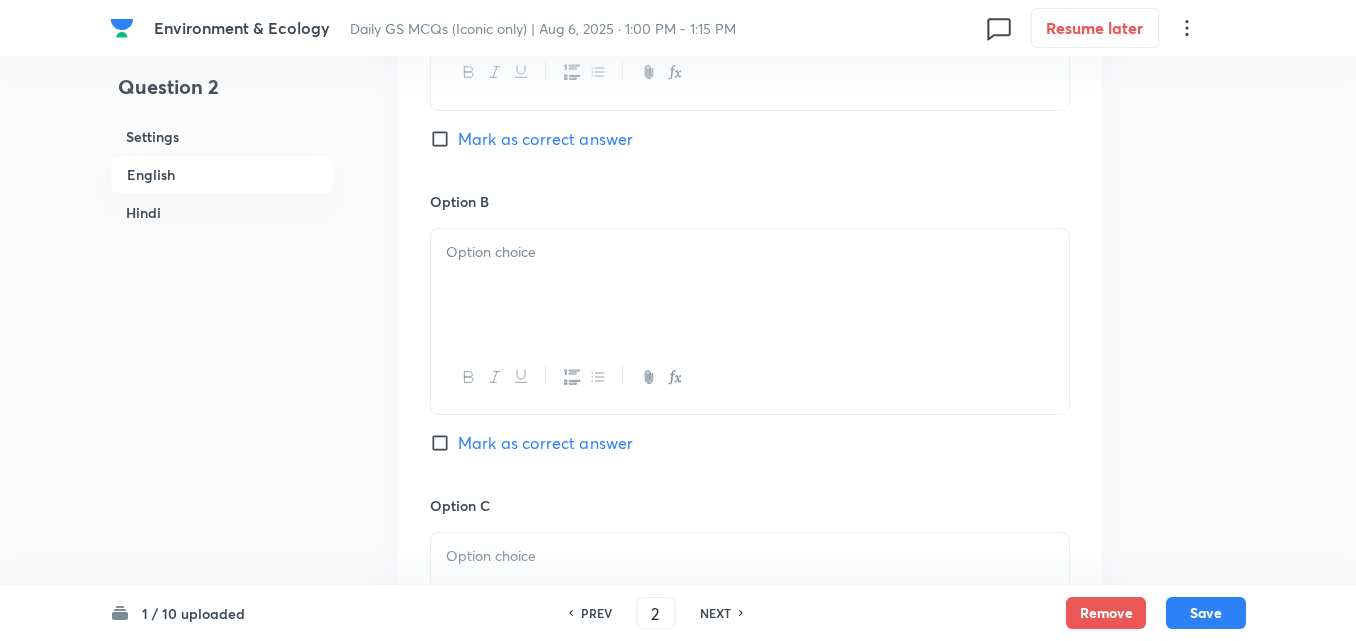 click at bounding box center (750, 285) 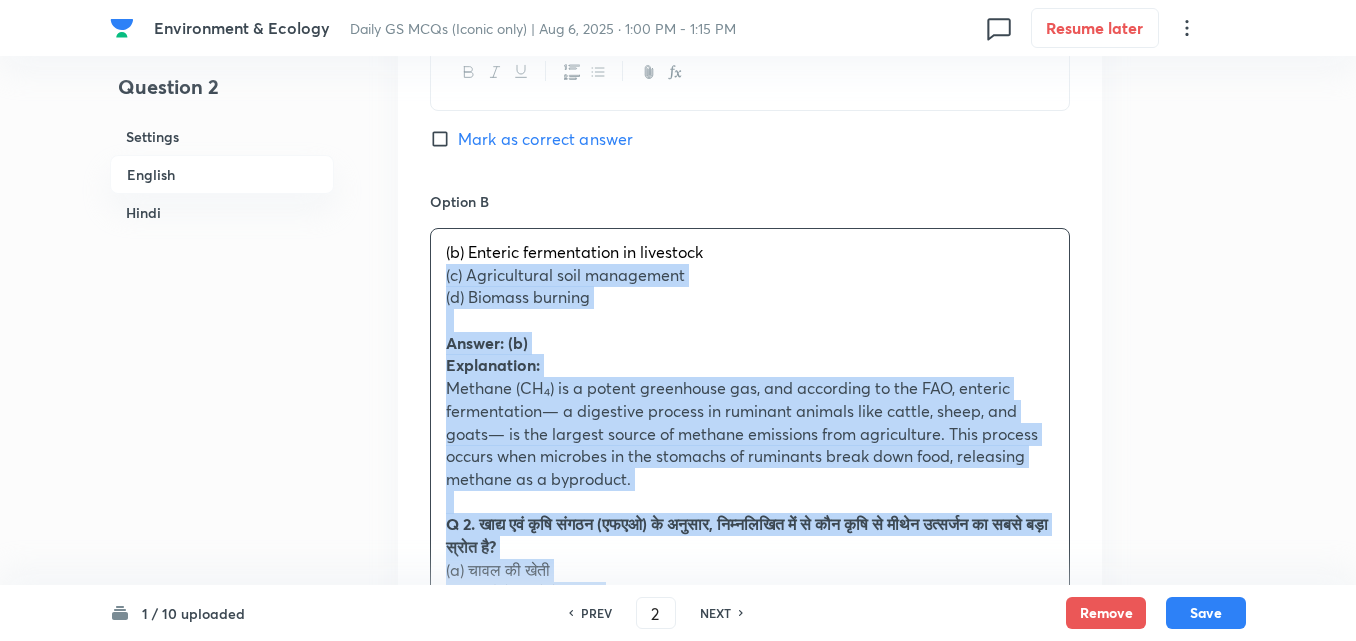 click on "Option A Rice cultivation Mark as correct answer Option B (b) Enteric fermentation in livestock (c) Agricultural soil management (d) Biomass burning   Answer: (b) Explanation: Methane (CH₄) is a potent greenhouse gas, and according to the FAO, enteric fermentation— a digestive process in ruminant animals like cattle, sheep, and goats— is the largest source of methane emissions from agriculture. This process occurs when microbes in the stomachs of ruminants break down food, releasing methane as a byproduct.   Q 2. खाद्य एवं कृषि संगठन (एफएओ) के अनुसार, निम्नलिखित में से कौन कृषि से मीथेन उत्सर्जन का सबसे बड़ा स्रोत है? (a) चावल की खेती (b) पशुओं के आंतों में किण्वन (c) कृषि मृदा प्रबंधन   उत्तर: (b) स्पष्टीकरण:" at bounding box center (750, 726) 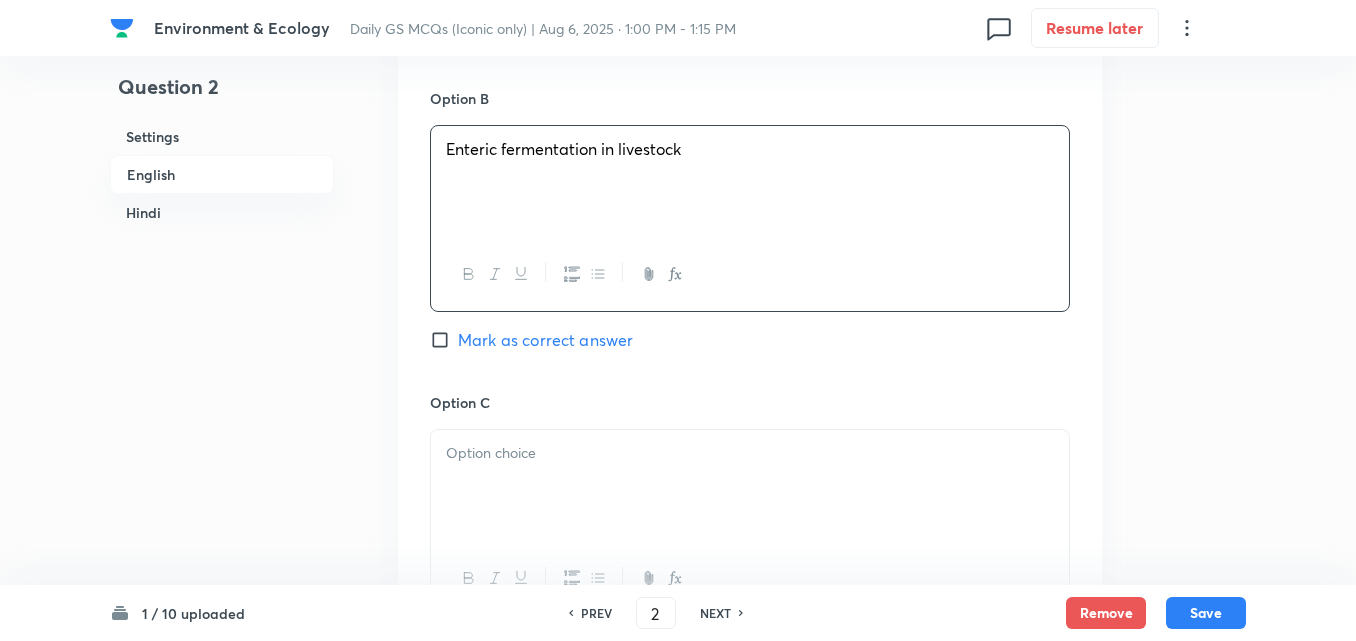 scroll, scrollTop: 1342, scrollLeft: 0, axis: vertical 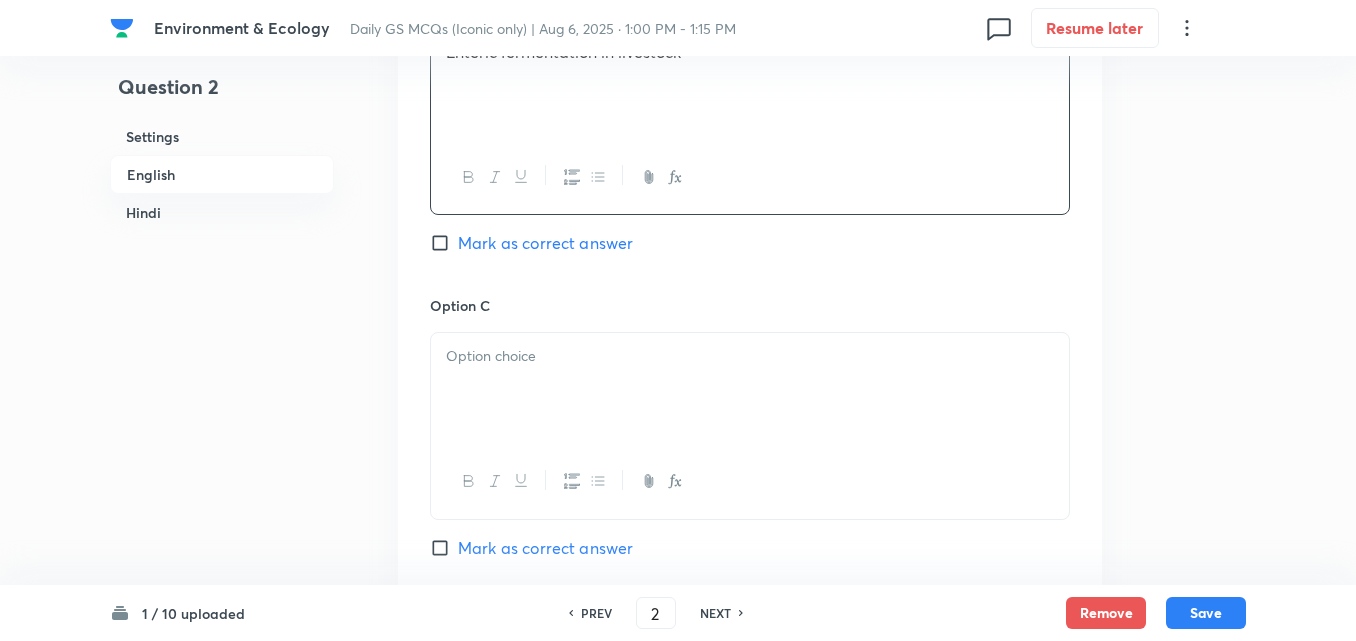 click at bounding box center [750, 389] 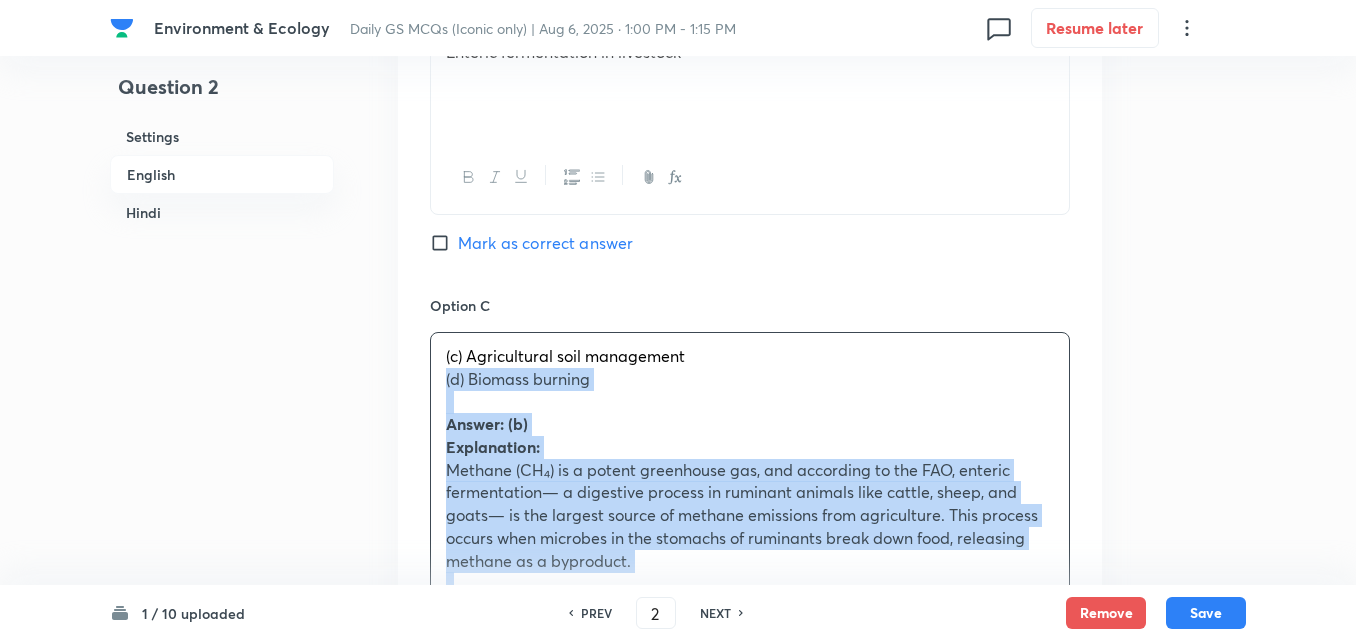 drag, startPoint x: 427, startPoint y: 384, endPoint x: 413, endPoint y: 384, distance: 14 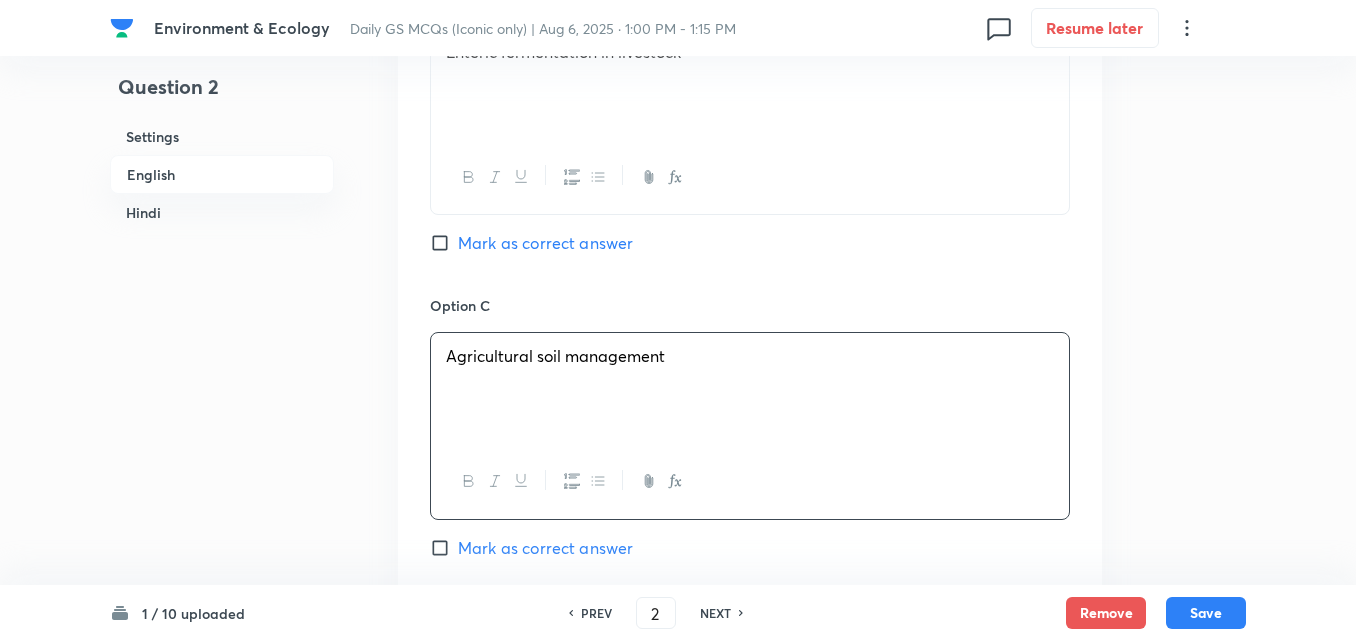 click on "Mark as correct answer" at bounding box center (545, 243) 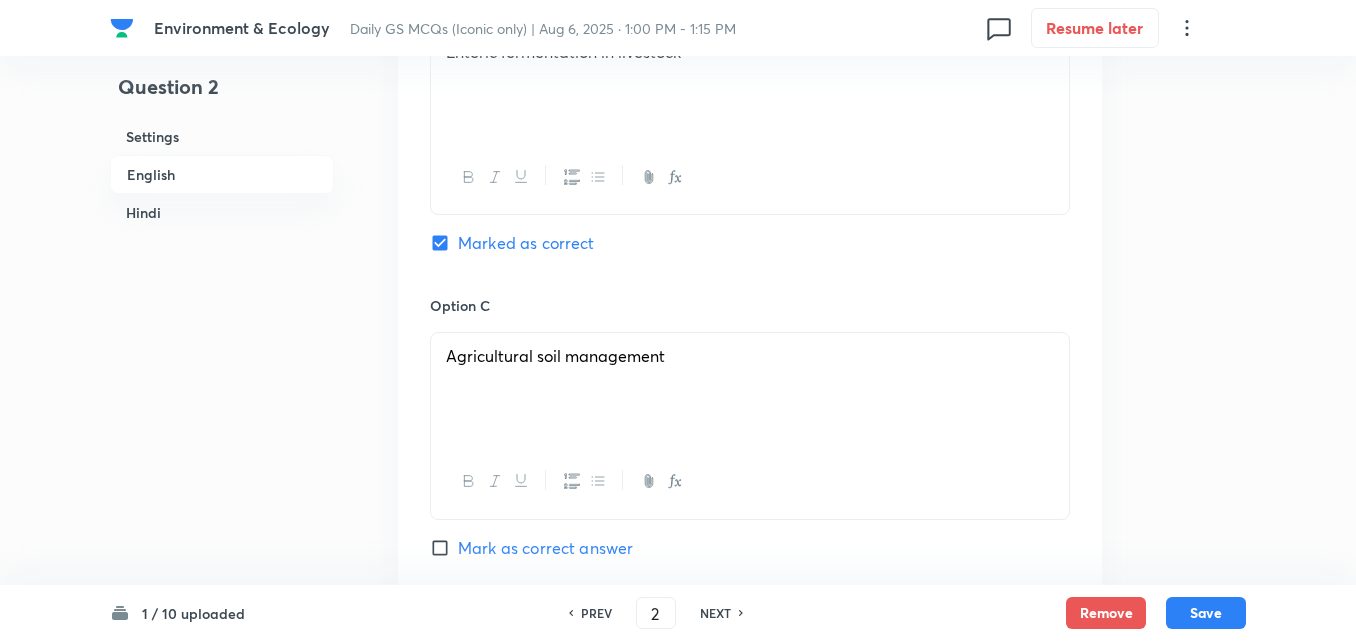 checkbox on "true" 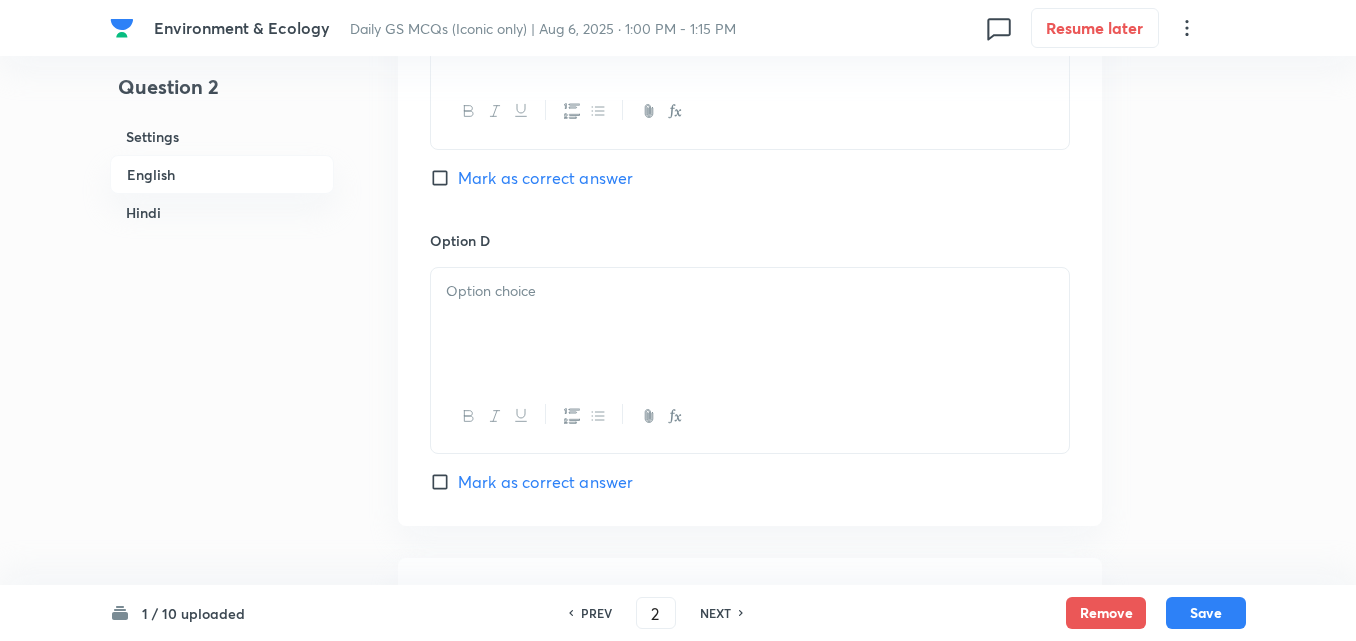 click at bounding box center (750, 360) 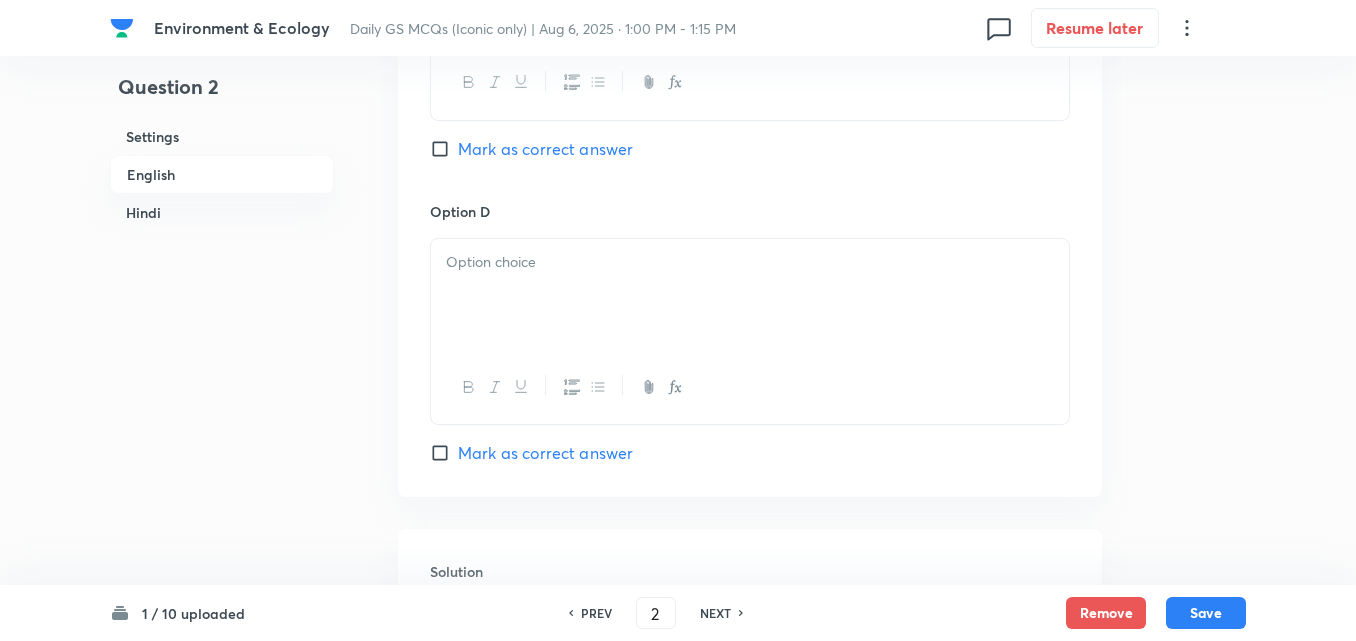 scroll, scrollTop: 1742, scrollLeft: 0, axis: vertical 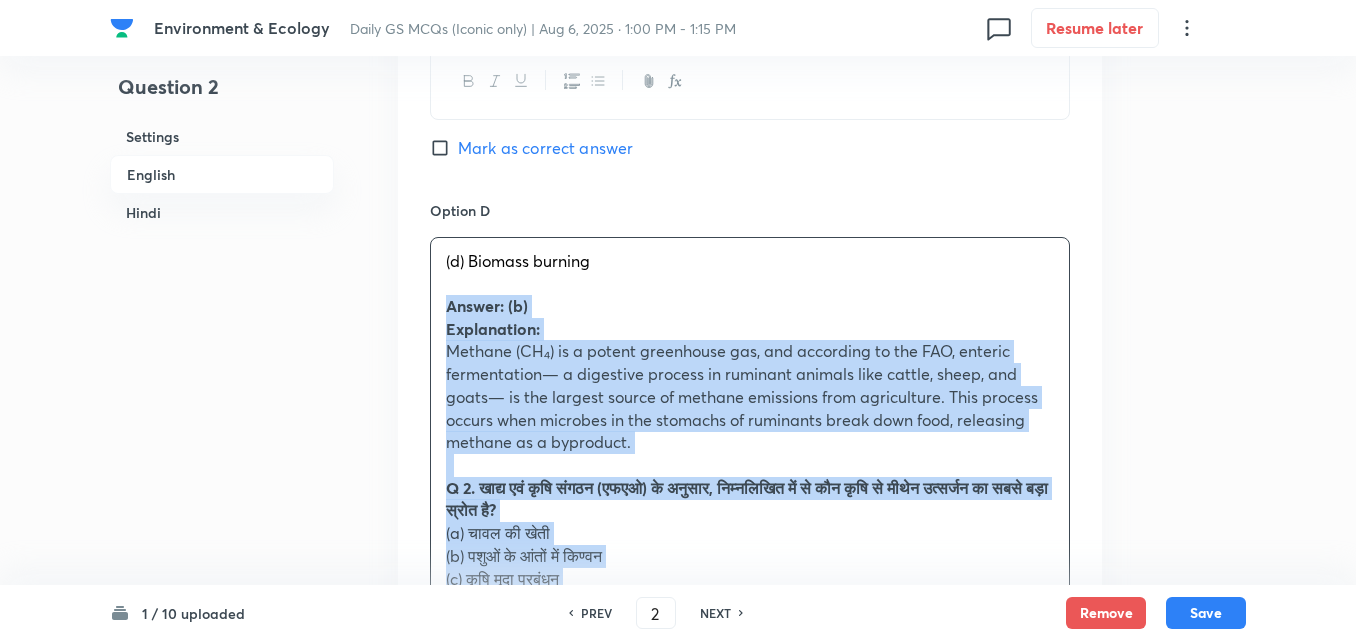 click on "(d) Biomass burning   Answer: (b) Explanation: Methane (CH₄) is a potent greenhouse gas, and according to the FAO, enteric fermentation— a digestive process in ruminant animals like cattle, sheep, and goats— is the largest source of methane emissions from agriculture. This process occurs when microbes in the stomachs of ruminants break down food, releasing methane as a byproduct.   Q 2. खाद्य एवं कृषि संगठन (एफएओ) के अनुसार, निम्नलिखित में से कौन कृषि से मीथेन उत्सर्जन का सबसे बड़ा स्रोत है? (a) चावल की खेती (b) पशुओं के आंतों में किण्वन (c) कृषि मृदा प्रबंधन (d) जैवभार (बायोमास) का दहन    उत्तर: (b) स्पष्टीकरण:" at bounding box center (750, 522) 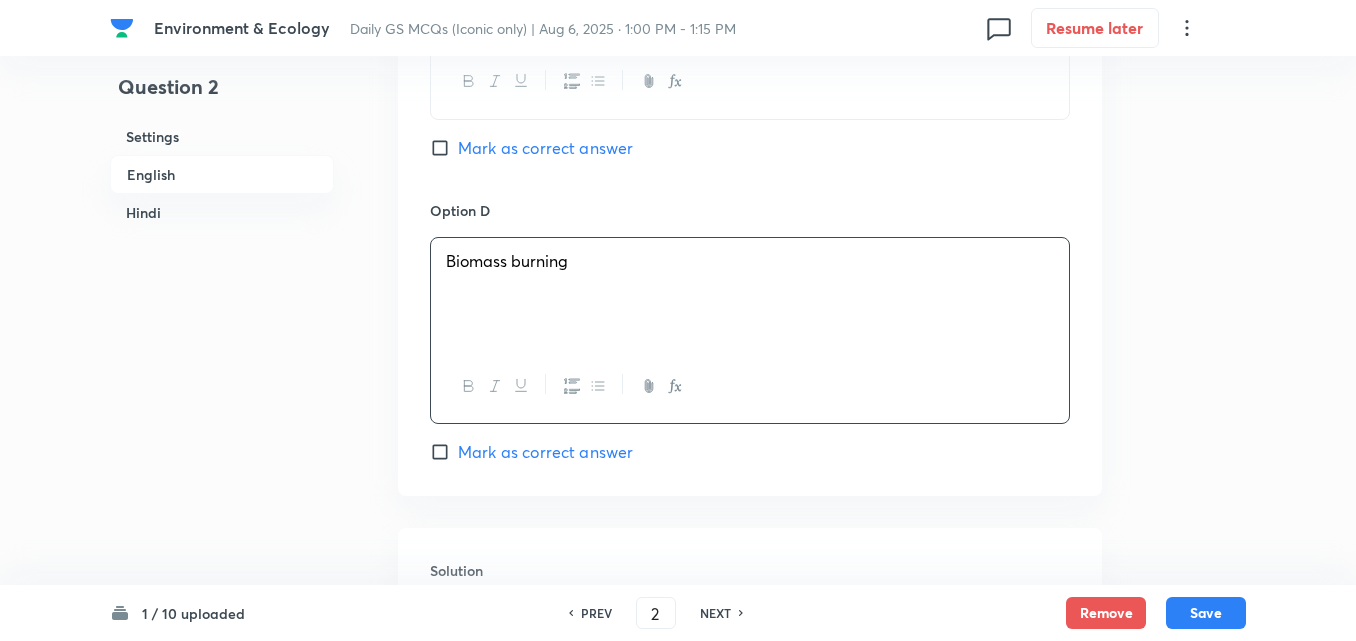 scroll, scrollTop: 2142, scrollLeft: 0, axis: vertical 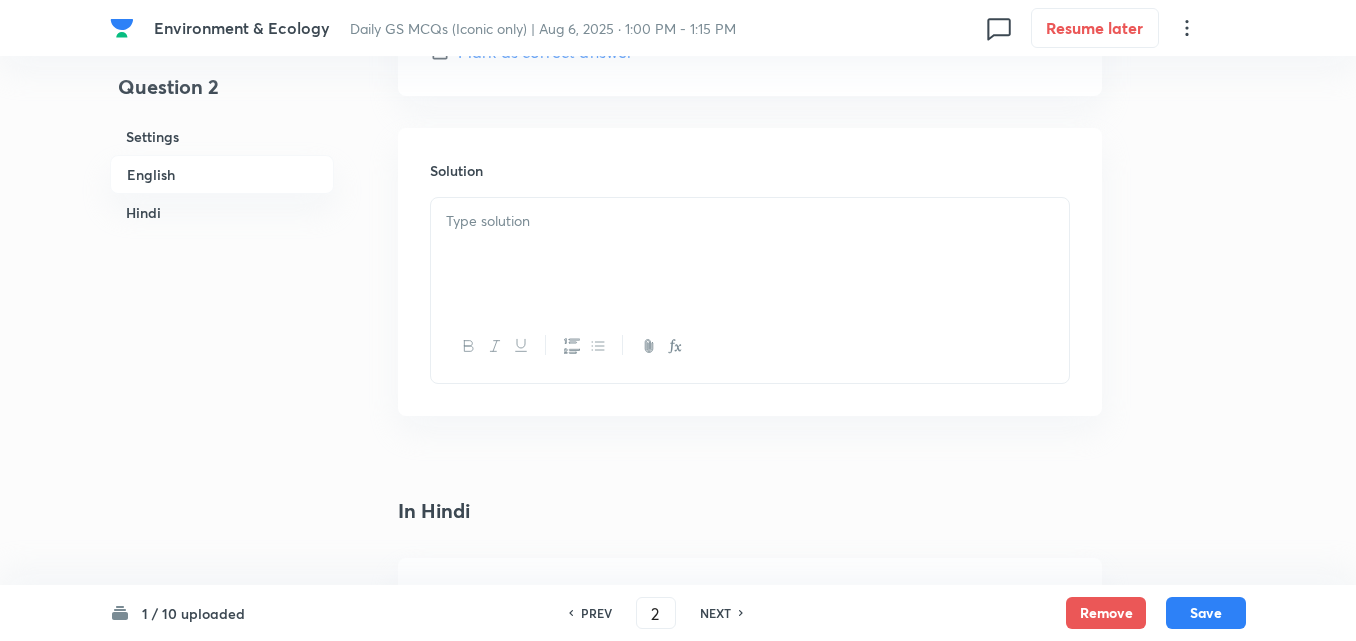 click at bounding box center (750, 254) 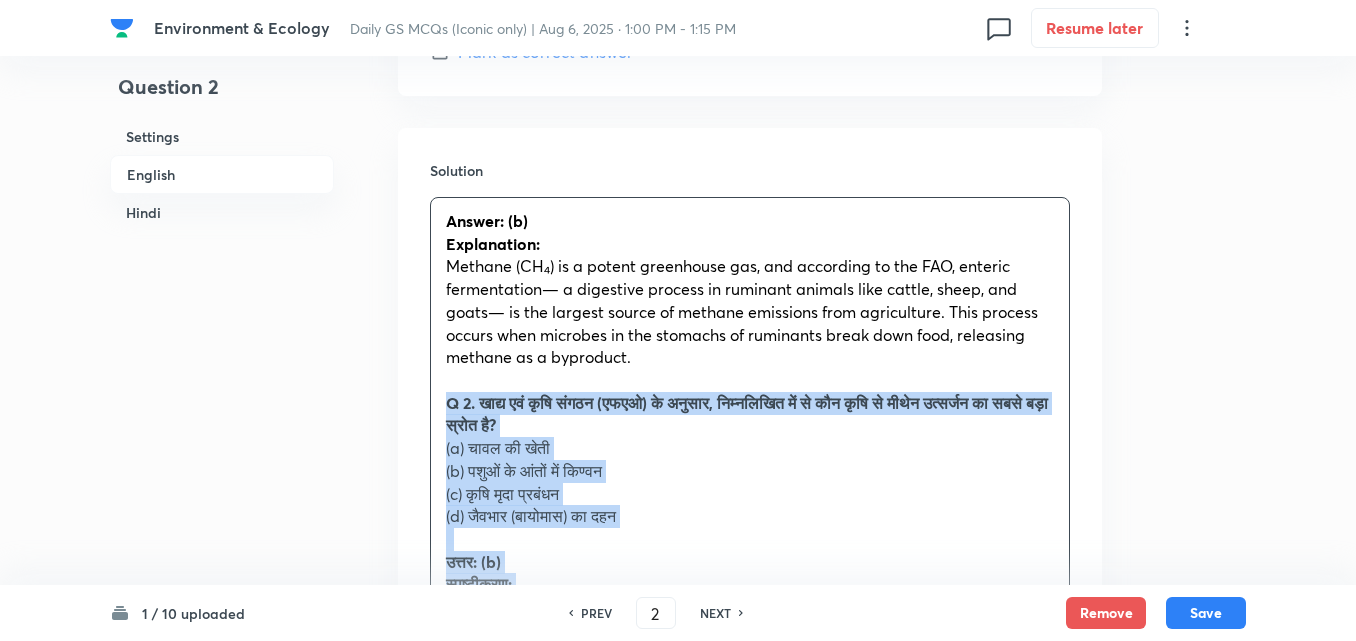 drag, startPoint x: 425, startPoint y: 401, endPoint x: 407, endPoint y: 404, distance: 18.248287 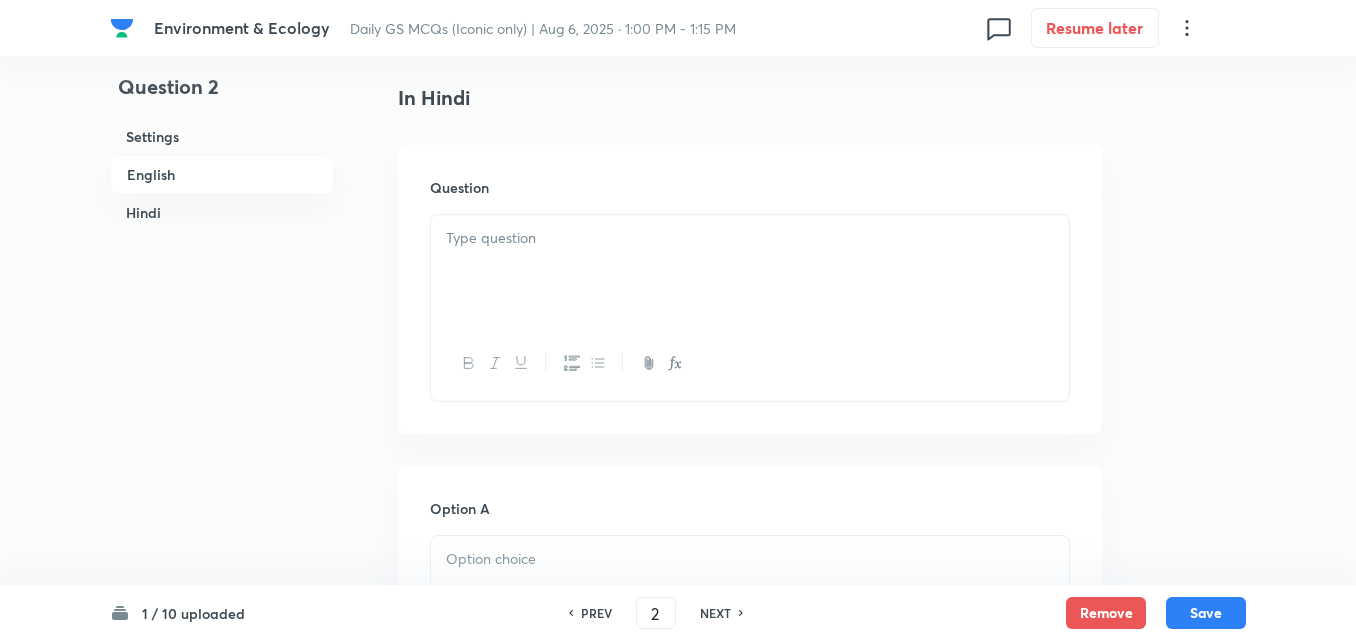 scroll, scrollTop: 2642, scrollLeft: 0, axis: vertical 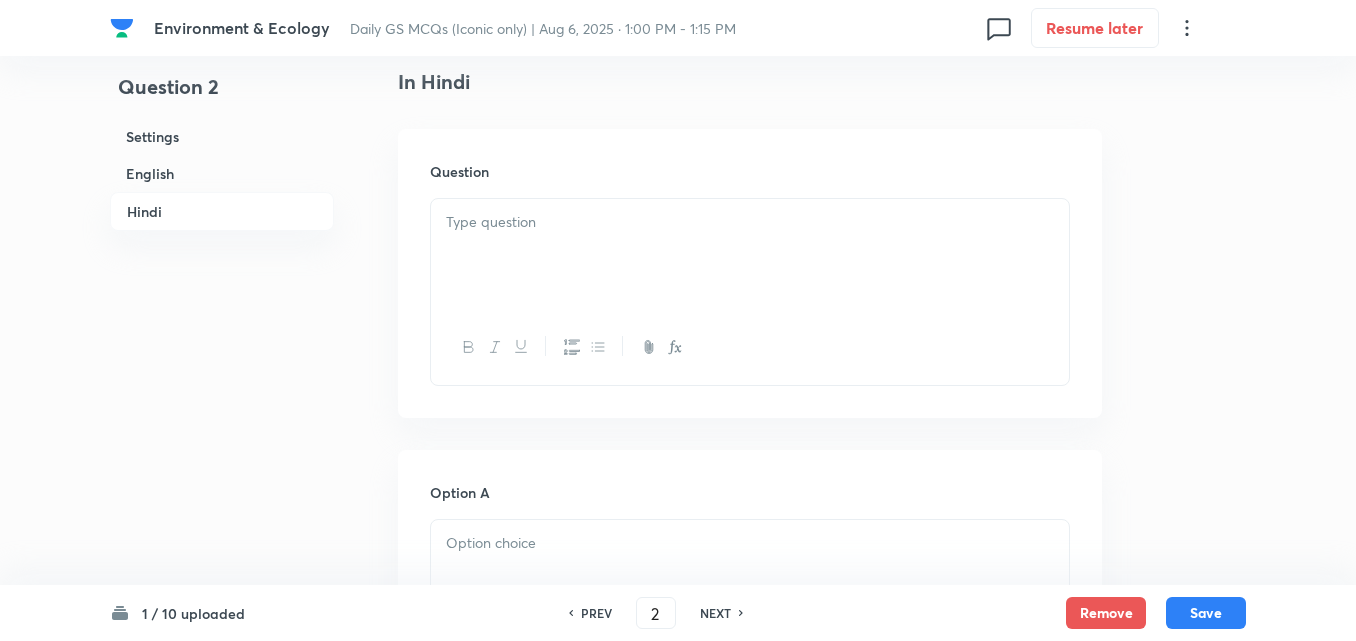 click at bounding box center (750, 255) 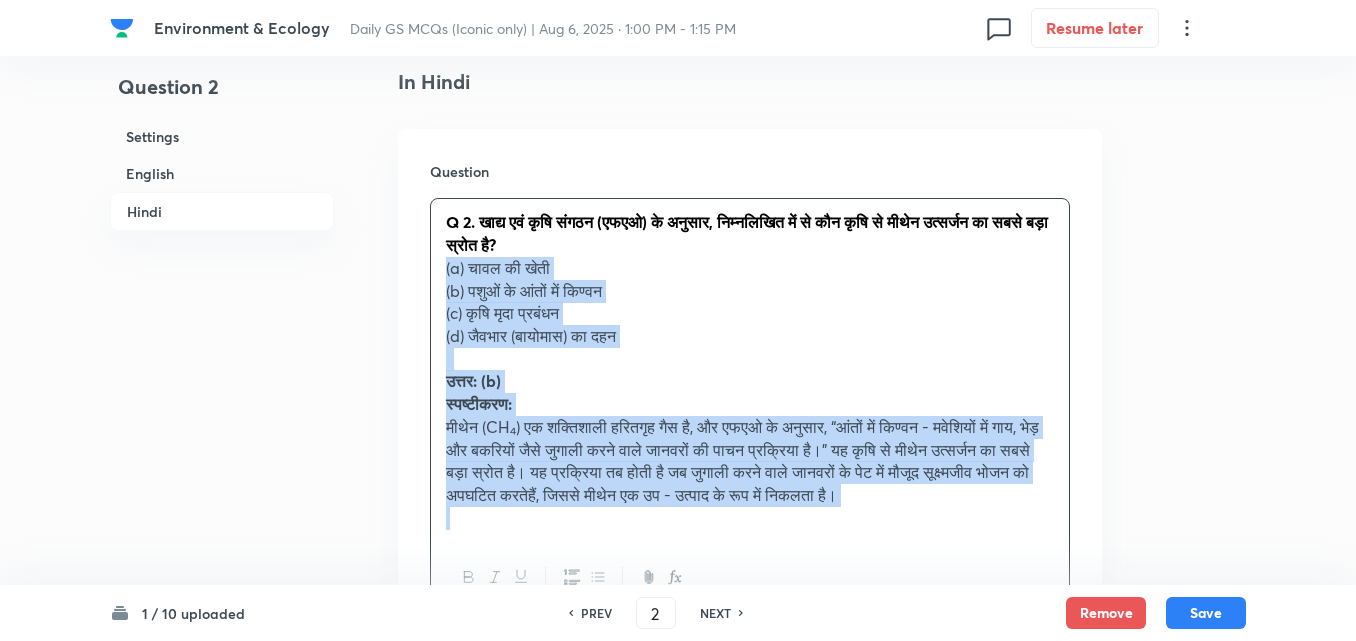 click on "Question Q 2. खाद्य एवं कृषि संगठन (एफएओ) के अनुसार, निम्नलिखित में से कौन कृषि से मीथेन उत्सर्जन का सबसे बड़ा स्रोत है? (a) चावल की खेती (b) पशुओं के आंतों में किण्वन (c) कृषि मृदा प्रबंधन (d) जैवभार (बायोमास) का दहन   उत्तर: (b) स्पष्टीकरण:" at bounding box center (750, 388) 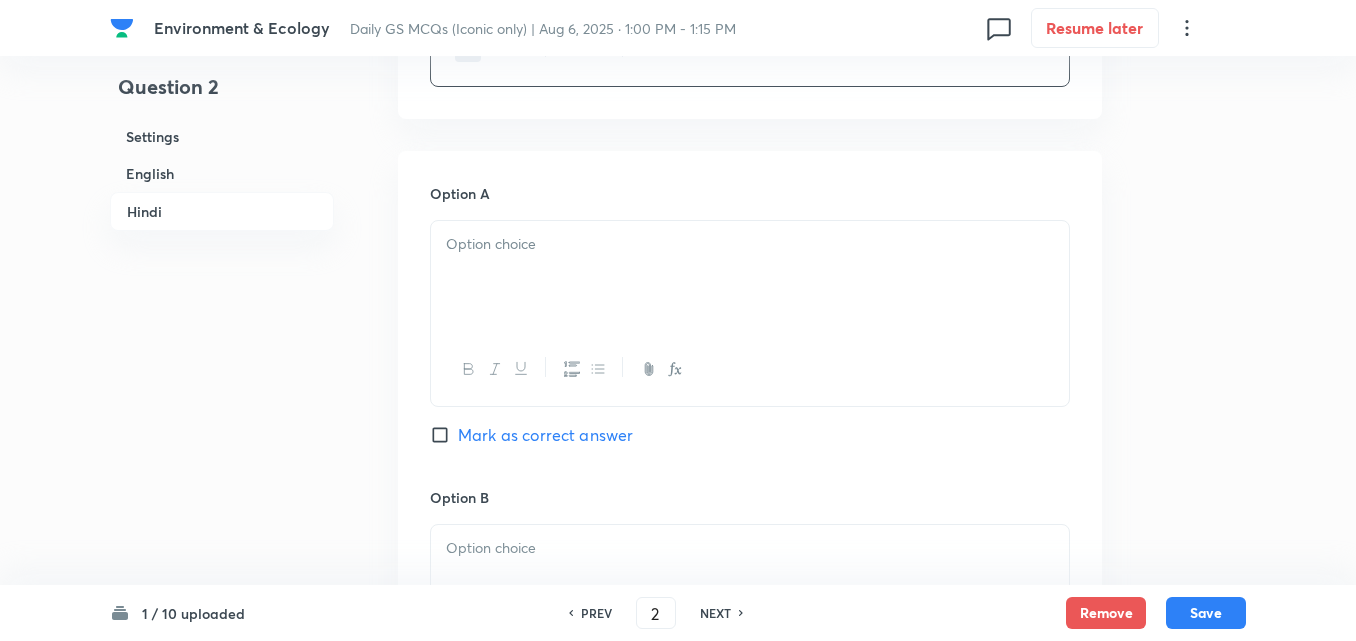 scroll, scrollTop: 2942, scrollLeft: 0, axis: vertical 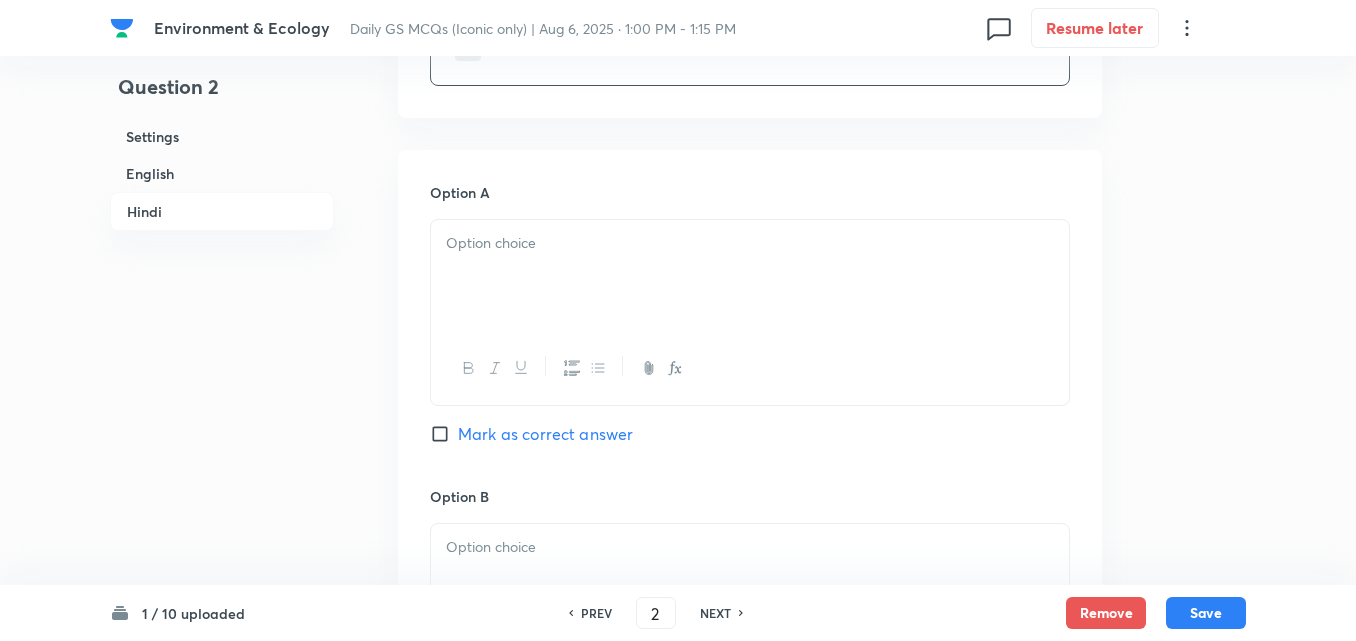 click at bounding box center (750, 276) 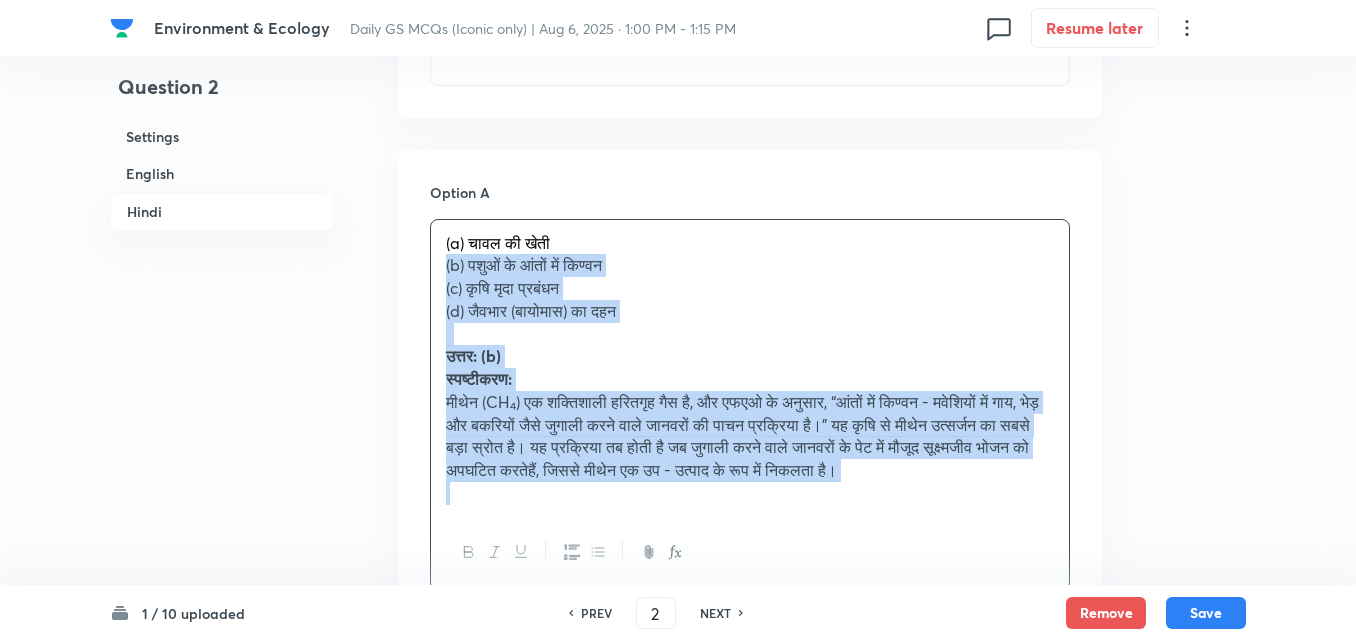 click on "(a) चावल की खेती (b) पशुओं के आंतों में किण्वन (c) कृषि मृदा प्रबंधन (d) जैवभार (बायोमास) का दहन    उत्तर: (b) स्पष्टीकरण:" at bounding box center (750, 368) 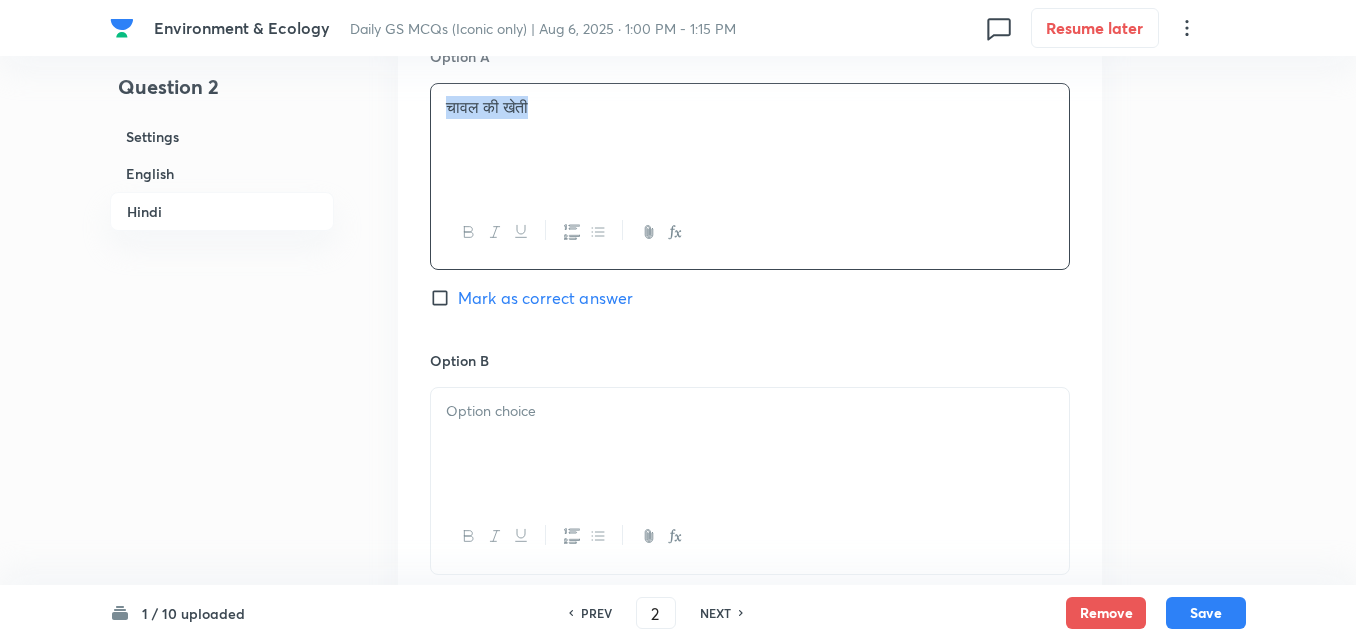scroll, scrollTop: 3242, scrollLeft: 0, axis: vertical 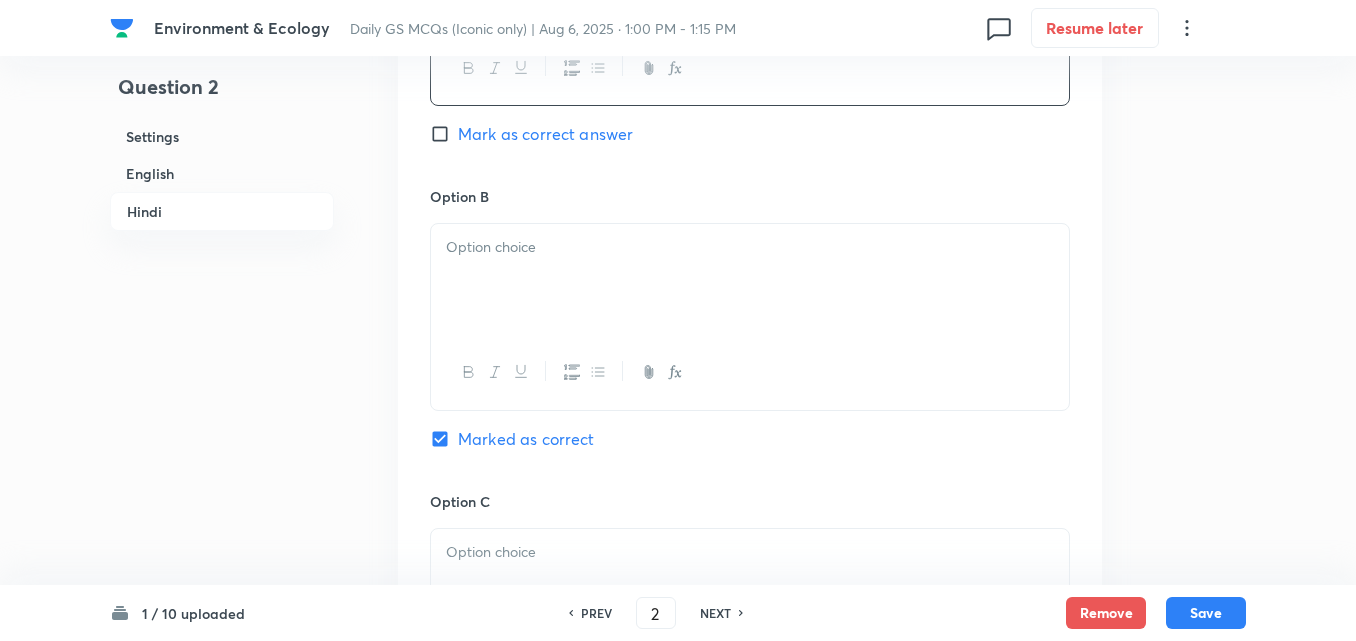 click at bounding box center [750, 280] 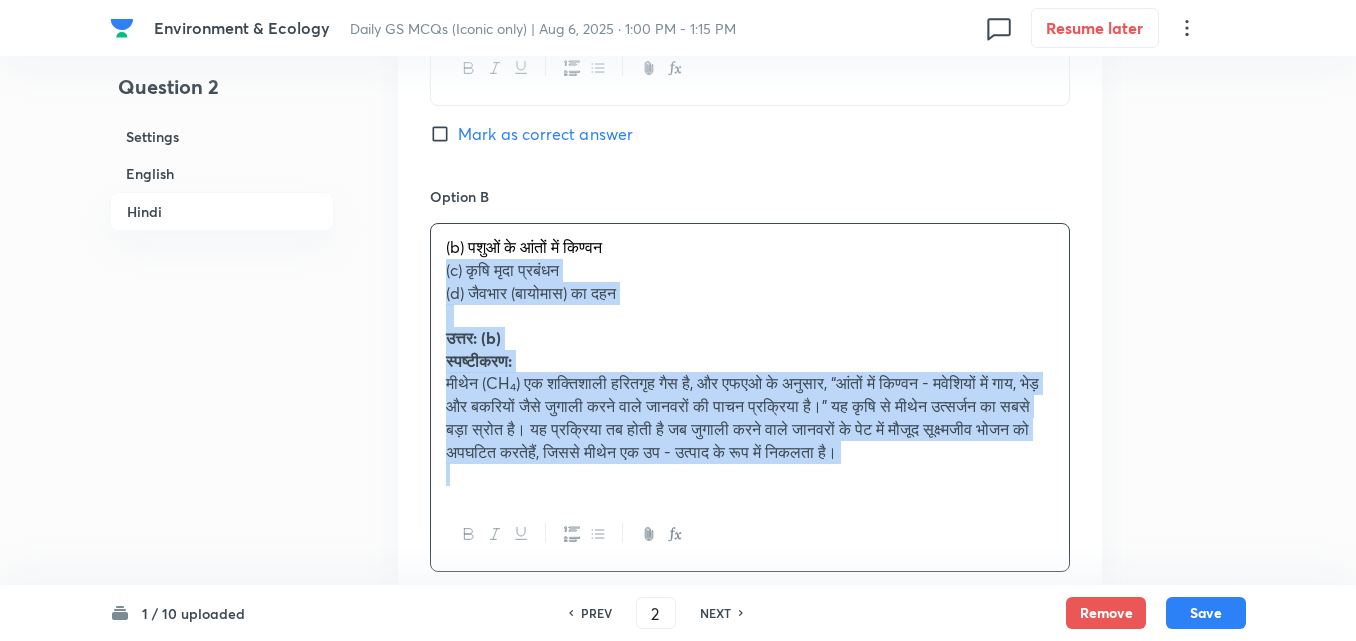 drag, startPoint x: 449, startPoint y: 277, endPoint x: 437, endPoint y: 273, distance: 12.649111 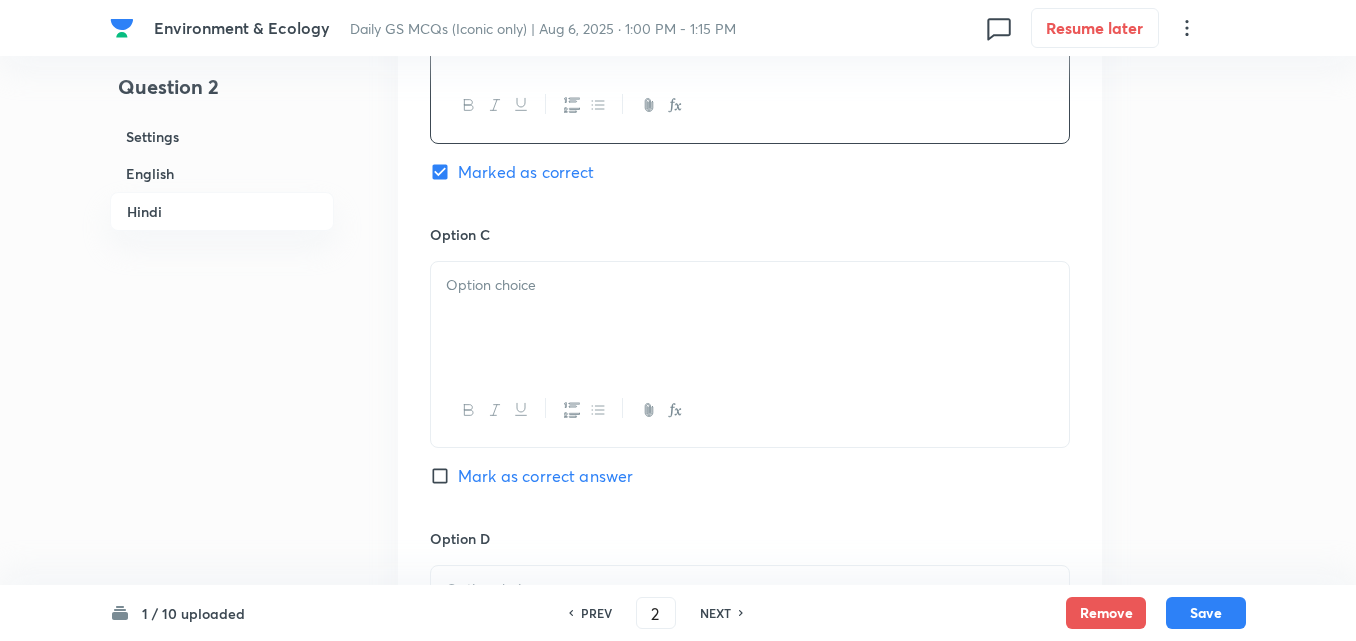 scroll, scrollTop: 3642, scrollLeft: 0, axis: vertical 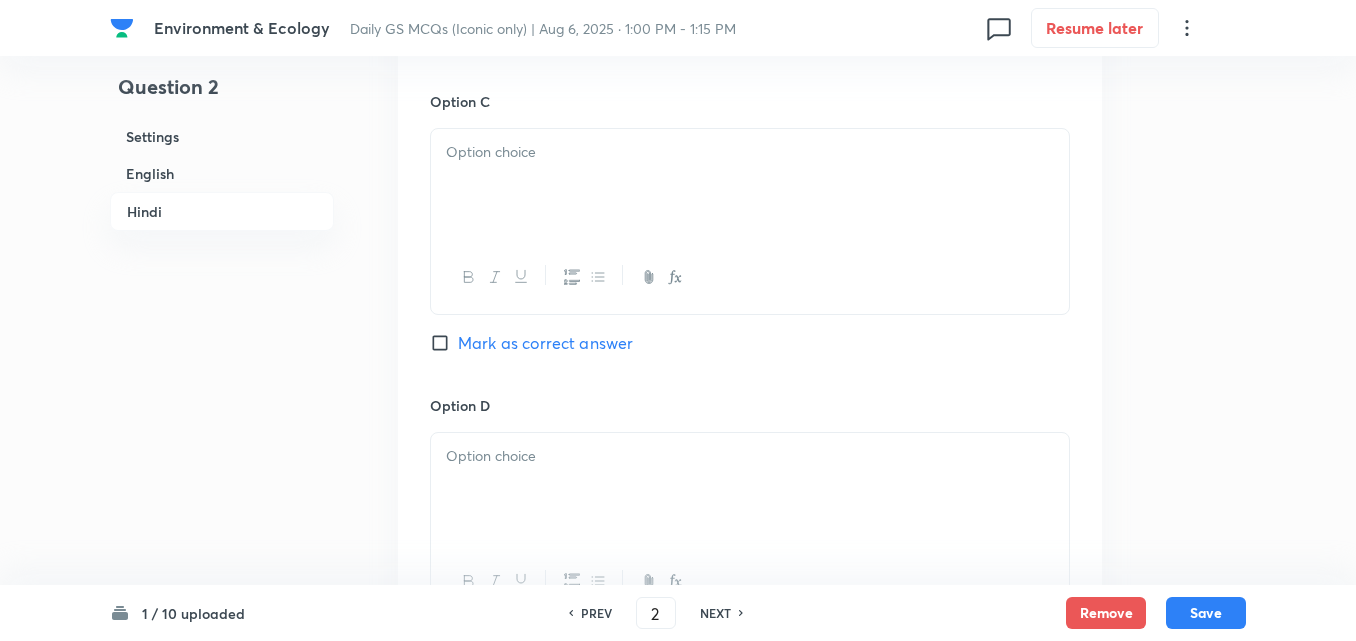 click at bounding box center (750, 152) 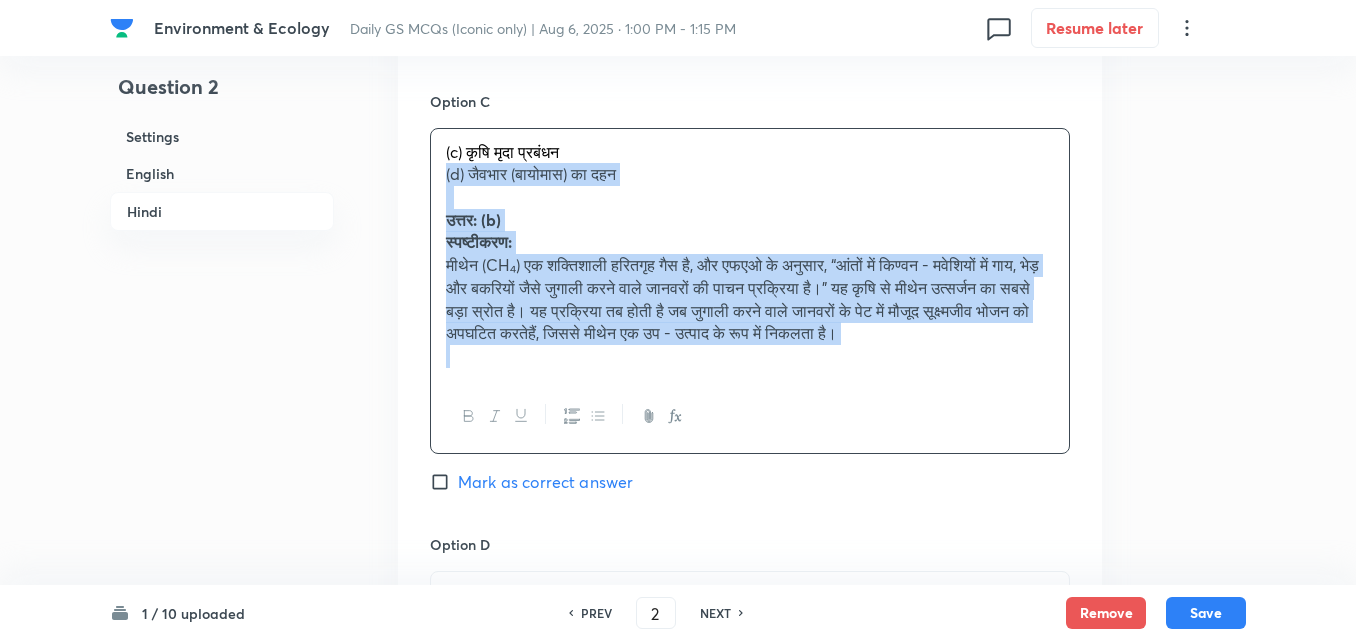 click on "(c) कृषि मृदा प्रबंधन (d) जैवभार (बायोमास) का दहन    उत्तर: (b) स्पष्टीकरण:" at bounding box center (750, 291) 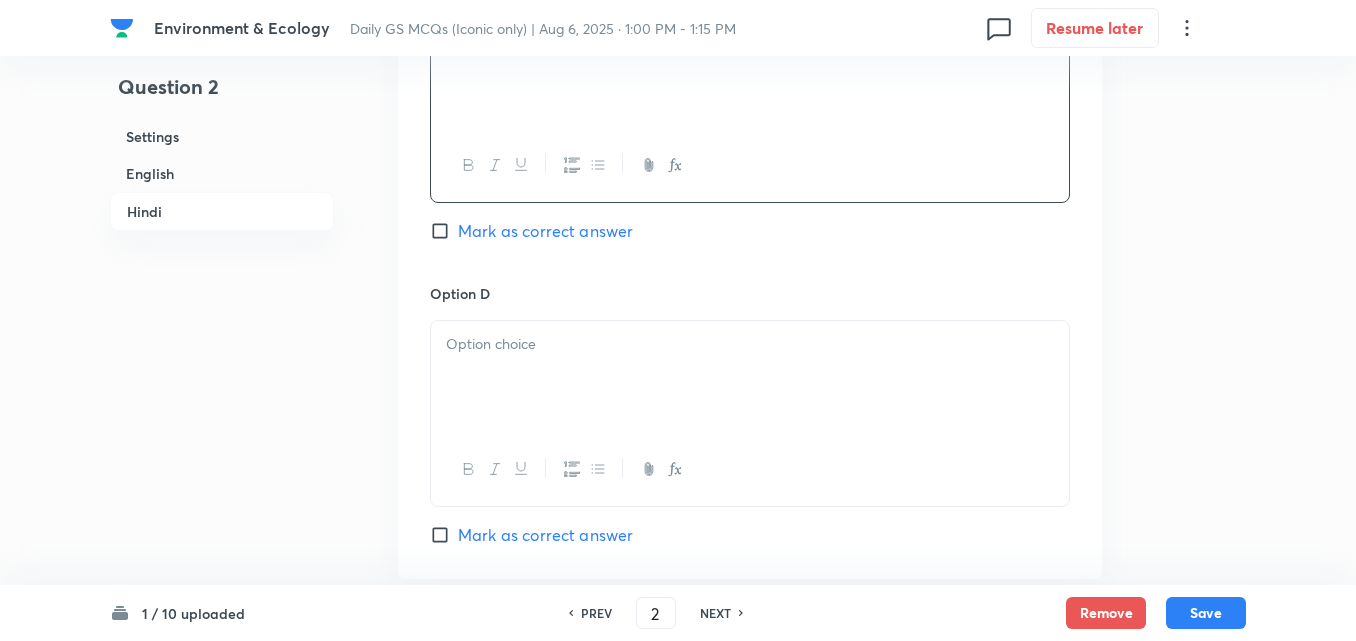 scroll, scrollTop: 3942, scrollLeft: 0, axis: vertical 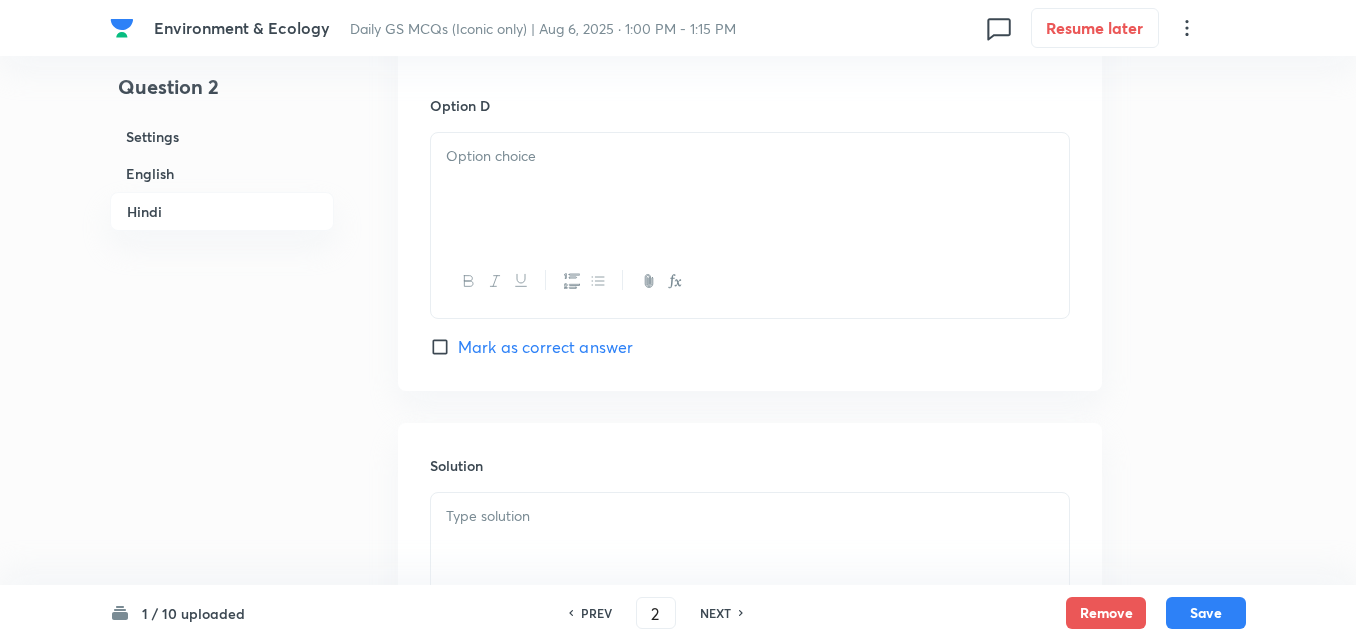 click at bounding box center (750, 189) 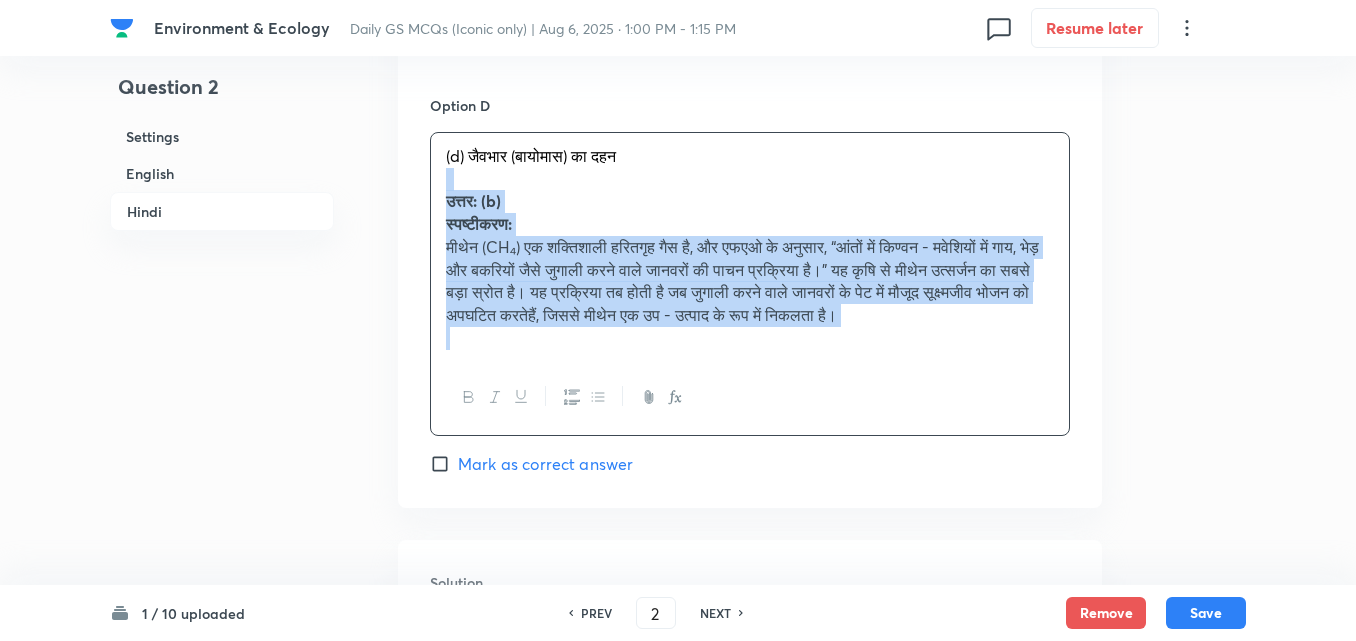 drag, startPoint x: 442, startPoint y: 181, endPoint x: 416, endPoint y: 184, distance: 26.172504 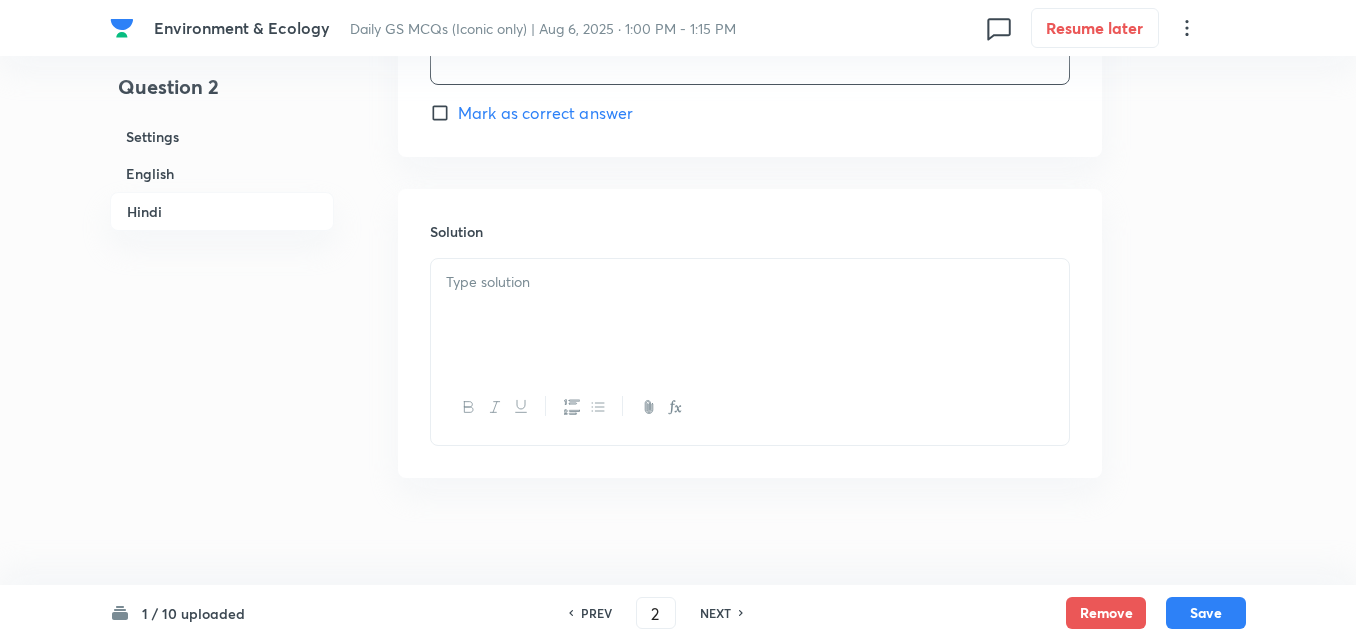 scroll, scrollTop: 4189, scrollLeft: 0, axis: vertical 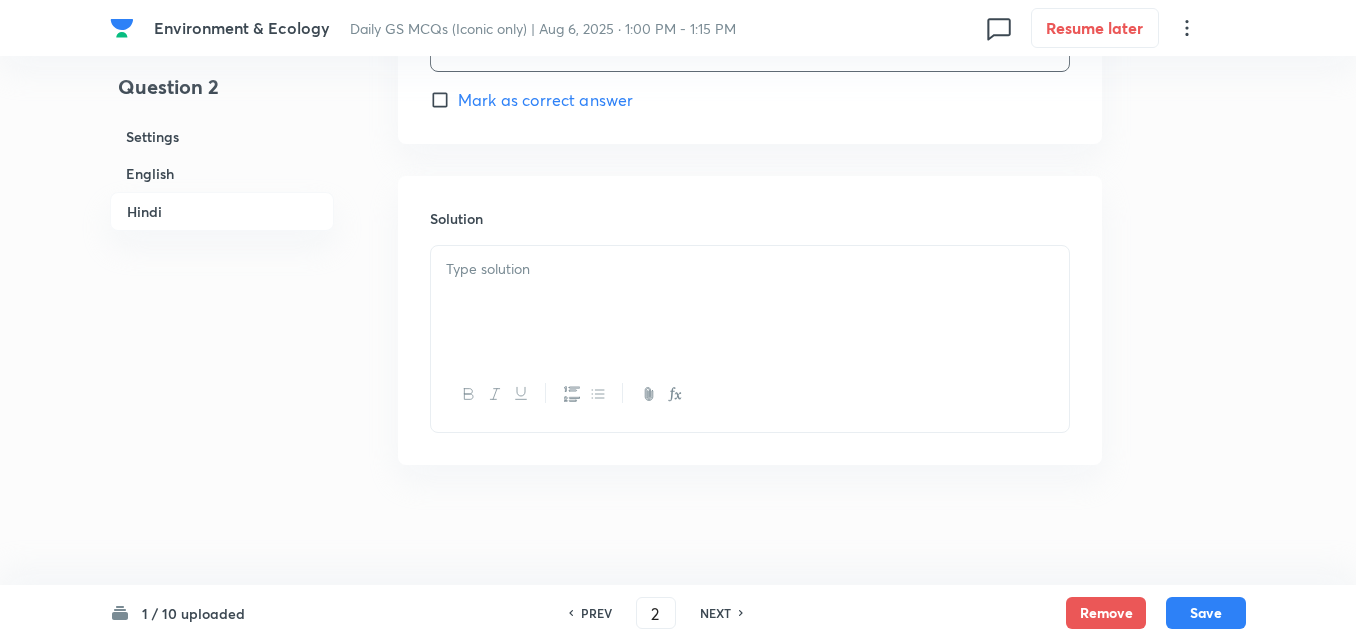 click at bounding box center (750, 269) 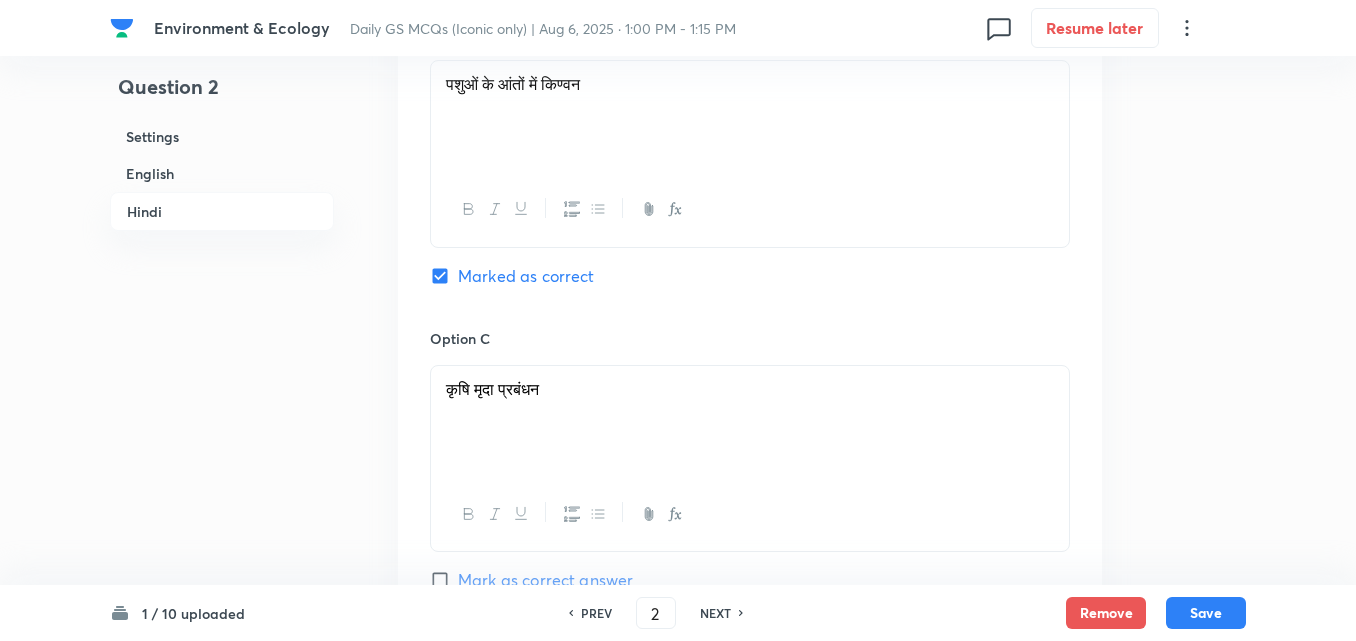 scroll, scrollTop: 3389, scrollLeft: 0, axis: vertical 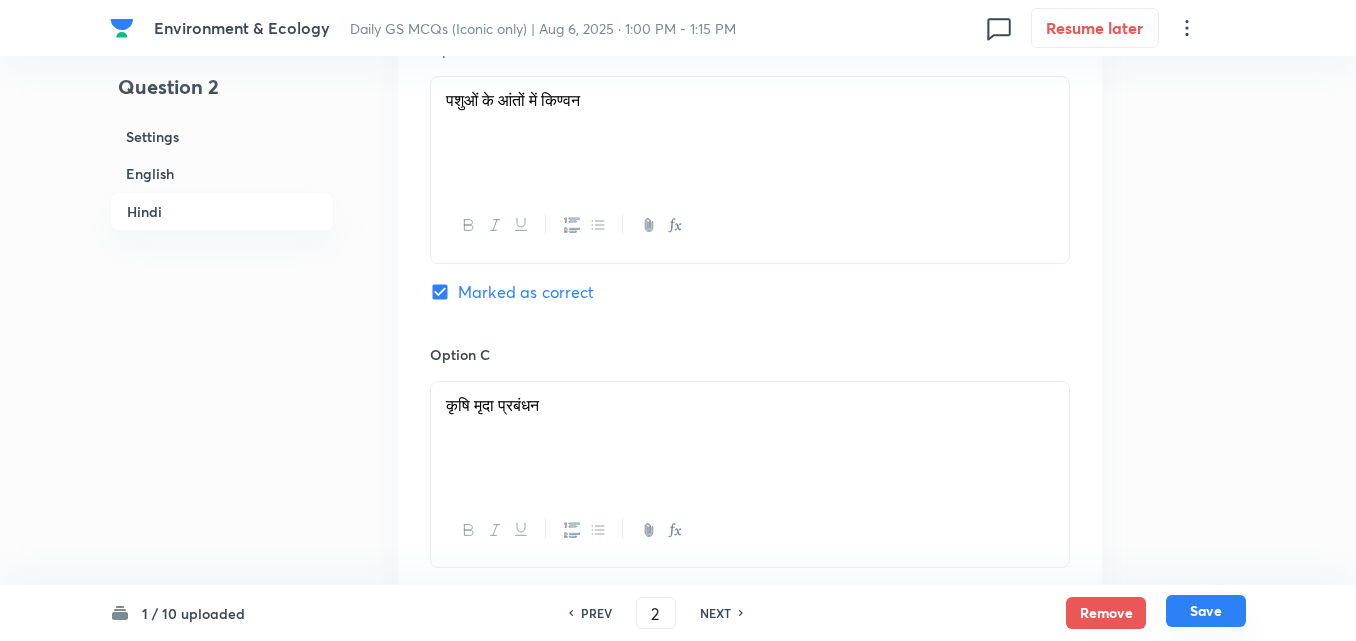 click on "Save" at bounding box center (1206, 611) 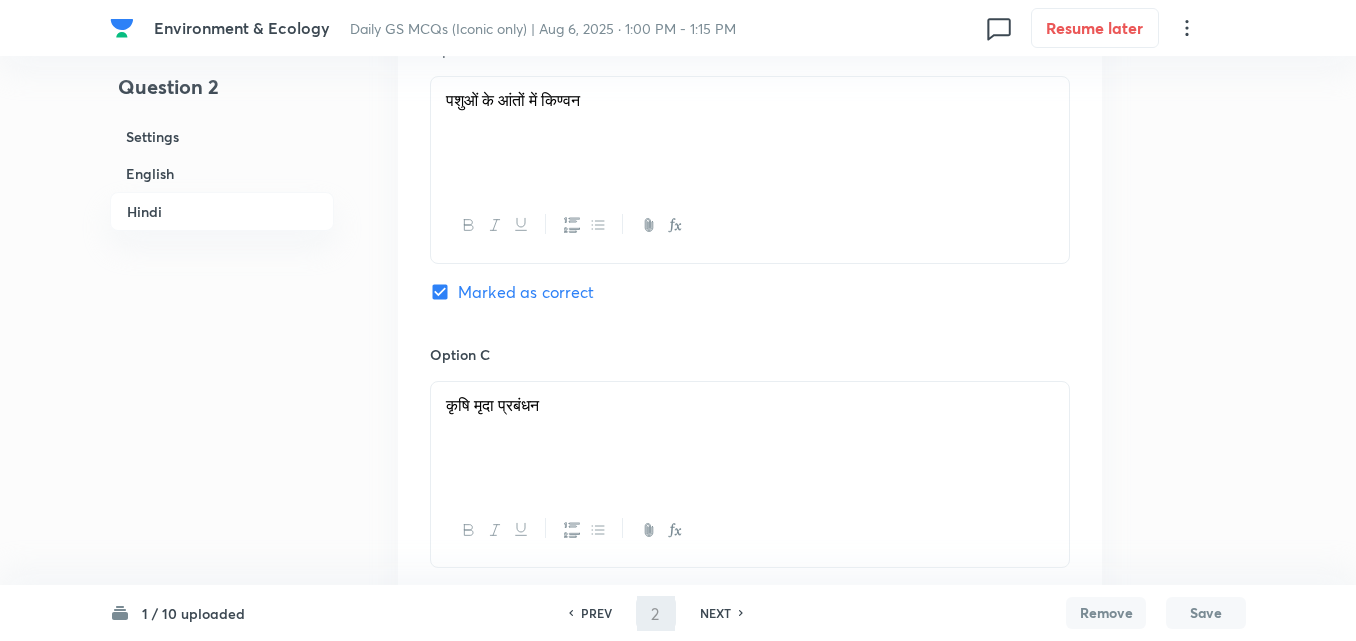 type on "3" 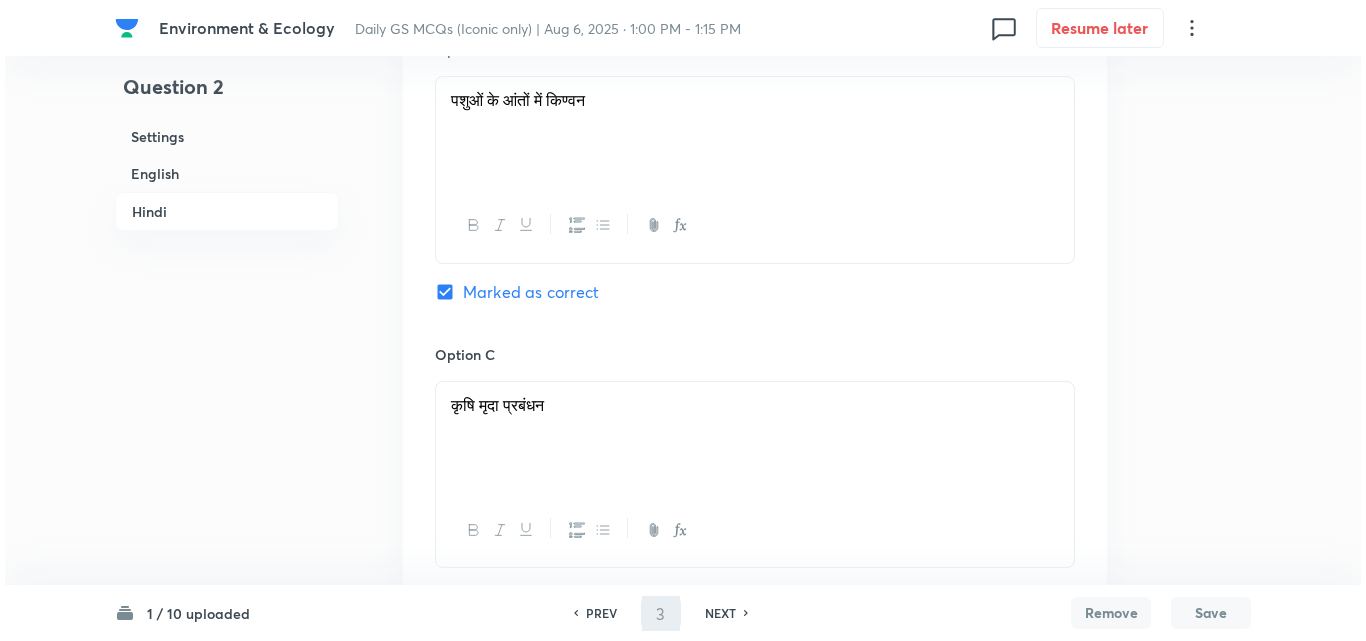 scroll, scrollTop: 0, scrollLeft: 0, axis: both 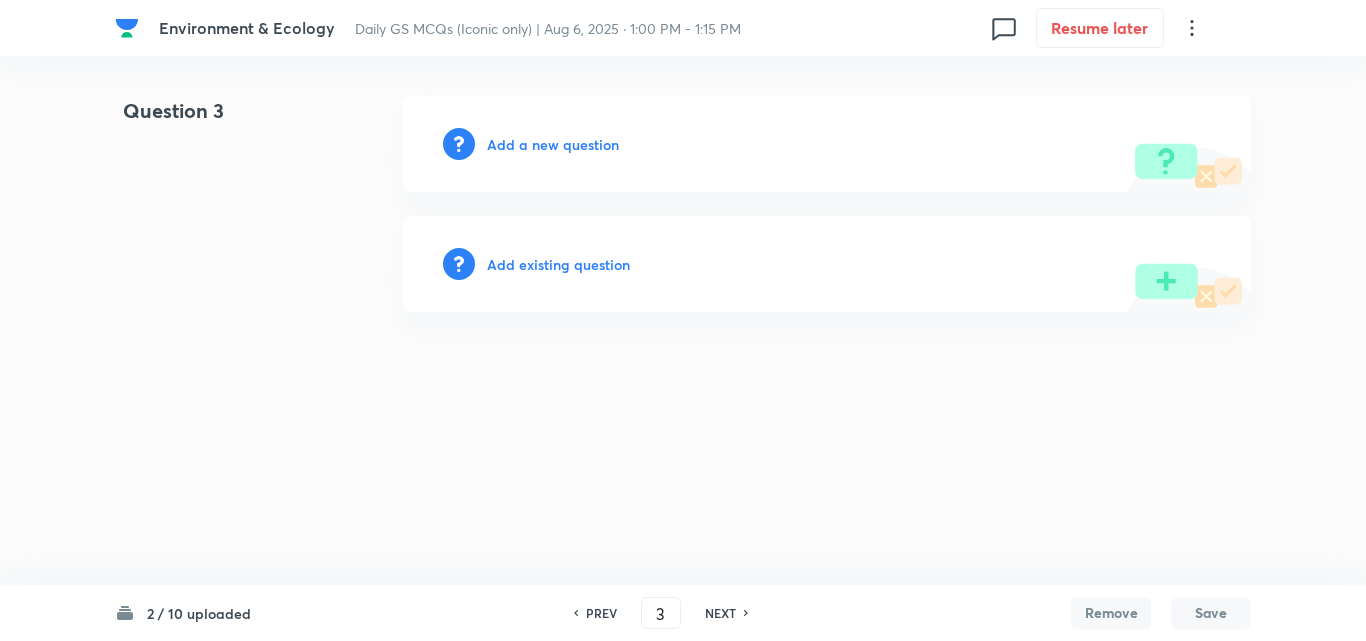 click on "Add a new question" at bounding box center [553, 144] 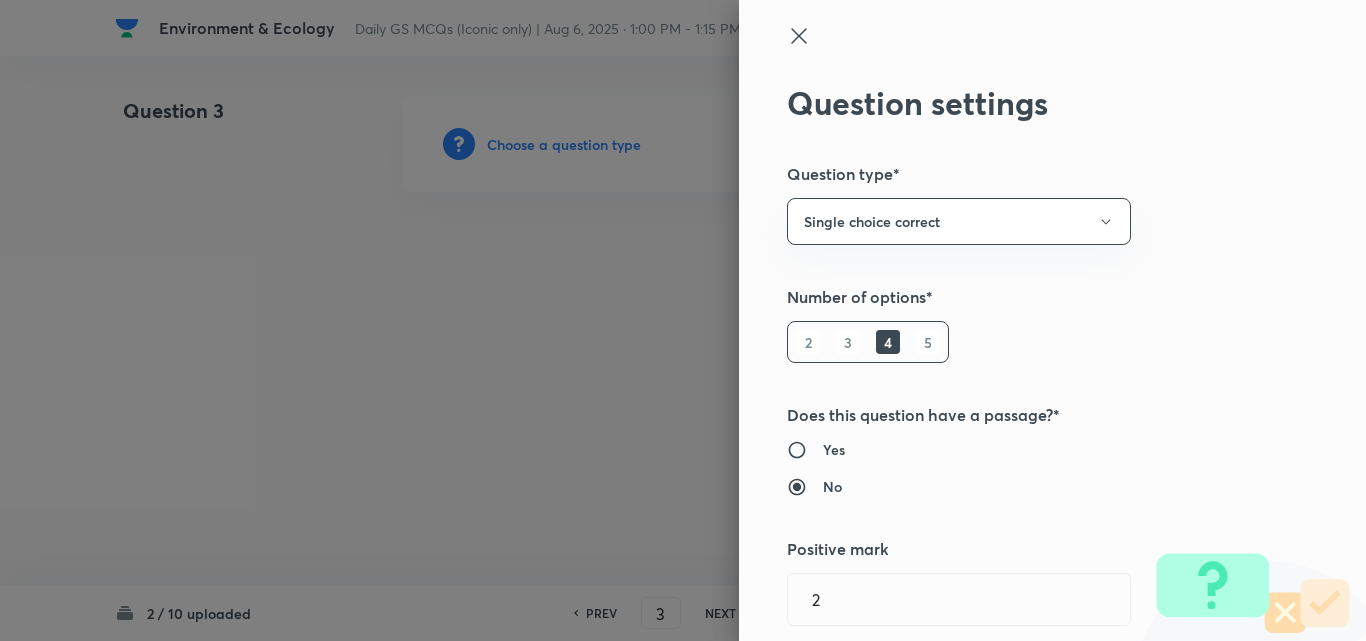 type 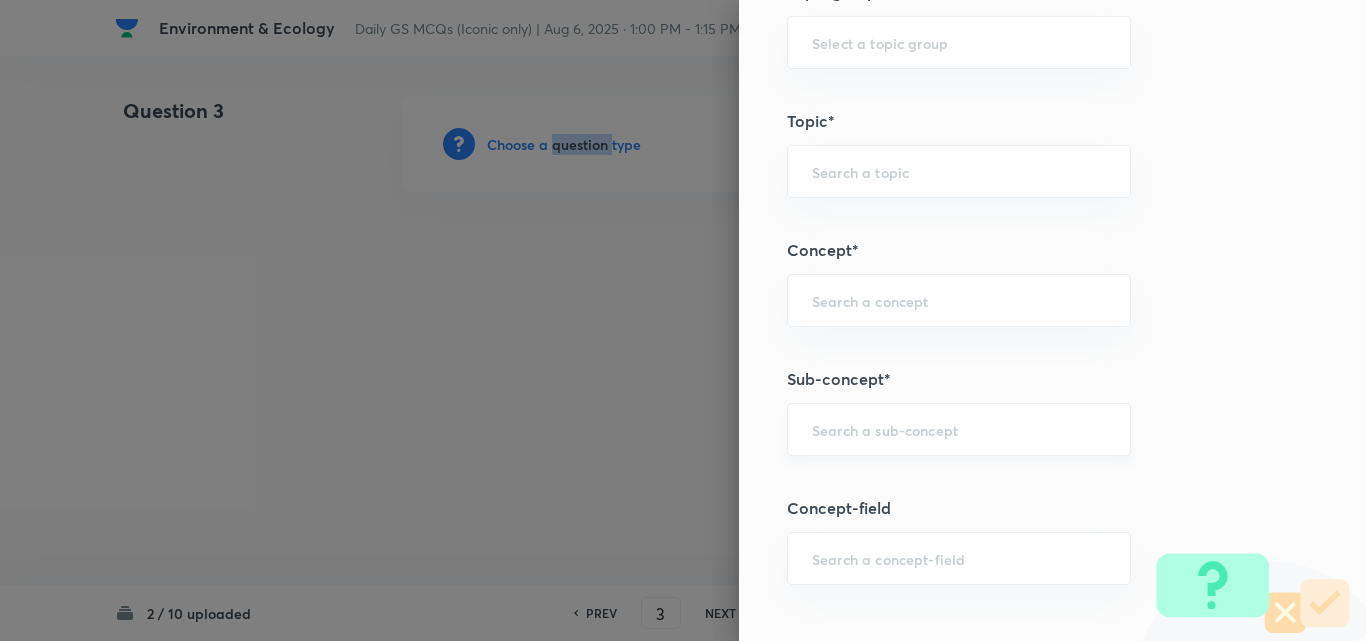 scroll, scrollTop: 1100, scrollLeft: 0, axis: vertical 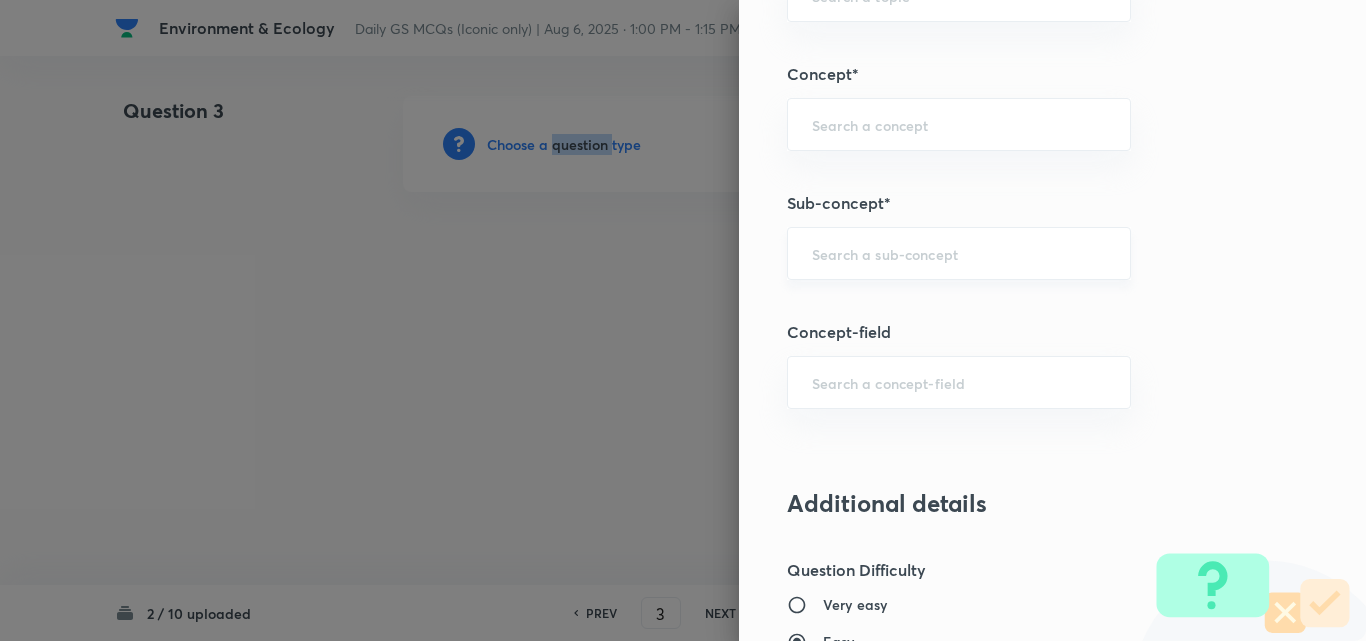 click on "​" at bounding box center (959, 253) 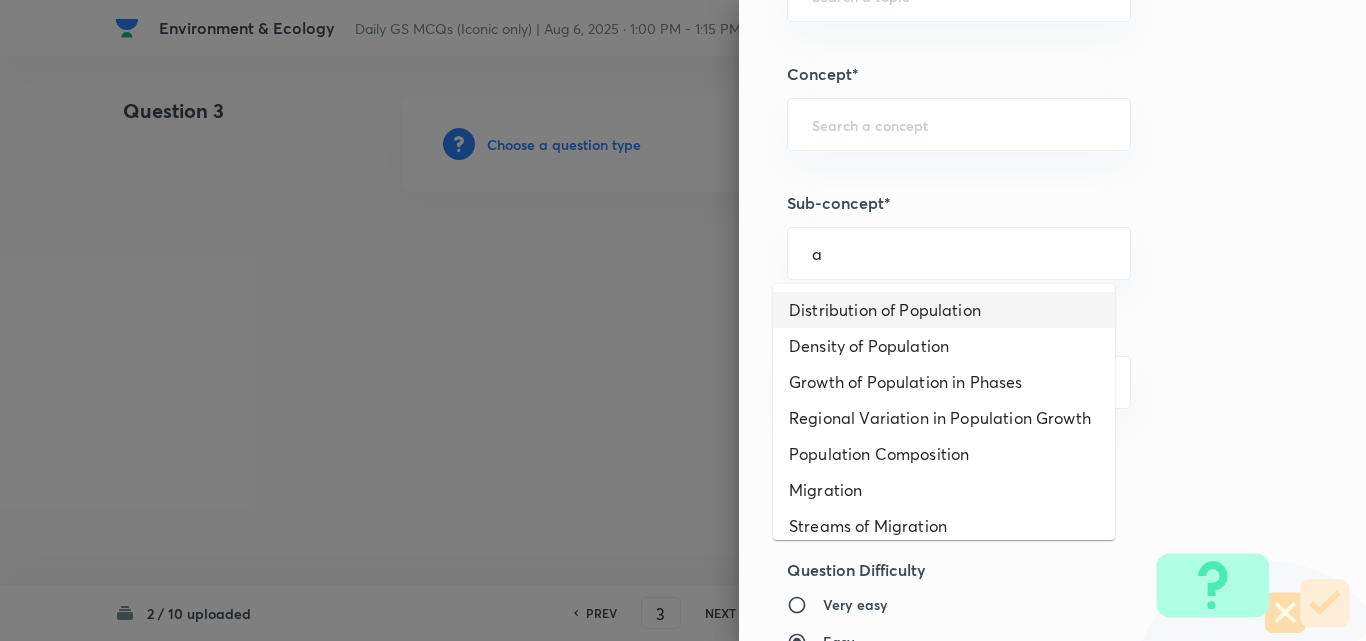 click on "Distribution of Population" at bounding box center (944, 310) 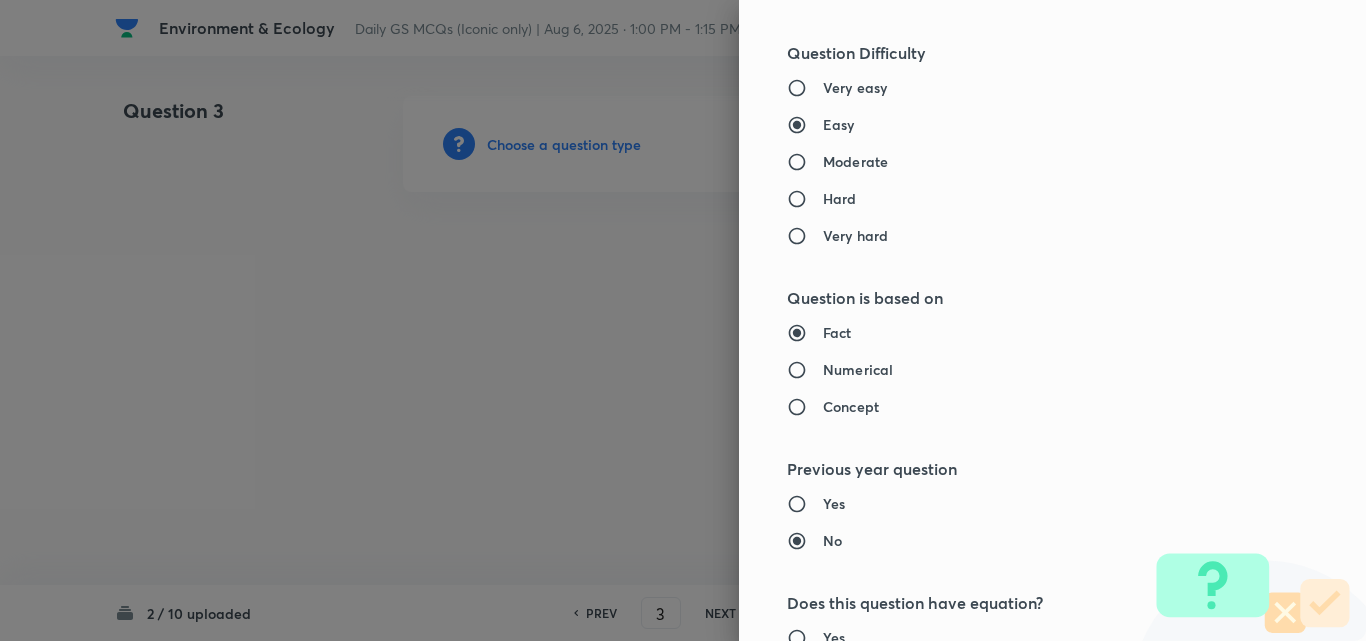 type on "Geography" 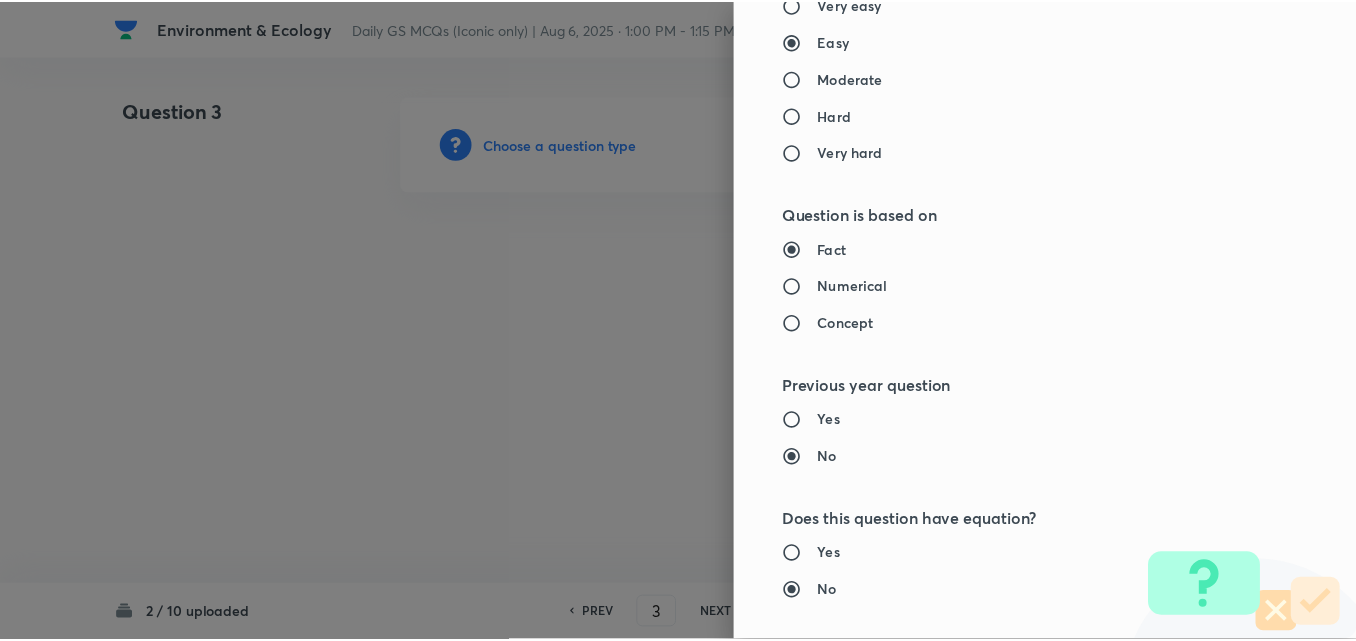 scroll, scrollTop: 2085, scrollLeft: 0, axis: vertical 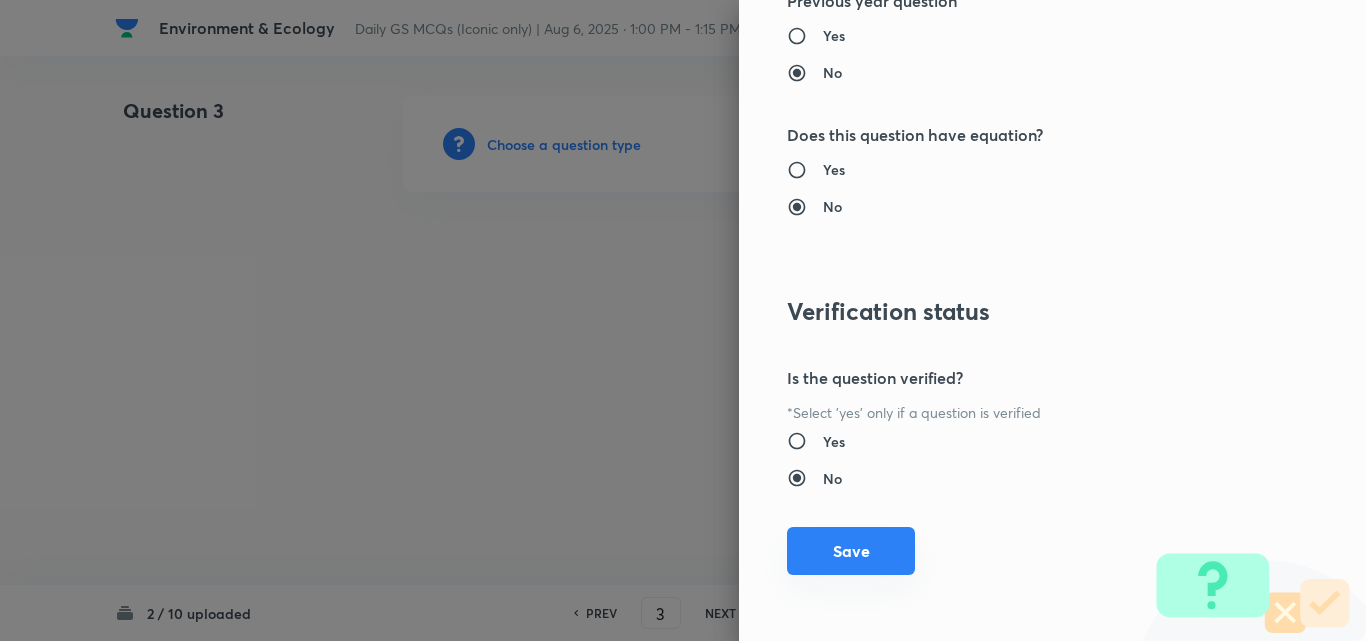 click on "Save" at bounding box center (851, 551) 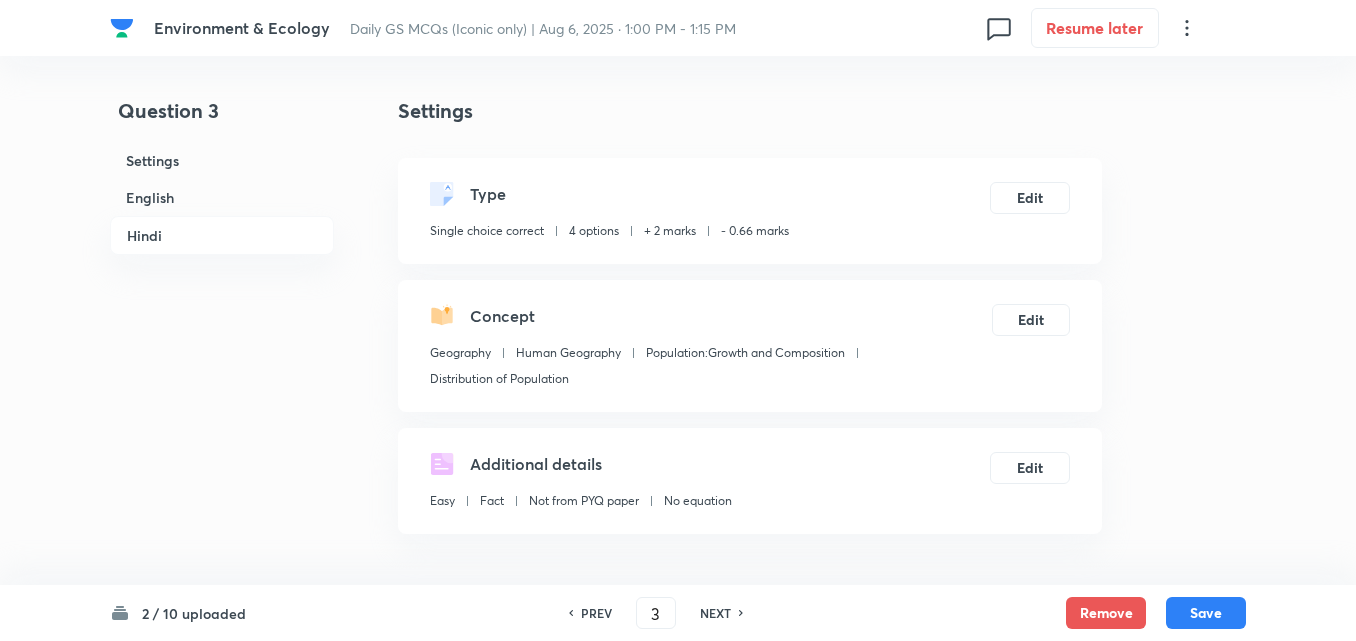 click on "English" at bounding box center [222, 197] 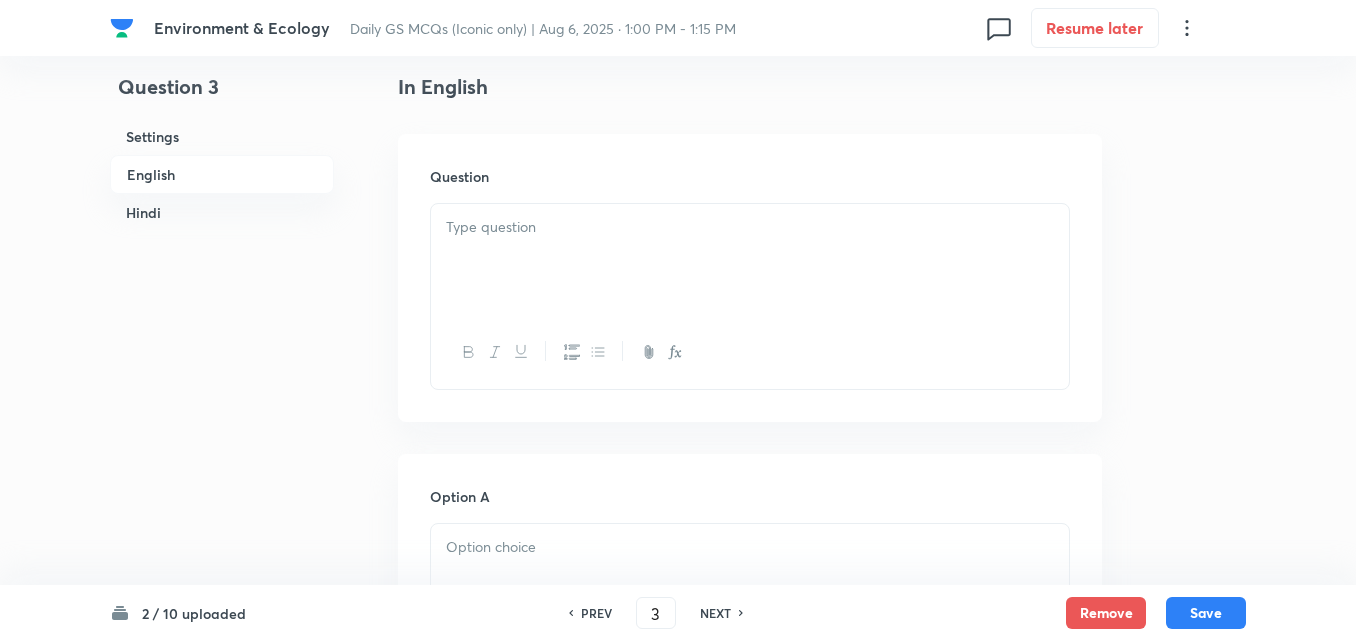click at bounding box center (750, 260) 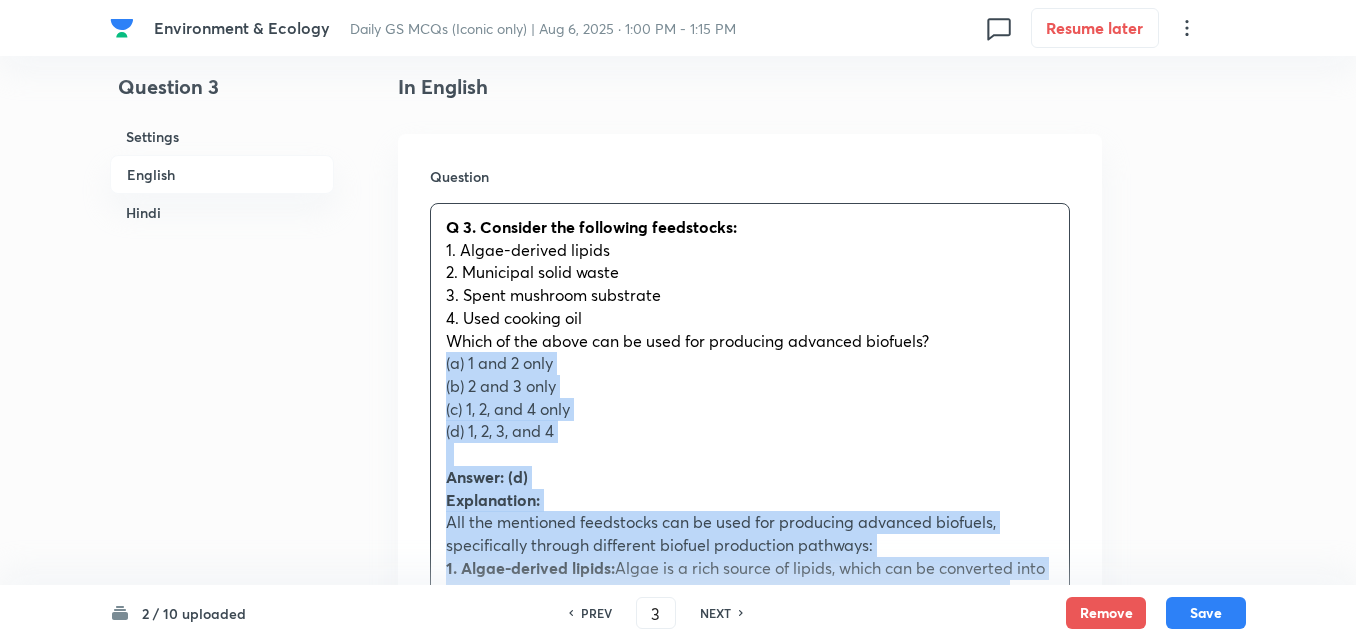drag, startPoint x: 440, startPoint y: 365, endPoint x: 424, endPoint y: 365, distance: 16 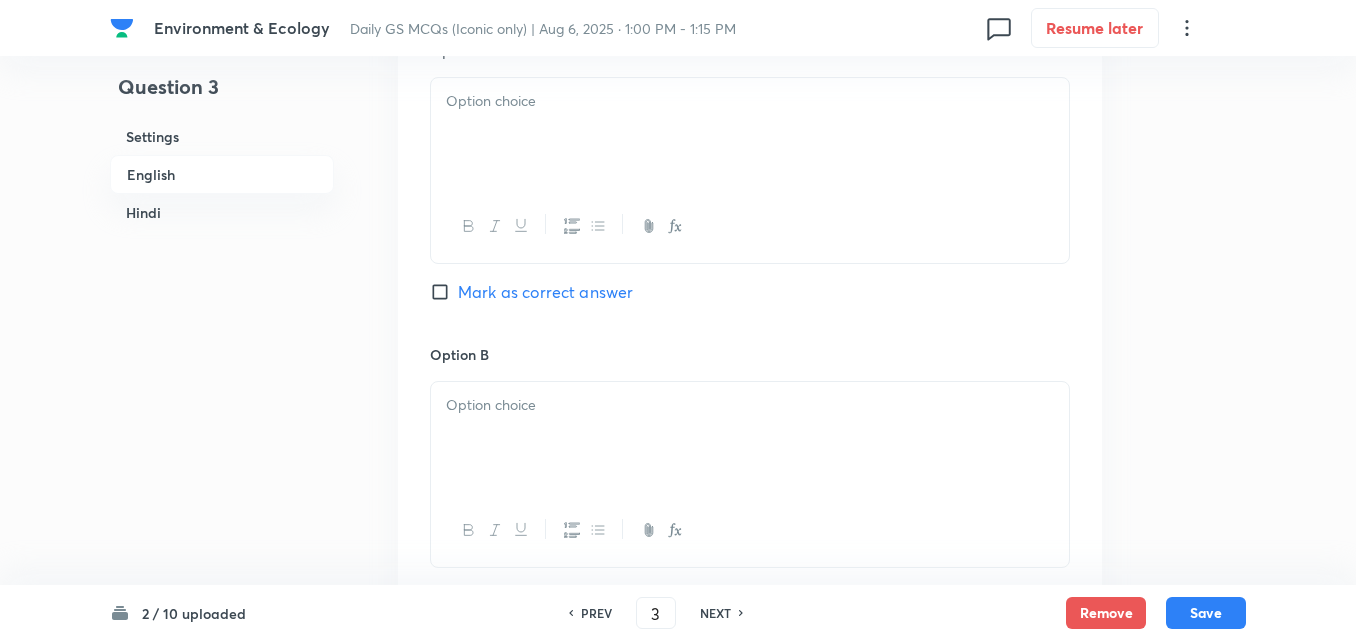 scroll, scrollTop: 1042, scrollLeft: 0, axis: vertical 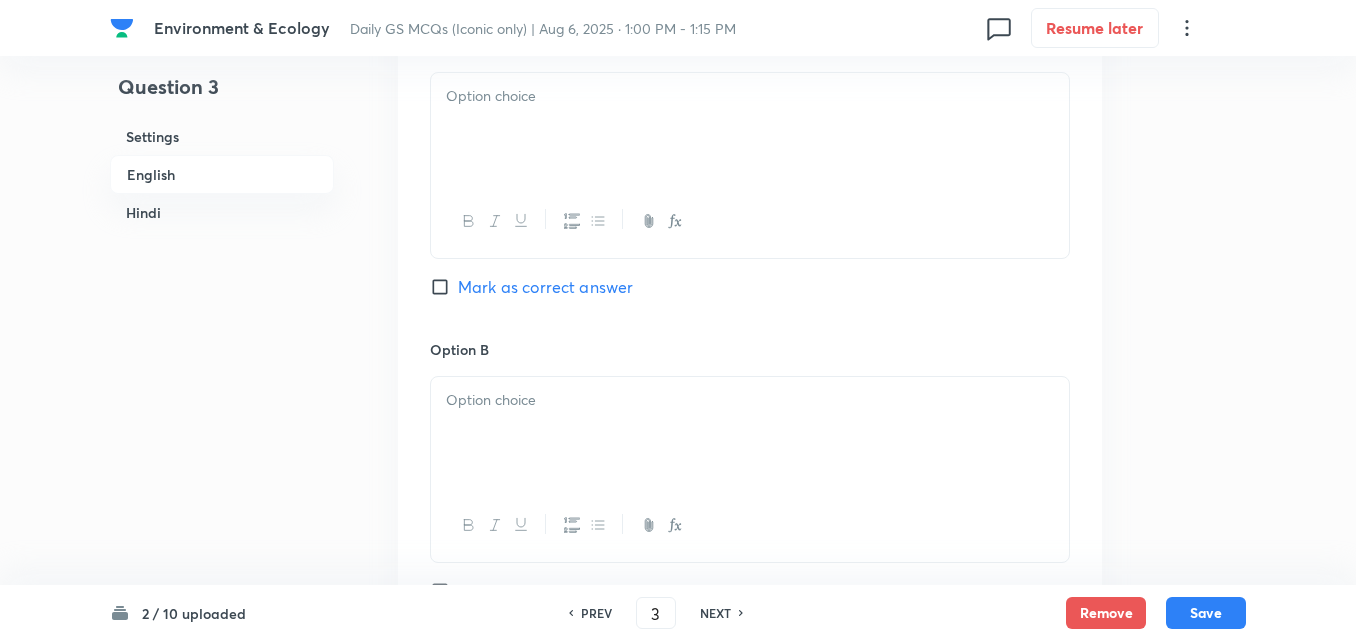 click at bounding box center [750, 129] 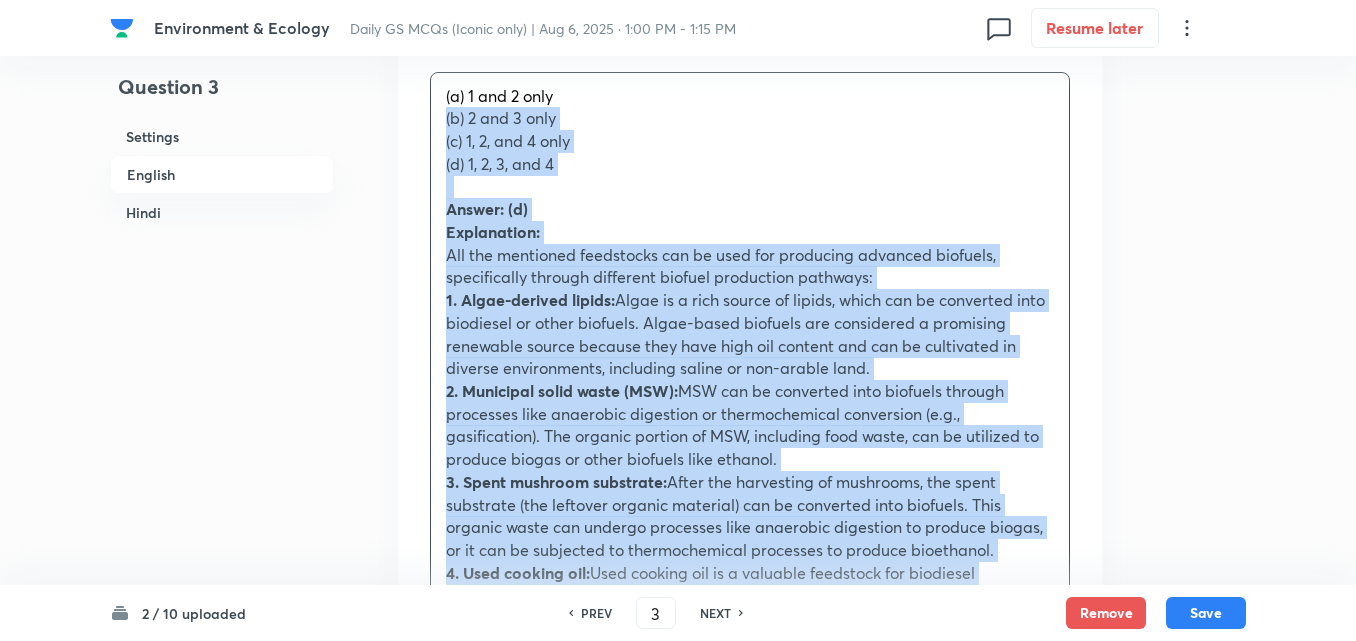 click on "Option A (a) 1 and 2 only (b) 2 and 3 only (c) 1, 2, and 4 only (d) 1, 2, 3, and 4   Answer: (d) Explanation: All the mentioned feedstocks can be used for producing advanced biofuels, specifically through different biofuel production pathways: 1. Algae-derived lipids:  Algae is a rich source of lipids, which can be converted into biodiesel or other biofuels. Algae-based biofuels are considered a promising renewable source because they have high oil content and can be cultivated in diverse environments, including saline or non-arable land. 2. Municipal solid waste (MSW):  MSW can be converted into biofuels through processes like anaerobic digestion or thermochemical conversion (e.g., gasification). The organic portion of MSW, including food waste, can be utilized to produce biogas or other biofuels like ethanol. 3. Spent mushroom substrate: 4. Used cooking oil: All of these feedstocks are considered  advanced biofuel sources    1. शैवाल-व्युत्पन्न लिपिड     2" at bounding box center [750, 1341] 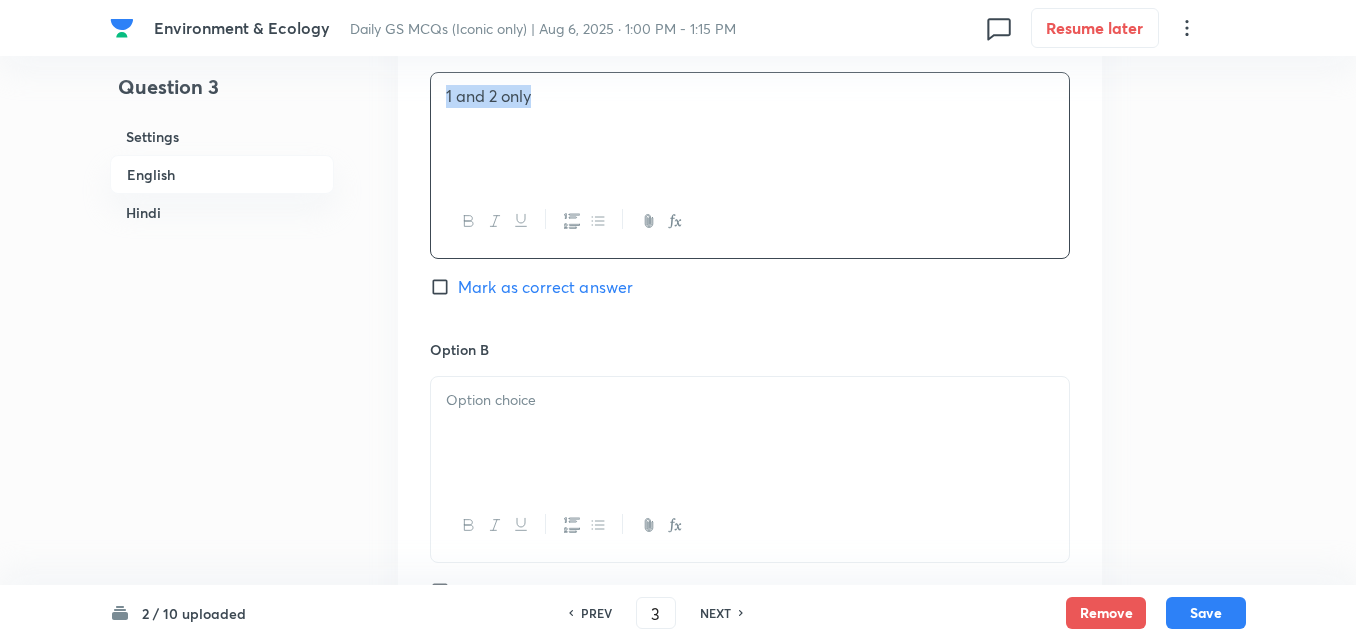 scroll, scrollTop: 1242, scrollLeft: 0, axis: vertical 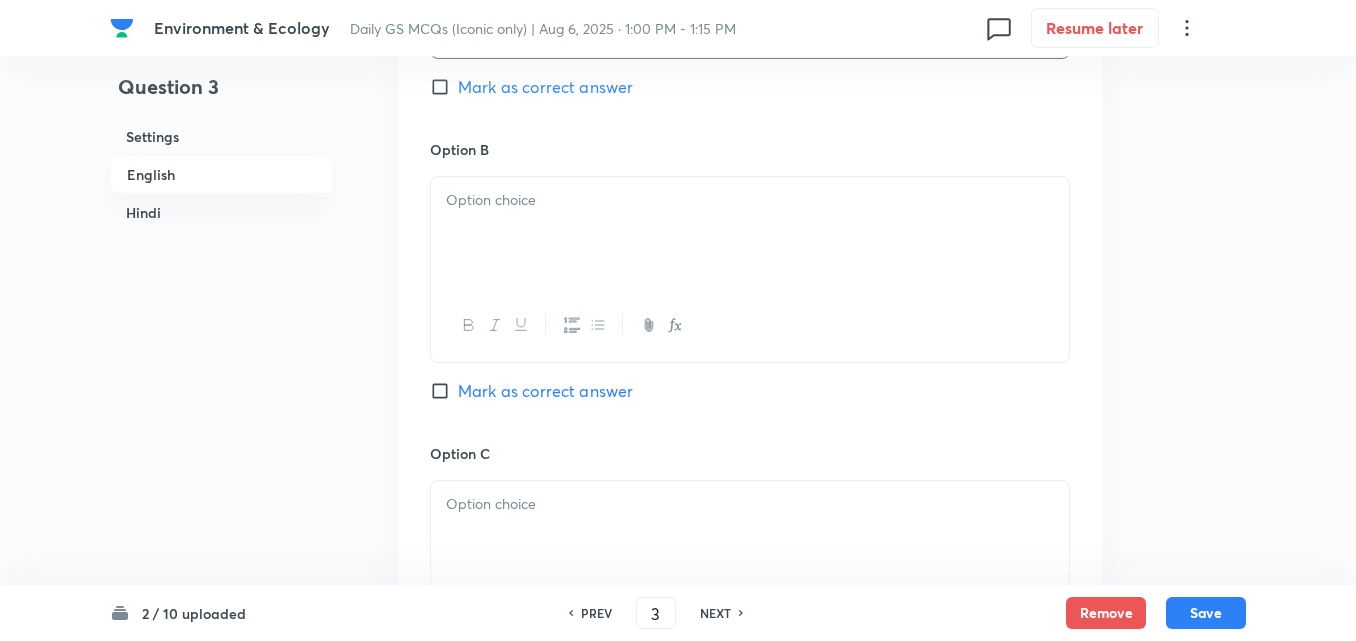 click at bounding box center [750, 233] 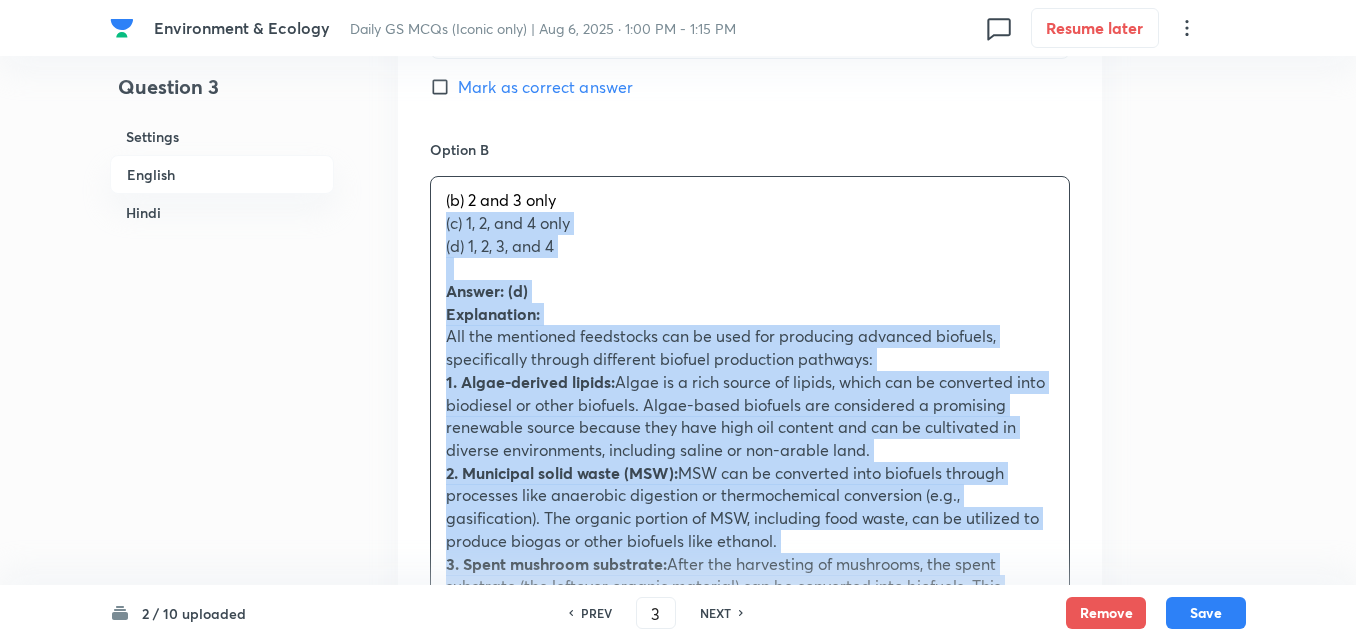 click on "Option A 1 and 2 only Mark as correct answer Option B (b) 2 and 3 only (c) 1, 2, and 4 only (d) 1, 2, 3, and 4   Answer: (d) Explanation: All the mentioned feedstocks can be used for producing advanced biofuels, specifically through different biofuel production pathways: 1. Algae-derived lipids:  Algae is a rich source of lipids, which can be converted into biodiesel or other biofuels. Algae-based biofuels are considered a promising renewable source because they have high oil content and can be cultivated in diverse environments, including saline or non-arable land. 2. Municipal solid waste (MSW):  MSW can be converted into biofuels through processes like anaerobic digestion or thermochemical conversion (e.g., gasification). The organic portion of MSW, including food waste, can be utilized to produce biogas or other biofuels like ethanol. 3. Spent mushroom substrate: 4. Used cooking oil: All of these feedstocks are considered  advanced biofuel sources      (a) केवल 1 और 2 (d) 1, 2, 3, और 4" at bounding box center [750, 1129] 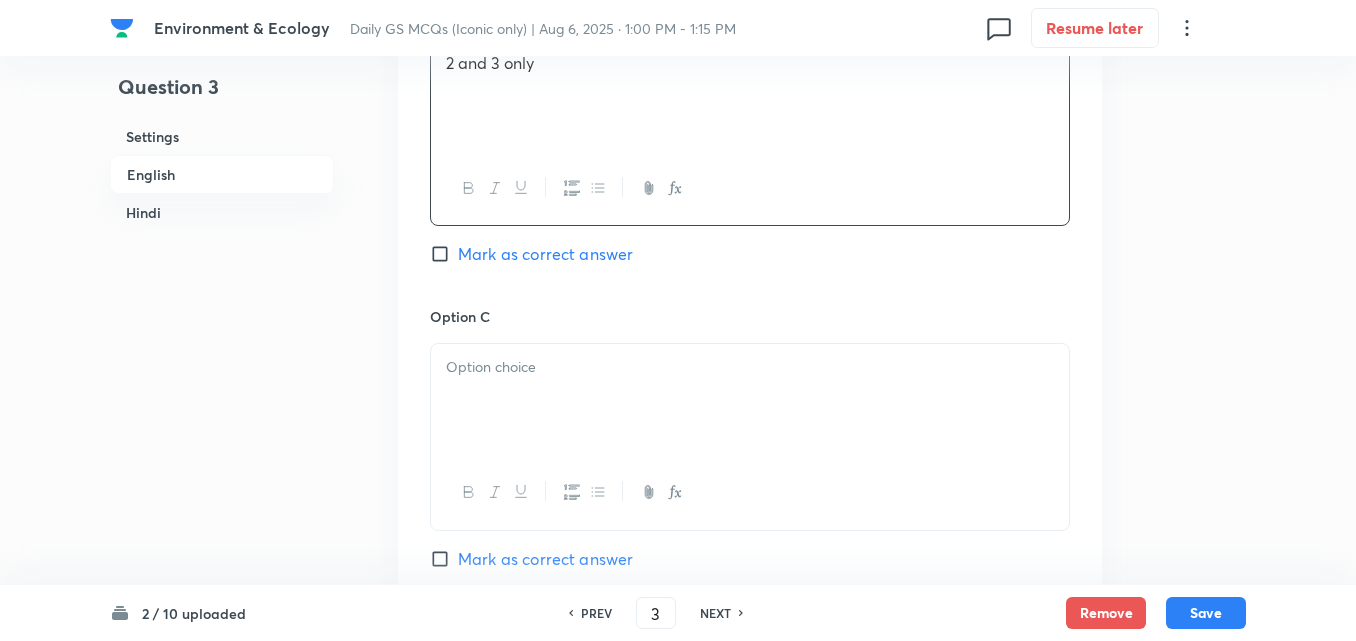 scroll, scrollTop: 1542, scrollLeft: 0, axis: vertical 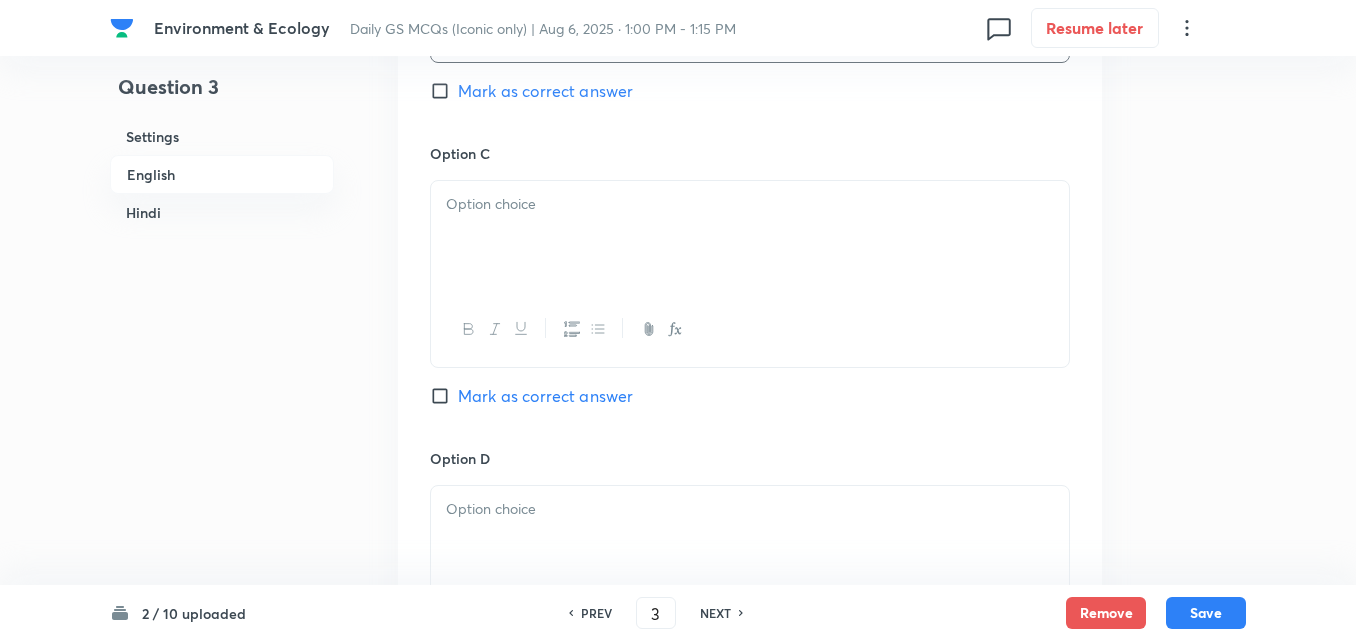 click at bounding box center (750, 237) 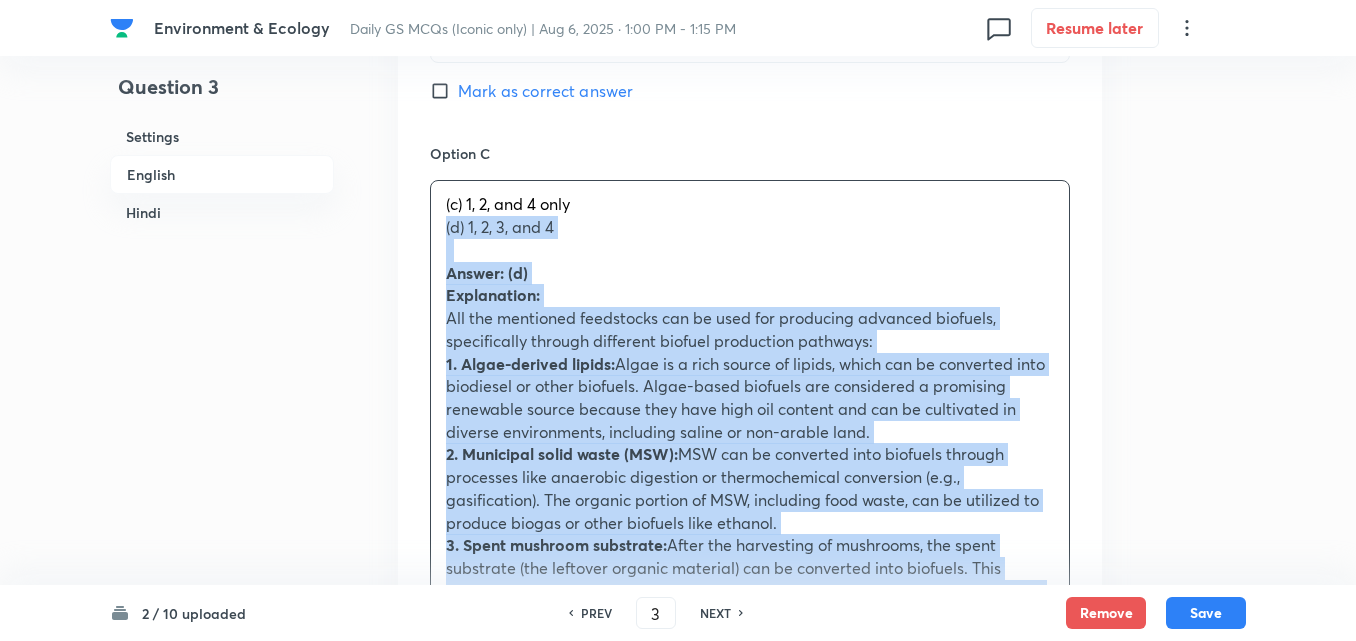 click on "(c) 1, 2, and 4 only (d) 1, 2, 3, and 4   Answer: (d) Explanation: All the mentioned feedstocks can be used for producing advanced biofuels, specifically through different biofuel production pathways: 1. Algae-derived lipids:  Algae is a rich source of lipids, which can be converted into biodiesel or other biofuels. Algae-based biofuels are considered a promising renewable source because they have high oil content and can be cultivated in diverse environments, including saline or non-arable land. 2. Municipal solid waste (MSW):  MSW can be converted into biofuels through processes like anaerobic digestion or thermochemical conversion (e.g., gasification). The organic portion of MSW, including food waste, can be utilized to produce biogas or other biofuels like ethanol. 3. Spent mushroom substrate: 4. Used cooking oil: All of these feedstocks are considered  advanced biofuel sources    Q 3. निम्नलिखित फीडस्टॉक्स पर विचार कीजिए:     2" at bounding box center [750, 931] 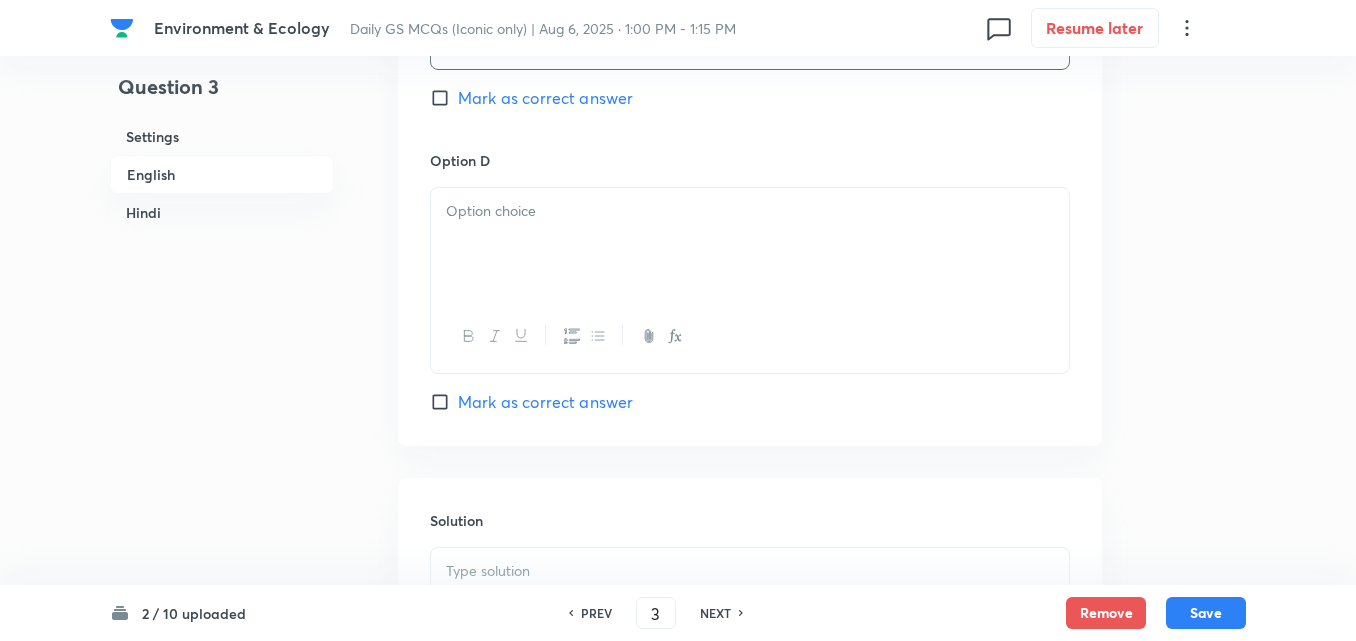 scroll, scrollTop: 1842, scrollLeft: 0, axis: vertical 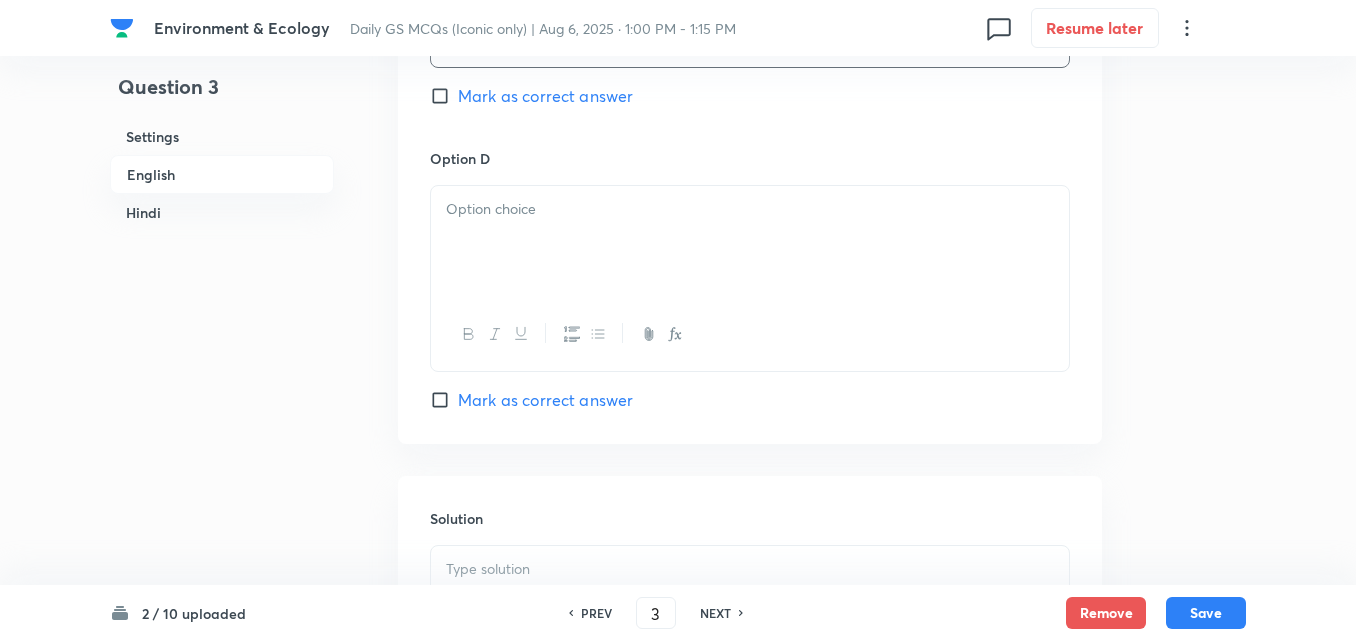 click at bounding box center [750, 209] 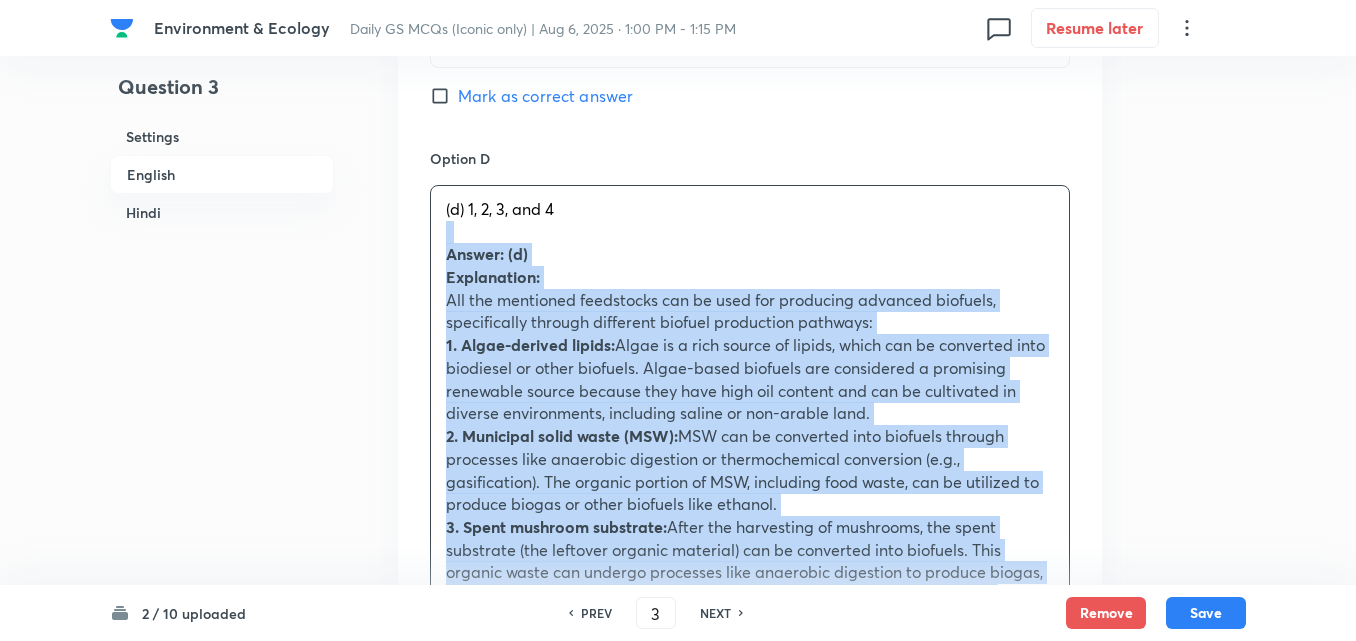 click on "Answer: (d) Explanation: All the mentioned feedstocks can be used for producing advanced biofuels, specifically through different biofuel production pathways: 1. Algae-derived lipids: Algae is a rich source of lipids, which can be converted into biodiesel or other biofuels. Algae-based biofuels are considered a promising renewable source because they have high oil content and can be cultivated in diverse environments, including saline or non-arable land. 2. Municipal solid waste (MSW): MSW can be converted into biofuels through processes like anaerobic digestion or thermochemical conversion (e.g., gasification). The organic portion of MSW, including food waste, can be utilized to produce biogas or other biofuels like ethanol. 3. Spent mushroom substrate: 4. Used cooking oil: All of these feedstocks are considered advanced biofuel sources Q 3. निम्नलिखित फीडस्टॉक्स पर विचार कीजिए: (a) केवल 1 और 2 2" at bounding box center [750, 925] 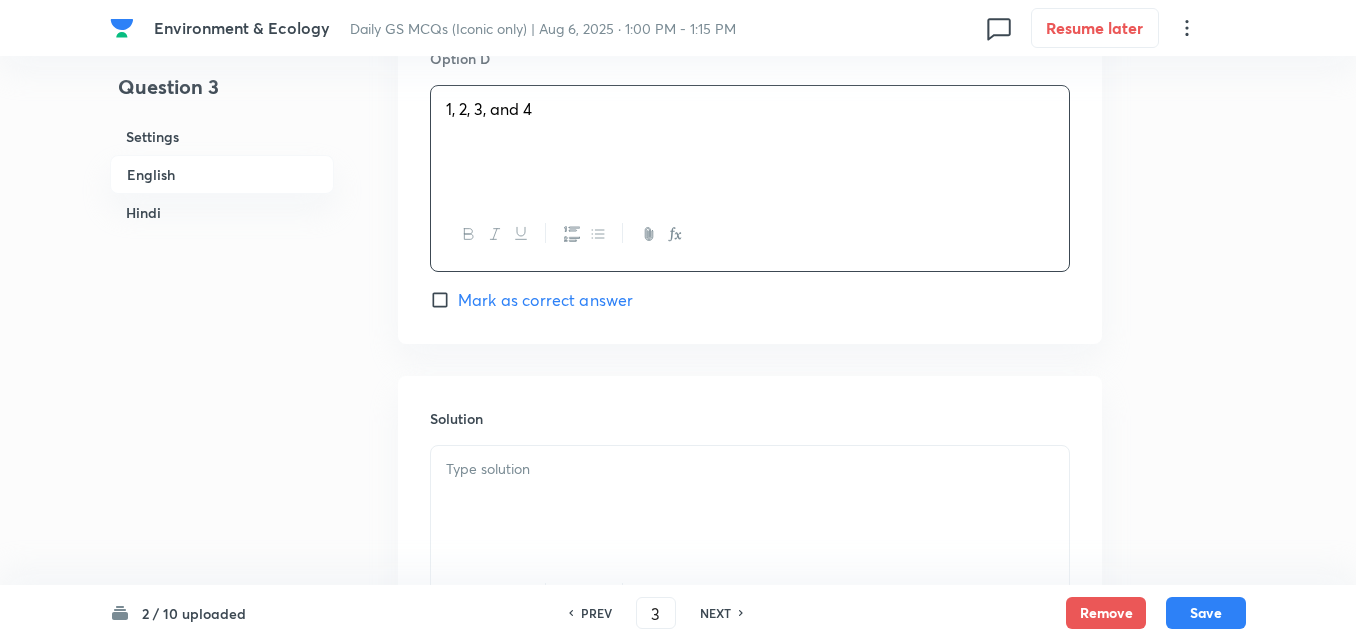 click on "Mark as correct answer" at bounding box center [545, 300] 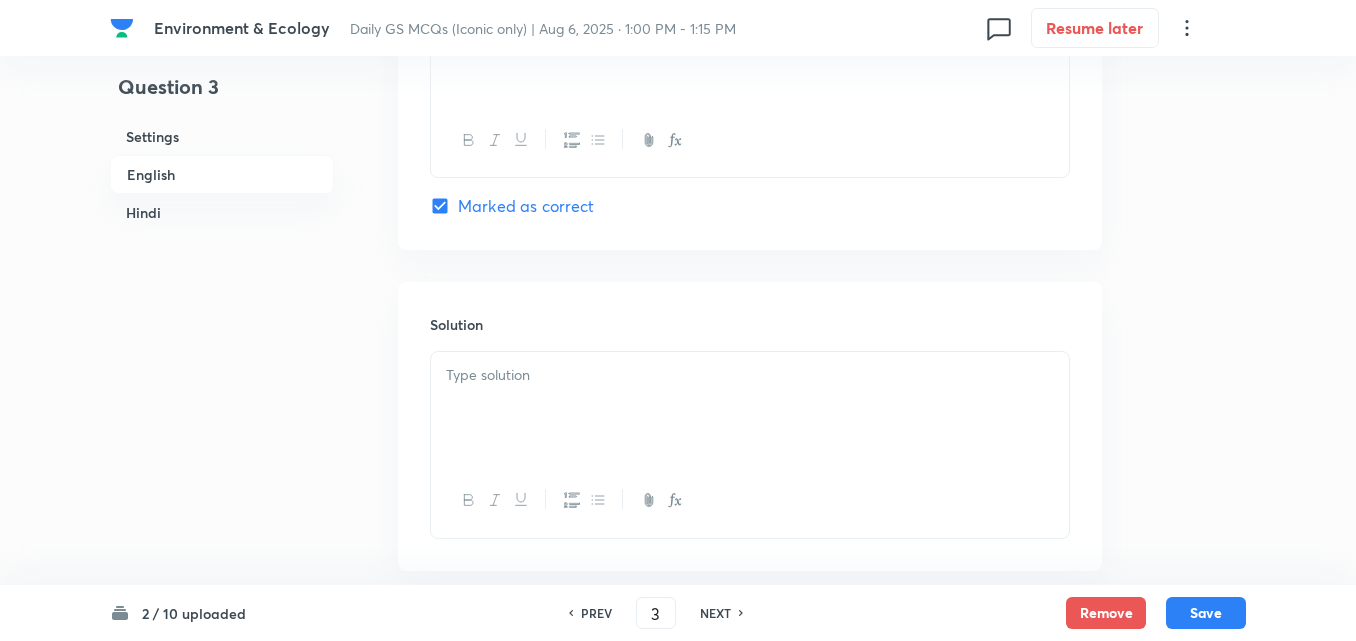checkbox on "true" 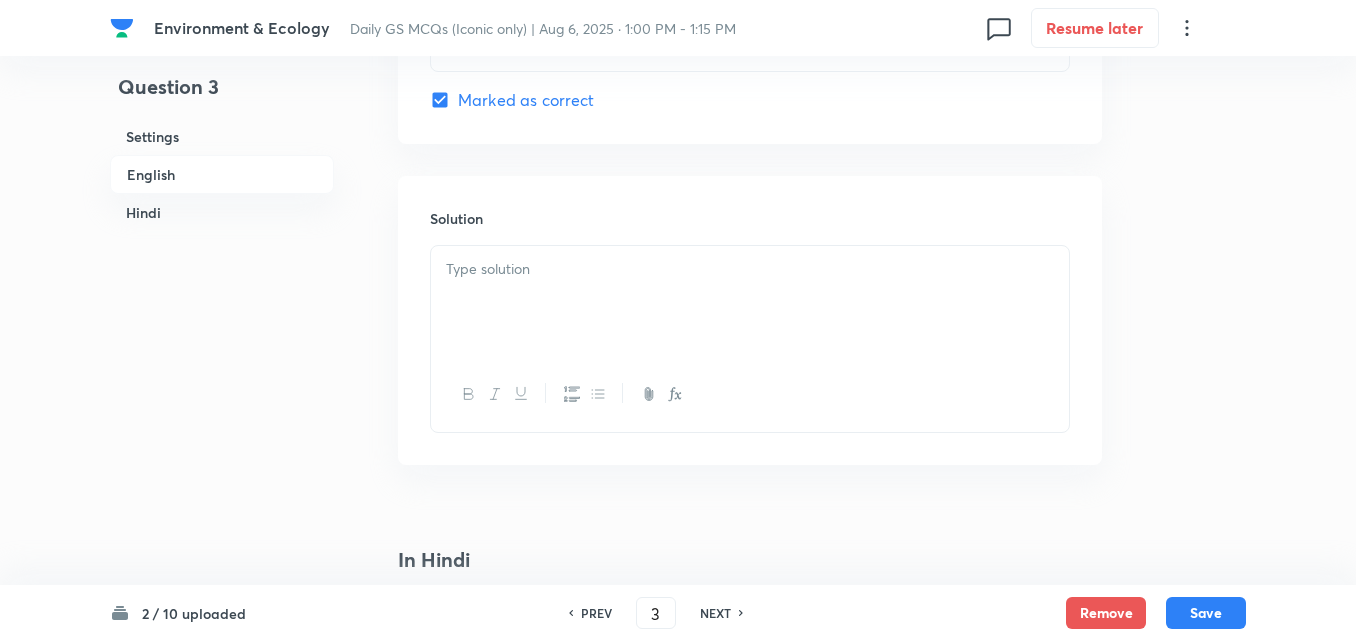 click at bounding box center [750, 302] 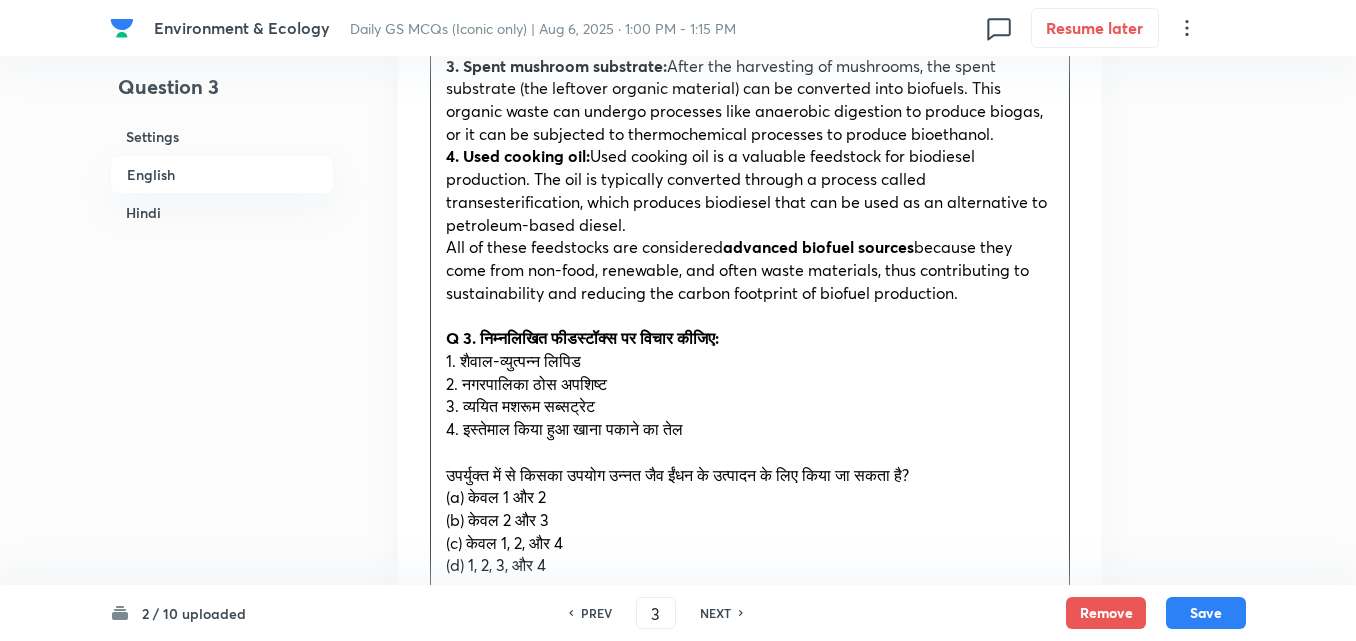 scroll, scrollTop: 2642, scrollLeft: 0, axis: vertical 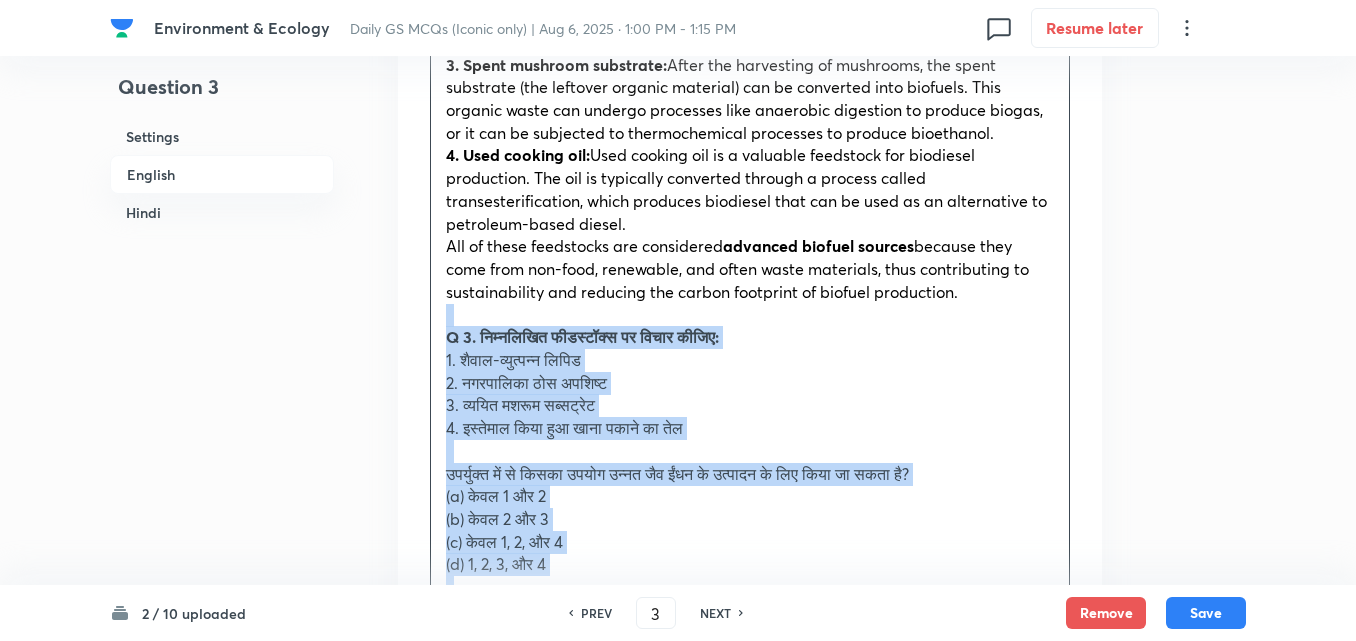 click on "Solution Answer: (d) Explanation: All the mentioned feedstocks can be used for producing advanced biofuels, specifically through different biofuel production pathways: 1. Algae-derived lipids: Algae is a rich source of lipids, which can be converted into biodiesel or other biofuels. Algae-based biofuels are considered a promising renewable source because they have high oil content and can be cultivated in diverse environments, including saline or non-arable land. 2. Municipal solid waste (MSW): MSW can be converted into biofuels through processes like anaerobic digestion or thermochemical conversion (e.g., gasification). The organic portion of MSW, including food waste, can be utilized to produce biogas or other biofuels like ethanol. 3. Spent mushroom substrate: 4. Used cooking oil: All of these feedstocks are considered advanced biofuel sources Q 3. निम्नलिखित फीडस्टॉक्स पर विचार कीजिए: (a) केवल 1 और 2 2" at bounding box center (750, 492) 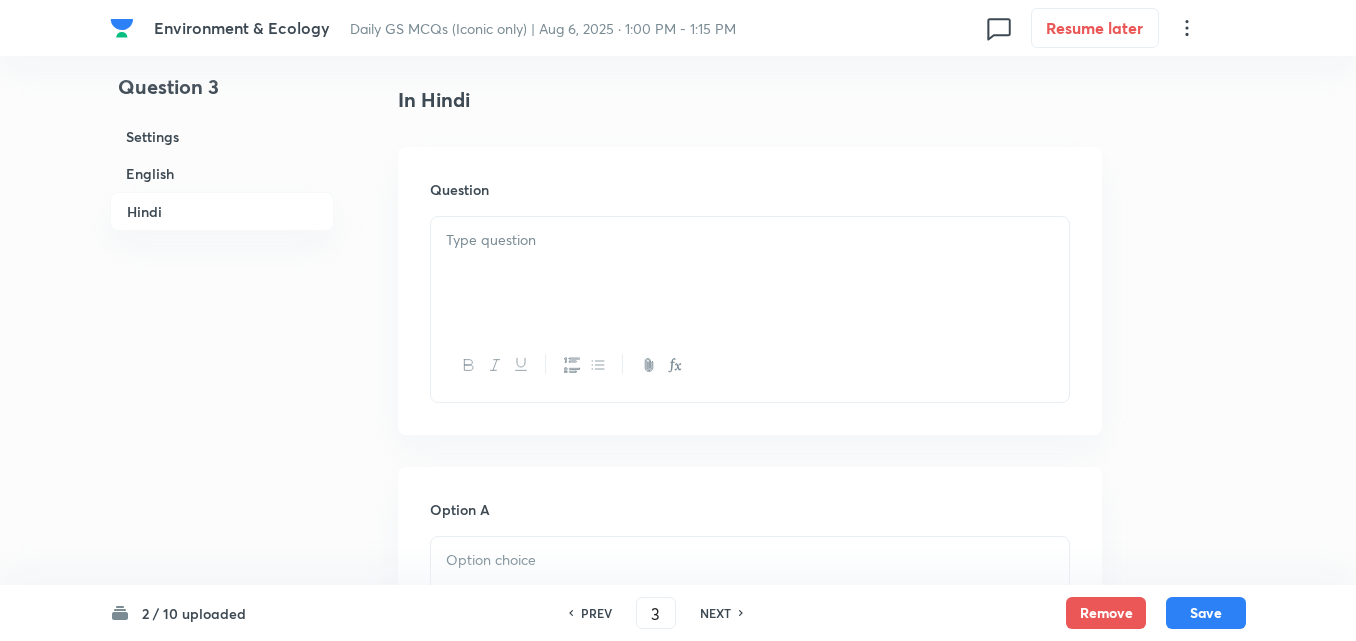 scroll, scrollTop: 3103, scrollLeft: 0, axis: vertical 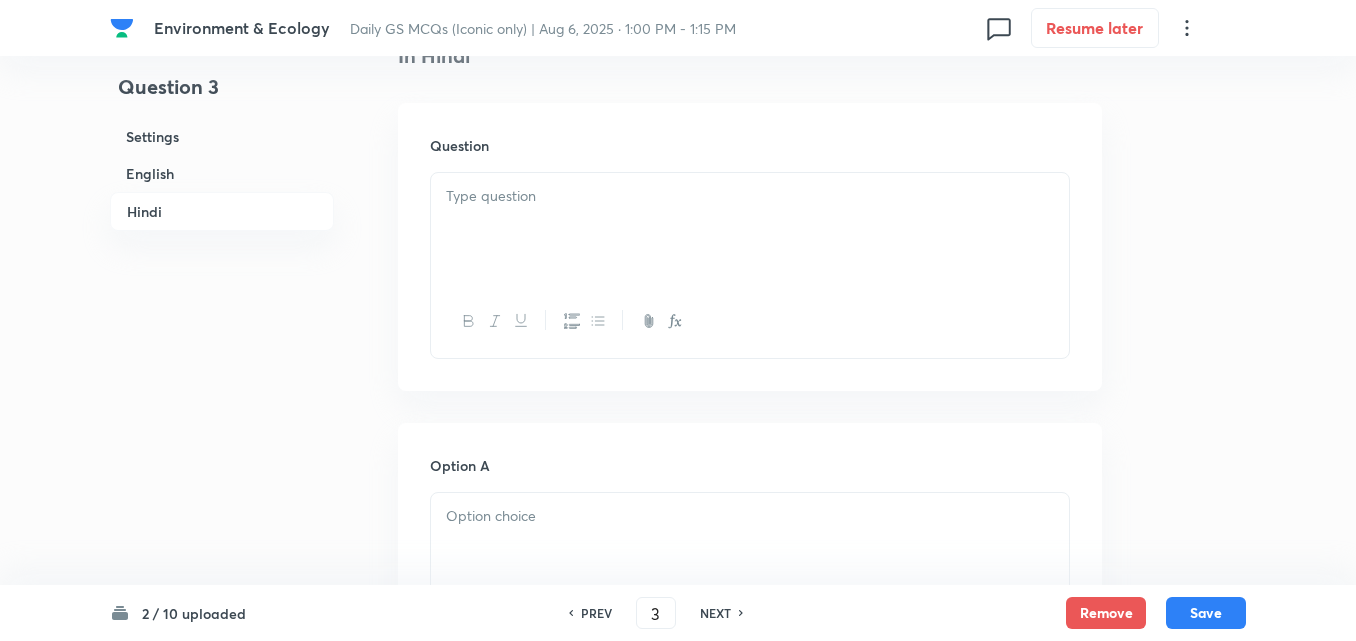 click at bounding box center [750, 196] 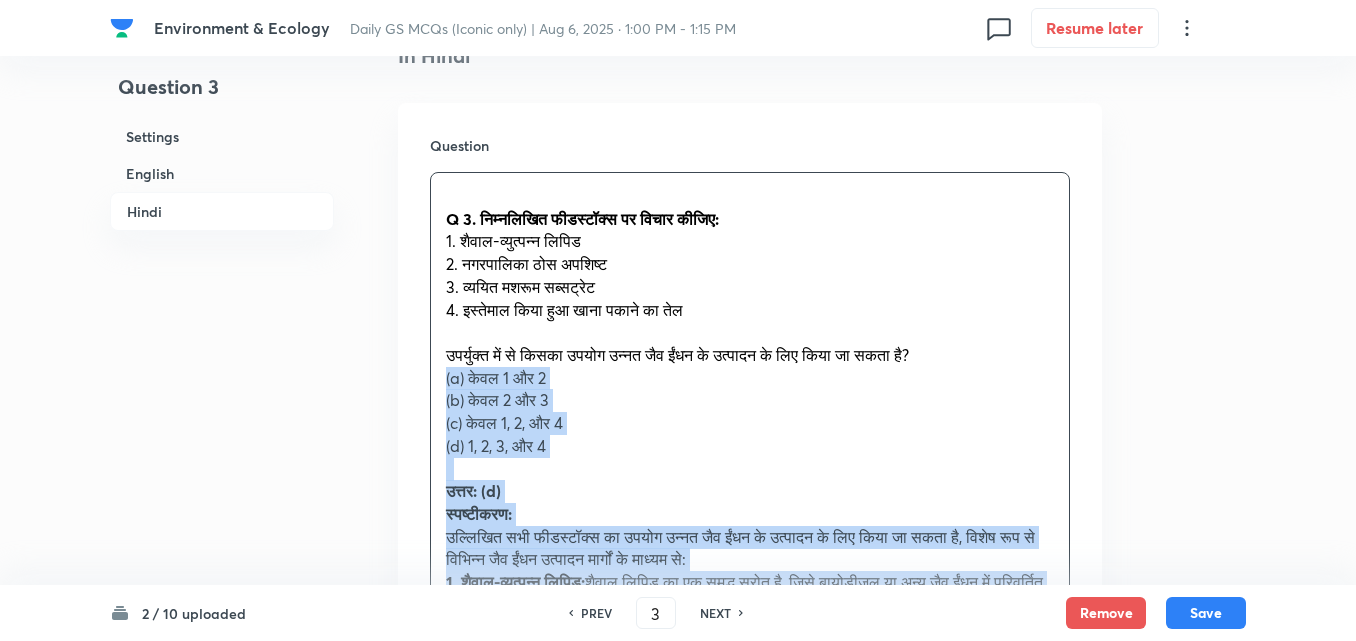 click on "Question   Q 3. निम्नलिखित फीडस्टॉक्स पर विचार कीजिए: 1. शैवाल-व्युत्पन्न लिपिड 2. नगरपालिका ठोस अपशिष्ट 3. व्ययित मशरूम सब्सट्रेट 4. इस्तेमाल किया हुआ खाना पकाने का तेल   उपर्युक्त में से किसका उपयोग उन्नत जैव ईंधन के उत्पादन के लिए किया जा सकता है? (a) केवल 1 और 2 (b) केवल 2 और 3 (c) केवल 1, 2, और 4 (d) 1, 2, 3, और 4   उत्तर: (d) स्पष्टीकरण: 1. शैवाल-व्युत्पन्न लिपिड: 2 . नगरपालिका ठोस अपशिष्ट (MSW   3. मशरूम सब्सट्रेट का उपयोग:" at bounding box center [750, 646] 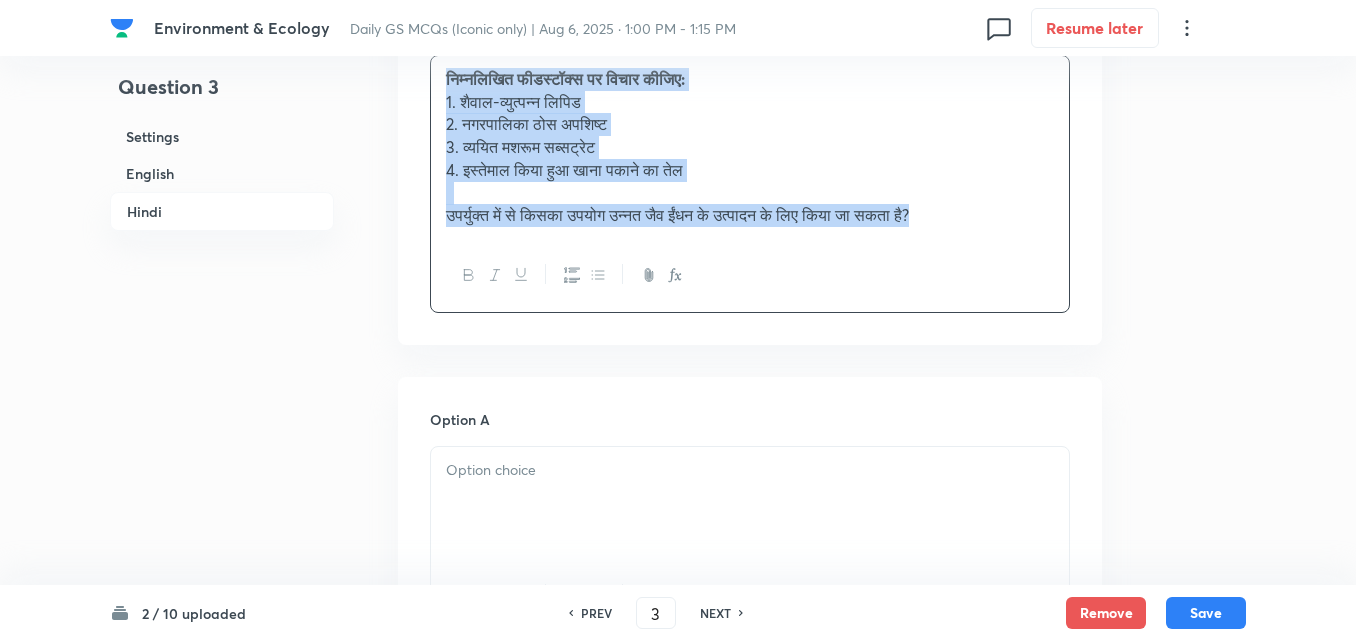 scroll, scrollTop: 3403, scrollLeft: 0, axis: vertical 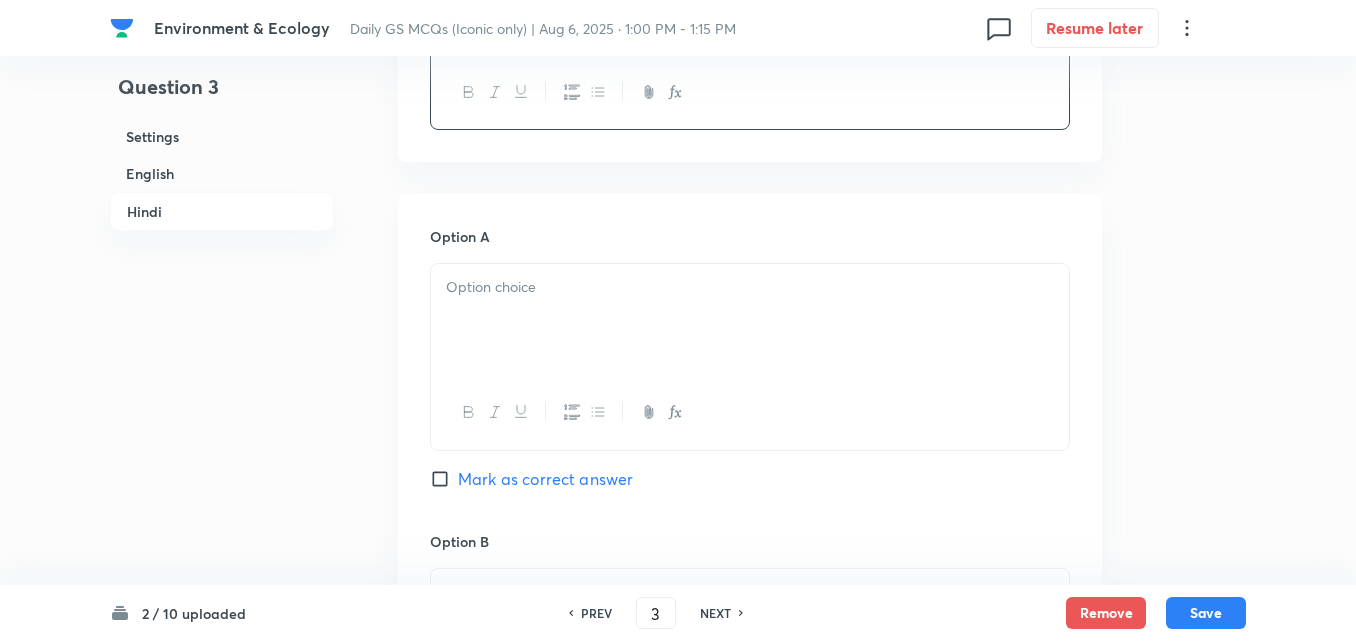click at bounding box center [750, 287] 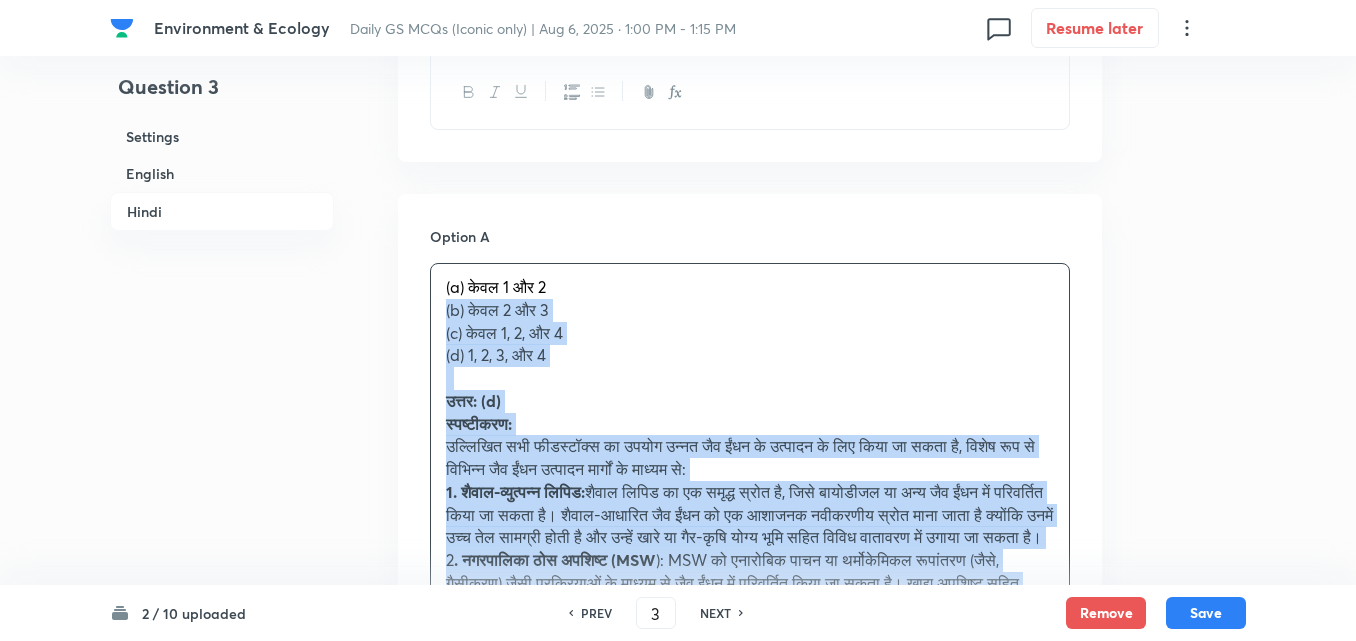 click on "(a) केवल 1 और 2 (b) केवल 2 और 3 (c) केवल 1, 2, और 4 (d) 1, 2, 3, और 4   उत्तर: (d) स्पष्टीकरण: उल्लिखित सभी फीडस्टॉक्स का उपयोग उन्नत जैव ईंधन के उत्पादन के लिए किया जा सकता है, विशेष रूप से विभिन्न जैव ईंधन उत्पादन मार्गों के माध्यम से: 1. शैवाल-व्युत्पन्न लिपिड: 2 . नगरपालिका ठोस अपशिष्ट (MSW   3. मशरूम सब्सट्रेट का उपयोग:   4. इस्तेमाल किया हुआ खाना पकाने का तेल:   इन सभी फीडस्टॉक्स को उन्नत जैव ईंधन" at bounding box center [750, 628] 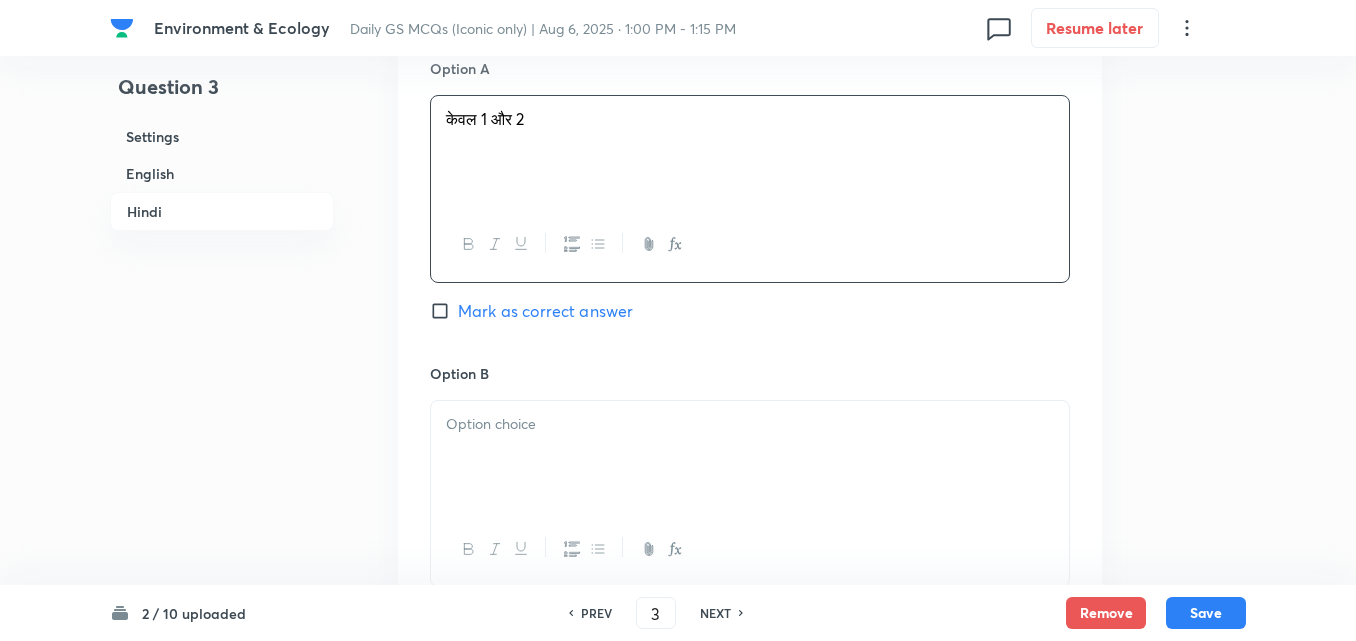 scroll, scrollTop: 3703, scrollLeft: 0, axis: vertical 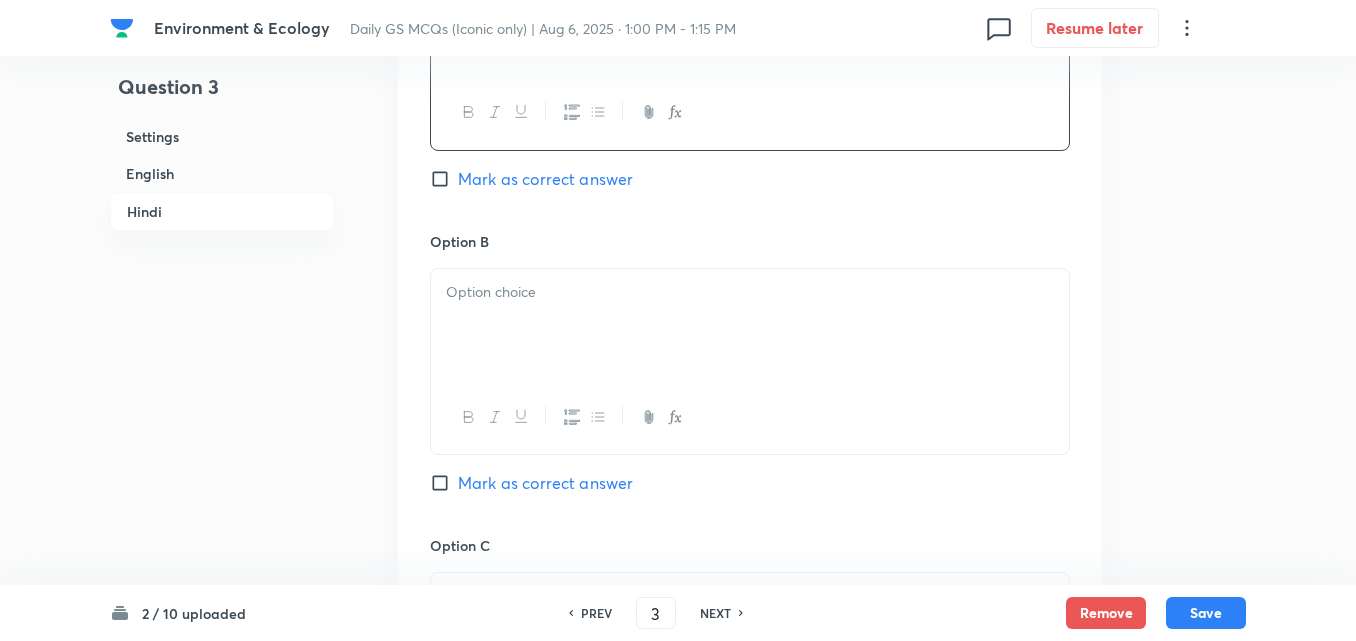click at bounding box center (750, 292) 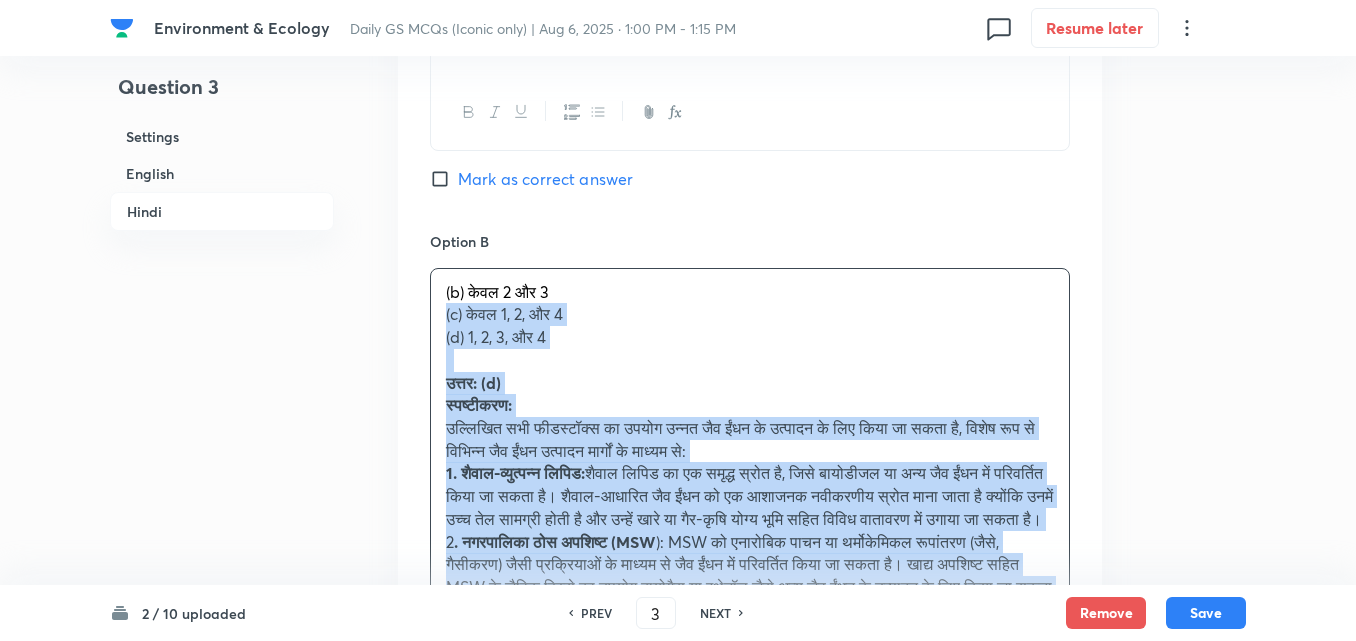 click on "(b) केवल 2 और 3 (c) केवल 1, 2, और 4 (d) 1, 2, 3, और 4   उत्तर: (d) स्पष्टीकरण: उल्लिखित सभी फीडस्टॉक्स का उपयोग उन्नत जैव ईंधन के उत्पादन के लिए किया जा सकता है, विशेष रूप से विभिन्न जैव ईंधन उत्पादन मार्गों के माध्यम से: 1. शैवाल-व्युत्पन्न लिपिड: 2 . नगरपालिका ठोस अपशिष्ट (MSW   3. मशरूम सब्सट्रेट का उपयोग:   4. इस्तेमाल किया हुआ खाना पकाने का तेल:   इन सभी फीडस्टॉक्स को उन्नत जैव ईंधन" at bounding box center (750, 622) 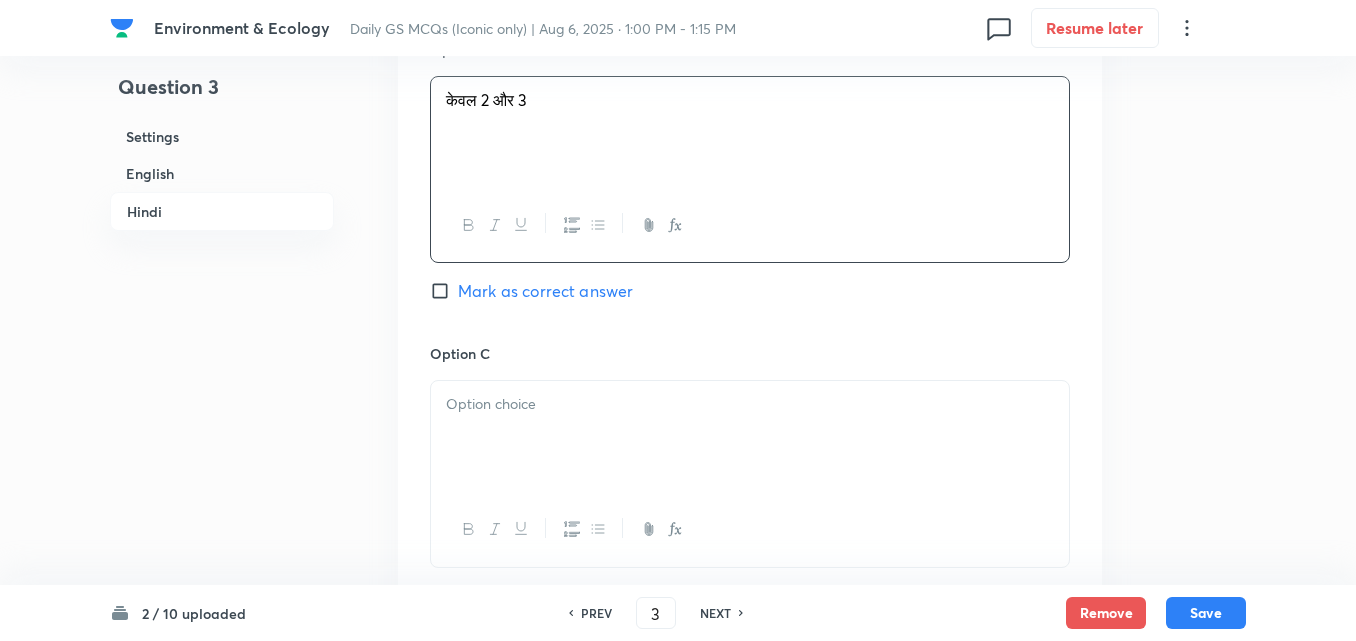 scroll, scrollTop: 4103, scrollLeft: 0, axis: vertical 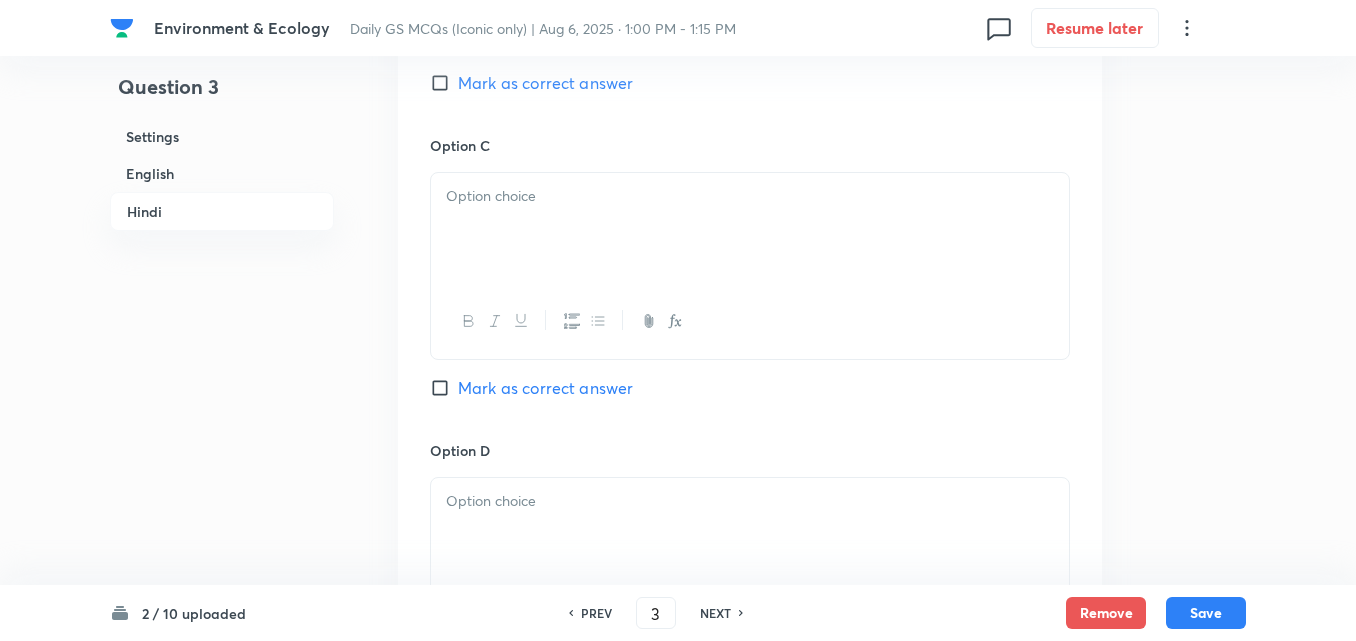 click at bounding box center [750, 196] 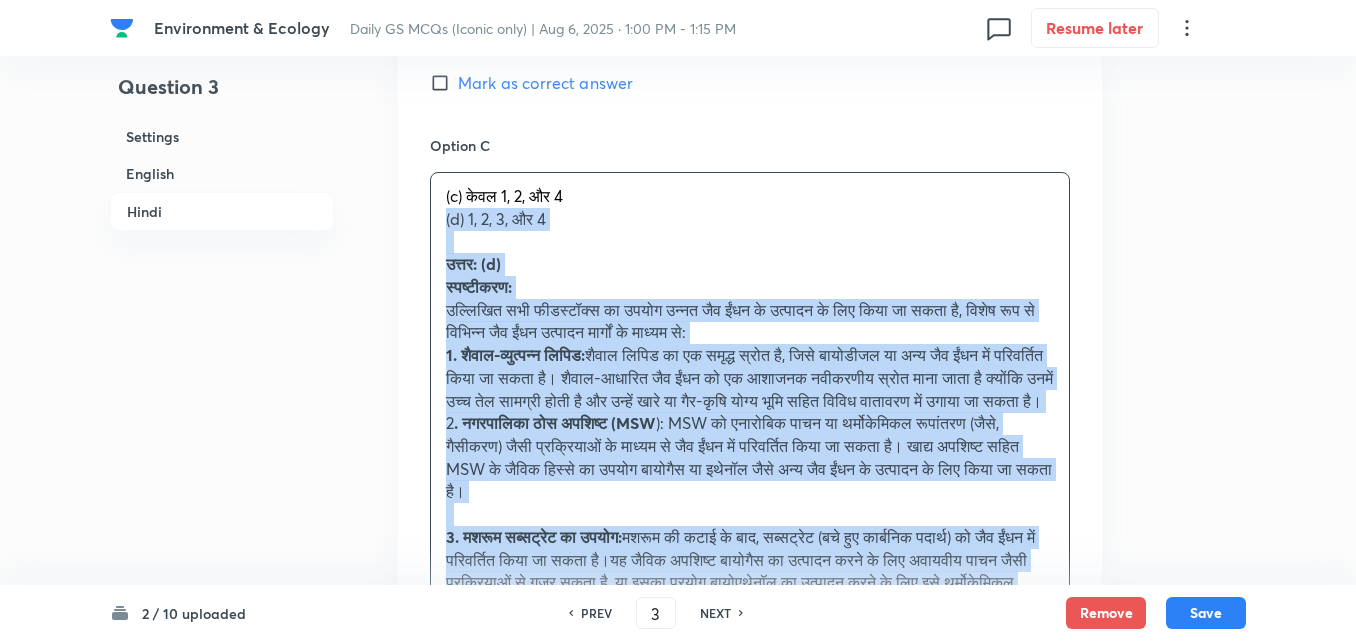 drag, startPoint x: 426, startPoint y: 215, endPoint x: 415, endPoint y: 219, distance: 11.7046995 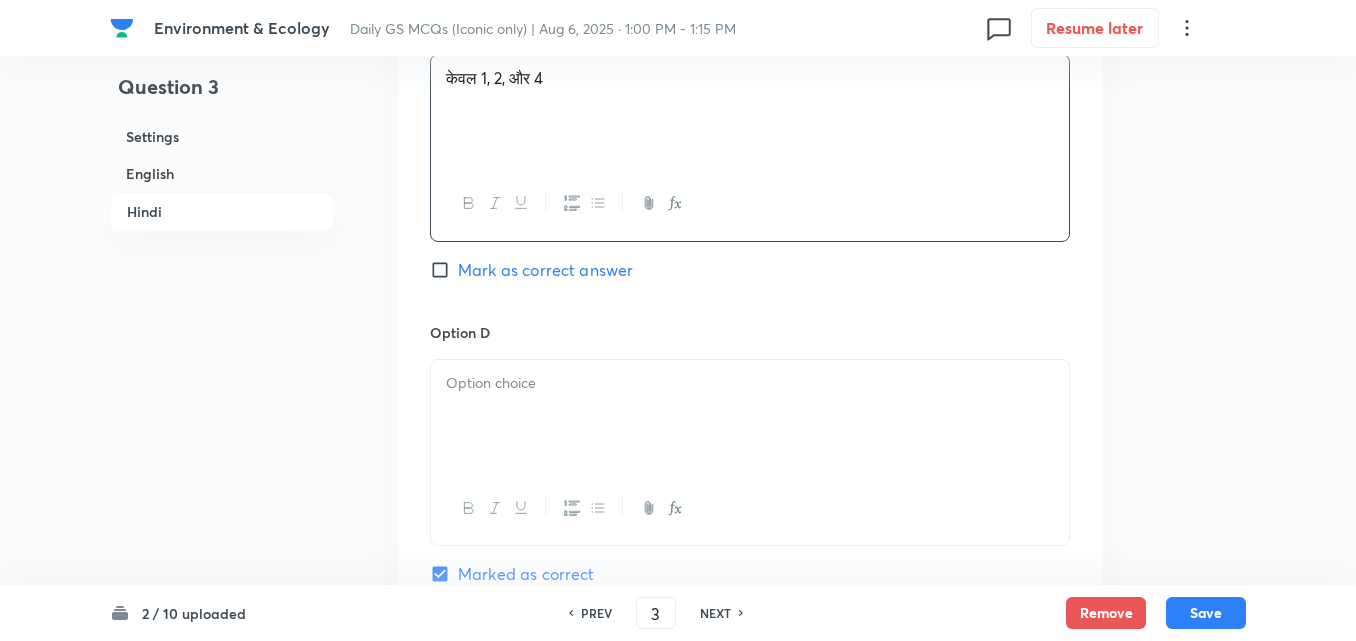 scroll, scrollTop: 4403, scrollLeft: 0, axis: vertical 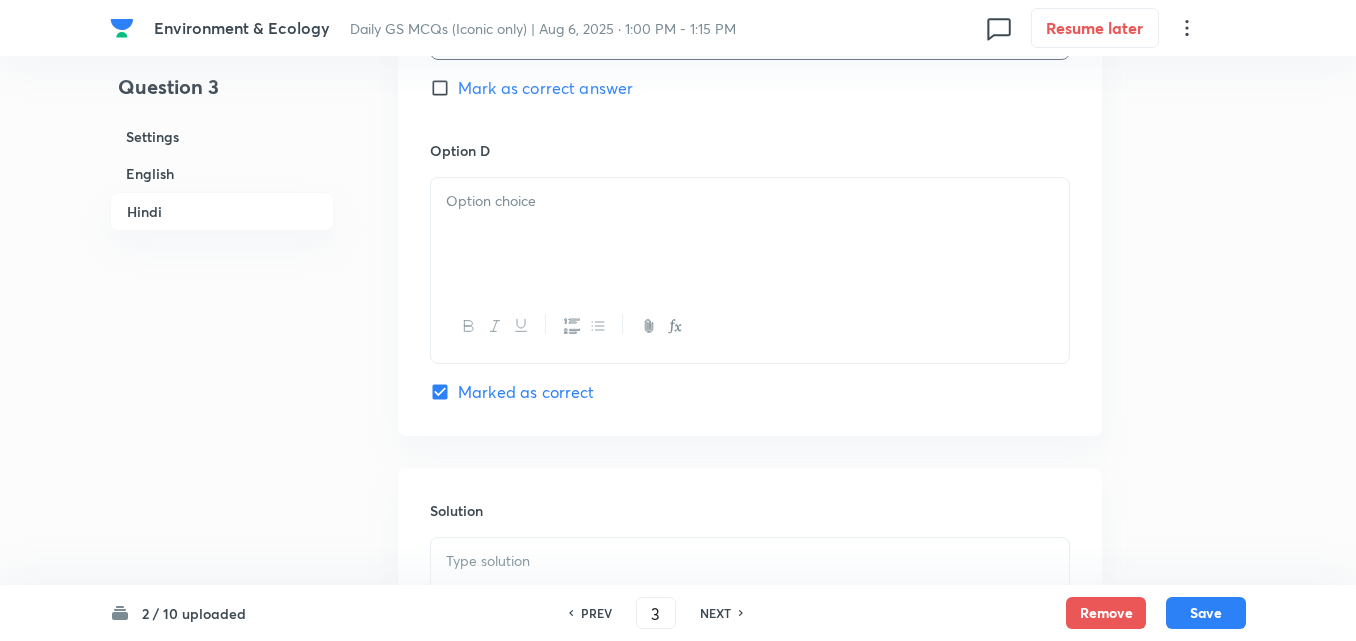 click at bounding box center [750, 234] 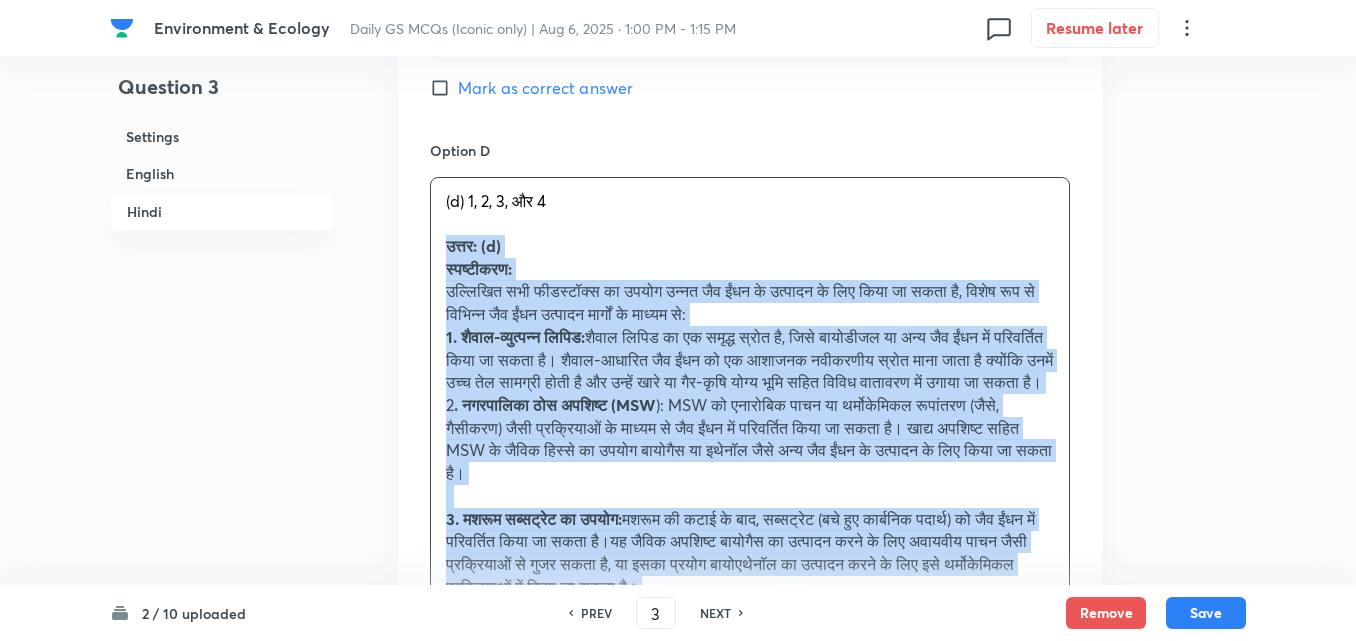 drag, startPoint x: 442, startPoint y: 252, endPoint x: 447, endPoint y: 261, distance: 10.29563 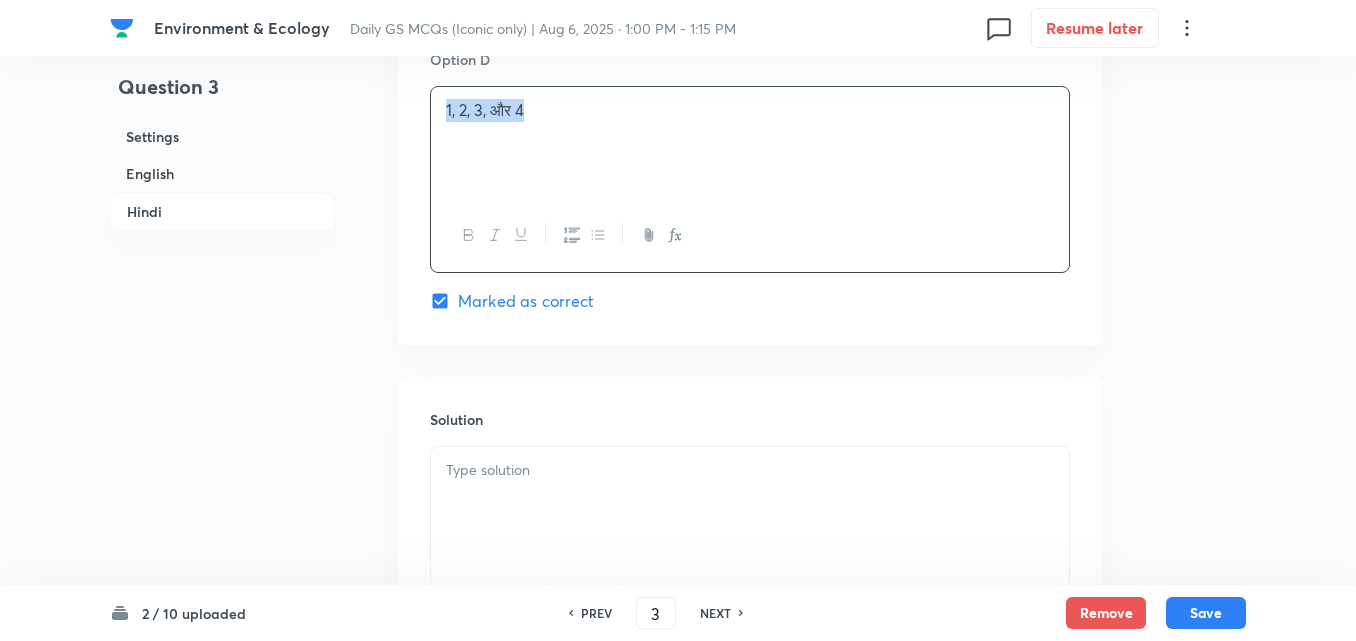scroll, scrollTop: 4603, scrollLeft: 0, axis: vertical 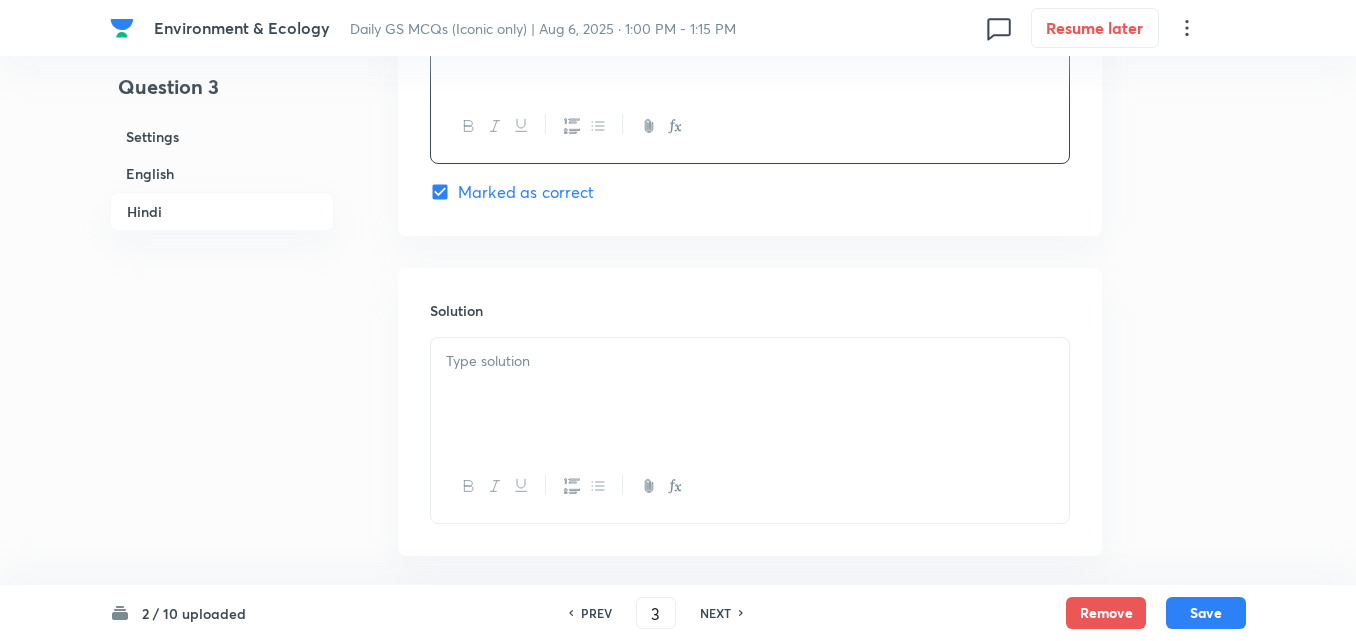 click at bounding box center (750, 394) 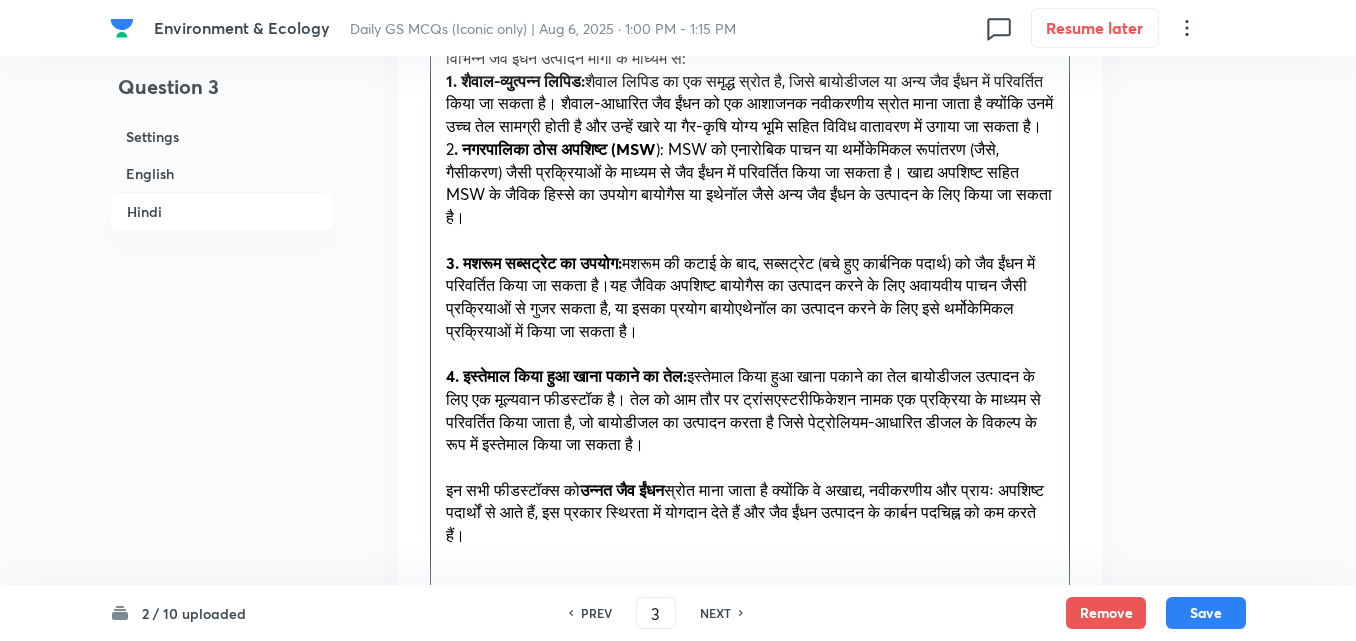 scroll, scrollTop: 5003, scrollLeft: 0, axis: vertical 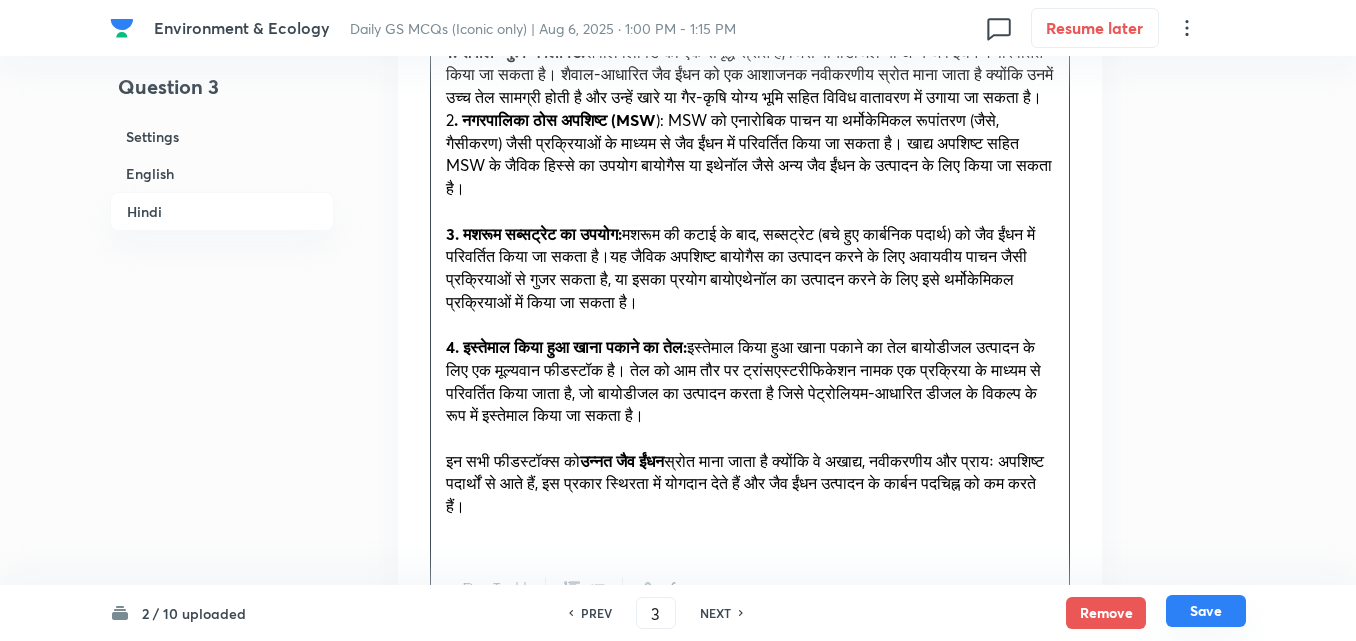 click on "Save" at bounding box center (1206, 611) 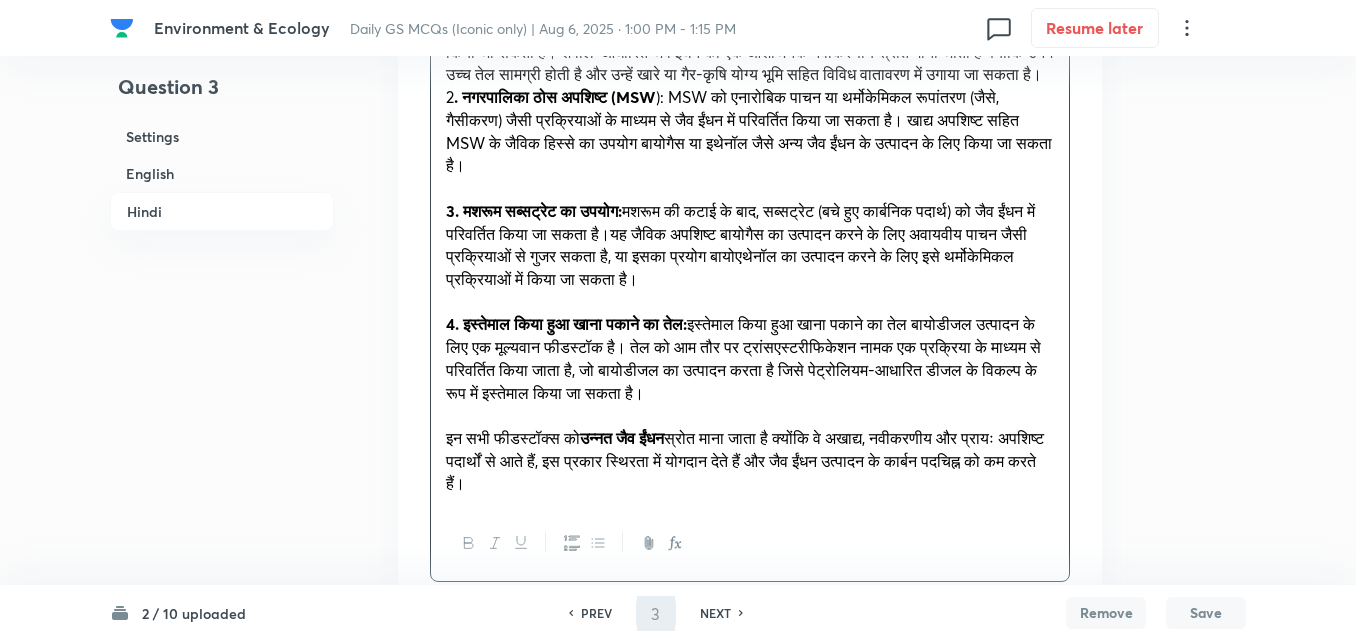 scroll, scrollTop: 4621, scrollLeft: 0, axis: vertical 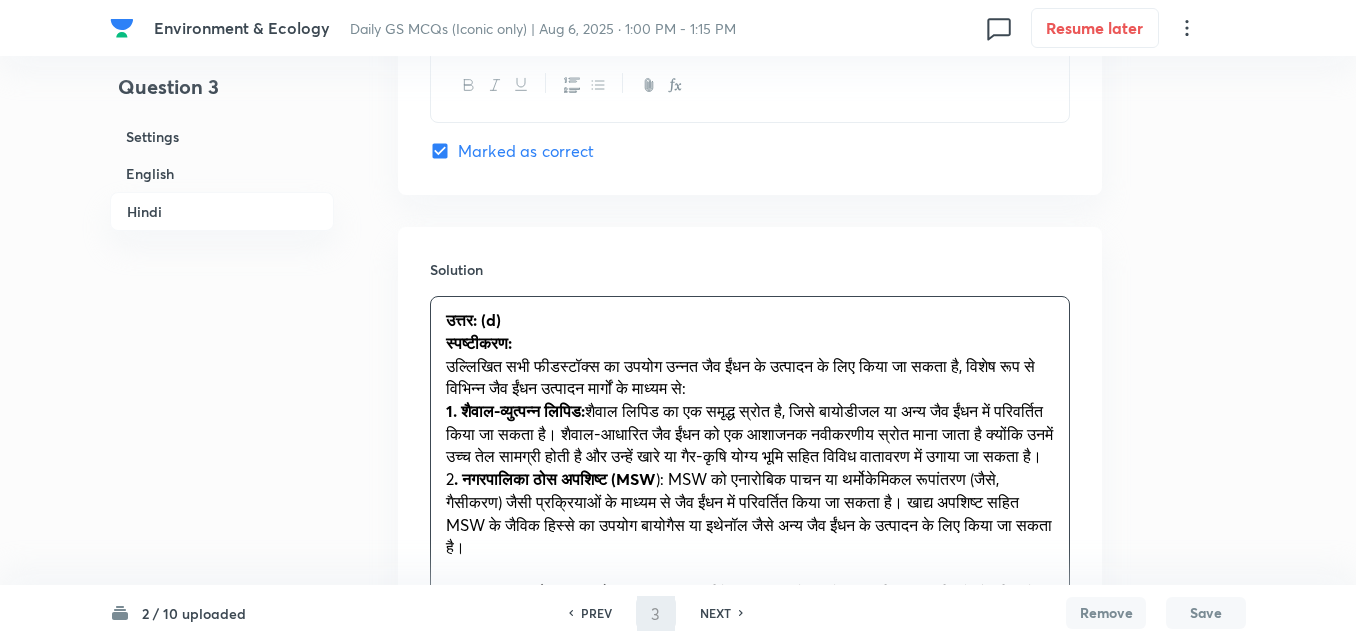 type on "4" 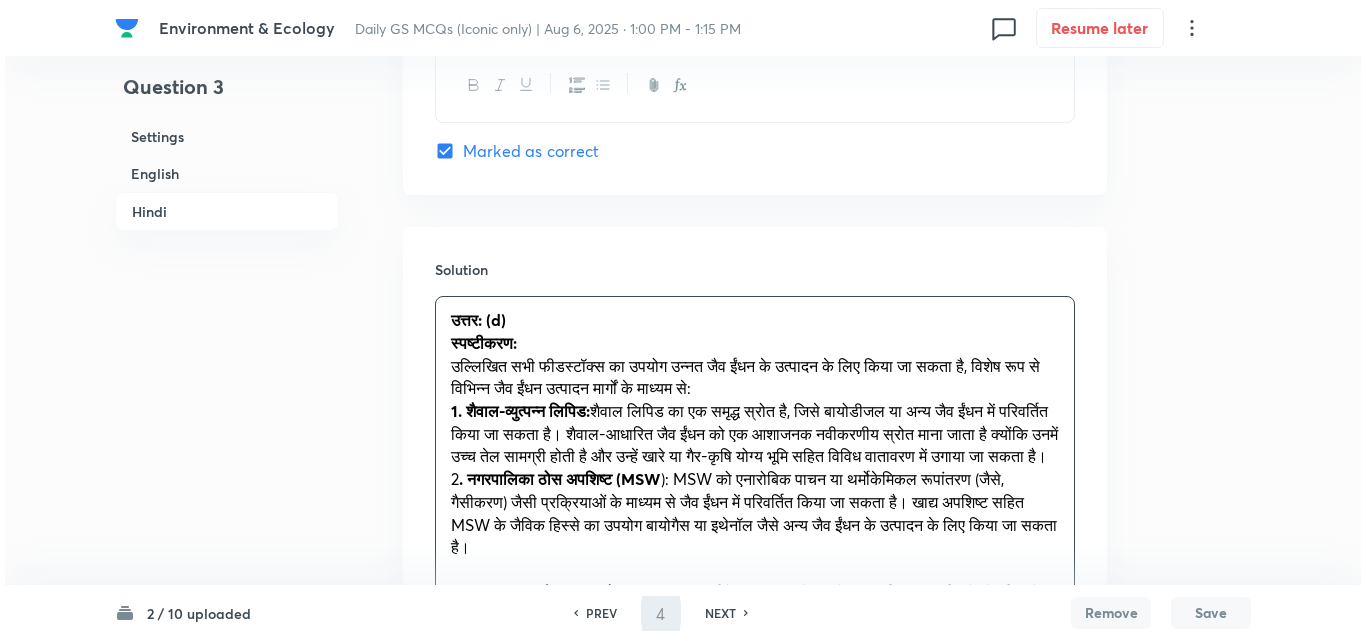 scroll, scrollTop: 0, scrollLeft: 0, axis: both 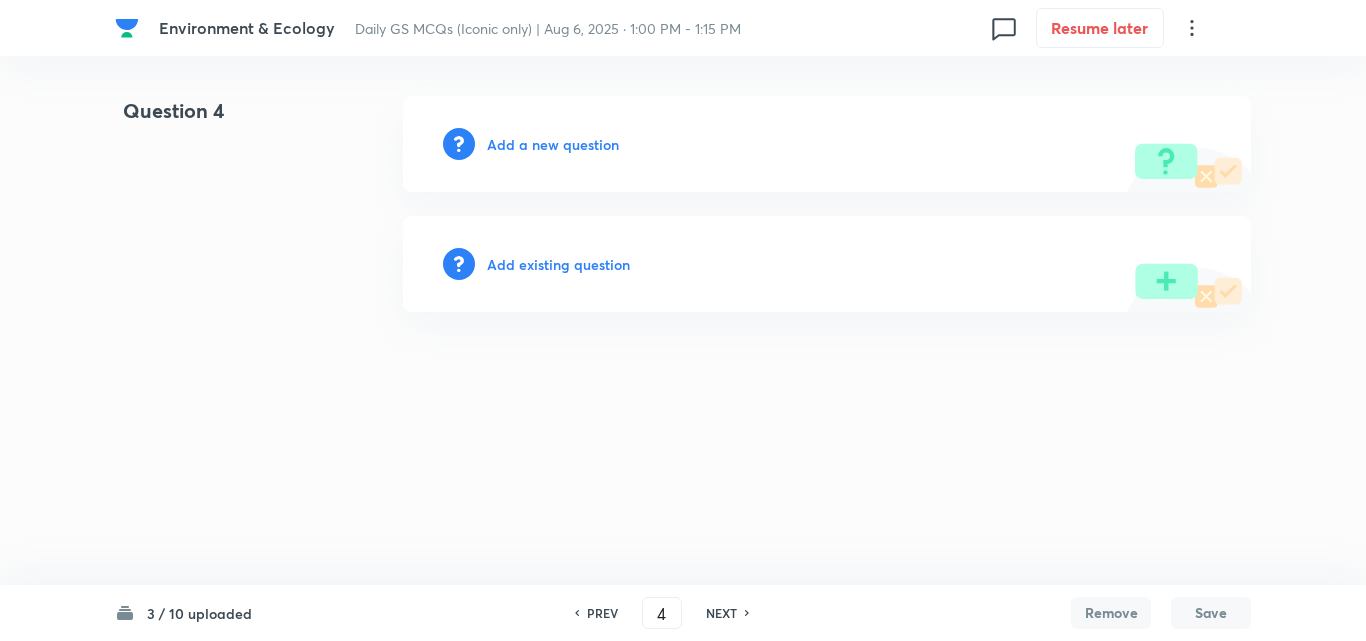 click on "Add a new question" at bounding box center (553, 144) 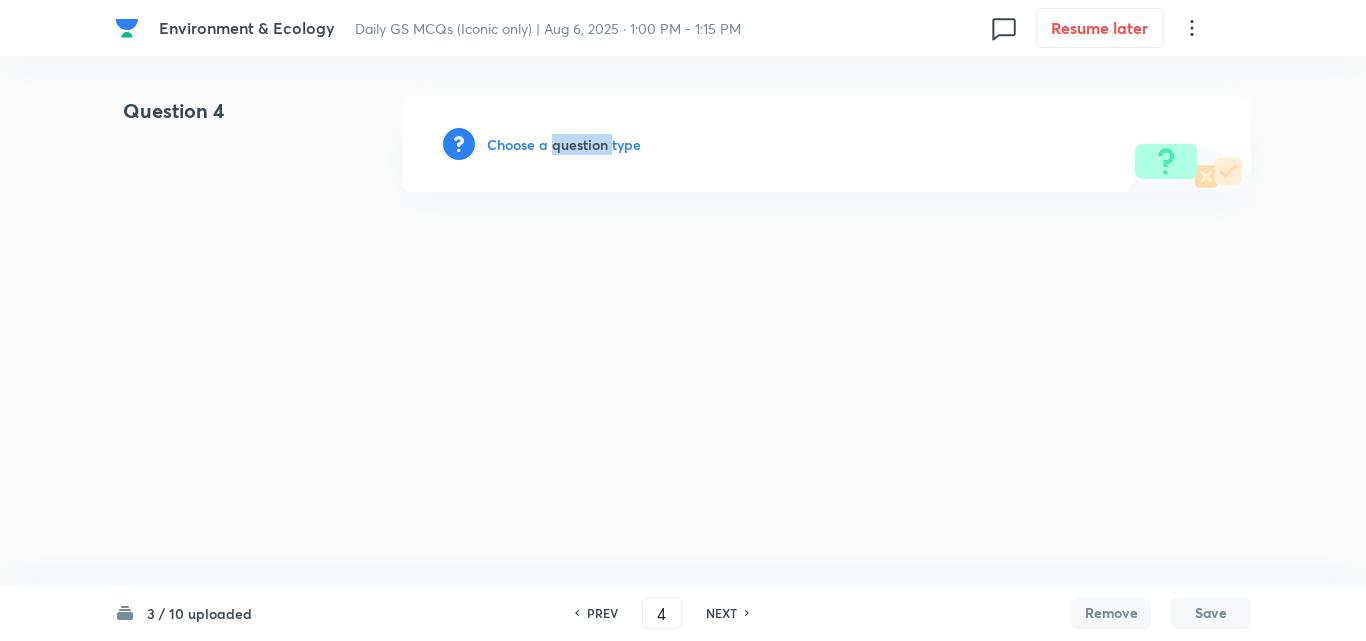 click on "Choose a question type" at bounding box center [564, 144] 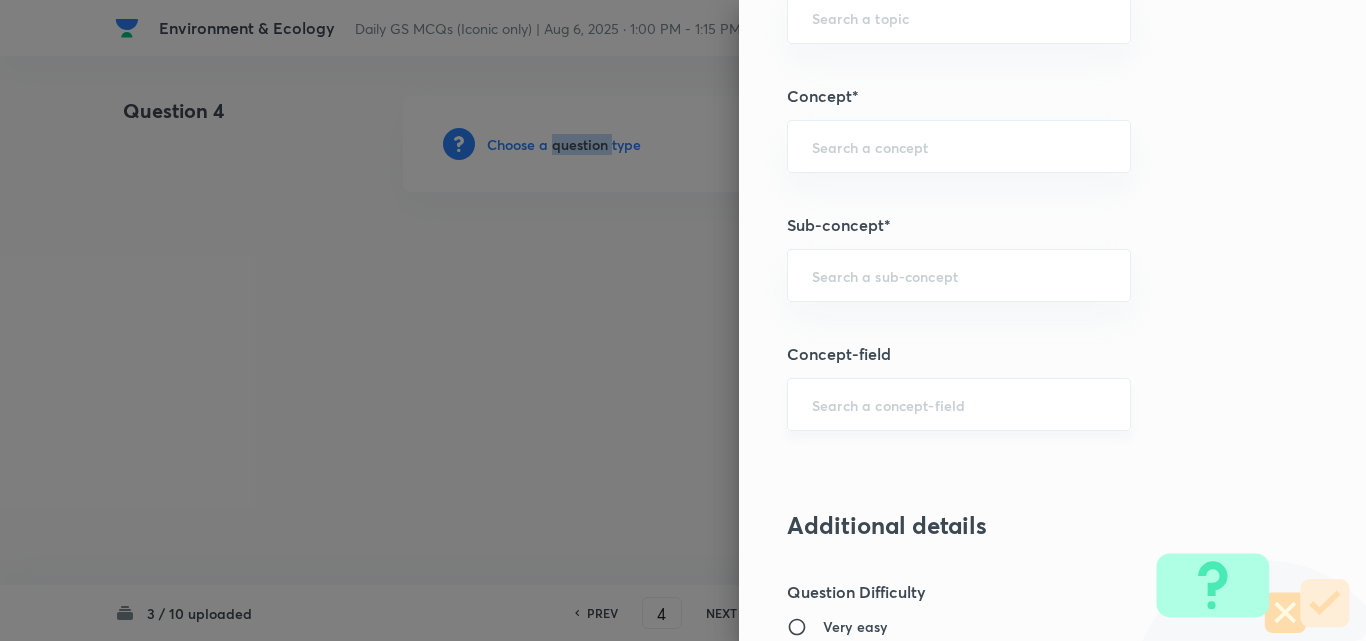 scroll, scrollTop: 1200, scrollLeft: 0, axis: vertical 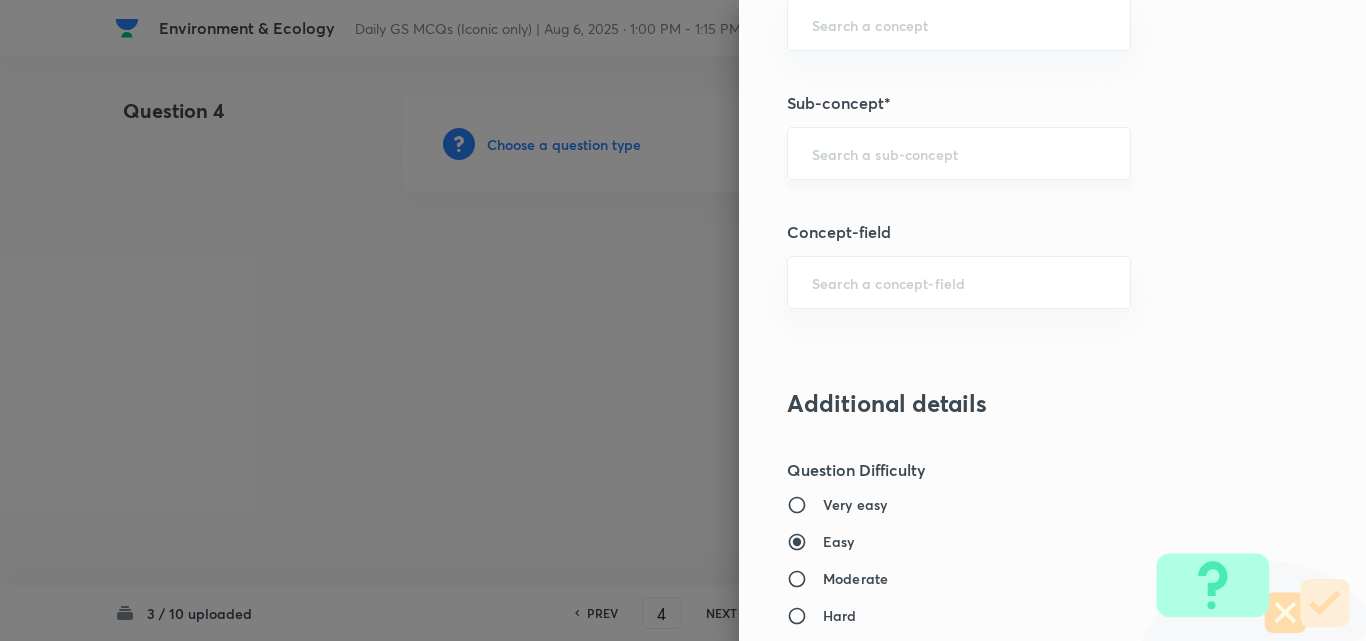 click at bounding box center [959, 153] 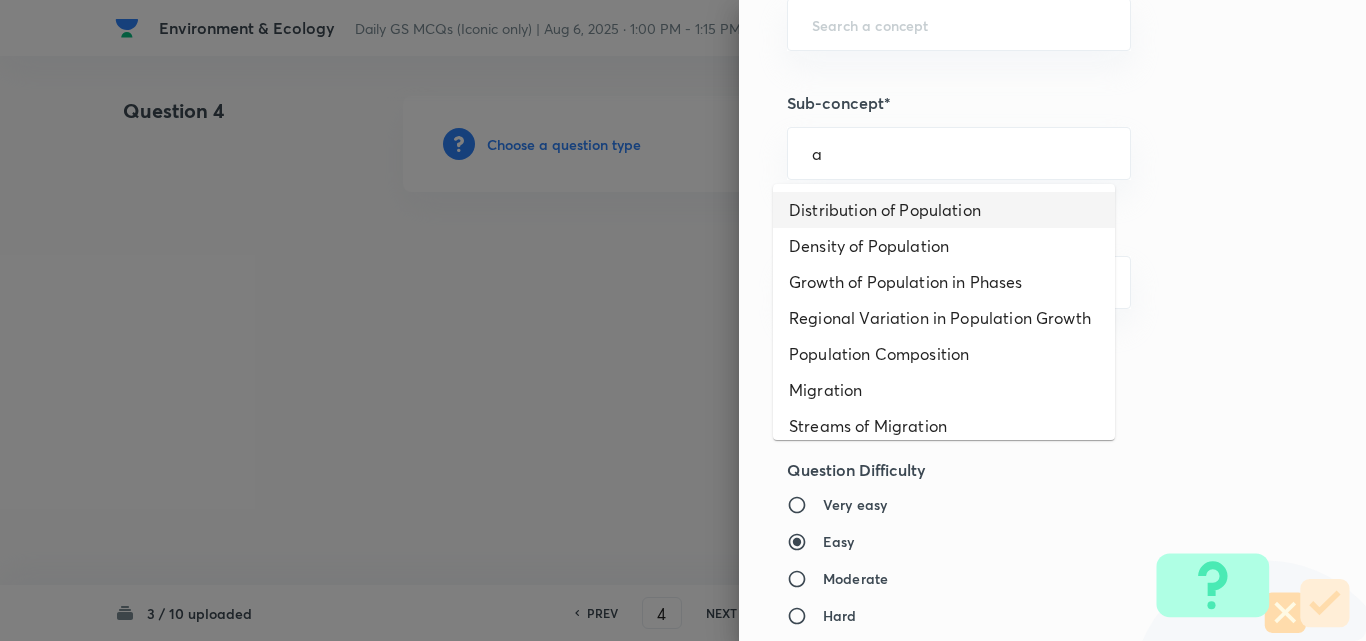 click on "Distribution of Population" at bounding box center [944, 210] 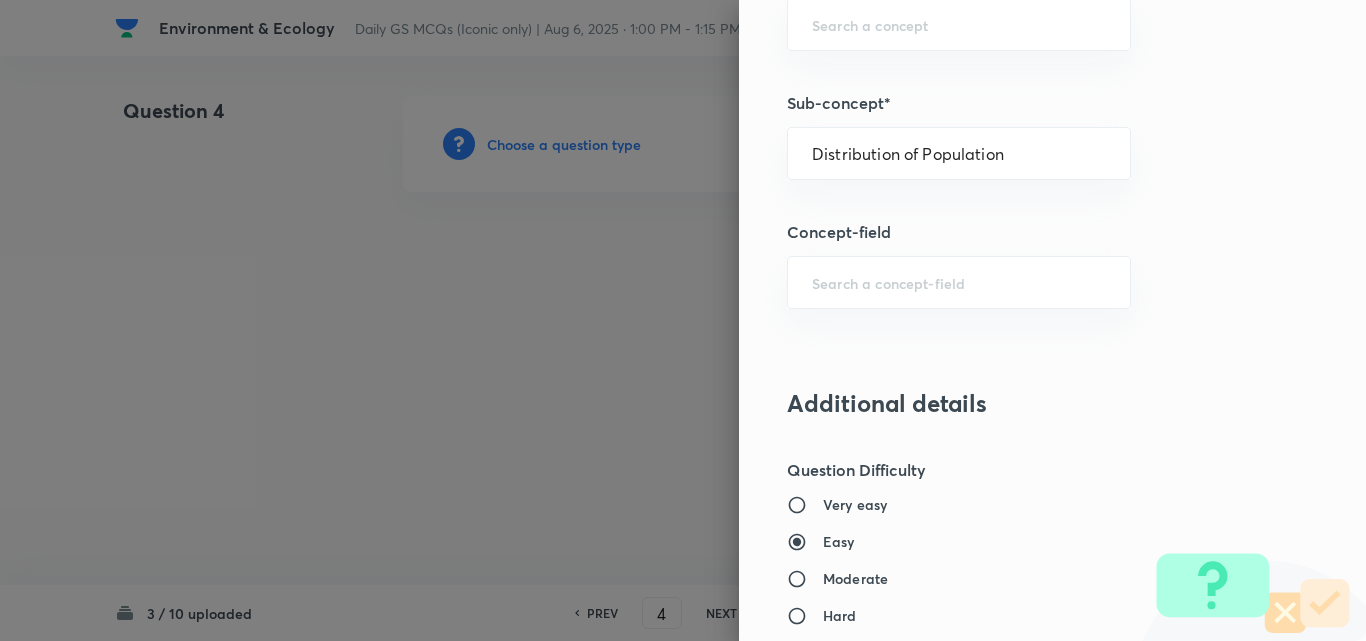 type on "Geography" 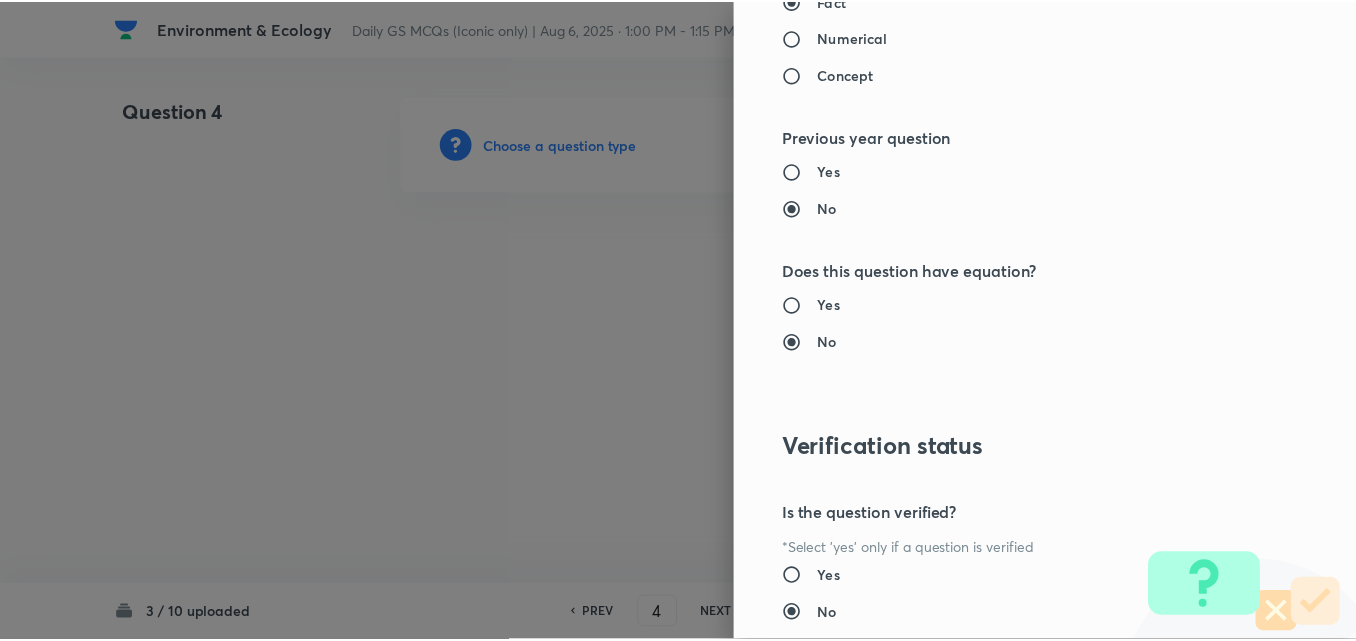scroll, scrollTop: 2085, scrollLeft: 0, axis: vertical 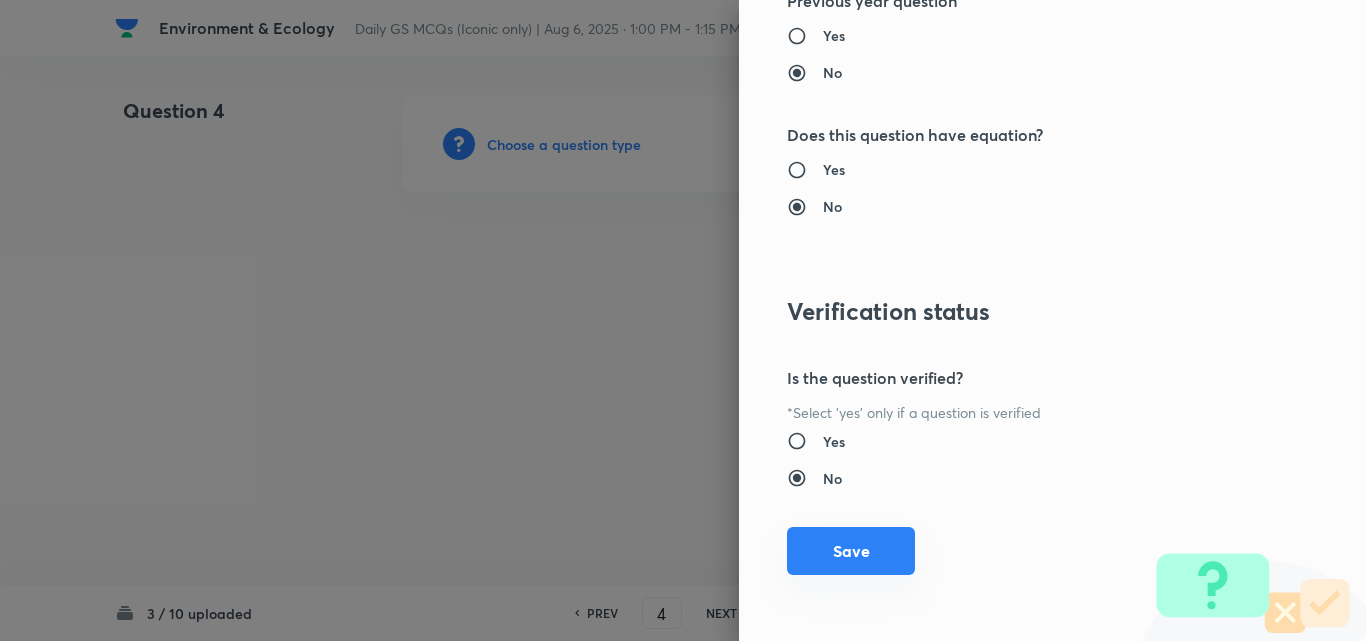 click on "Save" at bounding box center [851, 551] 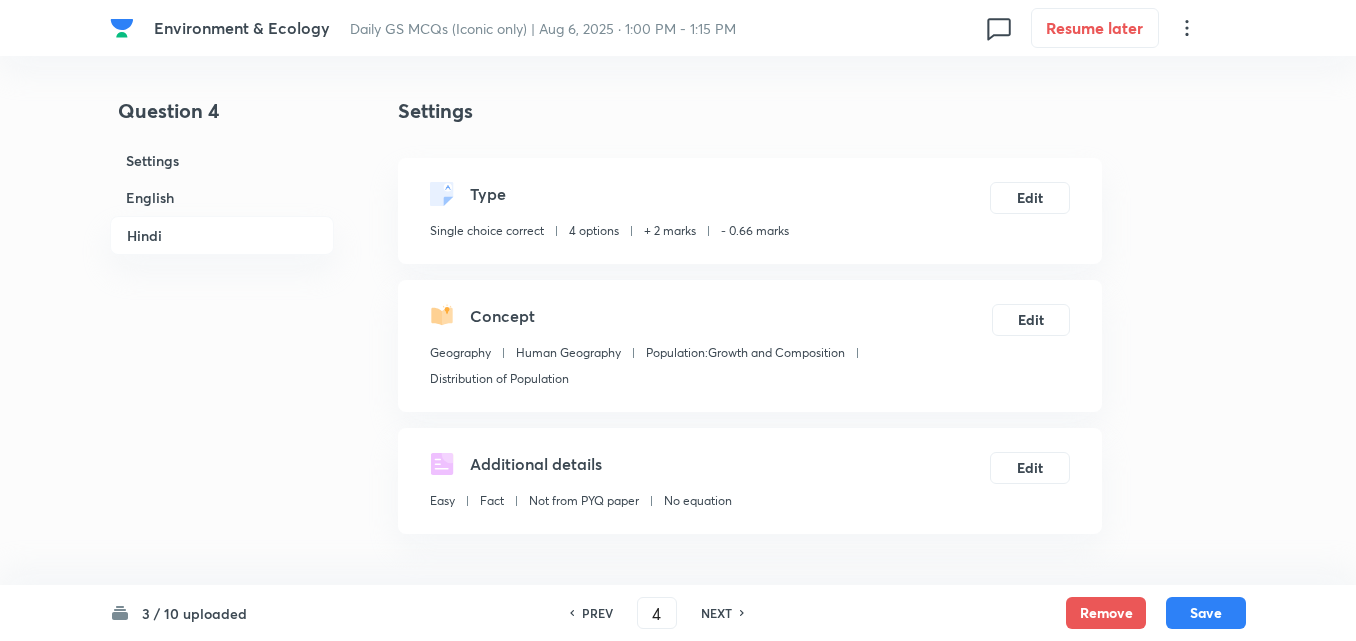 click on "English" at bounding box center [222, 197] 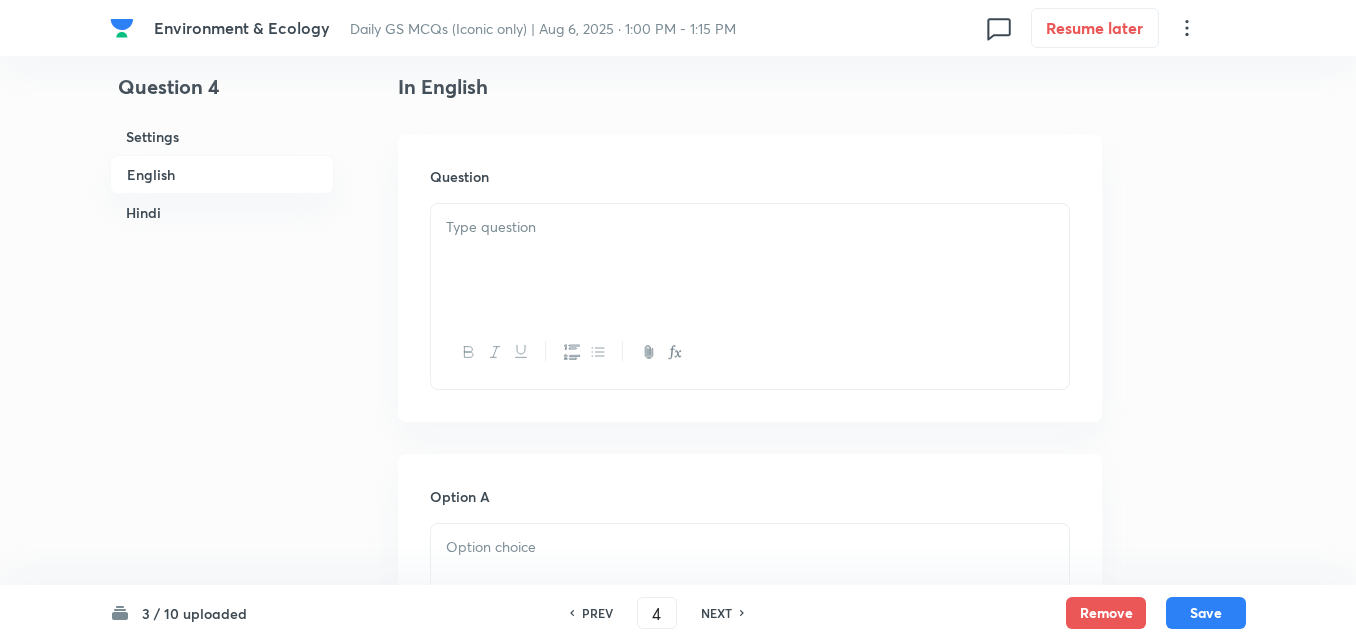 click at bounding box center [750, 260] 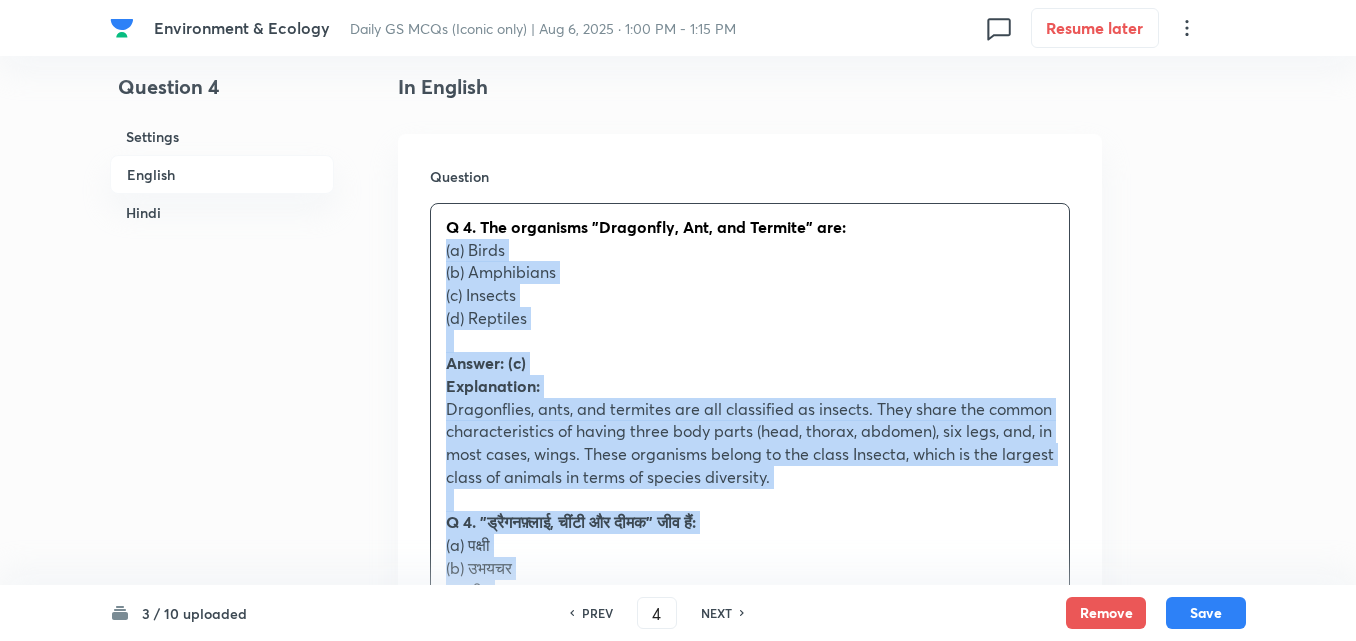 click on "Question Q 4. The organisms "Dragonfly, Ant, and Termite" are: (a) Birds (b) Amphibians (c) Insects (d) Reptiles Answer: (c) Explanation: Dragonflies, ants, and termites are all classified as insects. They share the common characteristics of having three body parts (head, thorax, abdomen), six legs, and, in most cases, wings. These organisms belong to the class Insecta, which is the largest class of animals in terms of species diversity. Q 4. "ड्रैगनफ़्लाई, चींटी और दीमक" जीव हैं: (a) पक्षी (b) उभयचर (c) कीट (d) सरीसृप उत्तर: (c) स्पष्टीकरण:" at bounding box center [750, 518] 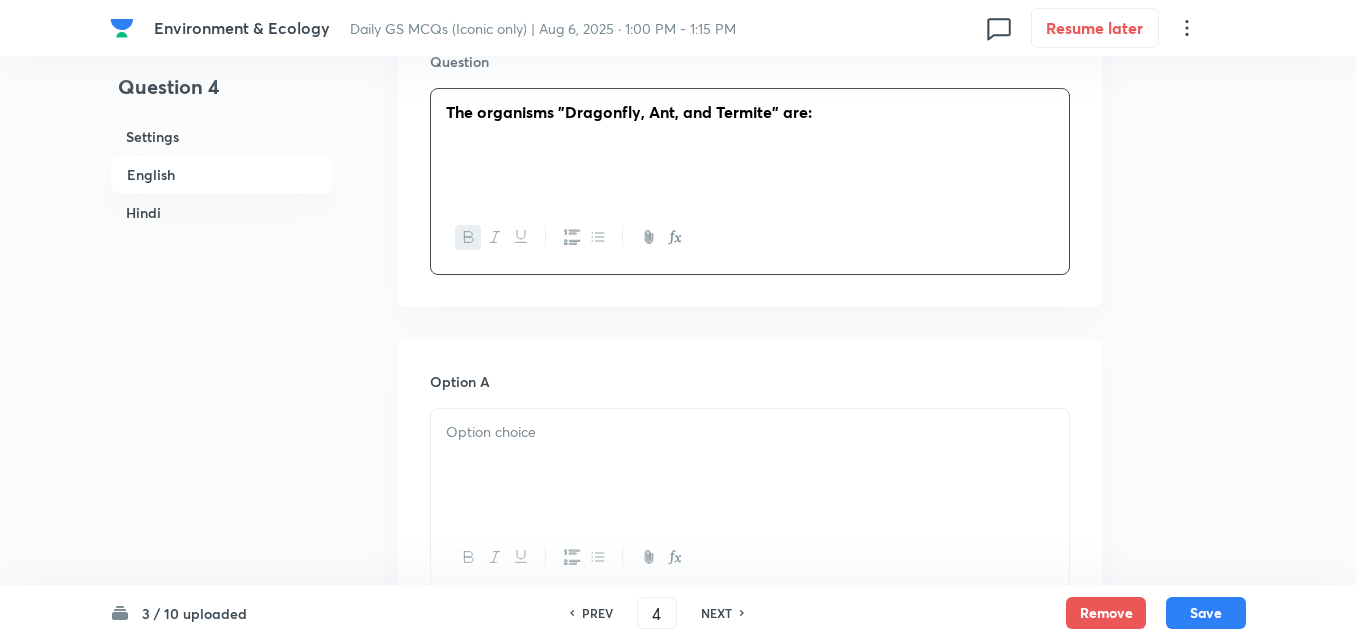 scroll, scrollTop: 842, scrollLeft: 0, axis: vertical 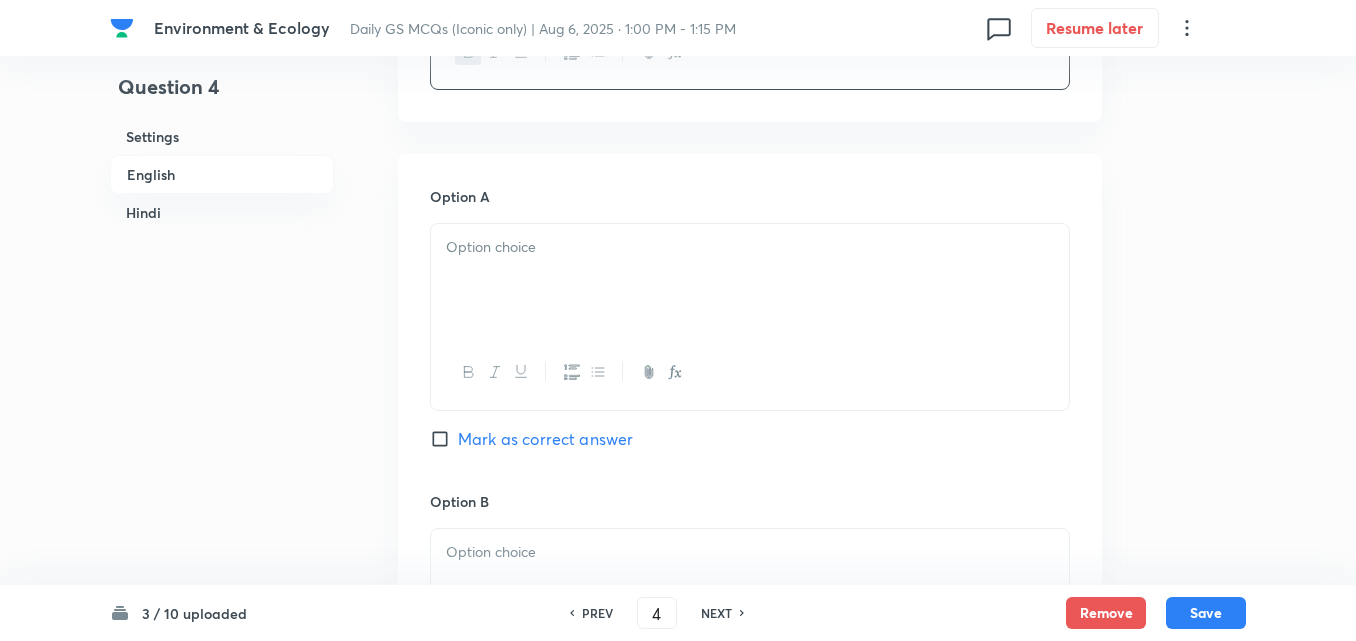 click at bounding box center [750, 247] 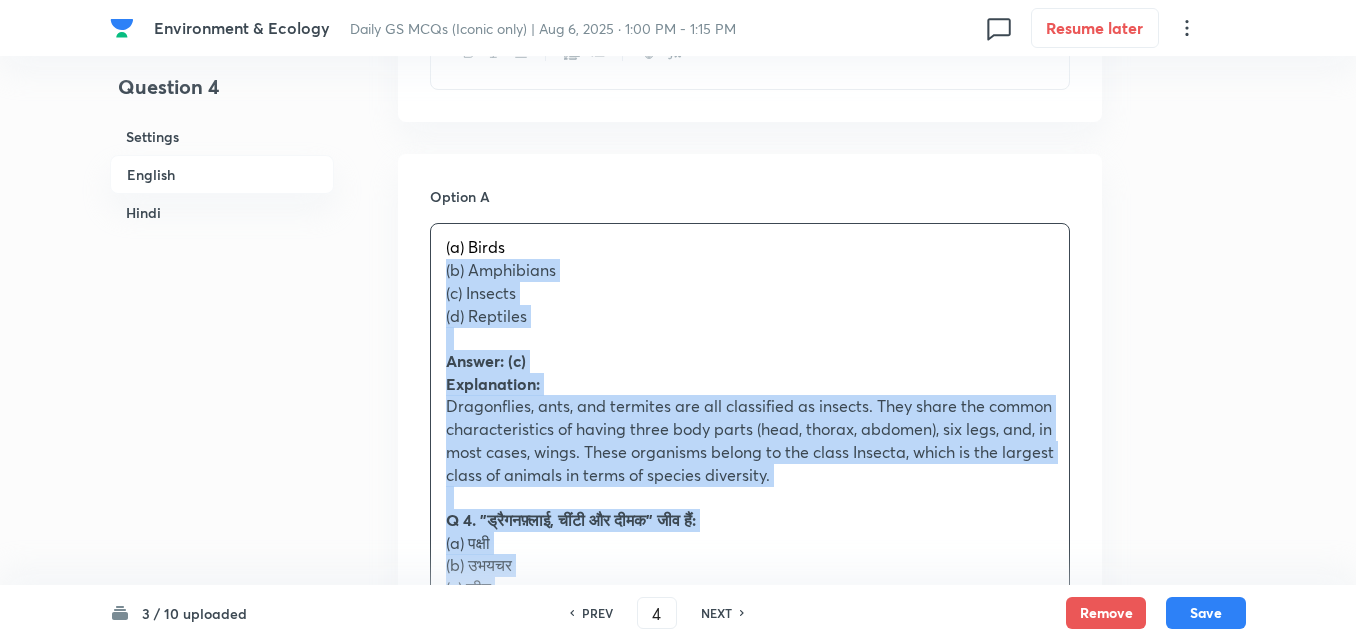 click on "(a) Birds (b) Amphibians (c) Insects (d) Reptiles   Answer: (c) Explanation: Dragonflies, ants, and termites are all classified as insects. They share the common characteristics of having three body parts (head, thorax, abdomen), six legs, and, in most cases, wings. These organisms belong to the class Insecta, which is the largest class of animals in terms of species diversity.   Q 4. "ड्रैगनफ़्लाई, चींटी और दीमक" जीव हैं: (a) पक्षी (b) उभयचर (c) कीट (d) सरीसृप   उत्तर: (c) स्पष्टीकरण:" at bounding box center (750, 508) 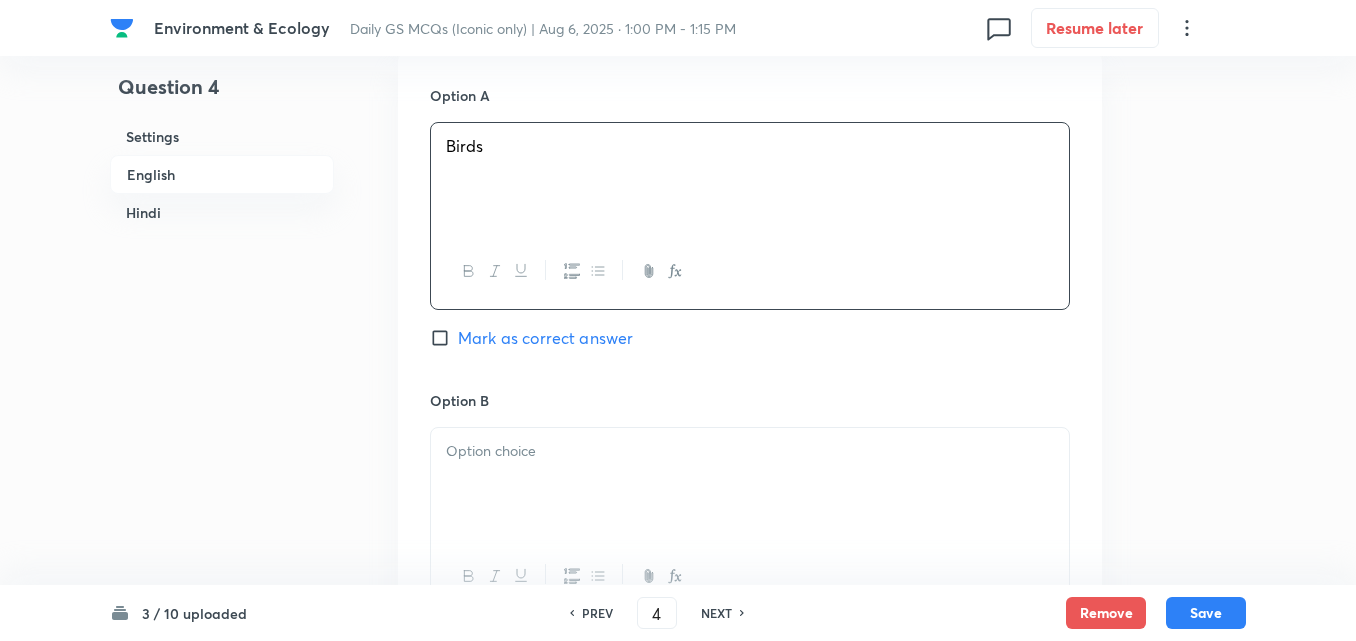 scroll, scrollTop: 1142, scrollLeft: 0, axis: vertical 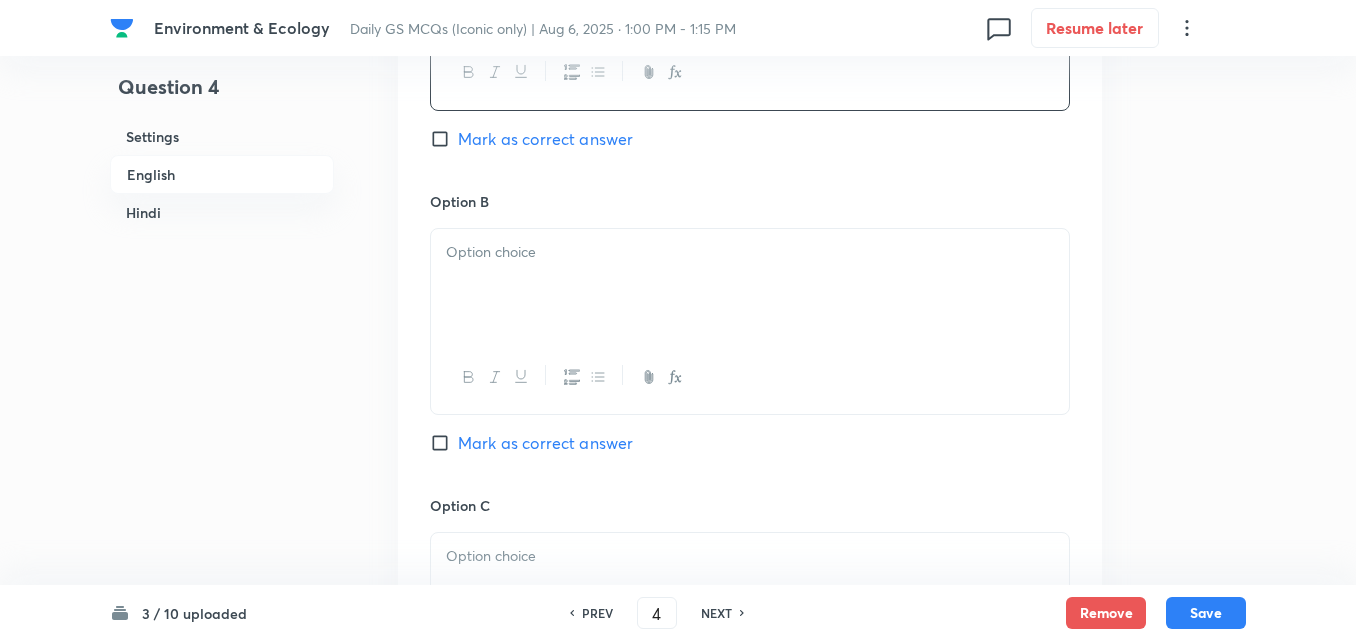 click at bounding box center (750, 285) 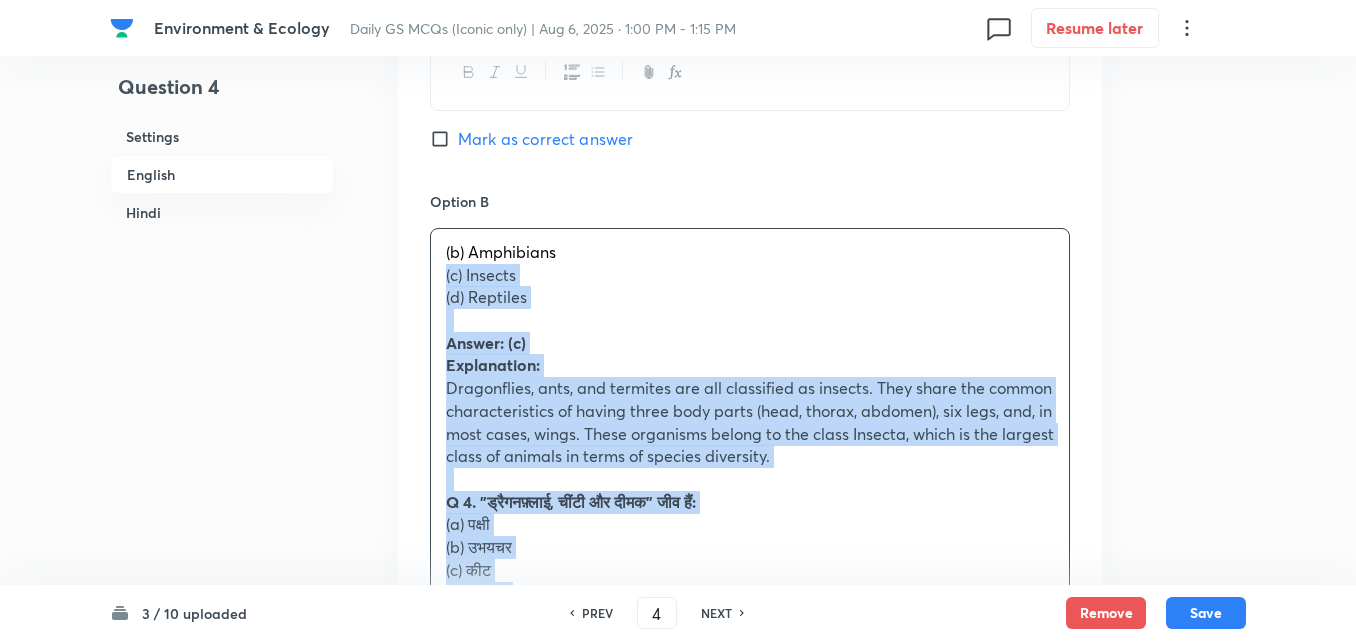 drag, startPoint x: 444, startPoint y: 277, endPoint x: 432, endPoint y: 276, distance: 12.0415945 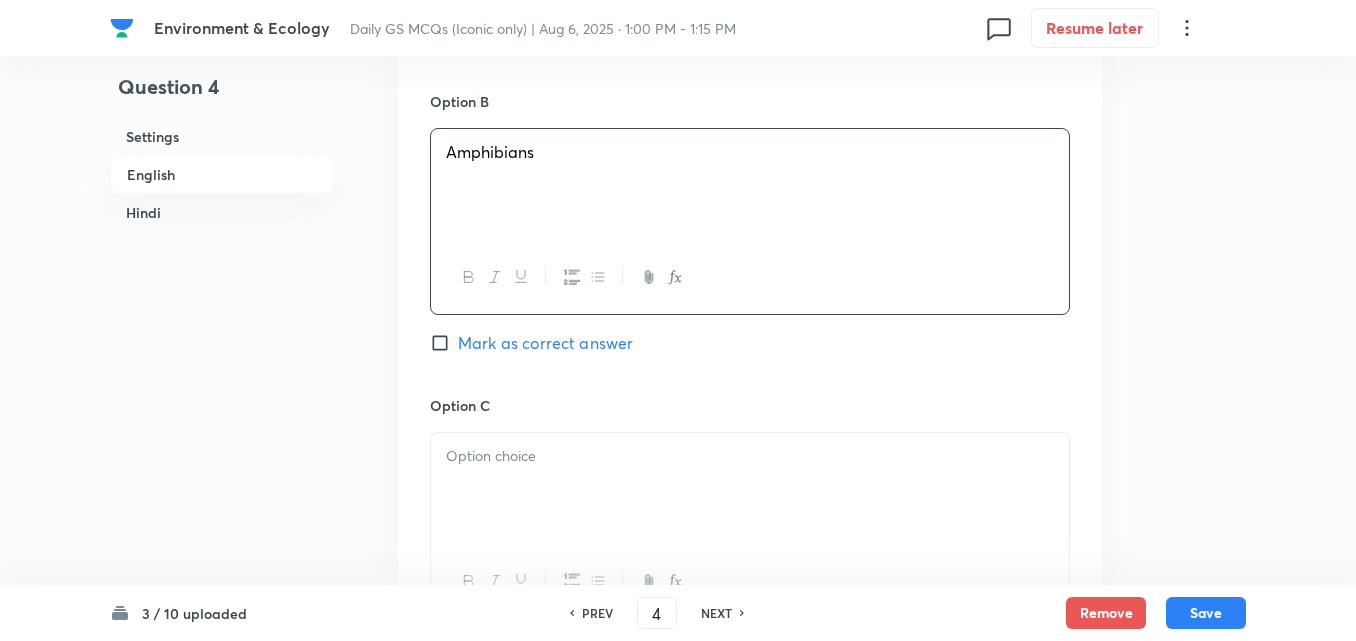 scroll, scrollTop: 1442, scrollLeft: 0, axis: vertical 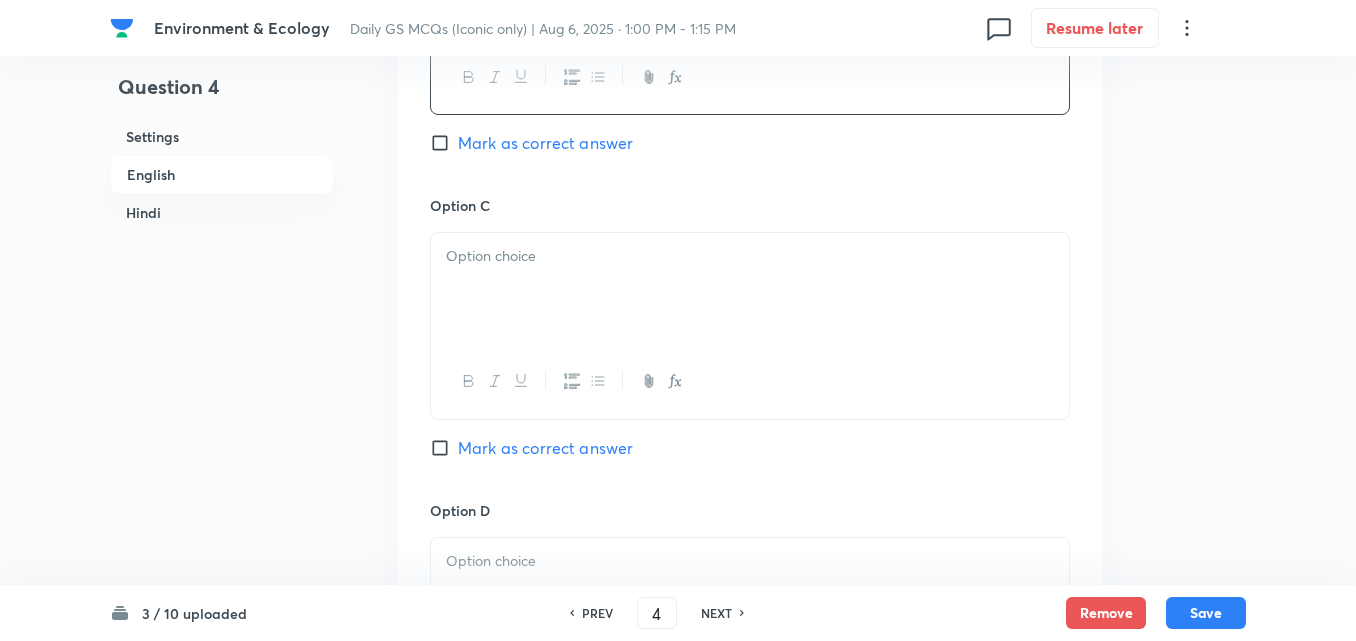 click at bounding box center (750, 256) 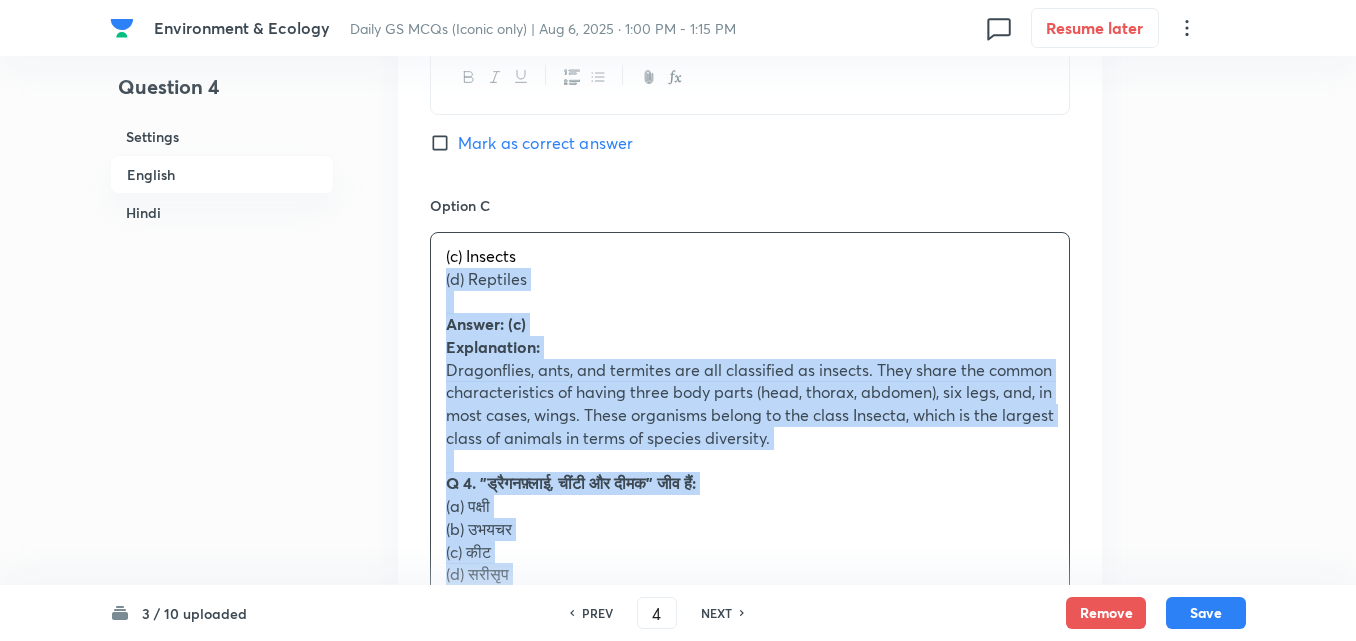 click on "(c) Insects (d) Reptiles   Answer: (c) Explanation: Dragonflies, ants, and termites are all classified as insects. They share the common characteristics of having three body parts (head, thorax, abdomen), six legs, and, in most cases, wings. These organisms belong to the class Insecta, which is the largest class of animals in terms of species diversity.   Q 4. "ड्रैगनफ़्लाई, चींटी और दीमक" जीव हैं: (a) पक्षी (b) उभयचर (c) कीट (d) सरीसृप   उत्तर: (c) स्पष्टीकरण:" at bounding box center (750, 495) 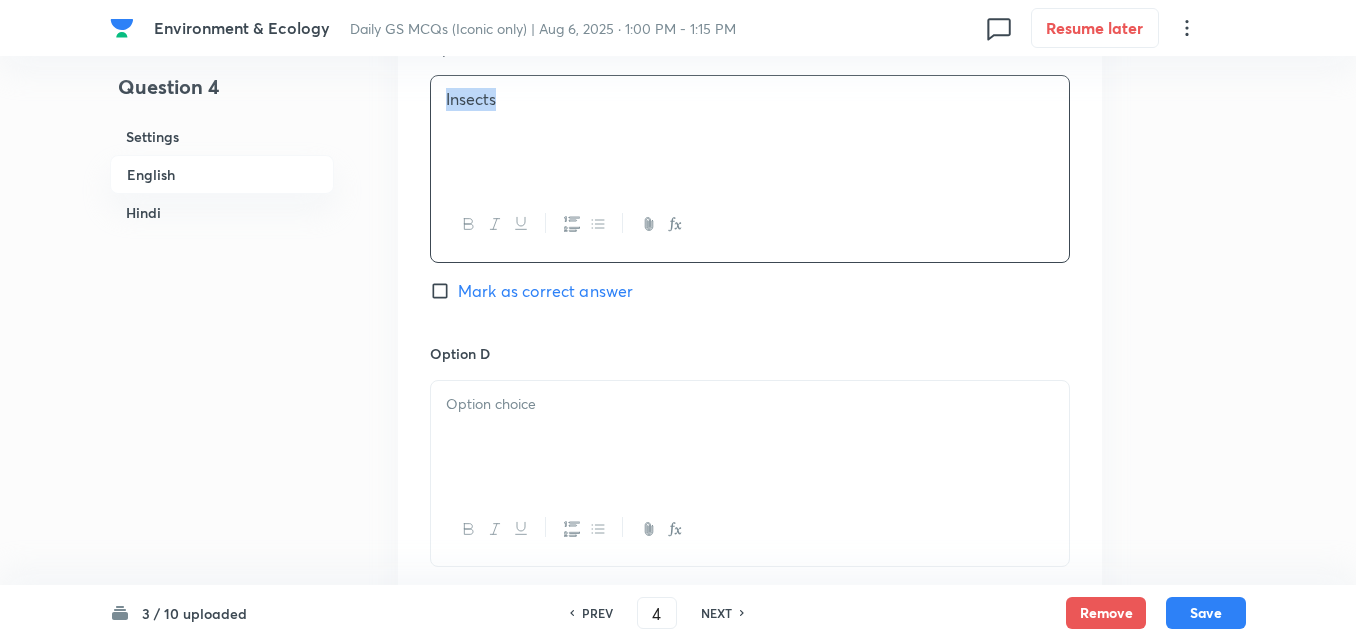 scroll, scrollTop: 1742, scrollLeft: 0, axis: vertical 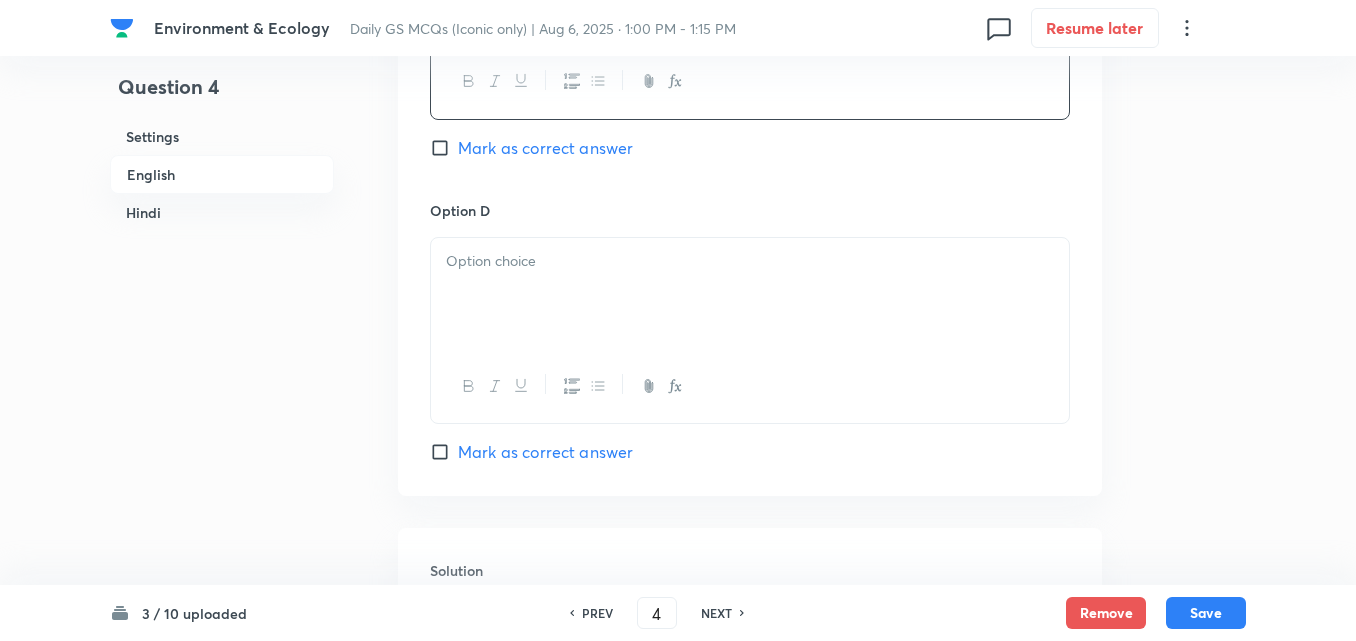 click on "Mark as correct answer" at bounding box center [545, 148] 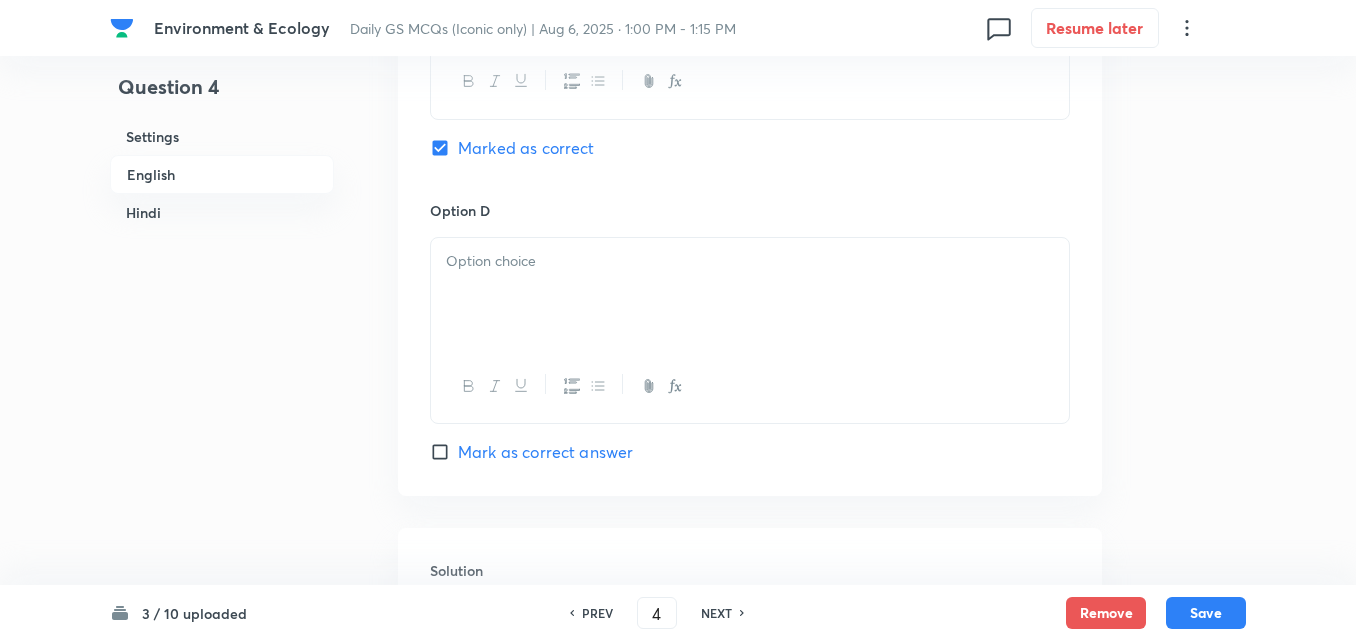 checkbox on "true" 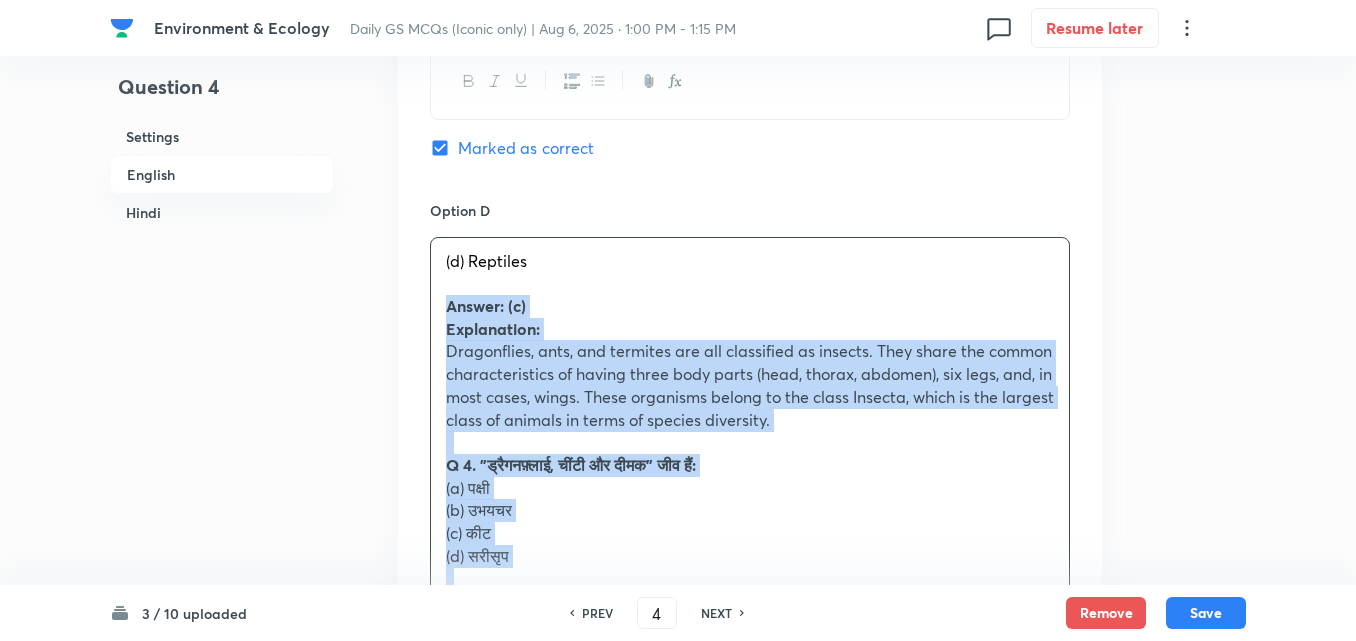 click on "(d) Reptiles Answer: (c) Explanation: Dragonflies, ants, and termites are all classified as insects. They share the common characteristics of having three body parts (head, thorax, abdomen), six legs, and, in most cases, wings. These organisms belong to the class Insecta, which is the largest class of animals in terms of species diversity. Q 4. "ड्रैगनफ़्लाई, चींटी और दीमक" जीव हैं: (a) पक्षी (b) उभयचर (c) कीट (d) सरीसृप उत्तर: (c) स्पष्टीकरण:" at bounding box center [750, 488] 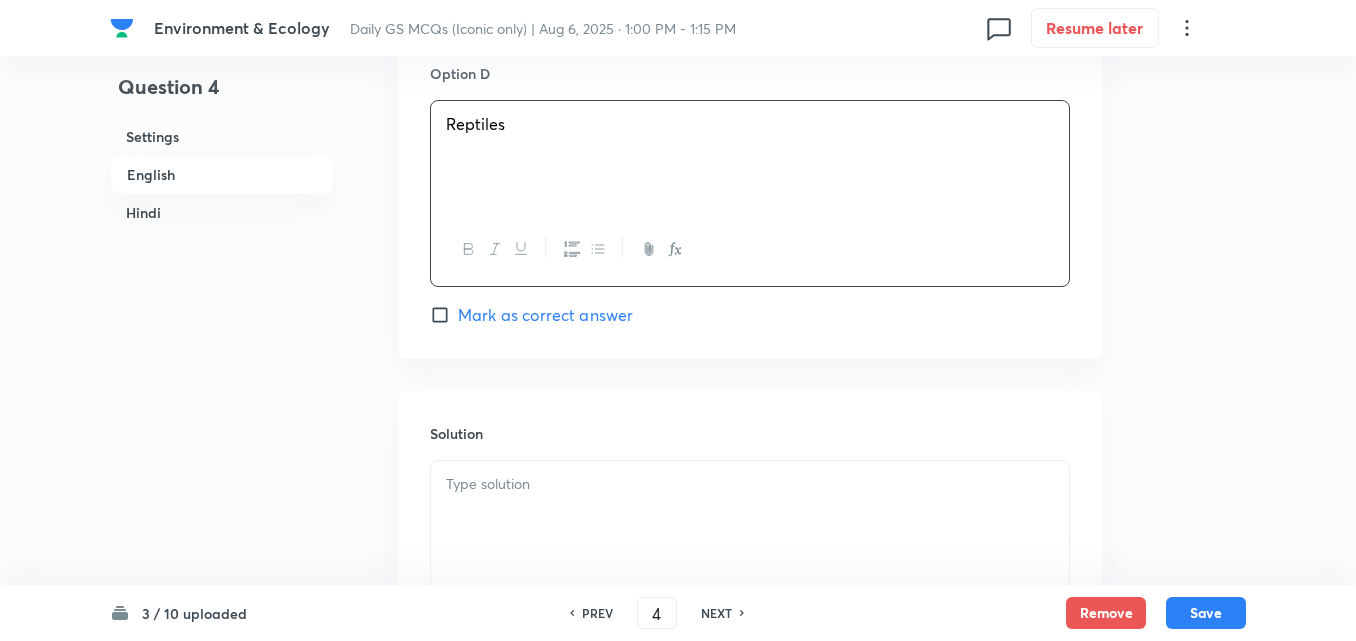 scroll, scrollTop: 2142, scrollLeft: 0, axis: vertical 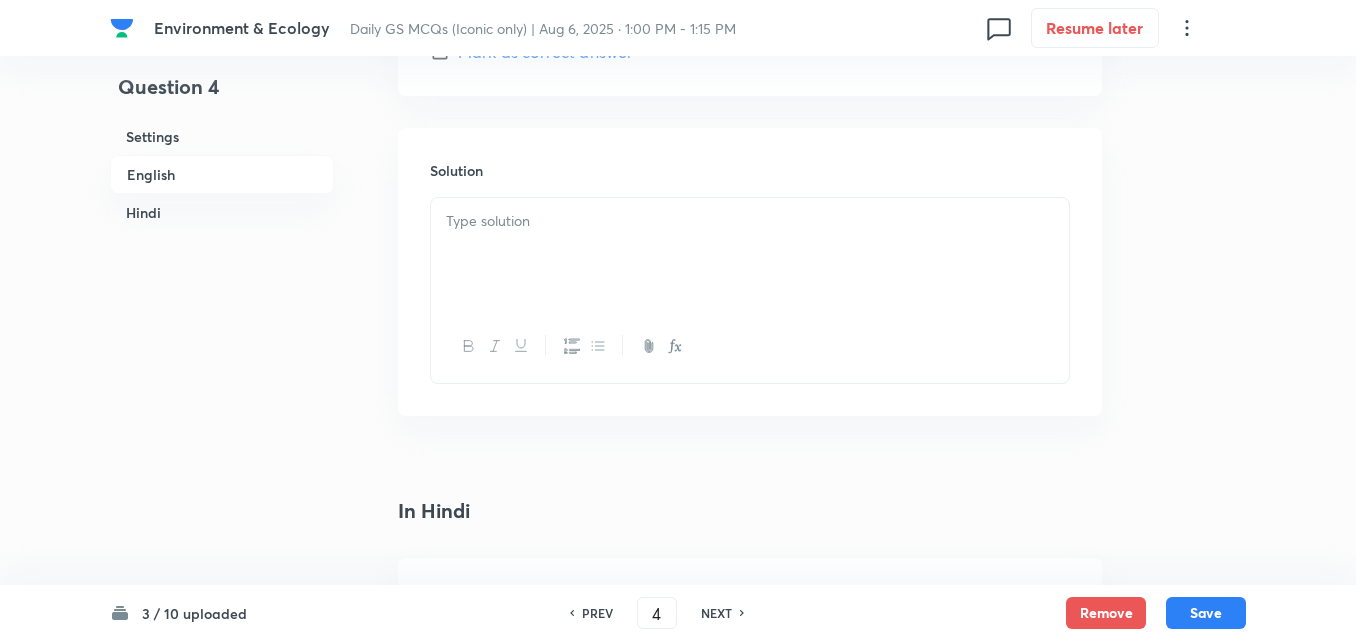 drag, startPoint x: 528, startPoint y: 300, endPoint x: 528, endPoint y: 289, distance: 11 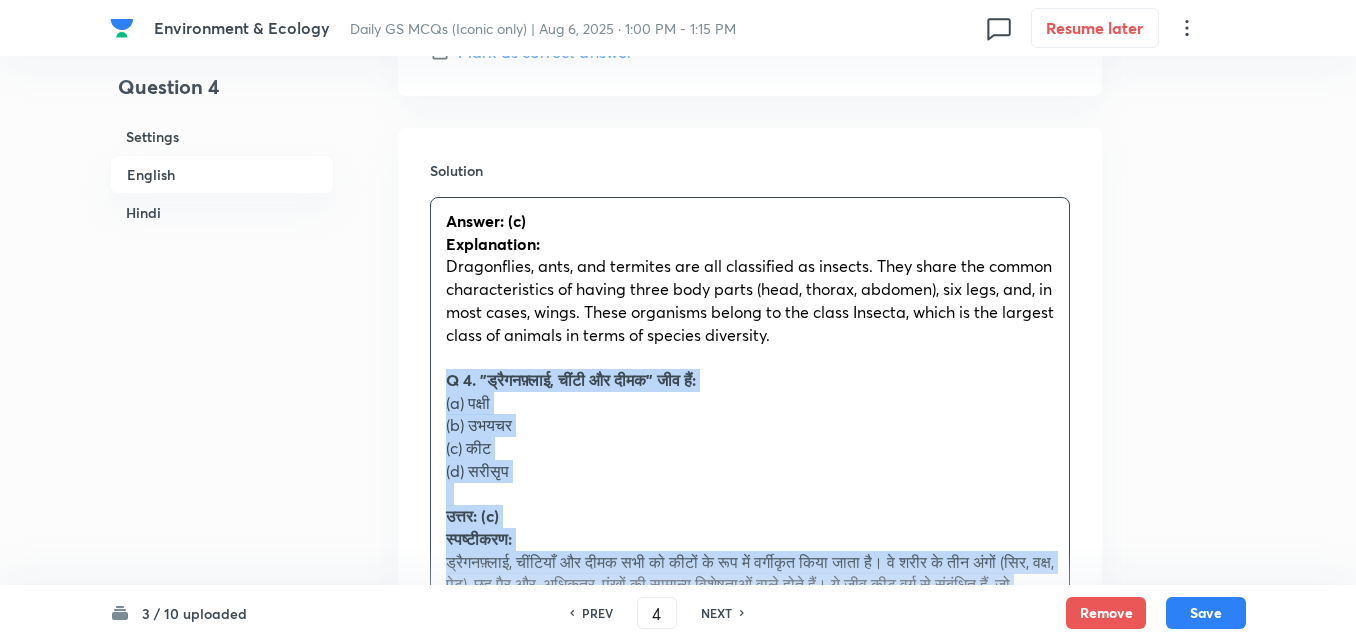 drag, startPoint x: 431, startPoint y: 378, endPoint x: 421, endPoint y: 380, distance: 10.198039 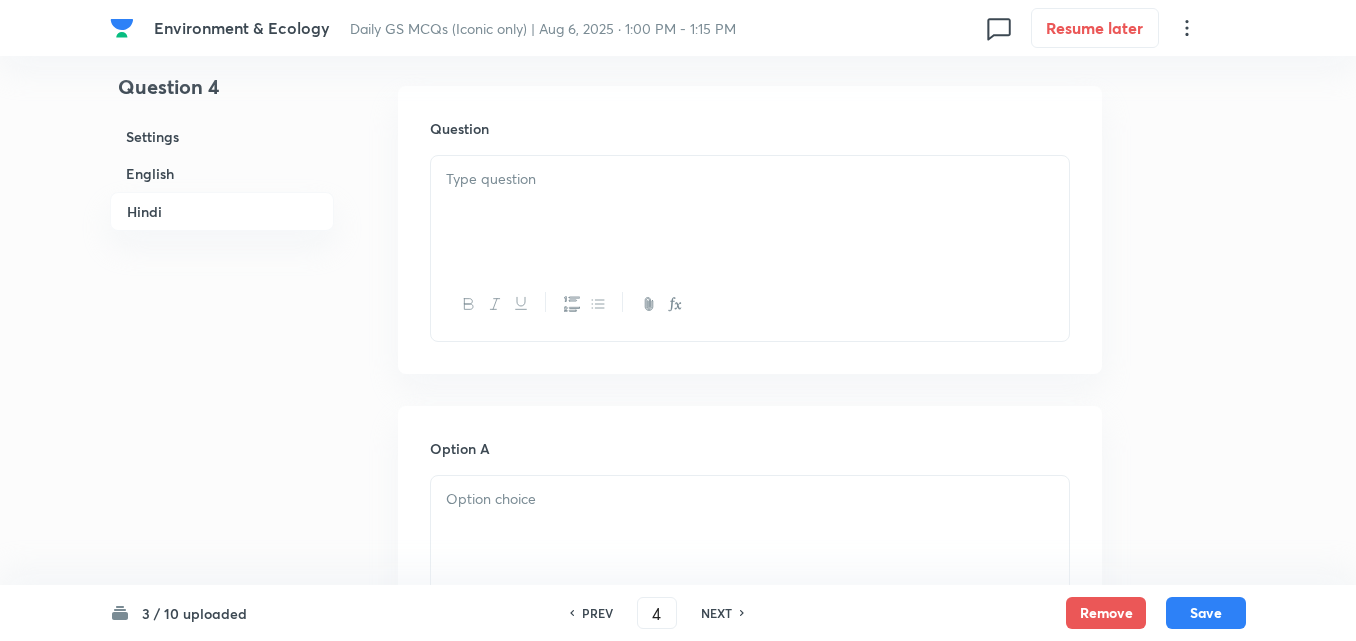 scroll, scrollTop: 2642, scrollLeft: 0, axis: vertical 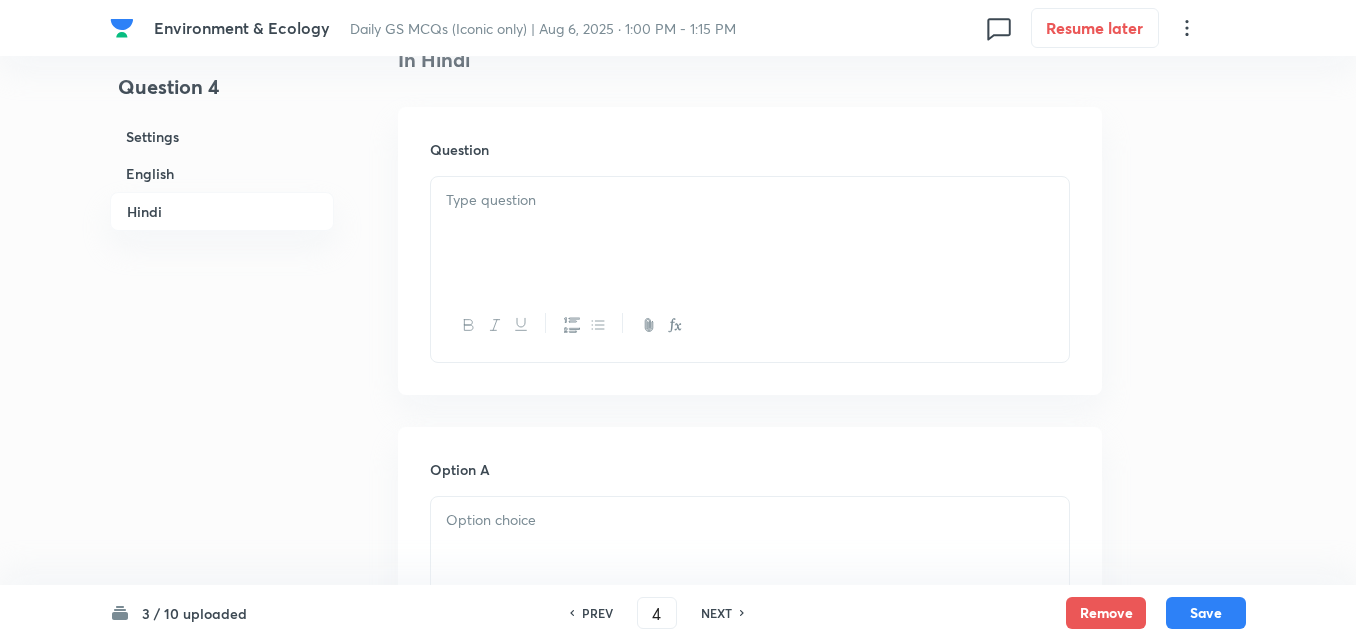 click at bounding box center (750, 233) 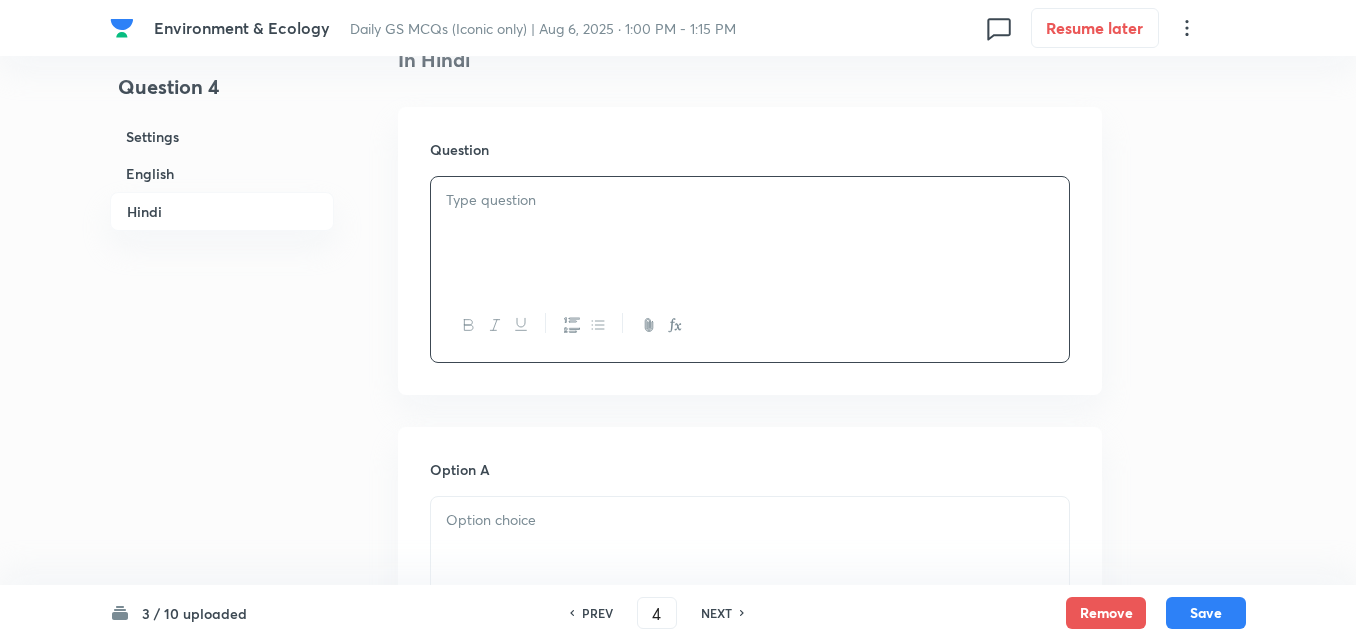 paste 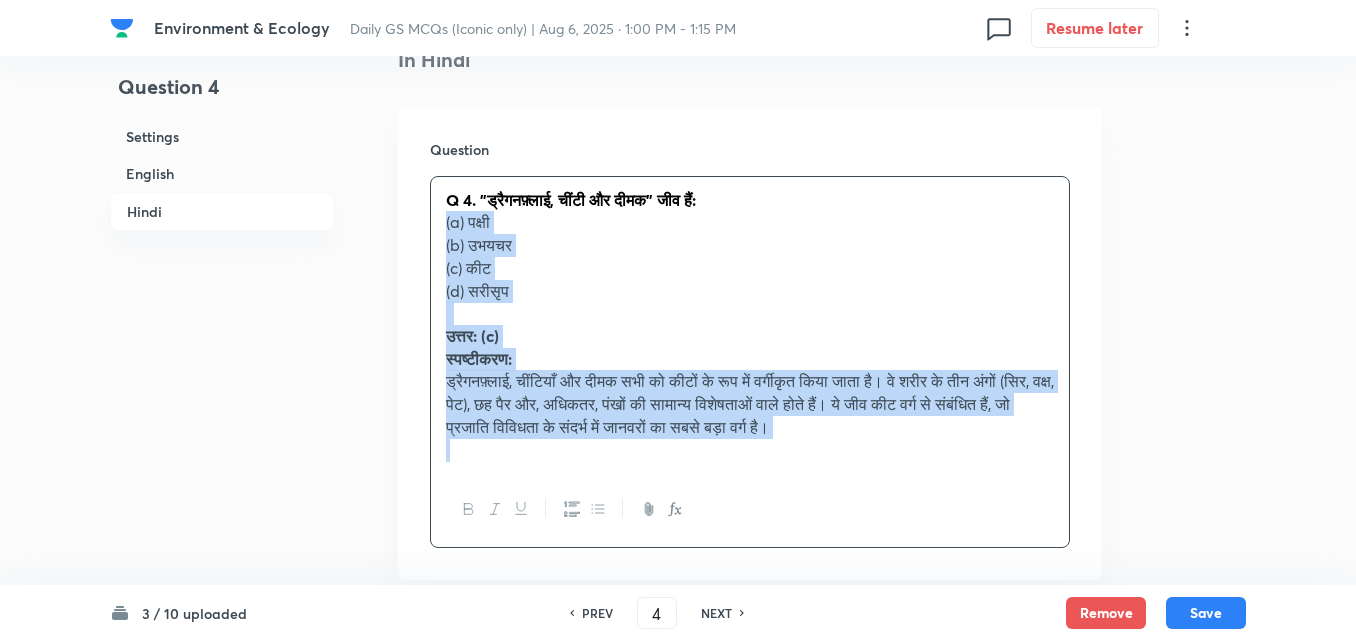 drag, startPoint x: 457, startPoint y: 233, endPoint x: 439, endPoint y: 232, distance: 18.027756 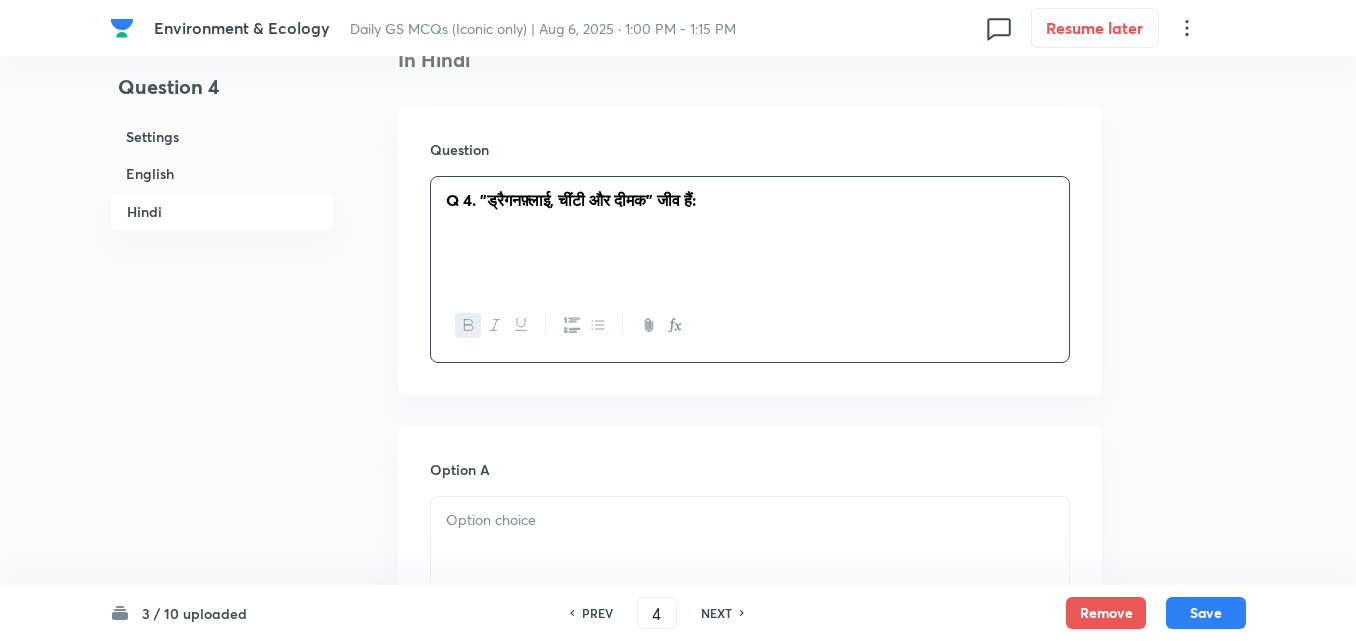 type 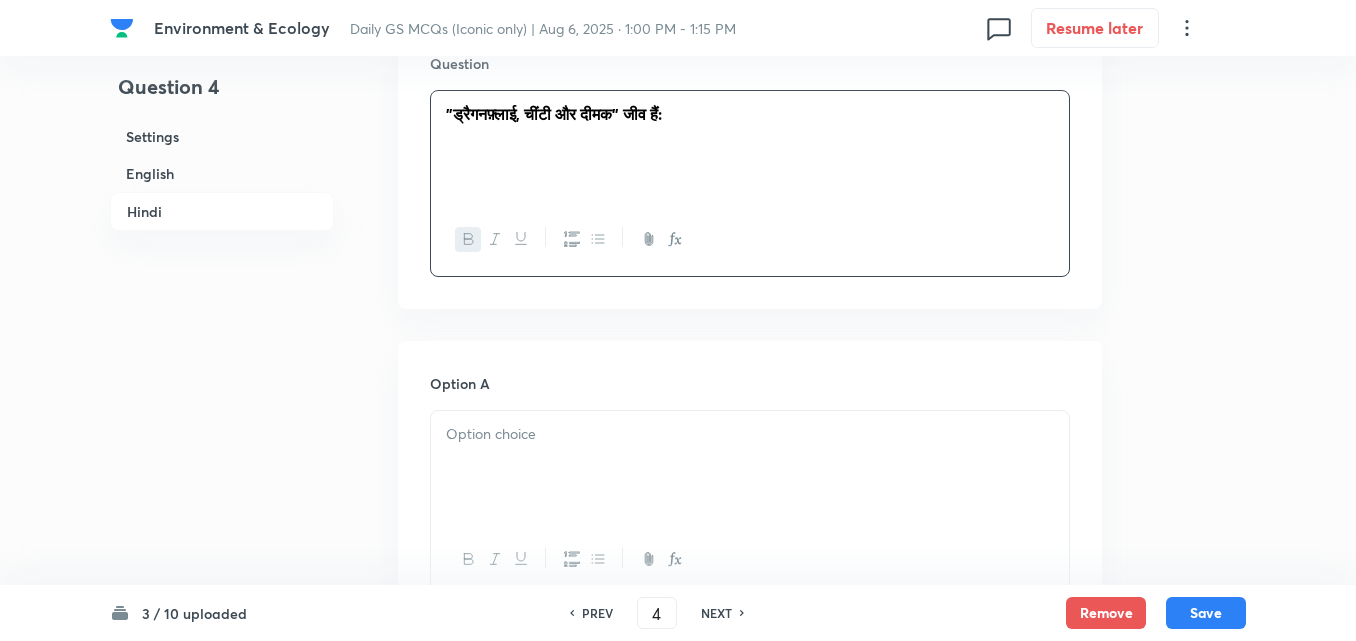 scroll, scrollTop: 2842, scrollLeft: 0, axis: vertical 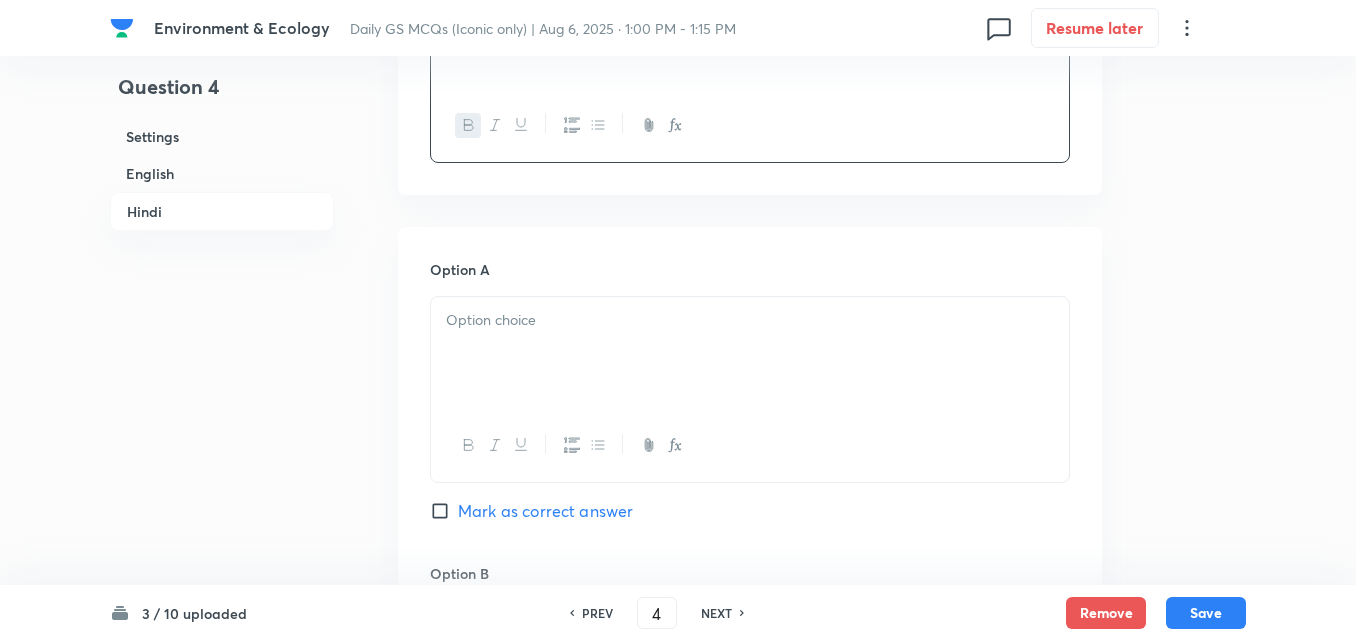 click at bounding box center [750, 353] 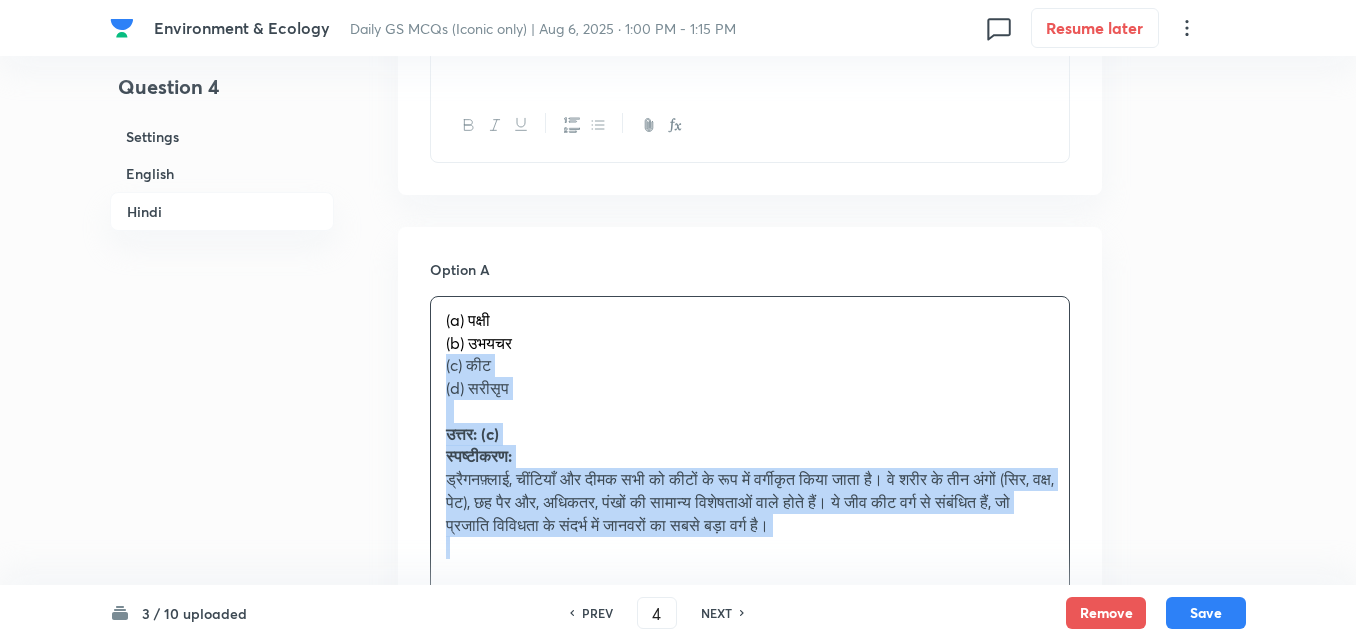 drag, startPoint x: 440, startPoint y: 365, endPoint x: 427, endPoint y: 360, distance: 13.928389 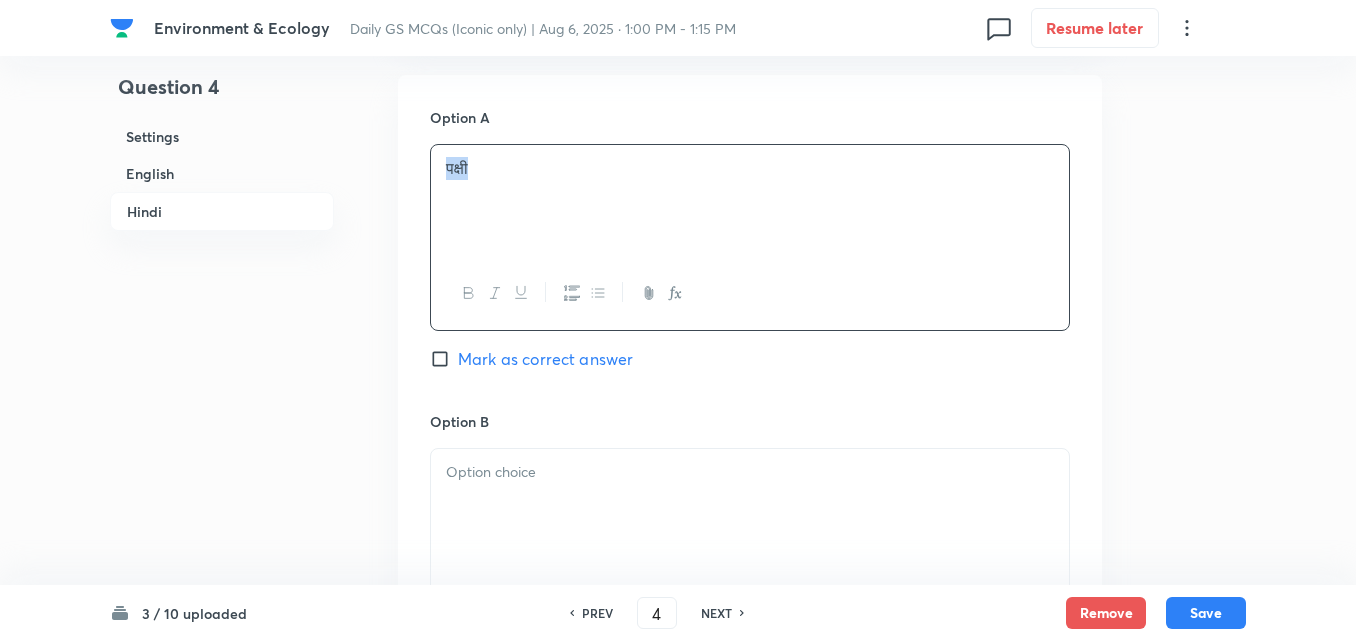 scroll, scrollTop: 3142, scrollLeft: 0, axis: vertical 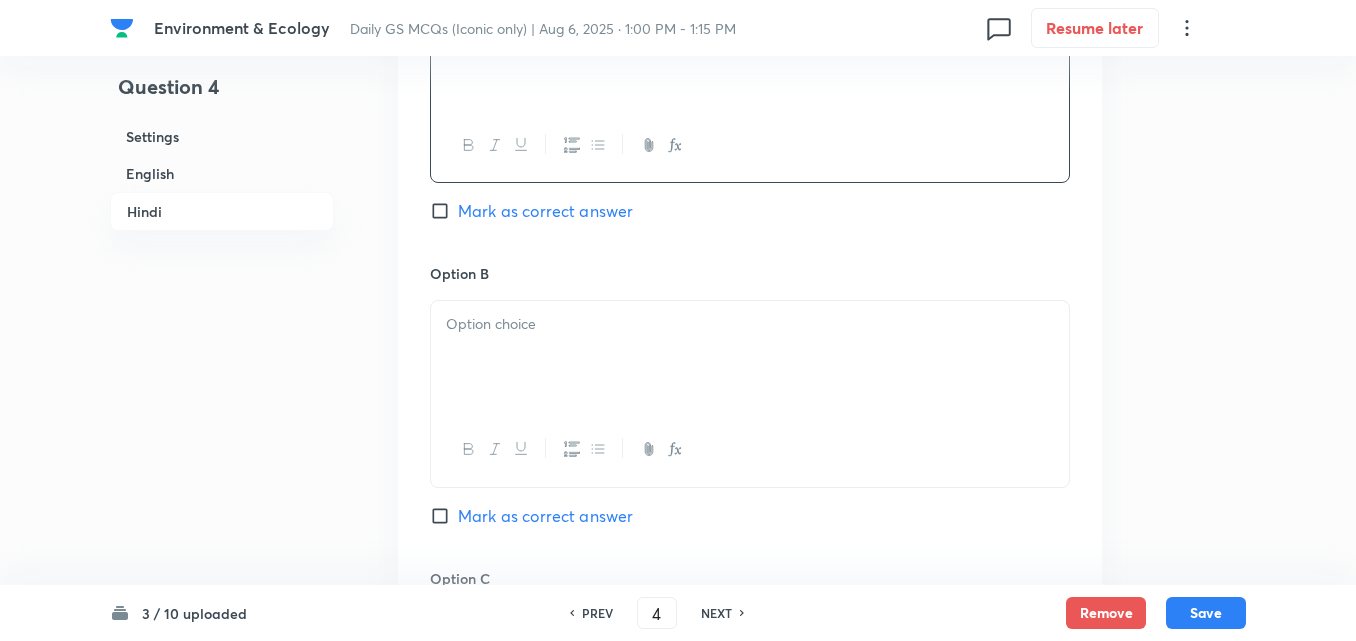 click at bounding box center (750, 357) 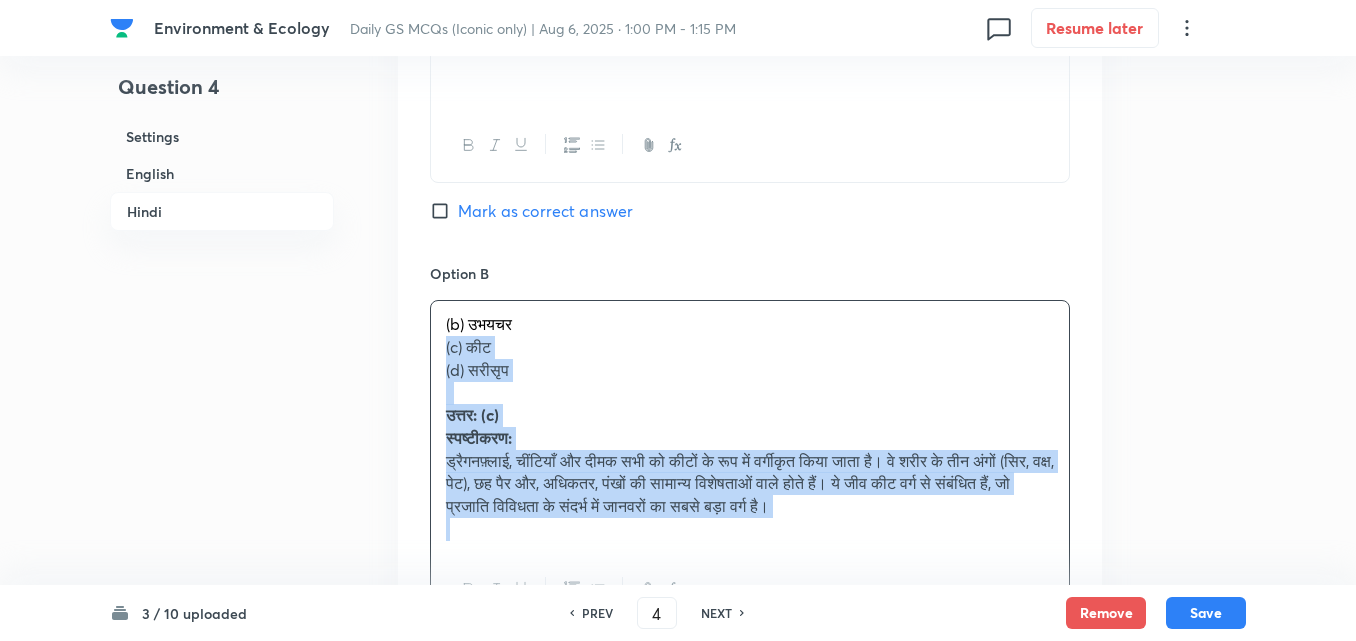 drag, startPoint x: 453, startPoint y: 358, endPoint x: 422, endPoint y: 359, distance: 31.016125 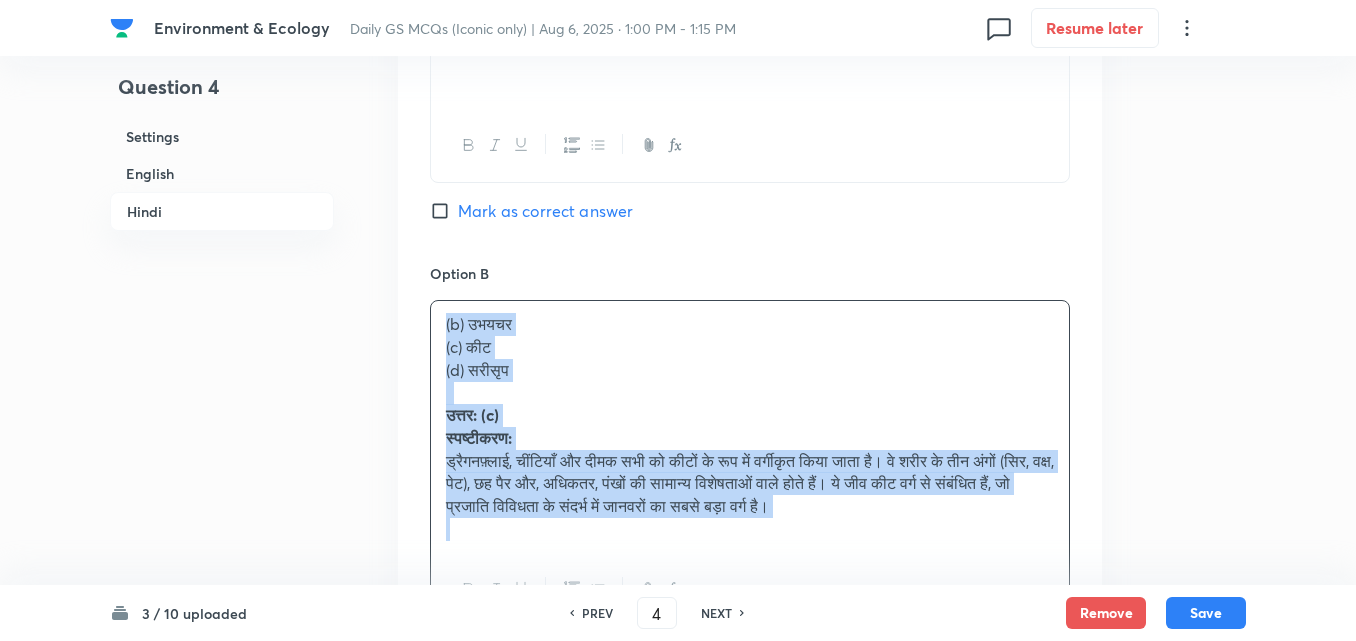 click on "Option A पक्षी Mark as correct answer Option B (b) उभयचर (c) कीट (d) सरीसृप Answer: (c) स्पष्टीकरण: ड्रैगनफ़्लाई, चींटियाँ और दीमक सभी को कीटों के रूप में वर्गीकृत किया जाता है। वे शरीर के तीन अंगों (सिर, वक्ष, पेट), छह पैर और, अधिकतर, पंखों की सामान्य विशेषताओं वाले होते हैं। ये जीव कीट वर्ग से संबंधित हैं, जो प्रजाति विविधता के संदर्भ में जानवरों का सबसे बड़ा वर्ग है। Mark as correct answer Option C Marked as correct Option D Mark as correct answer" at bounding box center [750, 617] 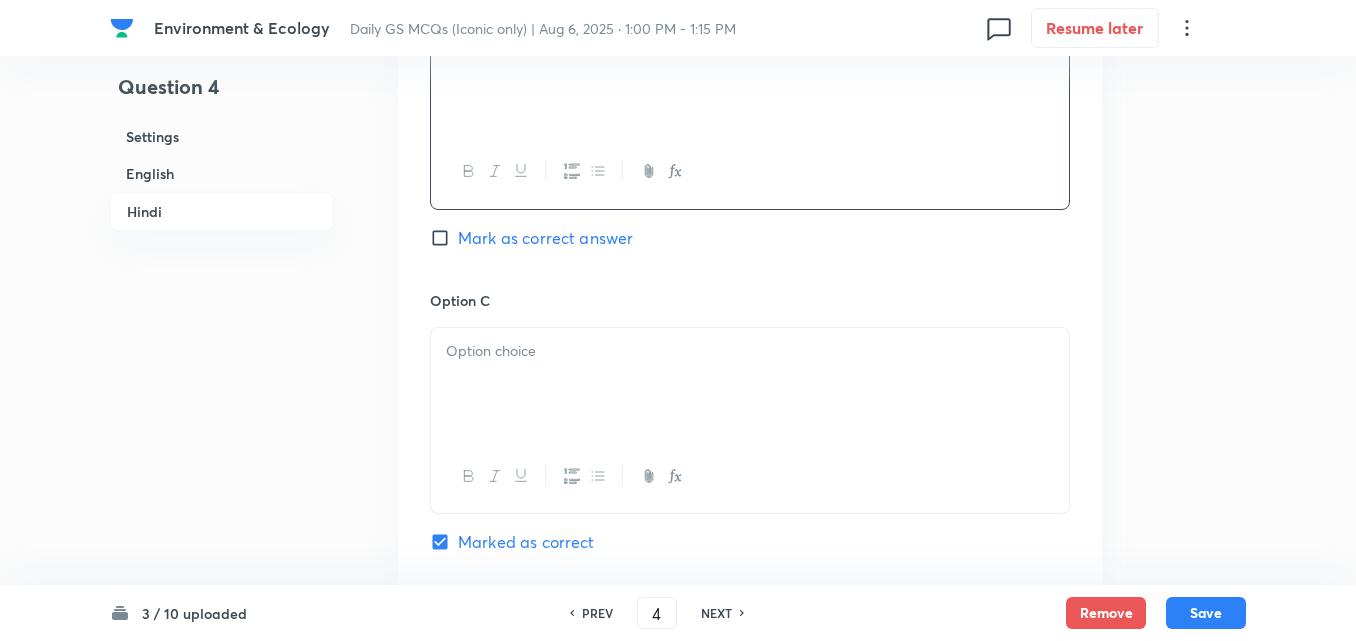 scroll, scrollTop: 3642, scrollLeft: 0, axis: vertical 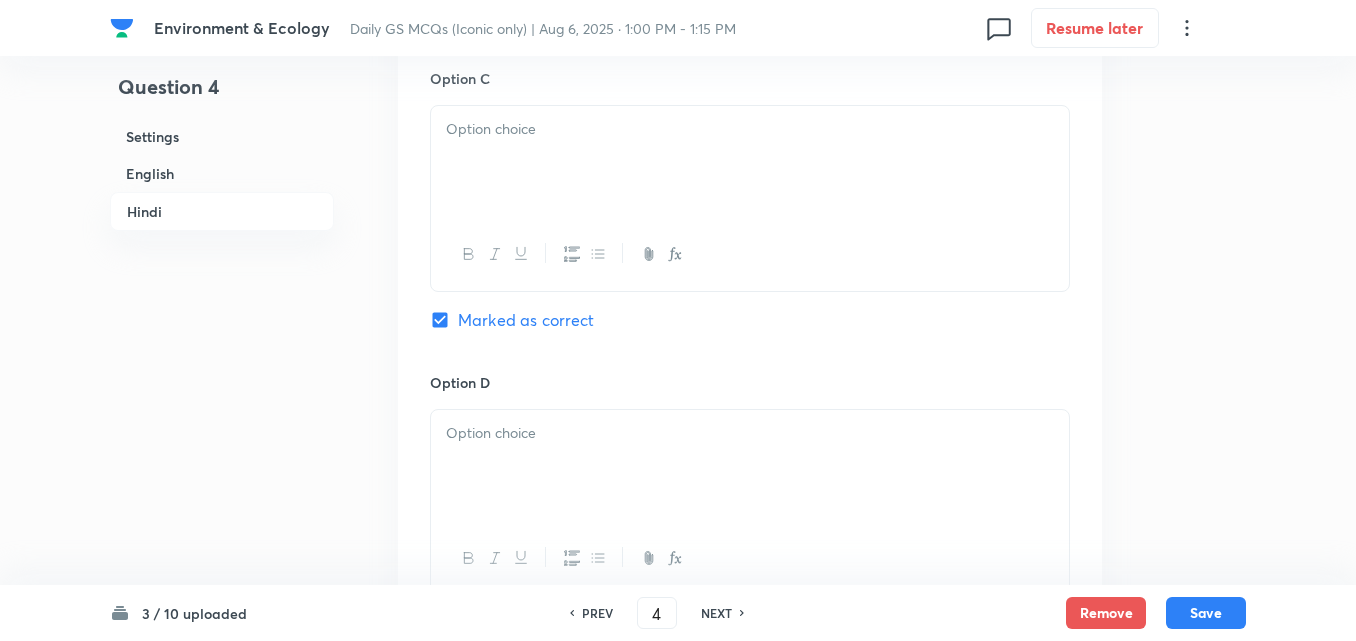 click at bounding box center (750, 162) 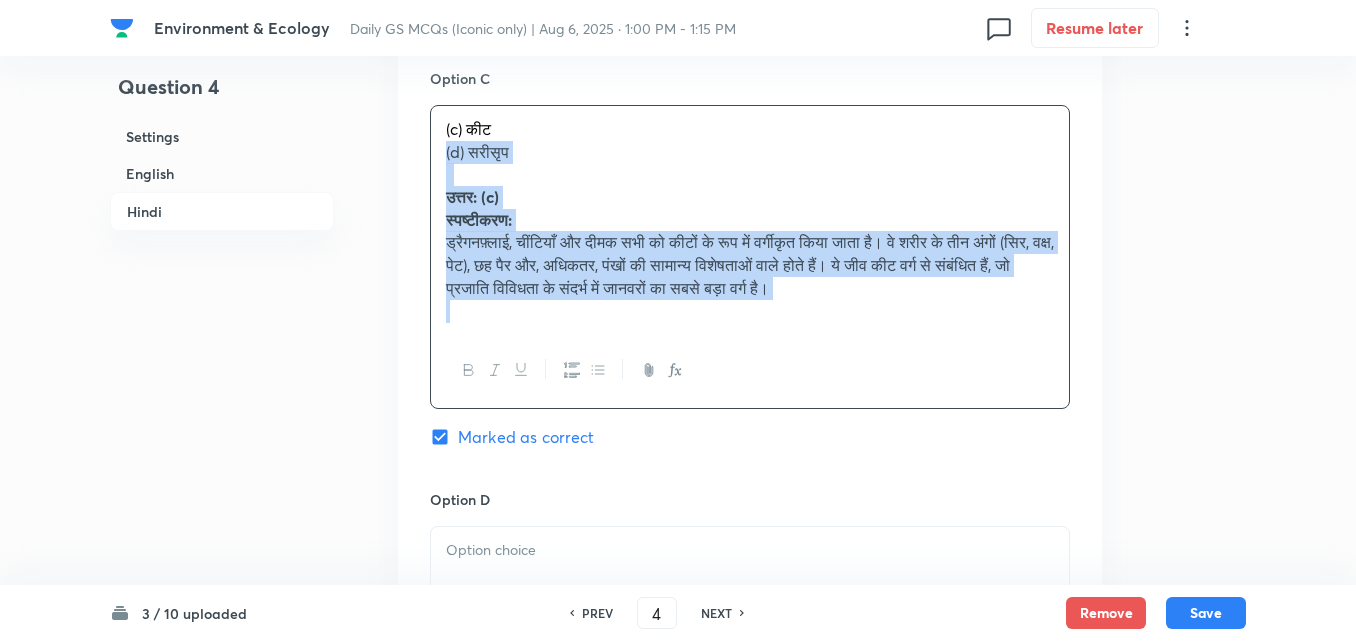 click on "Option A पक्षी Mark as correct answer Option B उभयचर Mark as correct answer Option C (c) कीट (d) सरीसृप उत्तर: (c) स्पष्टीकरण: ड्रैगनफ़्लाई, चींटियाँ और दीमक सभी को कीटों के रूप में वर्गीकृत किया जाता है। वे शरीर के तीन अंगों (सिर, वक्ष, पेट), छह पैर और, अधिकतर, पंखों की सामान्य विशेषताओं वाले होते हैं। ये जीव कीट वर्ग से संबंधित हैं, जो प्रजाति विविधता के संदर्भ में जानवरों का सबसे बड़ा वर्ग है। Marked as correct Option D Mark as correct answer" at bounding box center [750, 106] 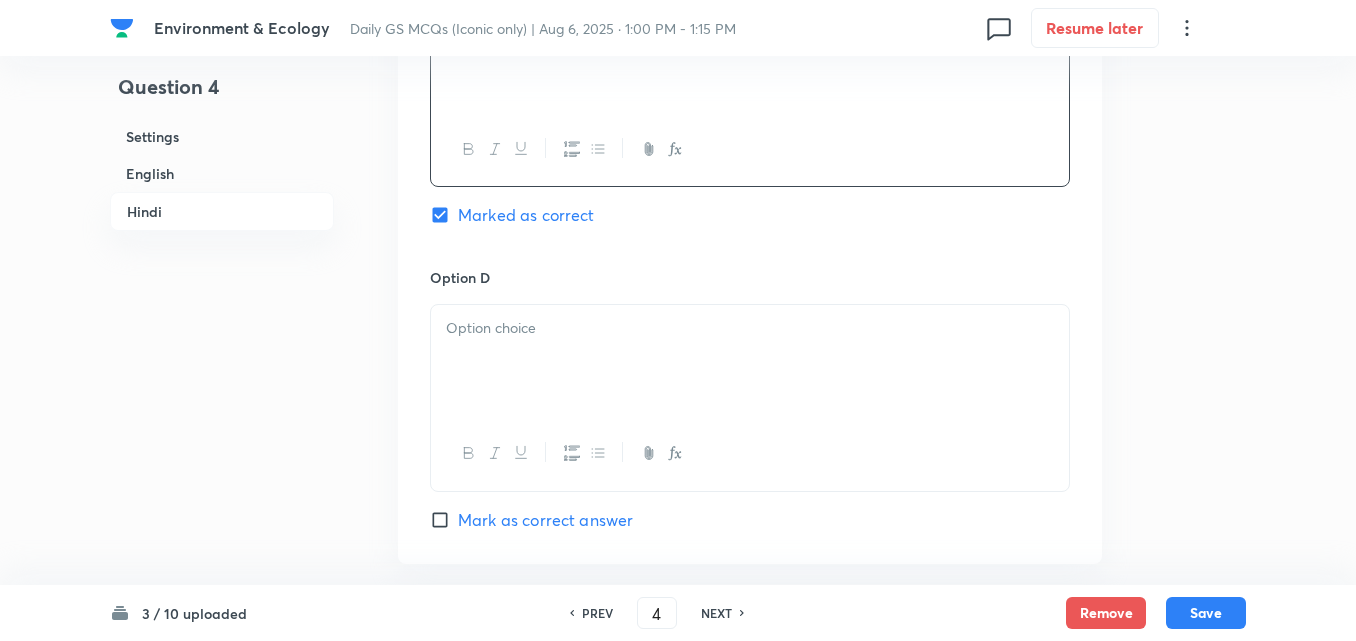 scroll, scrollTop: 3842, scrollLeft: 0, axis: vertical 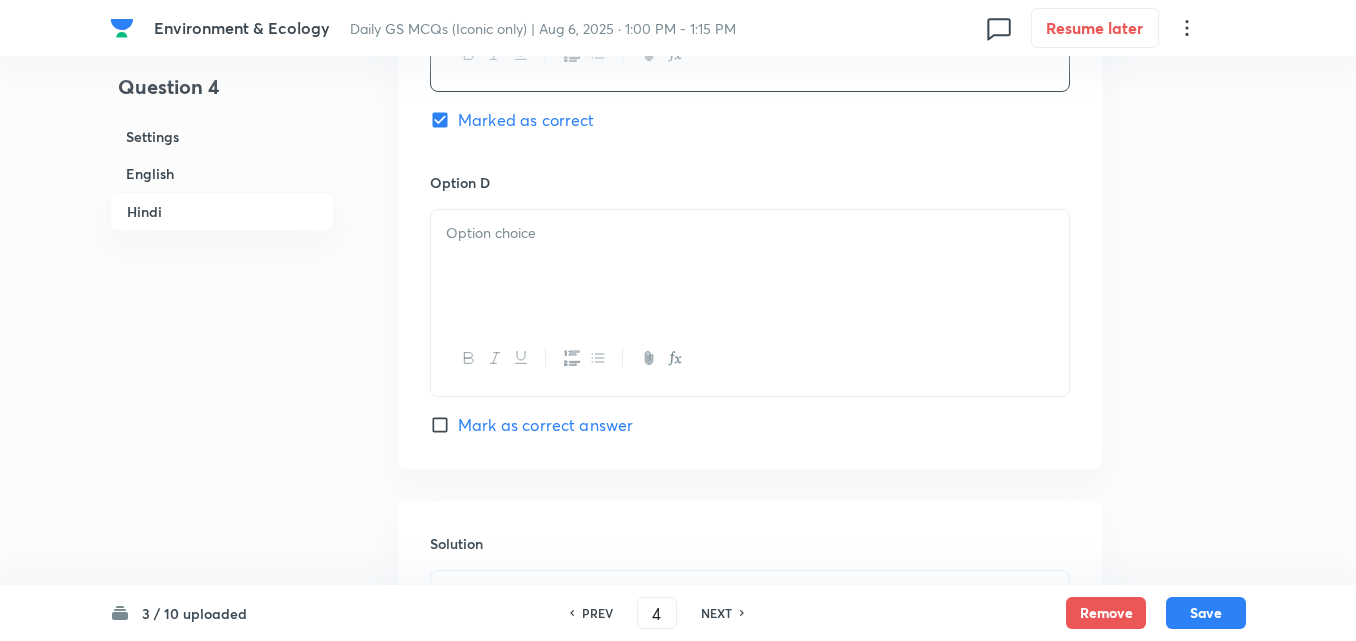 click at bounding box center (750, 266) 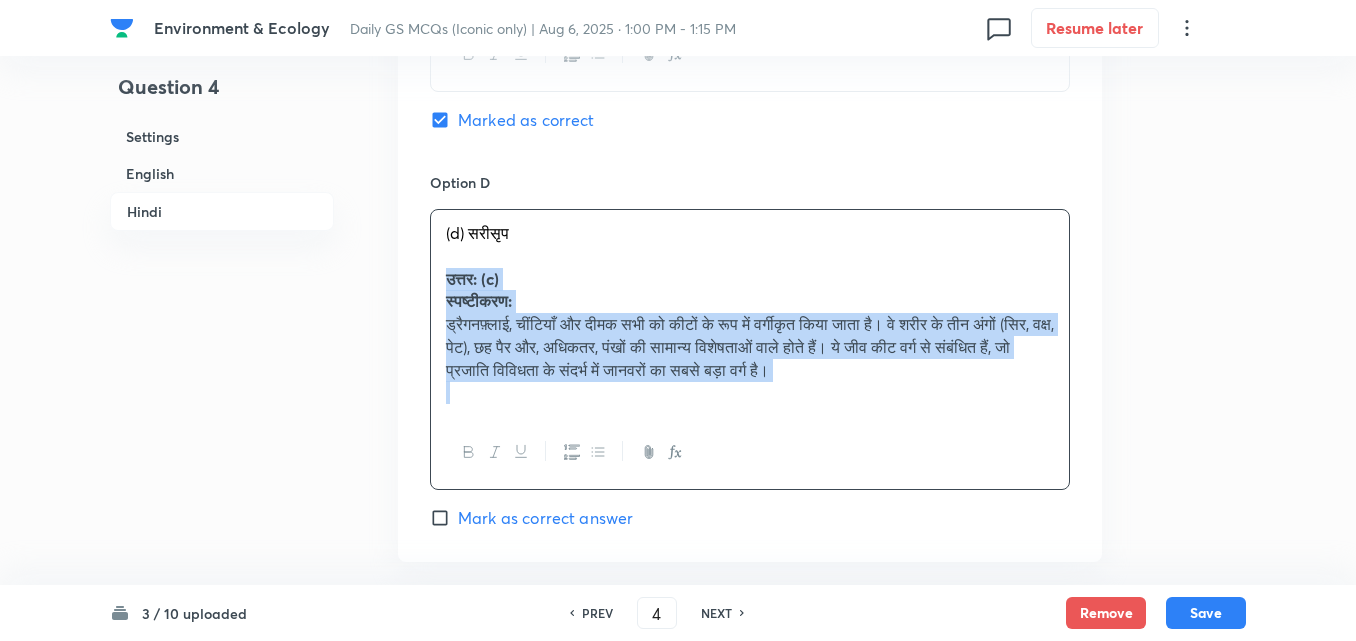 drag, startPoint x: 418, startPoint y: 282, endPoint x: 403, endPoint y: 280, distance: 15.132746 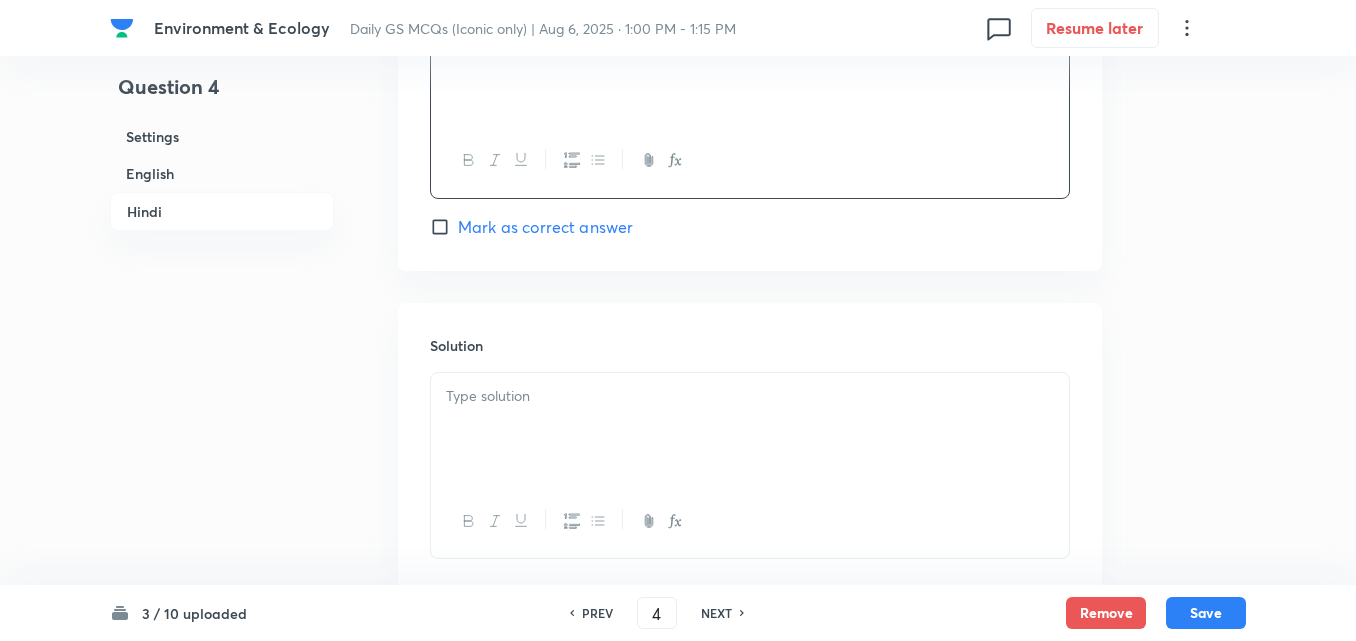 scroll, scrollTop: 4042, scrollLeft: 0, axis: vertical 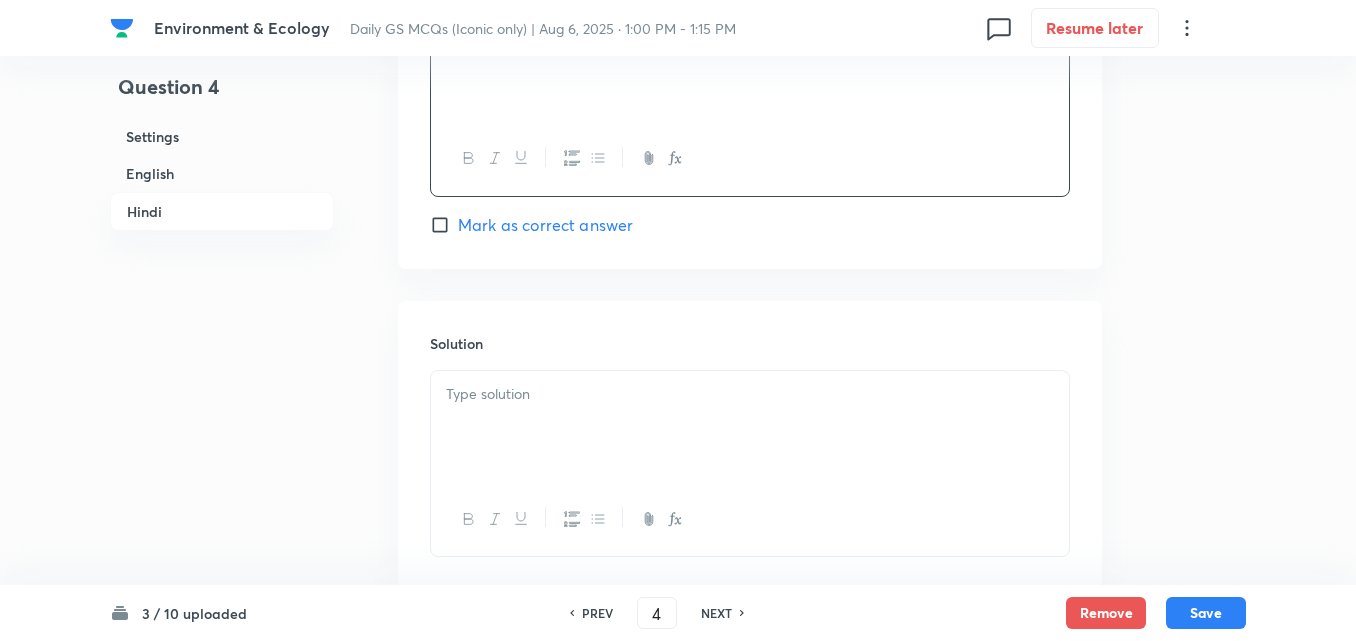 click on "Solution" at bounding box center [750, 445] 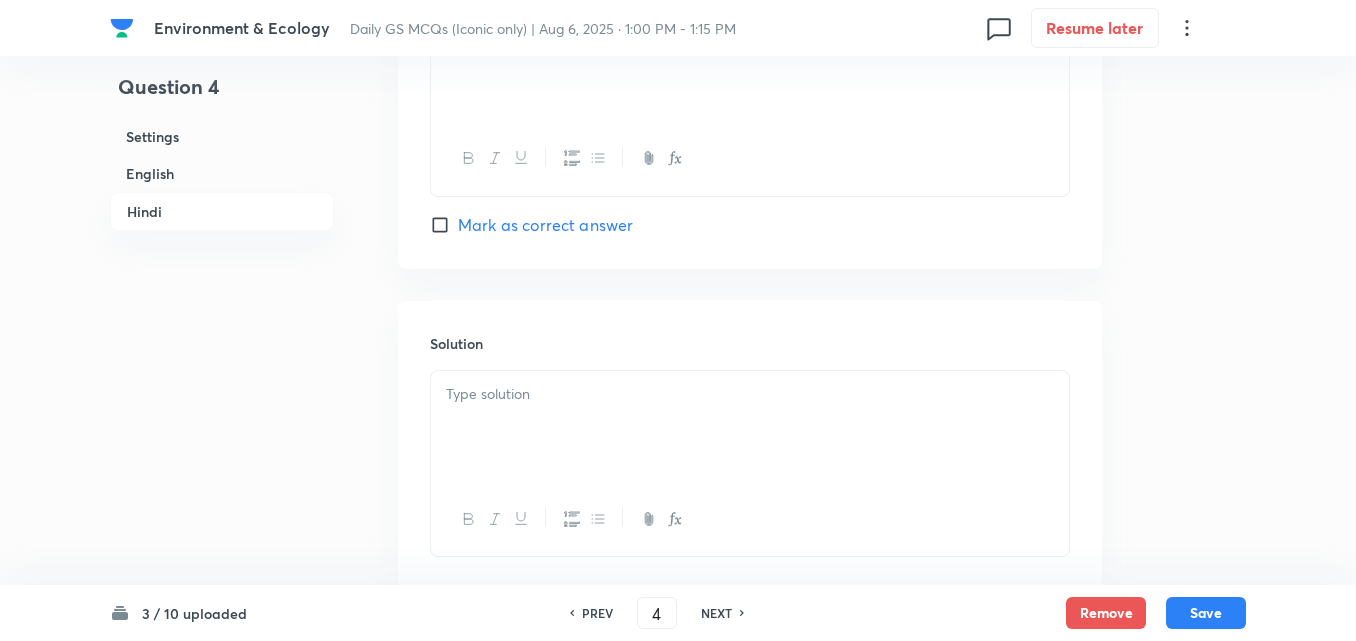 click at bounding box center (750, 394) 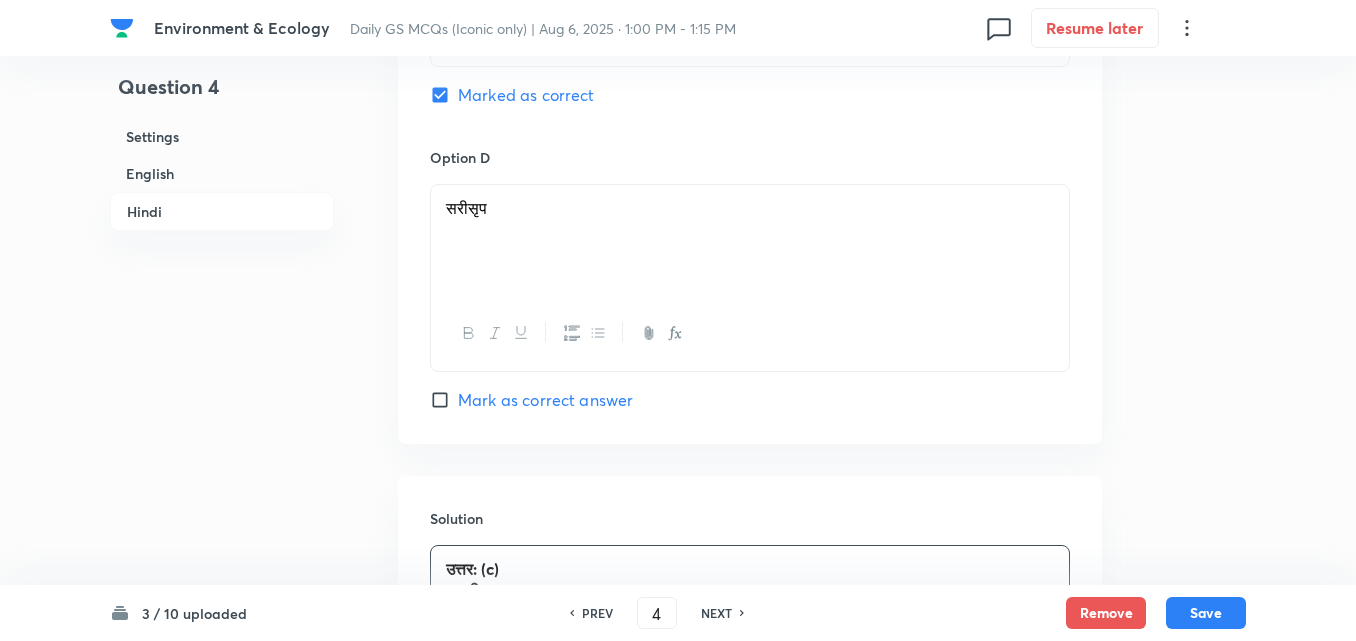 scroll, scrollTop: 4142, scrollLeft: 0, axis: vertical 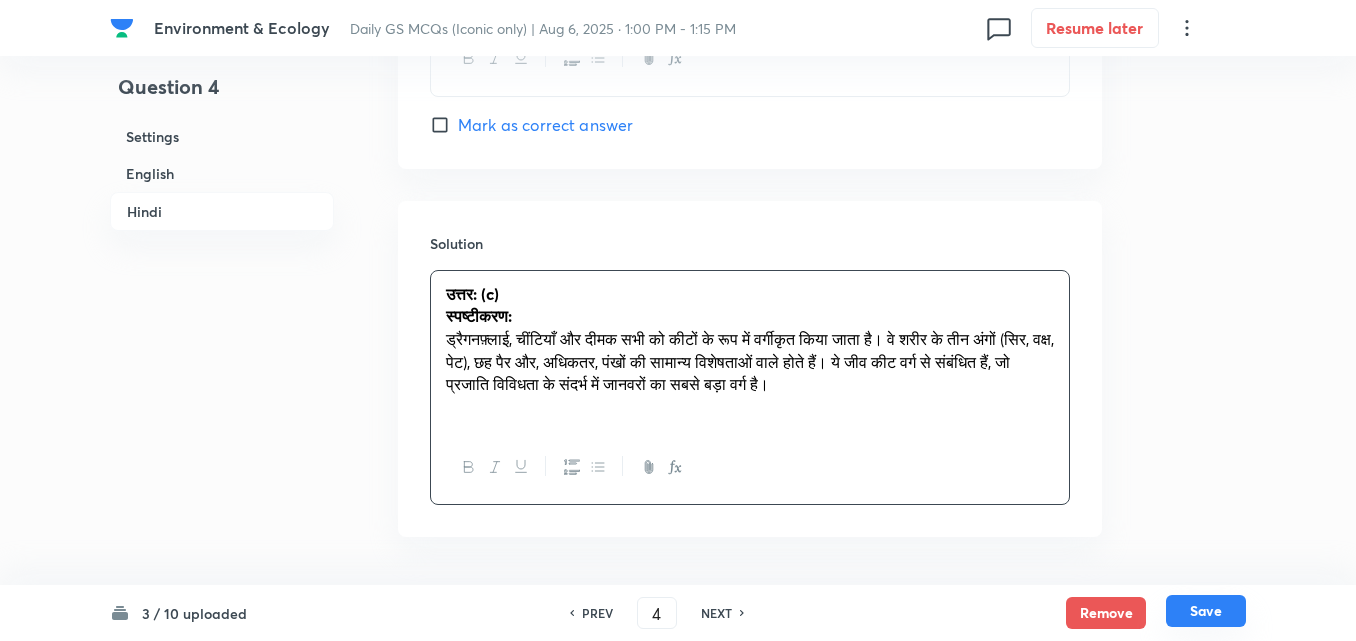 click on "Save" at bounding box center [1206, 611] 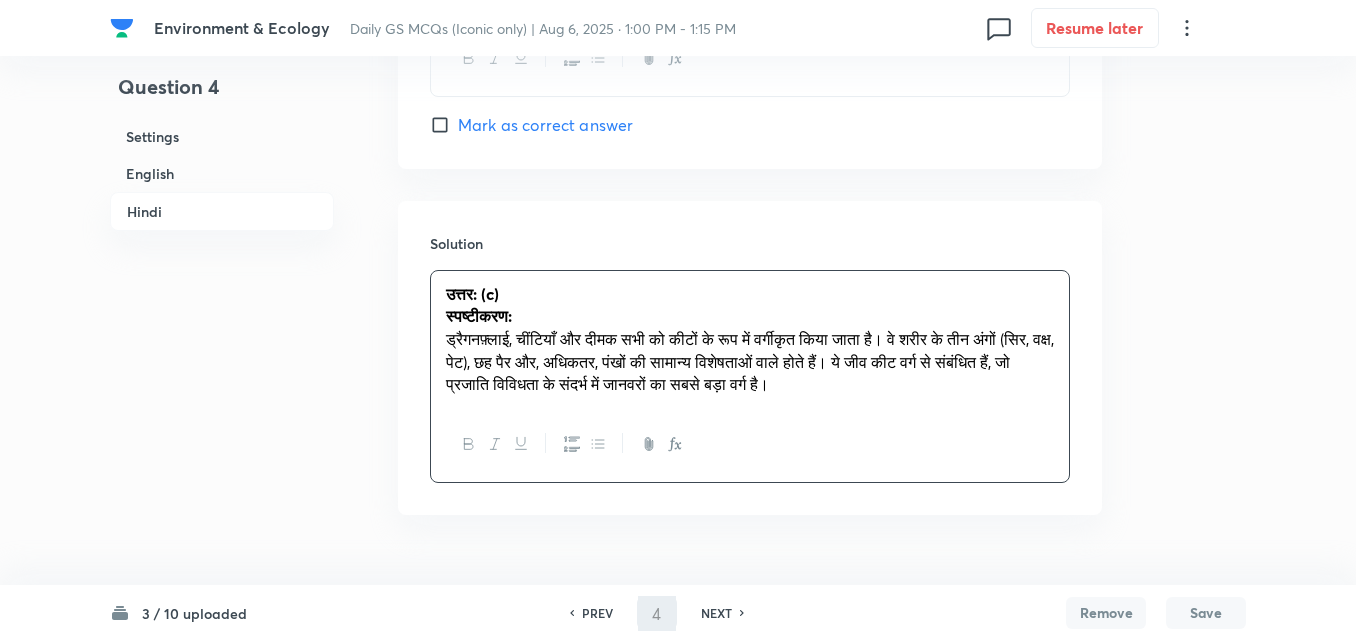 type on "5" 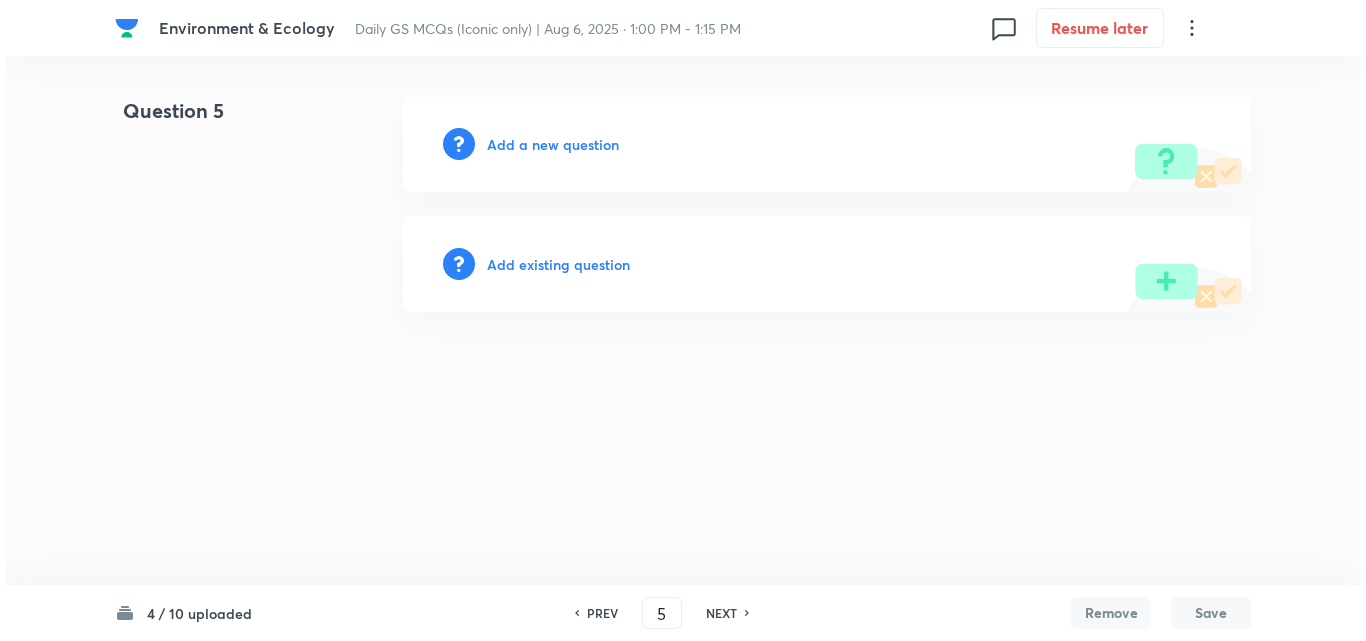 scroll, scrollTop: 0, scrollLeft: 0, axis: both 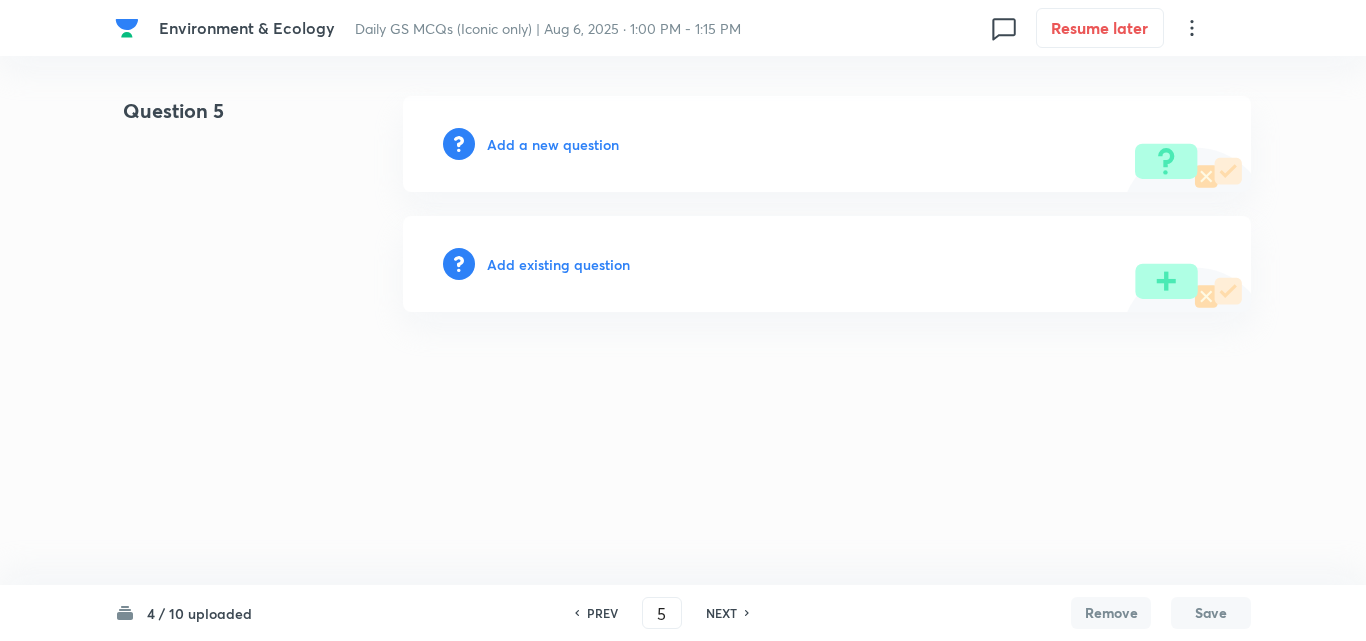 click on "Add a new question" at bounding box center [553, 144] 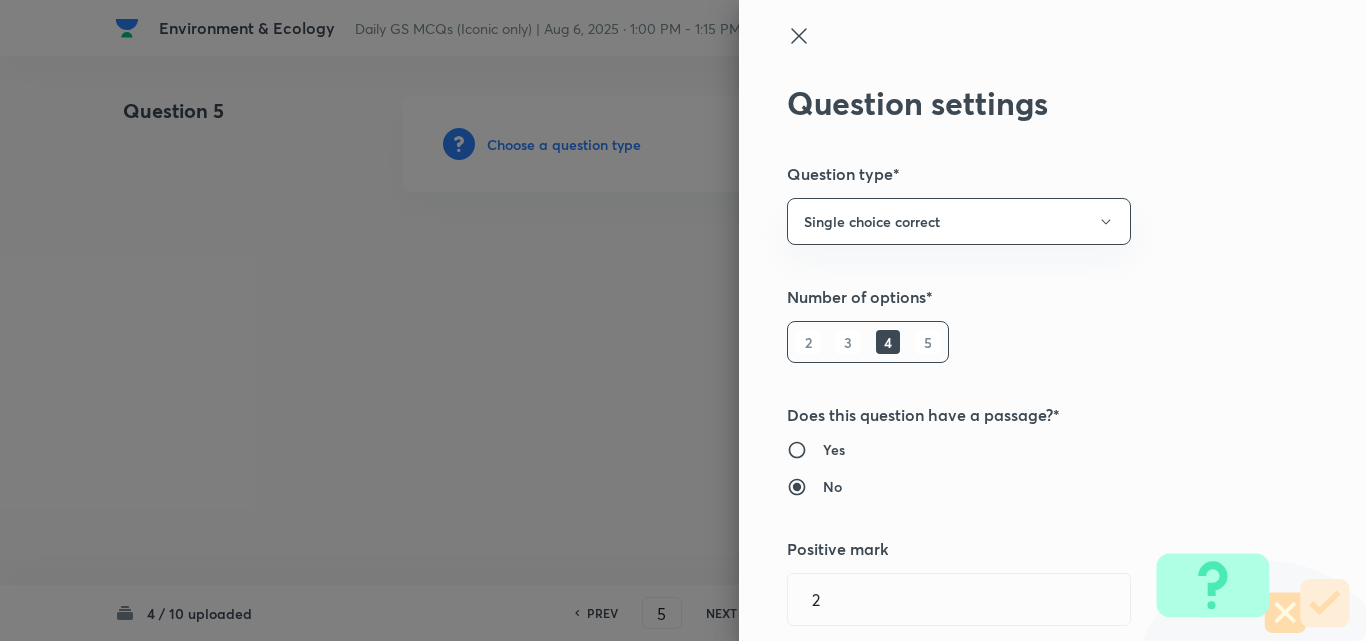 type 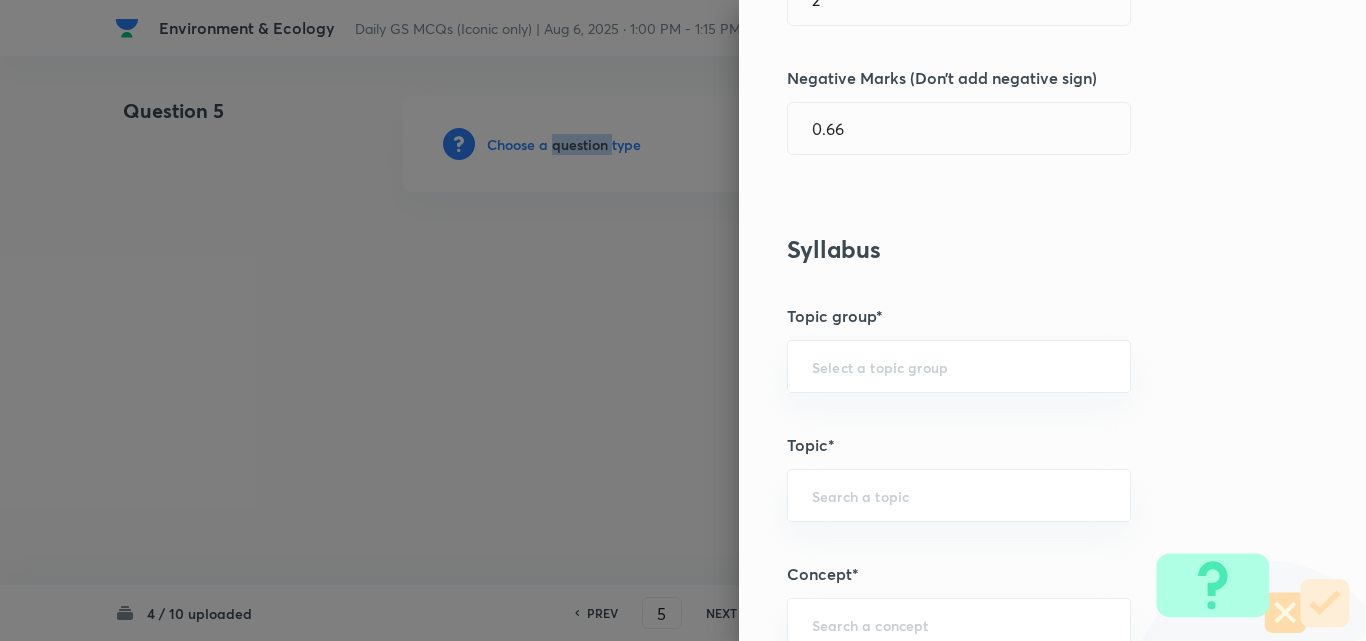 scroll, scrollTop: 1100, scrollLeft: 0, axis: vertical 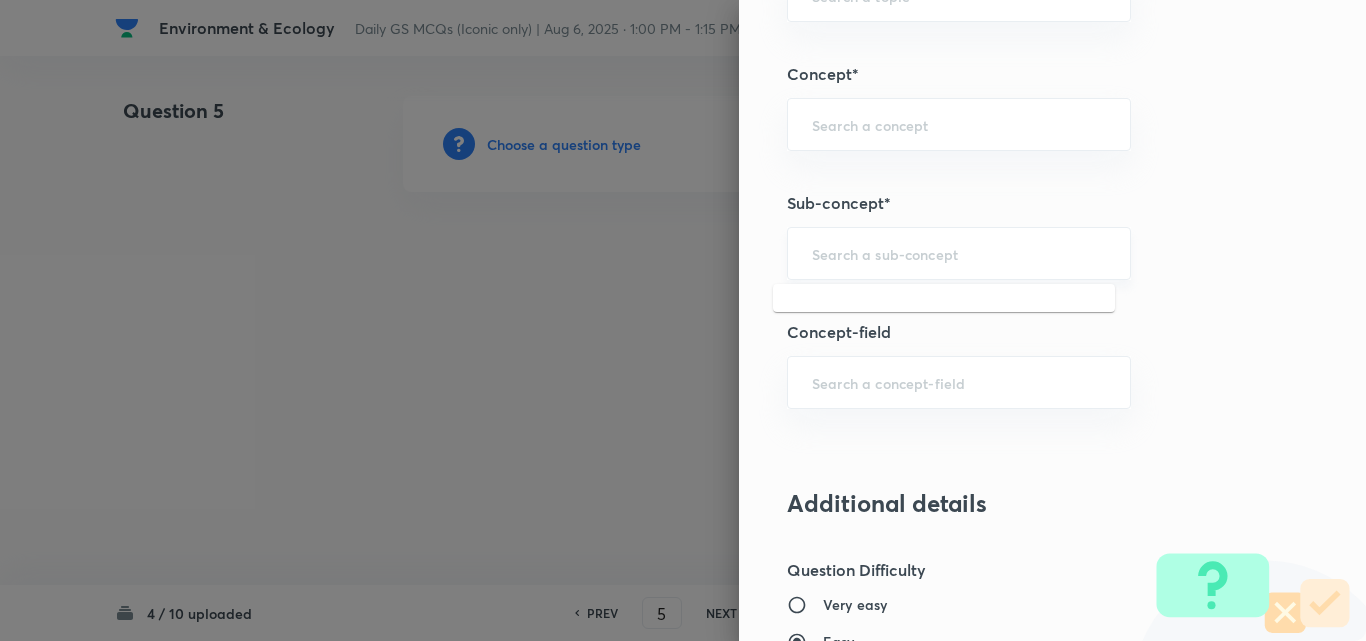 click at bounding box center [959, 253] 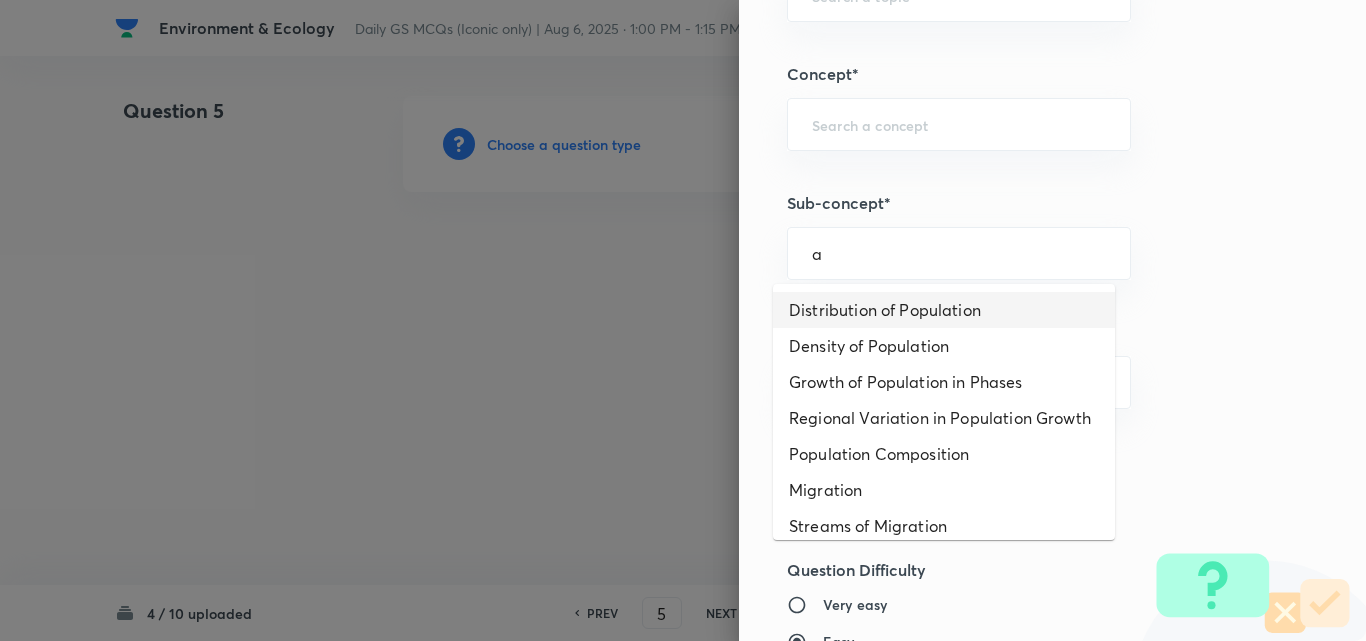 click on "Distribution of Population" at bounding box center (944, 310) 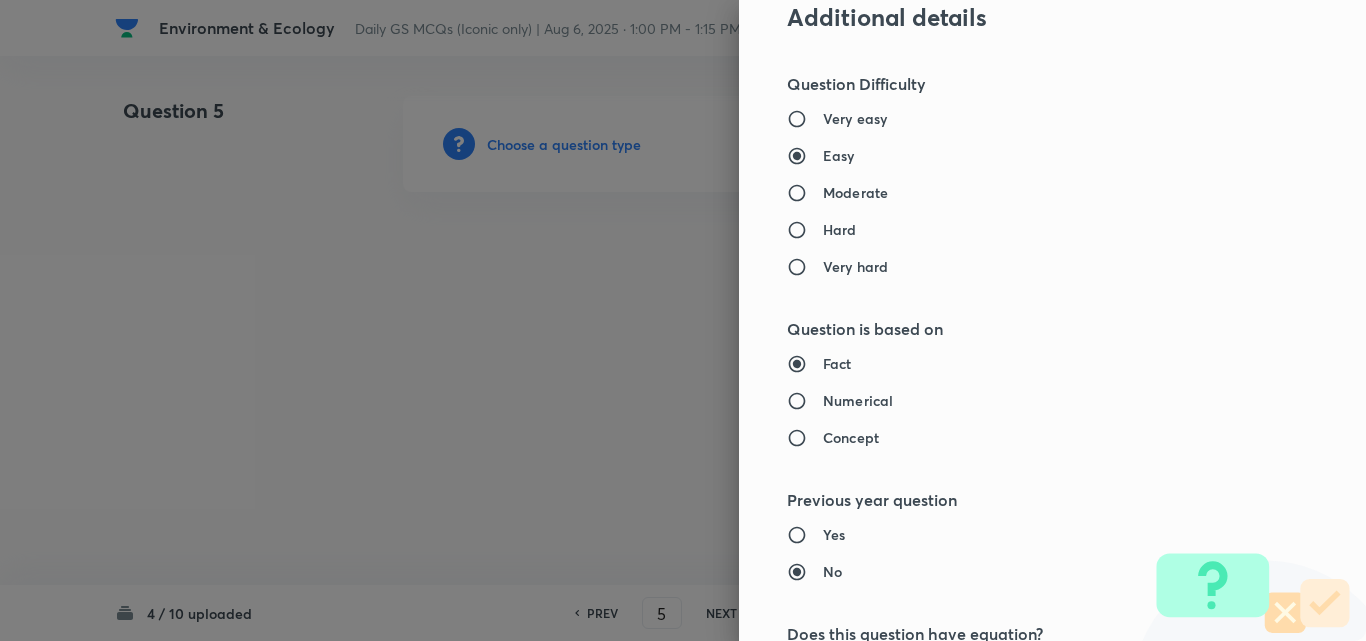 type on "Geography" 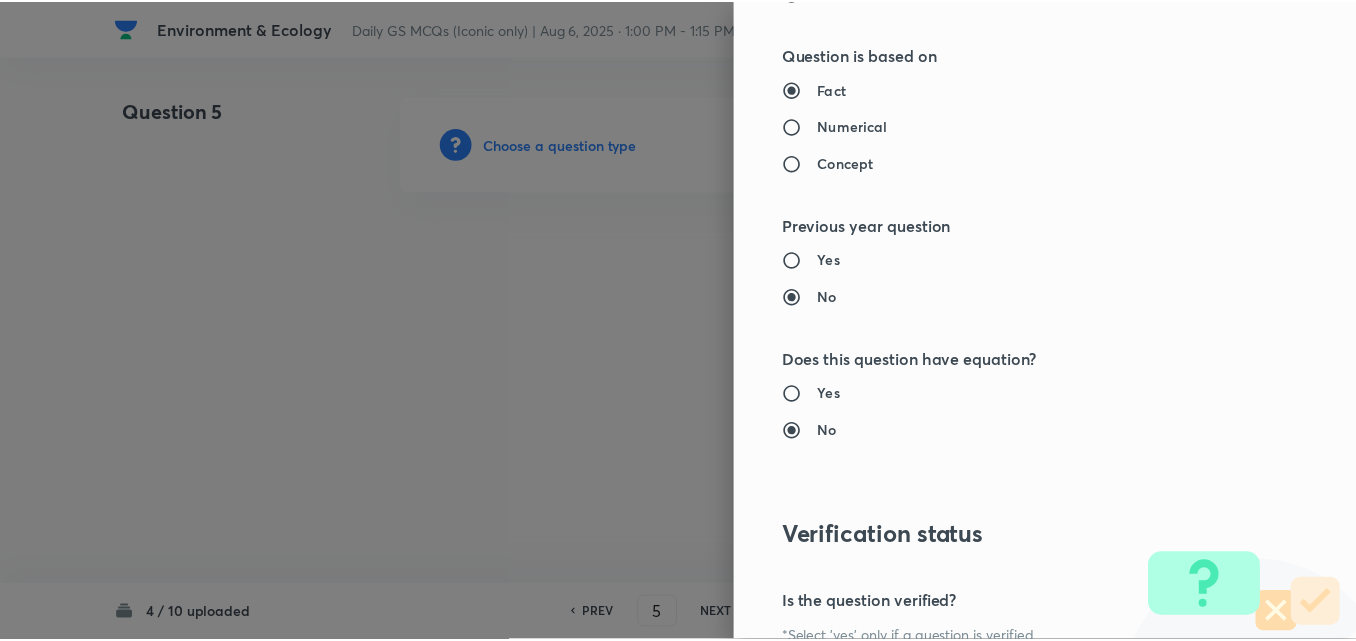 scroll, scrollTop: 2085, scrollLeft: 0, axis: vertical 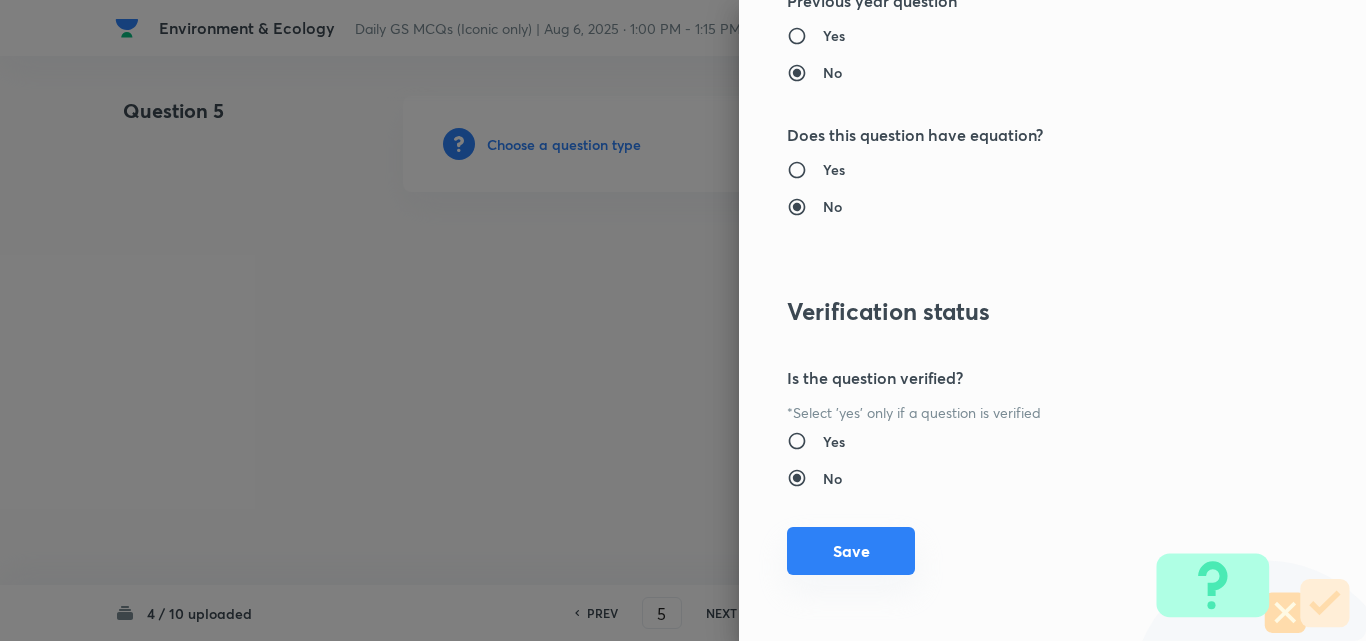 click on "Save" at bounding box center (851, 551) 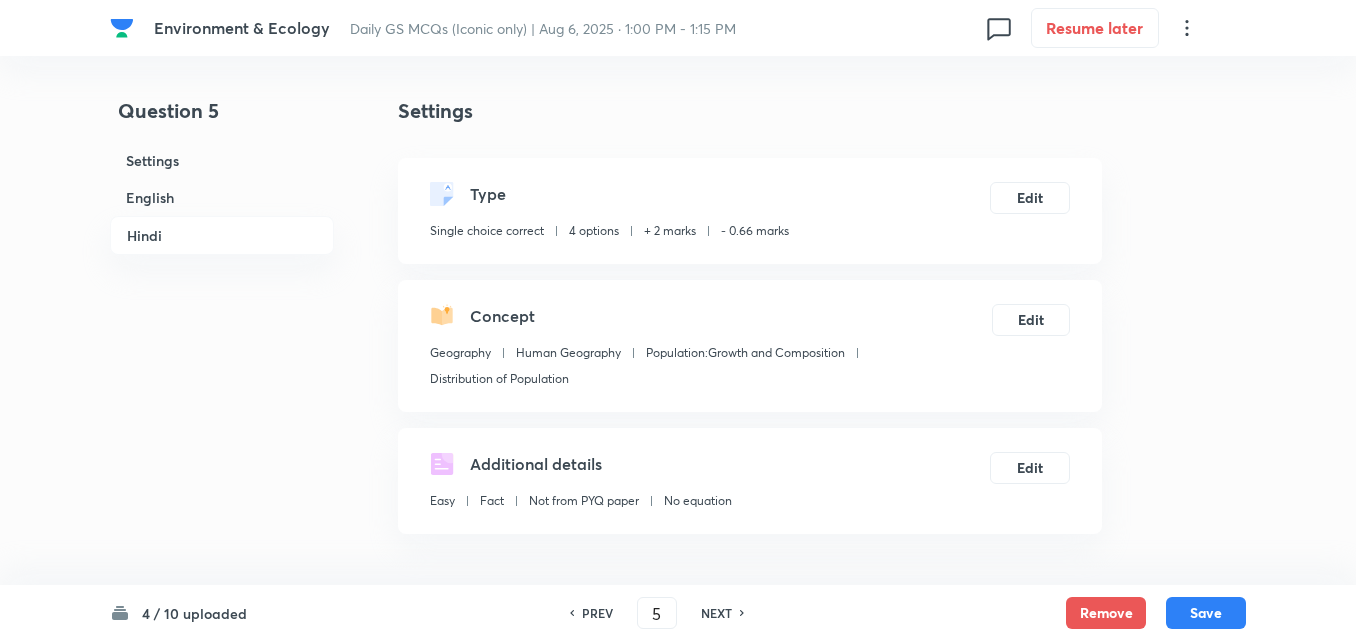 click on "English" at bounding box center [222, 197] 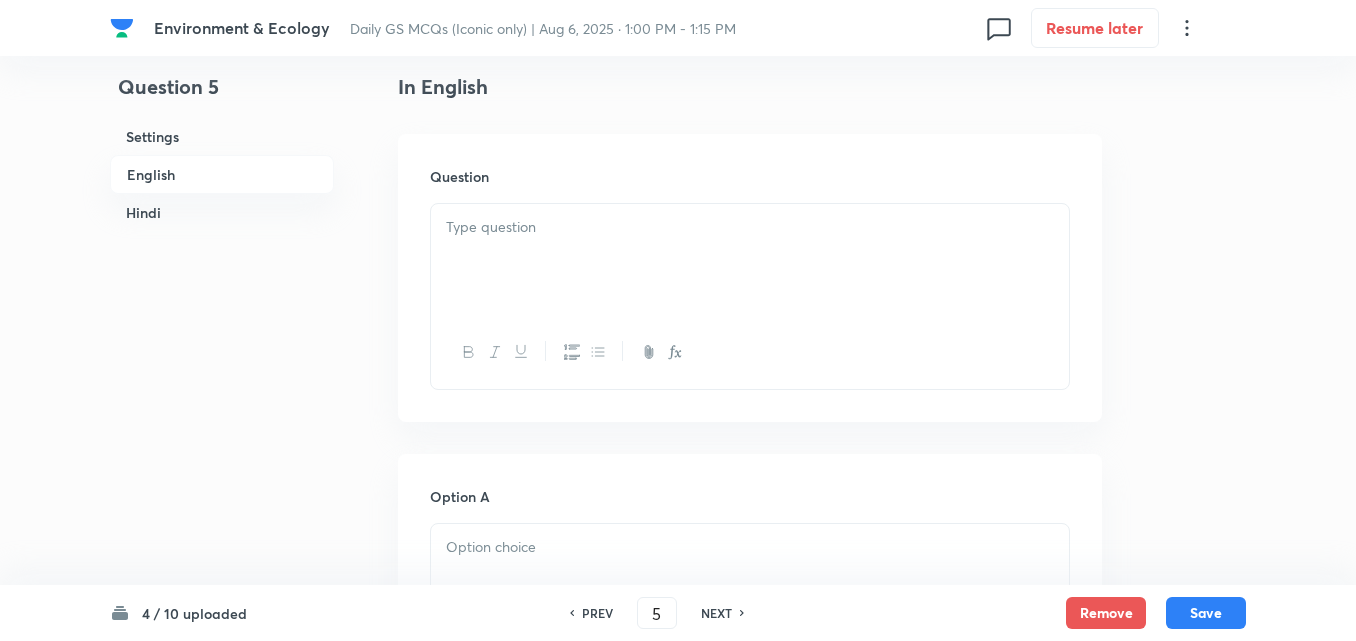 click on "Question" at bounding box center [750, 278] 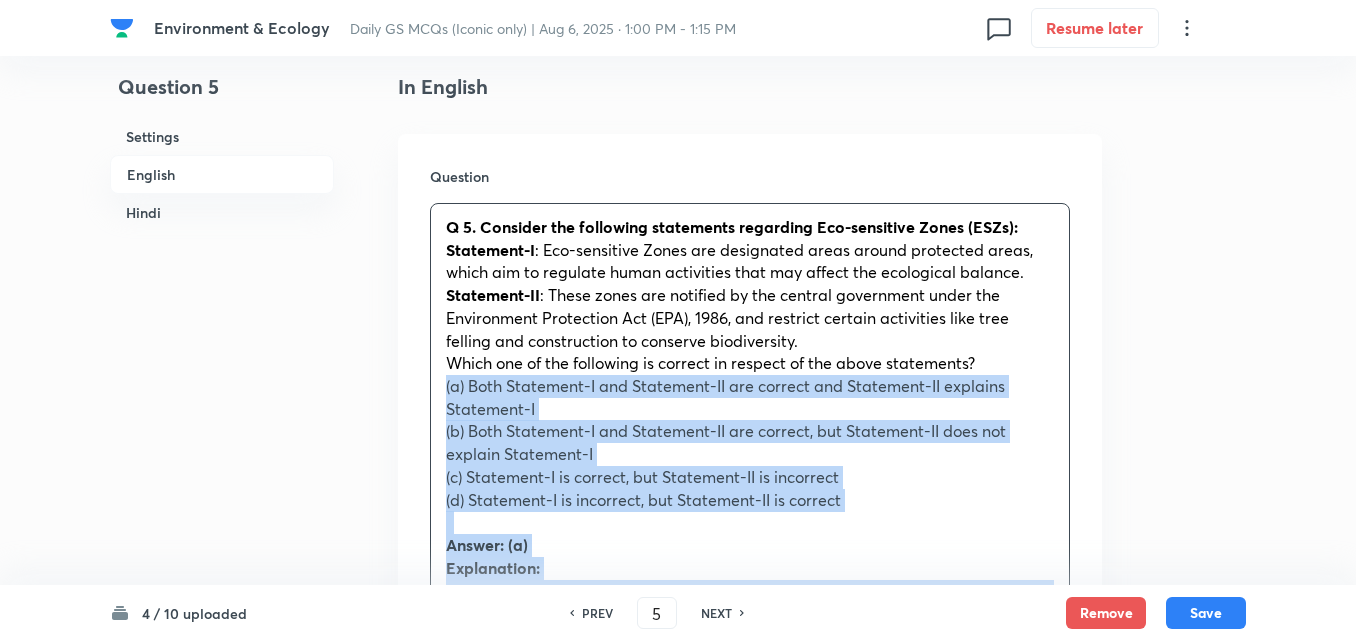 drag, startPoint x: 456, startPoint y: 376, endPoint x: 431, endPoint y: 380, distance: 25.317978 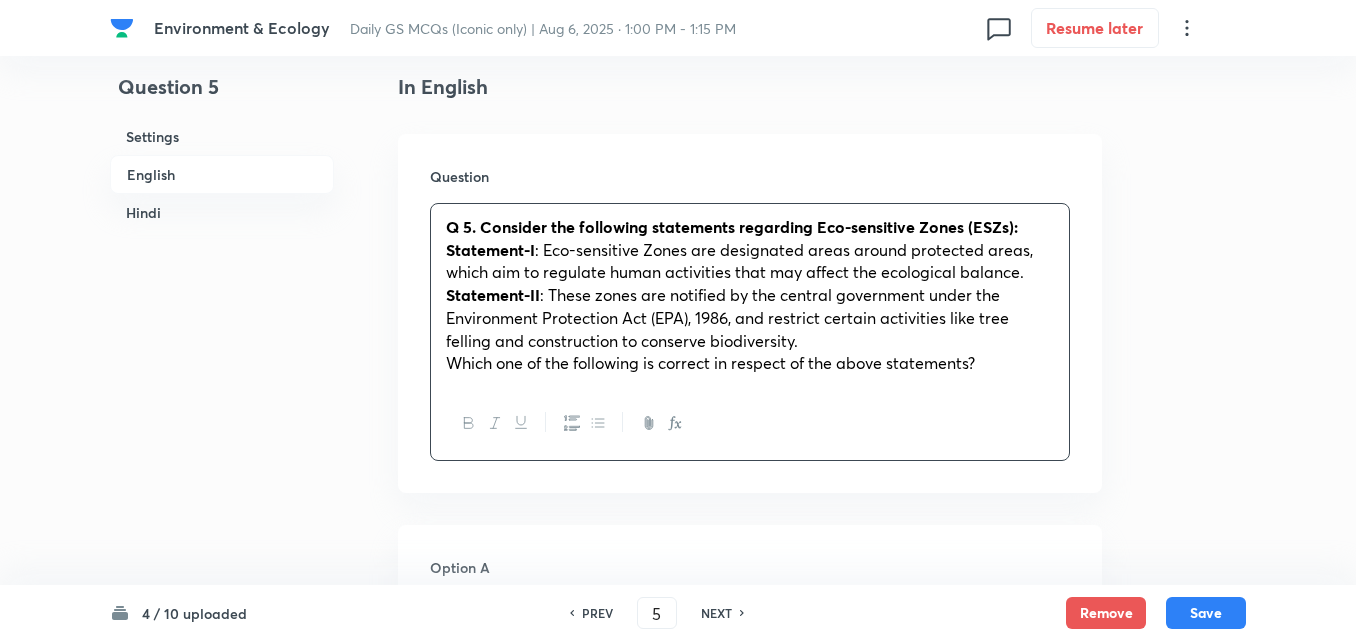 type 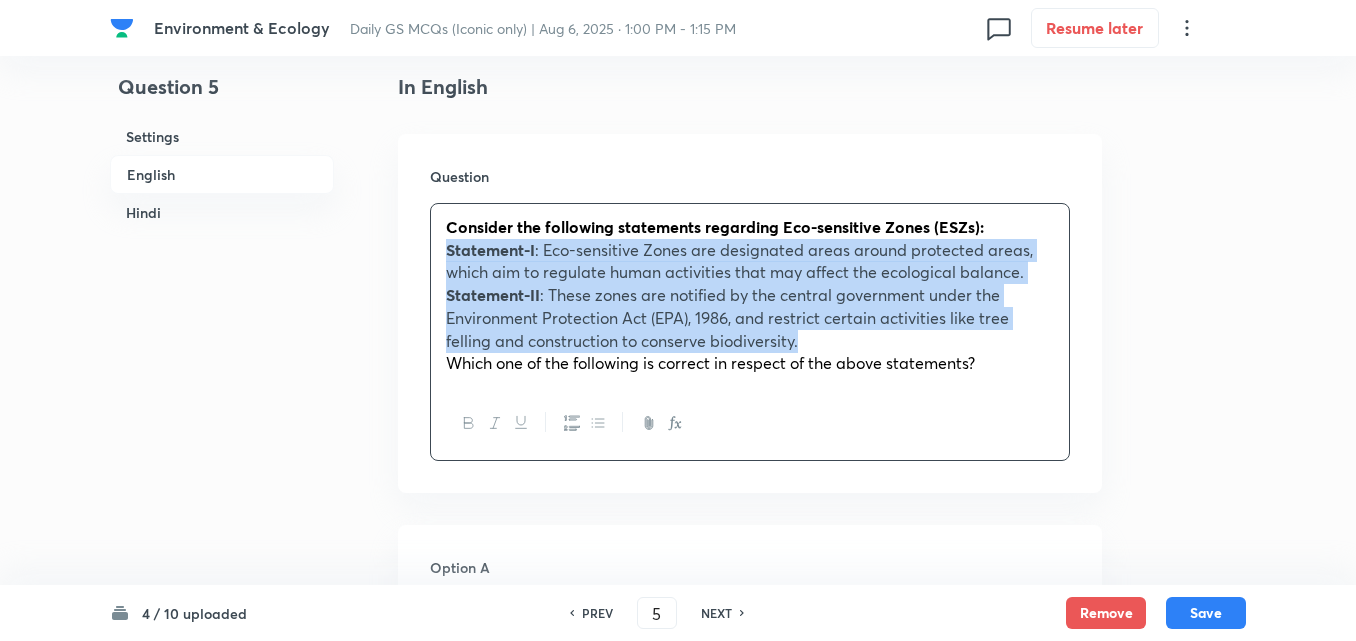 click 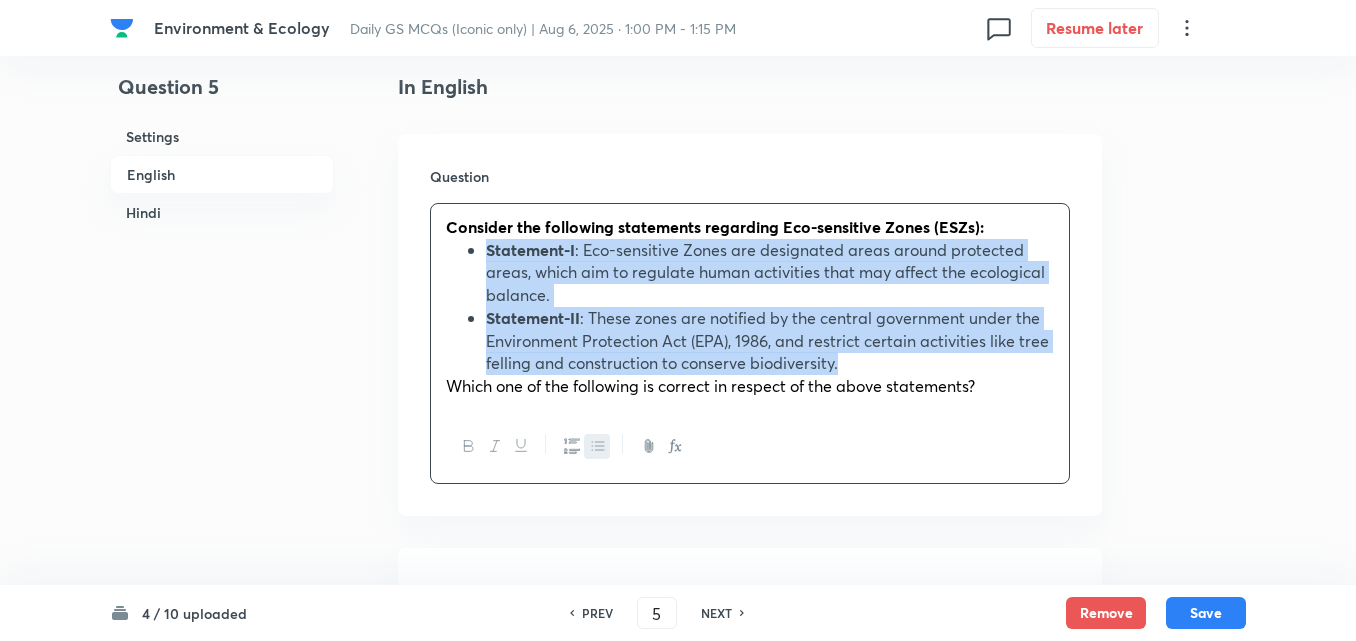 click on "Statement-I : Eco-sensitive Zones are designated areas around protected areas, which aim to regulate human activities that may affect the ecological balance." at bounding box center (770, 273) 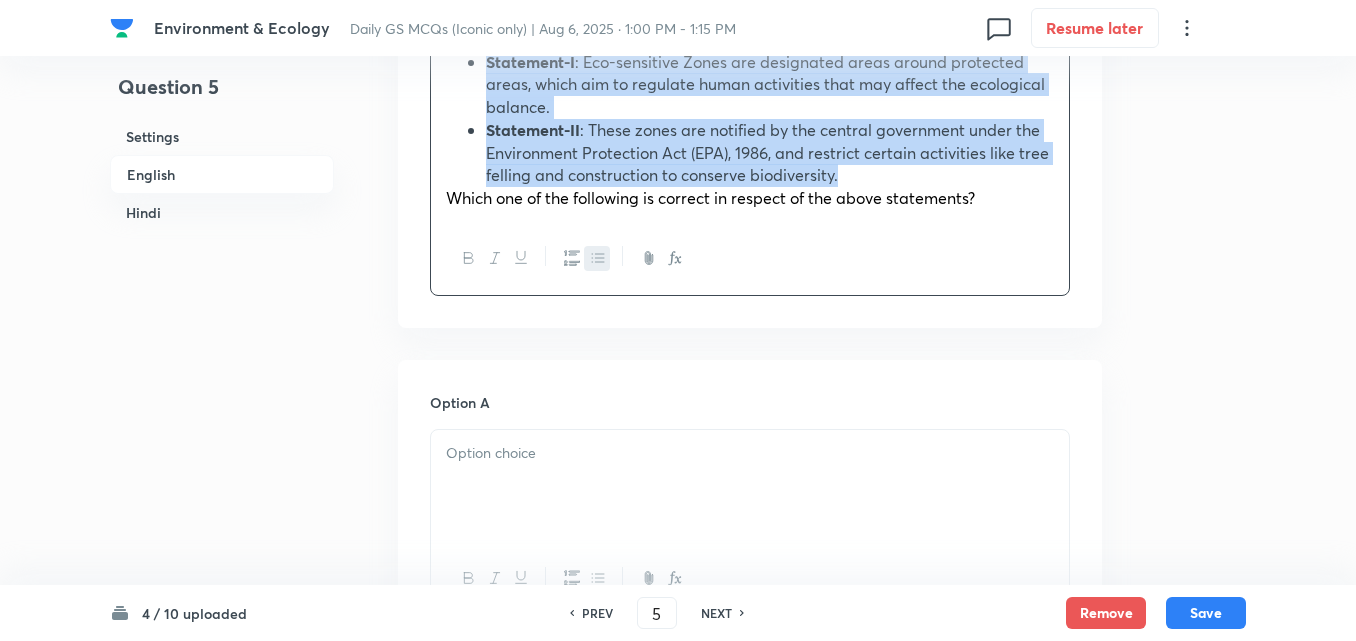 scroll, scrollTop: 942, scrollLeft: 0, axis: vertical 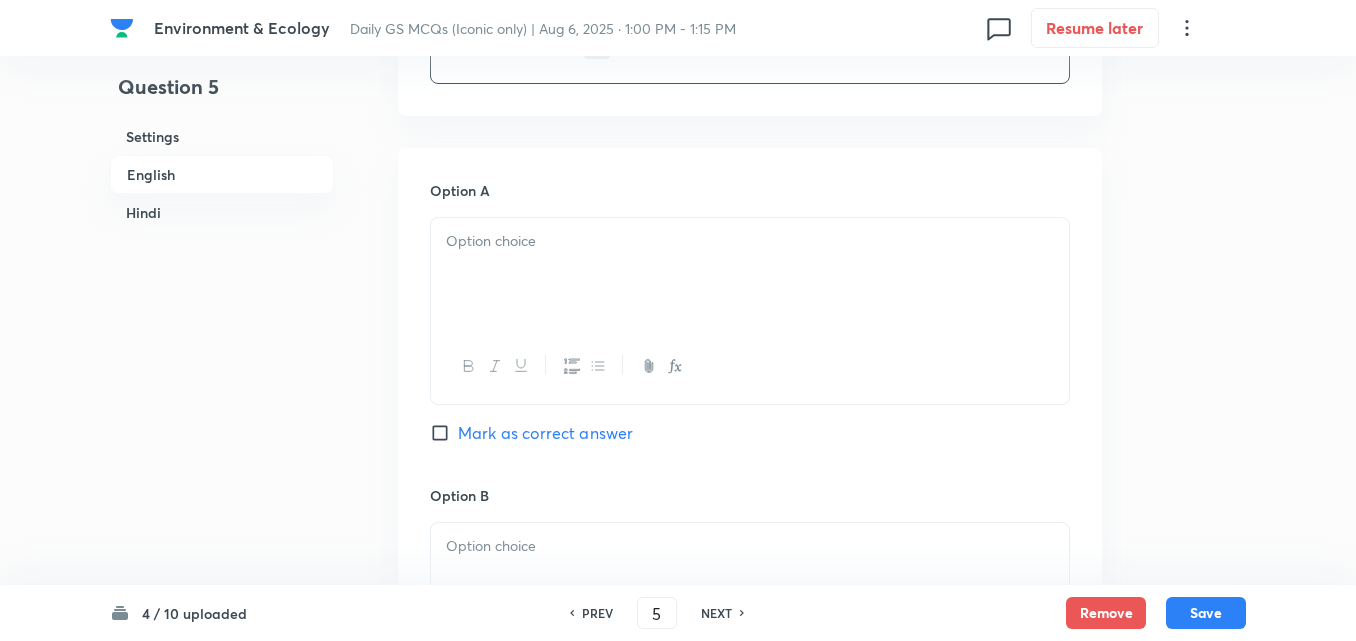 click at bounding box center (750, 274) 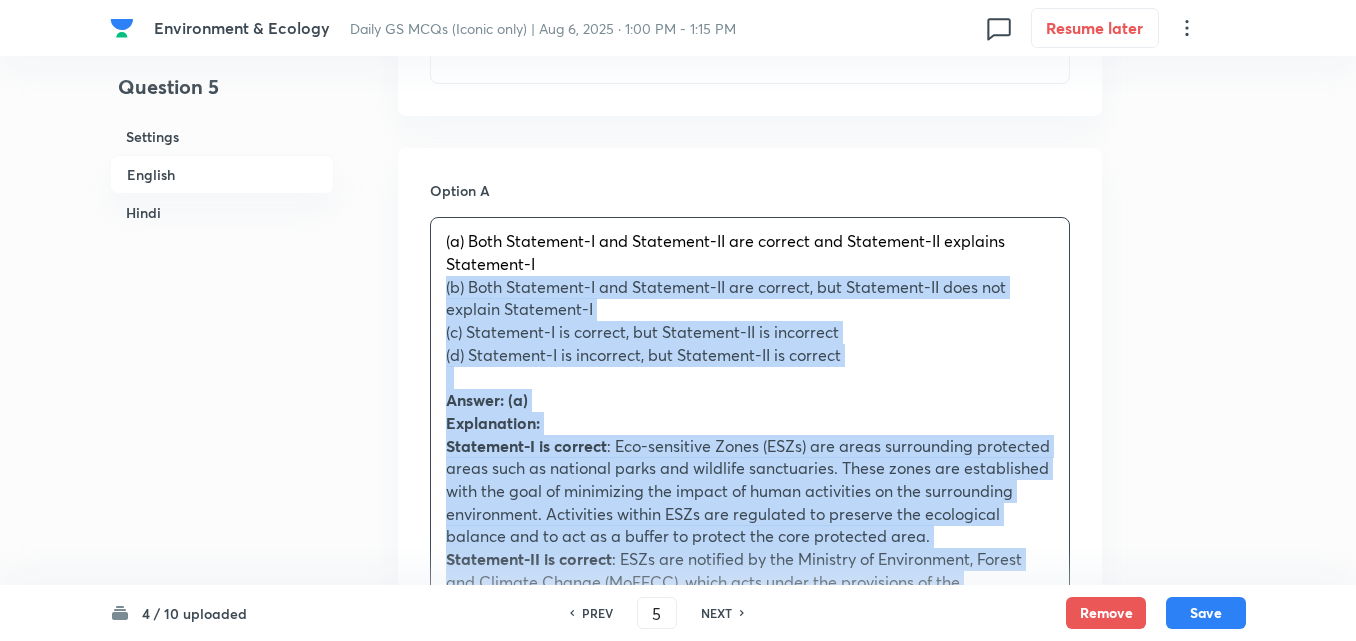 drag, startPoint x: 449, startPoint y: 280, endPoint x: 387, endPoint y: 298, distance: 64.56005 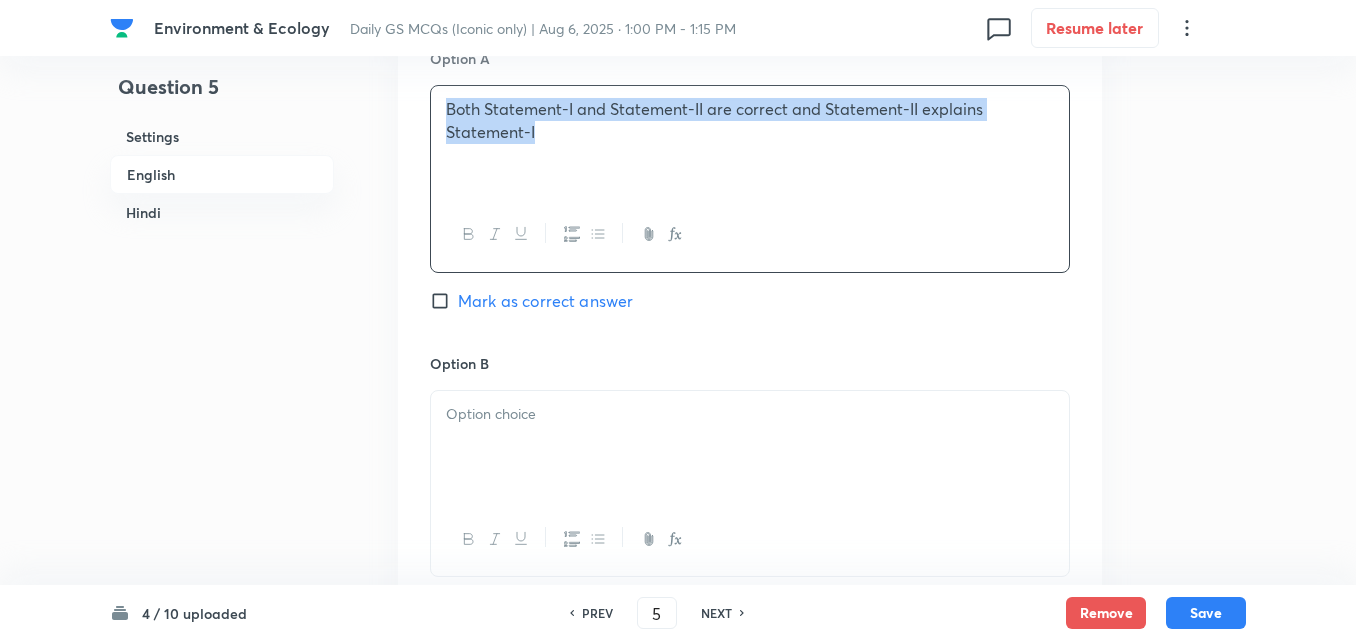 scroll, scrollTop: 1242, scrollLeft: 0, axis: vertical 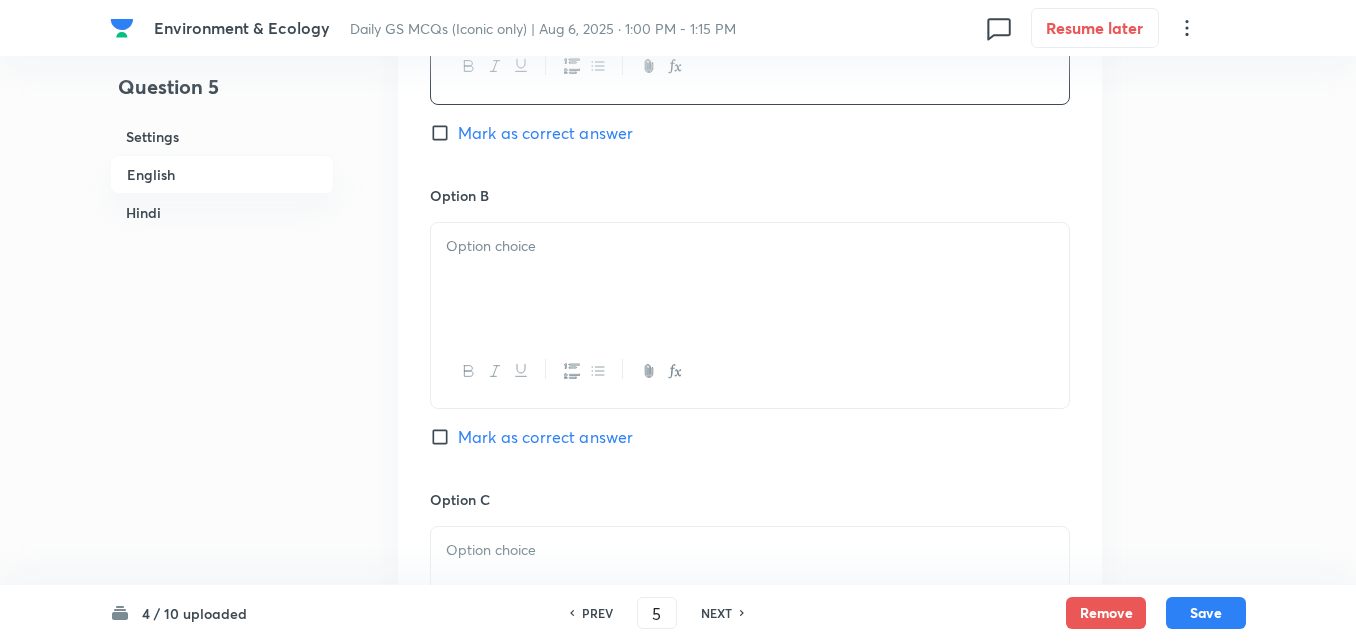 click at bounding box center (750, 246) 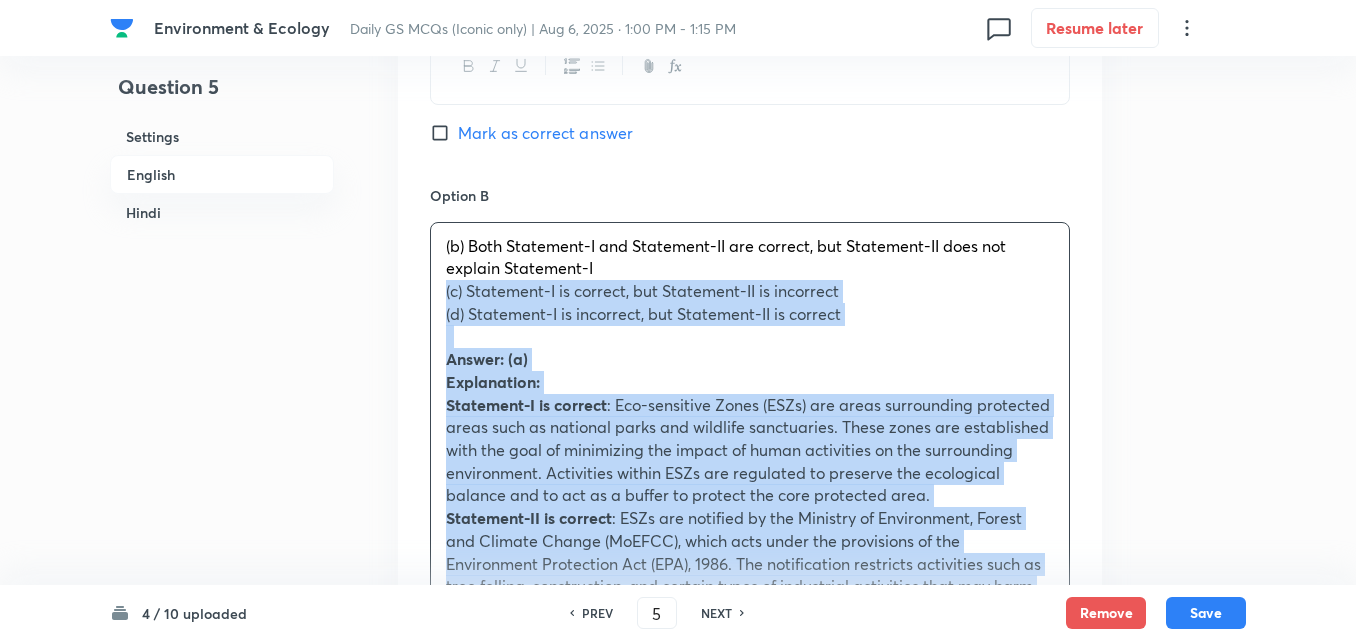 drag, startPoint x: 444, startPoint y: 274, endPoint x: 430, endPoint y: 280, distance: 15.231546 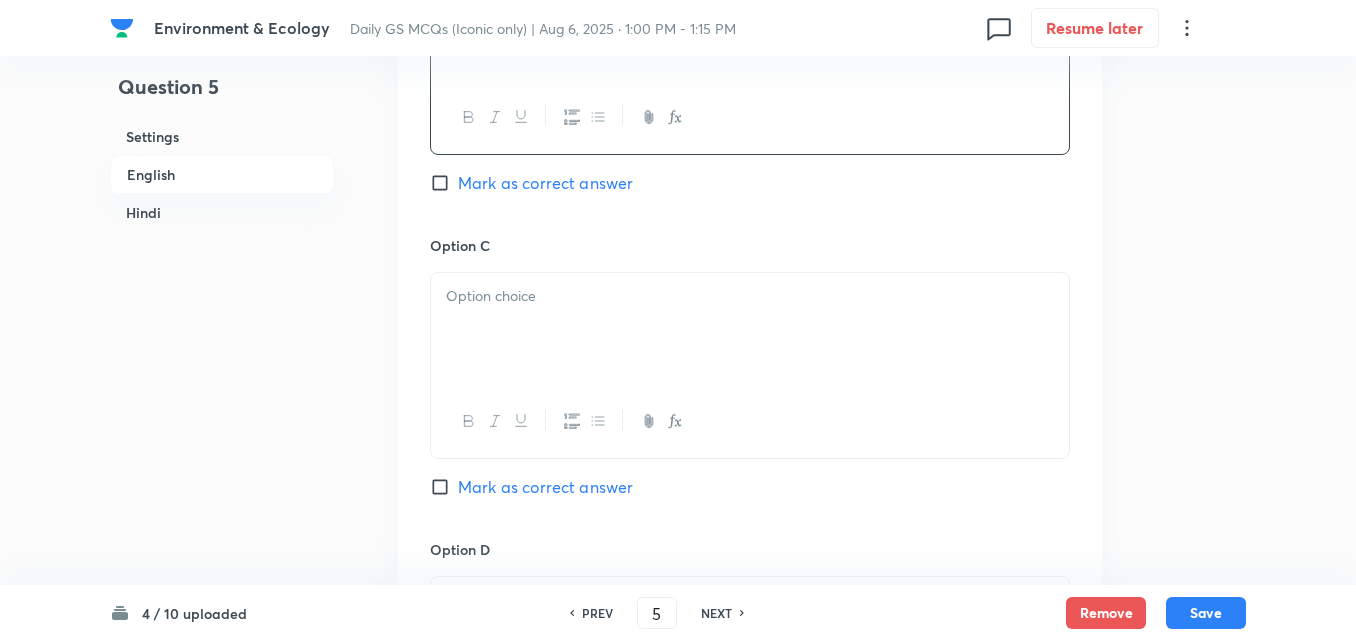 scroll, scrollTop: 1542, scrollLeft: 0, axis: vertical 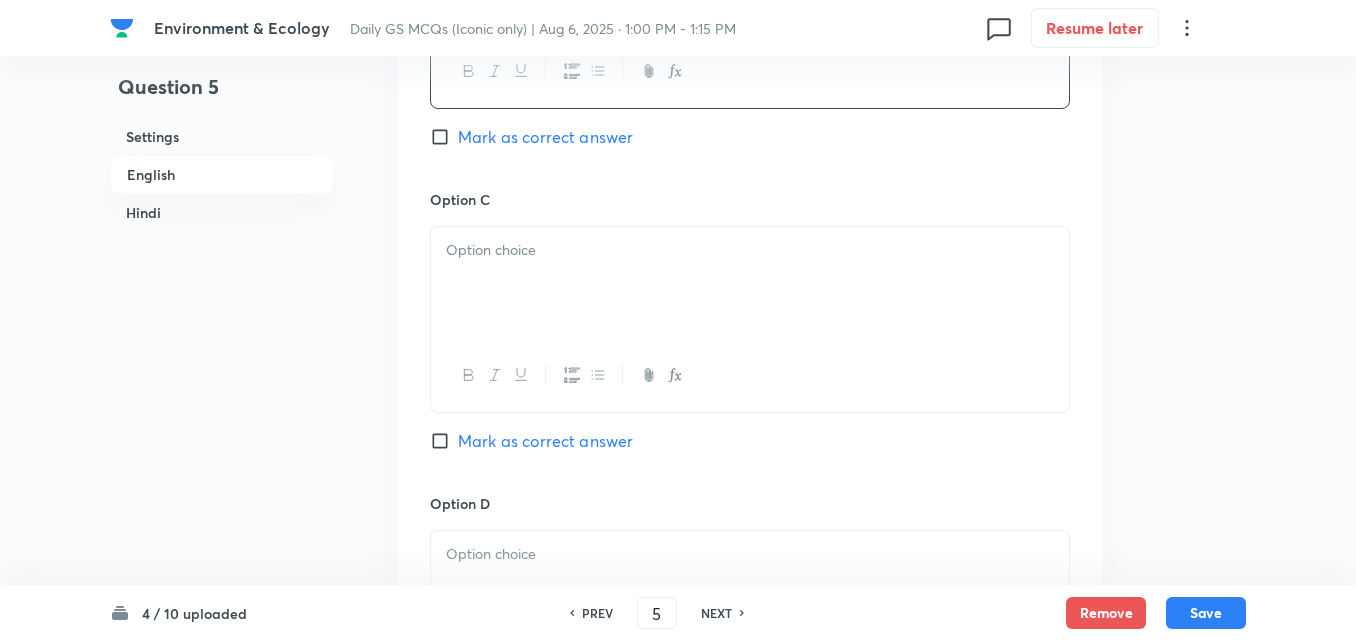 click at bounding box center [750, 283] 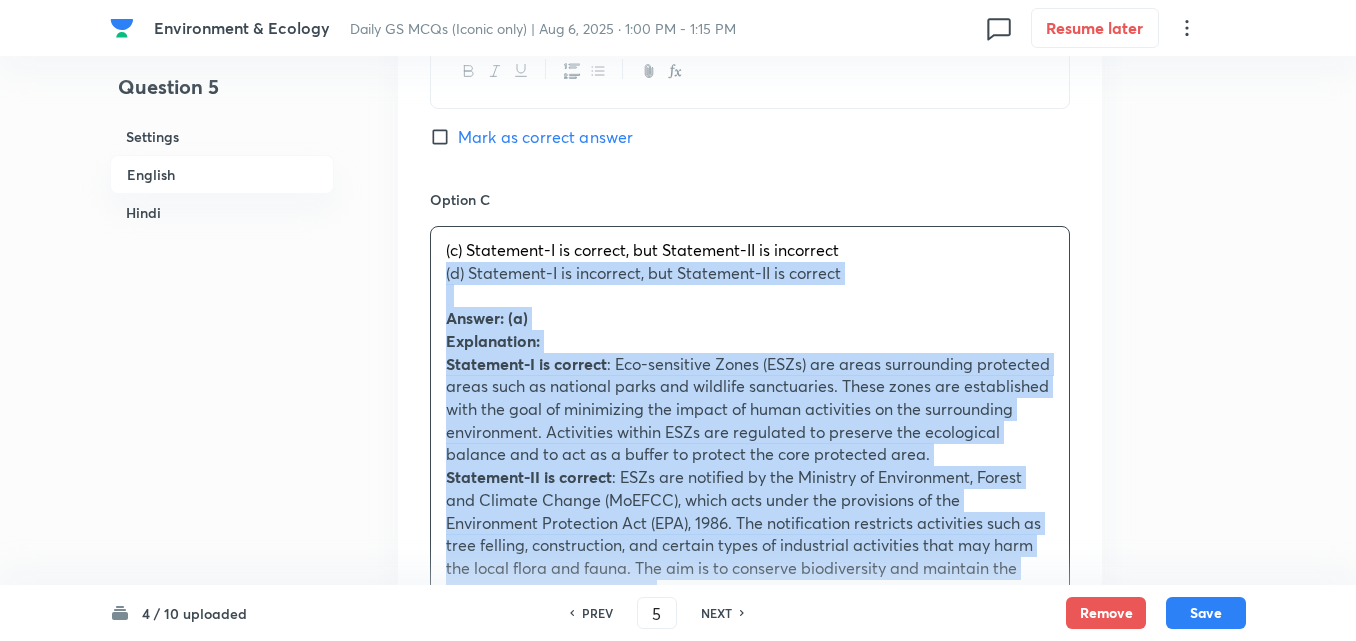 click on "Option A Both Statement-I and Statement-II are correct and Statement-II explains Statement-I Mark as correct answer Option B Both Statement-I and Statement-II are correct, but Statement-II does not explain Statement-I Mark as correct answer Option C (c) Statement-I is correct, but Statement-II is incorrect (d) Statement-I is incorrect, but Statement-II is correct   Answer: (a) Explanation: Statement-I is correct : Eco-sensitive Zones (ESZs) are areas surrounding protected areas such as national parks and wildlife sanctuaries. These zones are established with the goal of minimizing the impact of human activities on the surrounding environment. Activities within ESZs are regulated to preserve the ecological balance and to act as a buffer to protect the core protected area. Statement-II is correct     कथन-I:   कथन-II:   उपर्युक्त कथनों के संबंध में निम्नलिखित में से कौन सा सही है?" at bounding box center [750, 761] 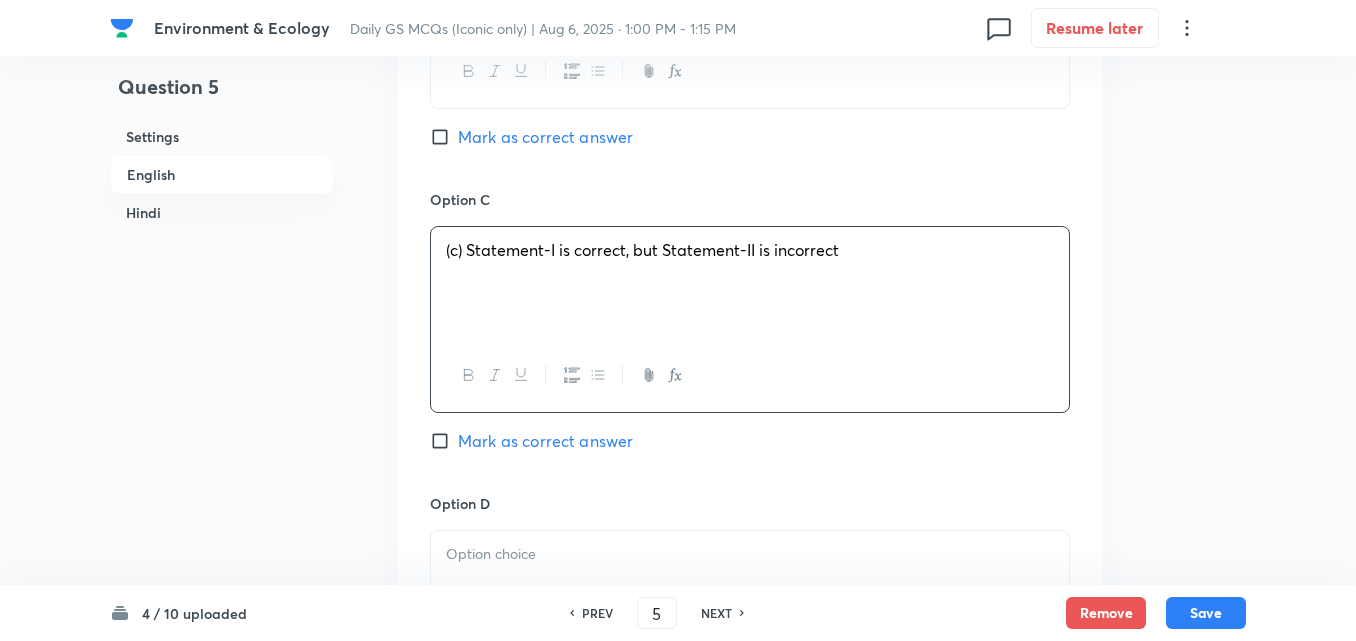 type 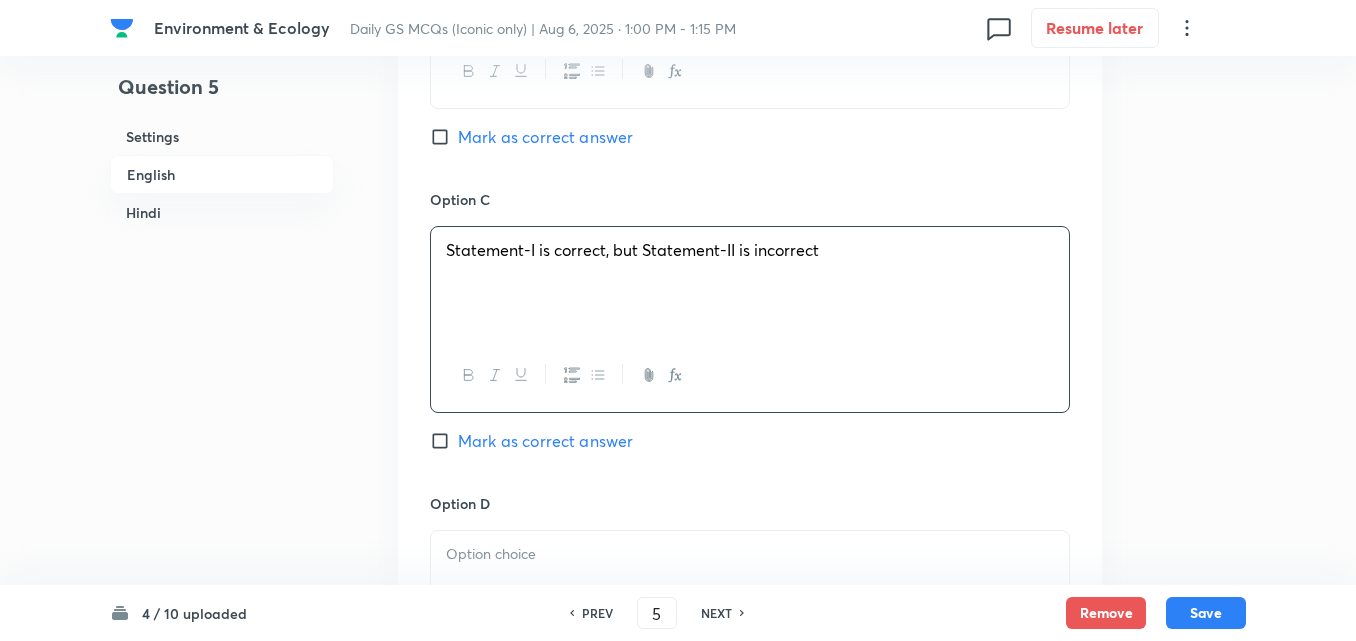 scroll, scrollTop: 1142, scrollLeft: 0, axis: vertical 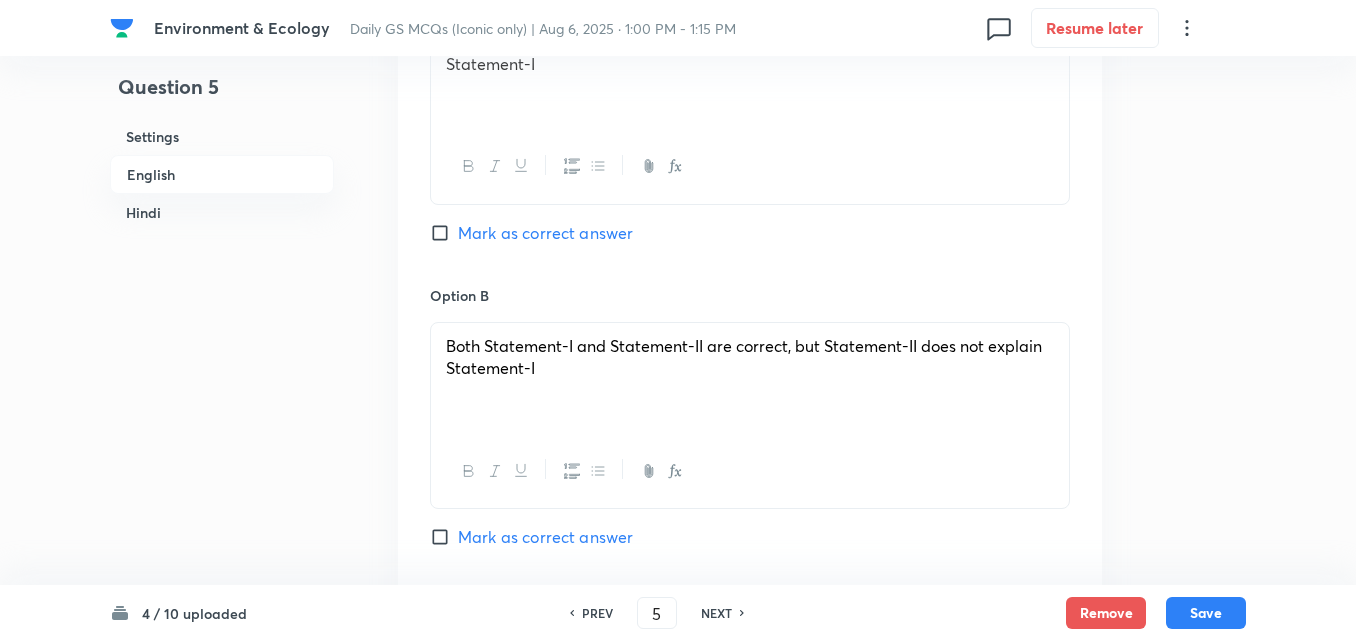 click on "Mark as correct answer" at bounding box center (545, 233) 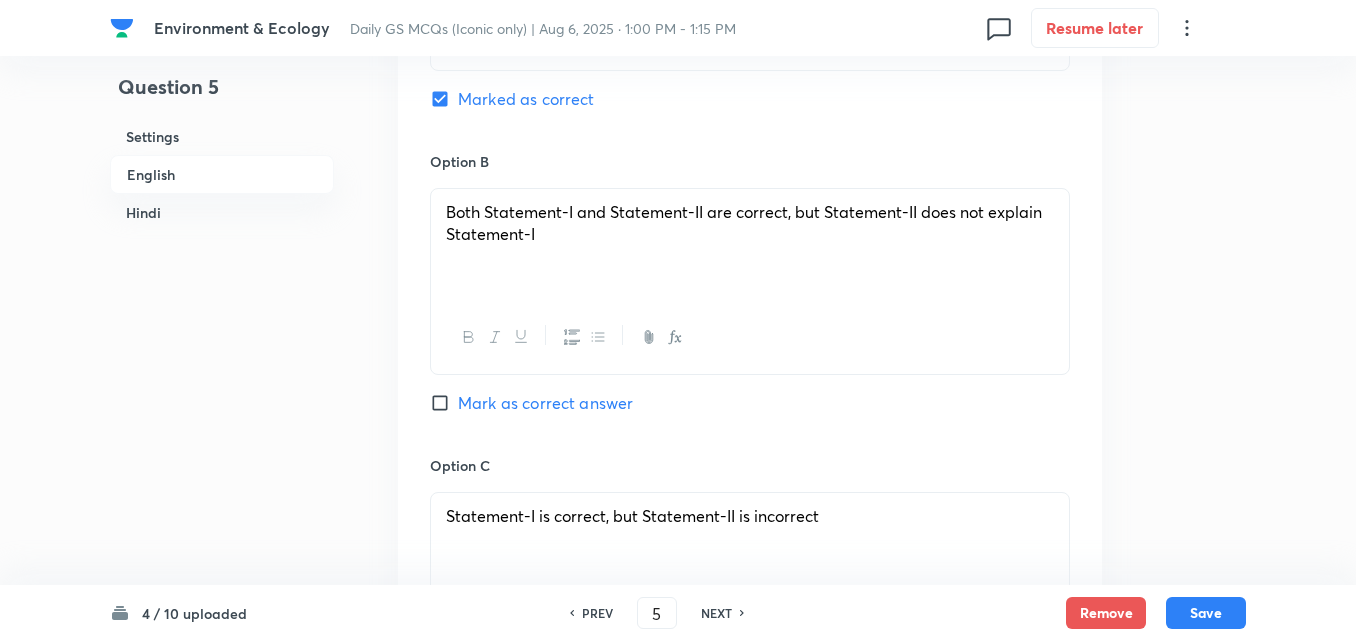 checkbox on "true" 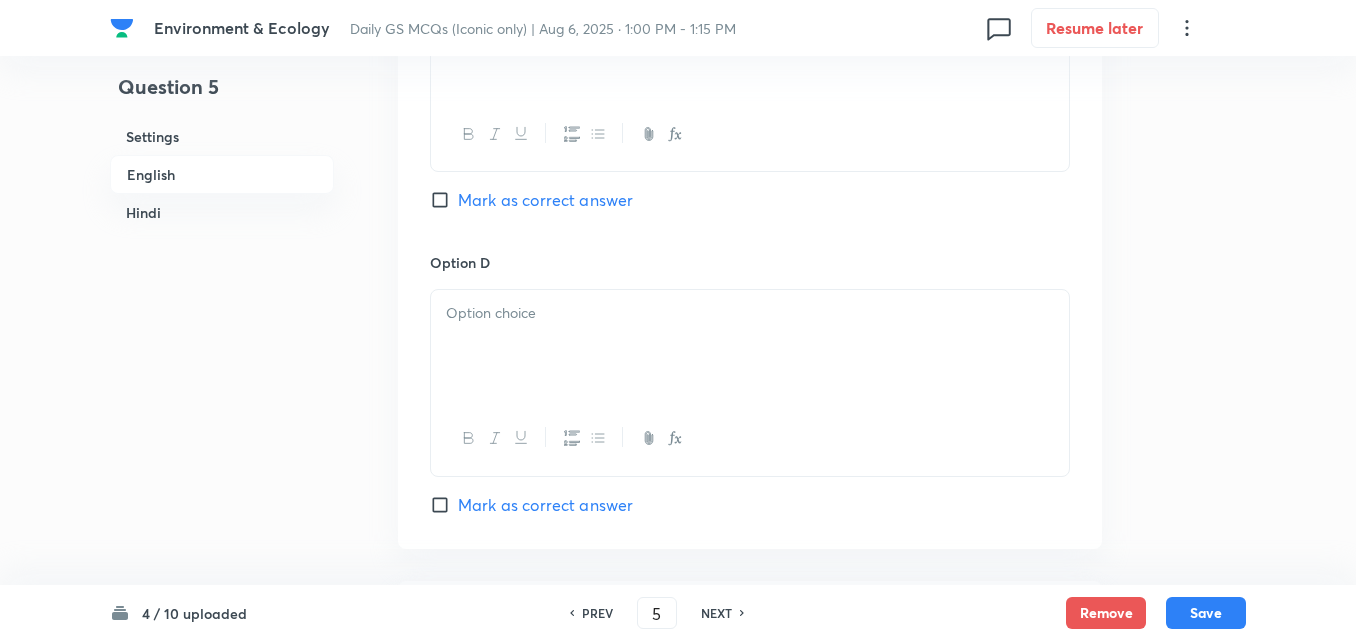 scroll, scrollTop: 1842, scrollLeft: 0, axis: vertical 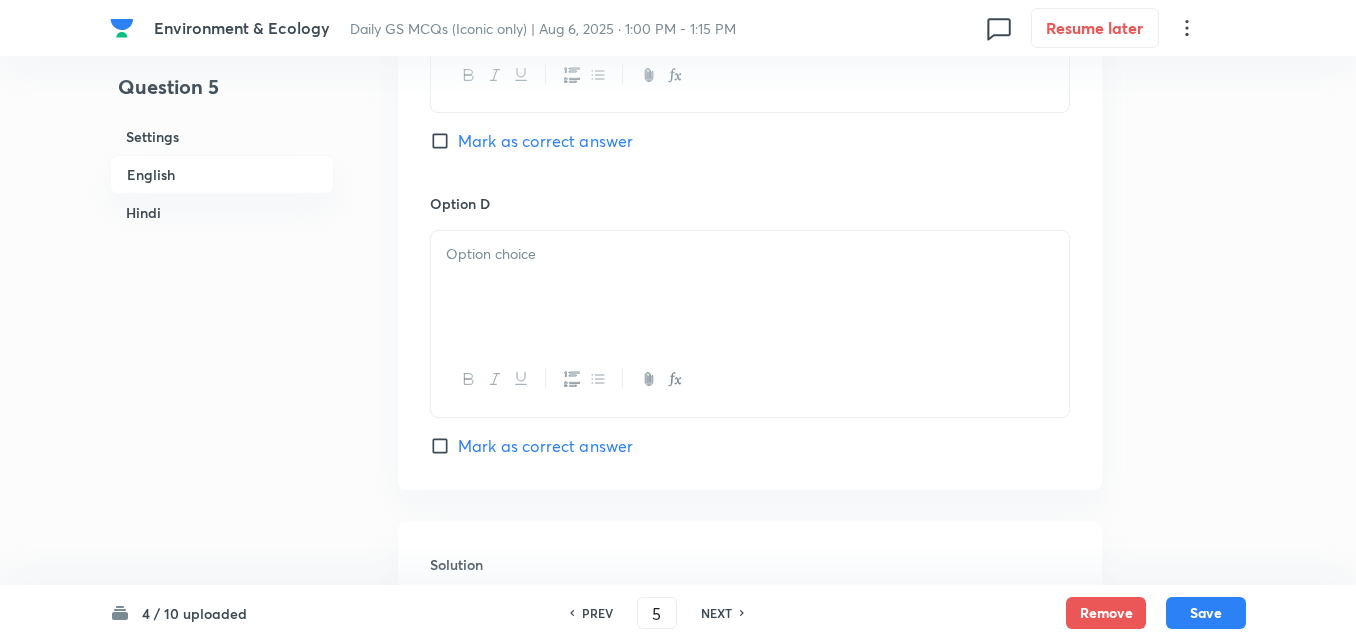 click at bounding box center [750, 287] 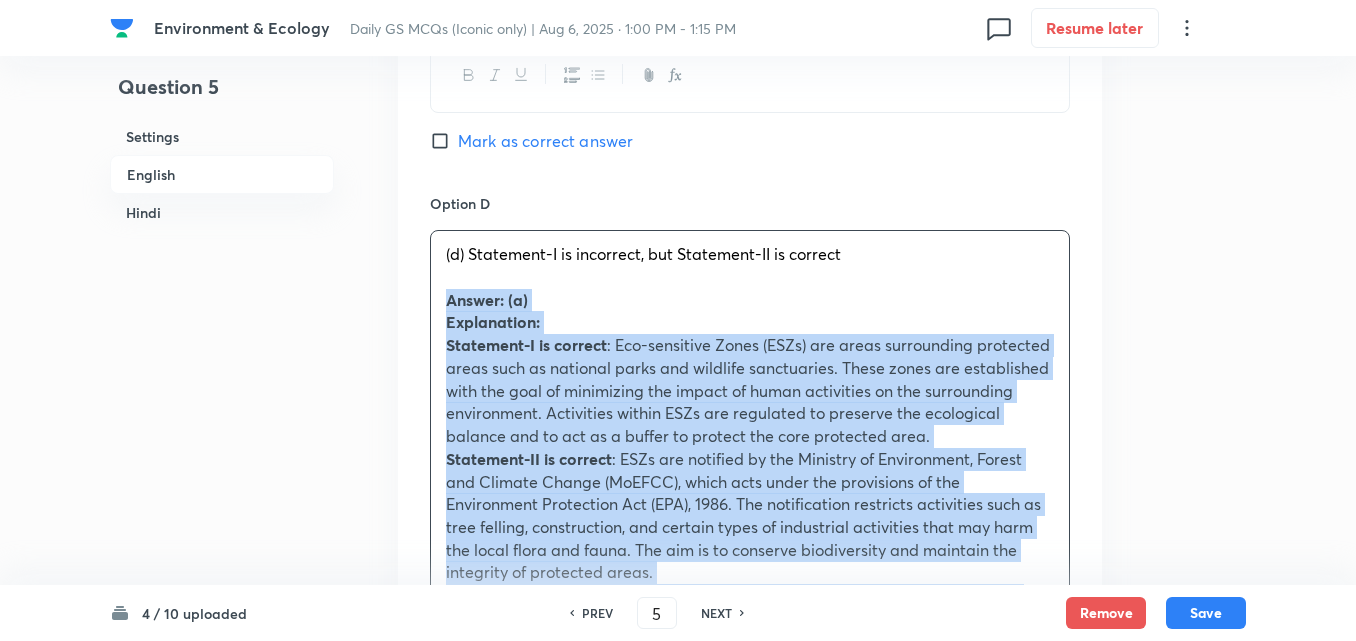 drag, startPoint x: 441, startPoint y: 306, endPoint x: 430, endPoint y: 306, distance: 11 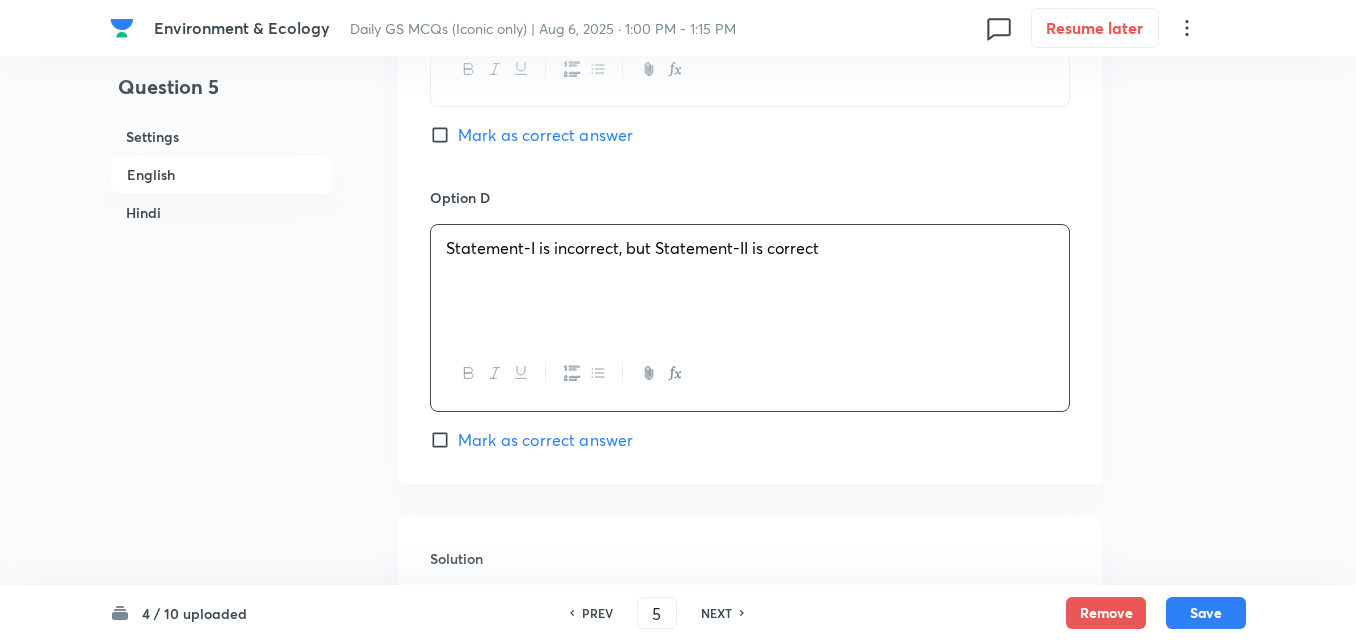 scroll, scrollTop: 2242, scrollLeft: 0, axis: vertical 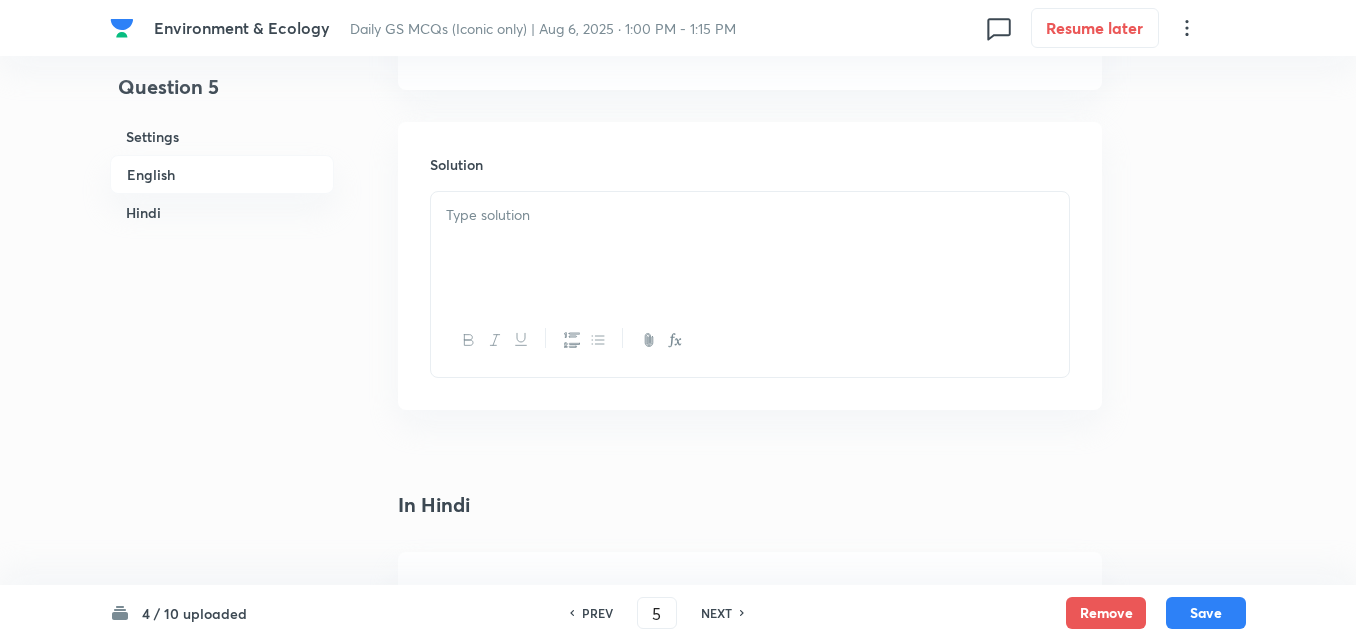 click at bounding box center (750, 248) 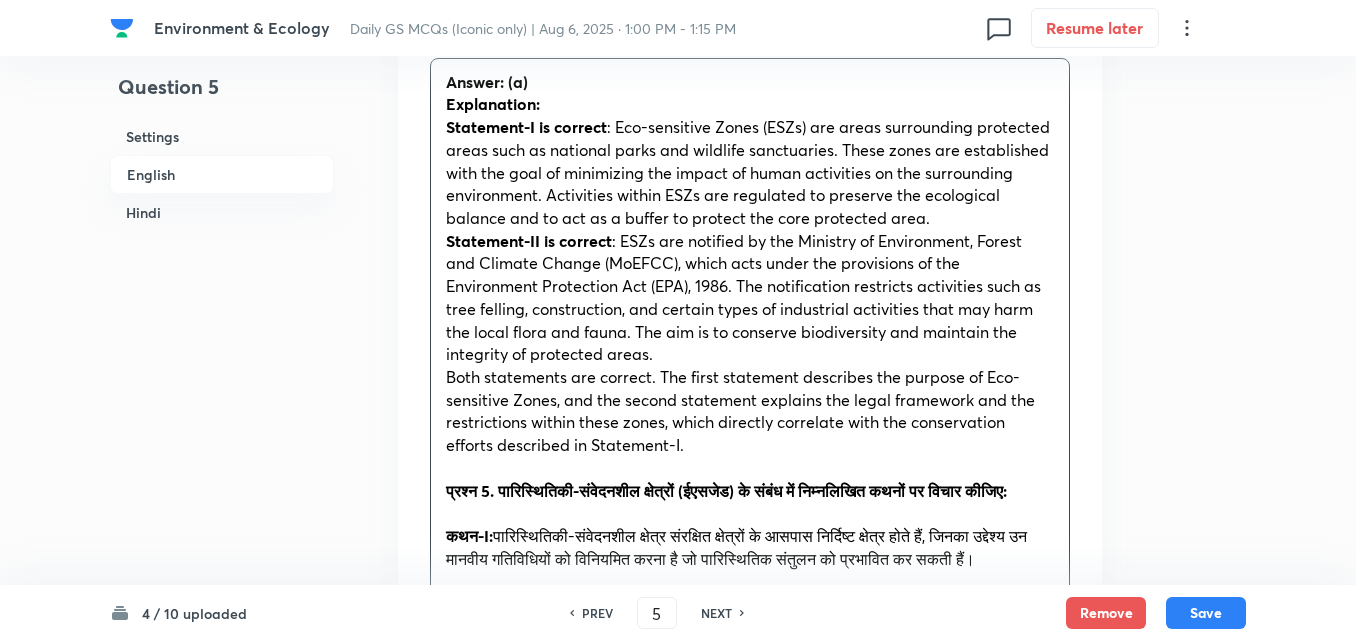 scroll, scrollTop: 2542, scrollLeft: 0, axis: vertical 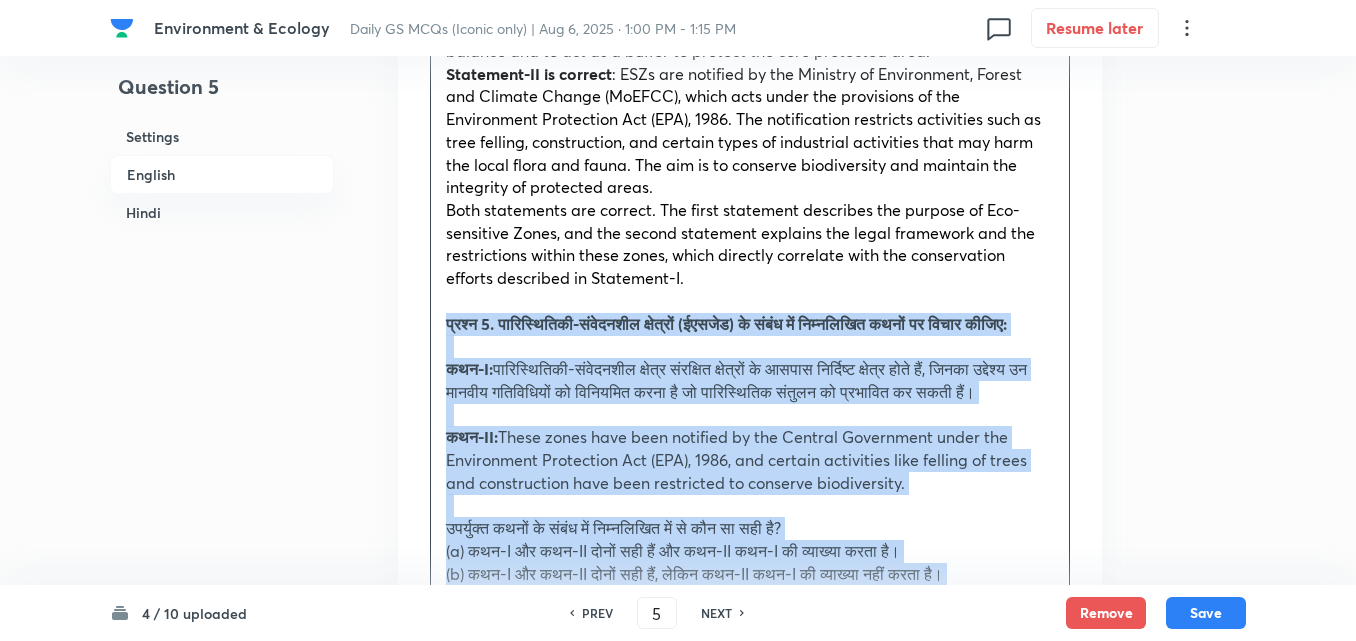 drag, startPoint x: 442, startPoint y: 334, endPoint x: 427, endPoint y: 333, distance: 15.033297 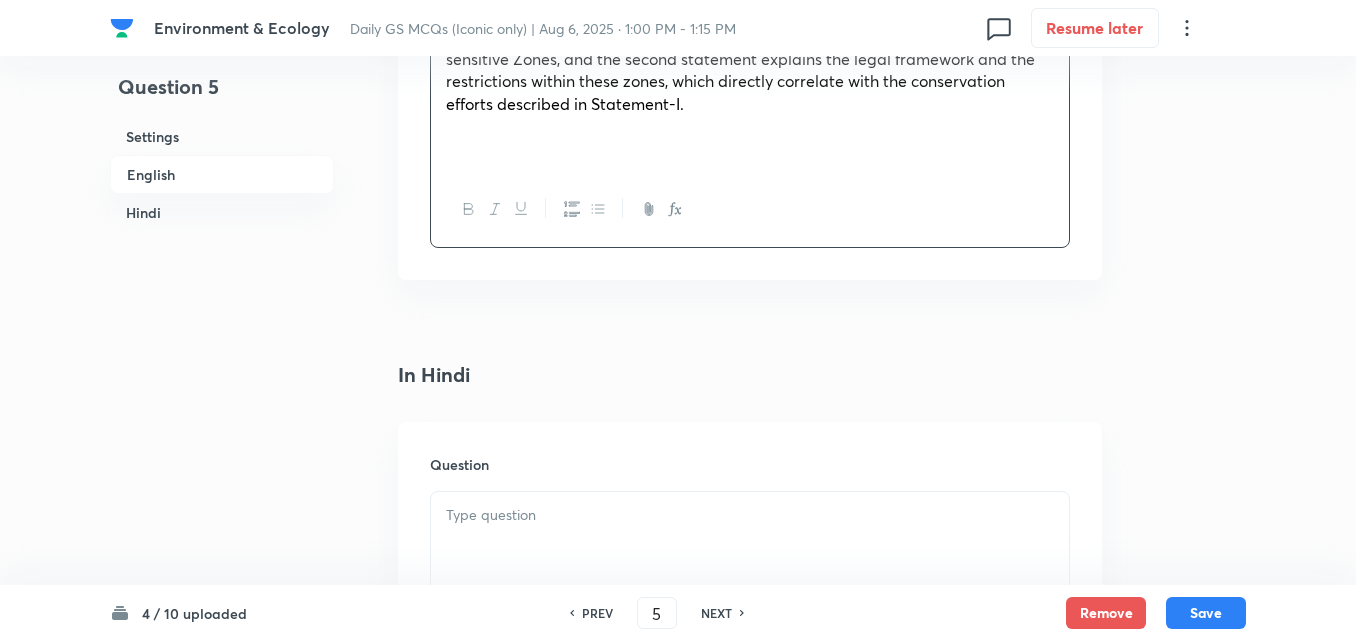 scroll, scrollTop: 2942, scrollLeft: 0, axis: vertical 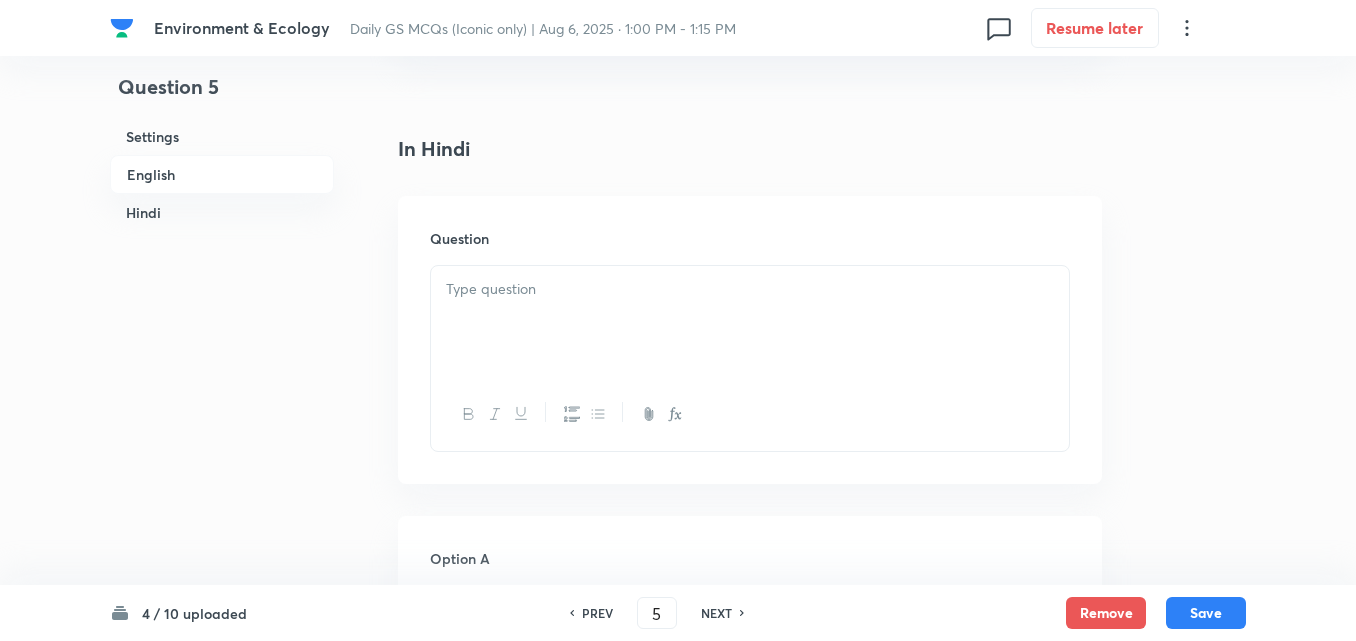 click at bounding box center [750, 322] 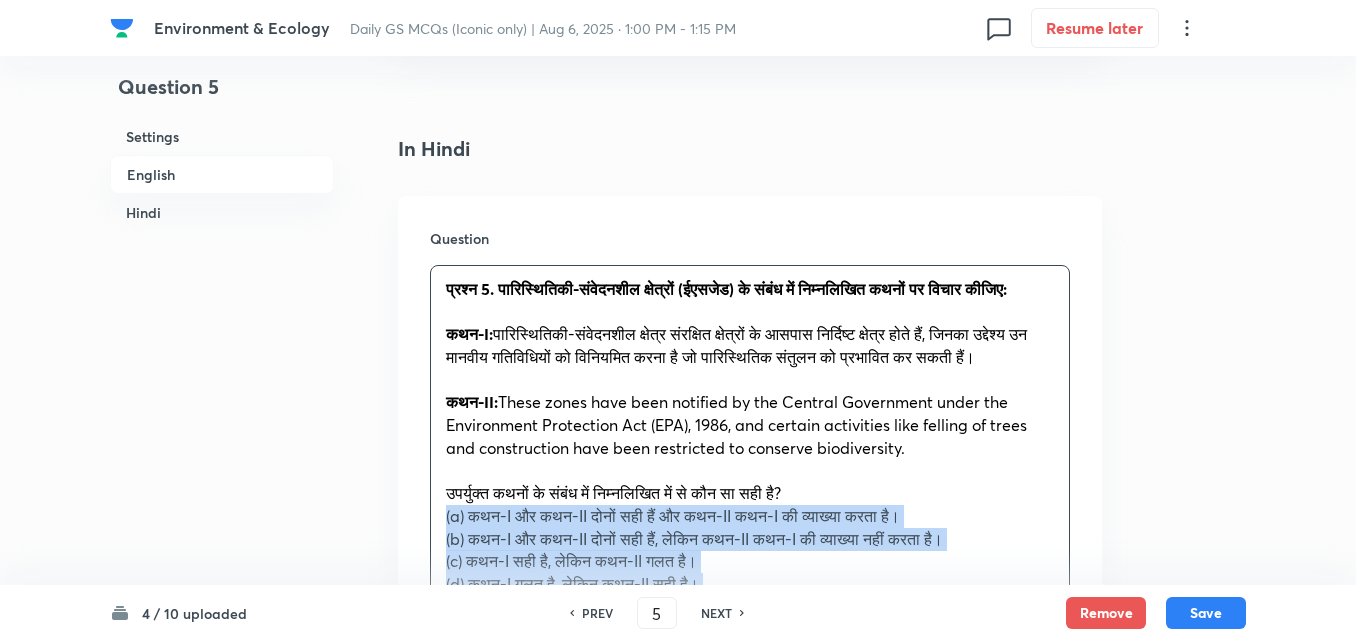 drag, startPoint x: 444, startPoint y: 535, endPoint x: 427, endPoint y: 540, distance: 17.720045 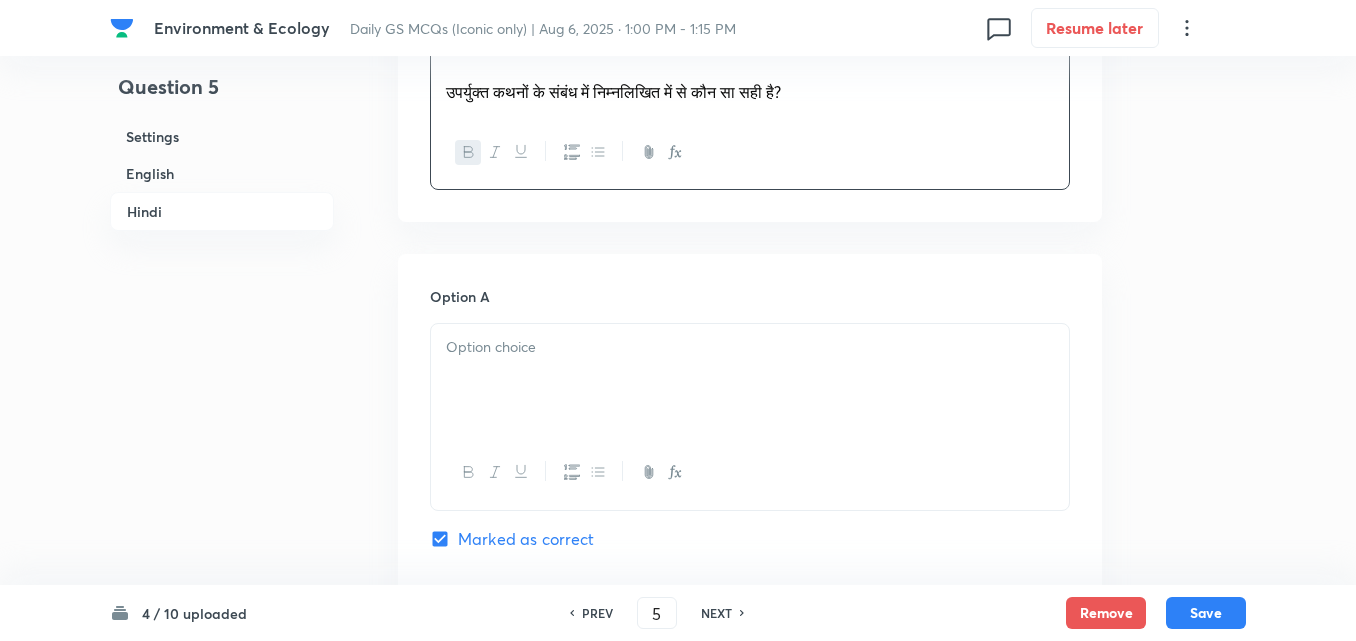 scroll, scrollTop: 3442, scrollLeft: 0, axis: vertical 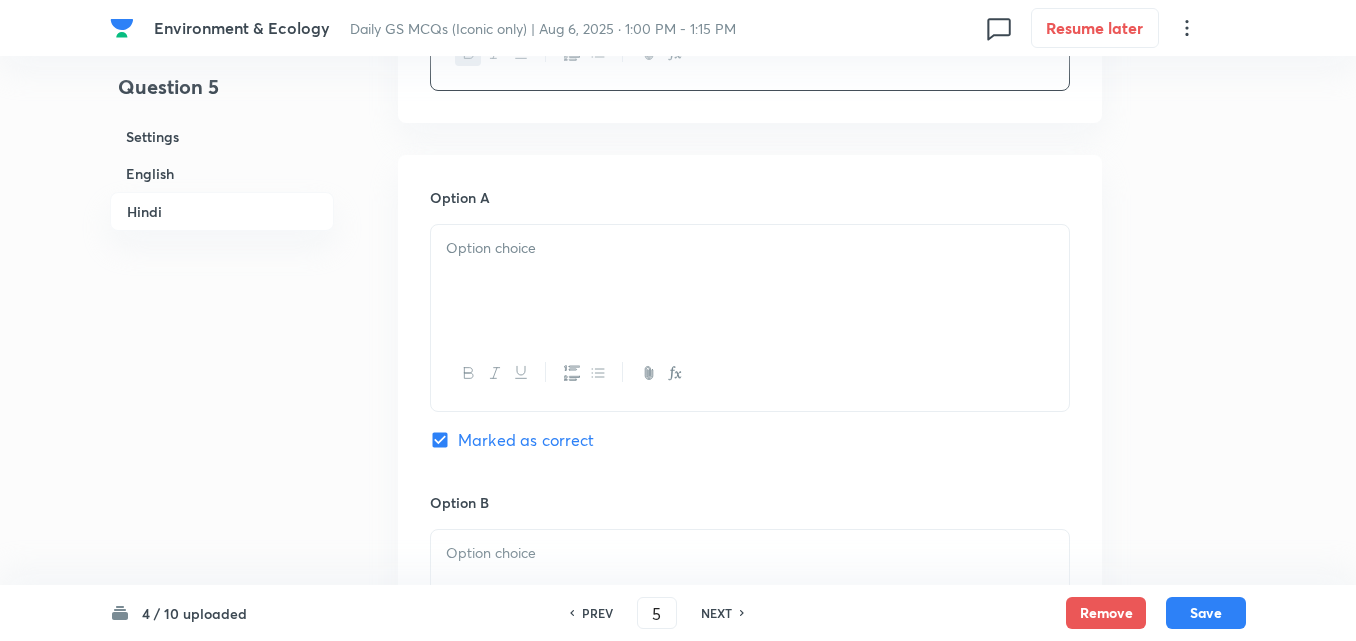 click at bounding box center [750, 281] 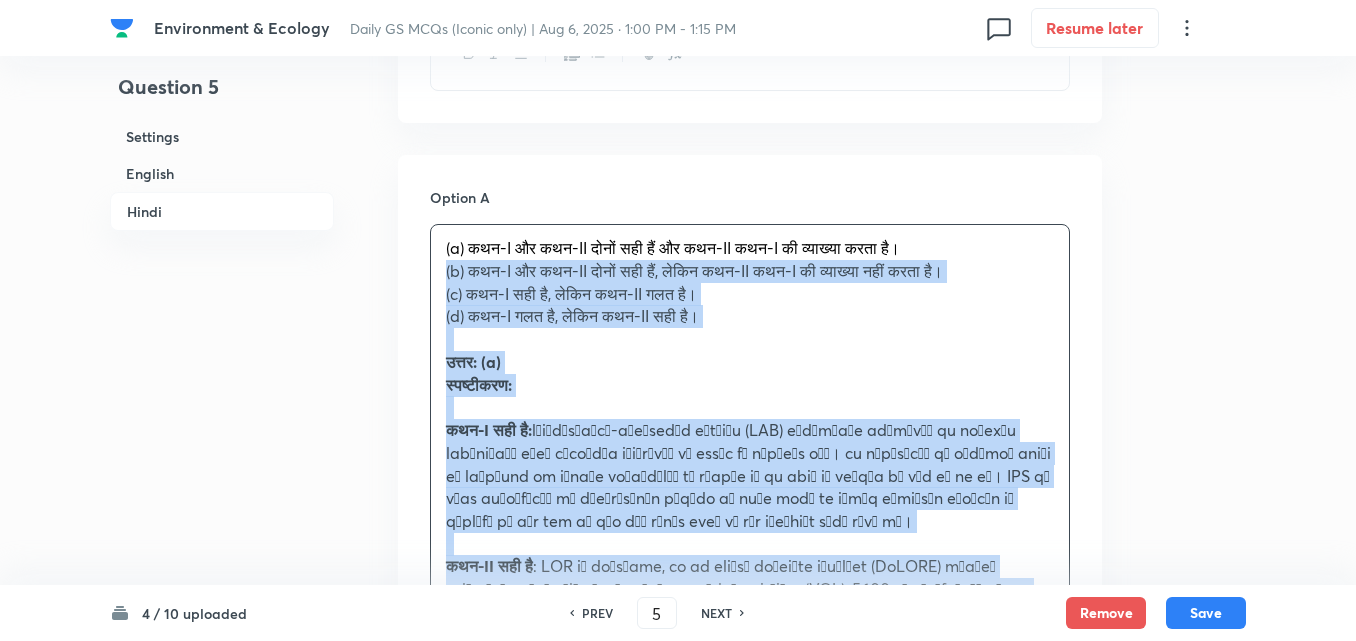 click on "Option A (a) कथन-I और कथन-II दोनों सही हैं और कथन-II कथन-I की व्याख्या करता है। (b) कथन-I और कथन-II दोनों सही हैं, लेकिन कथन-II कथन-I की व्याख्या नहीं करता है। (c) कथन-I सही है, लेकिन कथन-II गलत है। (d) कथन-I गलत है, लेकिन कथन-II सही है।   उत्तर: (a) स्पष्टीकरण:   कथन-I सही है:   कथन-II सही है   Marked as correct Option B Mark as correct answer Option C Mark as correct answer Option D Mark as correct answer" at bounding box center (750, 1016) 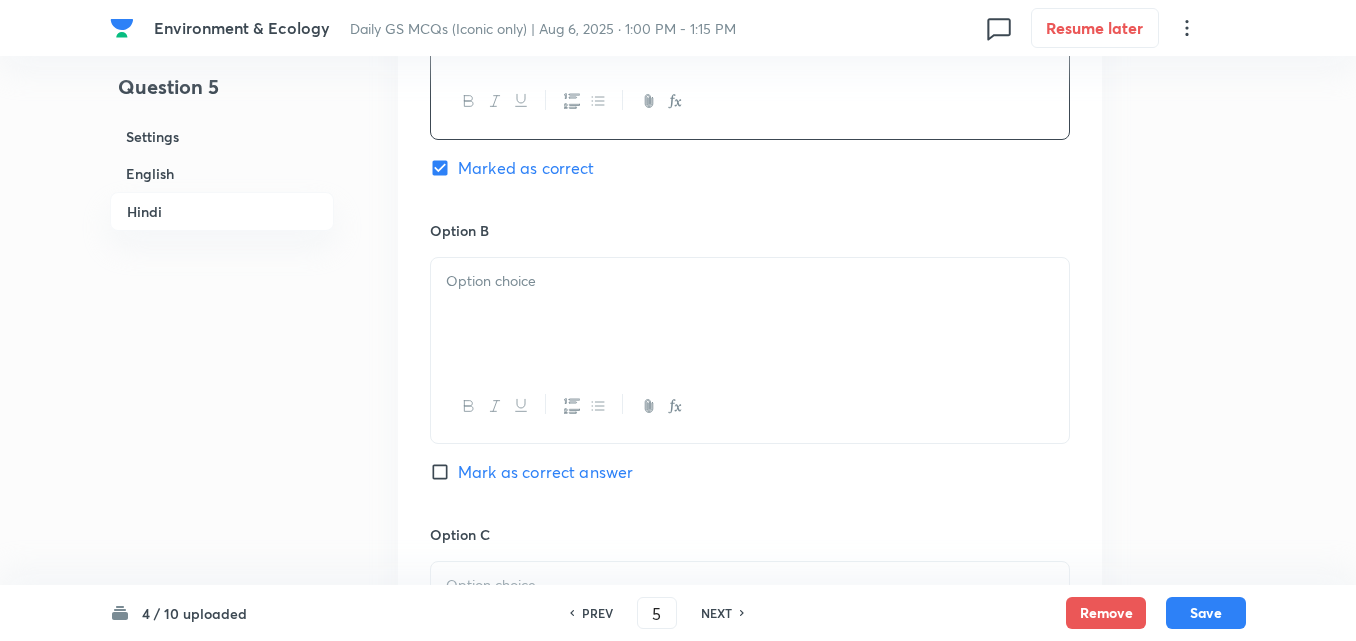 scroll, scrollTop: 3742, scrollLeft: 0, axis: vertical 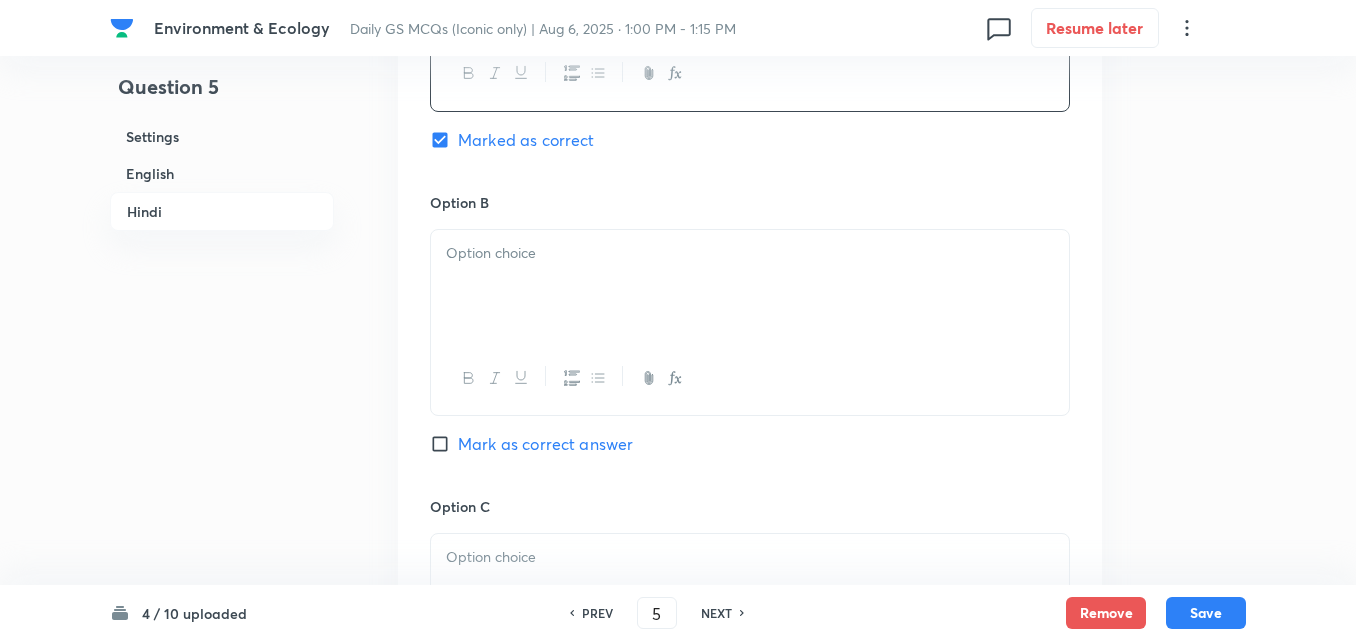 click at bounding box center (750, 253) 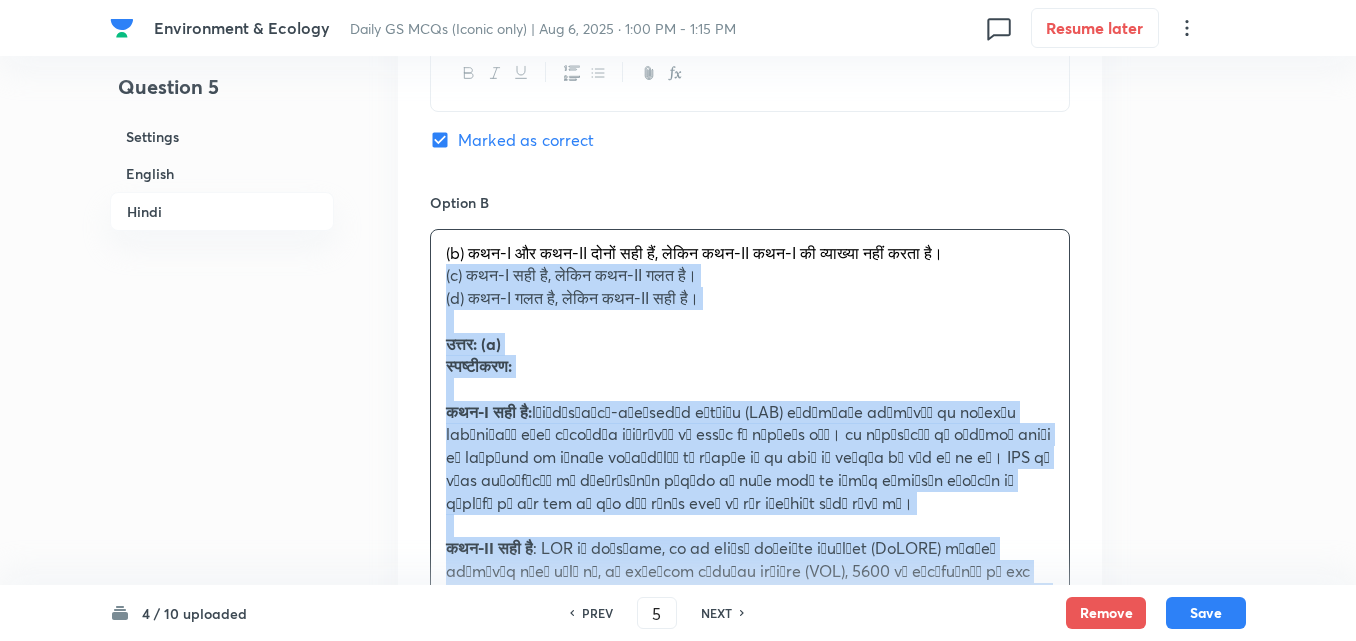 drag, startPoint x: 420, startPoint y: 274, endPoint x: 406, endPoint y: 270, distance: 14.56022 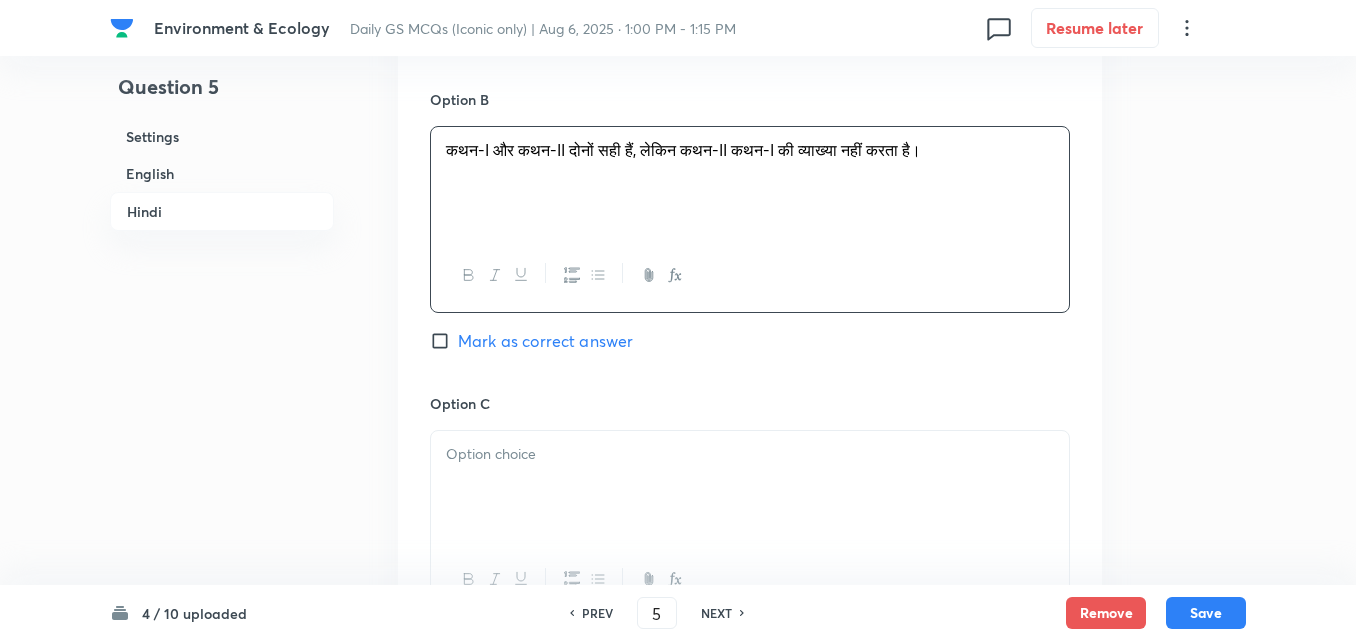 scroll, scrollTop: 4042, scrollLeft: 0, axis: vertical 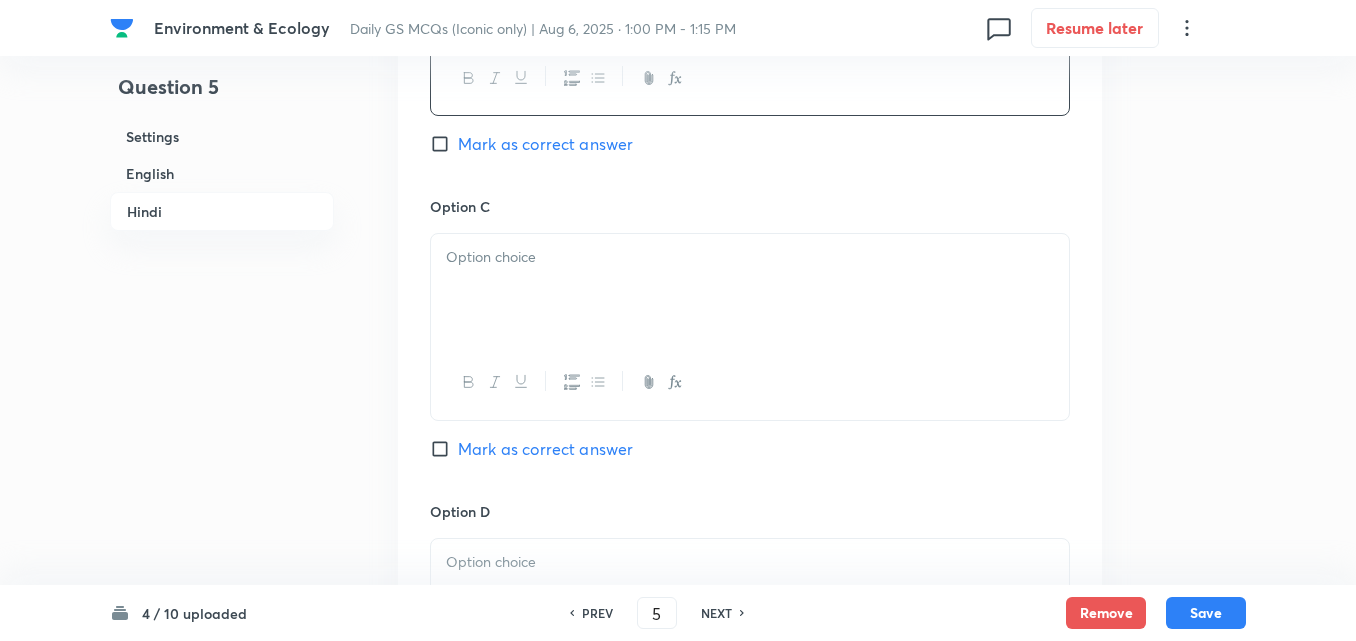 click at bounding box center [750, 290] 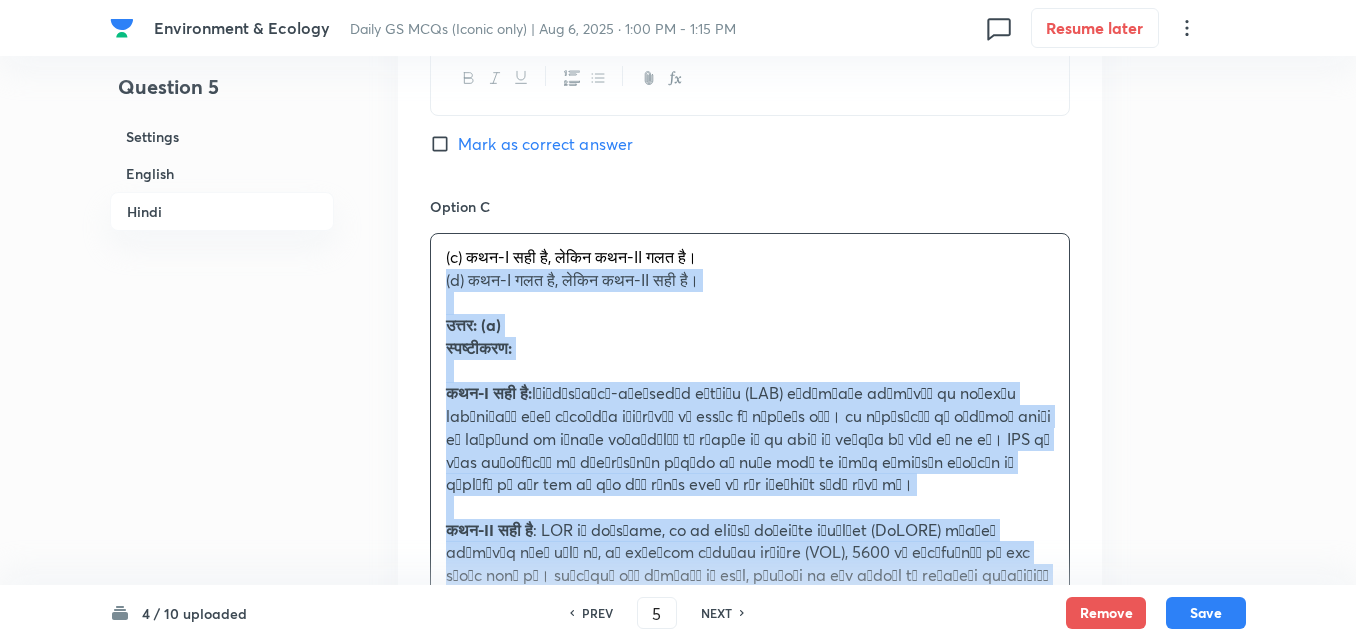 click on "Option A कथन-I और कथन-II दोनों सही हैं और कथन-II कथन-I की व्याख्या करता है। Marked as correct Option B कथन-I और कथन-II दोनों सही हैं, लेकिन कथन-II कथन-I की व्याख्या नहीं करता है। Mark as correct answer Option C (c) कथन-I सही है, लेकिन कथन-II गलत है। (d) कथन-I गलत है, लेकिन कथन-II सही है।   उत्तर: (a) स्पष्टीकरण:   कथन-I सही है:   कथन-II सही है   Mark as correct answer Option D Mark as correct answer" at bounding box center [750, 393] 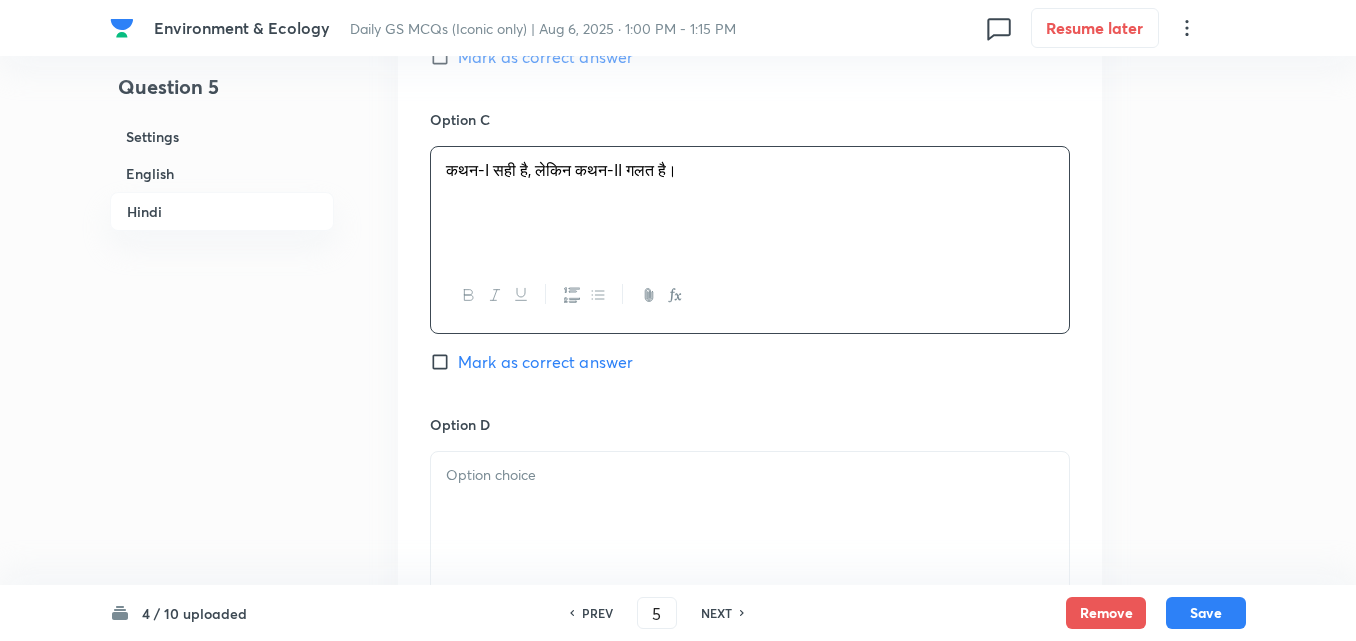 scroll, scrollTop: 4242, scrollLeft: 0, axis: vertical 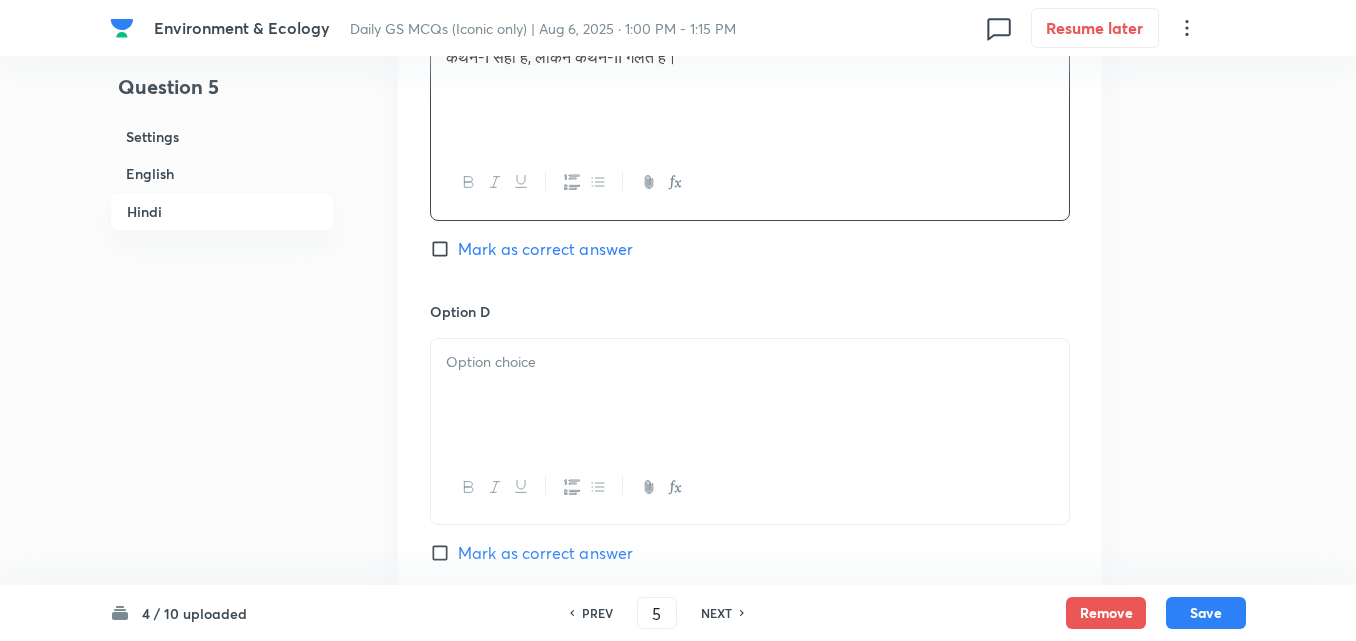 click at bounding box center (750, 362) 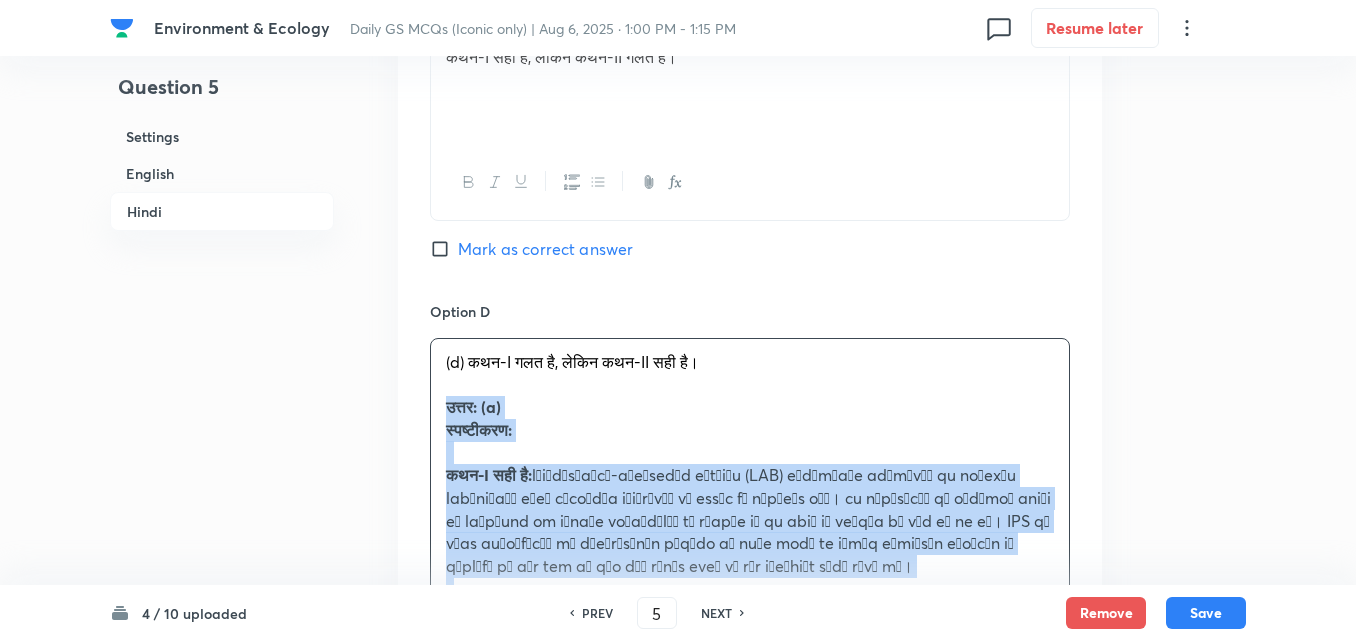 drag, startPoint x: 451, startPoint y: 407, endPoint x: 439, endPoint y: 410, distance: 12.369317 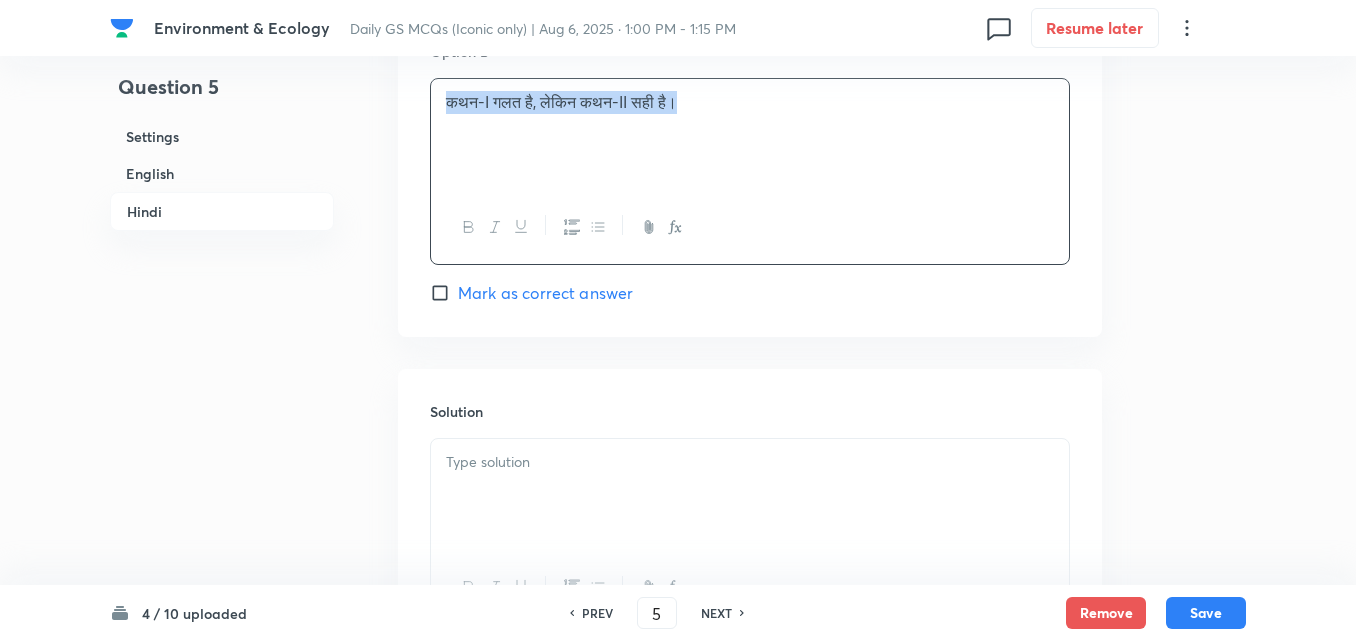 scroll, scrollTop: 4642, scrollLeft: 0, axis: vertical 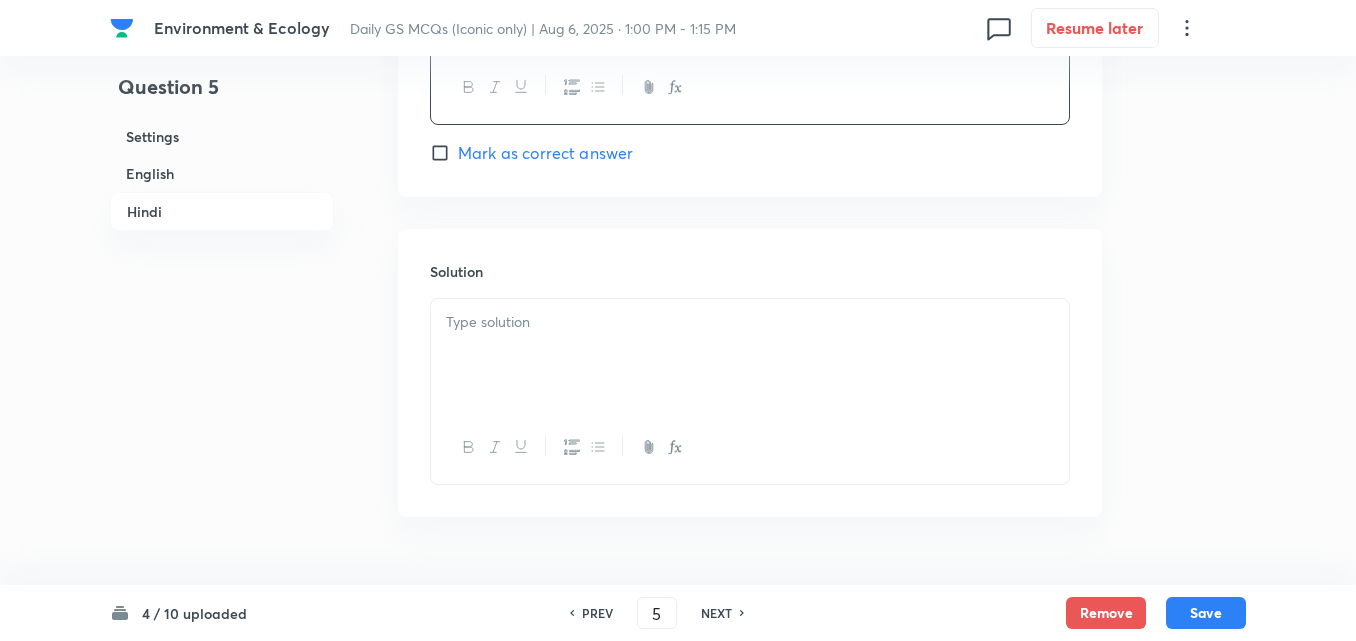 click at bounding box center [750, 355] 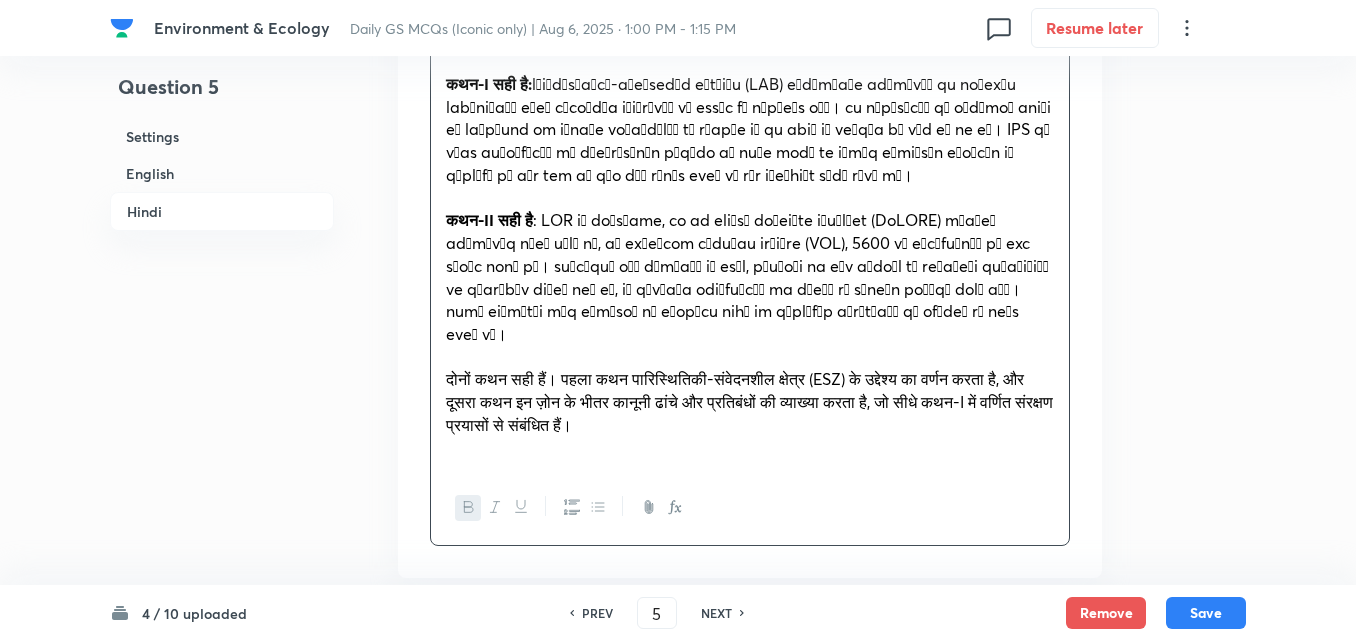 scroll, scrollTop: 5038, scrollLeft: 0, axis: vertical 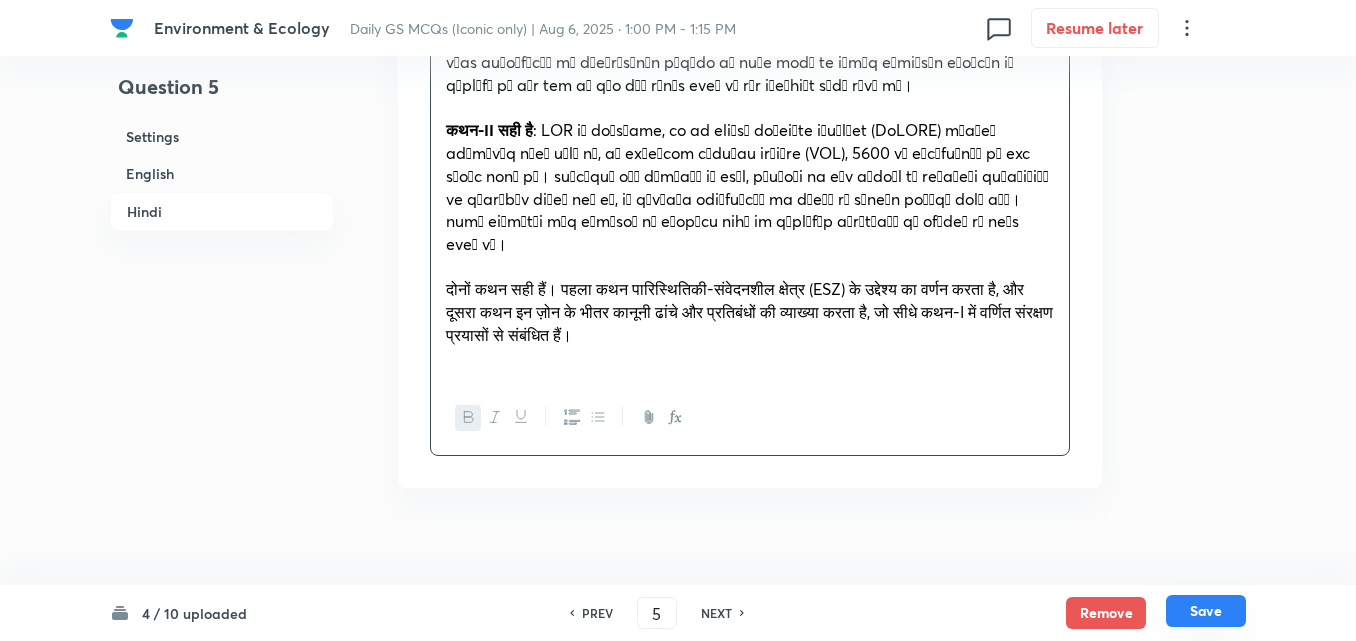 click on "Save" at bounding box center (1206, 611) 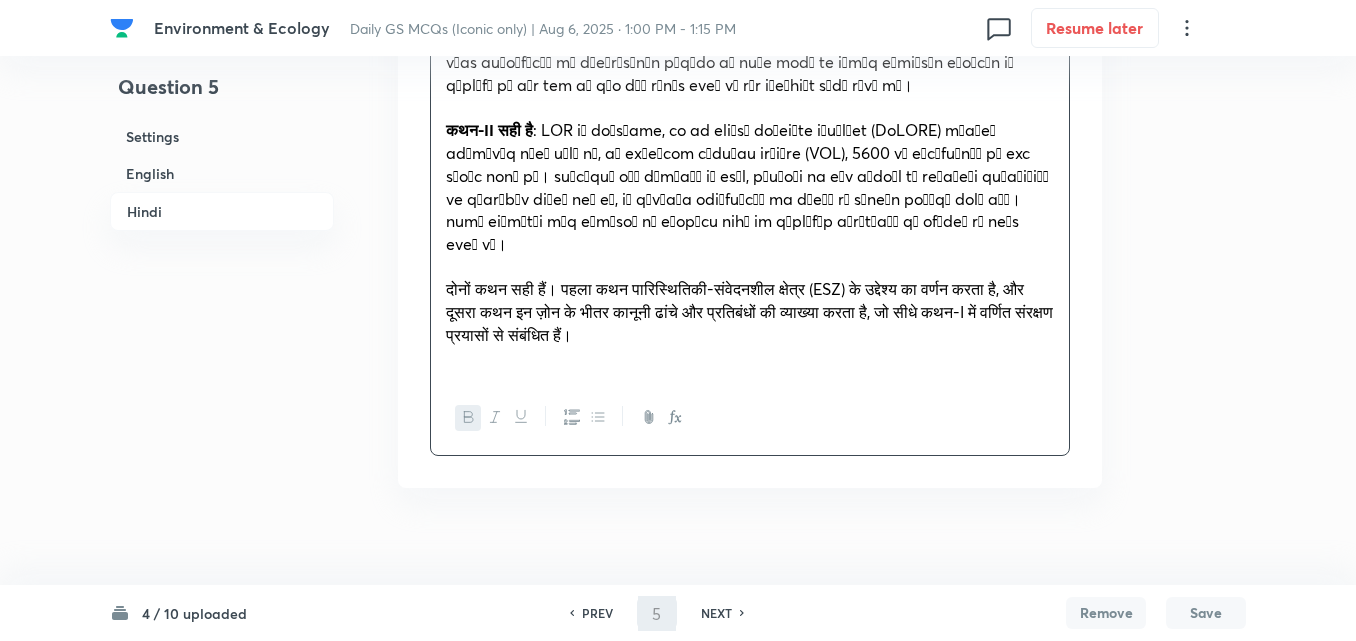 scroll, scrollTop: 4621, scrollLeft: 0, axis: vertical 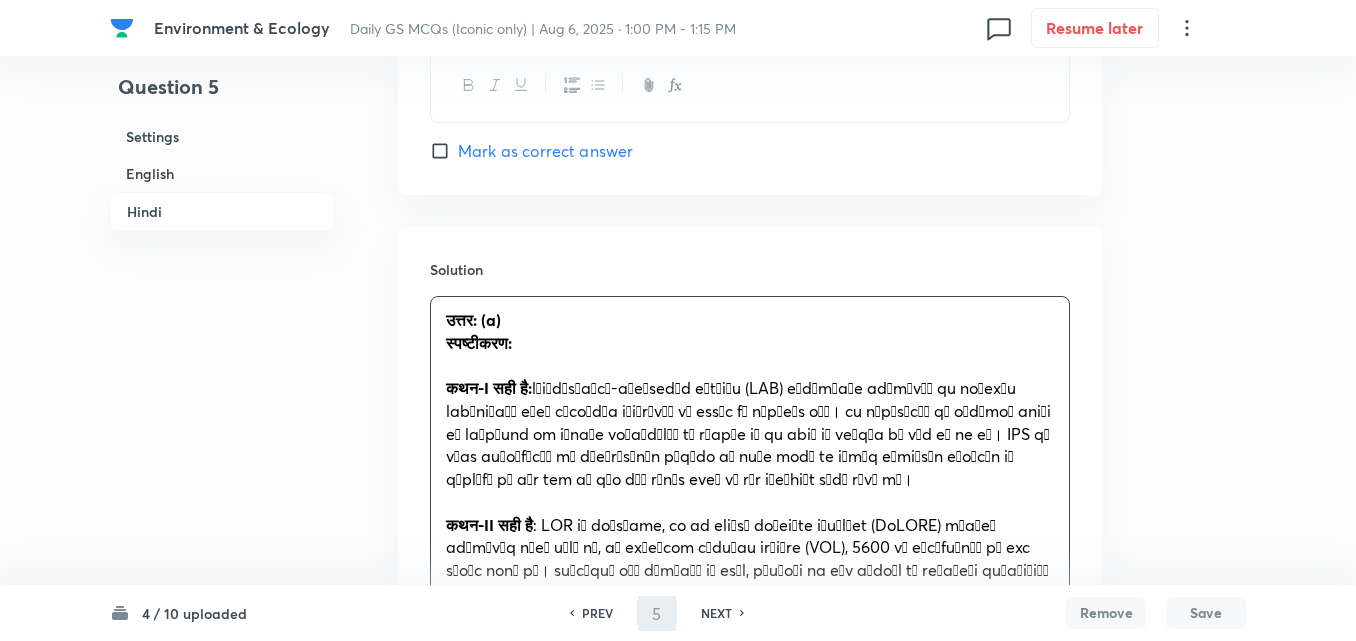 type on "6" 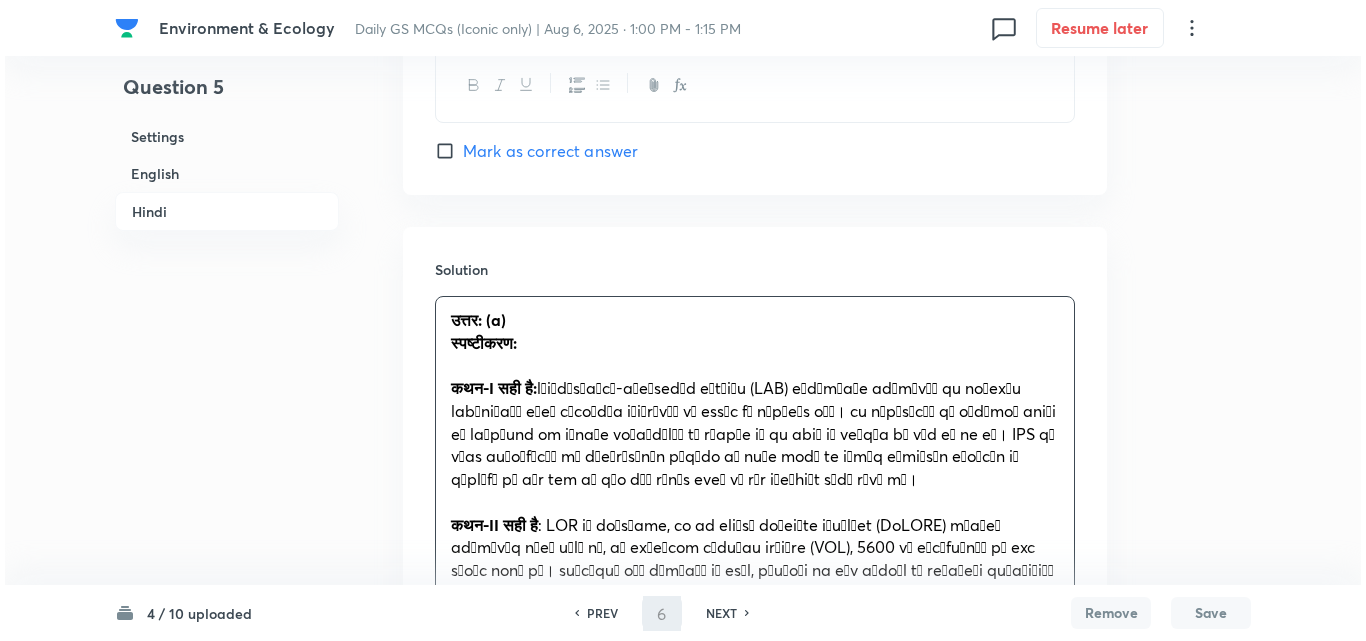 scroll, scrollTop: 0, scrollLeft: 0, axis: both 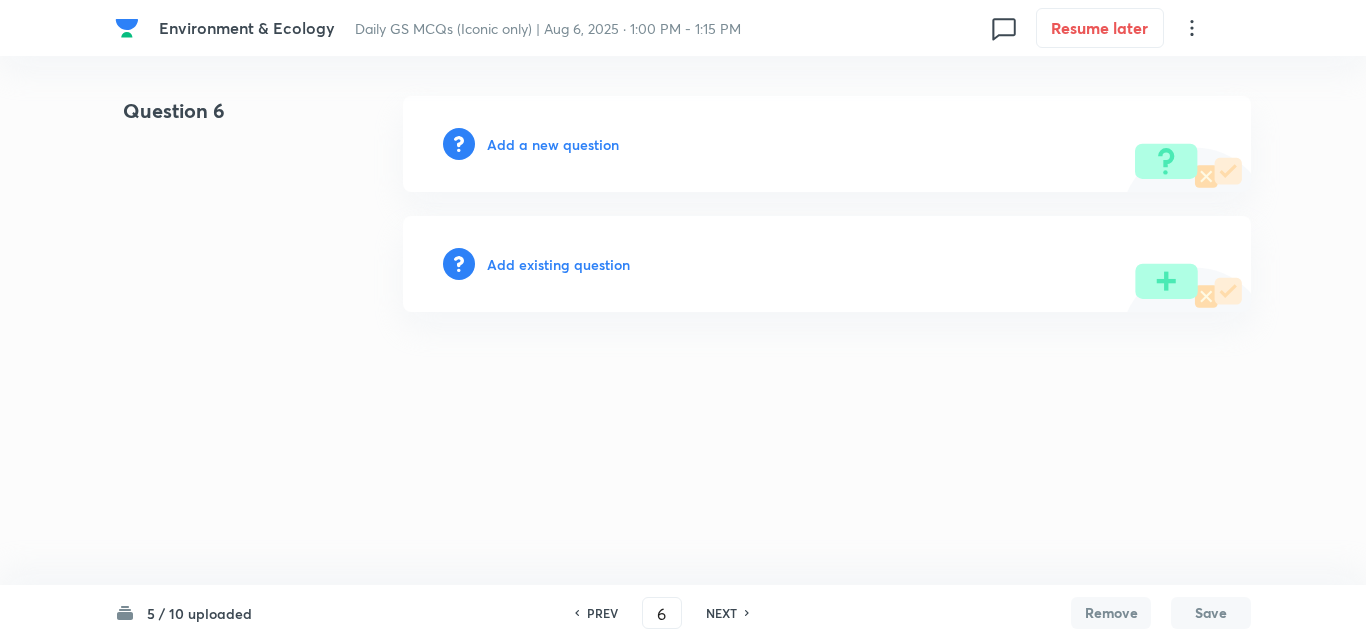 click on "Add a new question" at bounding box center [553, 144] 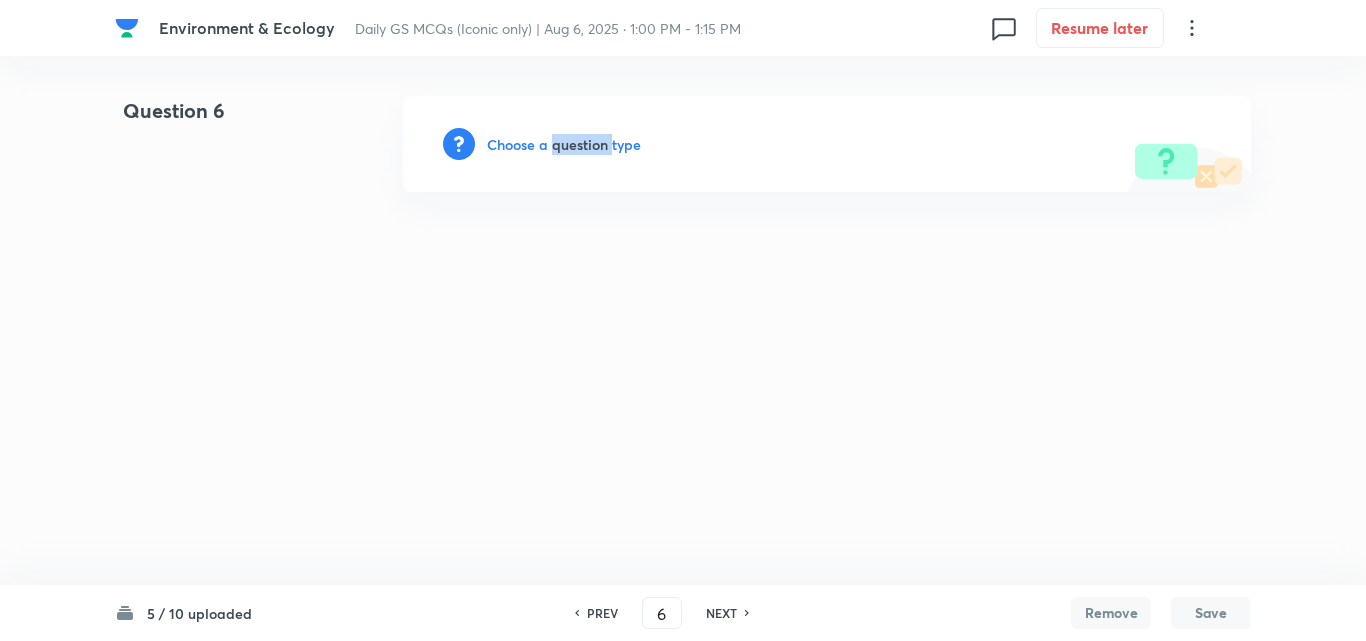 click on "Choose a question type" at bounding box center (564, 144) 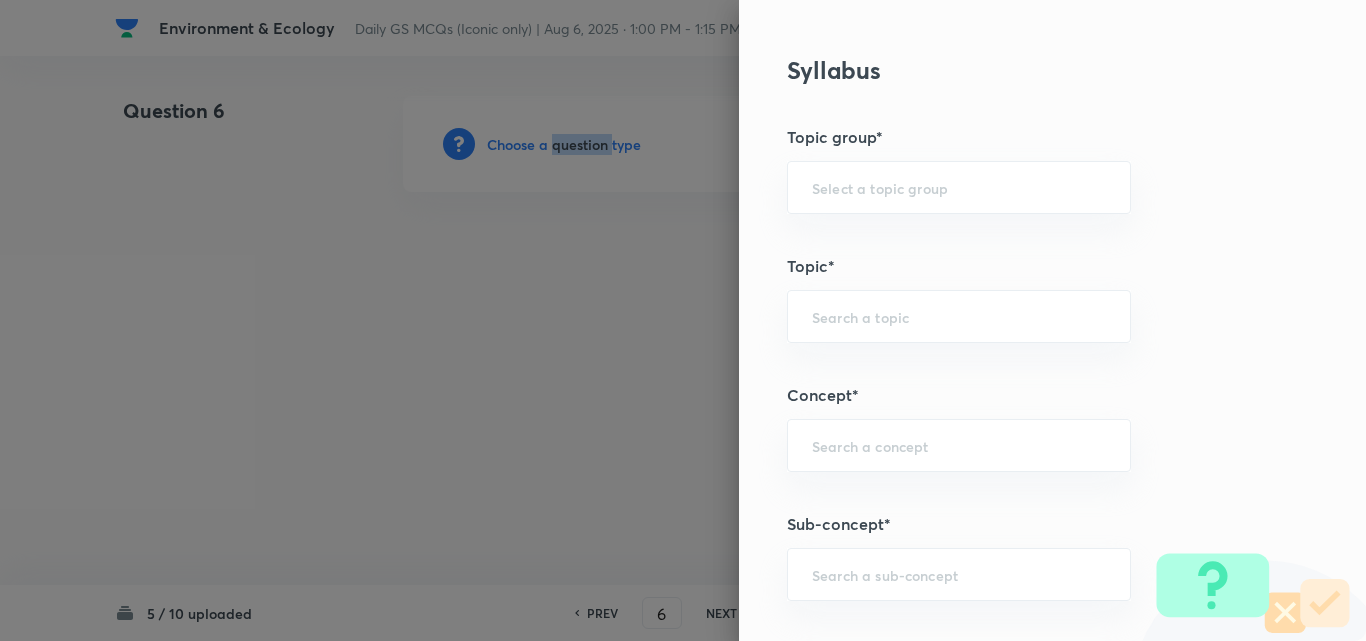 scroll, scrollTop: 1100, scrollLeft: 0, axis: vertical 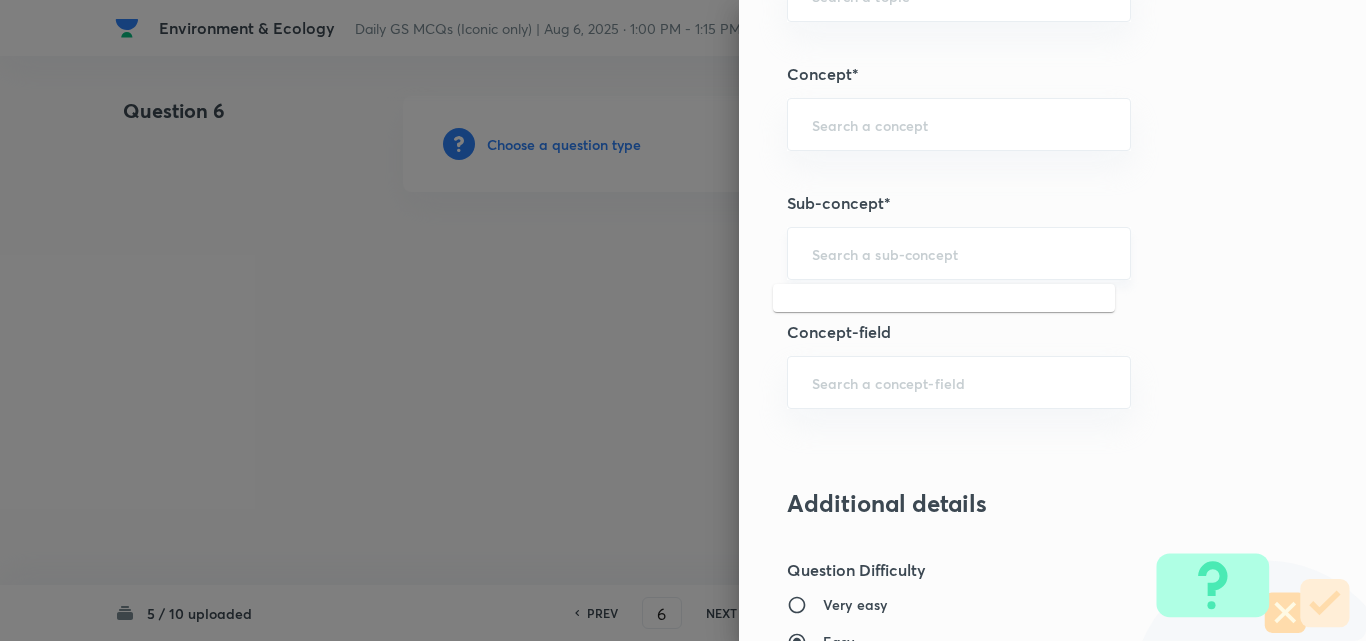 click at bounding box center [959, 253] 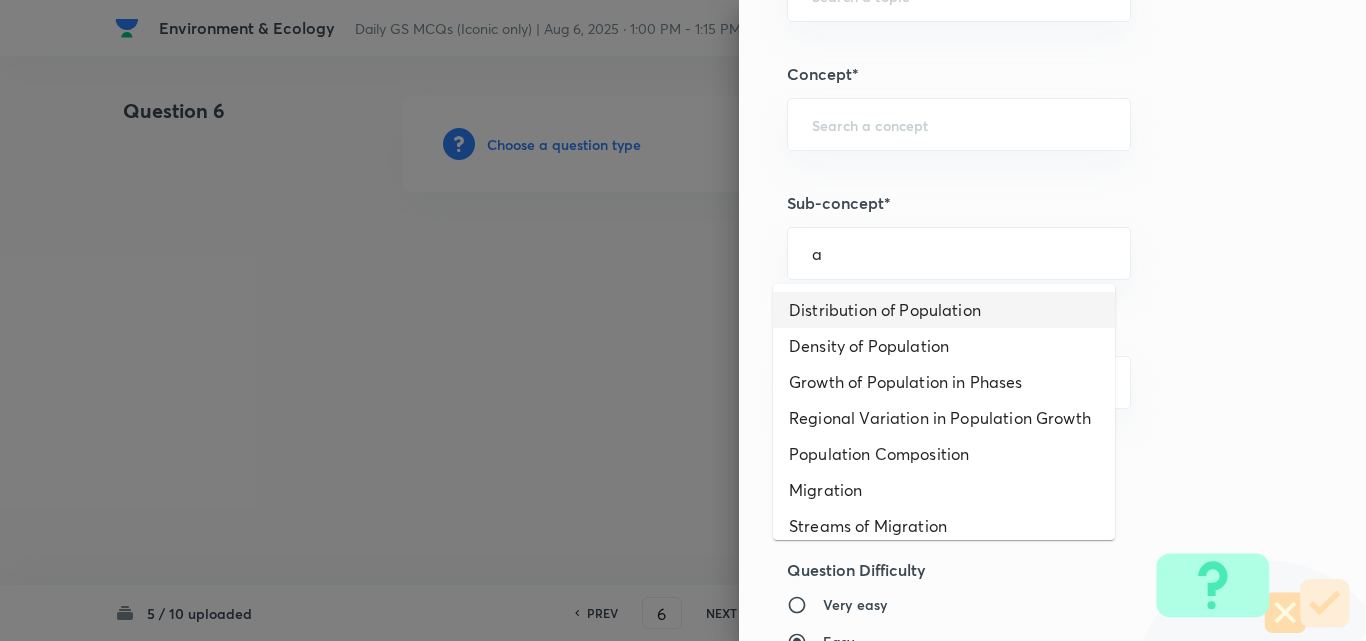 click on "Distribution of Population" at bounding box center [944, 310] 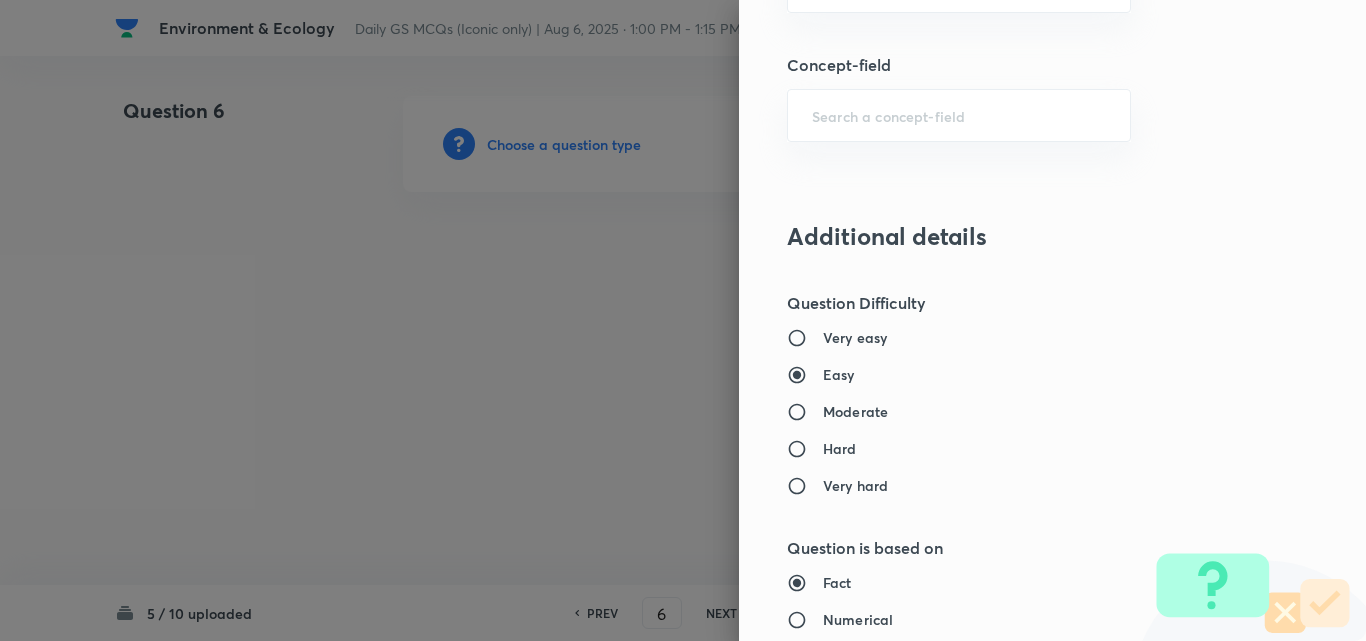 type on "Geography" 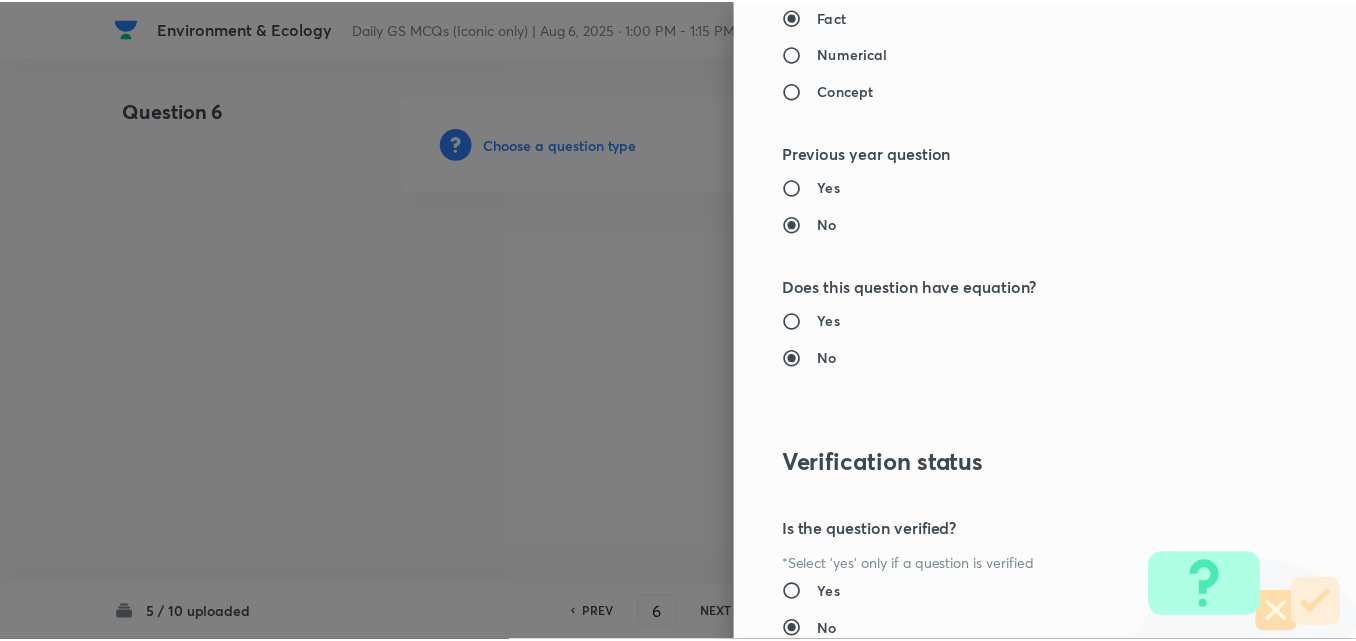 scroll, scrollTop: 2085, scrollLeft: 0, axis: vertical 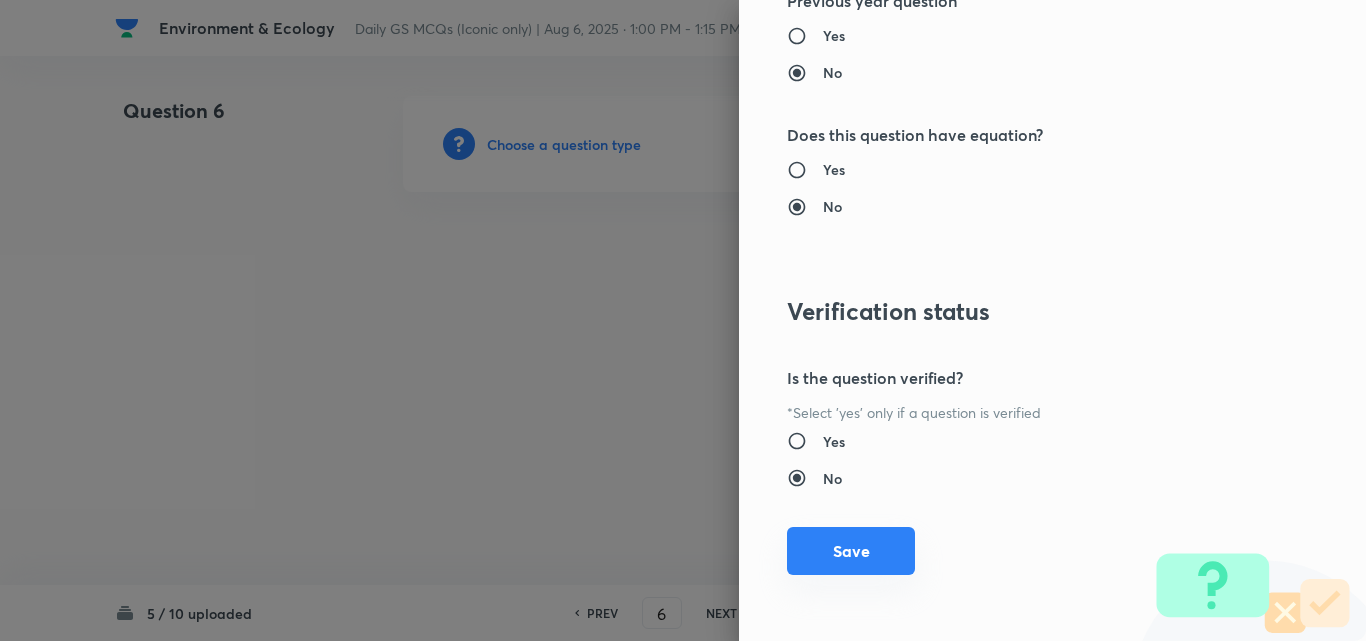 click on "Save" at bounding box center [851, 551] 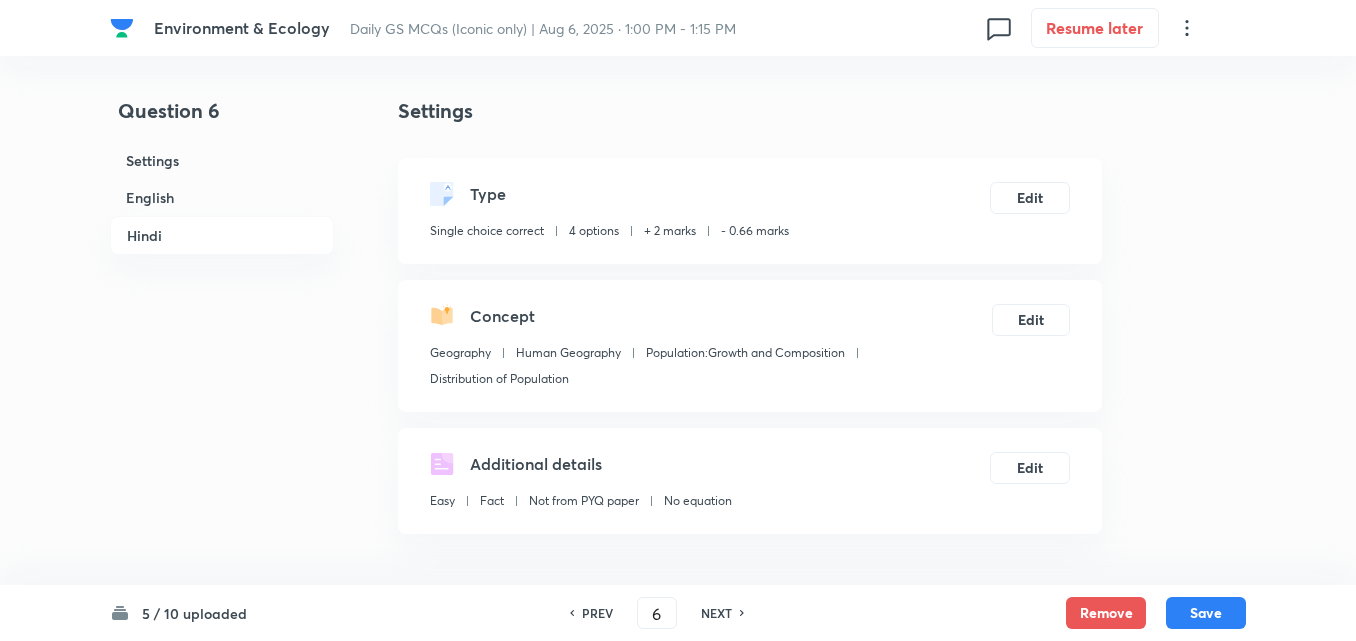 click on "English" at bounding box center (222, 197) 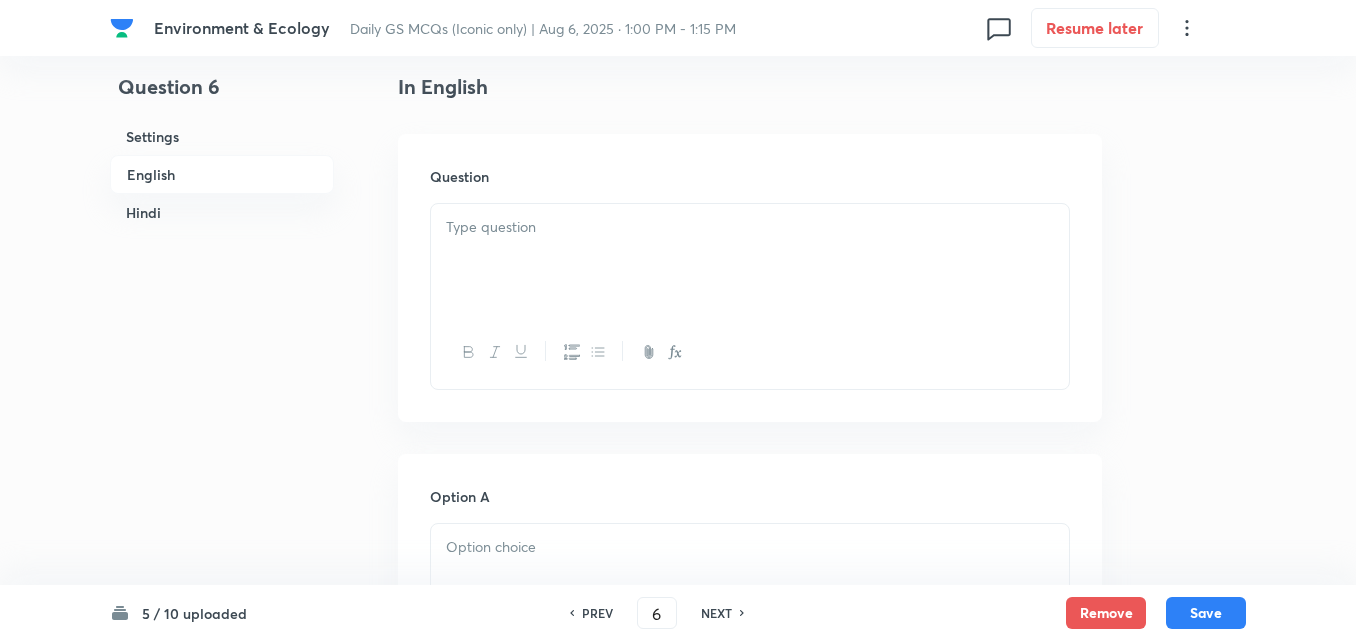 click at bounding box center [750, 260] 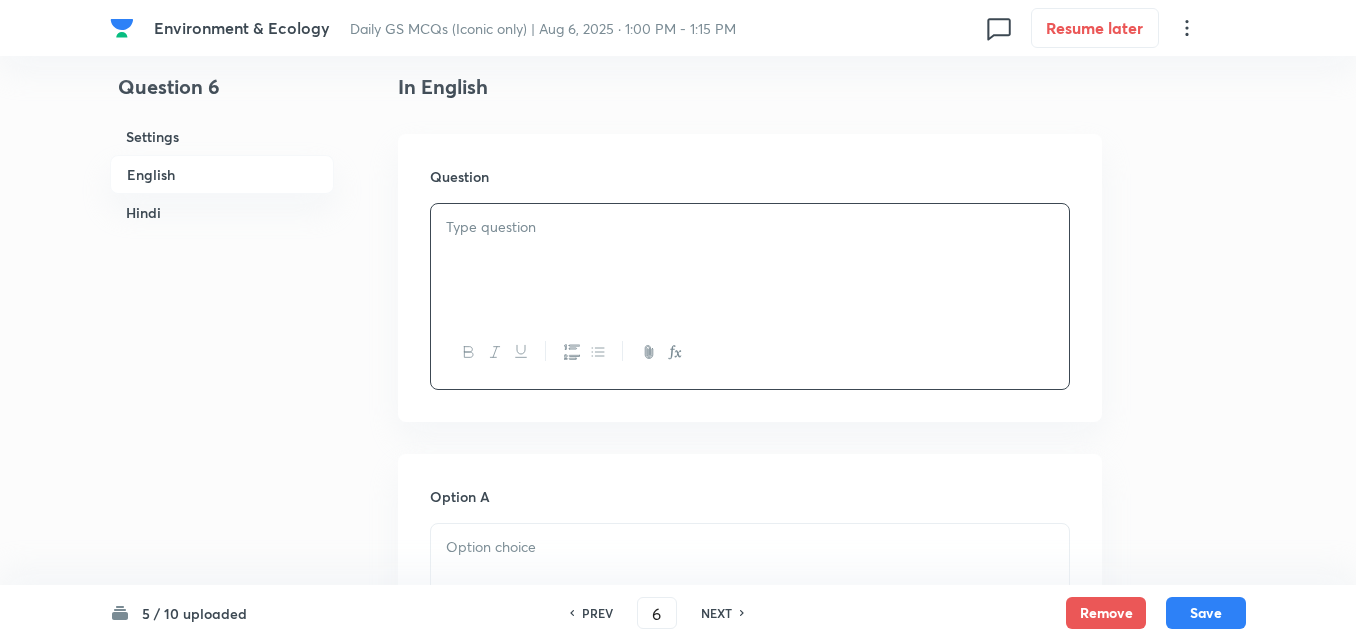 paste 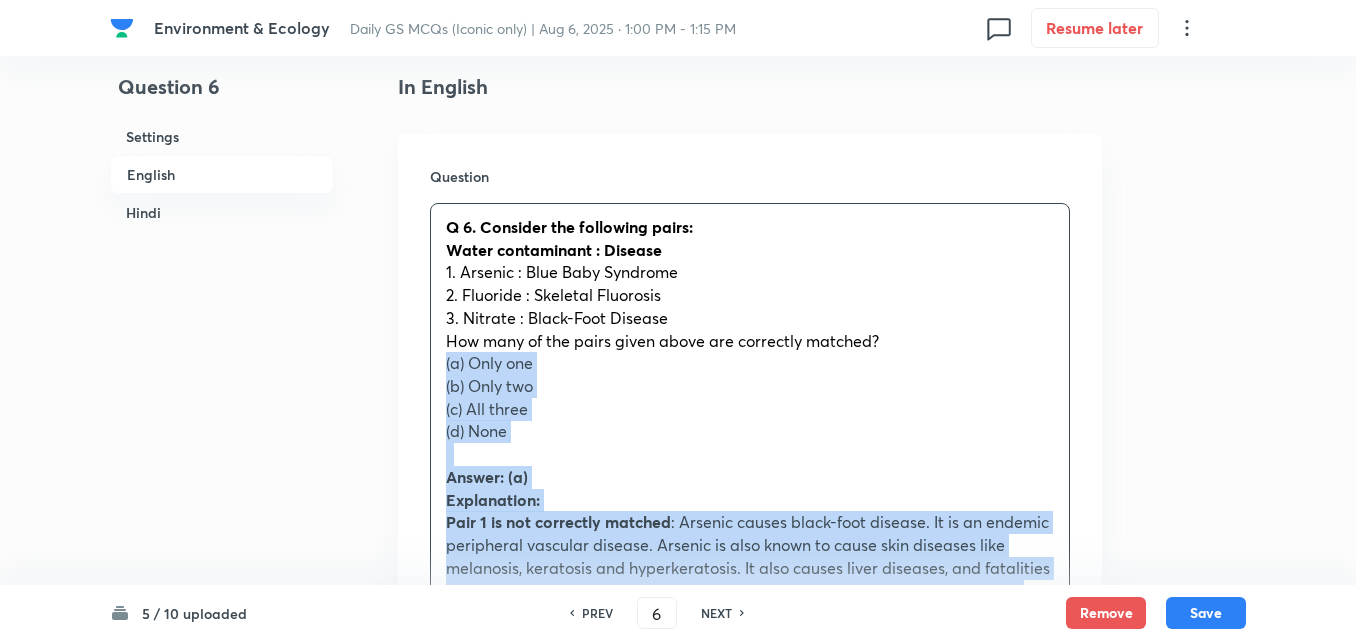 drag, startPoint x: 439, startPoint y: 371, endPoint x: 428, endPoint y: 371, distance: 11 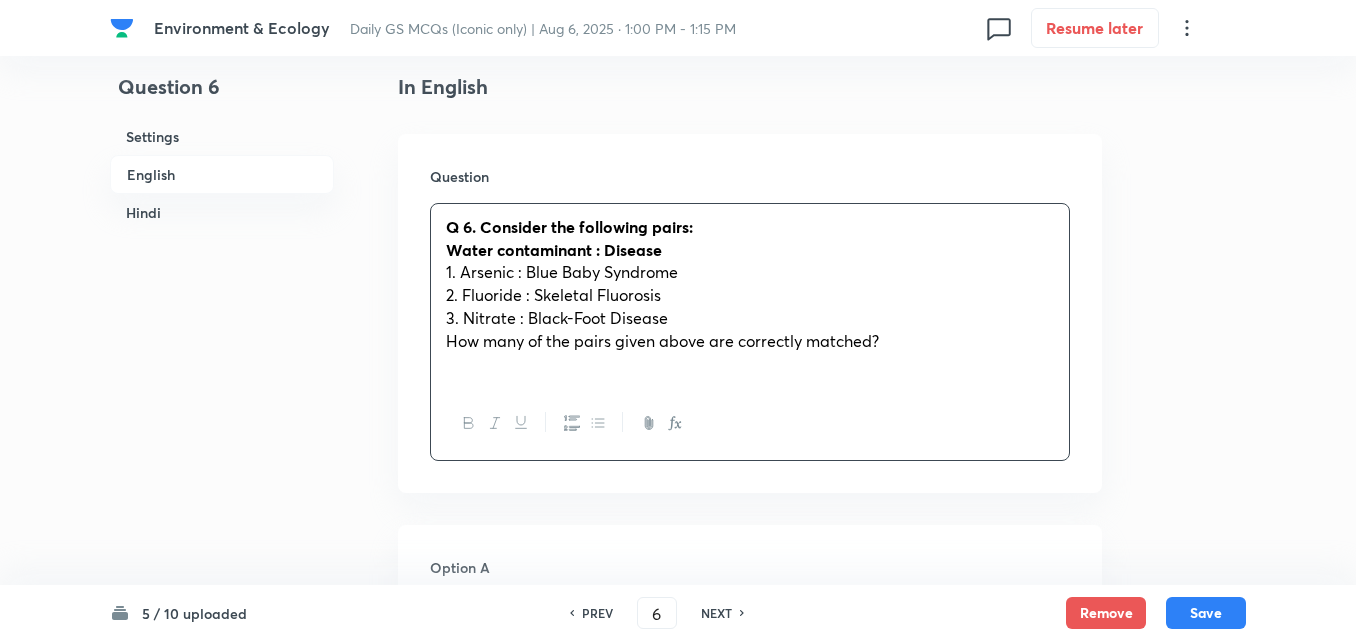 type 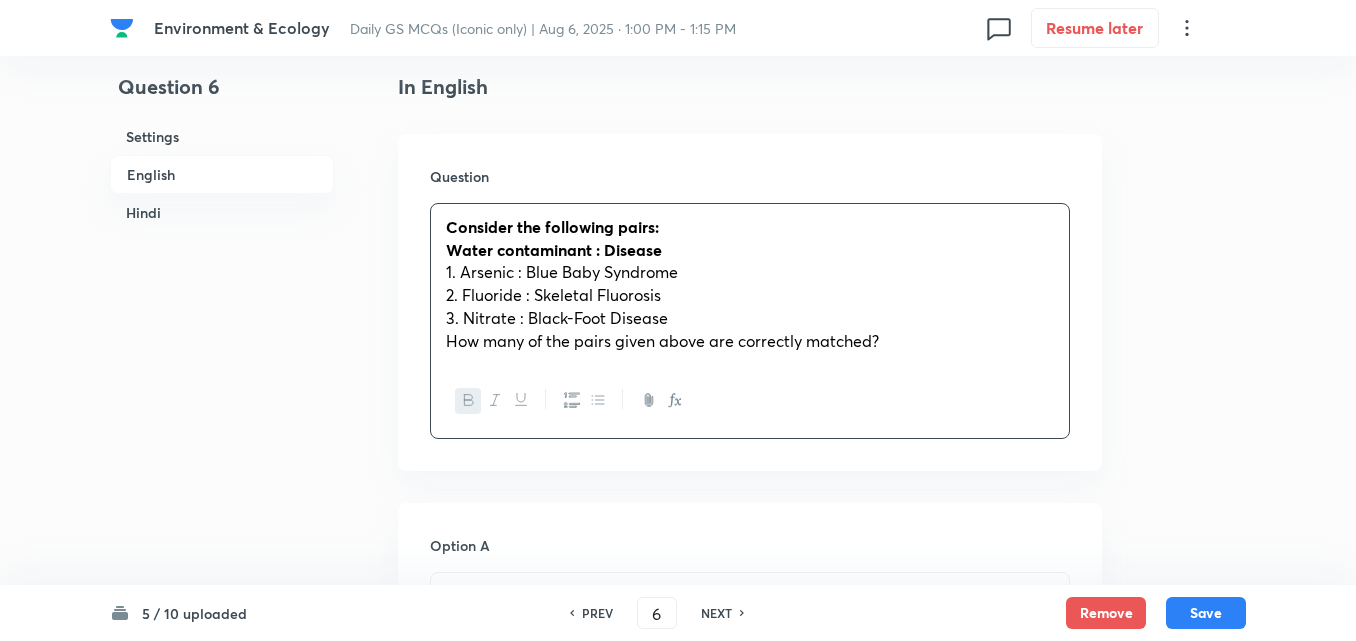 scroll, scrollTop: 842, scrollLeft: 0, axis: vertical 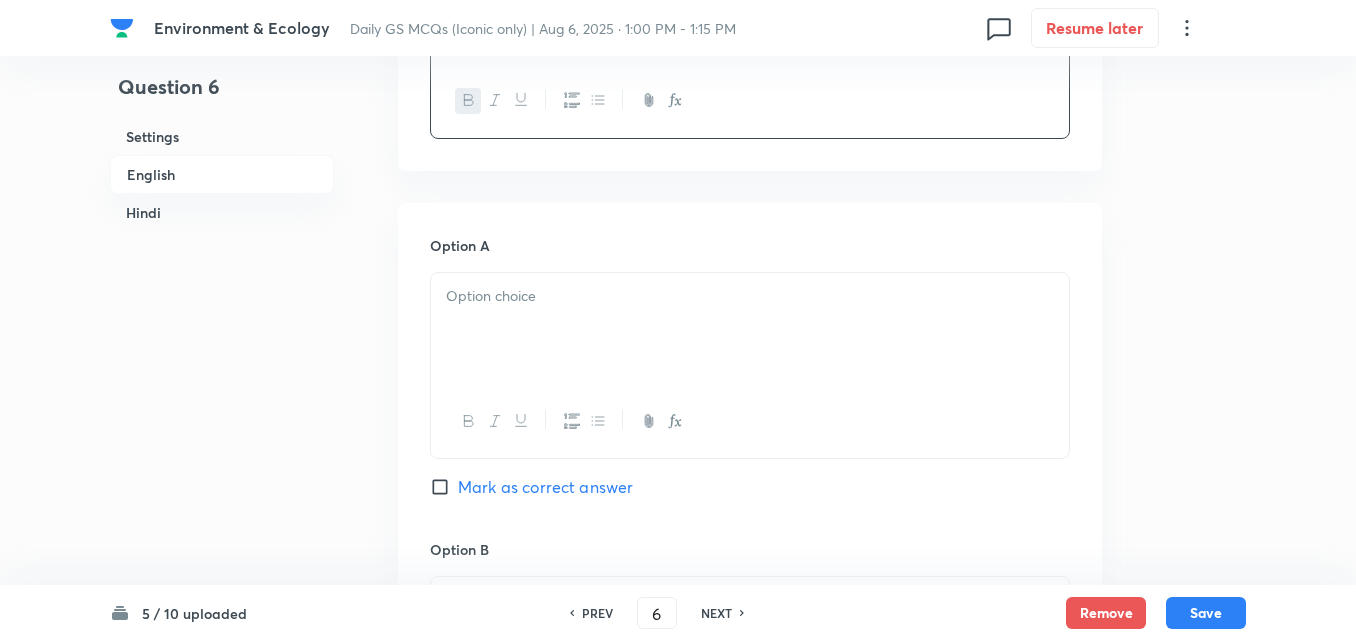 click at bounding box center (750, 329) 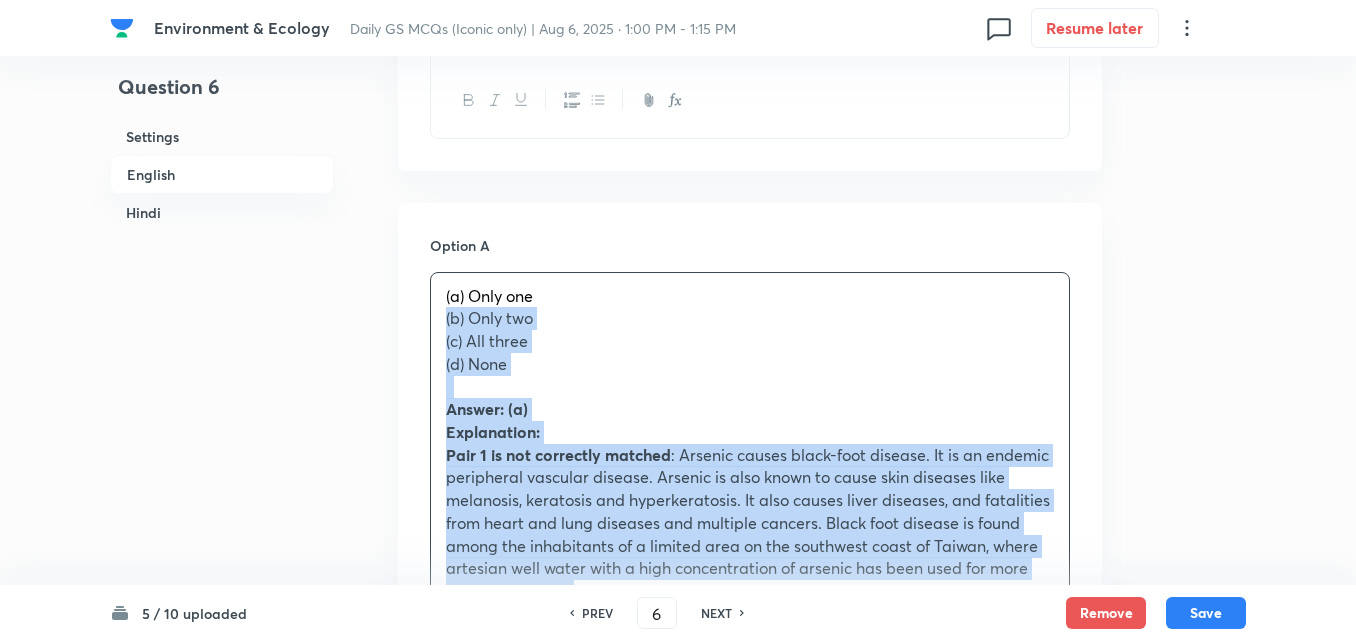 click on "Option A (a) Only one (b) Only two (c) All three (d) None   Answer: (a) Explanation: Pair 1 is not correctly matched : Arsenic causes black-foot disease. It is an endemic peripheral vascular disease. Arsenic is also known to cause skin diseases like melanosis, keratosis and hyperkeratosis. It also causes liver diseases, and fatalities from heart and lung diseases and multiple cancers. Black foot disease is found among the inhabitants of a limited area on the southwest coast of Taiwan, where artesian well water with a high concentration of arsenic has been used for more than eight years. Pair 2 is correctly matched : Fluoride causes skeletal fluorosis and also dental fluorosis. Skeletal fluorosis is a metabolic bone disease caused by the accumulation of fluoride and is generally associated with chronic exposure to fluoride- contaminated ground water, a phenomenon endemic to developing countries. Pair 3 is not correctly matched   जल प्रदूषक : रोग (a) केवल एक" at bounding box center (750, 1382) 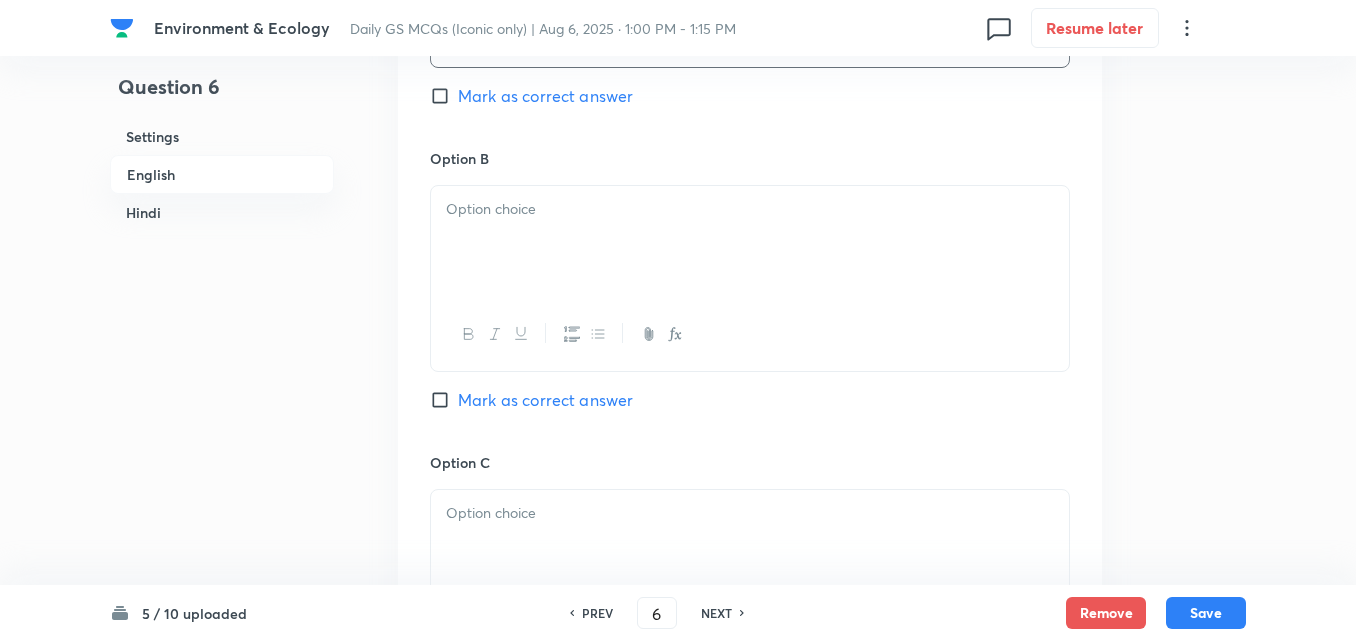 scroll, scrollTop: 1242, scrollLeft: 0, axis: vertical 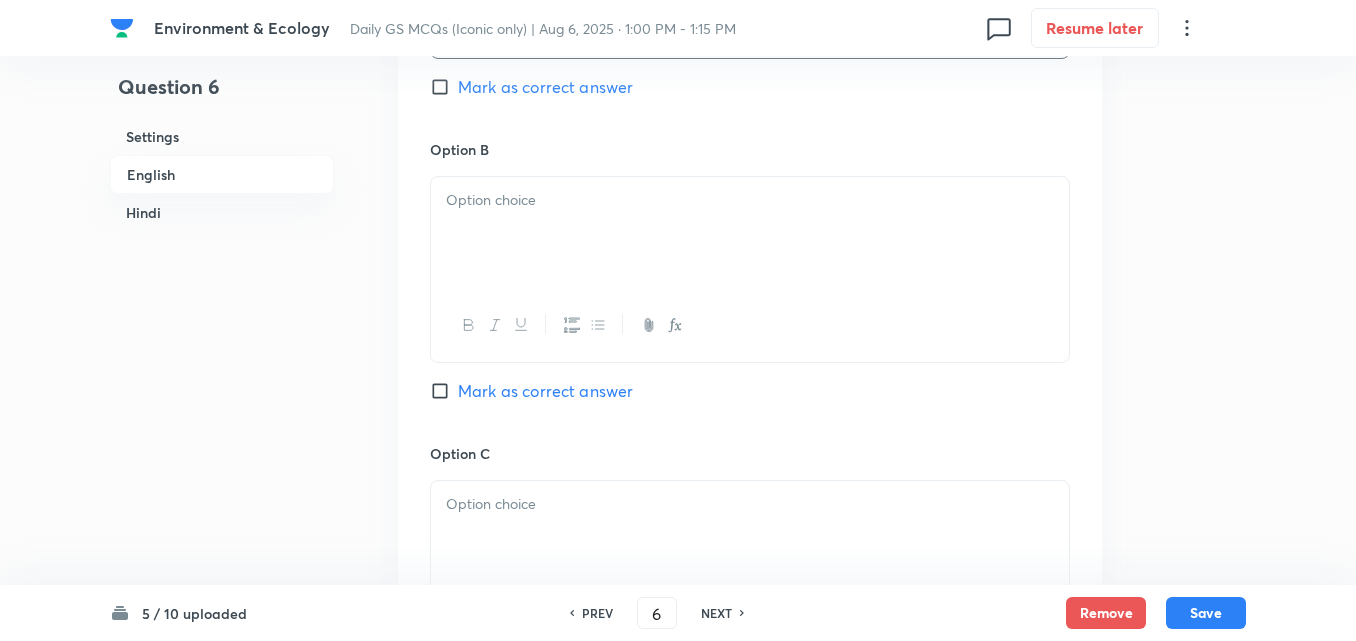 click at bounding box center [750, 233] 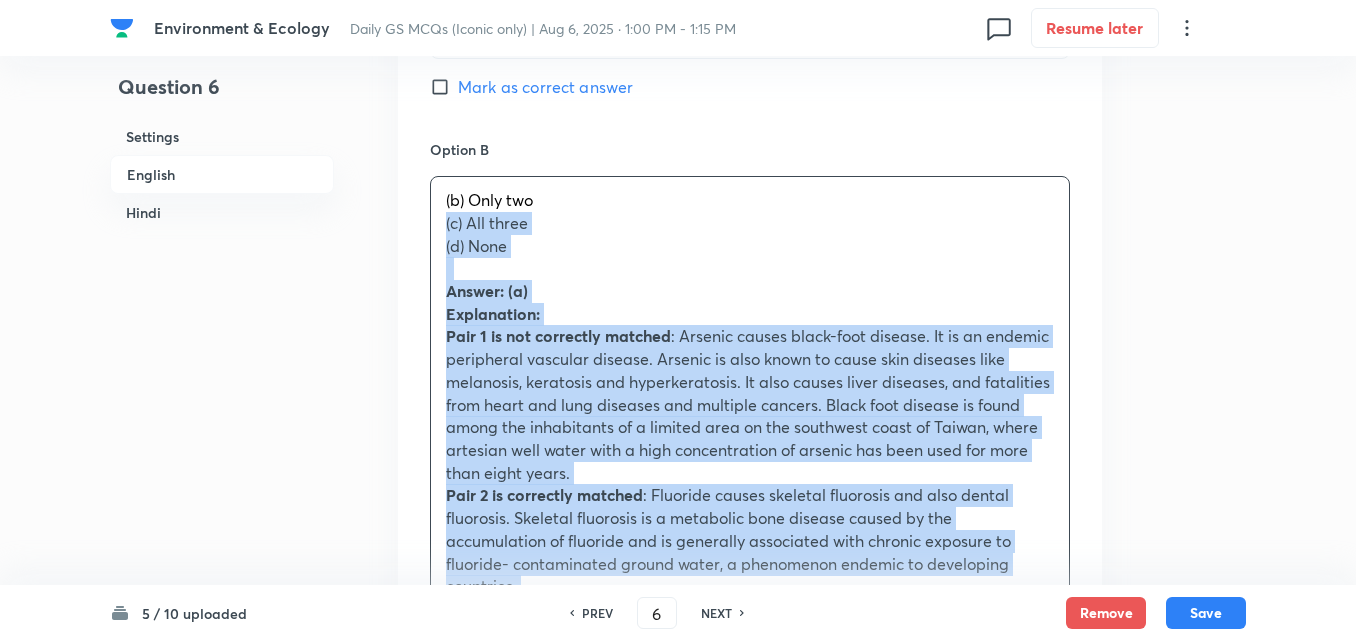 drag, startPoint x: 440, startPoint y: 227, endPoint x: 399, endPoint y: 235, distance: 41.773197 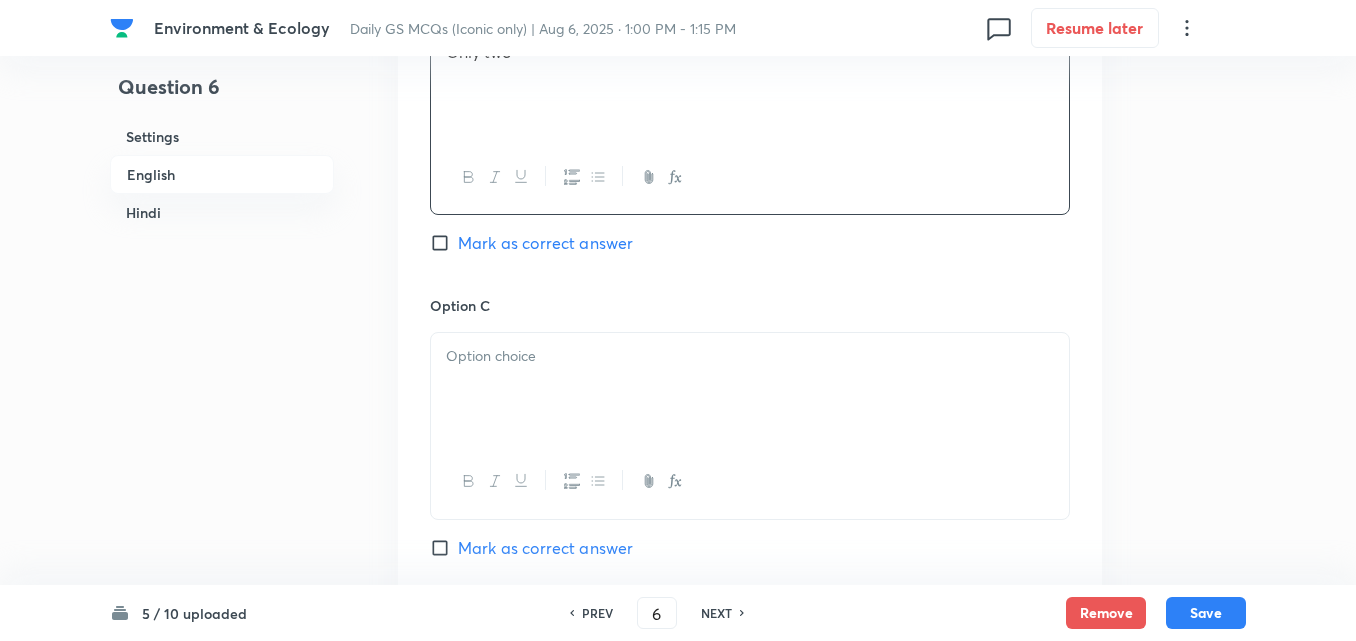 scroll, scrollTop: 1542, scrollLeft: 0, axis: vertical 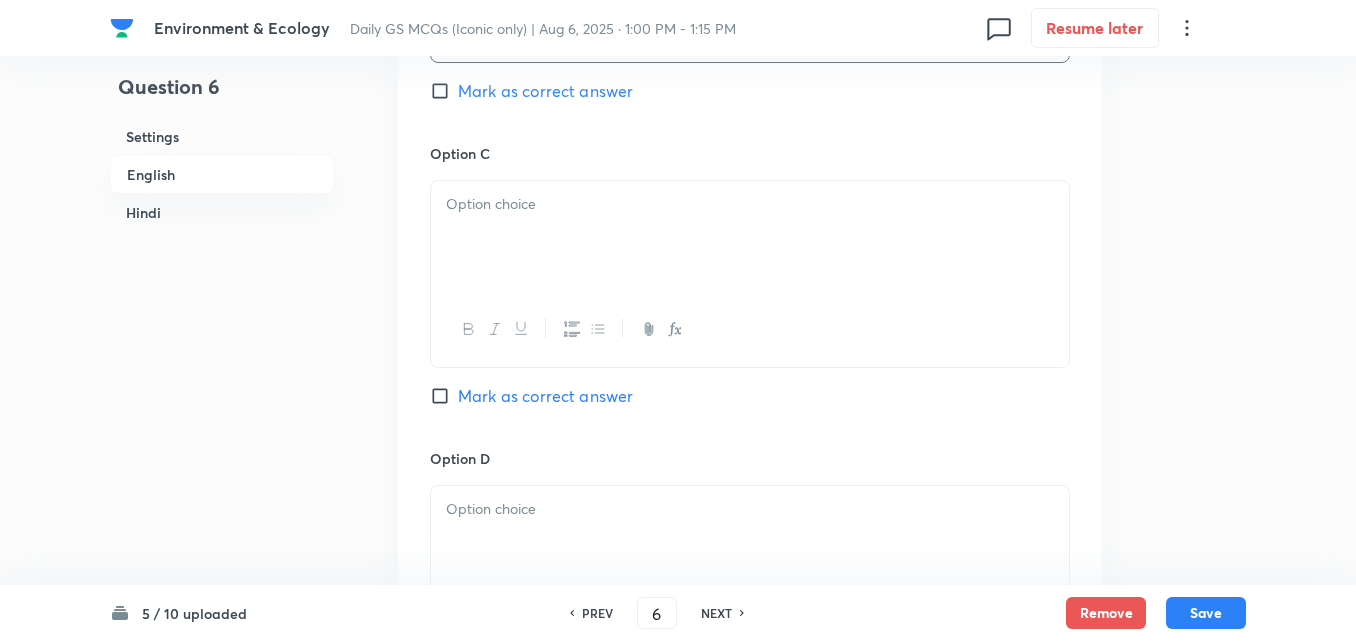 click at bounding box center (750, 237) 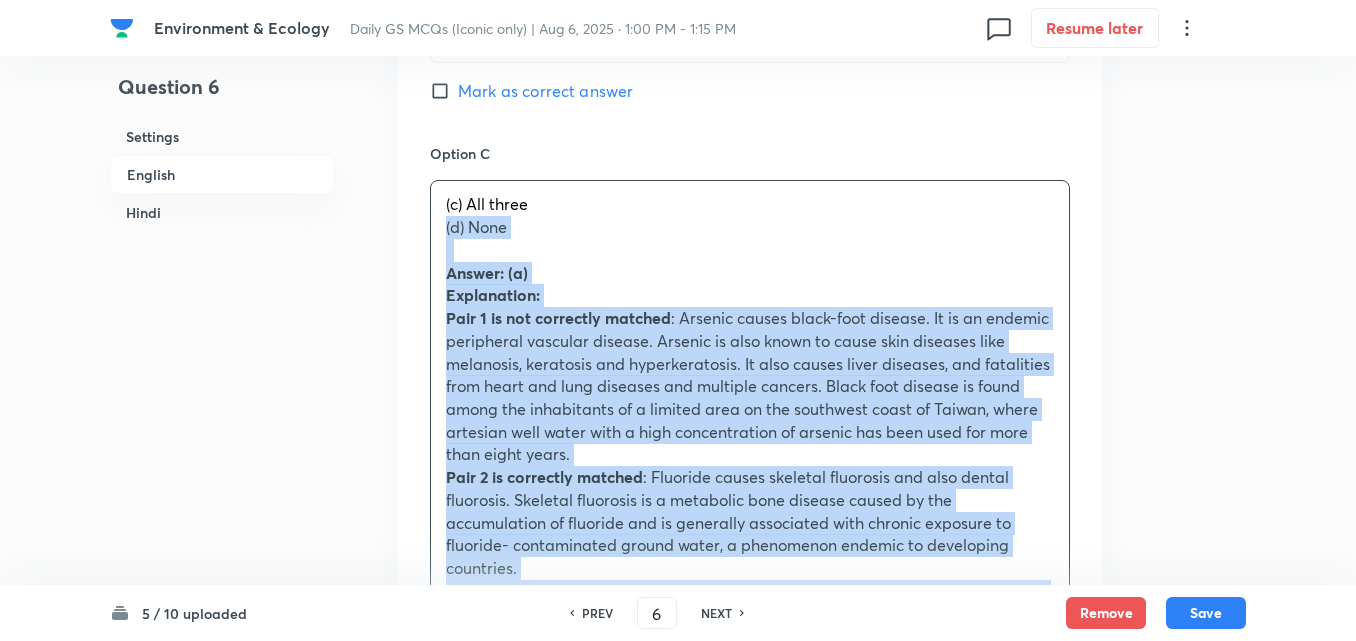 click on "Option A Only one Mark as correct answer Option B Only two Mark as correct answer Option C (c) All three (d) None   Answer: (a) Explanation: Pair 1 is not correctly matched : Arsenic causes black-foot disease. It is an endemic peripheral vascular disease. Arsenic is also known to cause skin diseases like melanosis, keratosis and hyperkeratosis. It also causes liver diseases, and fatalities from heart and lung diseases and multiple cancers. Black foot disease is found among the inhabitants of a limited area on the southwest coast of Taiwan, where artesian well water with a high concentration of arsenic has been used for more than eight years. Pair 2 is correctly matched : Fluoride causes skeletal fluorosis and also dental fluorosis. Skeletal fluorosis is a metabolic bone disease caused by the accumulation of fluoride and is generally associated with chronic exposure to fluoride- contaminated ground water, a phenomenon endemic to developing countries. Pair 3 is not correctly matched   (a) केवल एक" at bounding box center (750, 659) 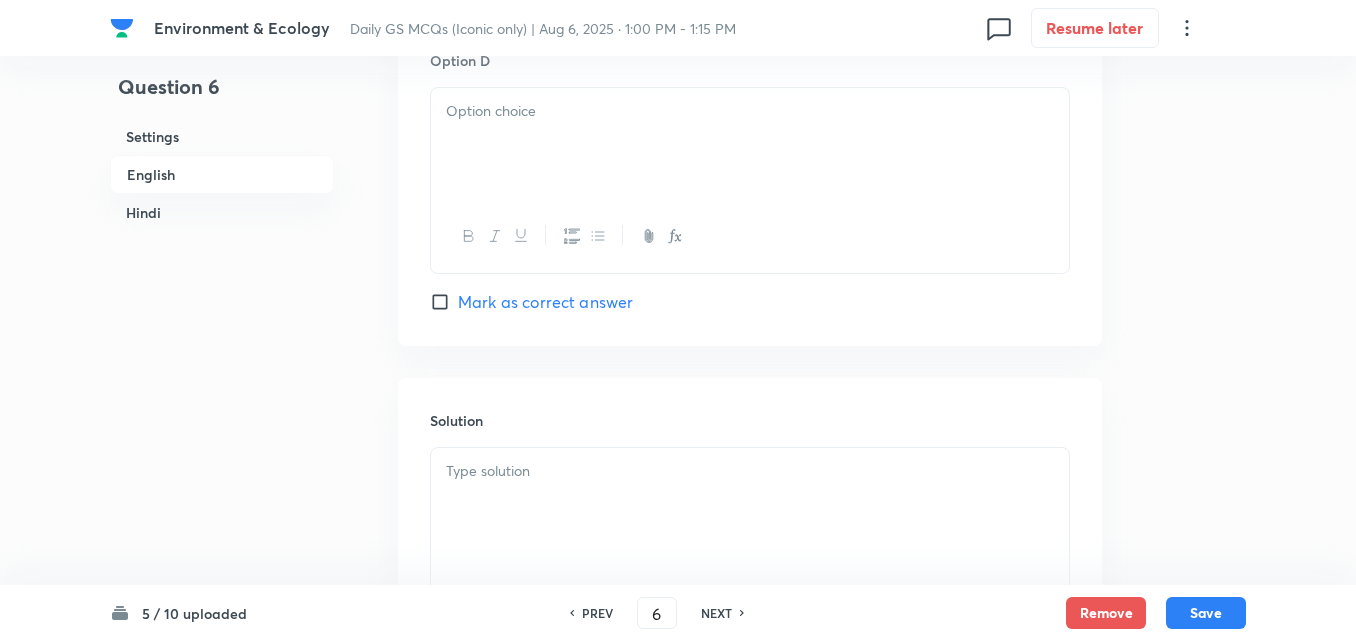 scroll, scrollTop: 1942, scrollLeft: 0, axis: vertical 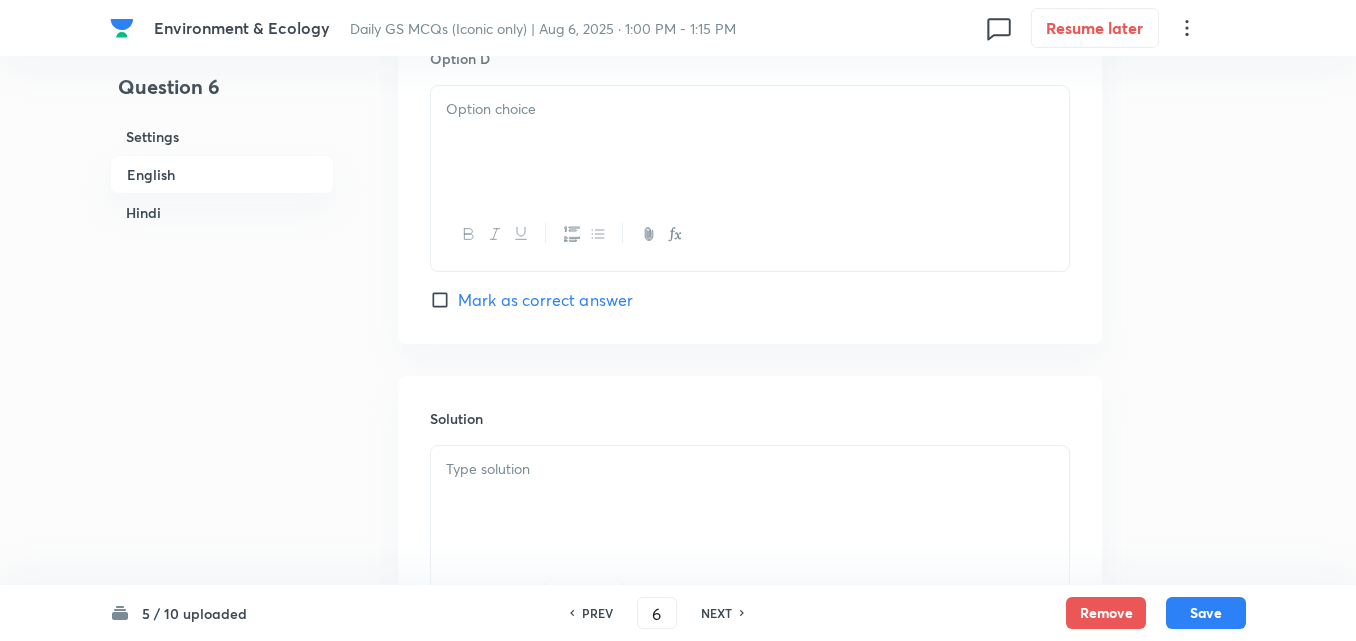 click at bounding box center (750, 142) 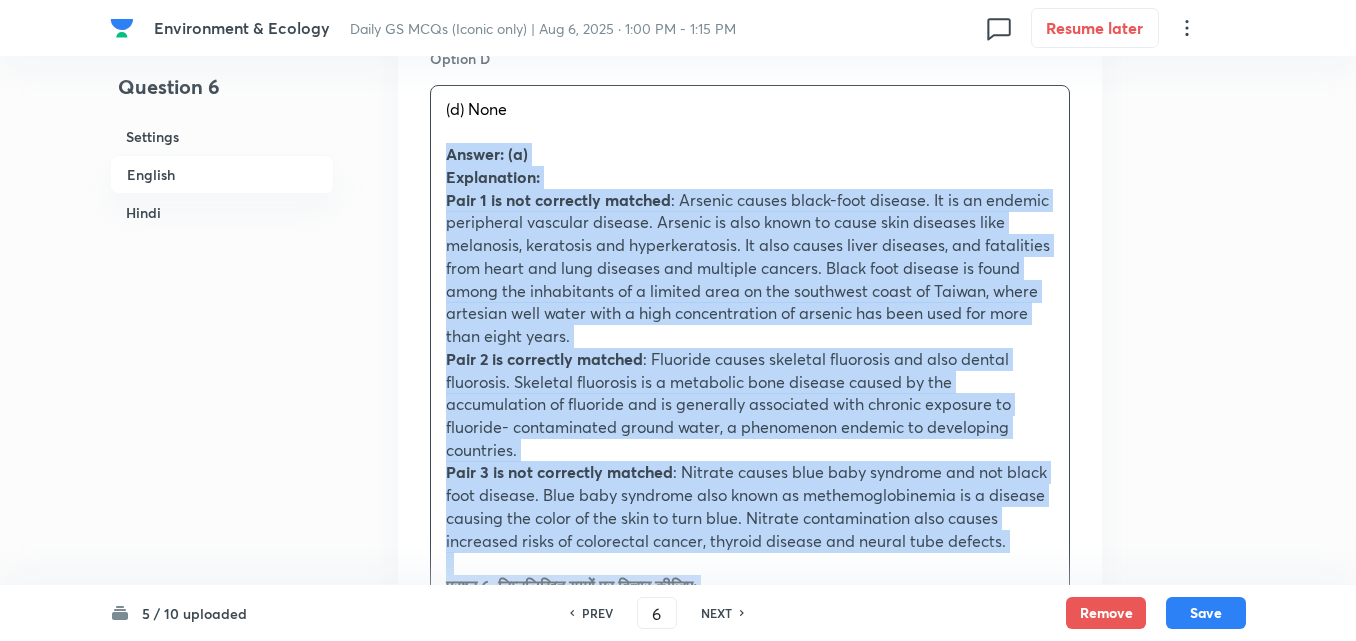 drag, startPoint x: 444, startPoint y: 158, endPoint x: 430, endPoint y: 162, distance: 14.56022 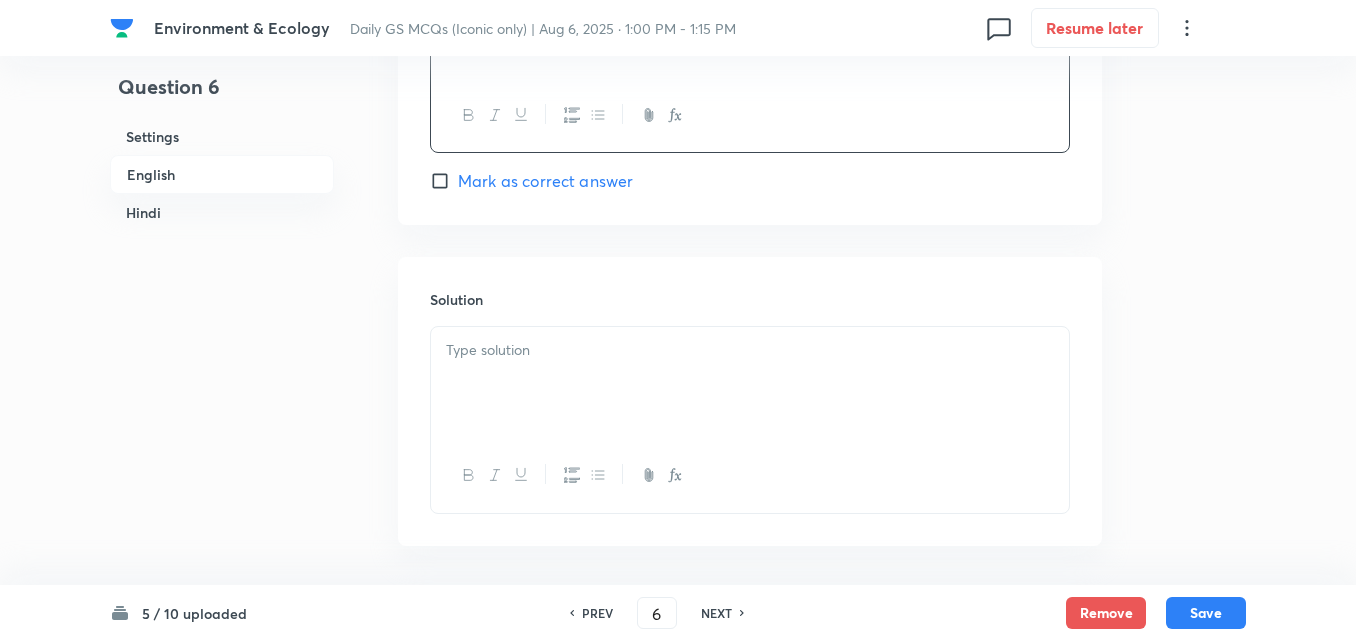scroll, scrollTop: 2242, scrollLeft: 0, axis: vertical 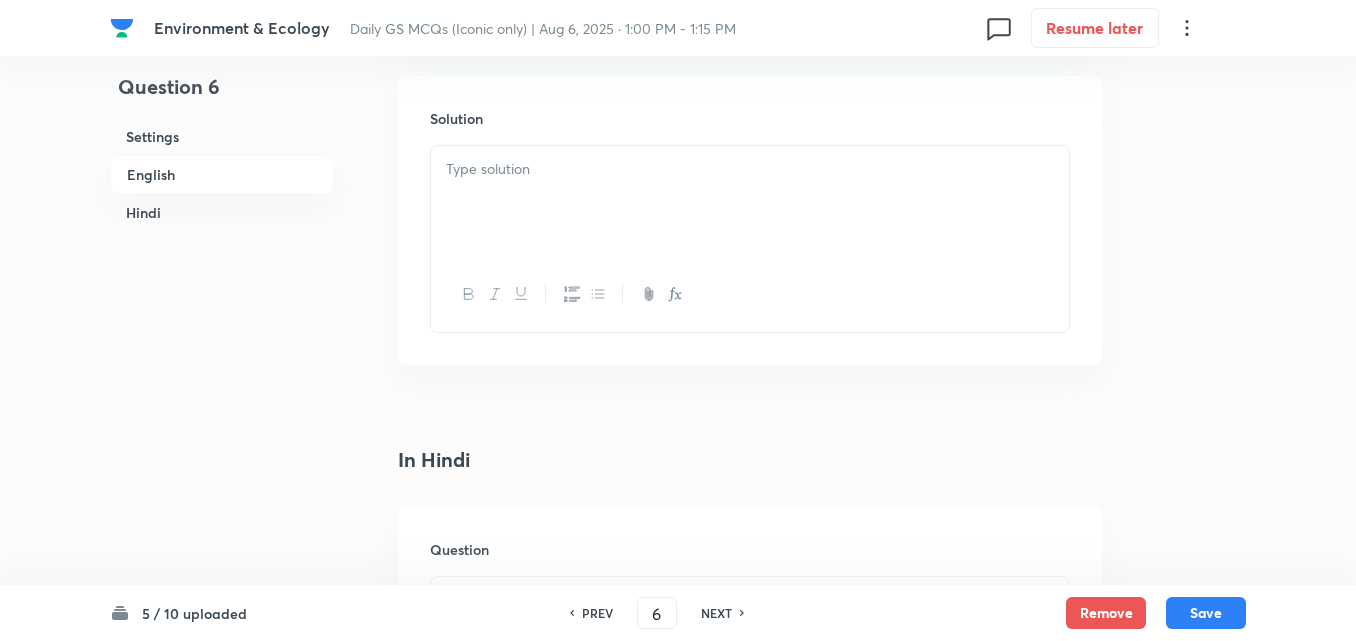 click at bounding box center (750, 202) 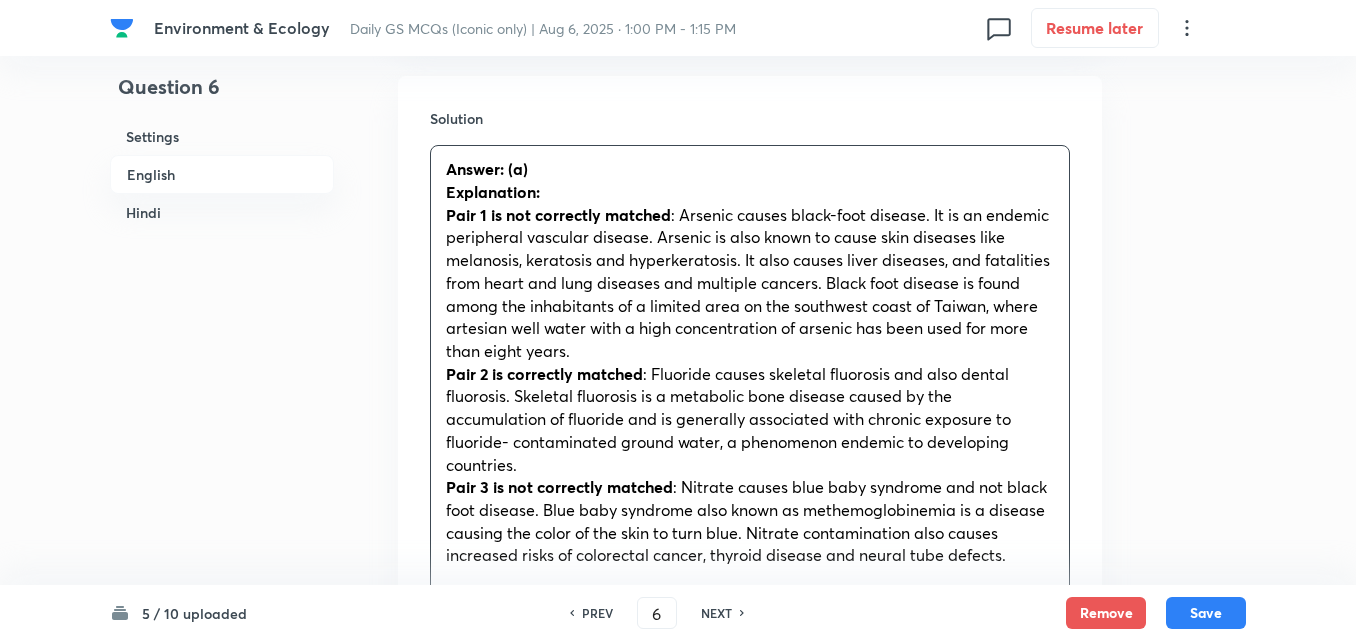 scroll, scrollTop: 2642, scrollLeft: 0, axis: vertical 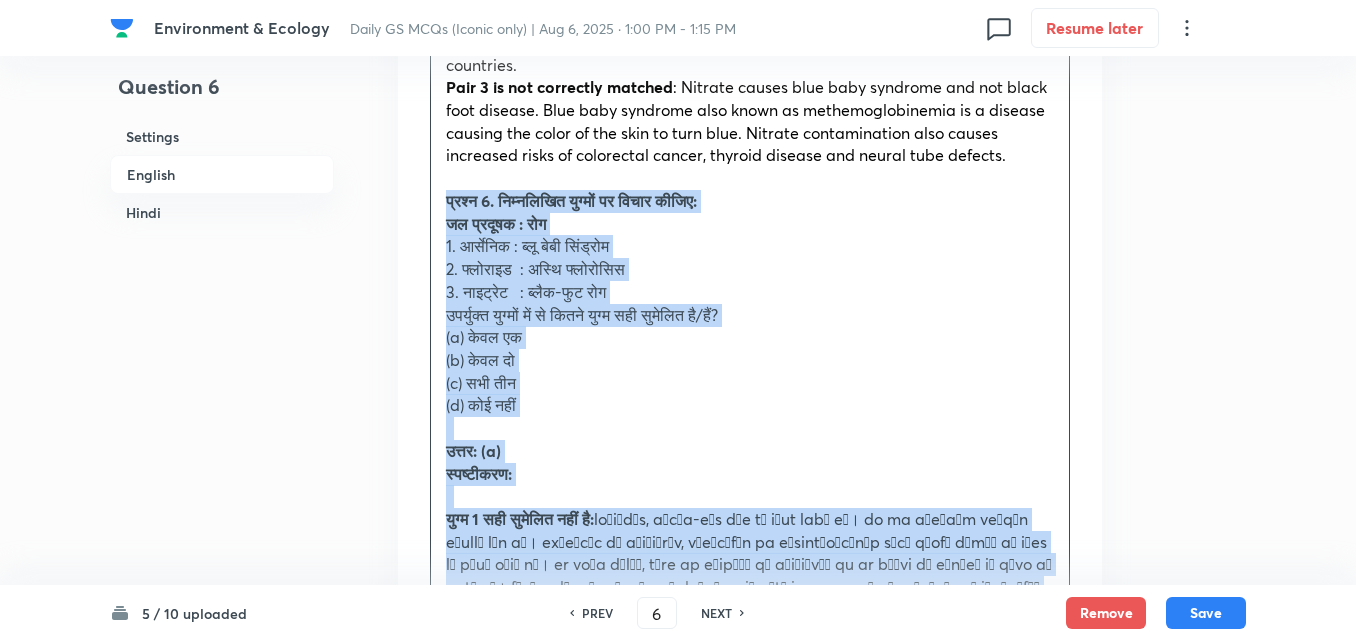 drag, startPoint x: 454, startPoint y: 244, endPoint x: 408, endPoint y: 203, distance: 61.6198 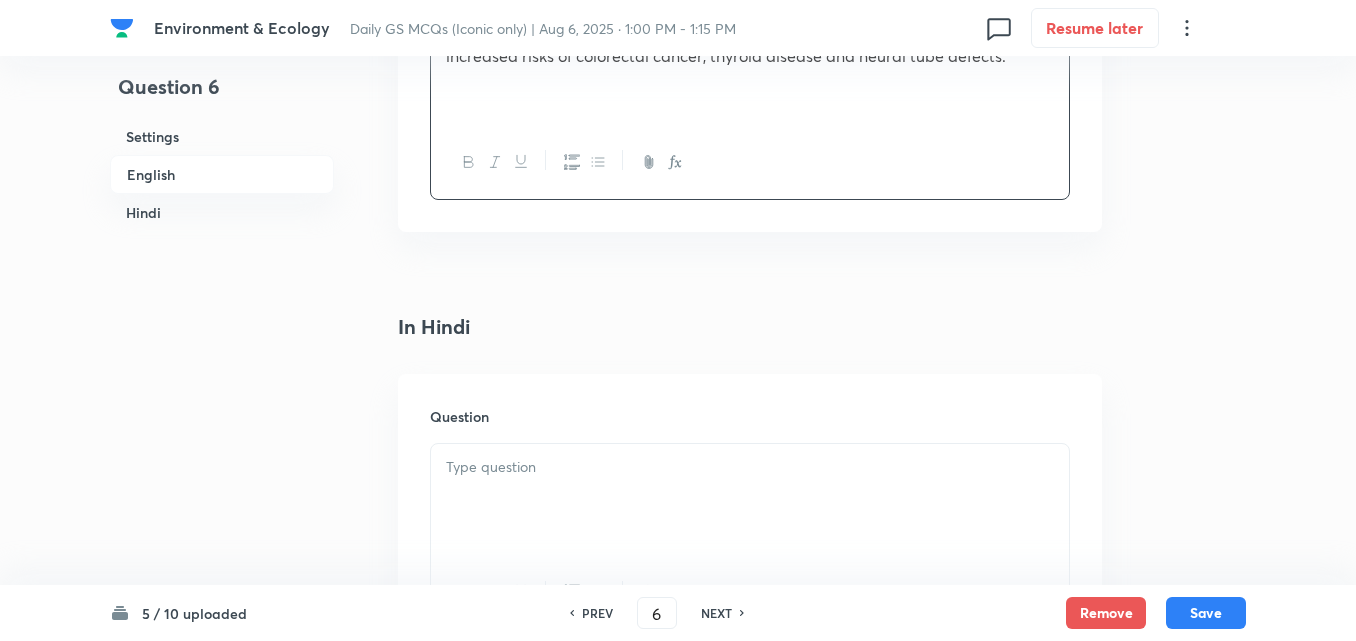 scroll, scrollTop: 2942, scrollLeft: 0, axis: vertical 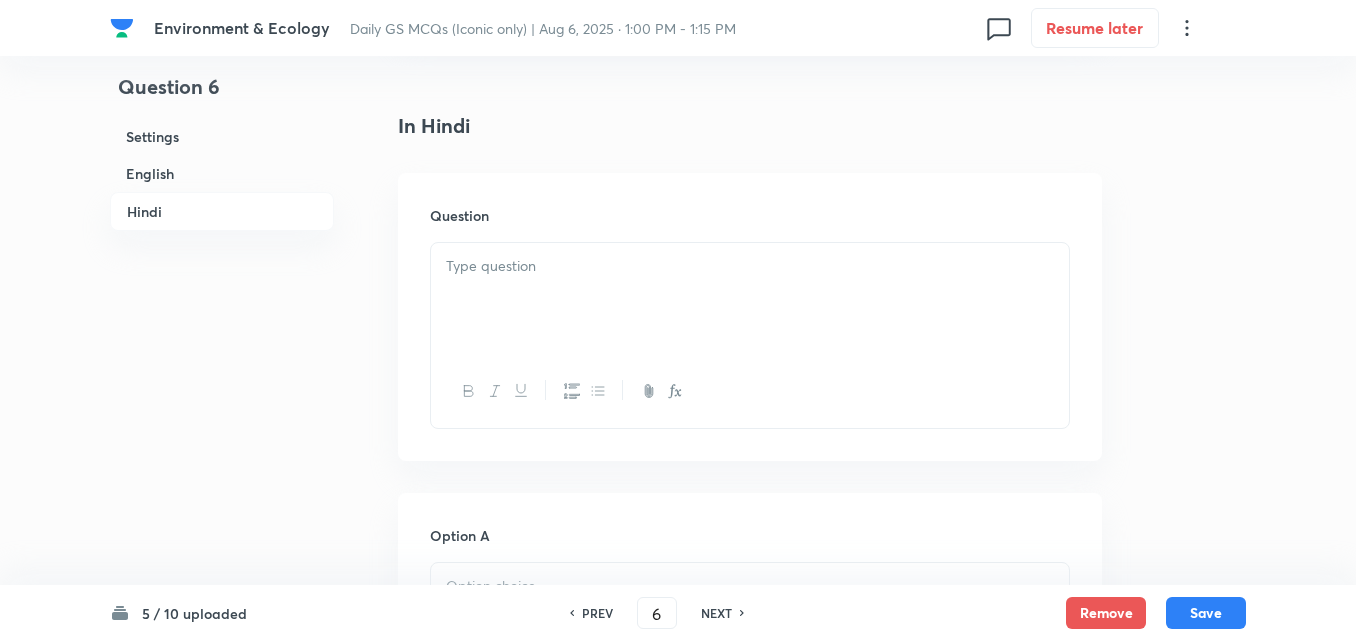 click at bounding box center [750, 299] 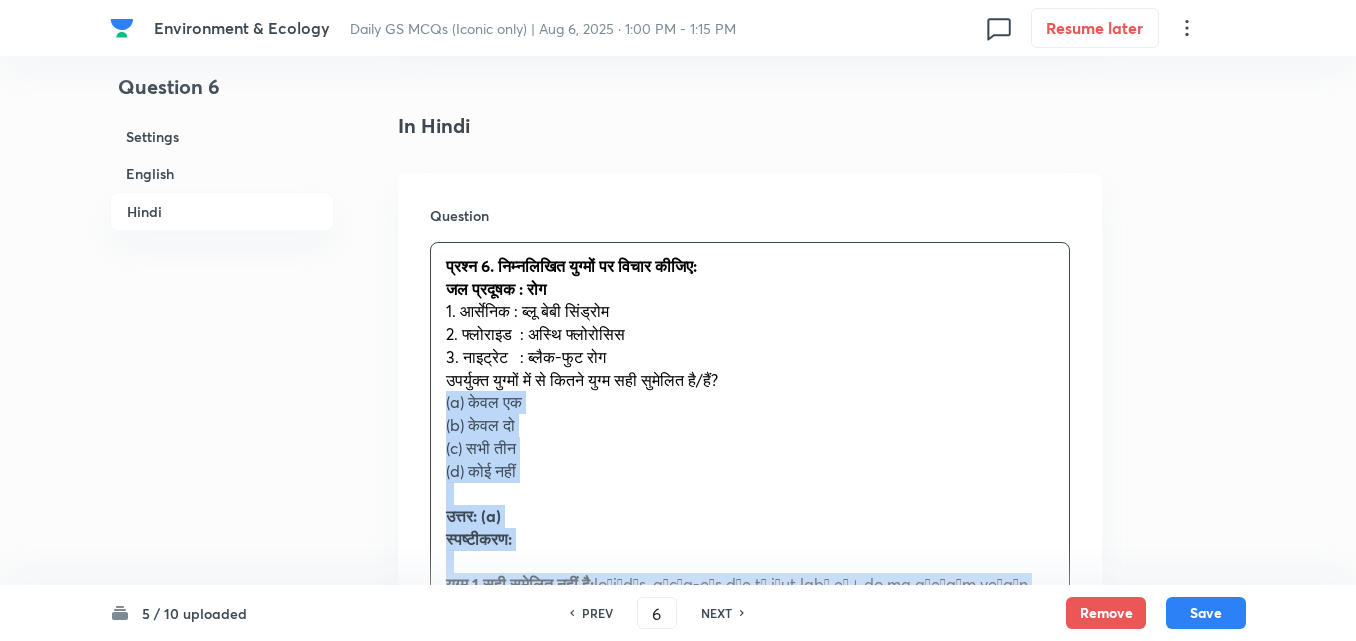 click on "Question प्रश्न 6. निम्नलिखित युग्मों पर विचार कीजिए: जल प्रदूषक : रोग 1. आर्सेनिक : ब्लू बेबी सिंड्रोम 2. फ्लोराइड  : अस्थि फ्लोरोसिस 3. नाइट्रेट   : ब्लैक-फुट रोग उपर्युक्त युग्मों में से कितने युग्म सही सुमेलित है/हैं? (a) केवल एक (b) केवल दो (c) सभी तीन (d) कोई नहीं   उत्तर: (a) स्पष्टीकरण:   युग्म 1 सही सुमेलित नहीं है:   युग्म 2 सही सुमेलित है:   युग्म 3 सही सुमेलित नहीं है:" at bounding box center [750, 602] 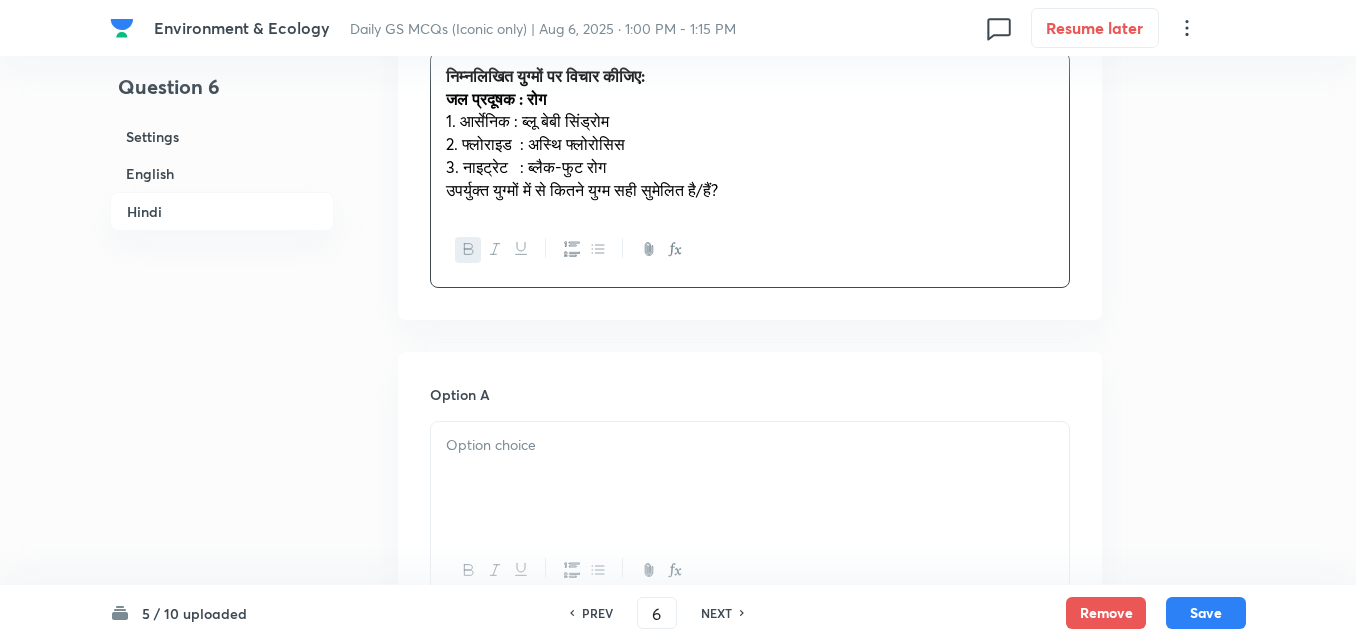 scroll, scrollTop: 3342, scrollLeft: 0, axis: vertical 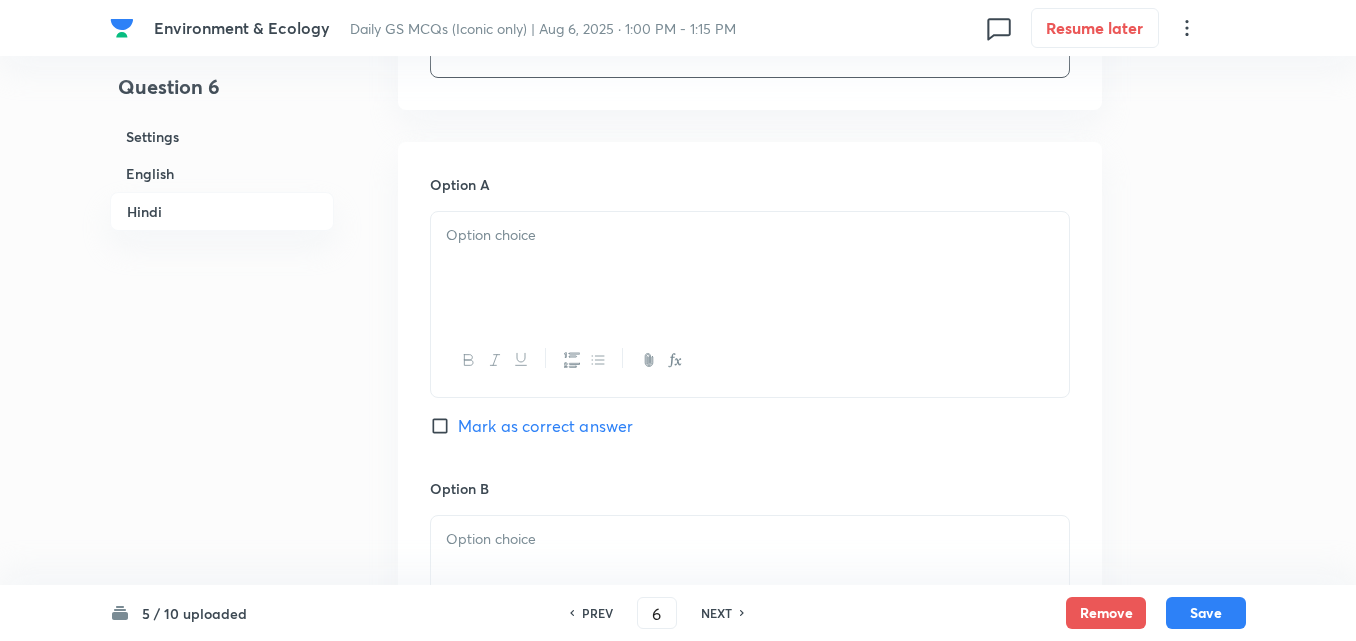 click at bounding box center (750, 268) 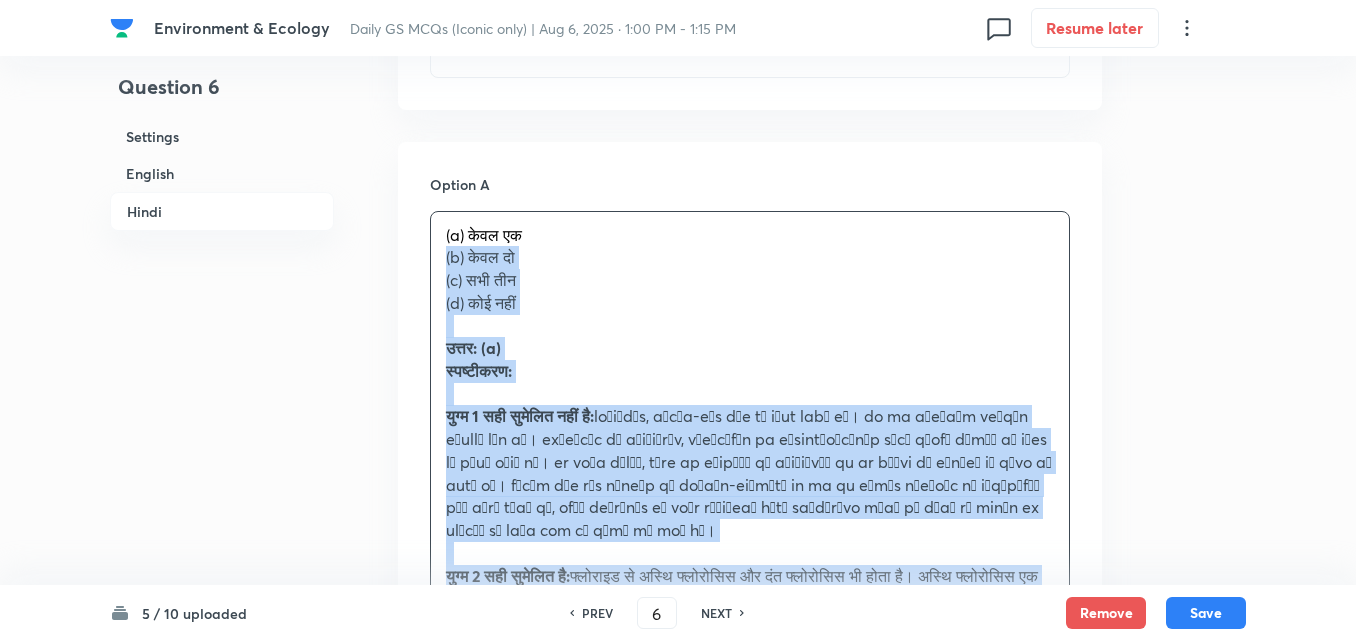 click on "Option A (a) केवल एक (b) केवल दो (c) सभी तीन (d) कोई नहीं   उत्तर: (a) स्पष्टीकरण:   युग्म 1 सही सुमेलित नहीं है:   युग्म 2 सही सुमेलित है:  फ्लोराइड से अस्थि फ्लोरोसिस और दंत फ्लोरोसिस भी होता है। अस्थि फ्लोरोसिस एक चयापचय हड्डी रोग है जो फ्लोराइड के संचय के कारण होता है और आमतौर पर फ्लोराइड-दूषित भूजल के दीर्घकालिक संपर्क से जुड़ा होता है, जो विकासशील देशों के लिए एक स्थानिक घटना है।    युग्म 3 सही सुमेलित नहीं है:" at bounding box center [750, 980] 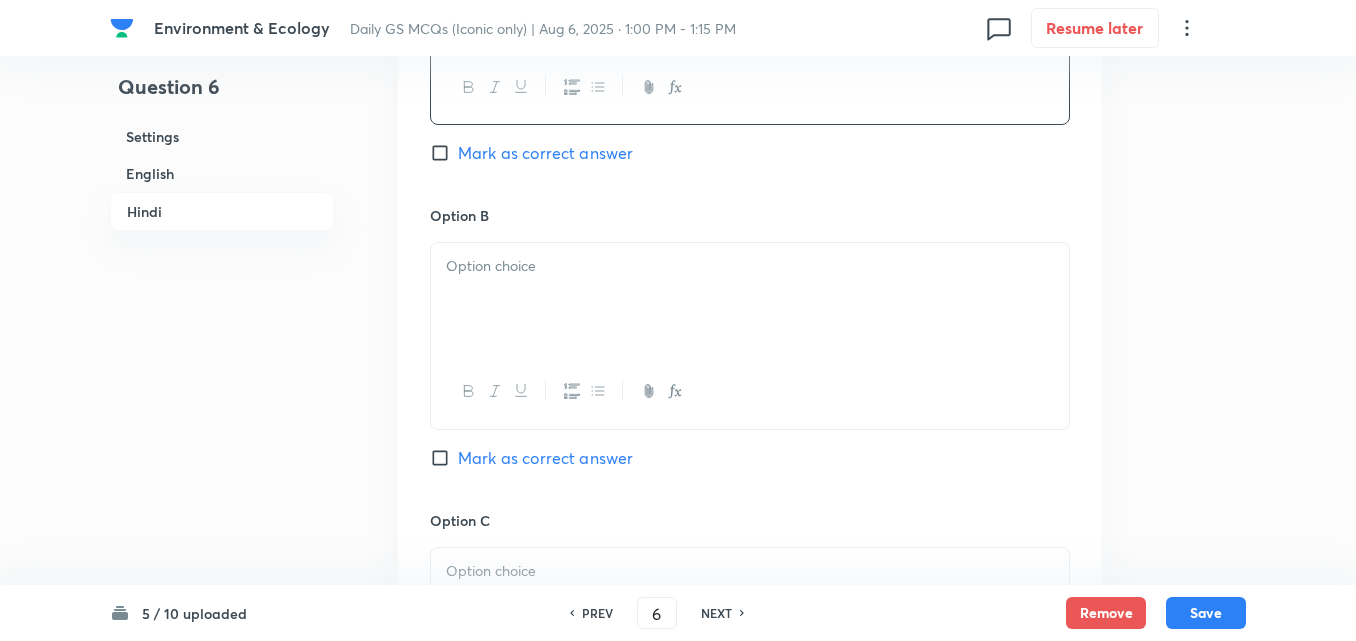 scroll, scrollTop: 3642, scrollLeft: 0, axis: vertical 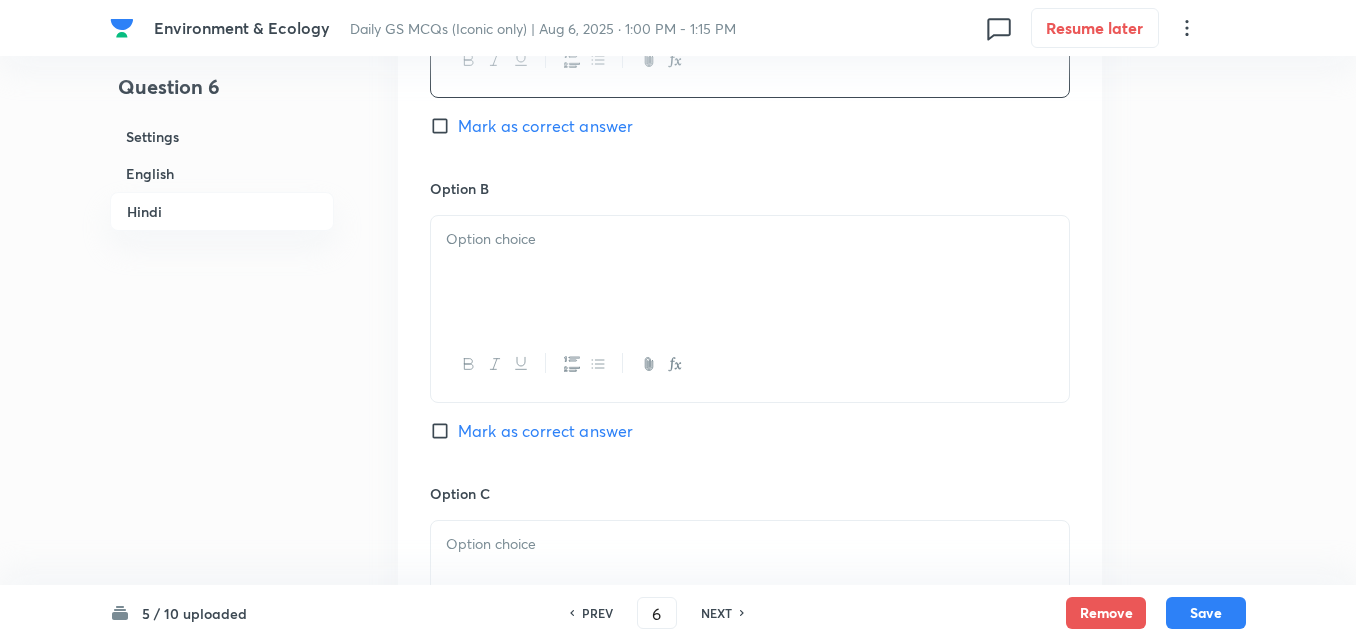 click at bounding box center [750, 272] 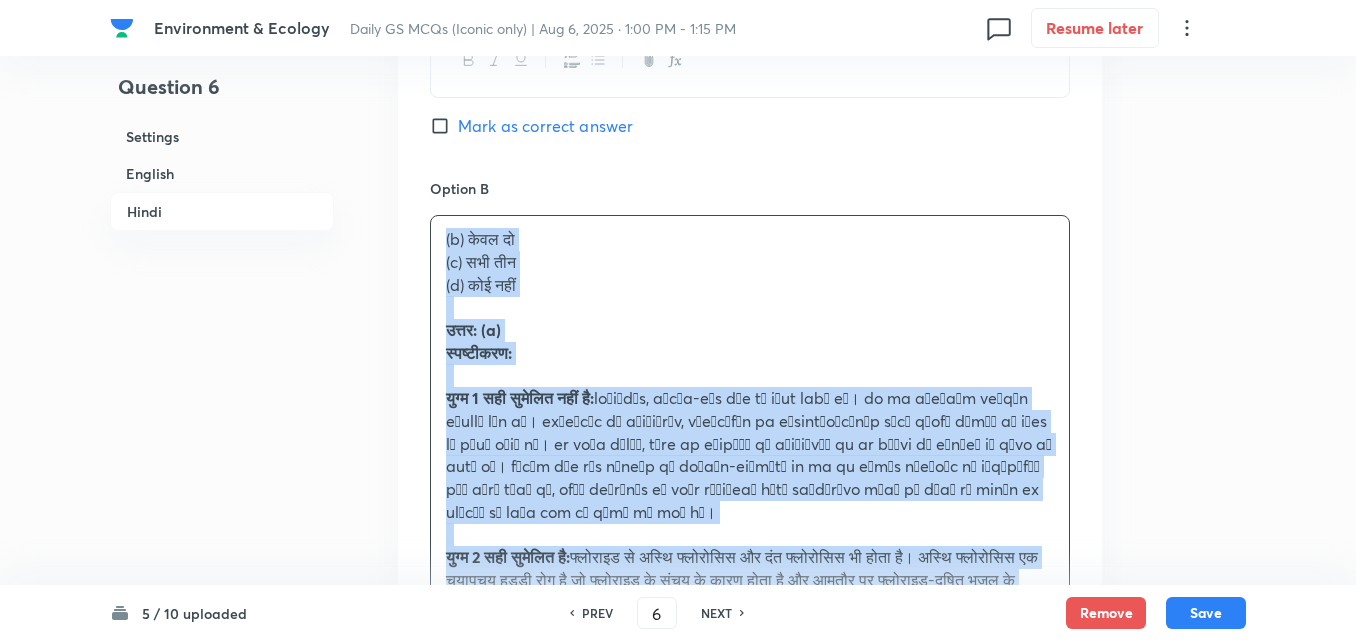 drag, startPoint x: 415, startPoint y: 255, endPoint x: 396, endPoint y: 247, distance: 20.615528 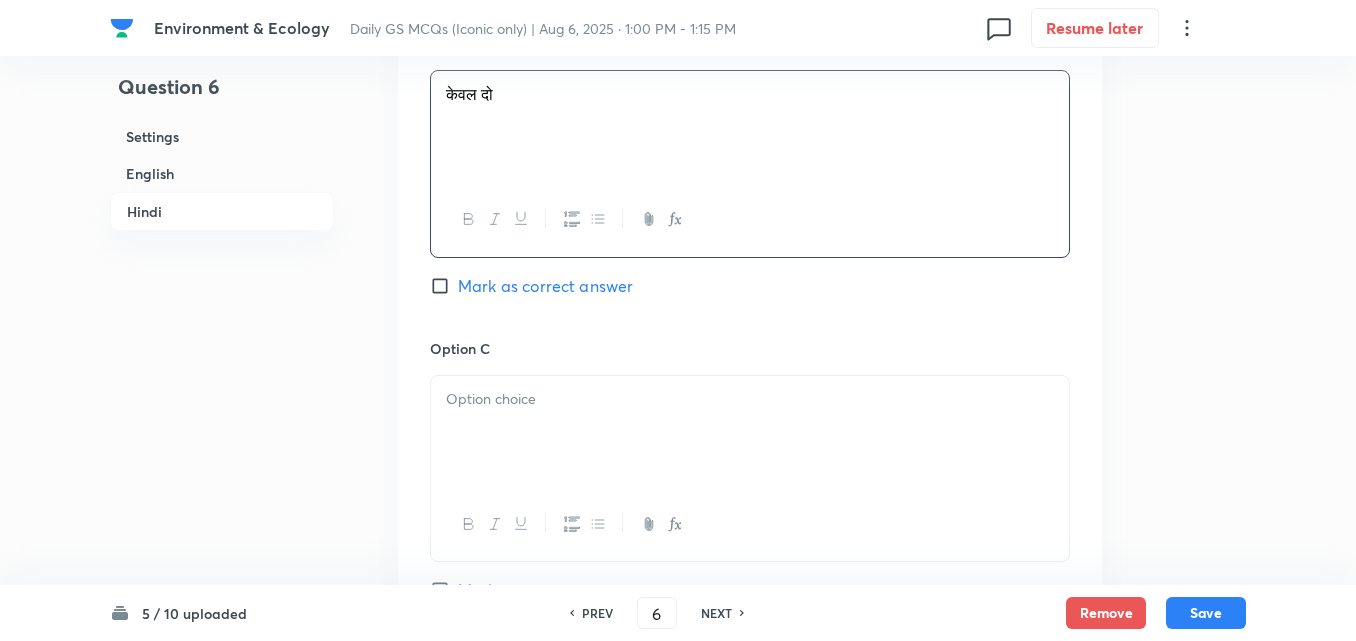 scroll, scrollTop: 3942, scrollLeft: 0, axis: vertical 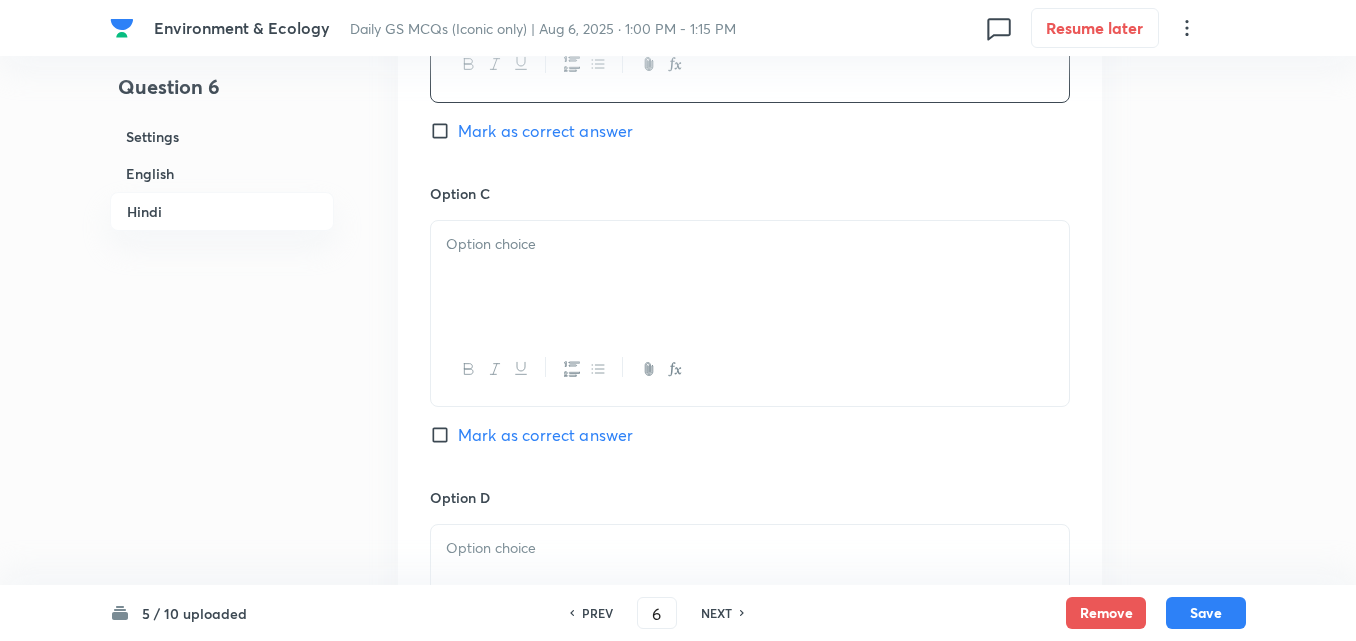 click at bounding box center (750, 277) 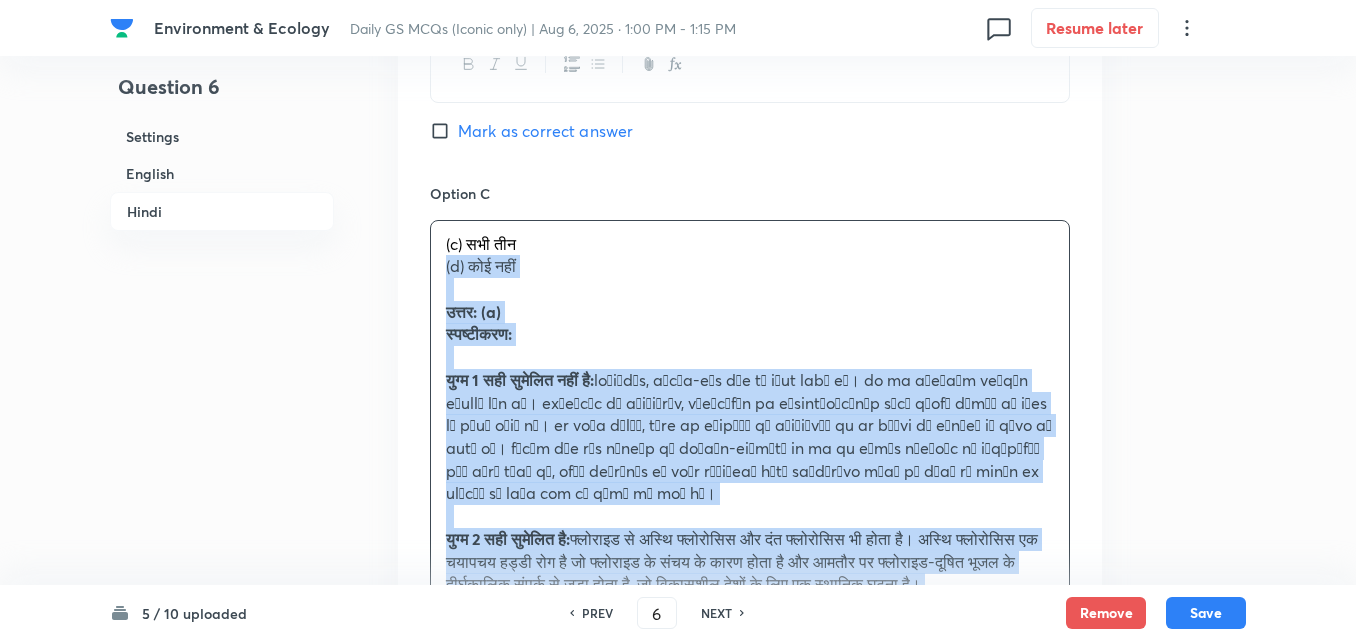 drag, startPoint x: 443, startPoint y: 280, endPoint x: 423, endPoint y: 275, distance: 20.615528 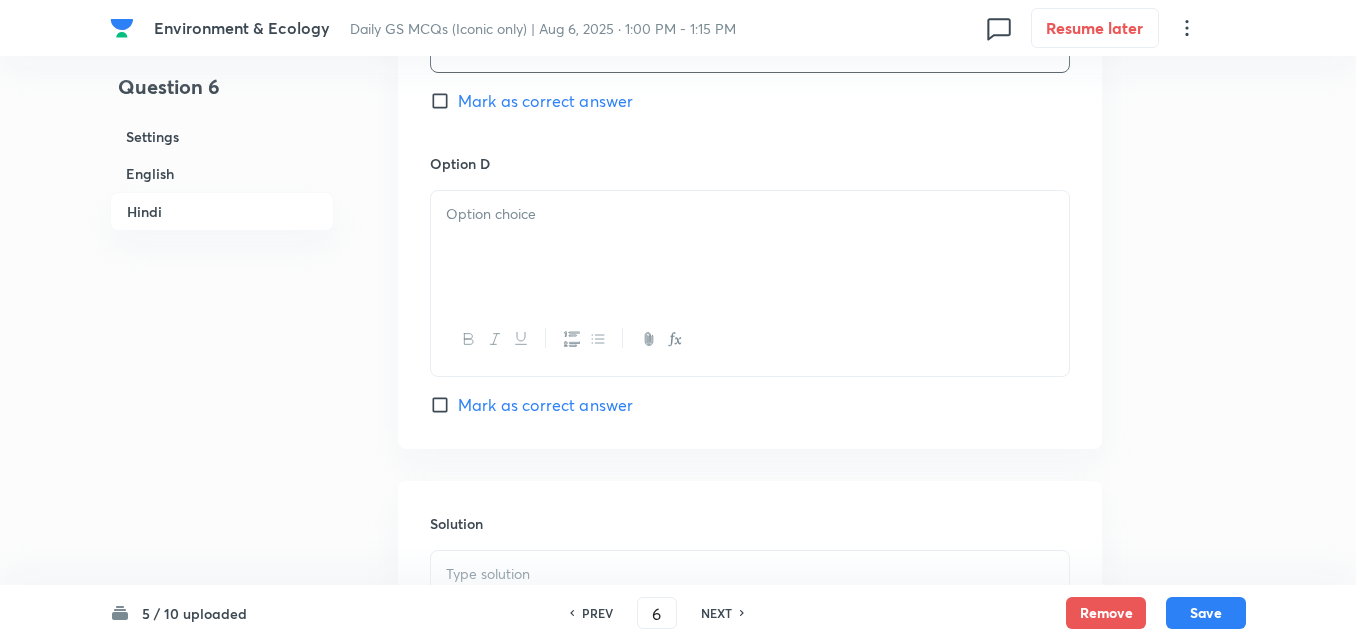 scroll, scrollTop: 4342, scrollLeft: 0, axis: vertical 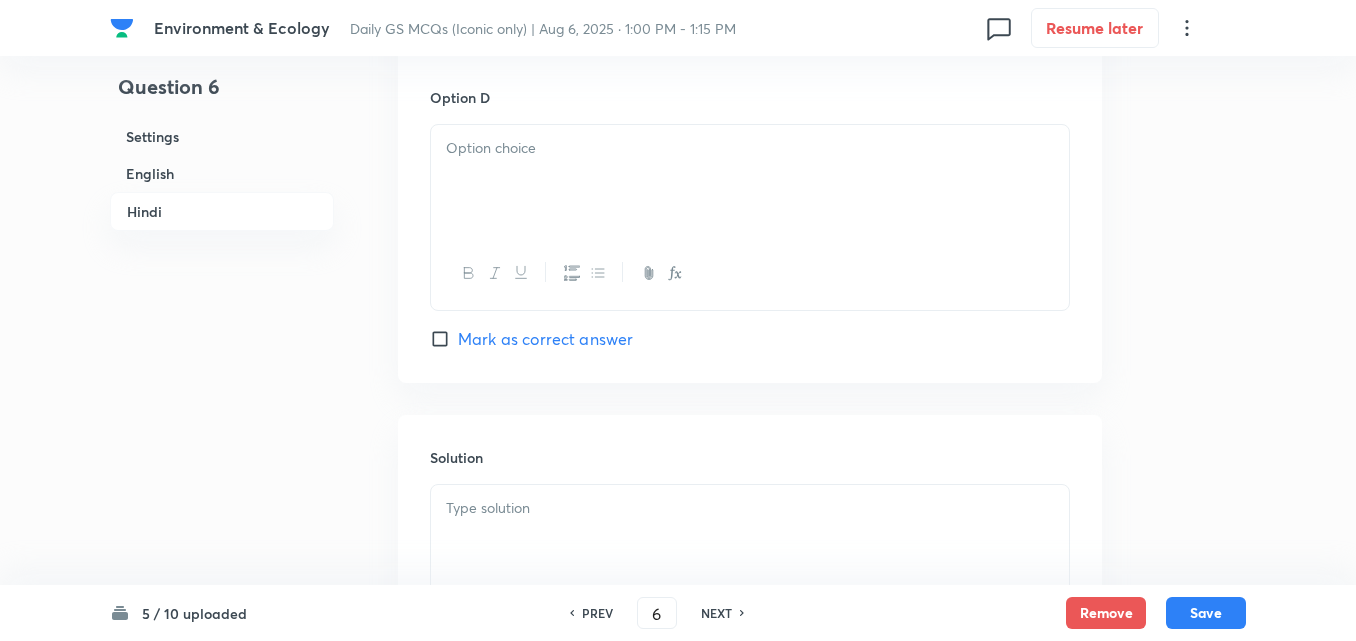 click at bounding box center [750, 181] 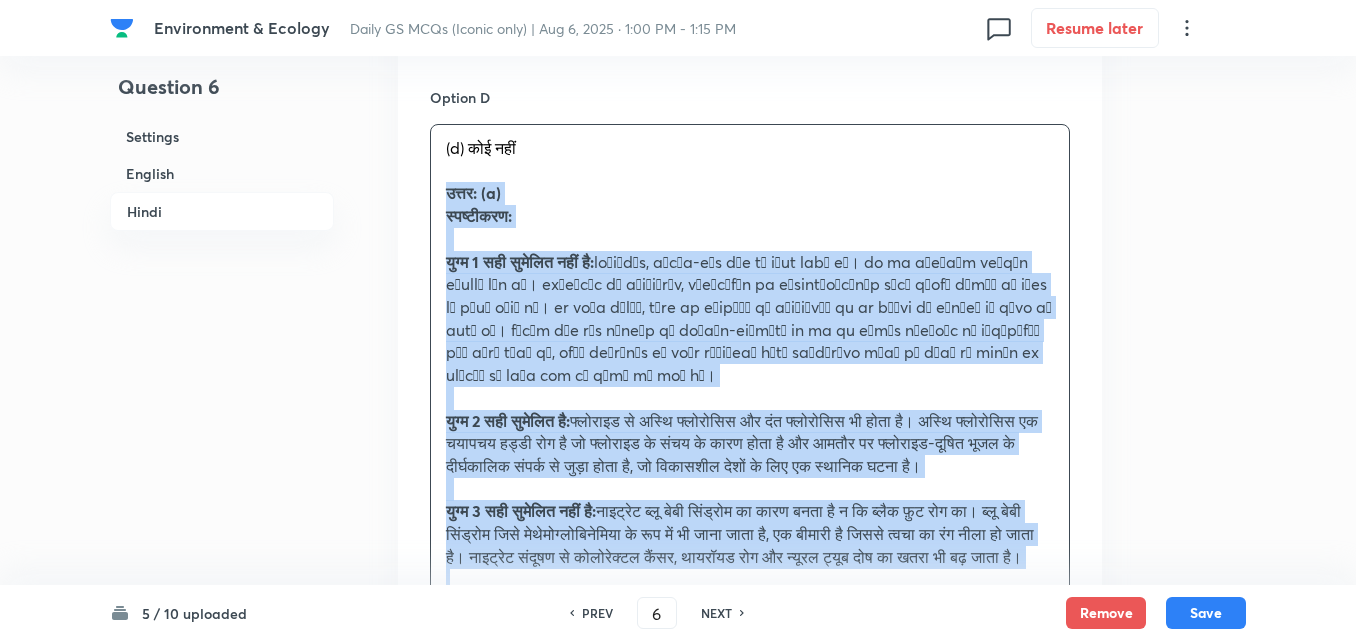 drag, startPoint x: 441, startPoint y: 193, endPoint x: 434, endPoint y: 218, distance: 25.96151 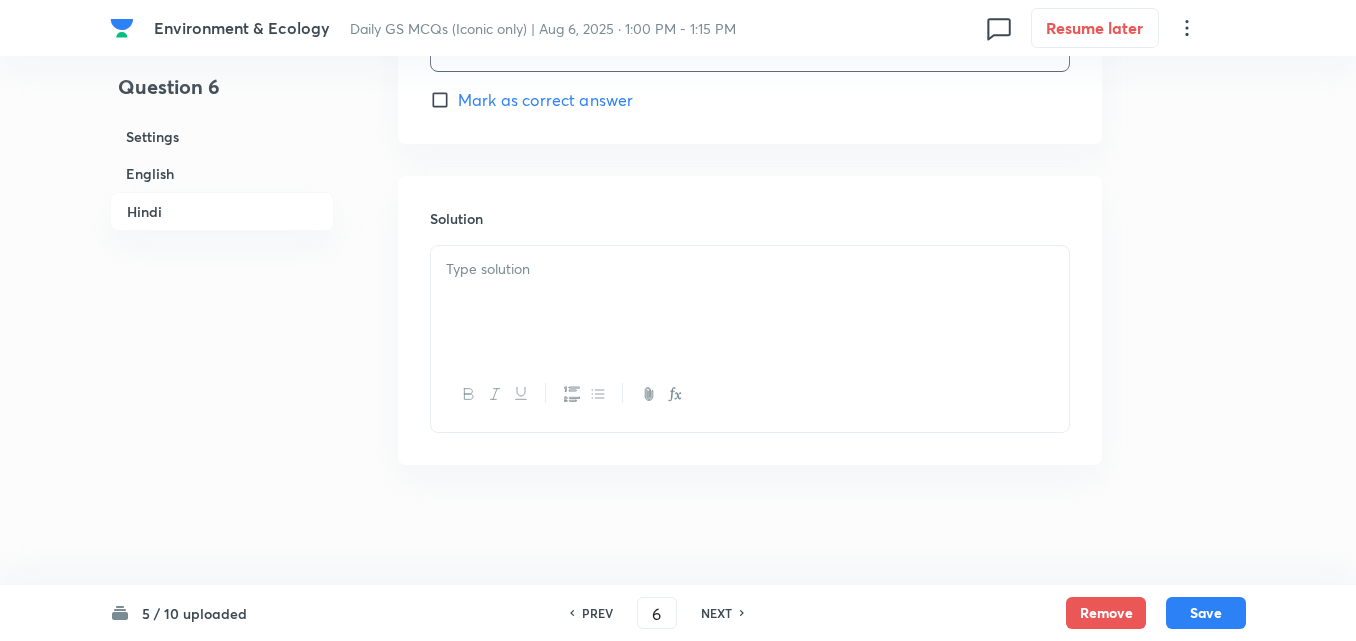 click at bounding box center [750, 269] 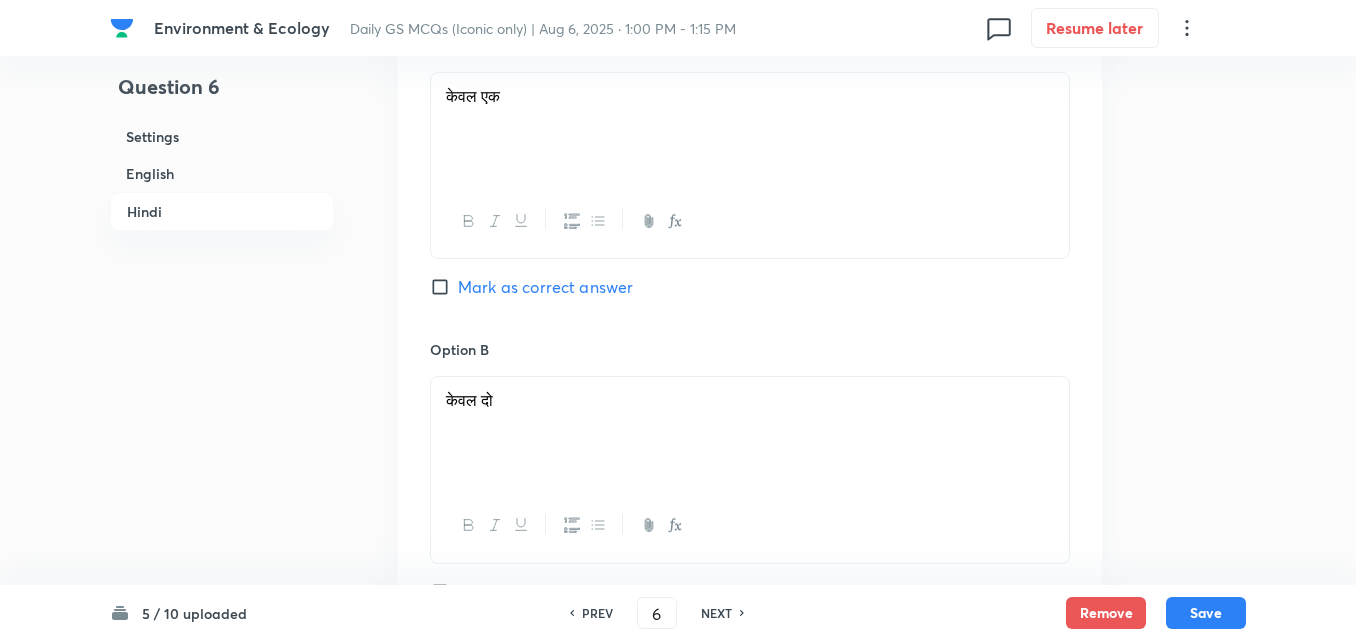 click on "Mark as correct answer" at bounding box center [545, 287] 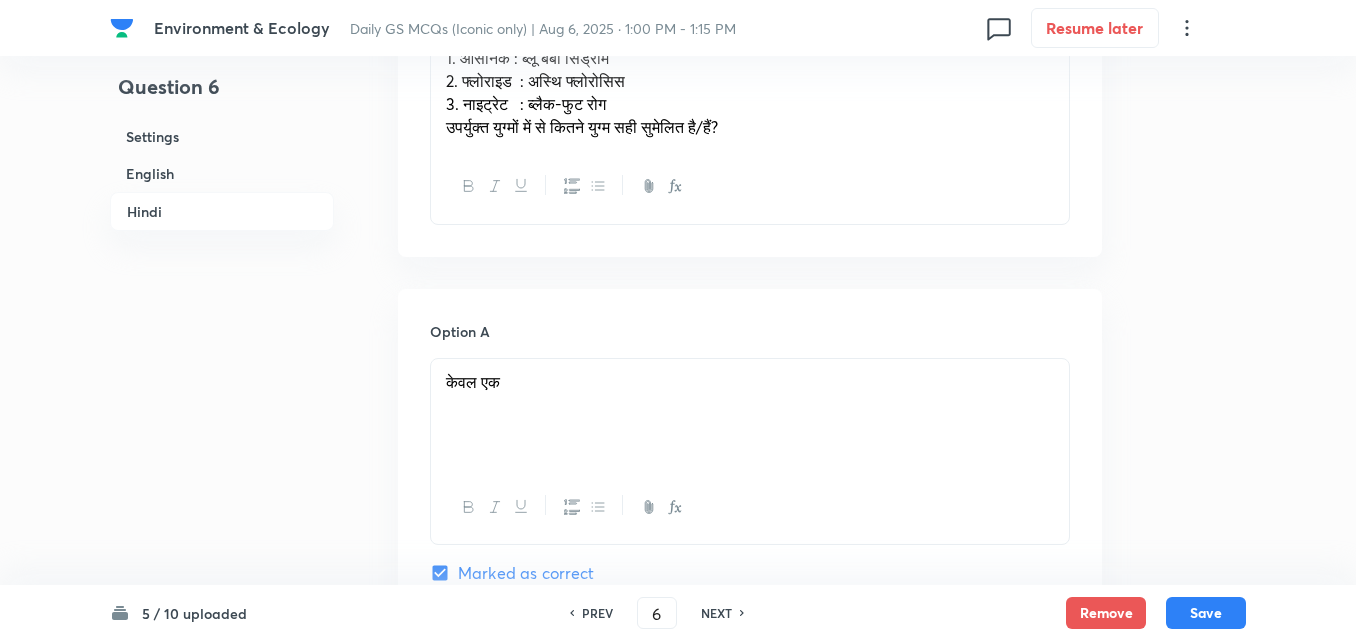checkbox on "true" 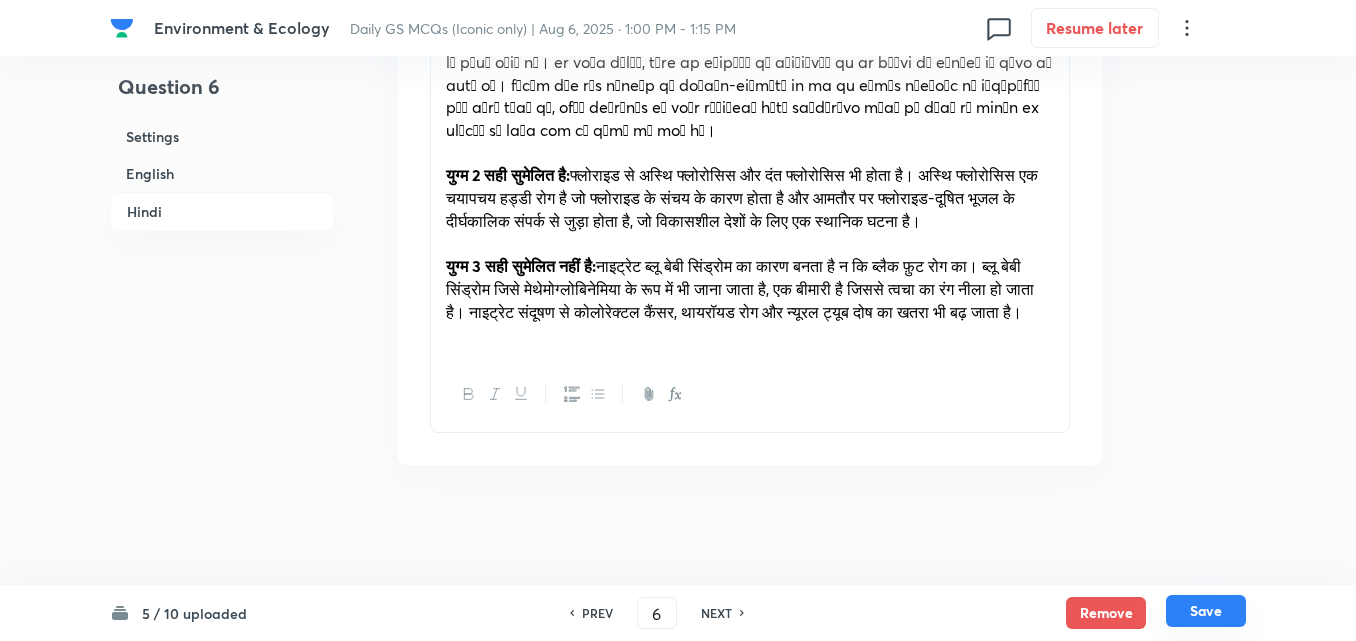 drag, startPoint x: 1233, startPoint y: 612, endPoint x: 1233, endPoint y: 623, distance: 11 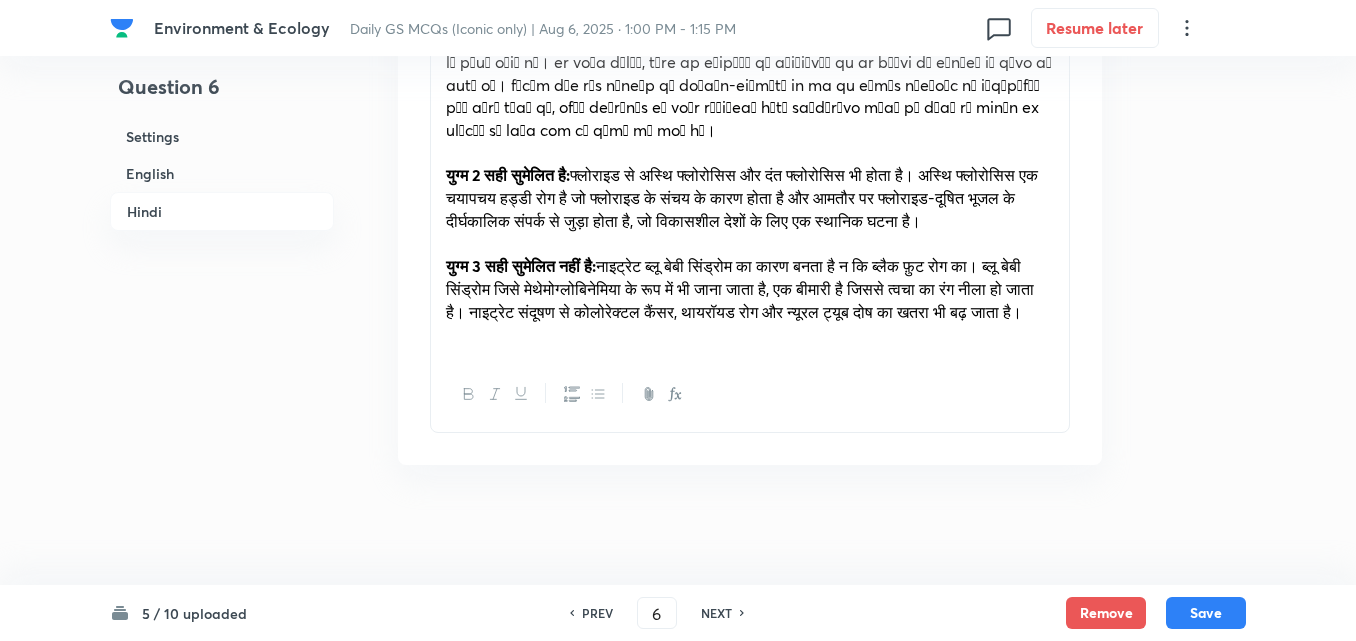 scroll, scrollTop: 4902, scrollLeft: 0, axis: vertical 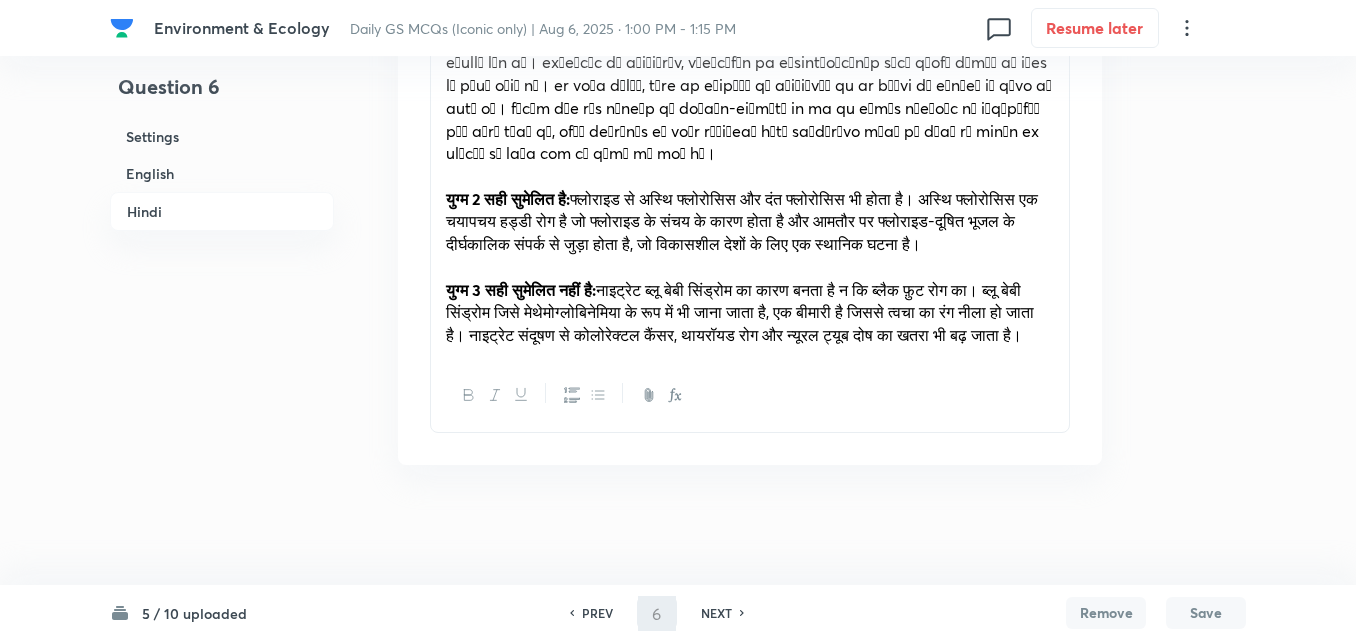 type on "7" 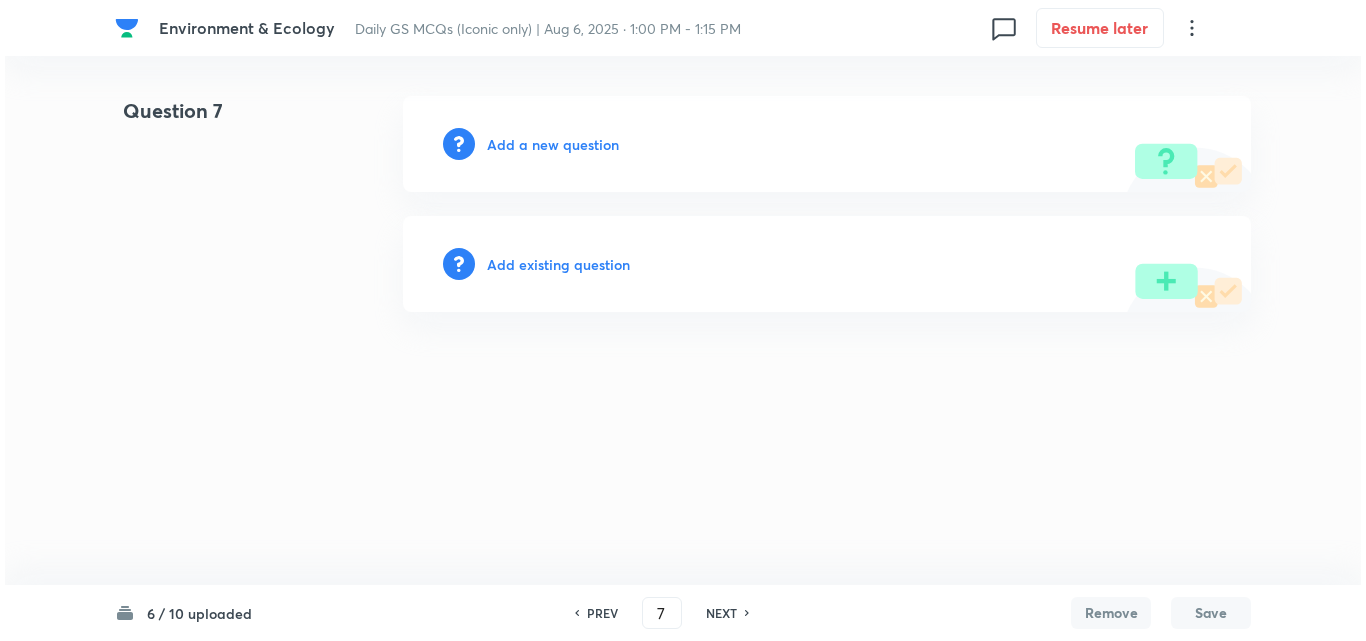 scroll, scrollTop: 0, scrollLeft: 0, axis: both 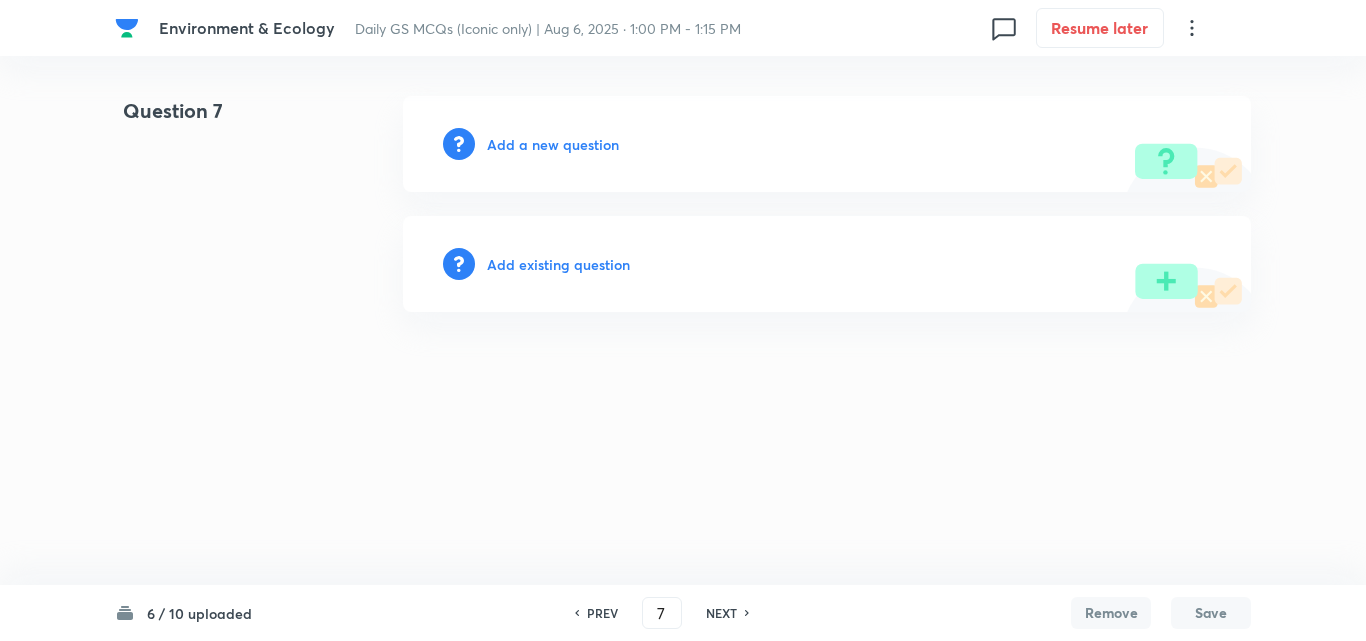 click on "Add a new question" at bounding box center (553, 144) 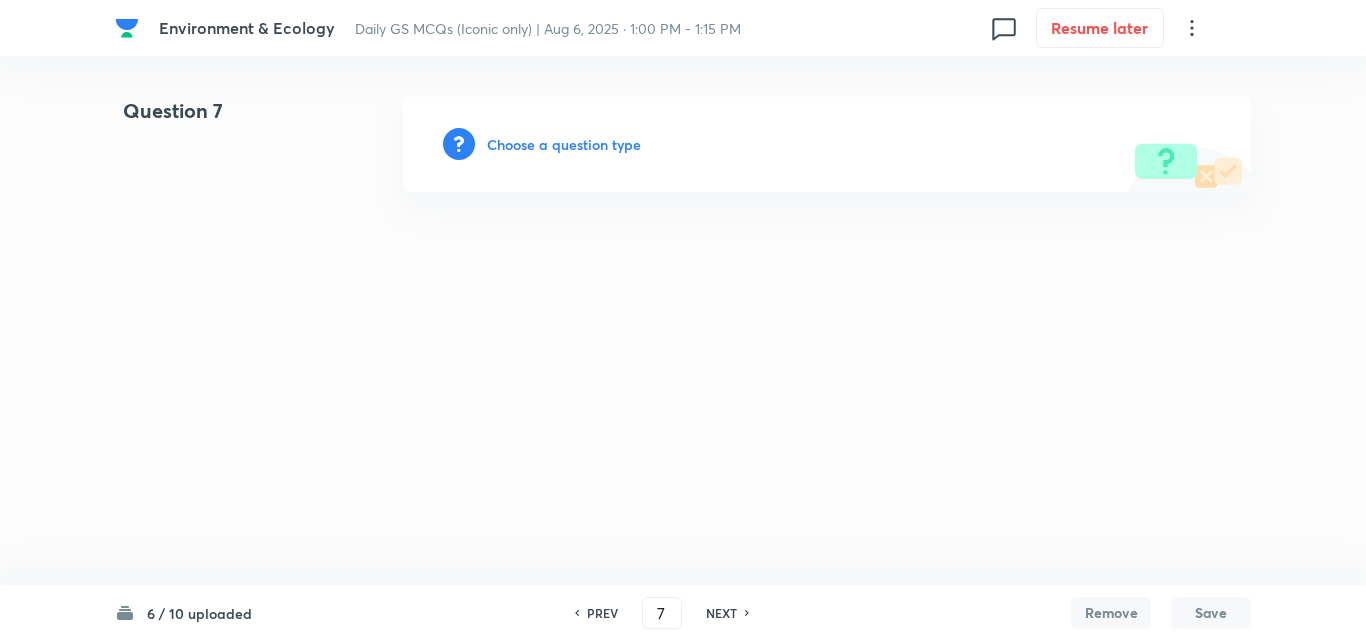 click on "Choose a question type" at bounding box center [564, 144] 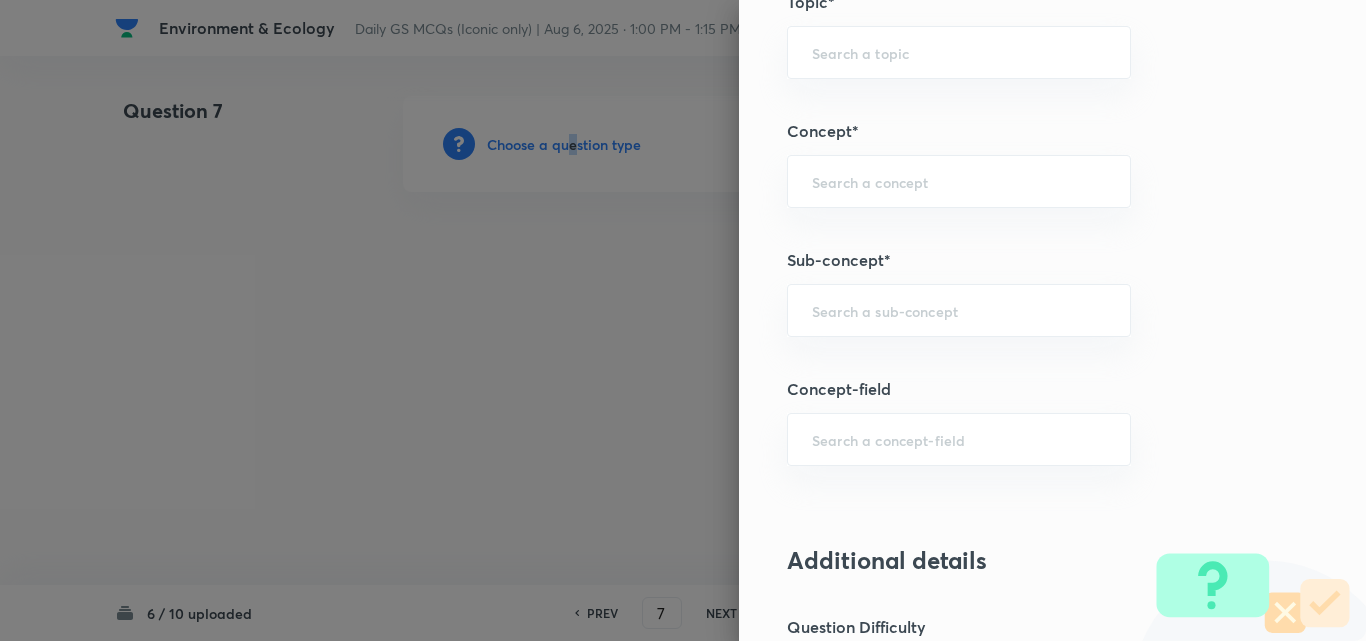 scroll, scrollTop: 1200, scrollLeft: 0, axis: vertical 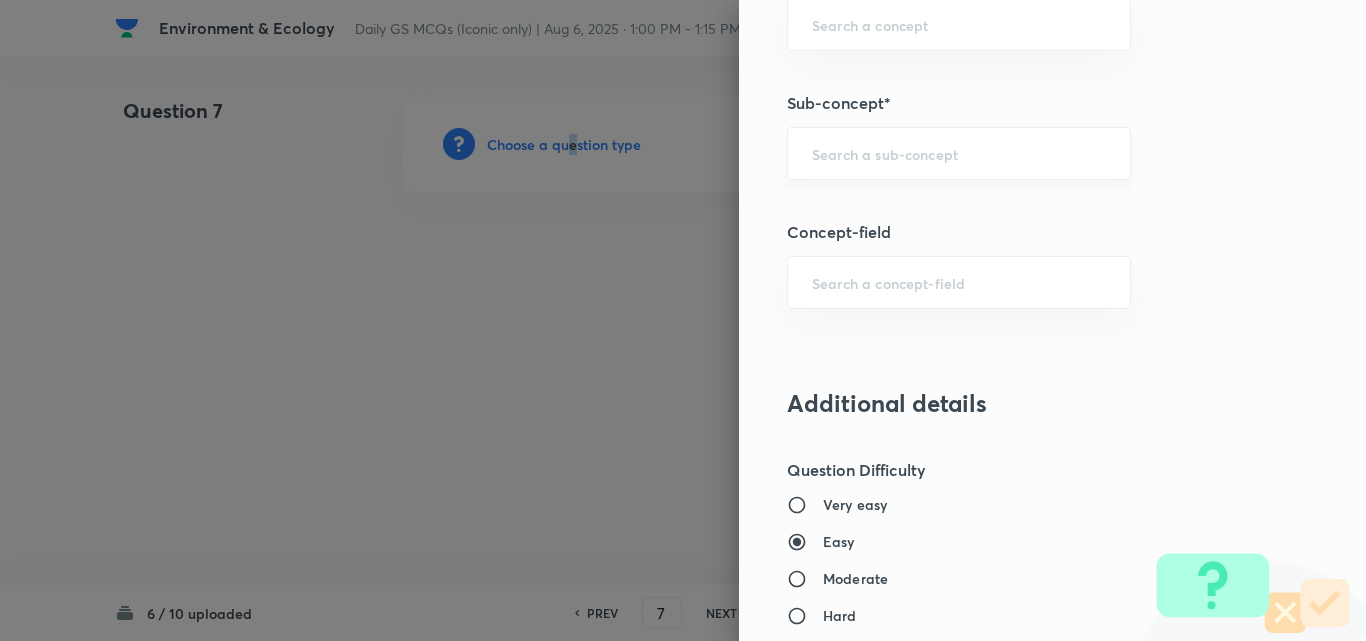click on "​" at bounding box center (959, 153) 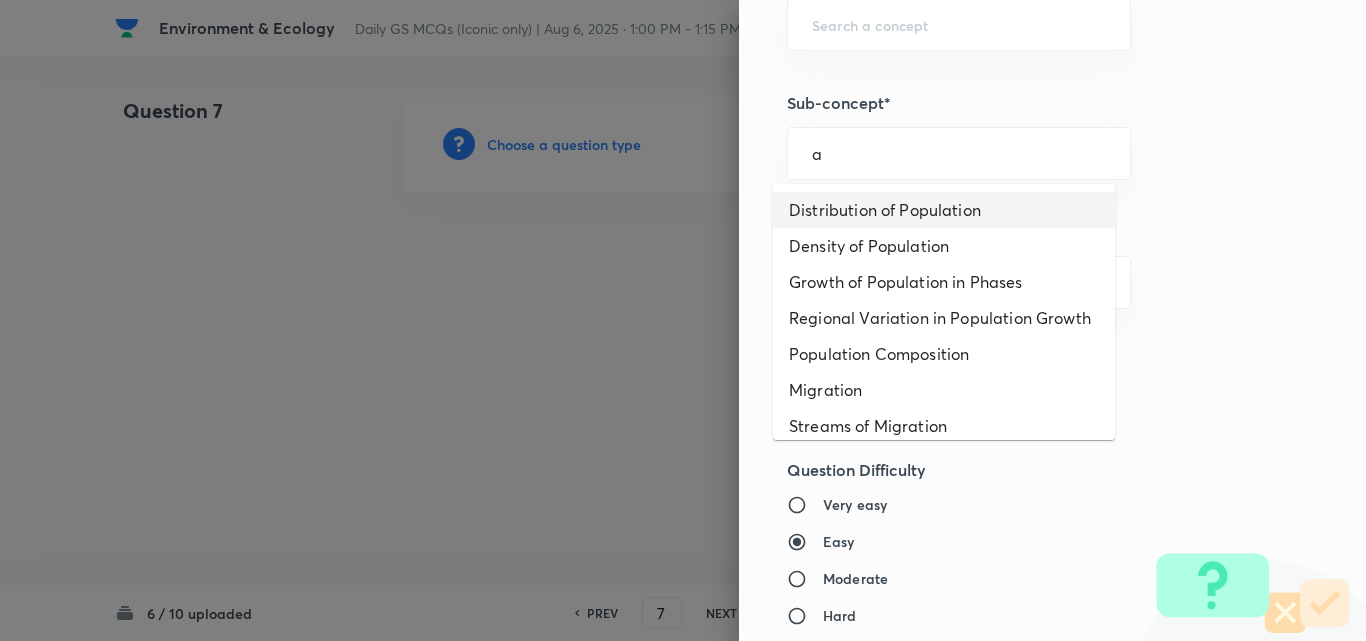 click on "Distribution of Population" at bounding box center (944, 210) 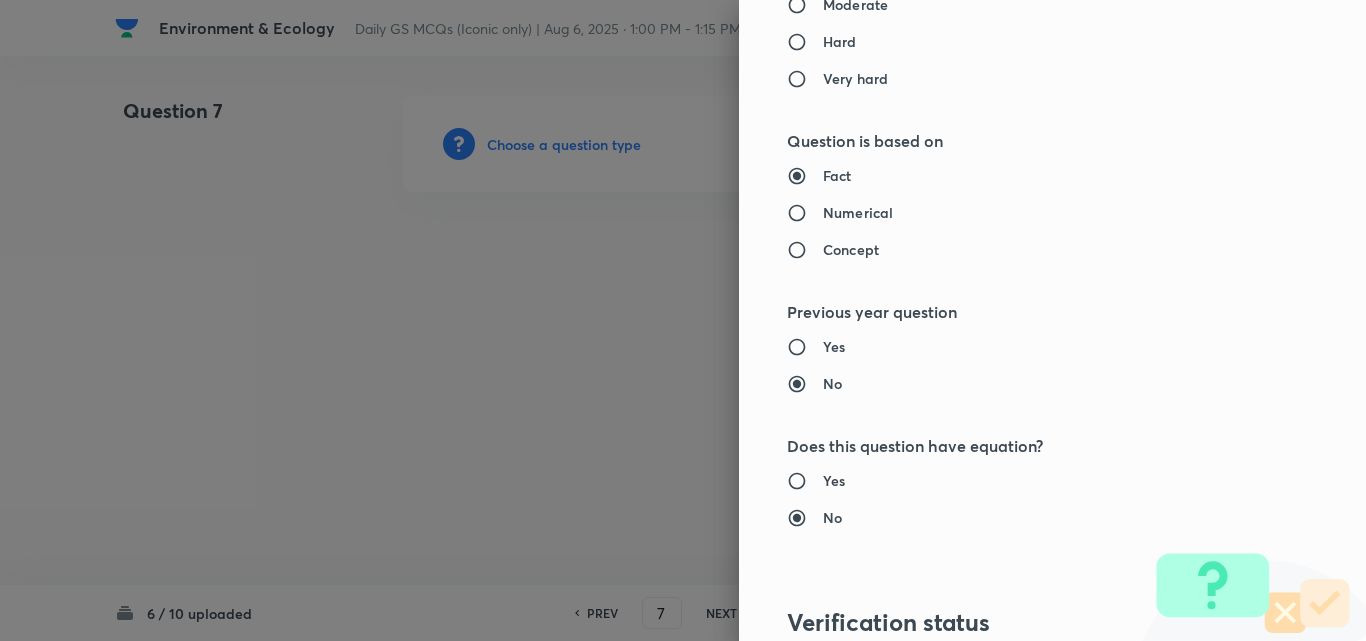 type on "Geography" 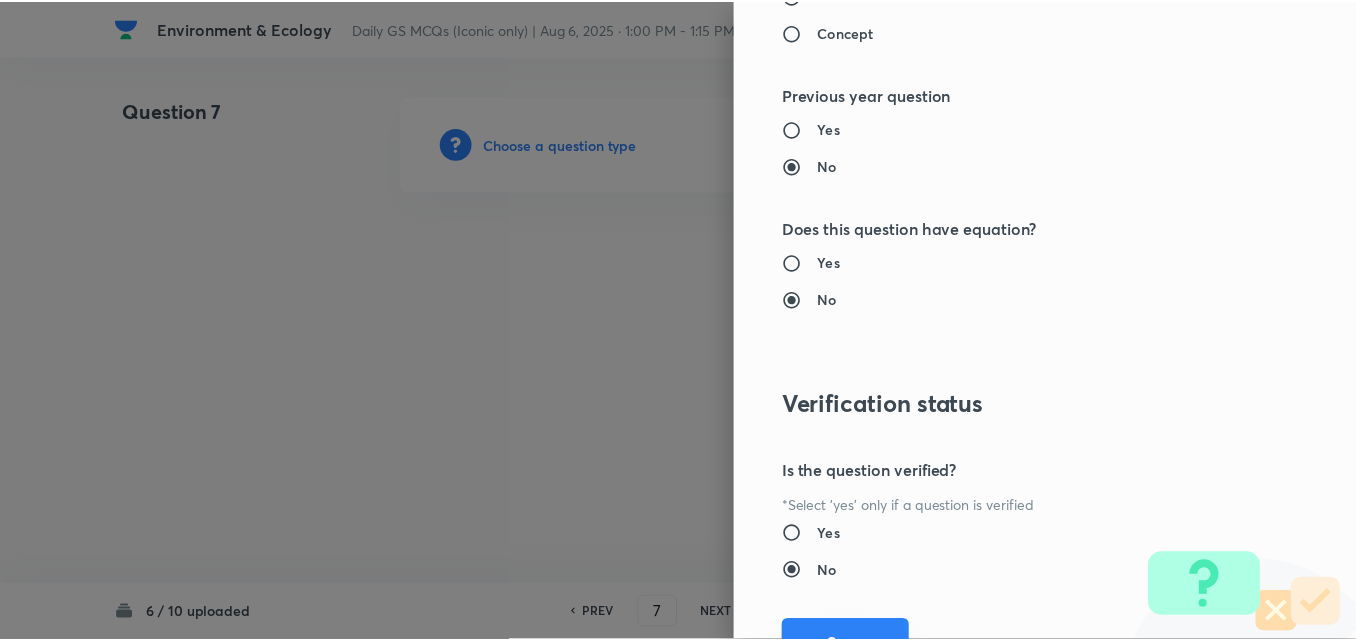scroll, scrollTop: 2085, scrollLeft: 0, axis: vertical 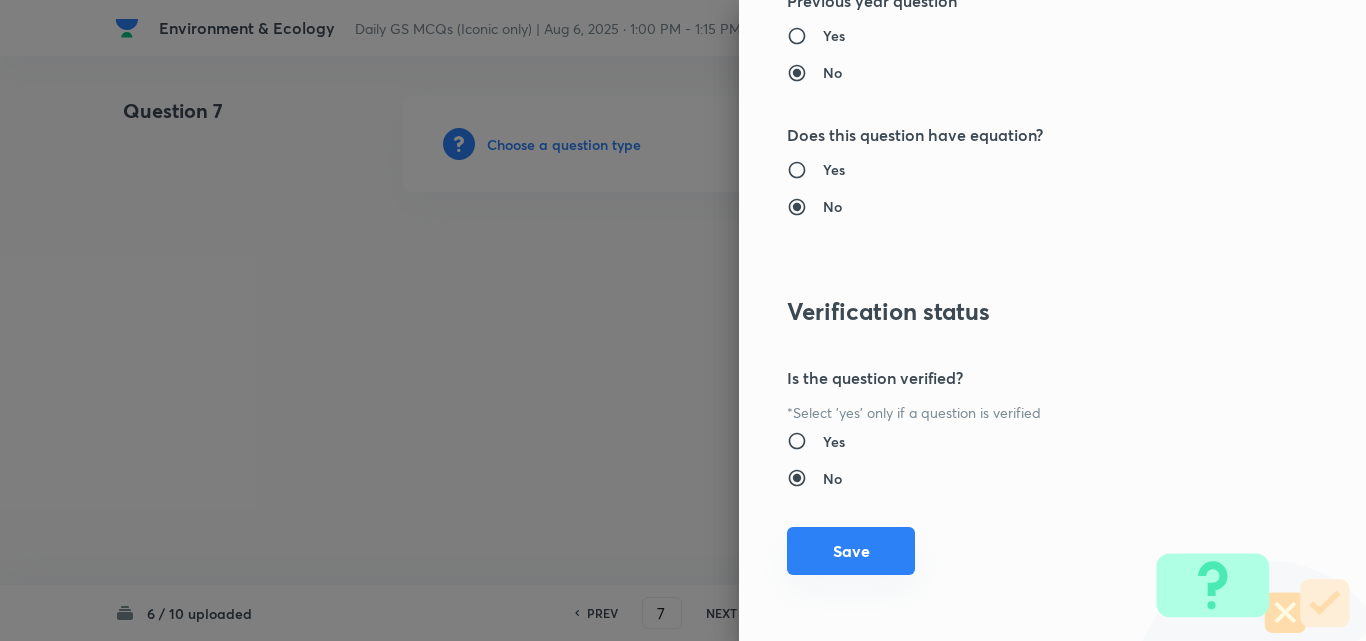 click on "Save" at bounding box center (851, 551) 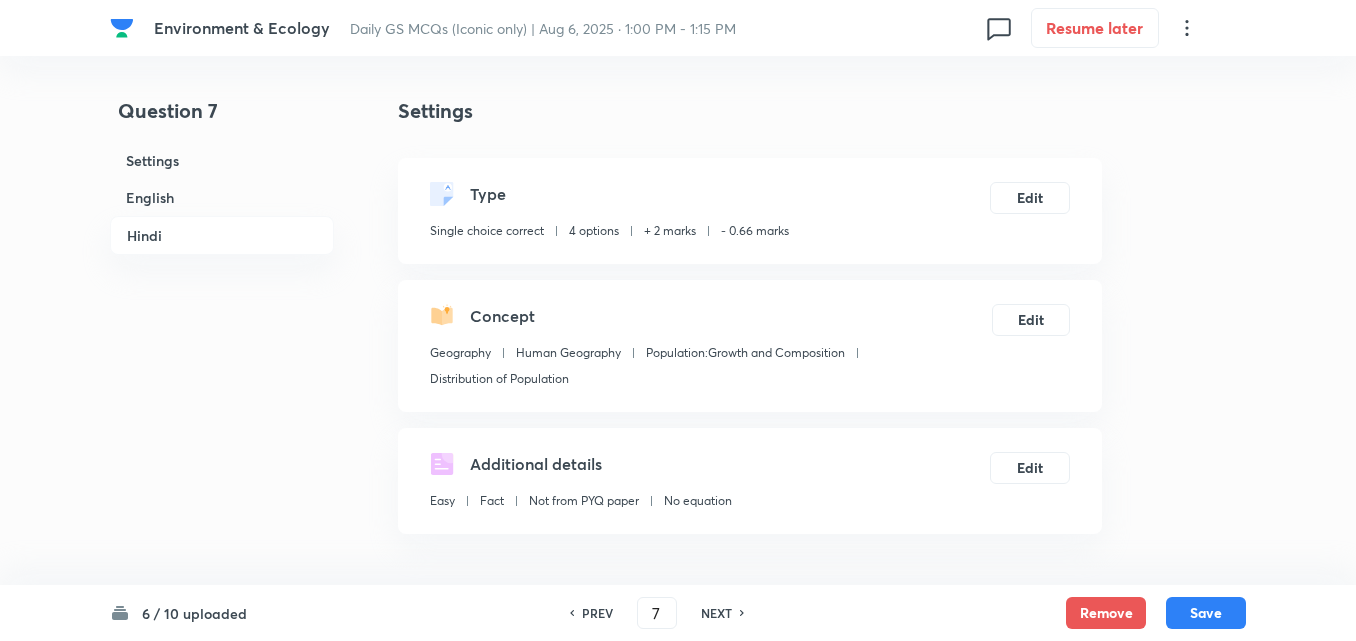 click on "English" at bounding box center (222, 197) 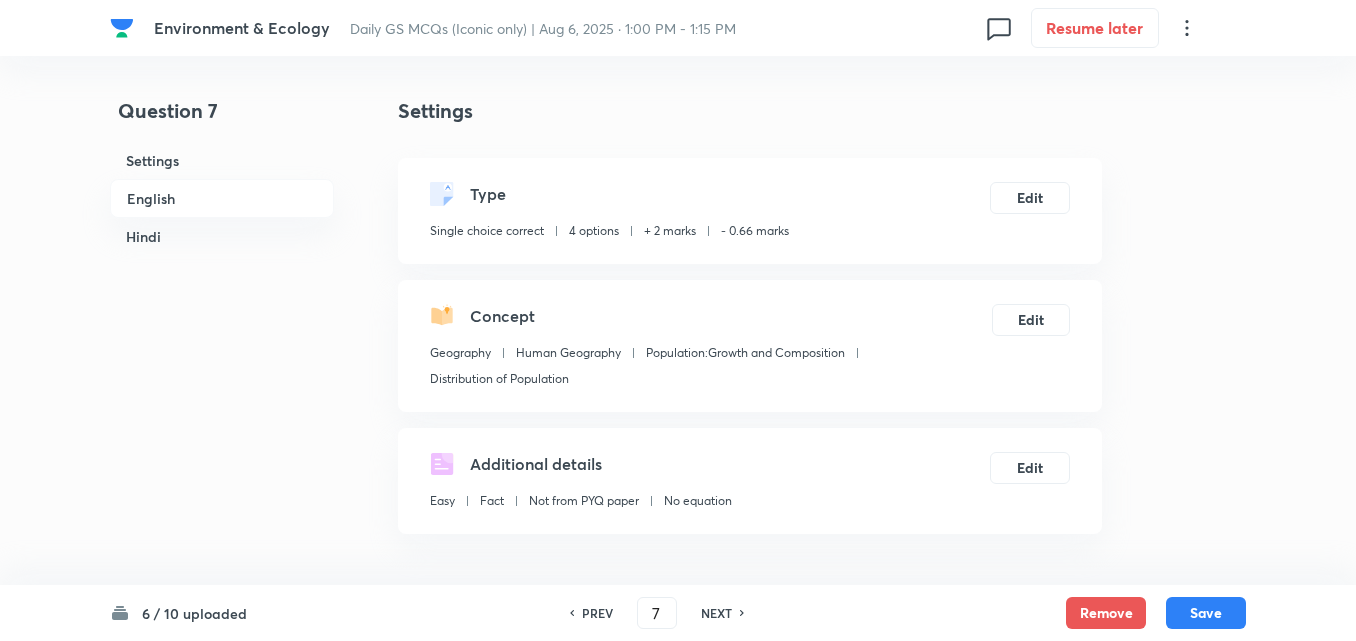 scroll, scrollTop: 542, scrollLeft: 0, axis: vertical 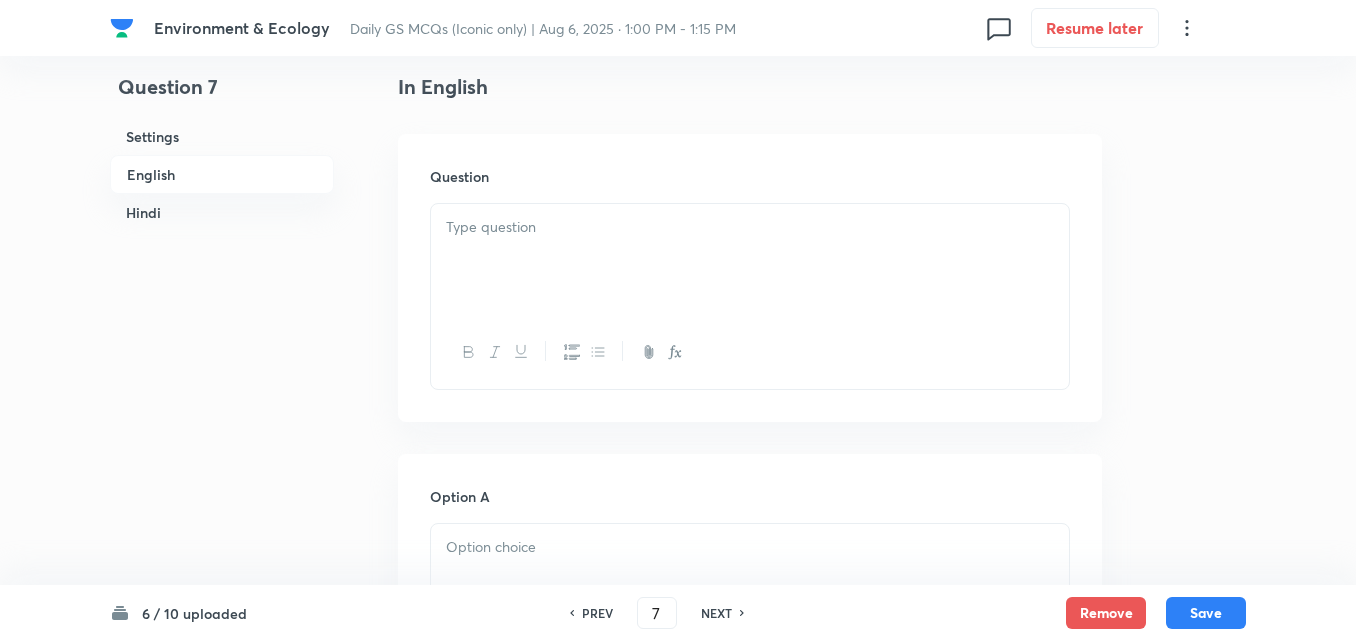 click at bounding box center [750, 260] 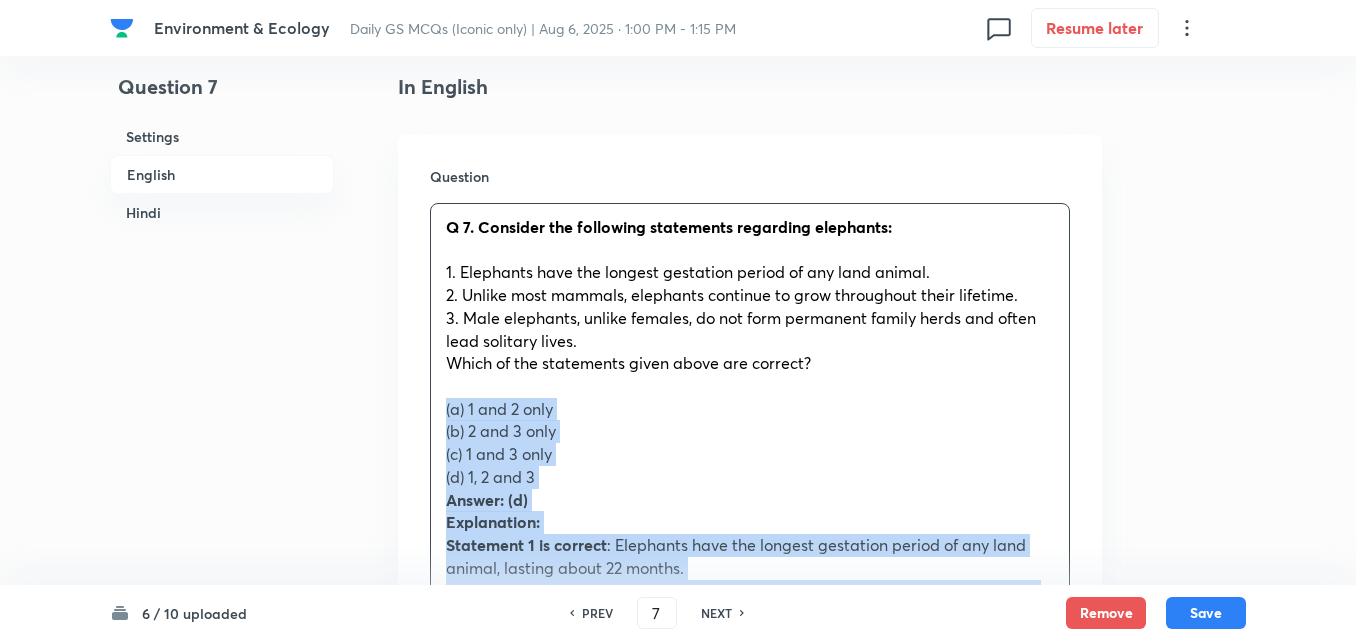 click on "Question Q 7. Consider the following statements regarding elephants: 1. Elephants have the longest gestation period of any land animal. 2. Unlike most mammals, elephants continue to grow throughout their lifetime. 3. Male elephants, unlike females, do not form permanent family herds and often lead solitary lives. Which of the statements given above are correct? (a) 1 and 2 only (b) 2 and 3 only (c) 1 and 3 only (d) 1, 2 and 3 Answer: (d) Explanation: Statement 1 is correct : Elephants have the longest gestation period of any land animal, lasting about 22 months. Statement 2 is correct : Elephants experience continuous growth throughout their lifetime, unlike most mammals. Their bones do not have growth plates that fuse at maturity. Statement 3 is correct : Male elephants (bulls) do not remain in family herds permanently; they typically leave their natal herd upon reaching adolescence and often lead solitary lives or form loose associations with other males. (a) केवल 1 और 2" at bounding box center [750, 847] 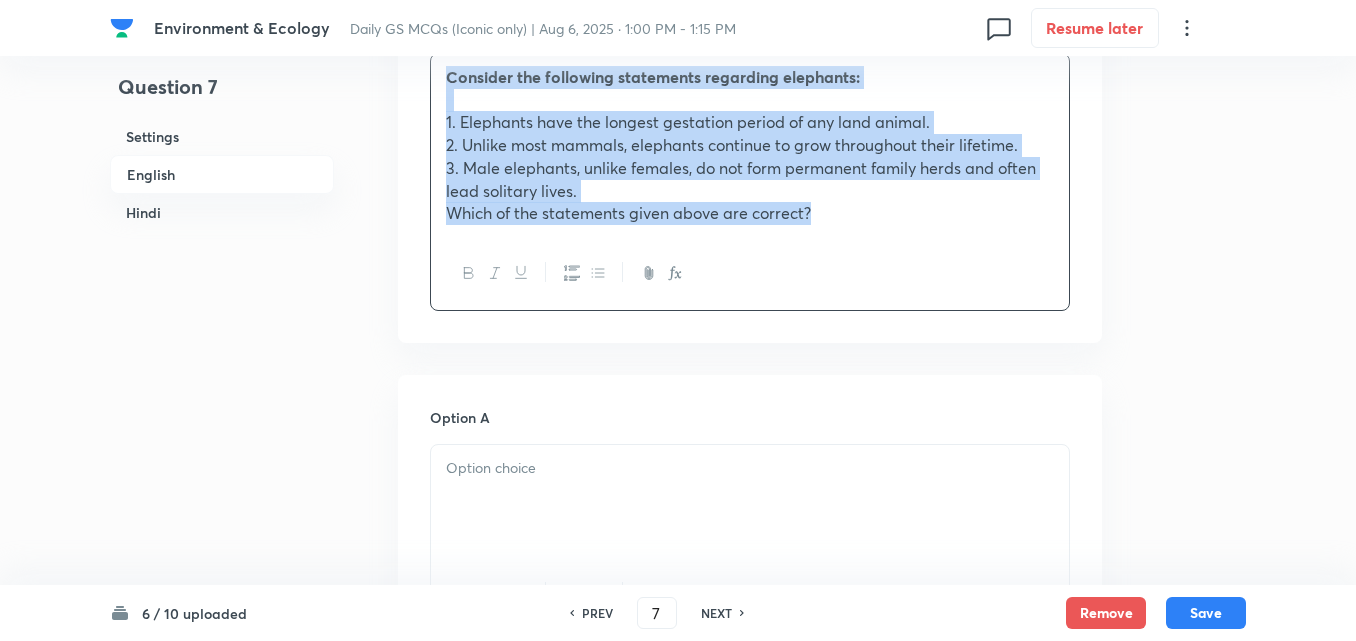 scroll, scrollTop: 942, scrollLeft: 0, axis: vertical 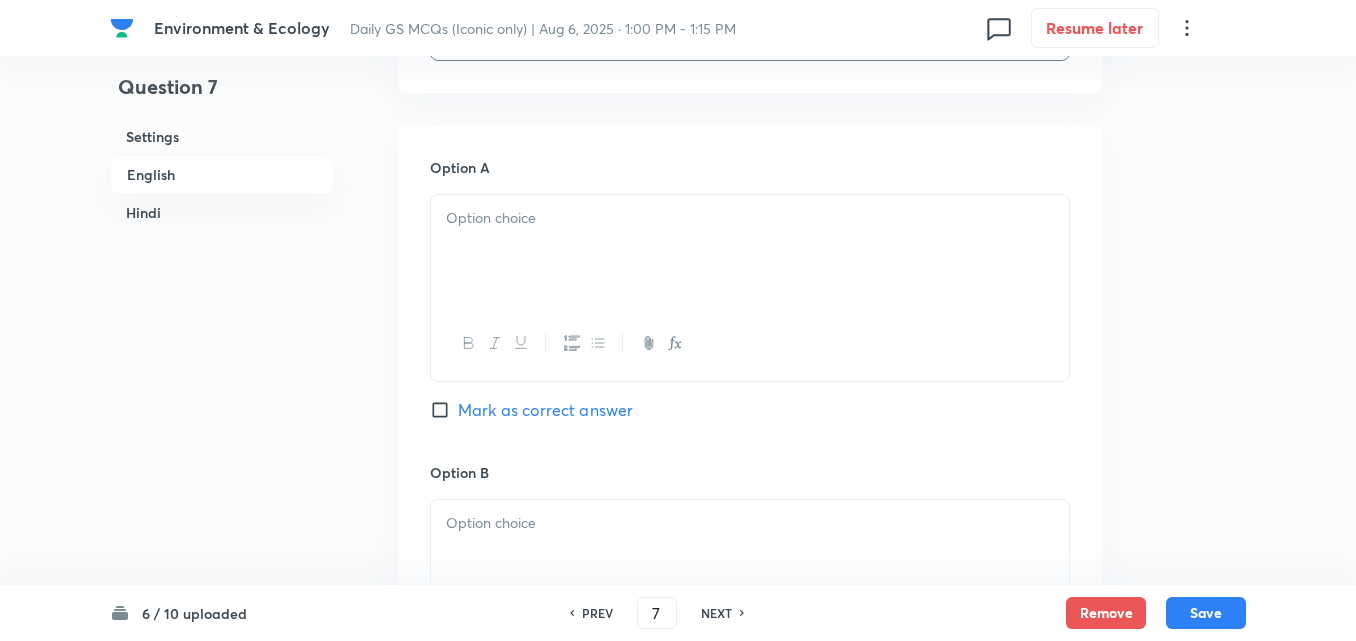 click at bounding box center [750, 251] 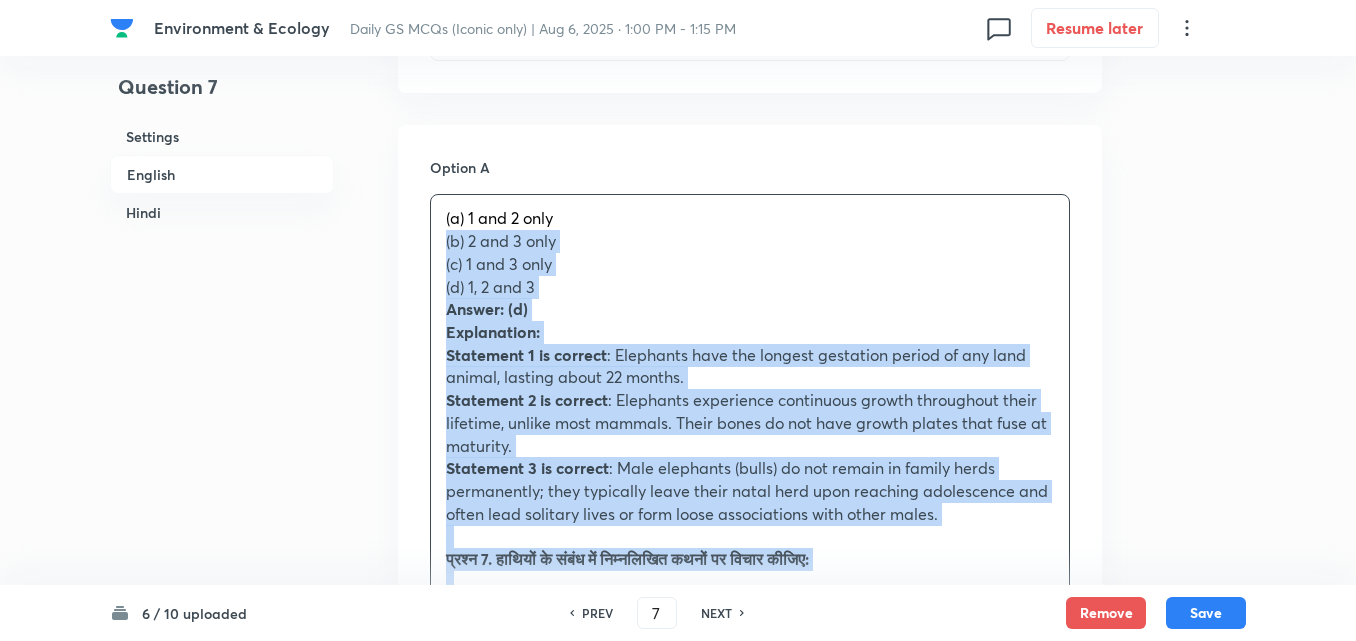 drag, startPoint x: 445, startPoint y: 251, endPoint x: 432, endPoint y: 251, distance: 13 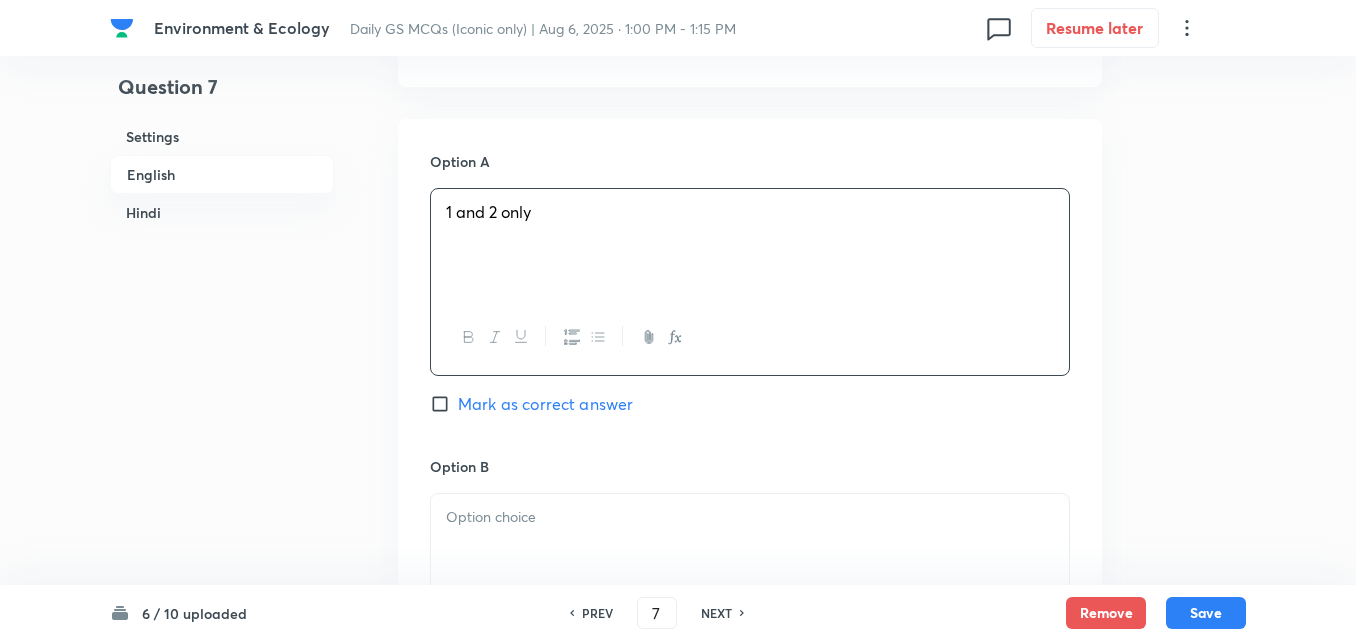 scroll, scrollTop: 1242, scrollLeft: 0, axis: vertical 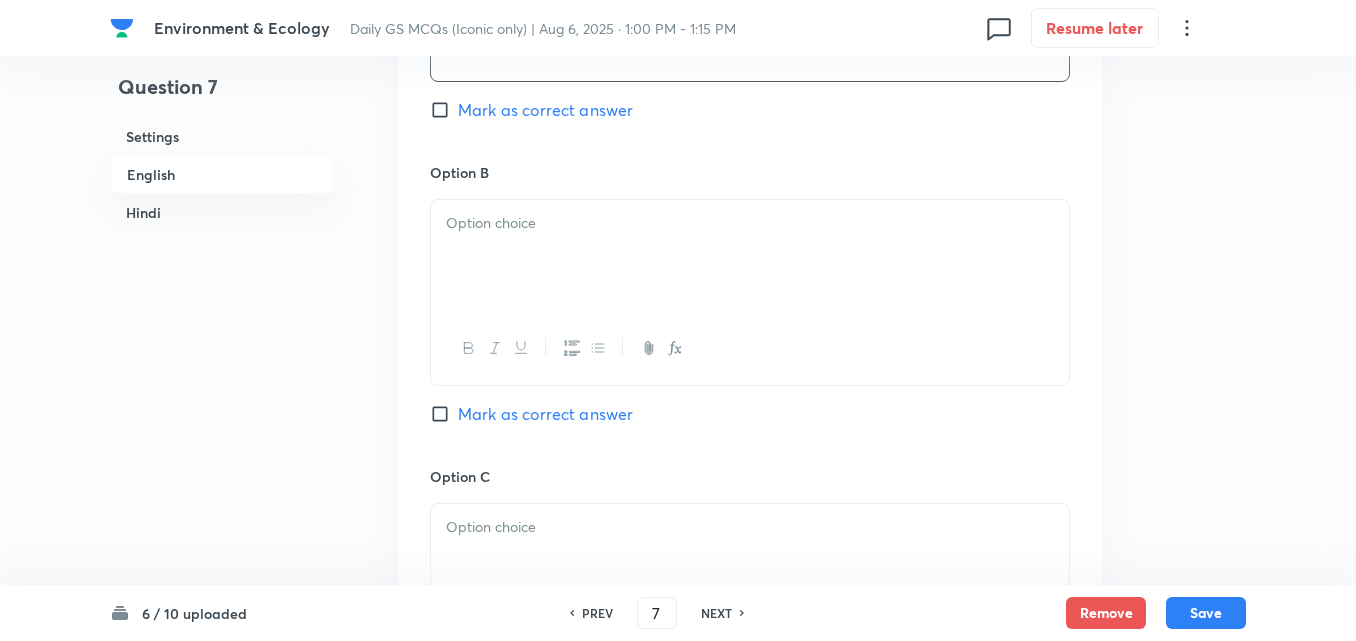 click at bounding box center [750, 256] 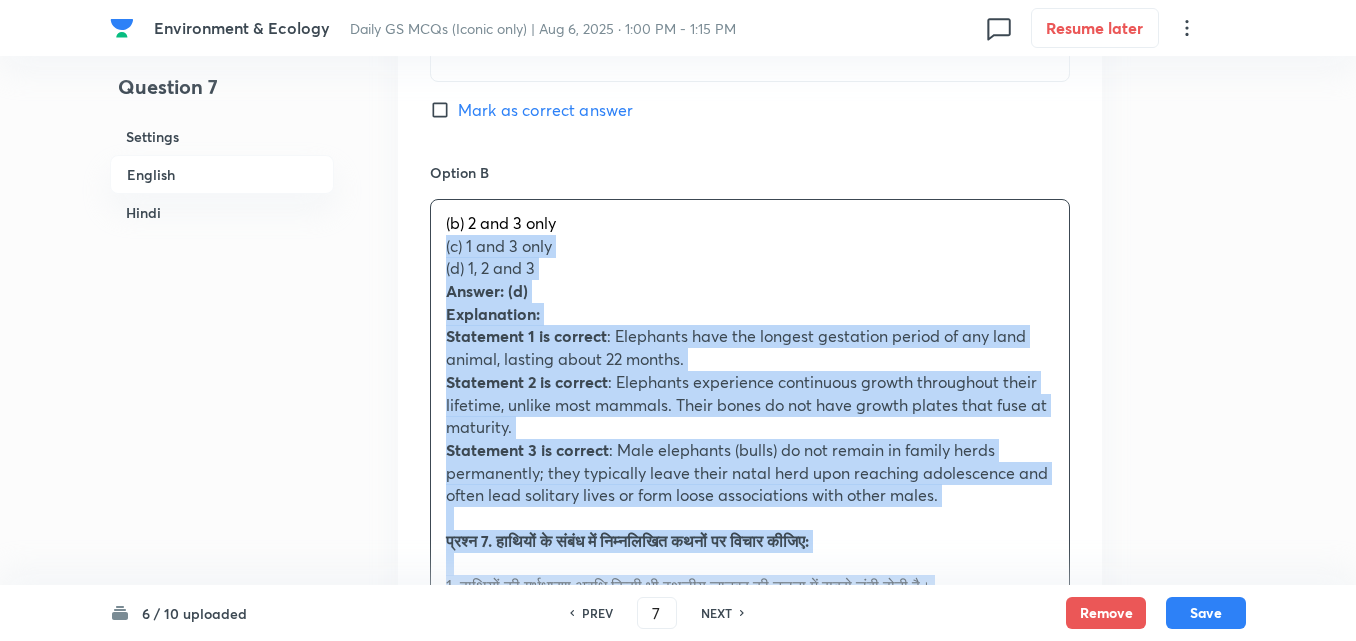 click on "Option A 1 and 2 only Mark as correct answer Option B (b) 2 and 3 only (c) 1 and 3 only (d) 1, 2 and 3 Answer: (d) Explanation: Statement 1 is correct : Elephants have the longest gestation period of any land animal, lasting about 22 months. Statement 2 is correct : Elephants experience continuous growth throughout their lifetime, unlike most mammals. Their bones do not have growth plates that fuse at maturity. Statement 3 is correct : Male elephants (bulls) do not remain in family herds permanently; they typically leave their natal herd upon reaching adolescence and often lead solitary lives or form loose associations with other males.   प्रश्न 7. हाथियों के संबंध में निम्नलिखित कथनों पर विचार कीजिए:   1. हाथियों की गर्भधारण अवधि किसी भी स्थलीय जानवर की तुलना में सबसे लंबी होती है।" at bounding box center [750, 913] 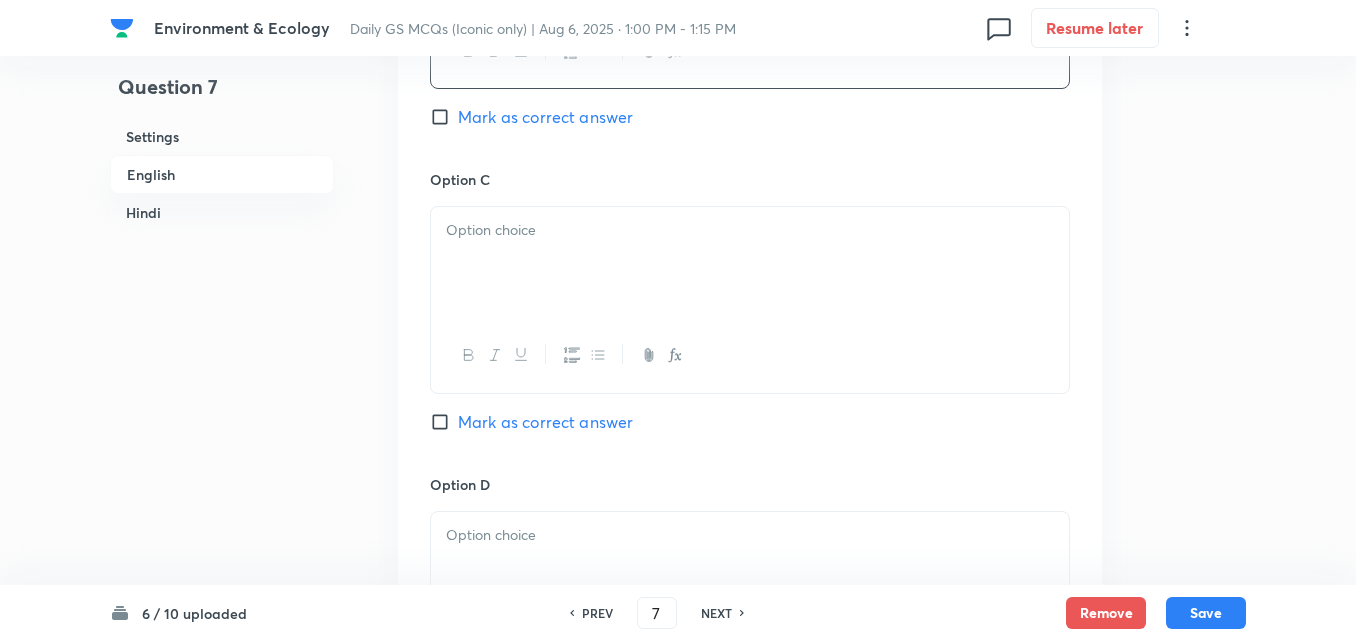 scroll, scrollTop: 1542, scrollLeft: 0, axis: vertical 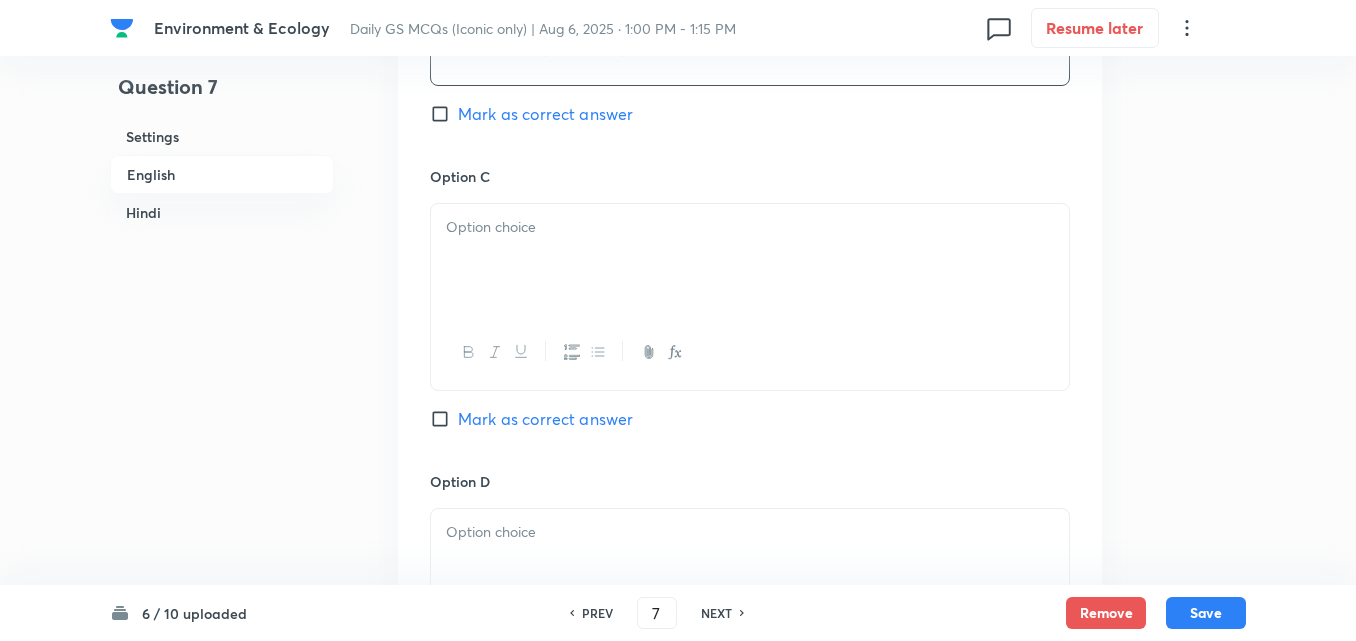 click at bounding box center [750, 260] 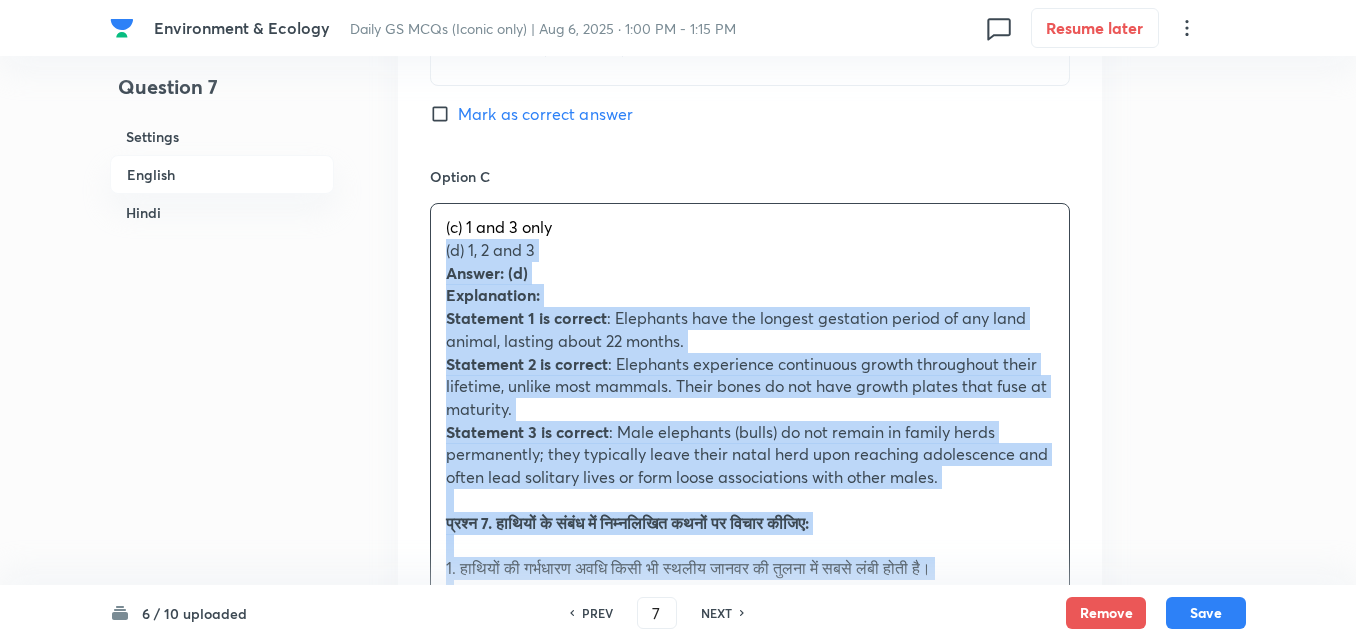 drag, startPoint x: 435, startPoint y: 256, endPoint x: 423, endPoint y: 253, distance: 12.369317 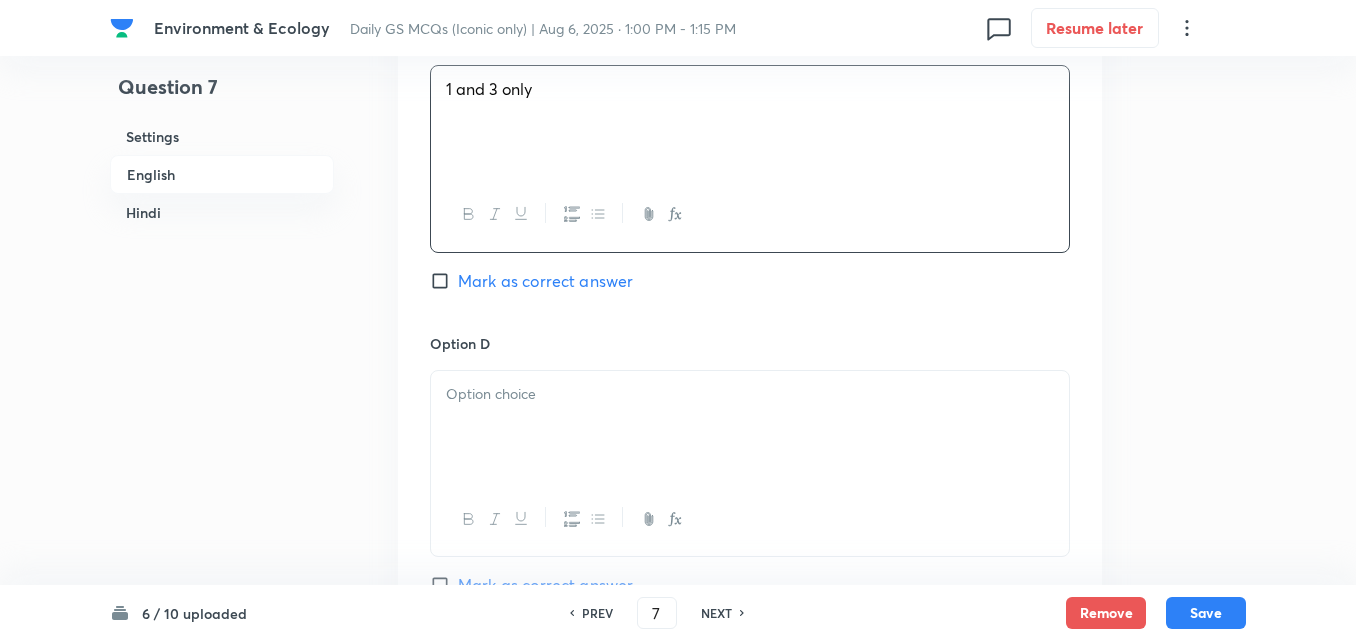 scroll, scrollTop: 1842, scrollLeft: 0, axis: vertical 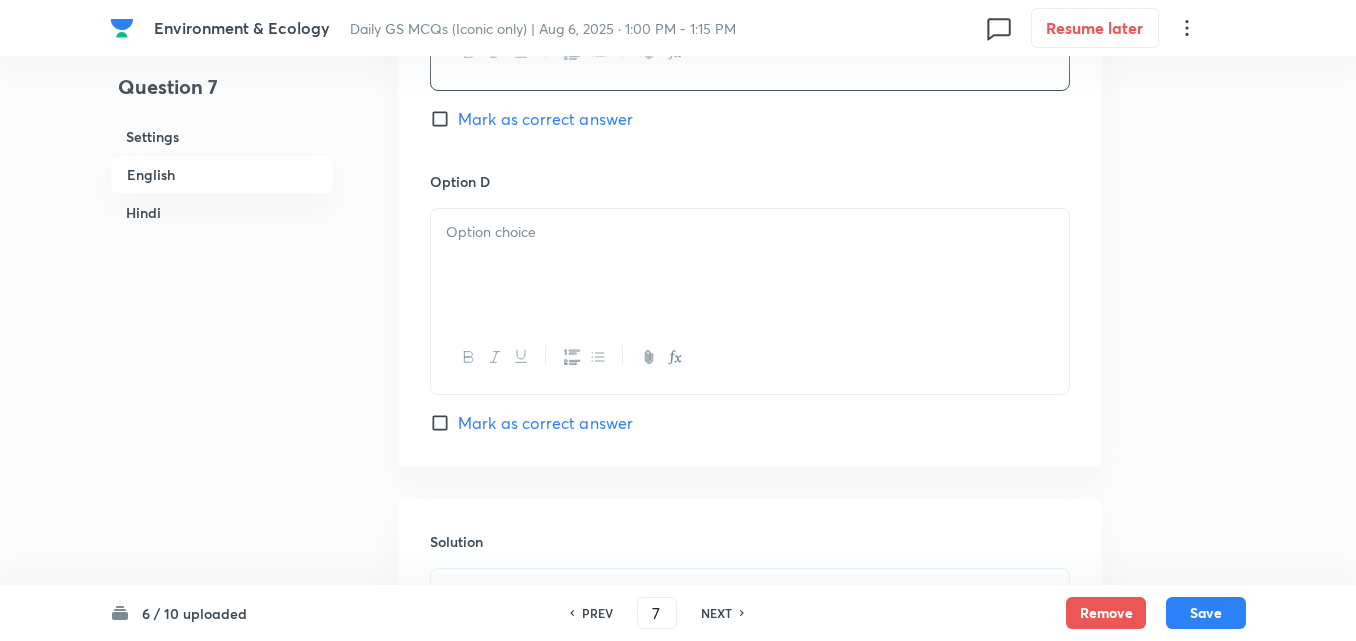 click at bounding box center [750, 265] 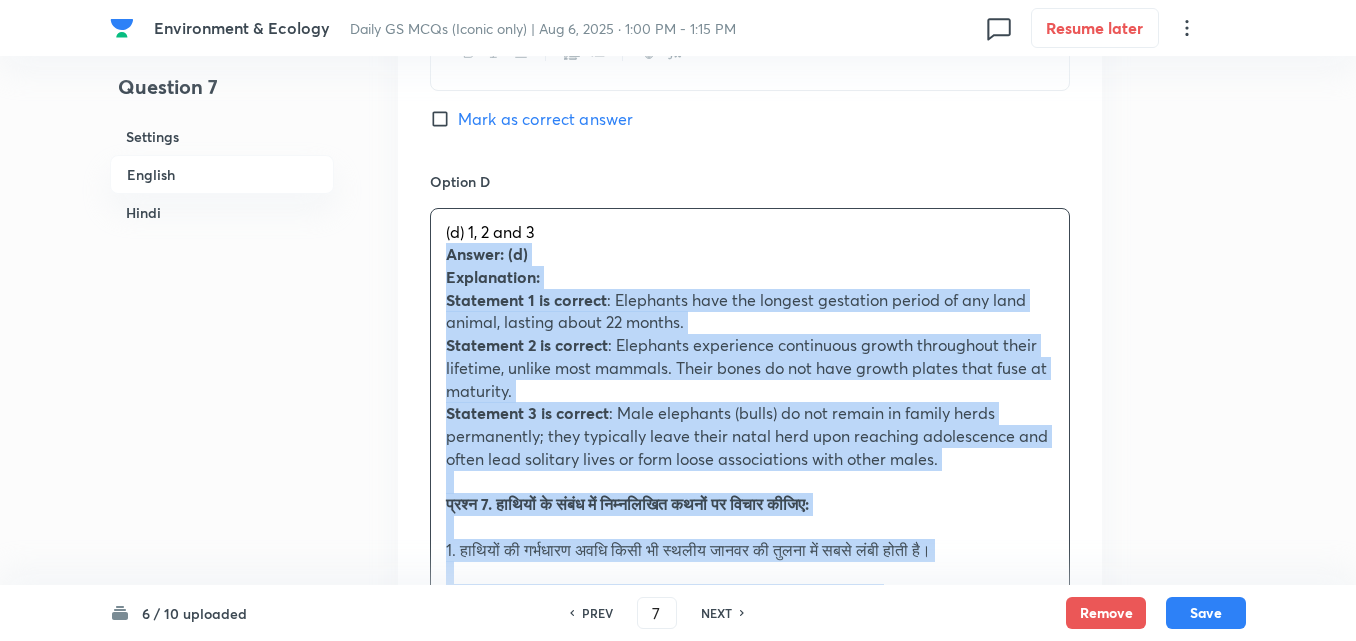 click on "Option A 1 and 2 only Mark as correct answer Option B 2 and 3 only Mark as correct answer Option C 1 and 3 only Mark as correct answer Option D (d) 1, 2 and 3 Answer: (d) Explanation: Statement 1 is correct : Elephants have the longest gestation period of any land animal, lasting about 22 months. Statement 2 is correct : Elephants experience continuous growth throughout their lifetime, unlike most mammals. Their bones do not have growth plates that fuse at maturity. Statement 3 is correct : Male elephants (bulls) do not remain in family herds permanently; they typically leave their natal herd upon reaching adolescence and often lead solitary lives or form loose associations with other males.   प्रश्न 7. हाथियों के संबंध में निम्नलिखित कथनों पर विचार कीजिए:         उपर्युक्त कथनों में से कौन से सही हैं?   (a) केवल 1 और 2" at bounding box center (750, 290) 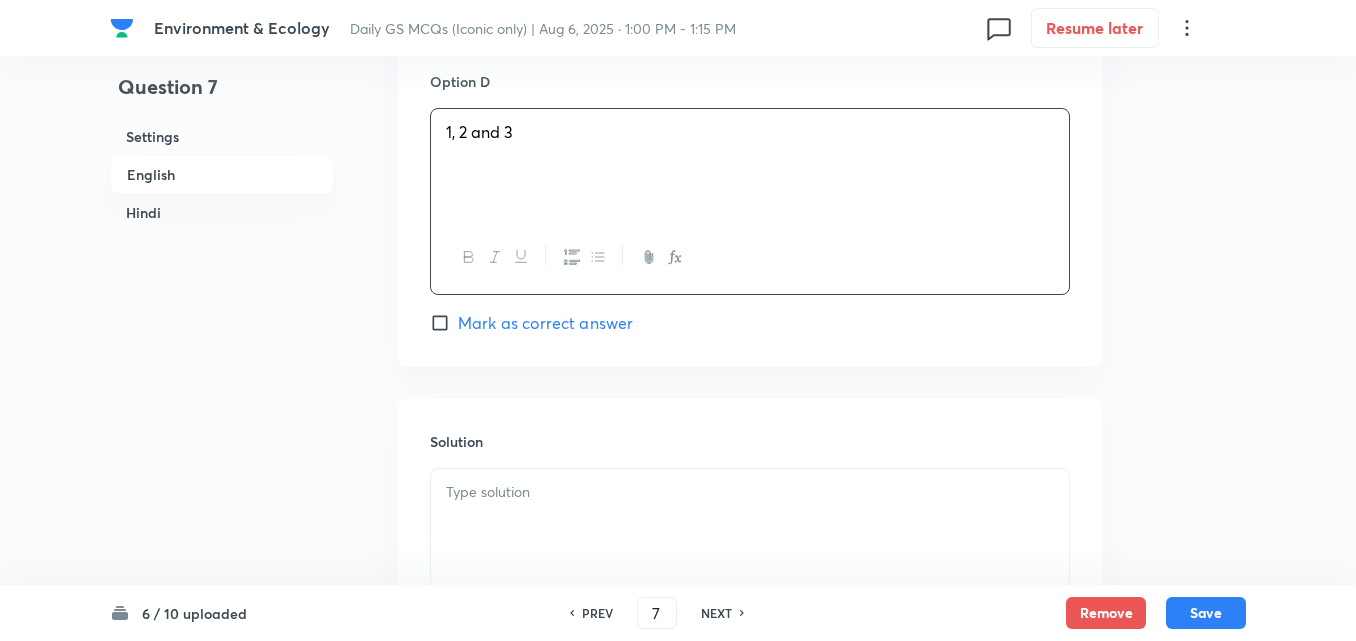 click on "Mark as correct answer" at bounding box center [545, 323] 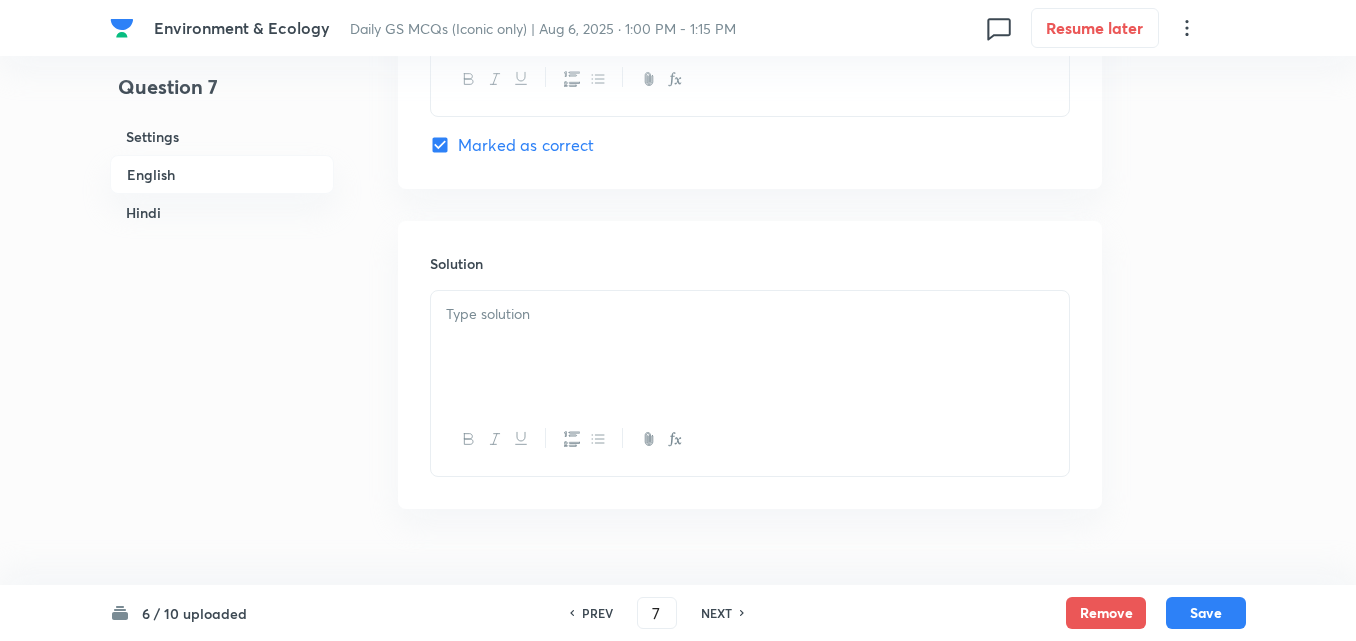 checkbox on "true" 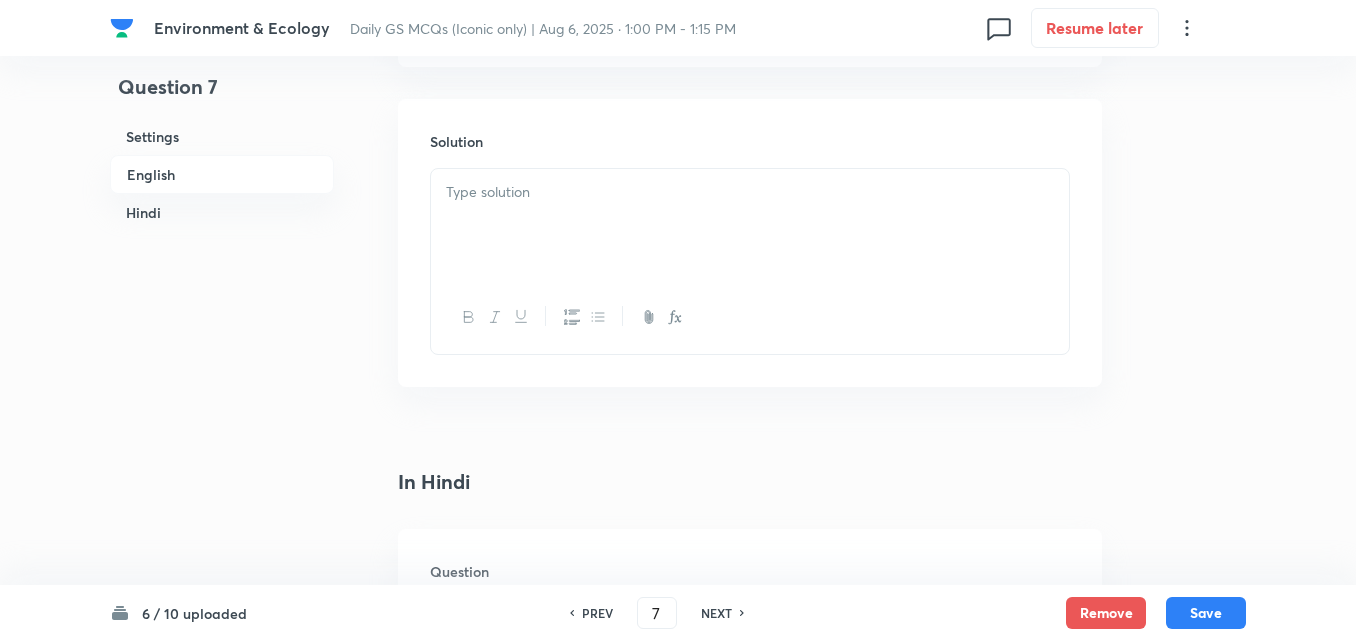 click at bounding box center (750, 225) 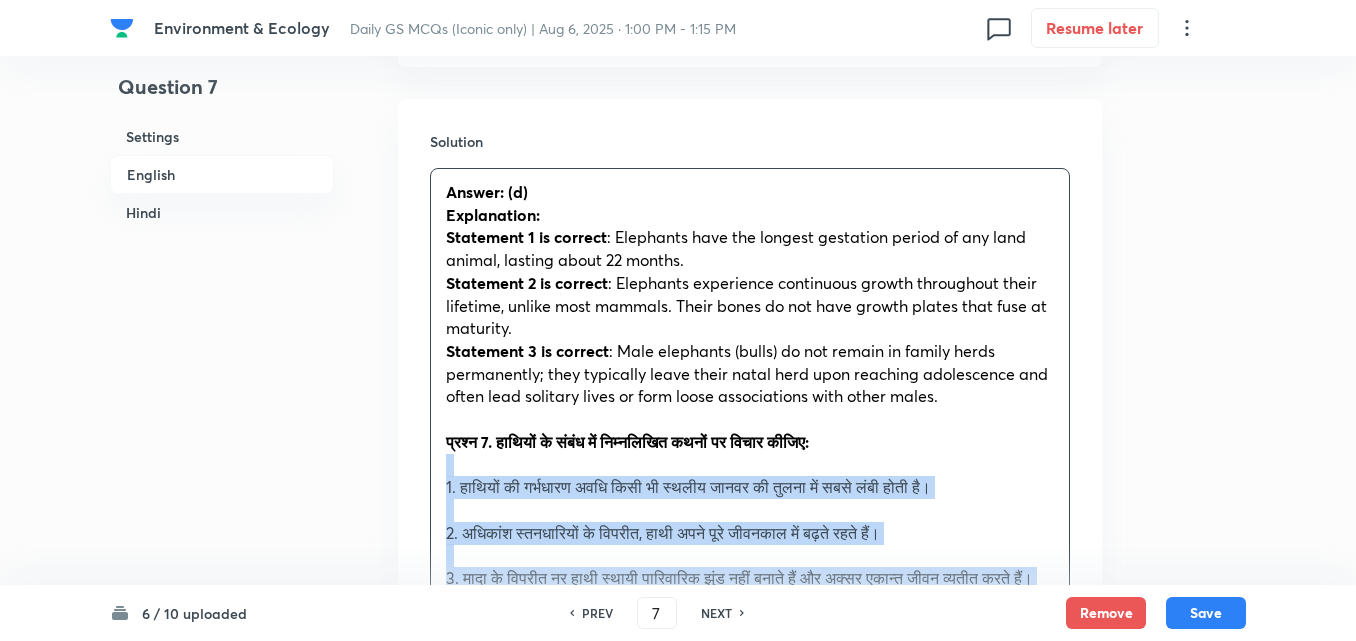 click on "Solution Answer: (d) Explanation: Statement 1 is correct : Elephants have the longest gestation period of any land animal, lasting about [MONTHS] months. Statement 2 is correct : Elephants experience continuous growth throughout their lifetime, unlike most mammals. Their bones do not have growth plates that fuse at maturity. Statement 3 is correct : Male elephants (bulls) do not remain in family herds permanently; they typically leave their natal herd upon reaching adolescence and often lead solitary lives or form loose associations with other males.   प्रश्न 7. हाथियों के संबंध में निम्नलिखित कथनों पर विचार कीजिए:   1. हाथियों की गर्भधारण अवधि किसी भी स्थलीय जानवर की तुलना में सबसे लंबी होती है।         (a) केवल 1 और 2   (b) केवल 2 और 3     (d) 1, 2 और 3" at bounding box center [750, 676] 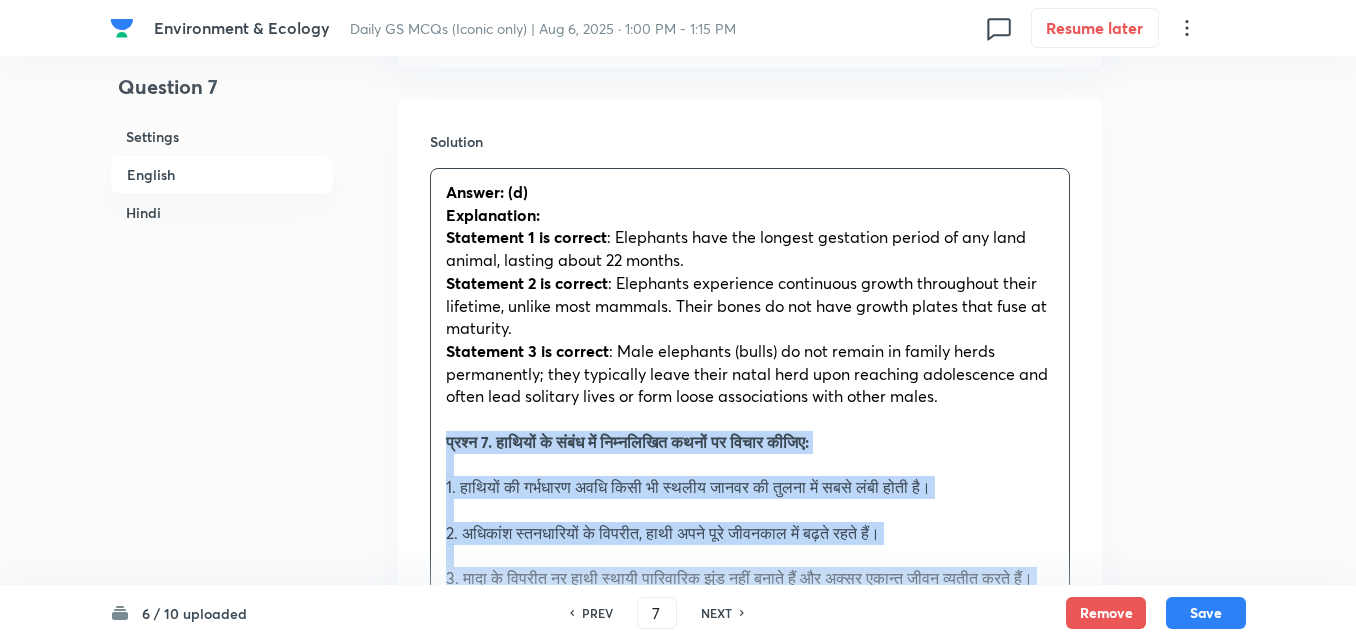 click on "Answer: (d) Explanation: Statement 1 is correct : Elephants have the longest gestation period of any land animal, lasting about [MONTHS] months. Statement 2 is correct : Elephants experience continuous growth throughout their lifetime, unlike most mammals. Their bones do not have growth plates that fuse at maturity. Statement 3 is correct : Male elephants (bulls) do not remain in family herds permanently; they typically leave their natal herd upon reaching adolescence and often lead solitary lives or form loose associations with other males.   प्रश्न 7. हाथियों के संबंध में निम्नलिखित कथनों पर विचार कीजिए:   1. हाथियों की गर्भधारण अवधि किसी भी स्थलीय जानवर की तुलना में सबसे लंबी होती है।         (a) केवल 1 और 2   (b) केवल 2 और 3   (c) केवल 1 और 3" at bounding box center [750, 658] 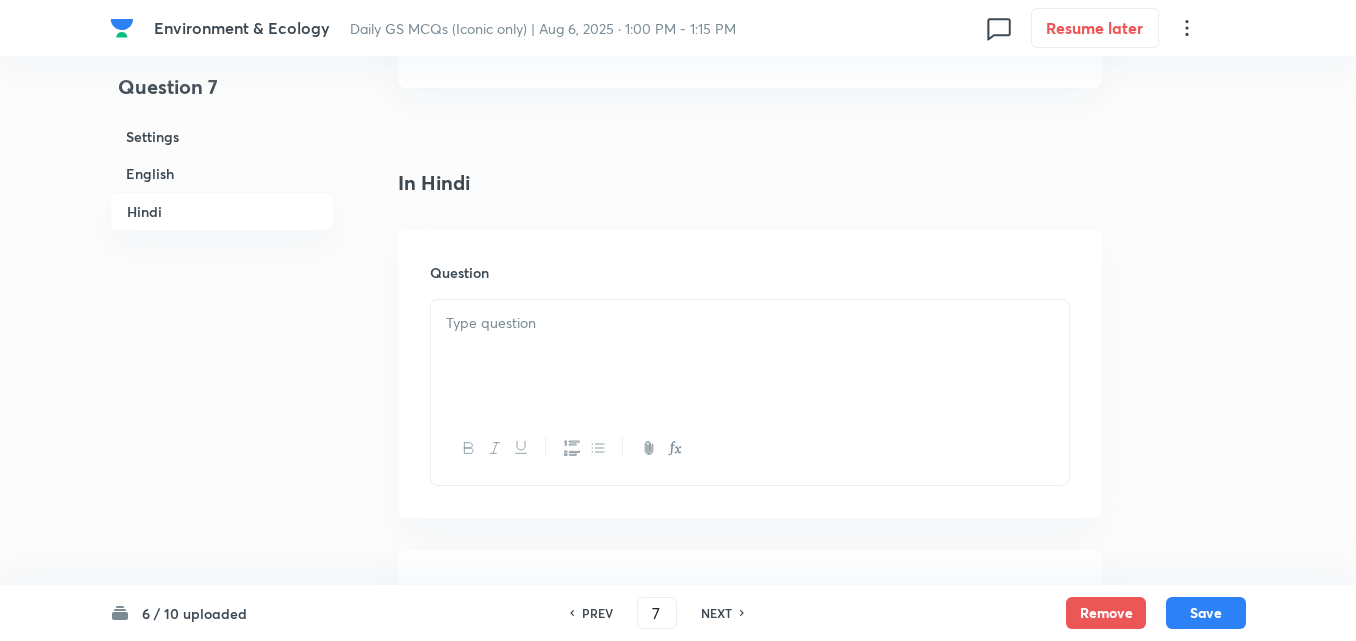 scroll, scrollTop: 2842, scrollLeft: 0, axis: vertical 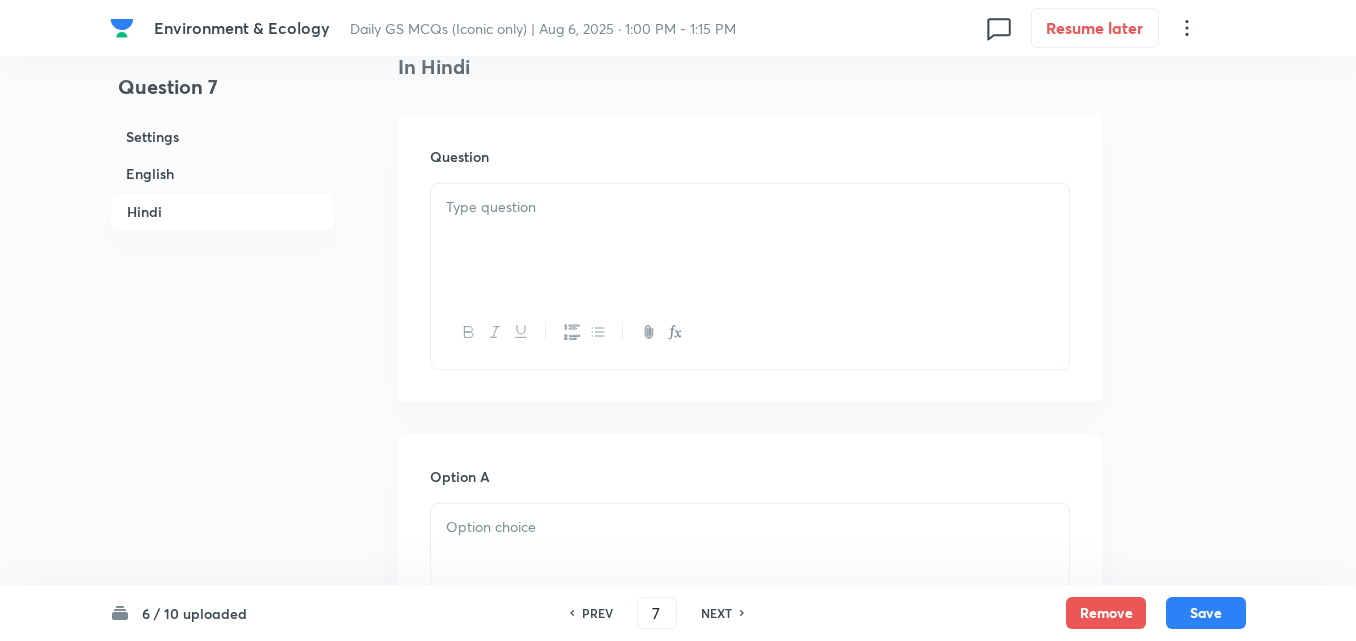 click at bounding box center (750, 240) 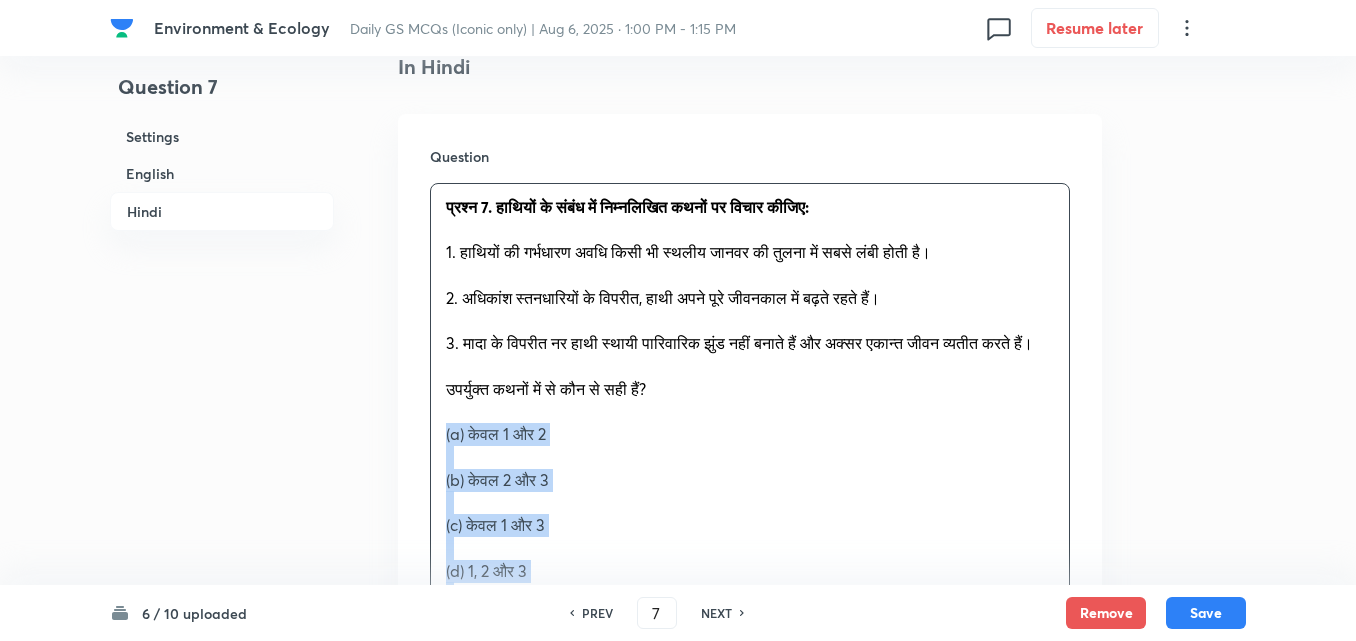 click on "प्रश्न 7. हाथियों के संबंध में निम्नलिखित कथनों पर विचार कीजिए:   1. हाथियों की गर्भधारण अवधि किसी भी स्थलीय जानवर की तुलना में सबसे लंबी होती है।   2. अधिकांश स्तनधारियों के विपरीत, हाथी अपने पूरे जीवनकाल में बढ़ते रहते हैं।   3. मादा के विपरीत नर हाथी स्थायी पारिवारिक झुंड नहीं बनाते हैं और अक्सर एकान्त जीवन व्यतीत करते हैं।   उपर्युक्त कथनों में से कौन से सही हैं?   (a) केवल 1 और 2   (b) केवल 2 और 3" at bounding box center (750, 548) 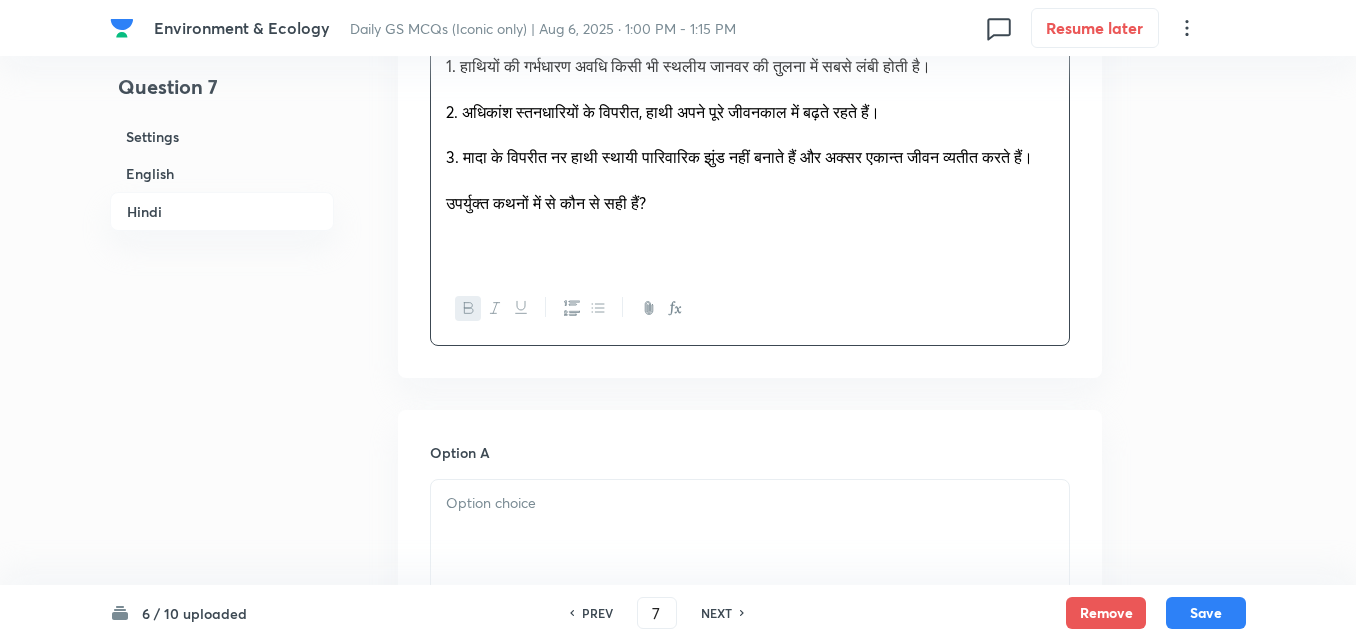 scroll, scrollTop: 3242, scrollLeft: 0, axis: vertical 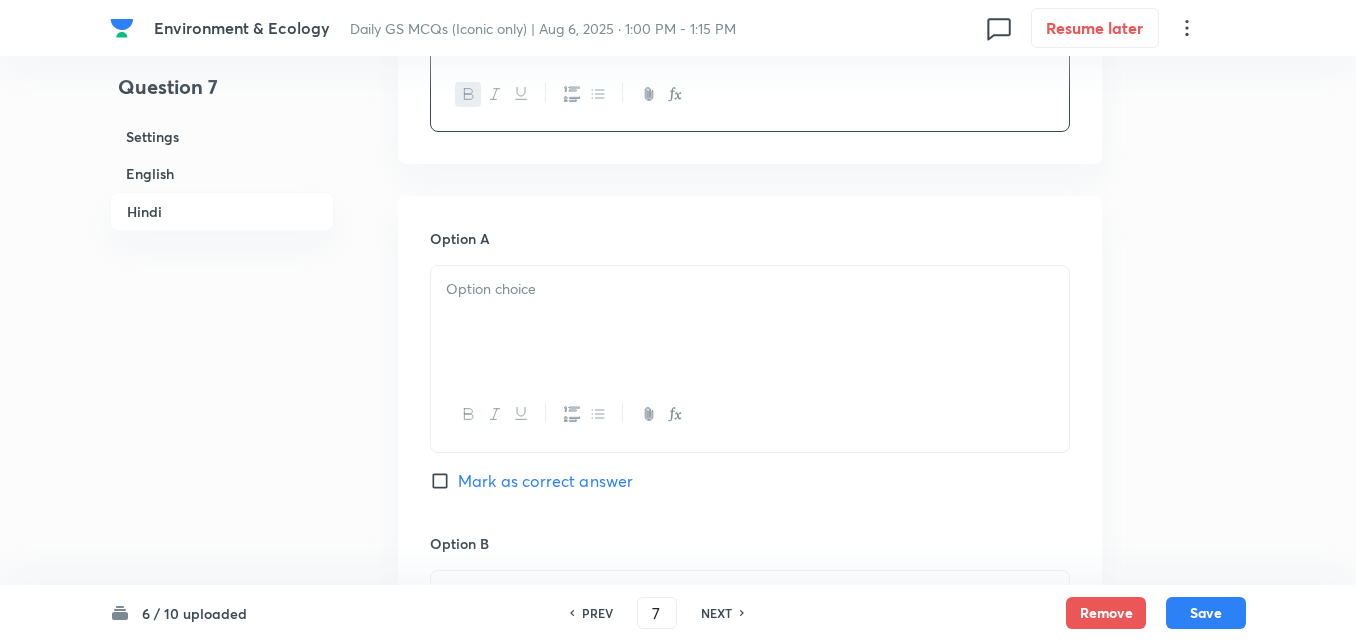 click at bounding box center (750, 289) 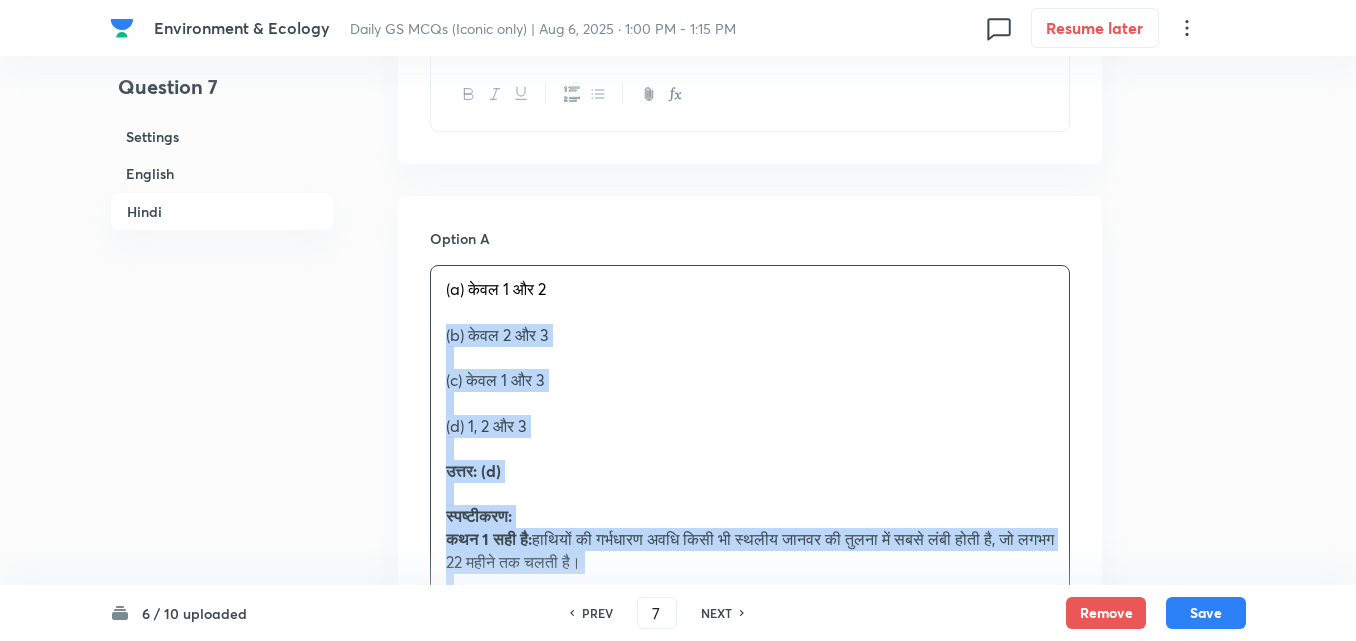 click on "(a) केवल 1 और 2   (b) केवल 2 और 3   (c) केवल 1 और 3   (d) 1, 2 और 3   उत्तर: (d)   स्पष्टीकरण: कथन 1 सही है:  हाथियों की गर्भधारण अवधि किसी भी स्थलीय जानवर की तुलना में सबसे लंबी होती है, जो लगभग 22 महीने तक चलती है।   कथन 2 सही है:  अधिकांश स्तनधारियों के विपरीत, हाथी अपने पूरे जीवनकाल में निरंतर वृद्धि का अनुभव करते हैं। उनकी हड्डियों में वृद्धि प्लेटें नहीं होती हैं जो परिपक्वता पर जुड़ जाती हैं।   कथन 3 सही है:" at bounding box center [750, 516] 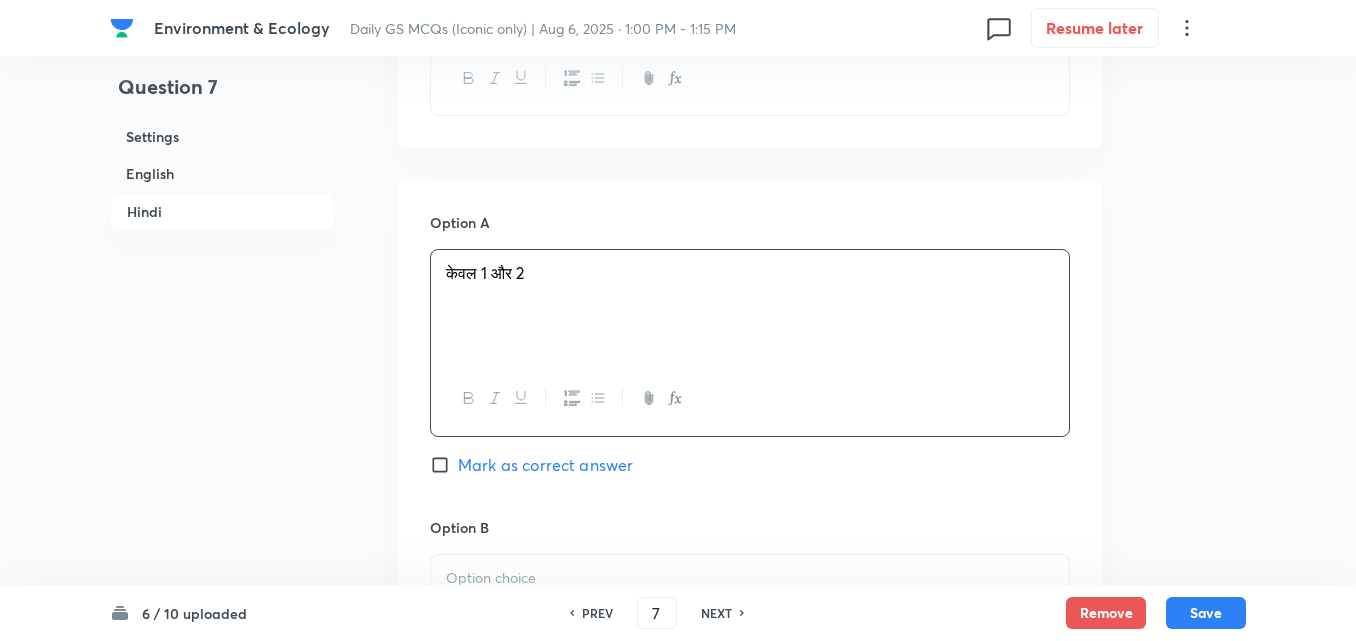 scroll, scrollTop: 3542, scrollLeft: 0, axis: vertical 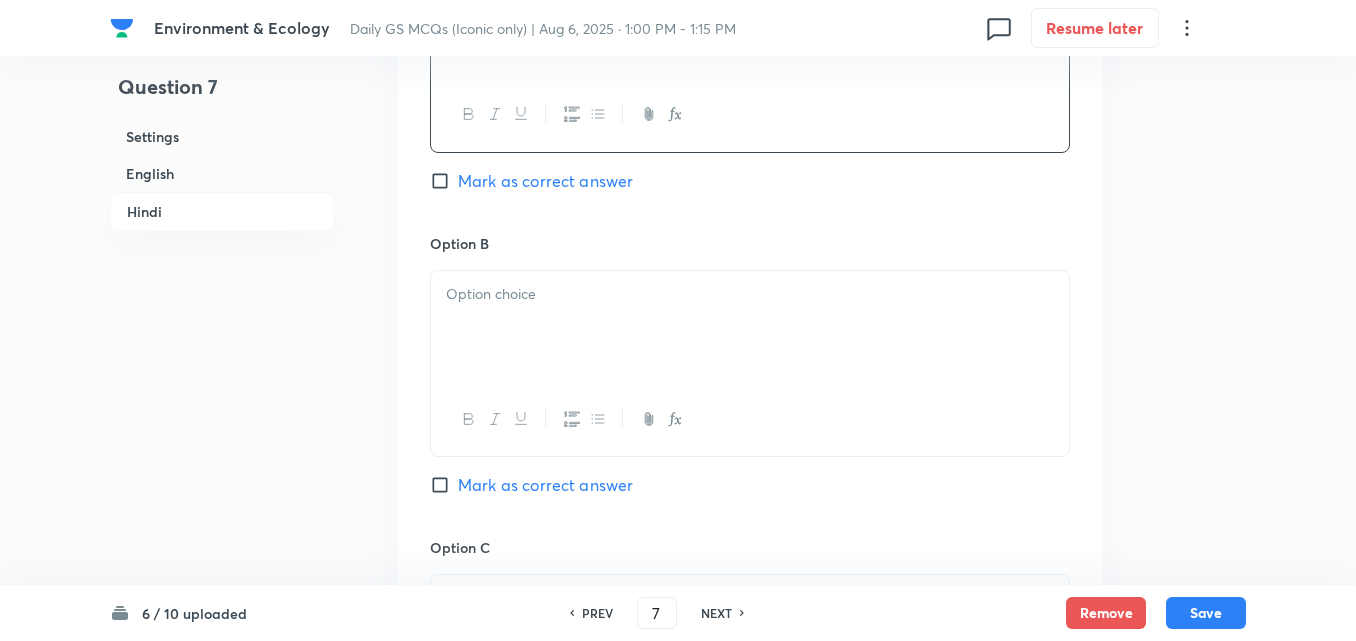 click at bounding box center (750, 327) 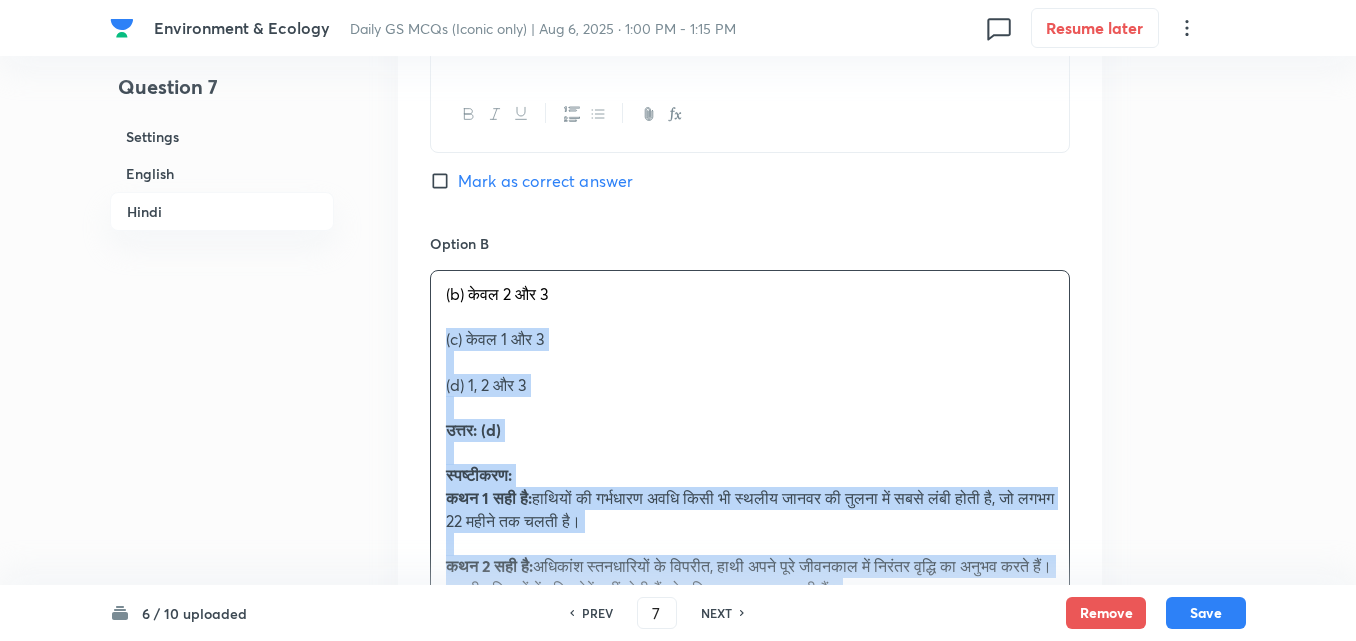 drag, startPoint x: 451, startPoint y: 363, endPoint x: 434, endPoint y: 366, distance: 17.262676 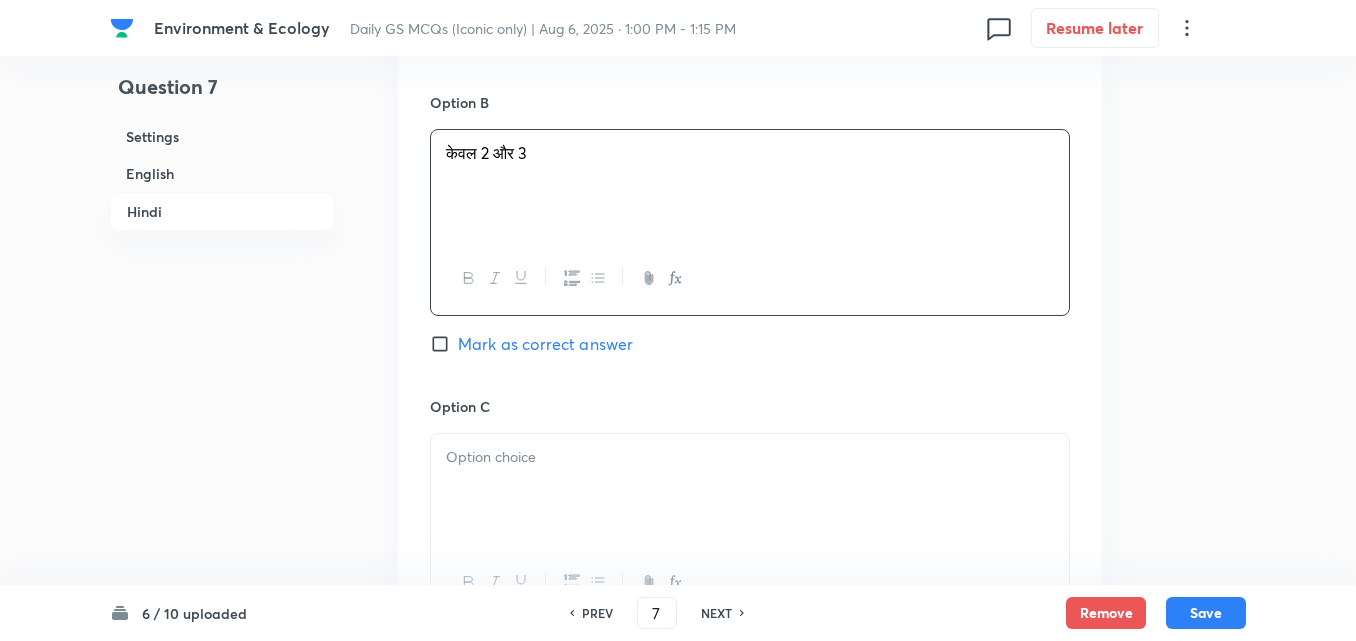 scroll, scrollTop: 3842, scrollLeft: 0, axis: vertical 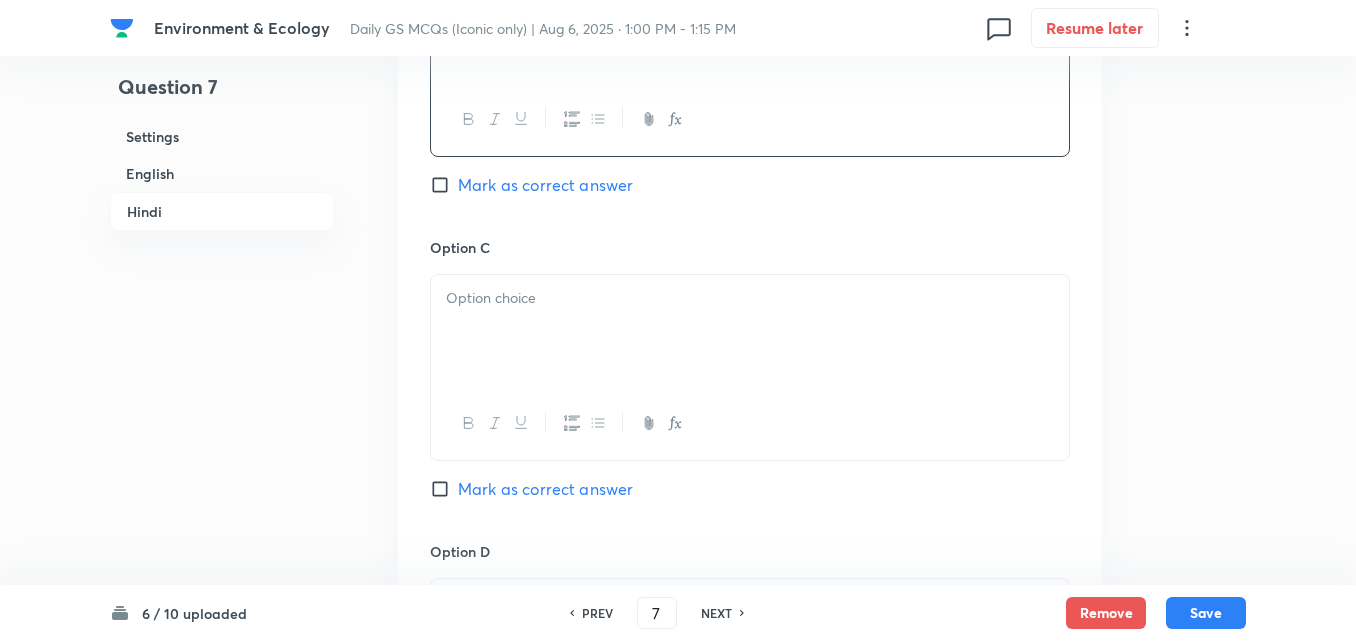 click at bounding box center (750, 331) 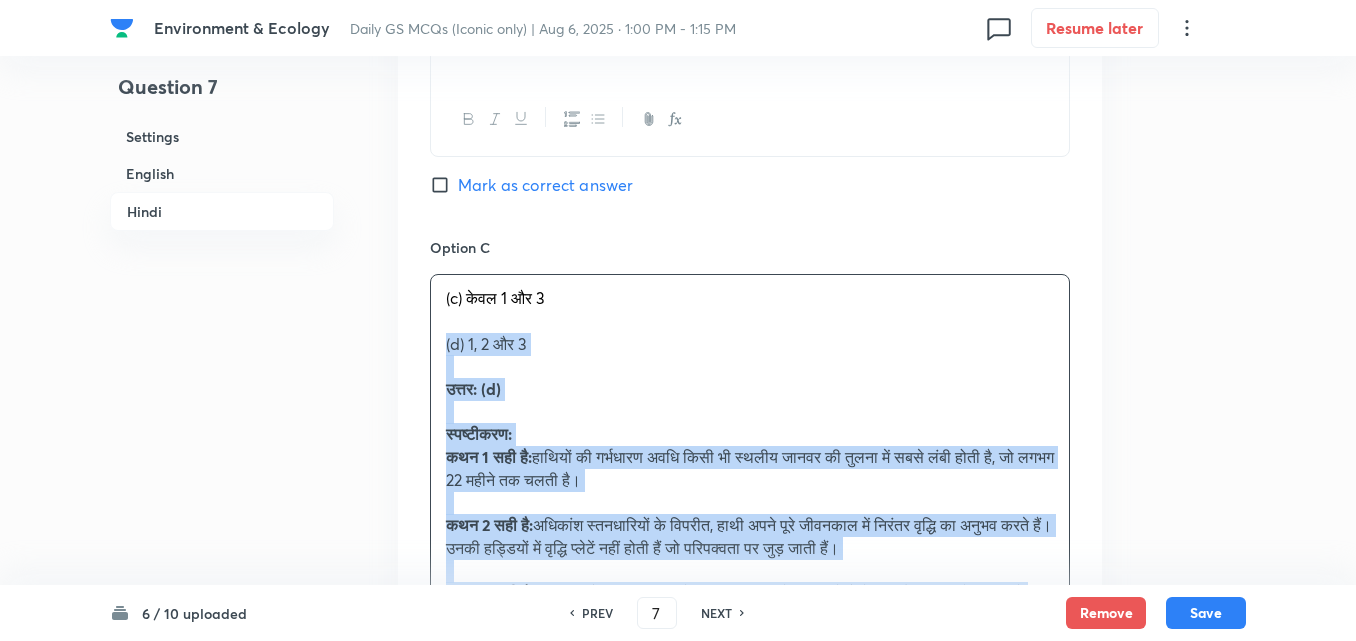 click on "Option A केवल 1 और 2 Mark as correct answer Option B केवल 2 और 3 Mark as correct answer Option C (c) केवल 1 और 3 (d) 1, 2 और 3 Answer: (d) Explanation: कथन 1 सही है: हाथियों की गर्भधारण अवधि किसी भी स्थलीय जानवर की तुलना में सबसे लंबी होती है, जो लगभग 22 महीने तक चलती है. कथन 2 सही है: अधिकांश स्तनधारियों के विपरीत, हाथी अपने पूरे जीवनकाल में निरंतर वृद्धि का अनुभव करते हैं। उनकी हड्डियों में वृद्धि प्लेटें नहीं होती हैं जो परिपक्वता पर जुड़ जाती हैं।" at bounding box center [750, 366] 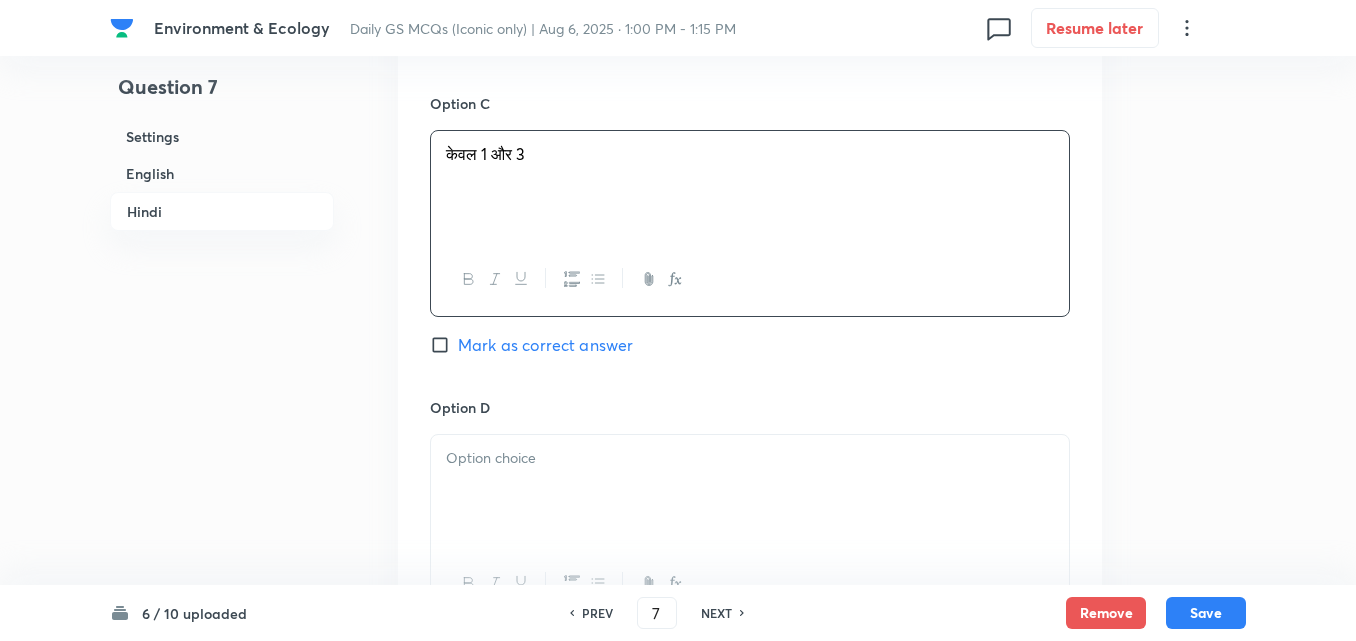 scroll, scrollTop: 4142, scrollLeft: 0, axis: vertical 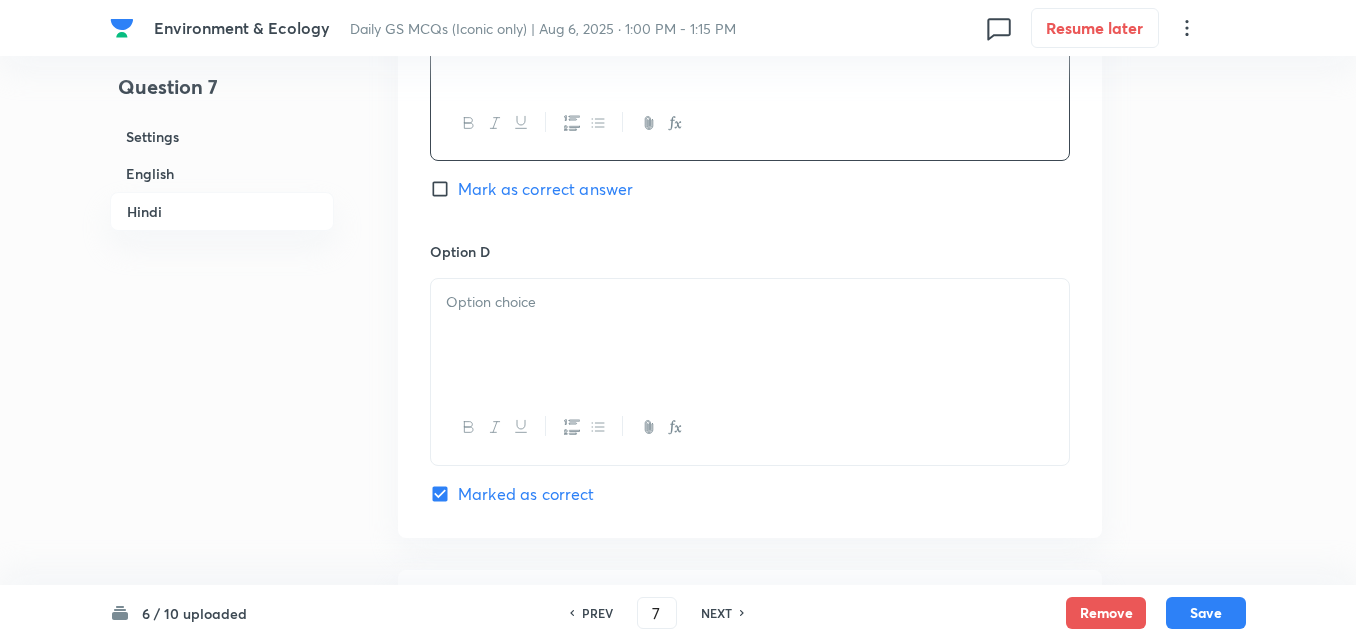 click at bounding box center [750, 335] 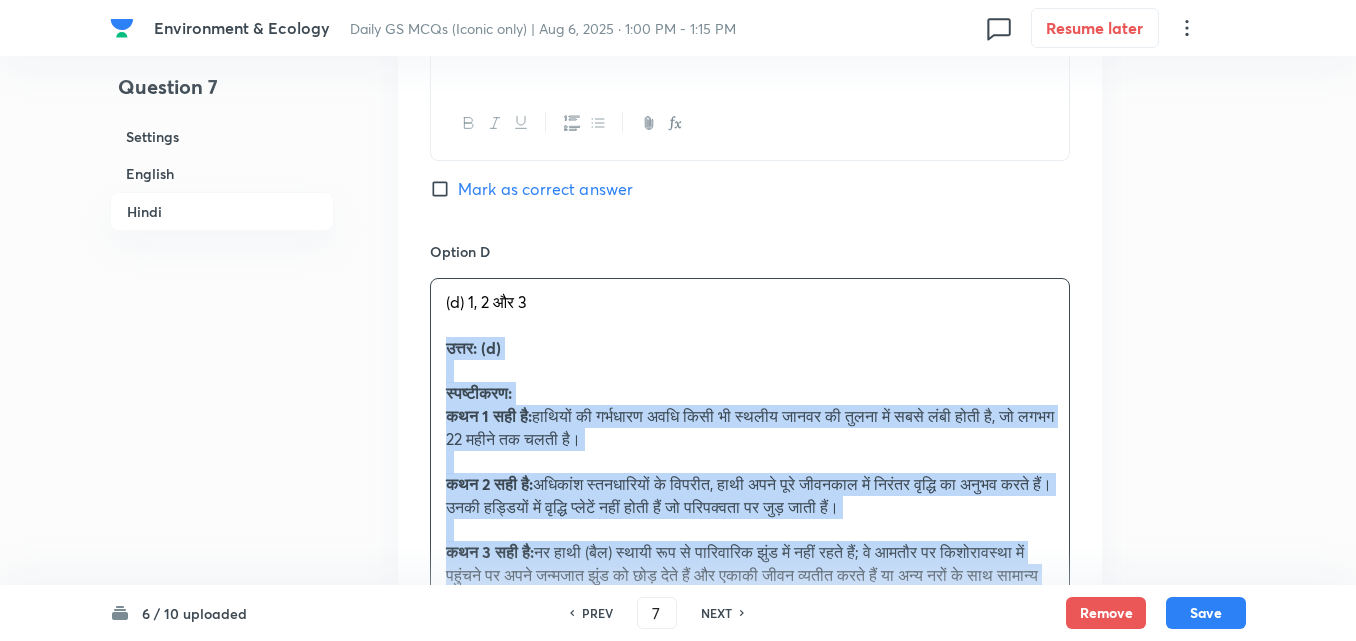 click on "(d) 1, 2 और 3   उत्तर: (d)   स्पष्टीकरण: कथन 1 सही है:  हाथियों की गर्भधारण अवधि किसी भी स्थलीय जानवर की तुलना में सबसे लंबी होती है, जो लगभग [NUMBER] महीने तक चलती है।   कथन 2 सही है:  अधिकांश स्तनधारियों के विपरीत, हाथी अपने पूरे जीवनकाल में निरंतर वृद्धि का अनुभव करते हैं। उनकी हड्डियों में वृद्धि प्लेटें नहीं होती हैं जो परिपक्वता पर जुड़ जाती हैं।   कथन 3 सही है:" at bounding box center (750, 461) 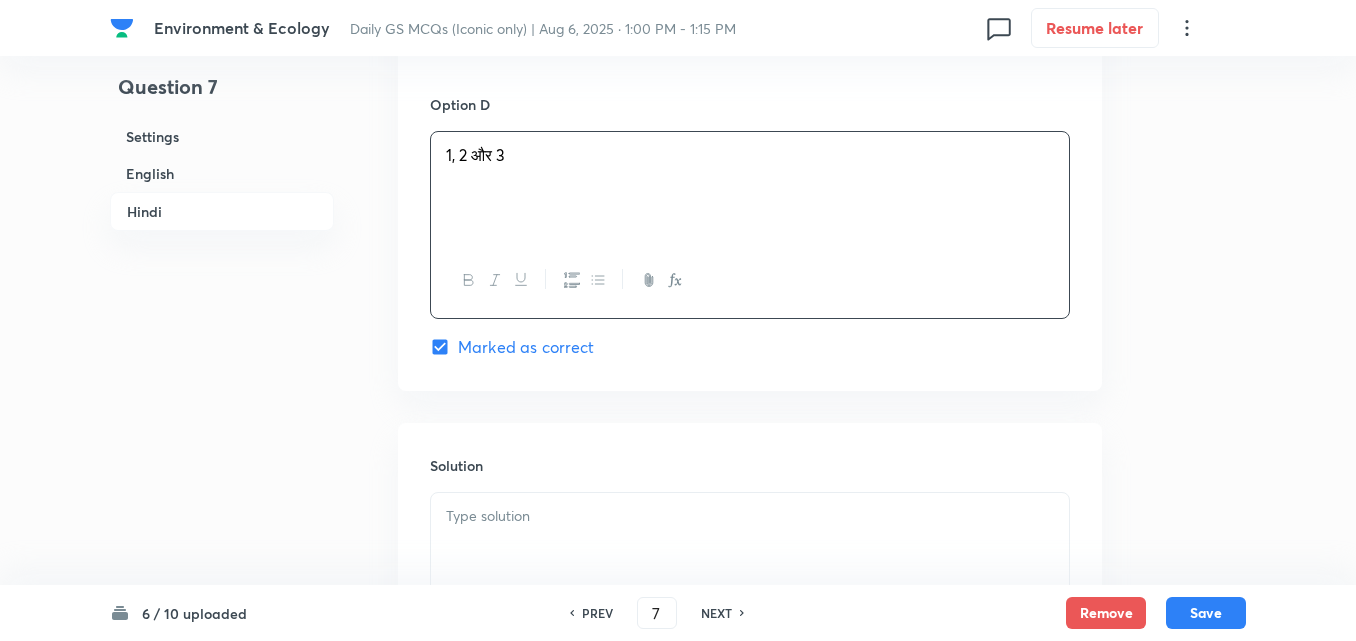 scroll, scrollTop: 4542, scrollLeft: 0, axis: vertical 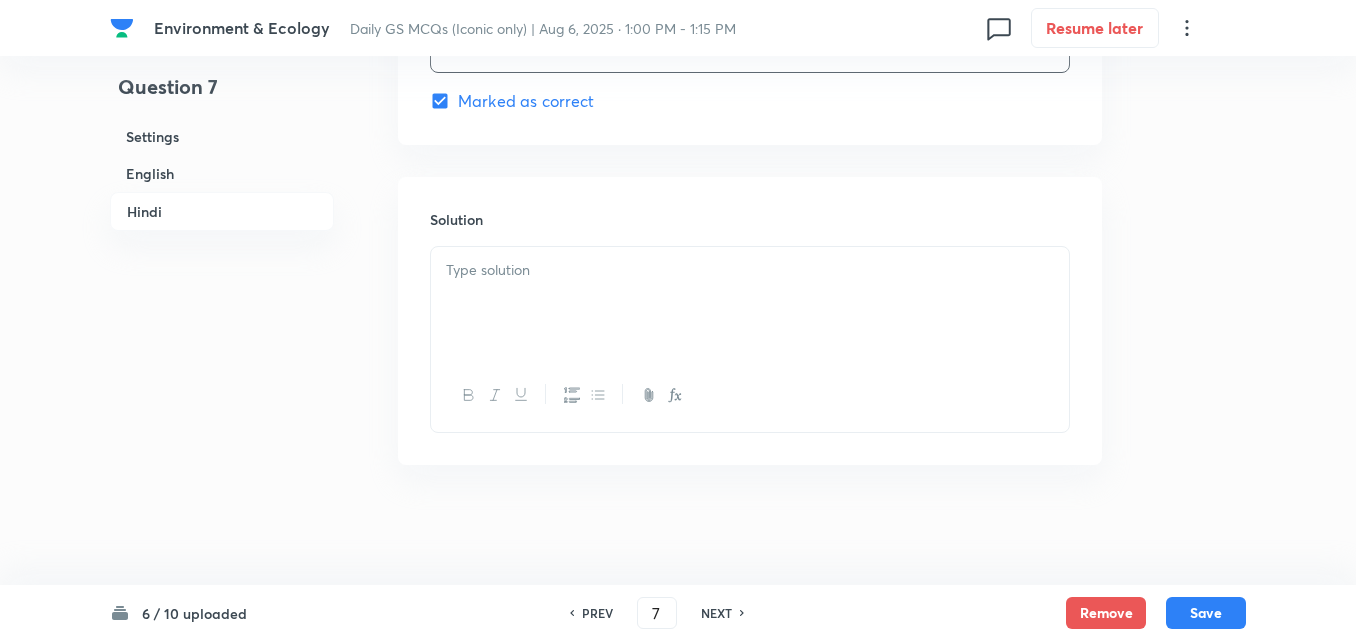 click at bounding box center [750, 303] 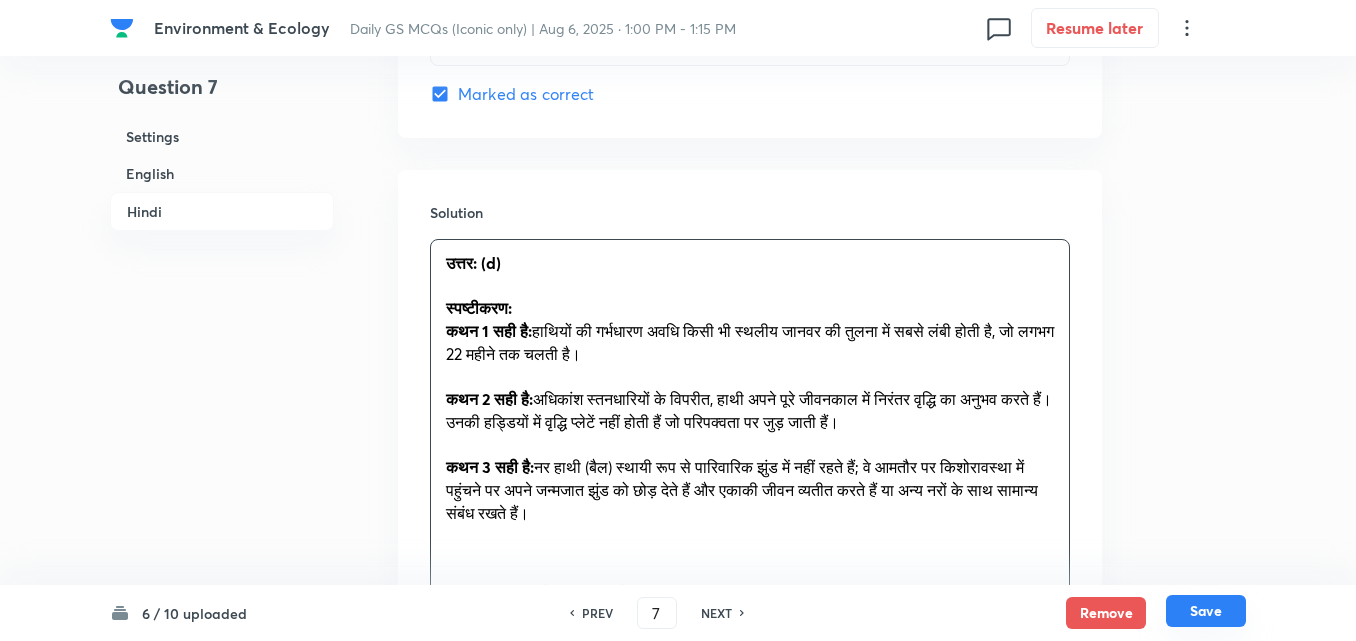 click on "Save" at bounding box center (1206, 611) 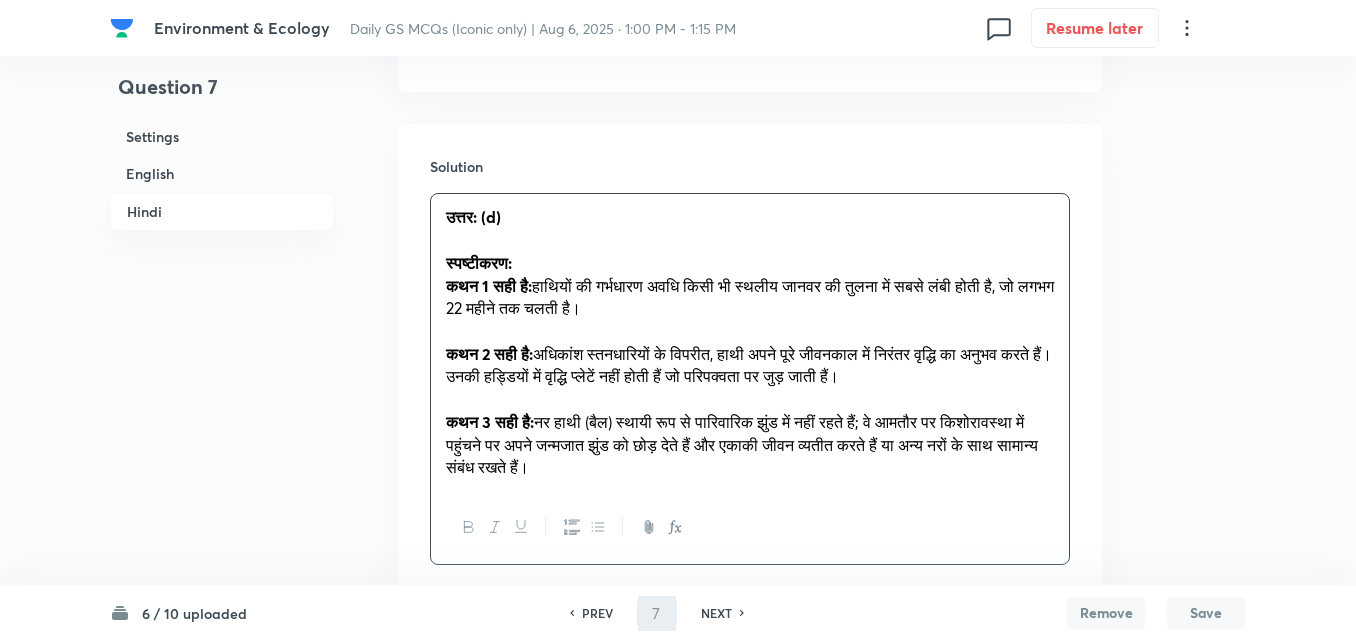 type on "8" 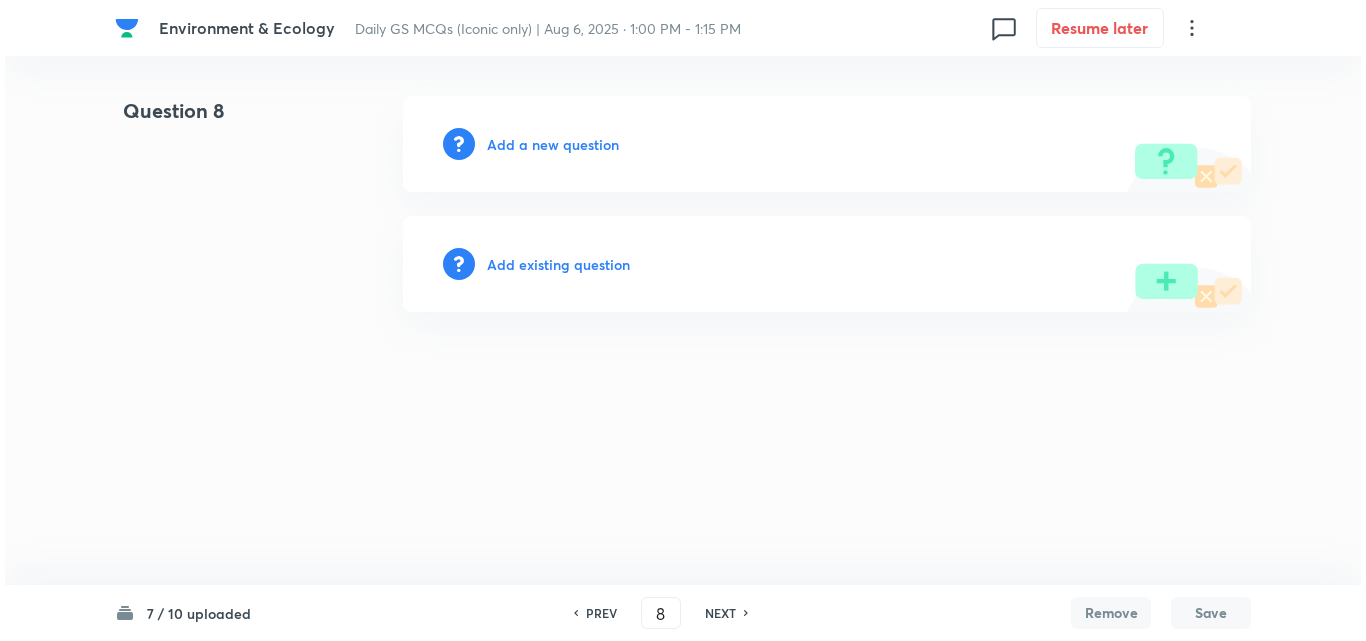scroll, scrollTop: 0, scrollLeft: 0, axis: both 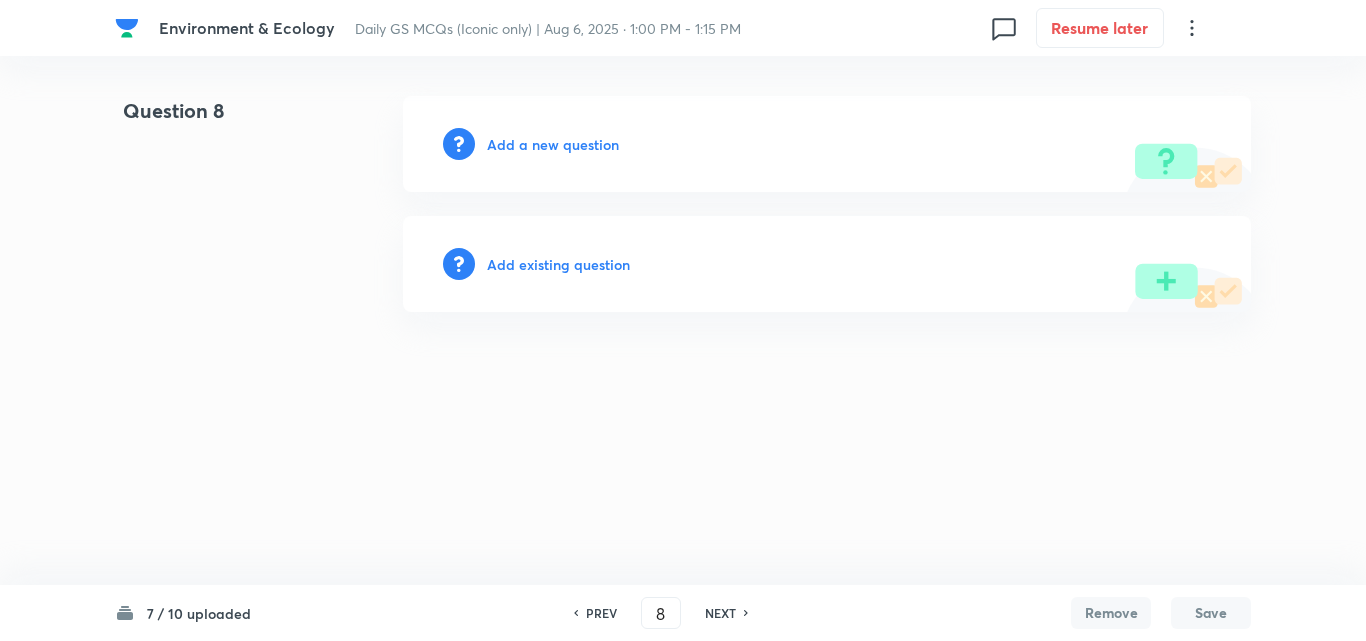 click on "Add a new question" at bounding box center (553, 144) 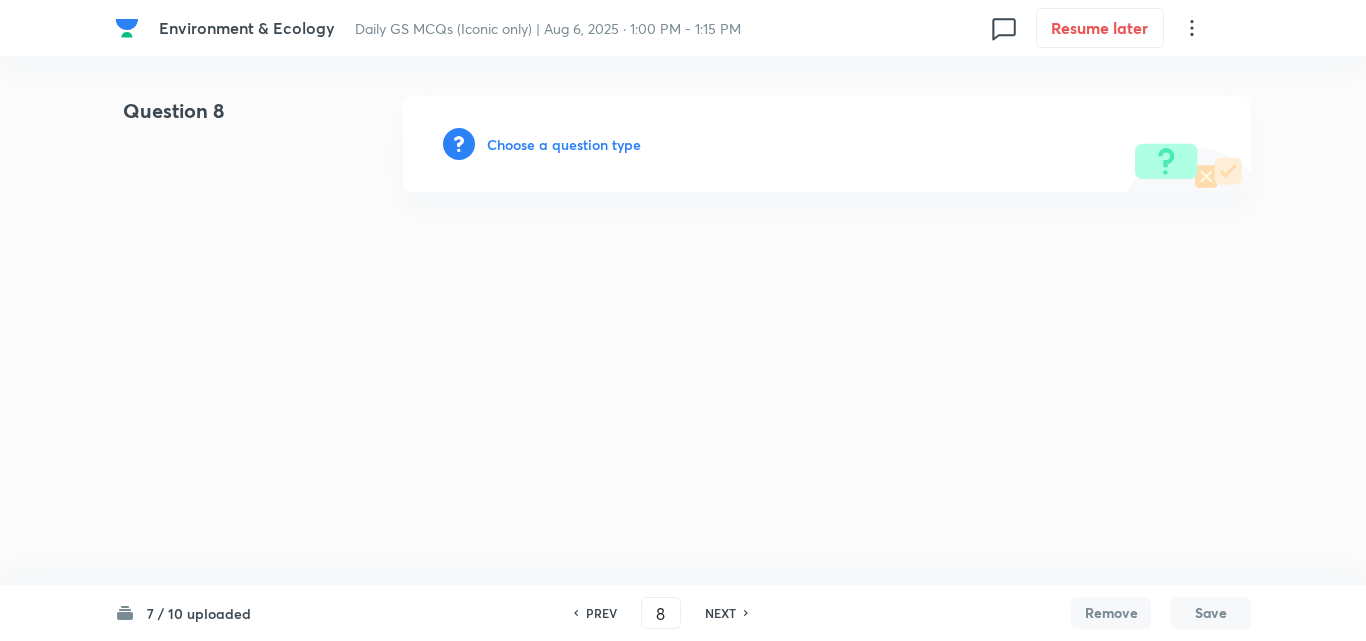 click on "Choose a question type" at bounding box center [564, 144] 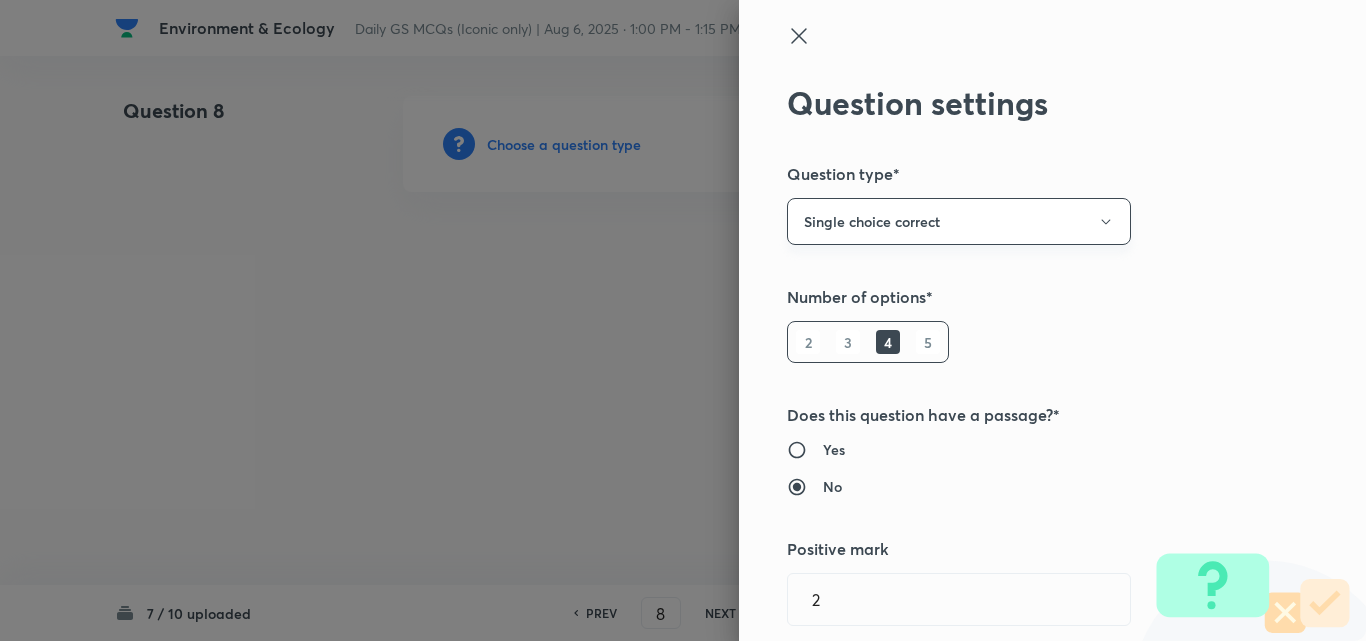 type 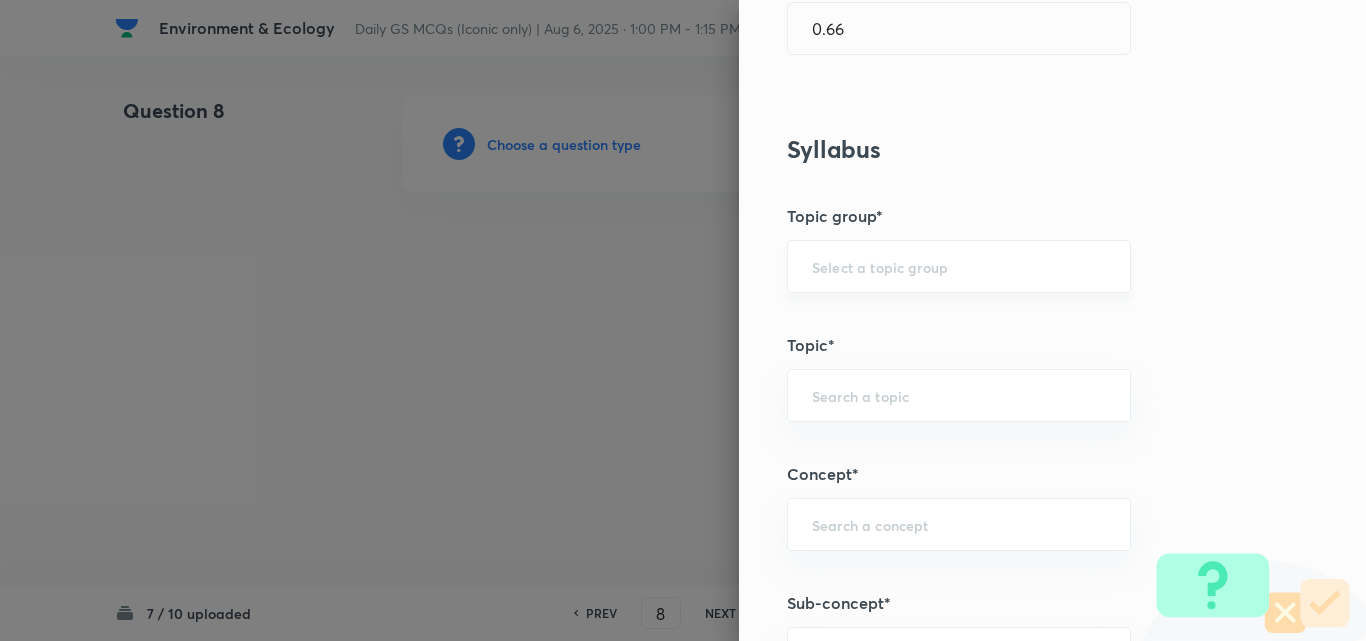 scroll, scrollTop: 1300, scrollLeft: 0, axis: vertical 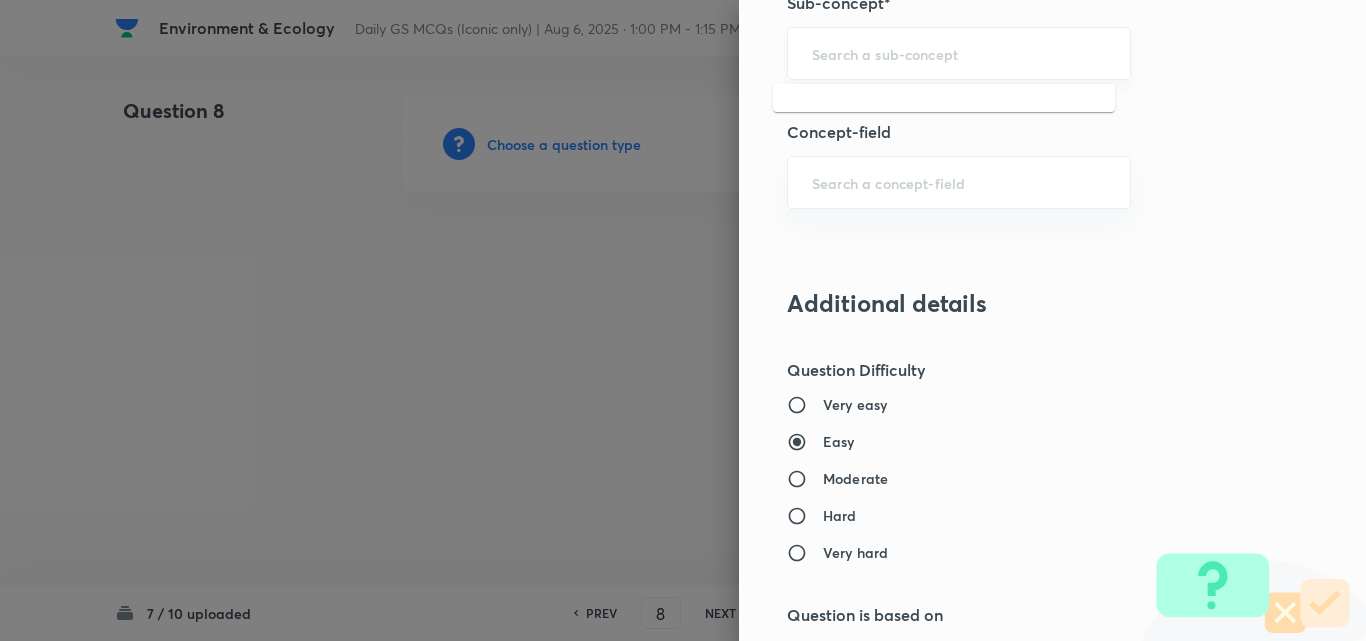 click at bounding box center (959, 53) 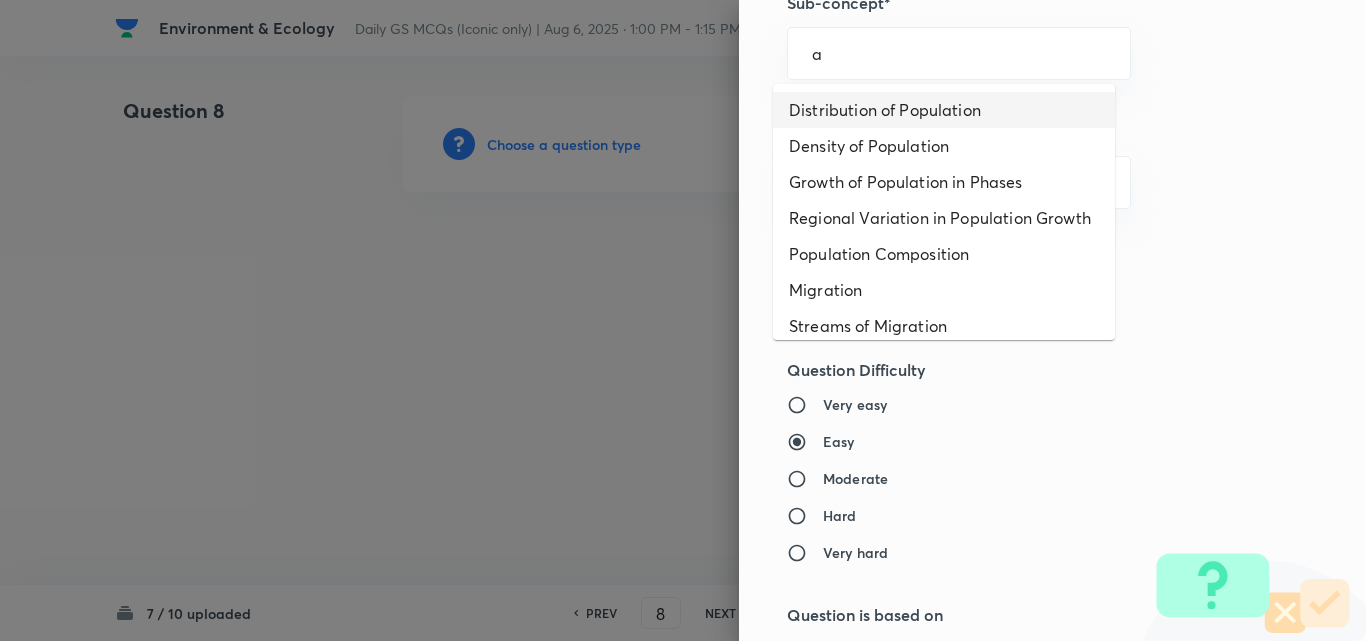 drag, startPoint x: 913, startPoint y: 105, endPoint x: 893, endPoint y: 240, distance: 136.47343 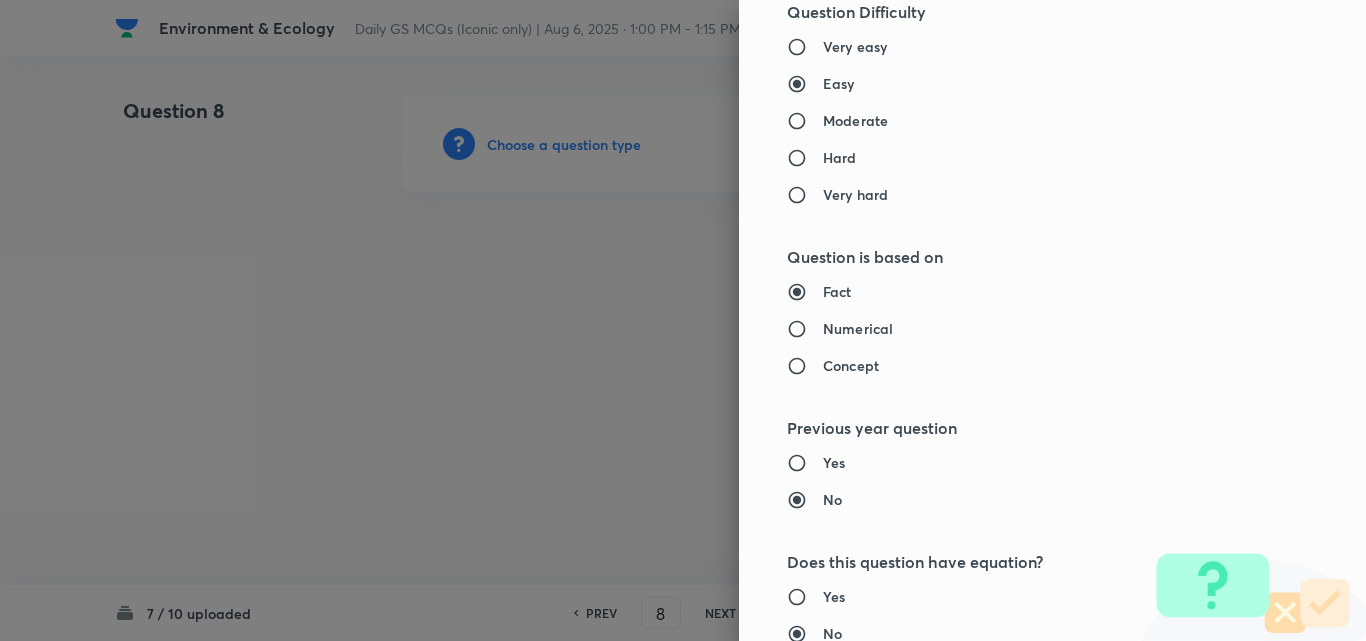type on "Geography" 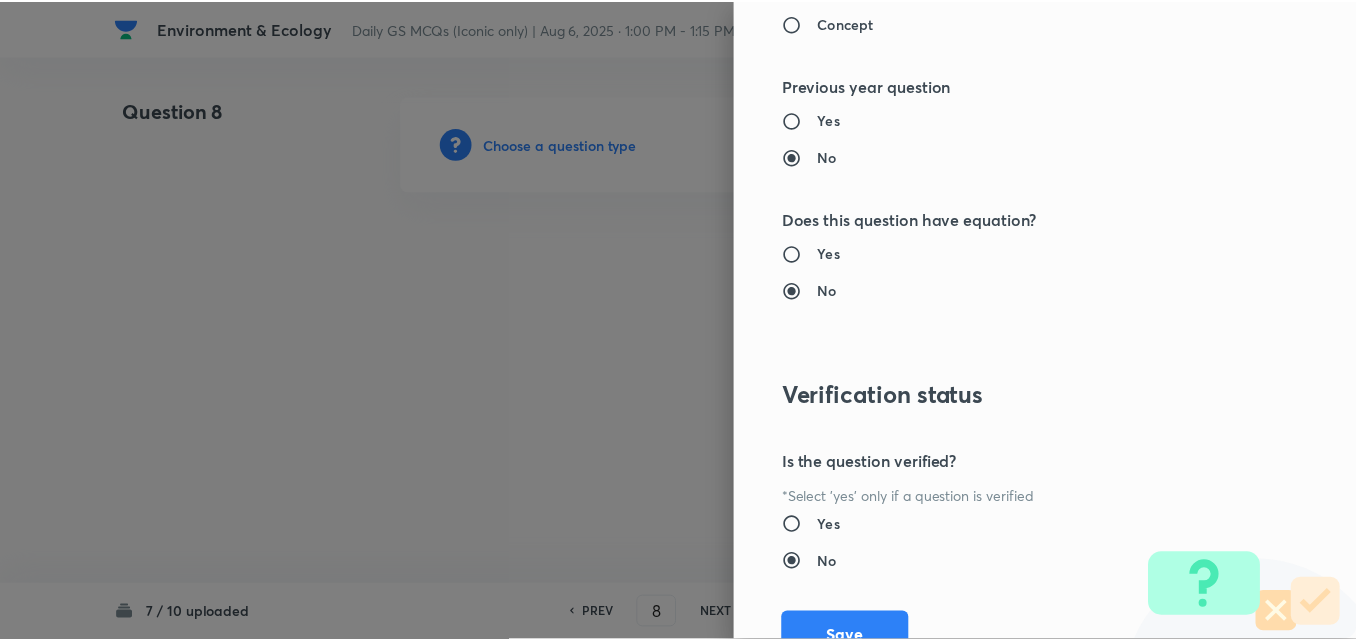 scroll, scrollTop: 2085, scrollLeft: 0, axis: vertical 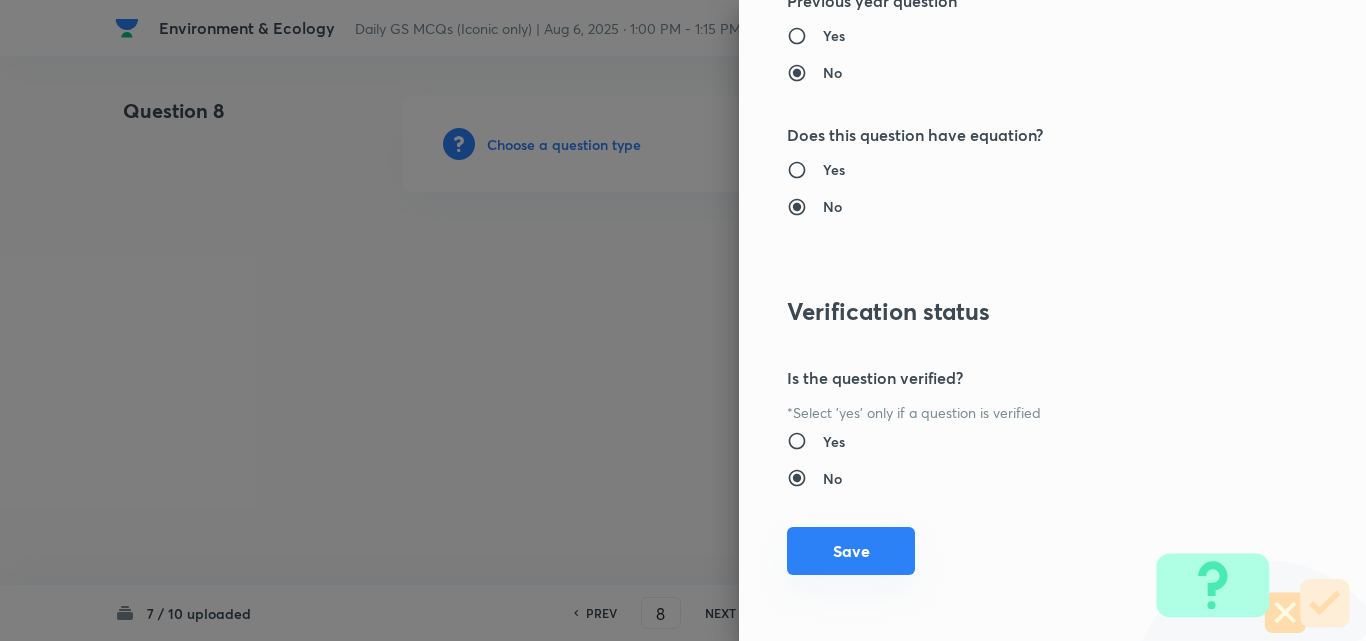 click on "Save" at bounding box center [851, 551] 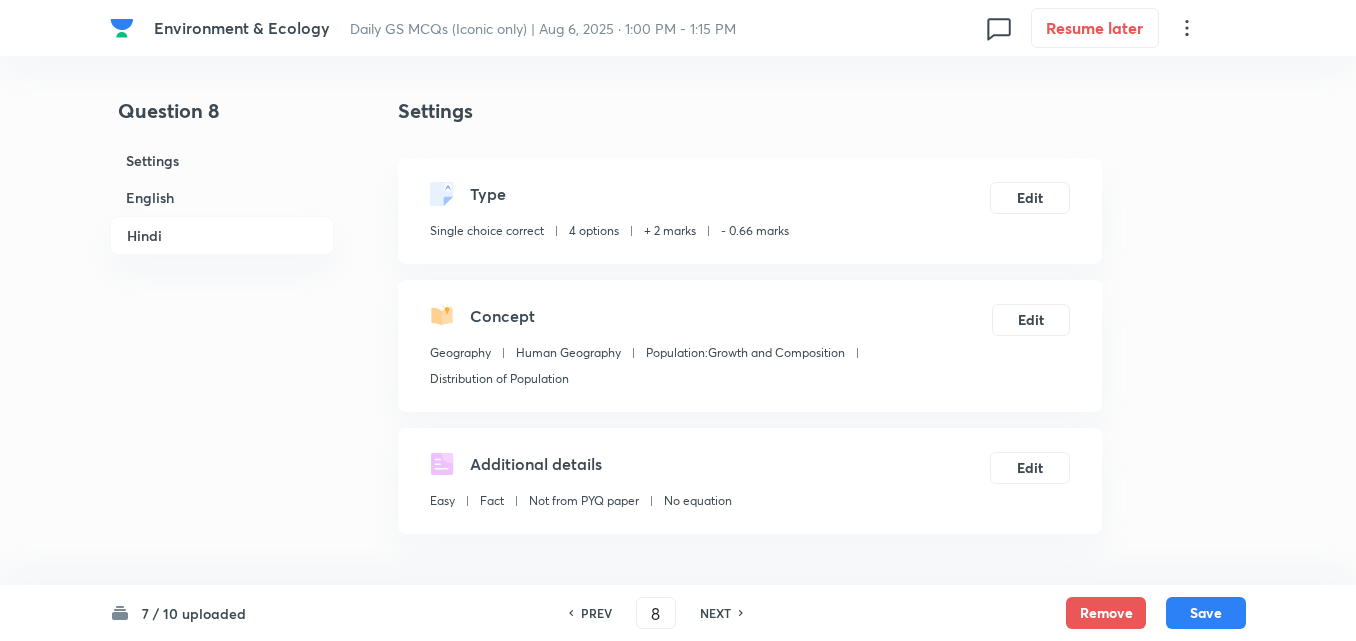 click on "English" at bounding box center [222, 197] 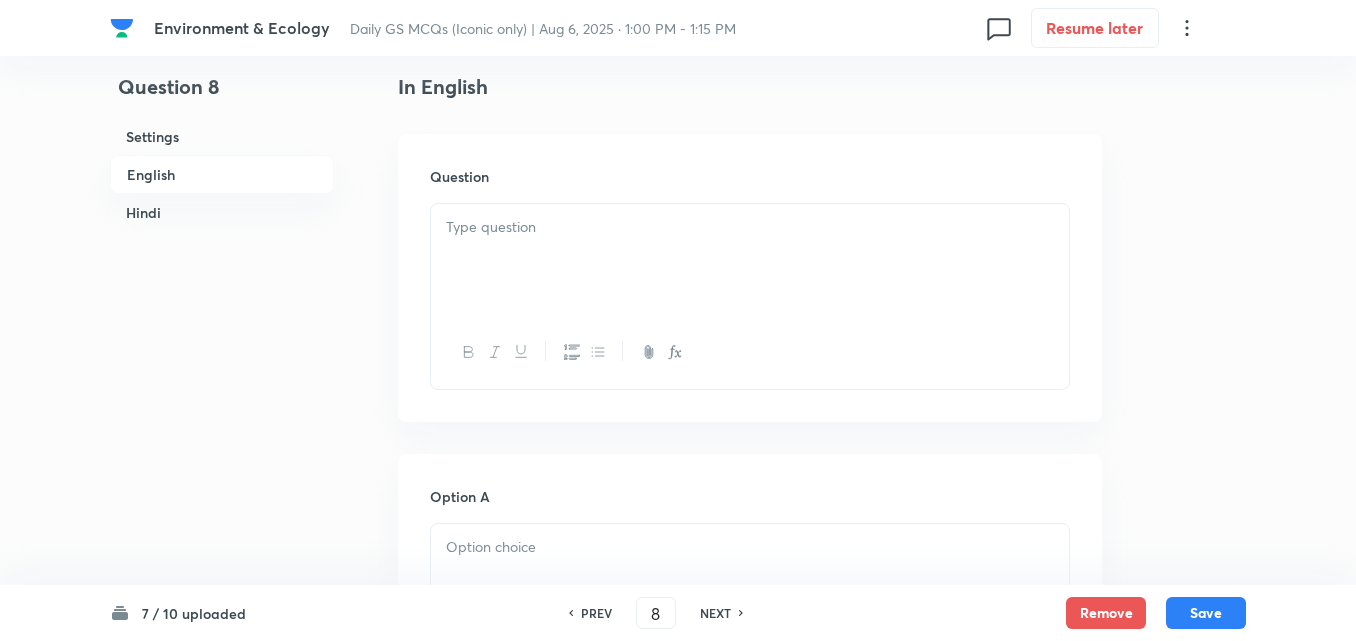 click at bounding box center (750, 260) 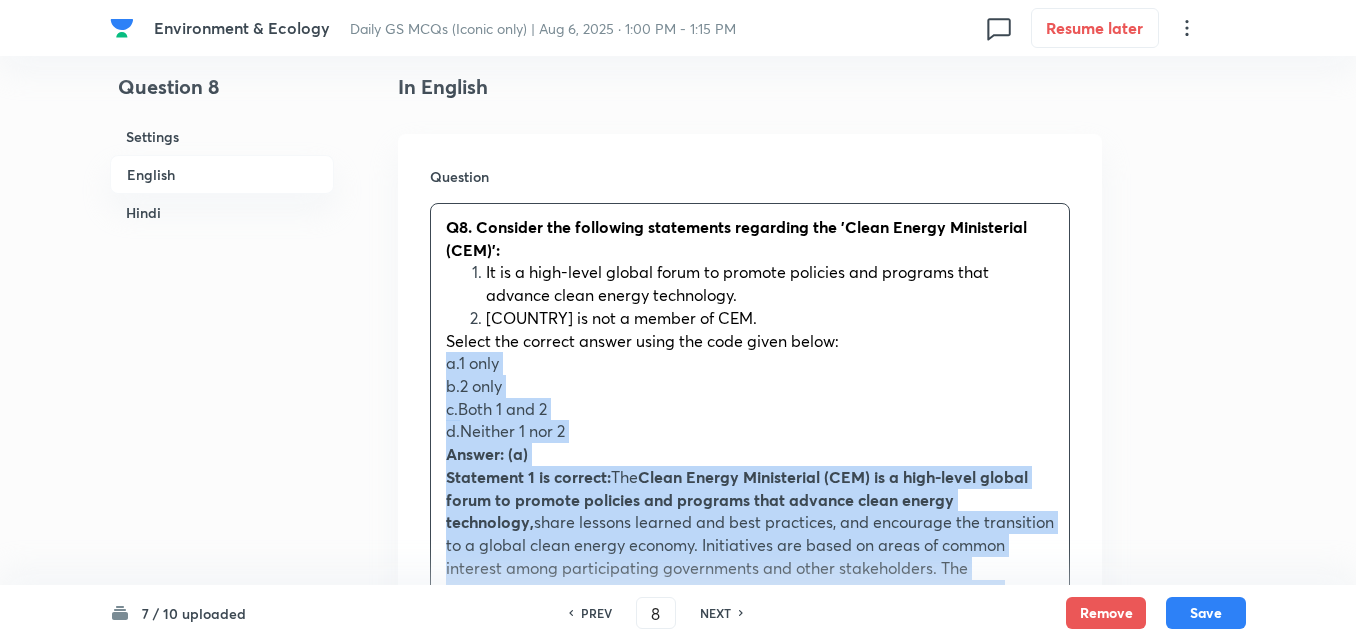 click on "Question Q8. Consider the following statements regarding the 'Clean Energy Ministerial (CEM)': It is a high-level global forum to promote policies and programs that advance clean energy technology. India is not a member of CEM. Select the correct answer using the code given below: a. 1 only b. 2 only c. Both 1 and 2 d. Neither 1 nor 2 Answer: (a) Statement 1 is correct:  The  Clean Energy Ministerial (CEM) is a high-level global forum to promote policies and programs that advance clean energy technology,  share lessons learned and best practices, and encourage the transition to a global clean energy economy. Initiatives are based on areas of common interest among participating governments and other stakeholders. The Framework for the Clean Energy Ministerial, reaffirmed at the twelfth Clean Energy Ministerial in [YEAR], defines the CEM governance structure and outlines the mission statement, objectives, membership, and guiding principles. Statement 2 is not correct:  Current (As of [MONTH] [DAY], [YEAR])  CEM members" at bounding box center [750, 859] 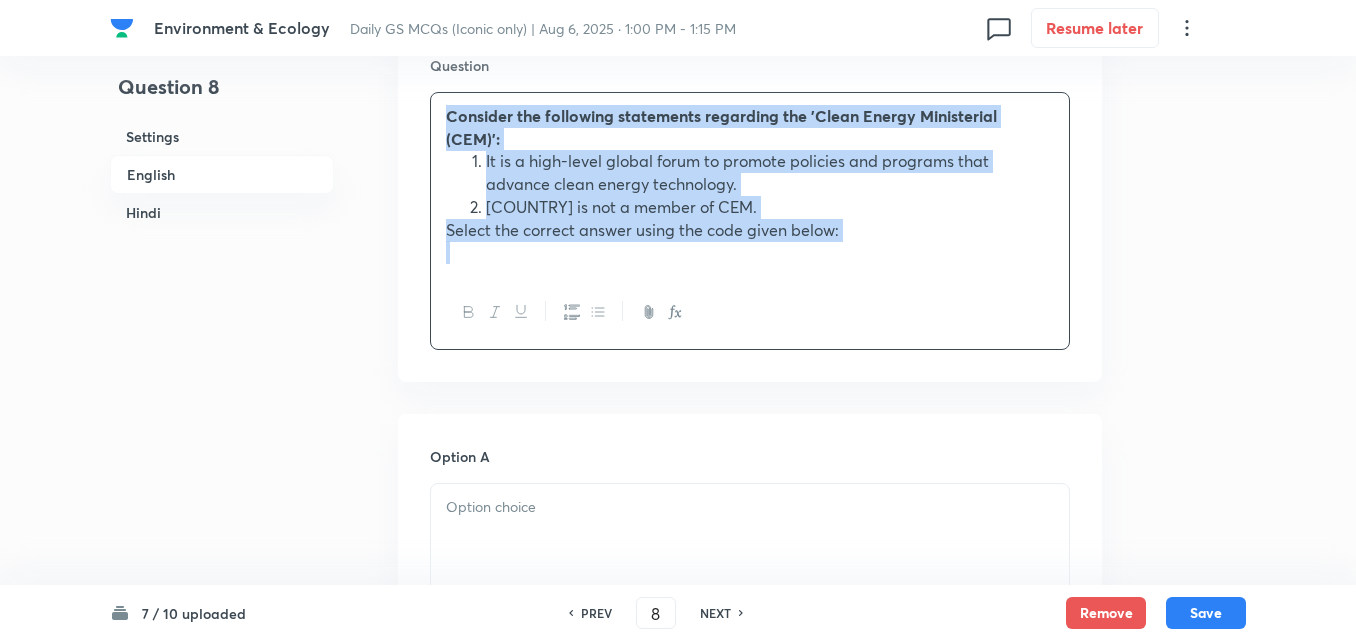 scroll, scrollTop: 742, scrollLeft: 0, axis: vertical 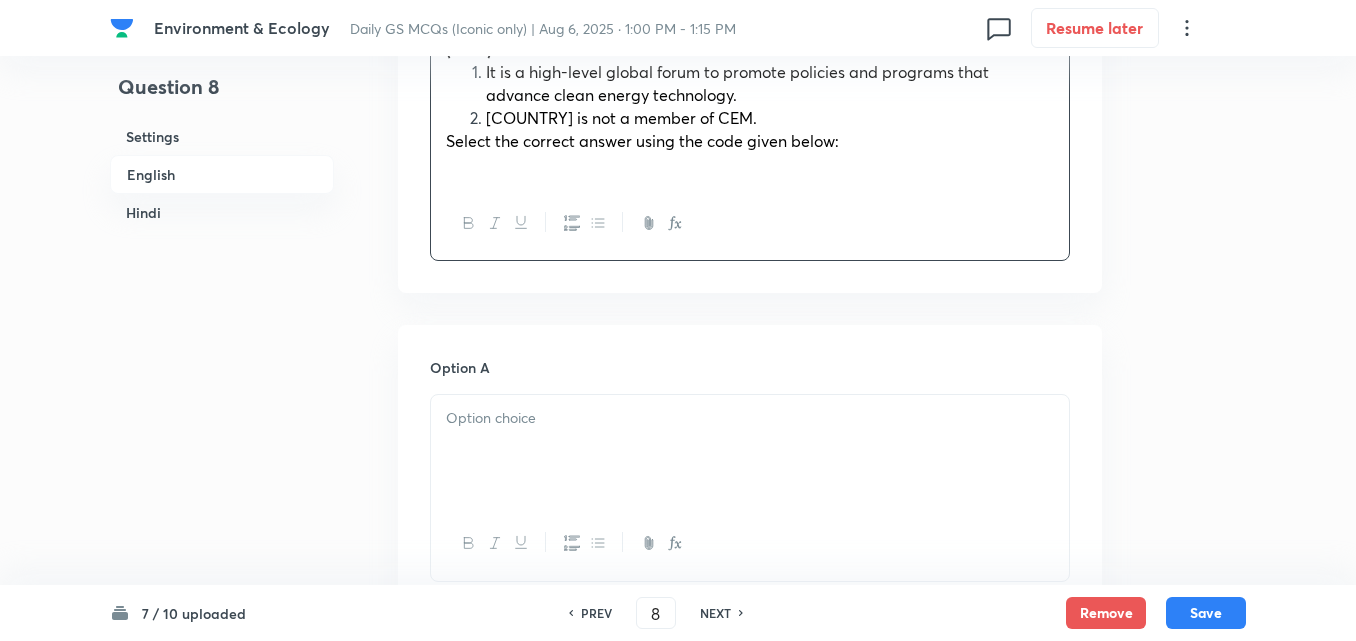 click on "Option A Mark as correct answer" at bounding box center [750, 509] 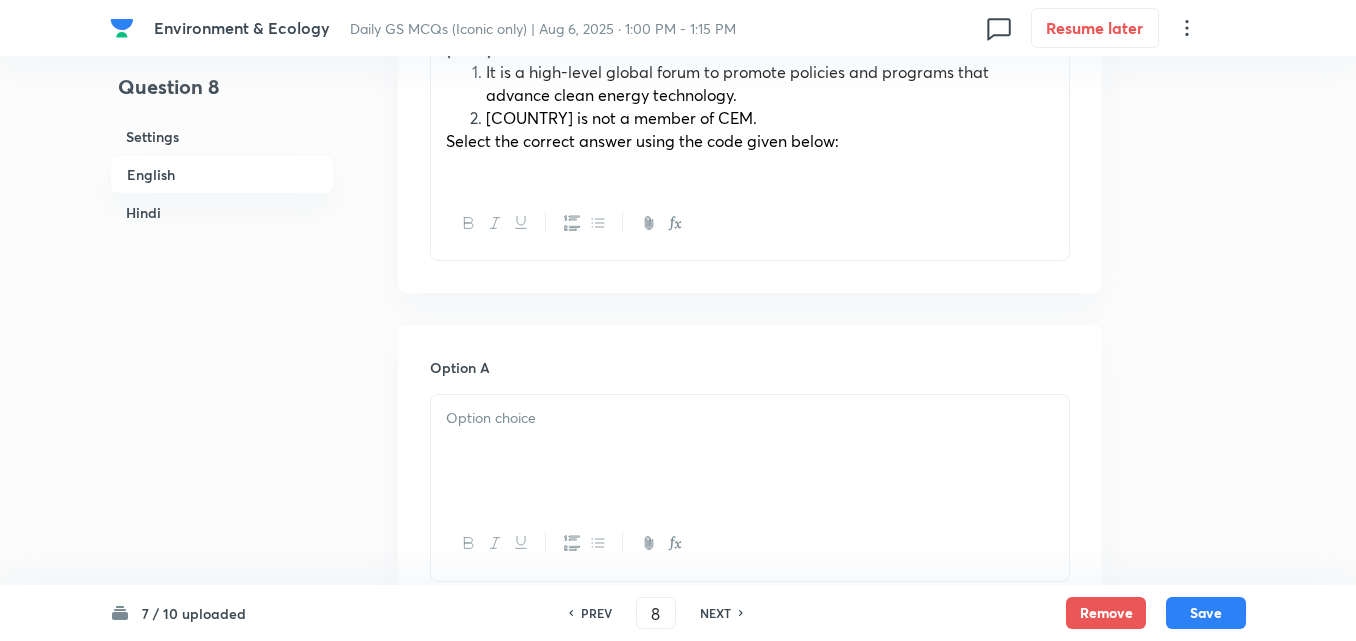 click at bounding box center [750, 451] 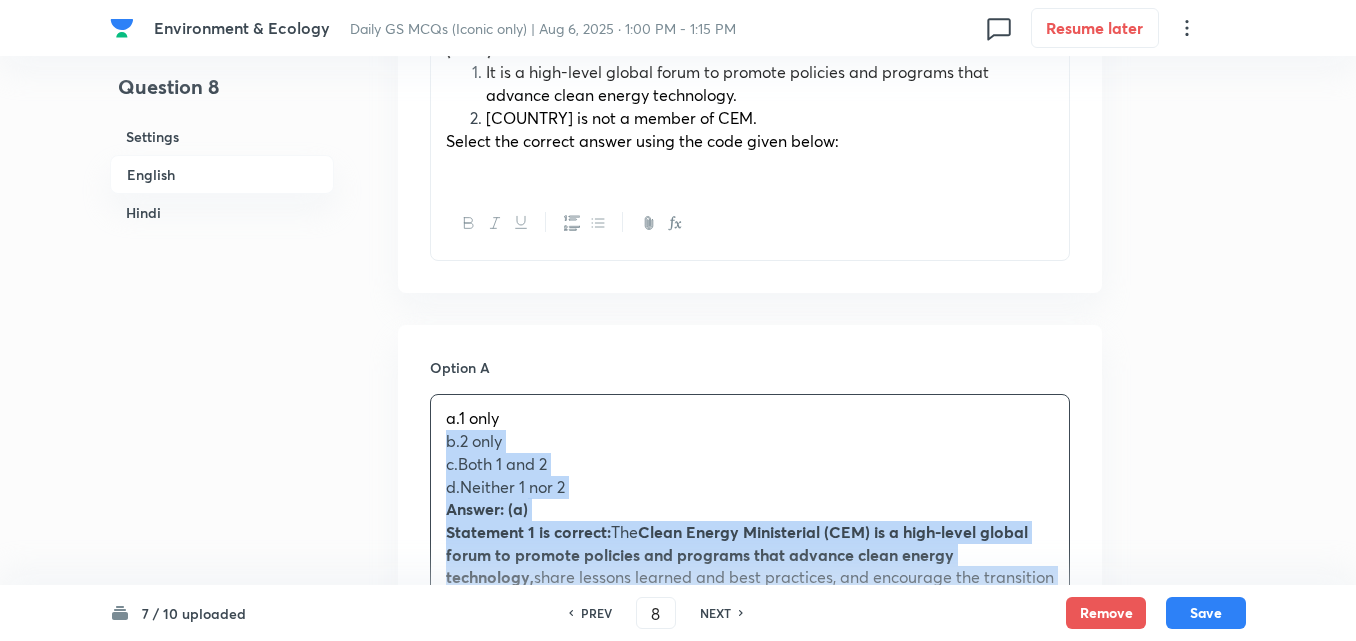 click on "Option A a. 1 only b. 2 only c. Both 1 and 2 d. Neither 1 nor 2 Answer: (a) Statement 1 is correct:  The  Clean Energy Ministerial (CEM) is a high-level global forum to promote policies and programs that advance clean energy technology,  share lessons learned and best practices, and encourage the transition to a global clean energy economy. Initiatives are based on areas of common interest among participating governments and other stakeholders. The Framework for the Clean Energy Ministerial, reaffirmed at the twelfth Clean Energy Ministerial in [YEAR], defines the CEM governance structure and outlines the mission statement, objectives, membership, and guiding principles. Statement 2 is not correct:  Current (As of [MONTH] [DAY], [YEAR])  CEM members  are Australia, Brazil, Canada, Chile,  China , Denmark, the European Commission, Finland, France, Germany,  India The CEM is focused on three global climate and energy policy goals: Improve energy efficiency worldwide Enhance clean energy supply   a. केवल 1" at bounding box center (750, 1458) 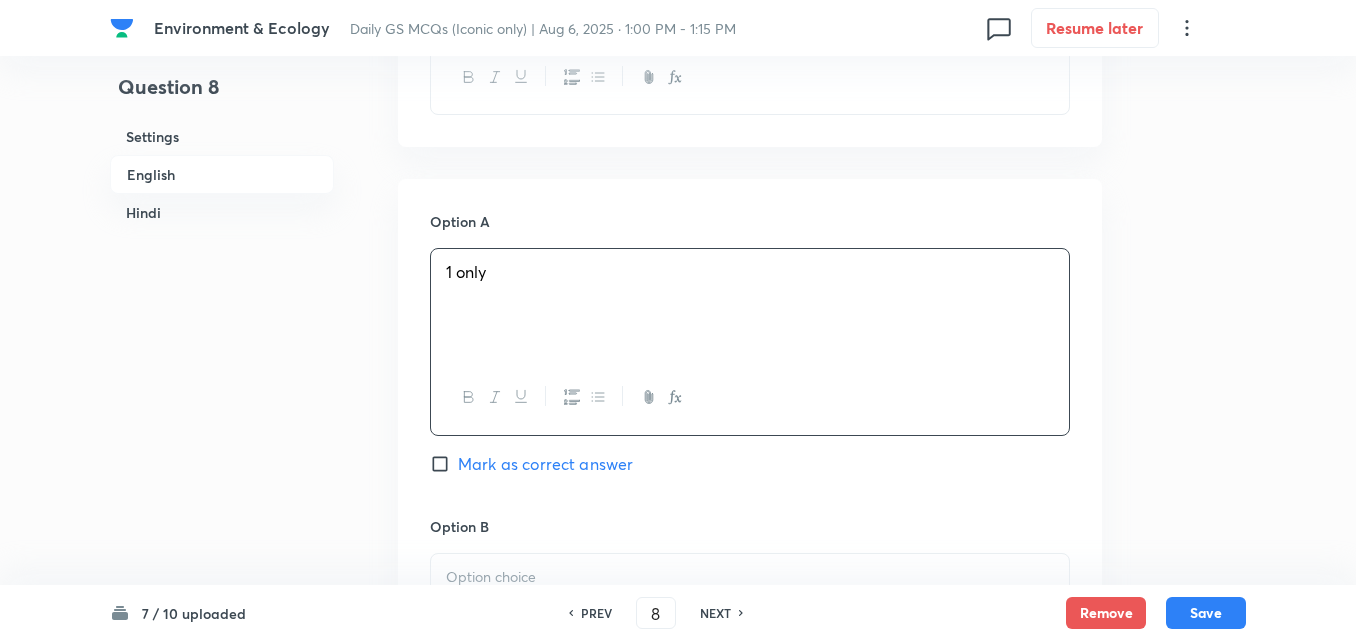 scroll, scrollTop: 1142, scrollLeft: 0, axis: vertical 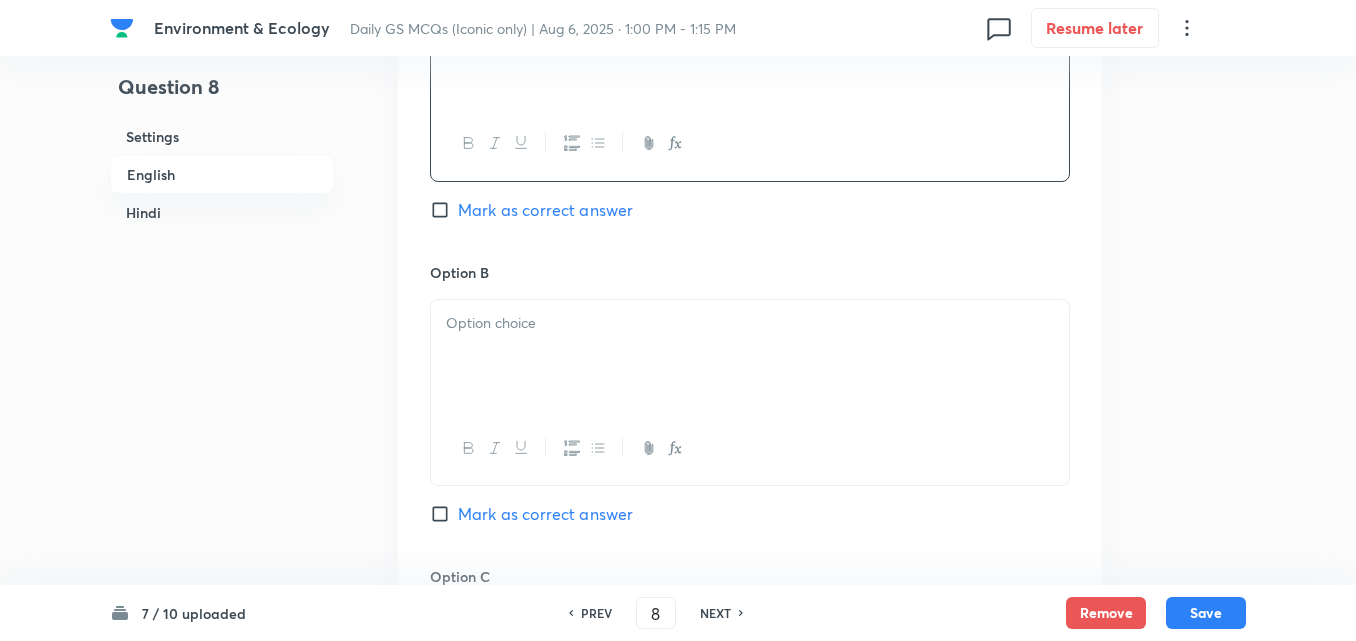 click at bounding box center [750, 356] 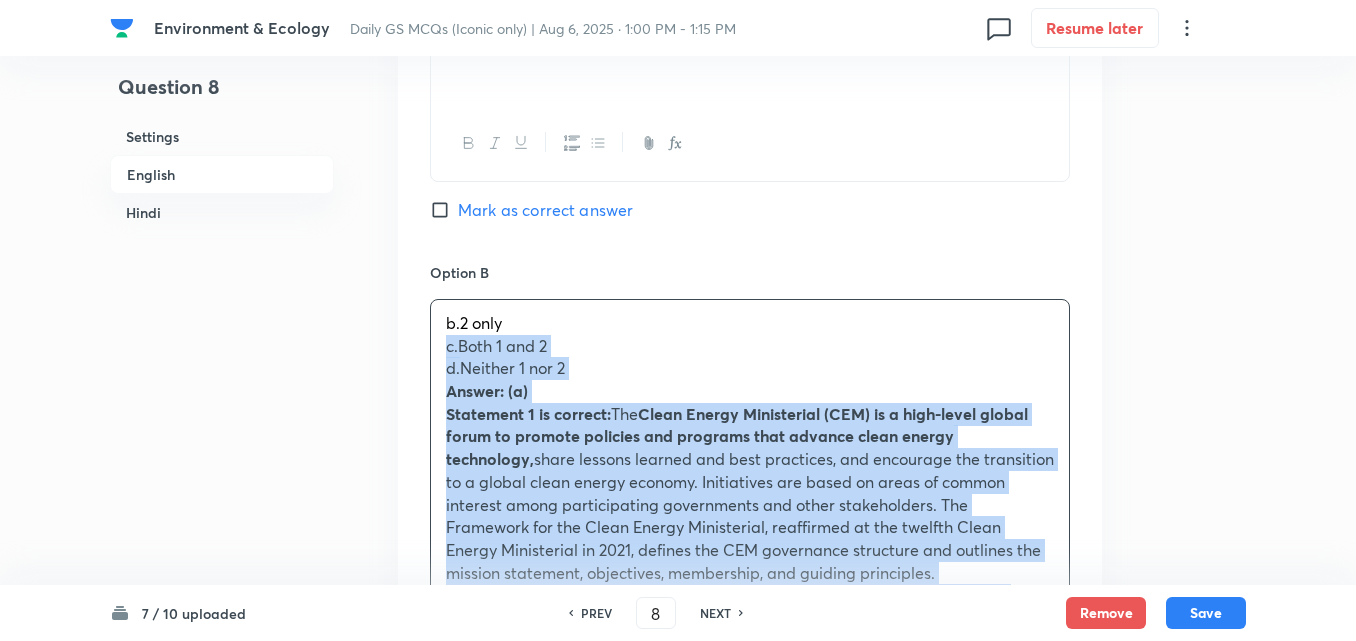 drag, startPoint x: 426, startPoint y: 315, endPoint x: 397, endPoint y: 314, distance: 29.017237 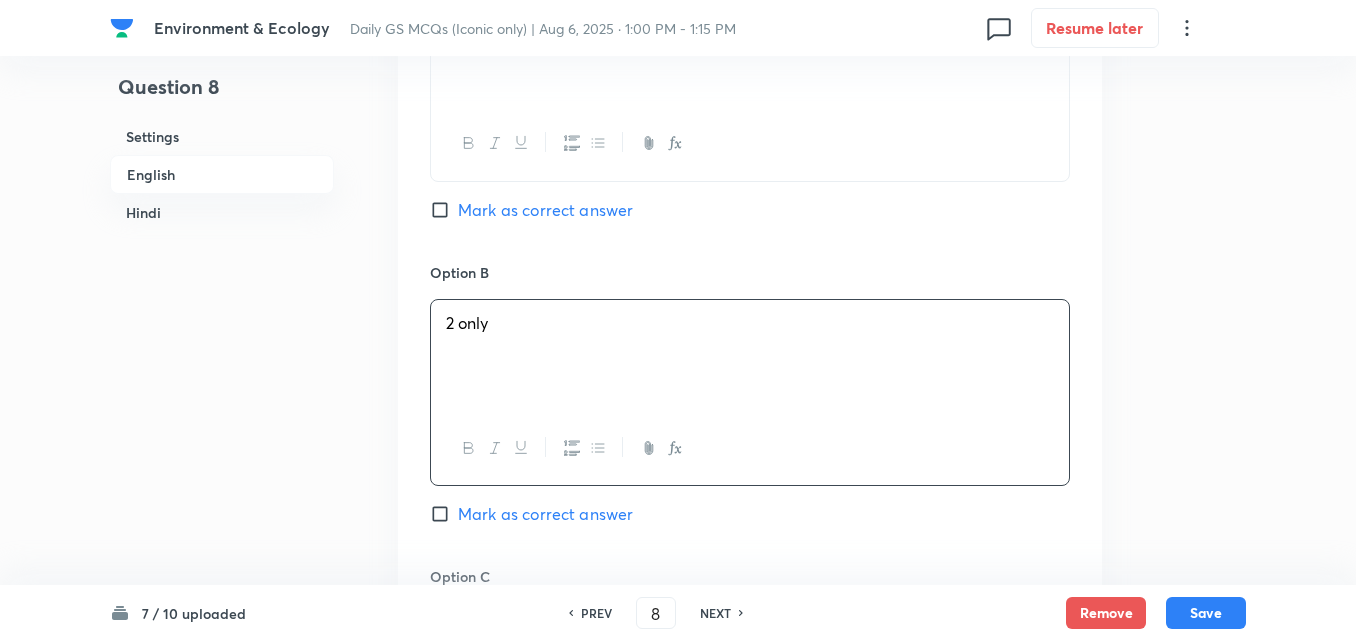 click at bounding box center (750, 143) 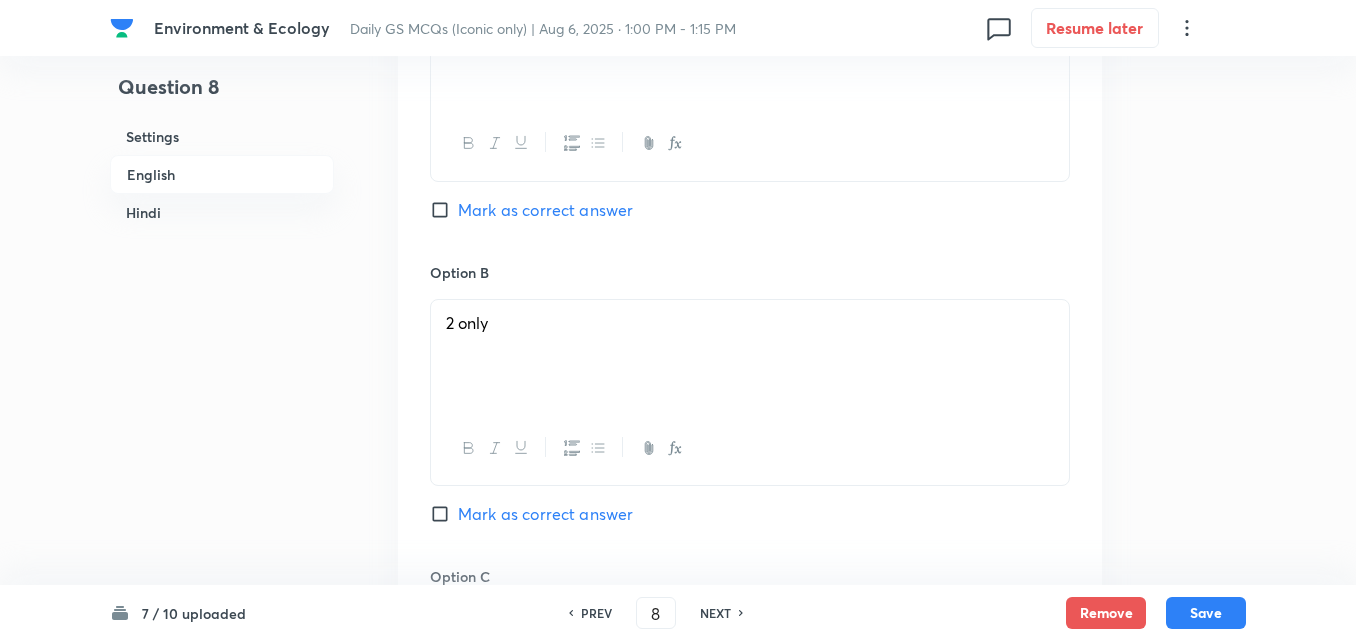 click on "Mark as correct answer" at bounding box center [545, 210] 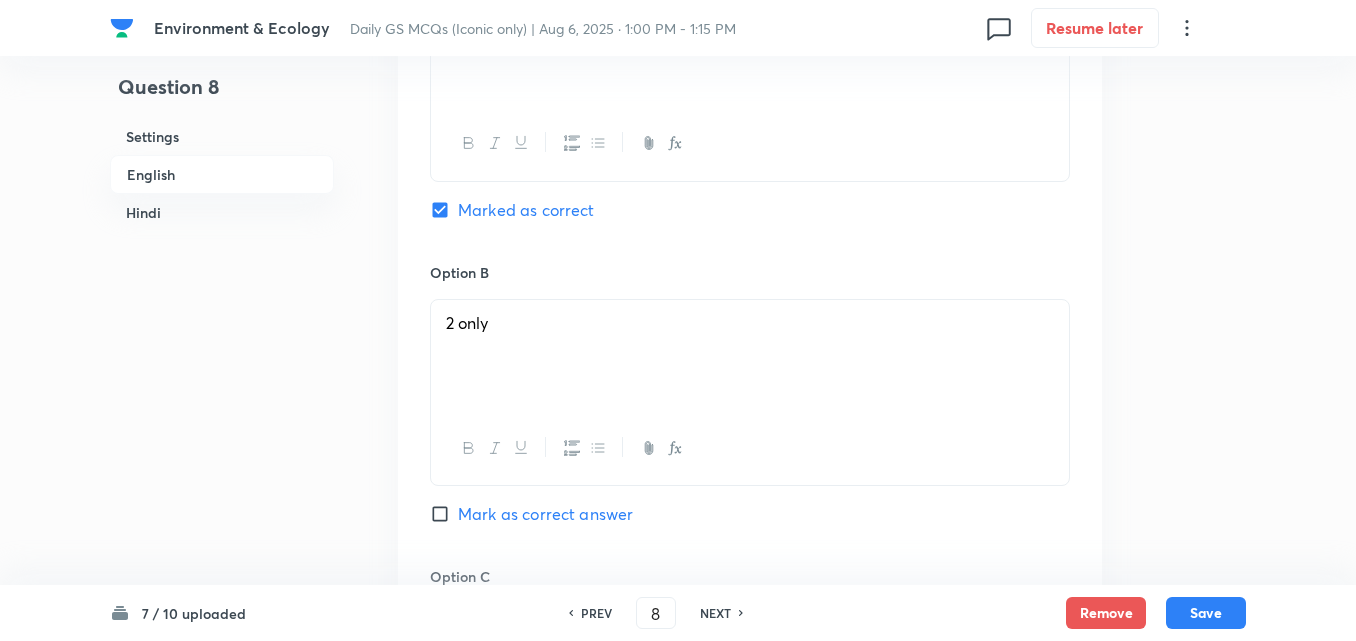 checkbox on "true" 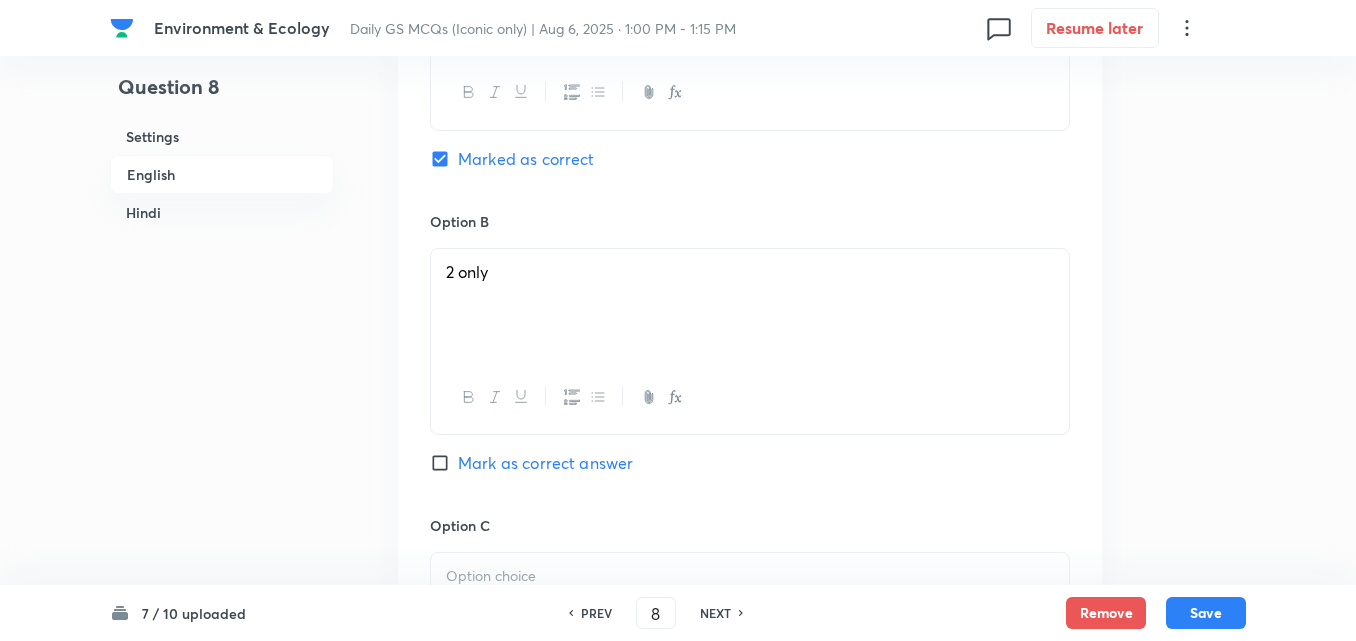 scroll, scrollTop: 1442, scrollLeft: 0, axis: vertical 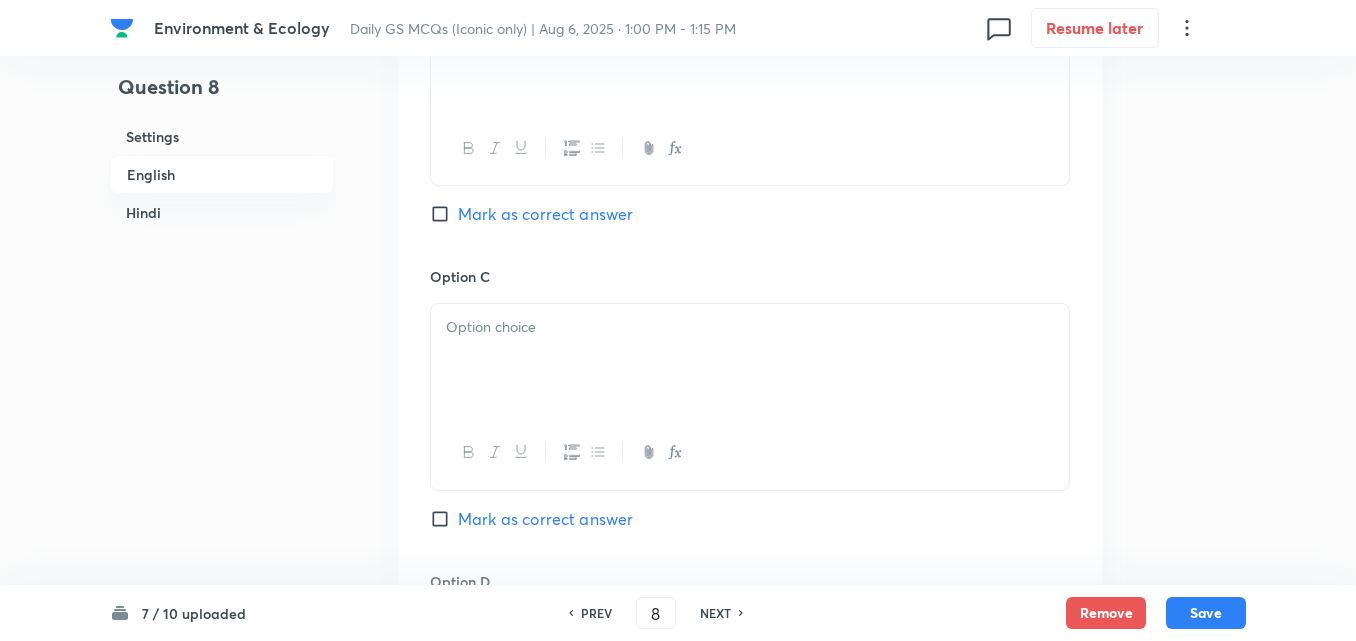 click at bounding box center (750, 360) 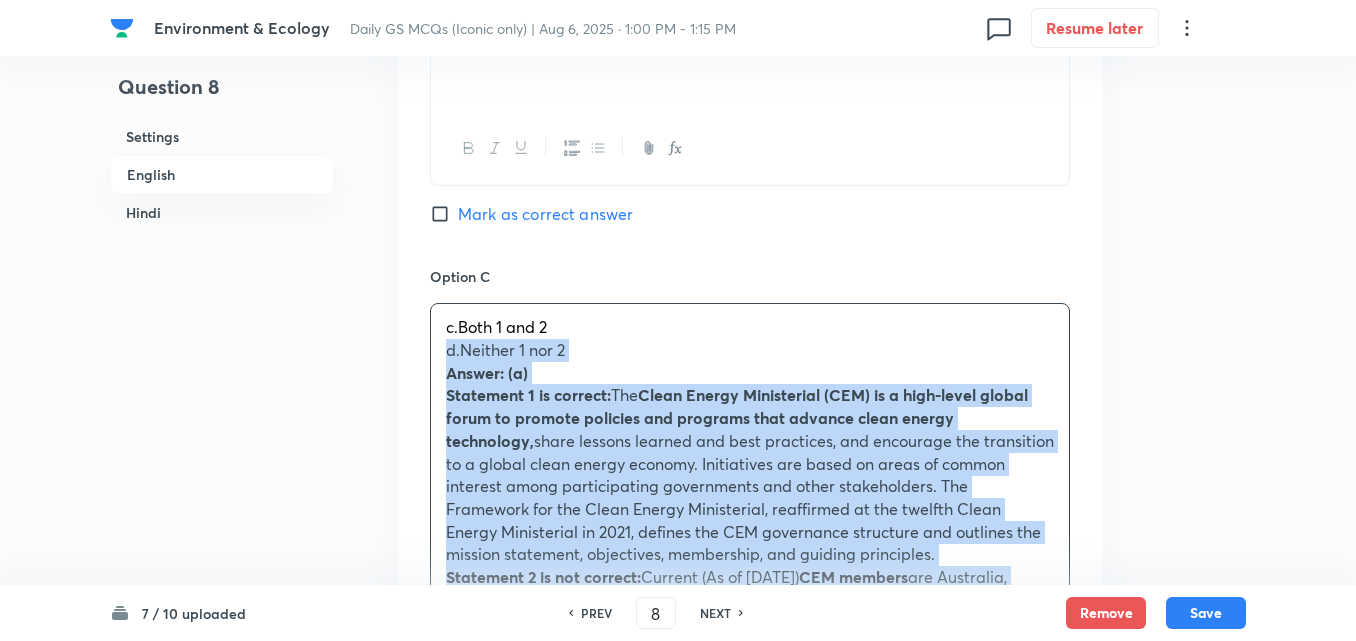 drag, startPoint x: 466, startPoint y: 329, endPoint x: 432, endPoint y: 326, distance: 34.132095 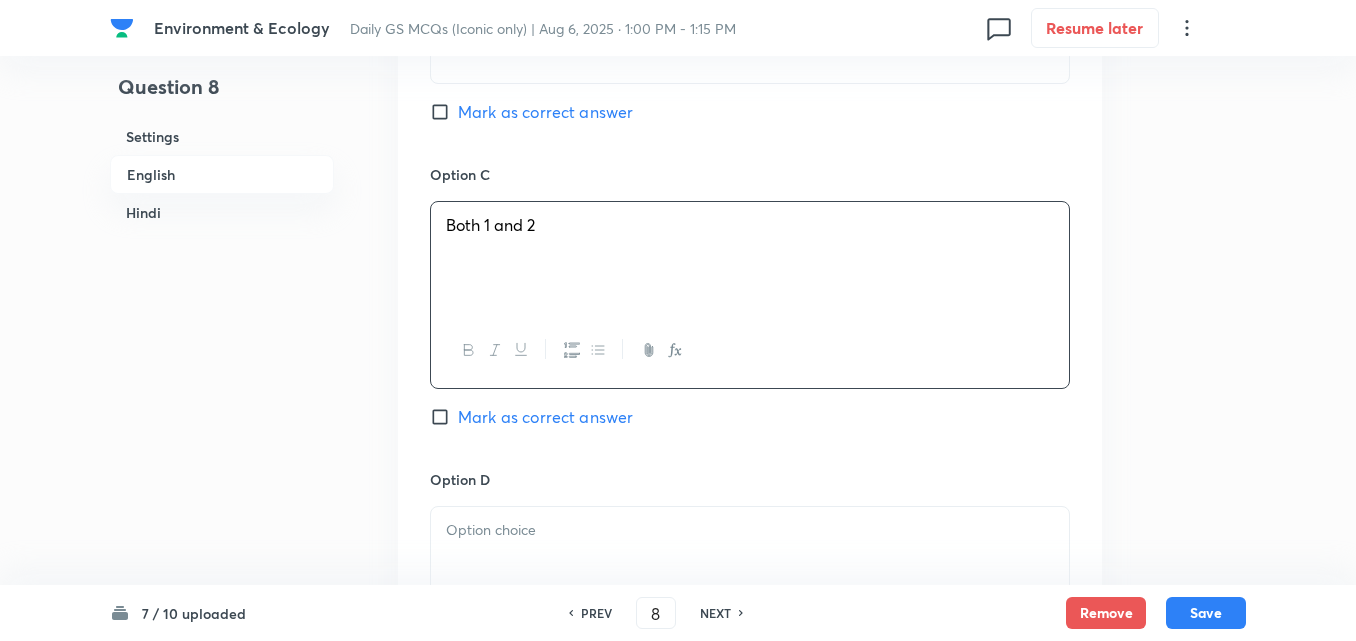 scroll, scrollTop: 1742, scrollLeft: 0, axis: vertical 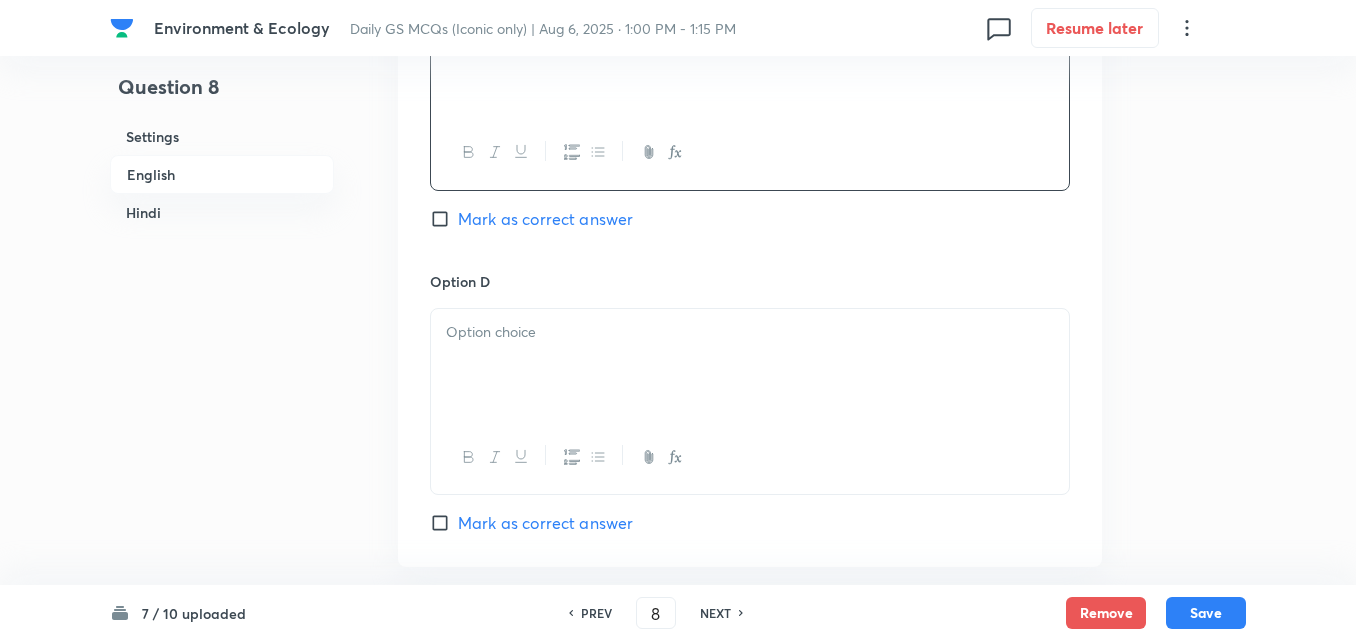 click at bounding box center [750, 365] 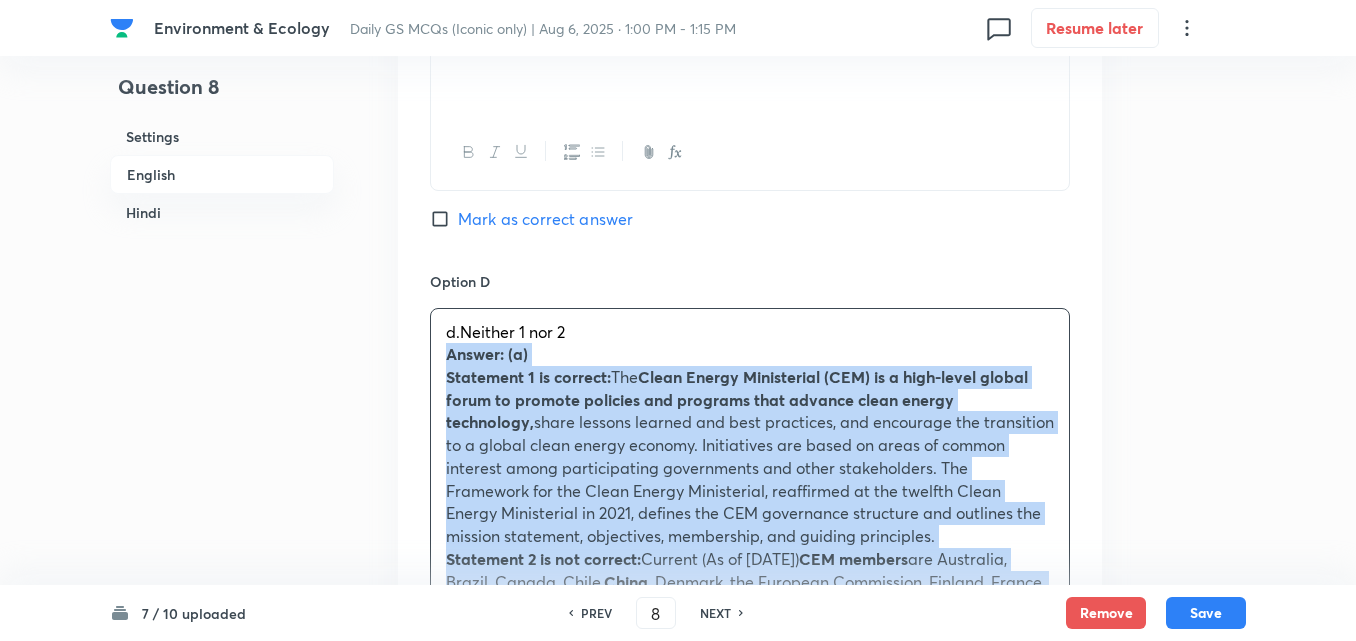 click on "d. Neither 1 nor 2 Answer: (a) Statement 1 is correct: The Clean Energy Ministerial (CEM) is a high-level global forum to promote policies and programs that advance clean energy technology, share lessons learned and best practices, and encourage the transition to a global clean energy economy. Initiatives are based on areas of common interest among participating governments and other stakeholders. The Framework for the Clean Energy Ministerial, reaffirmed at the twelfth Clean Energy Ministerial in 2021, defines the CEM governance structure and outlines the mission statement, objectives, membership, and guiding principles. Statement 2 is not correct: Current (As of March 28, 2022) CEM members are Australia, Brazil, Canada, Chile, China , Denmark, the European Commission, Finland, France, Germany, India The CEM is focused on three global climate and energy policy goals: Improve energy efficiency worldwide Enhance clean energy supply Expand clean energy access a. केवल 1 b. केवल 2" at bounding box center (750, 843) 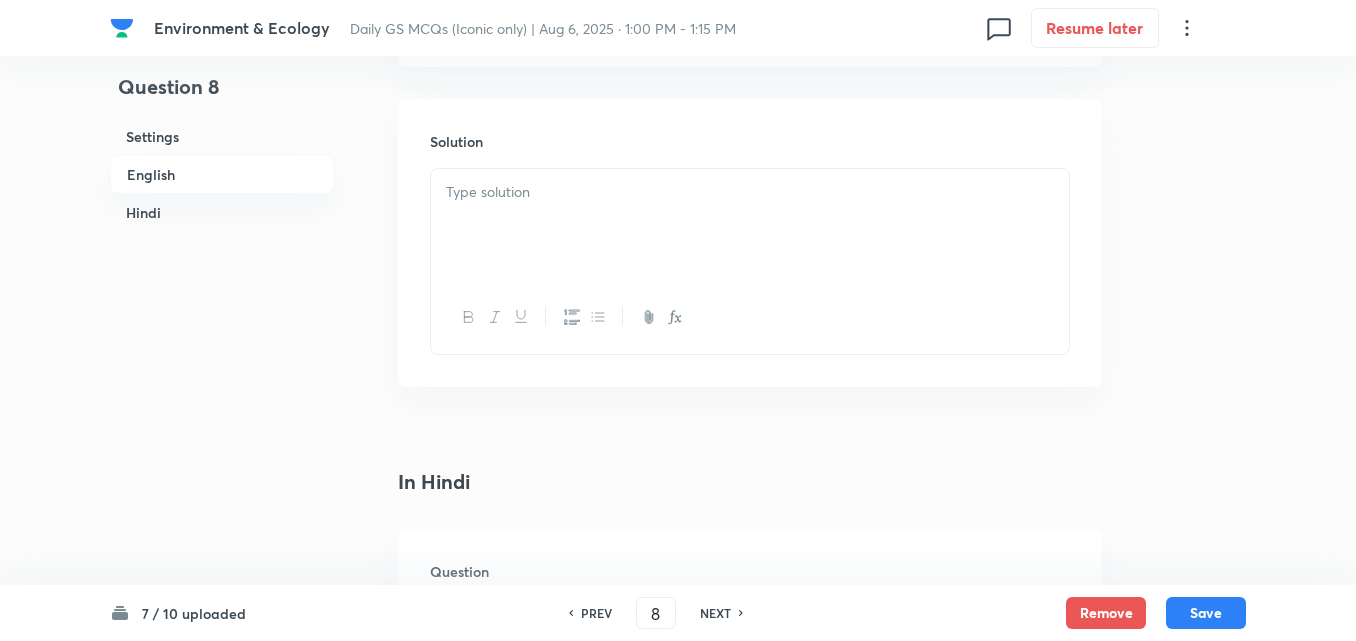 click at bounding box center (750, 225) 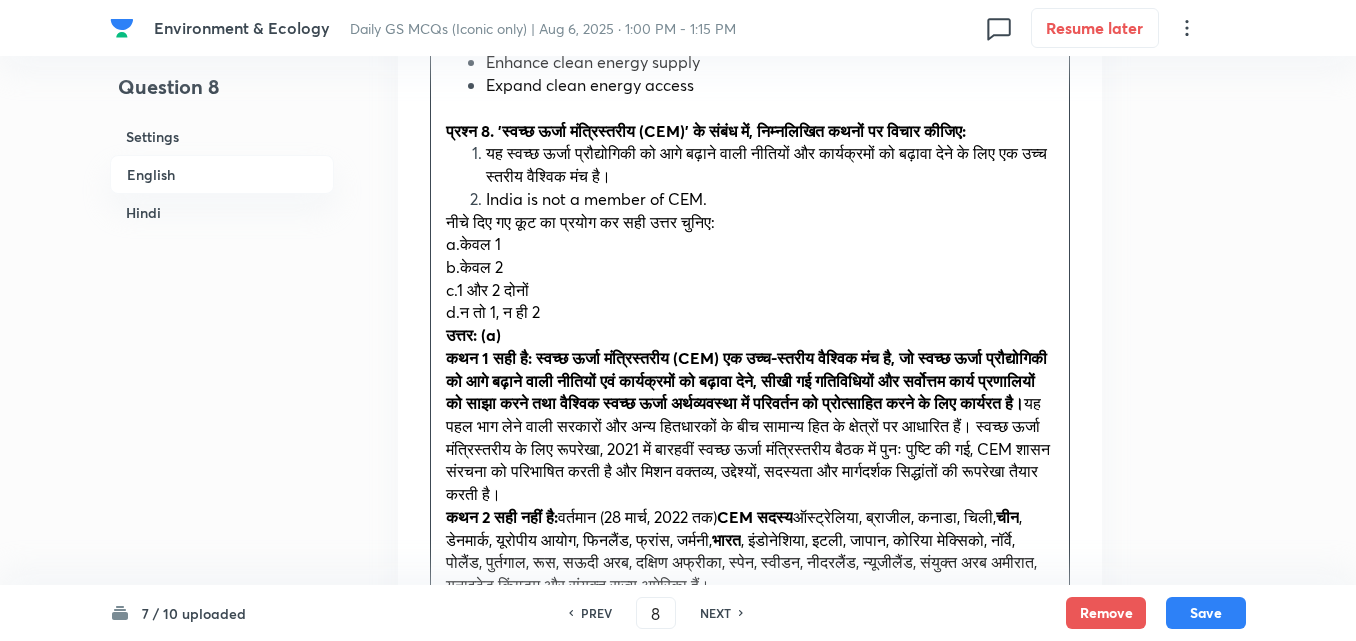 scroll, scrollTop: 2742, scrollLeft: 0, axis: vertical 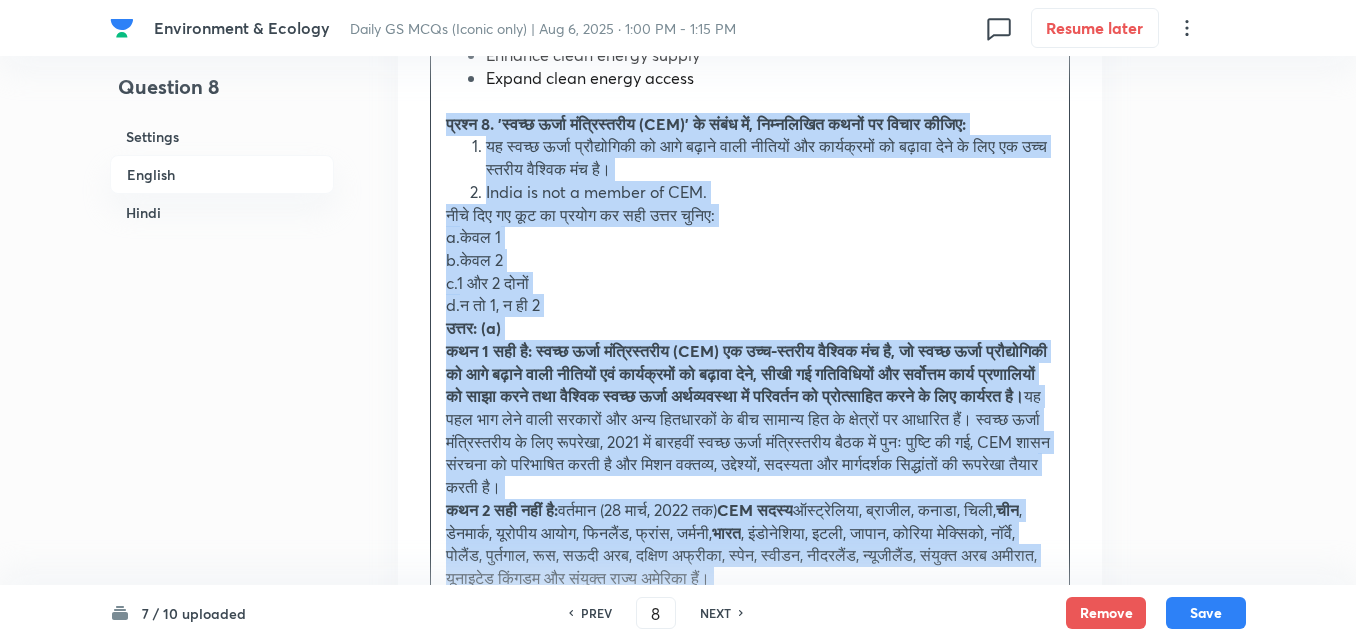 click on "प्रश्न 8. 'स्वच्छ ऊर्जा मंत्रिस्तरीय (CEM)' के संबंध में, निम्नलिखित कथनों पर विचार कीजिए:" at bounding box center (706, 123) 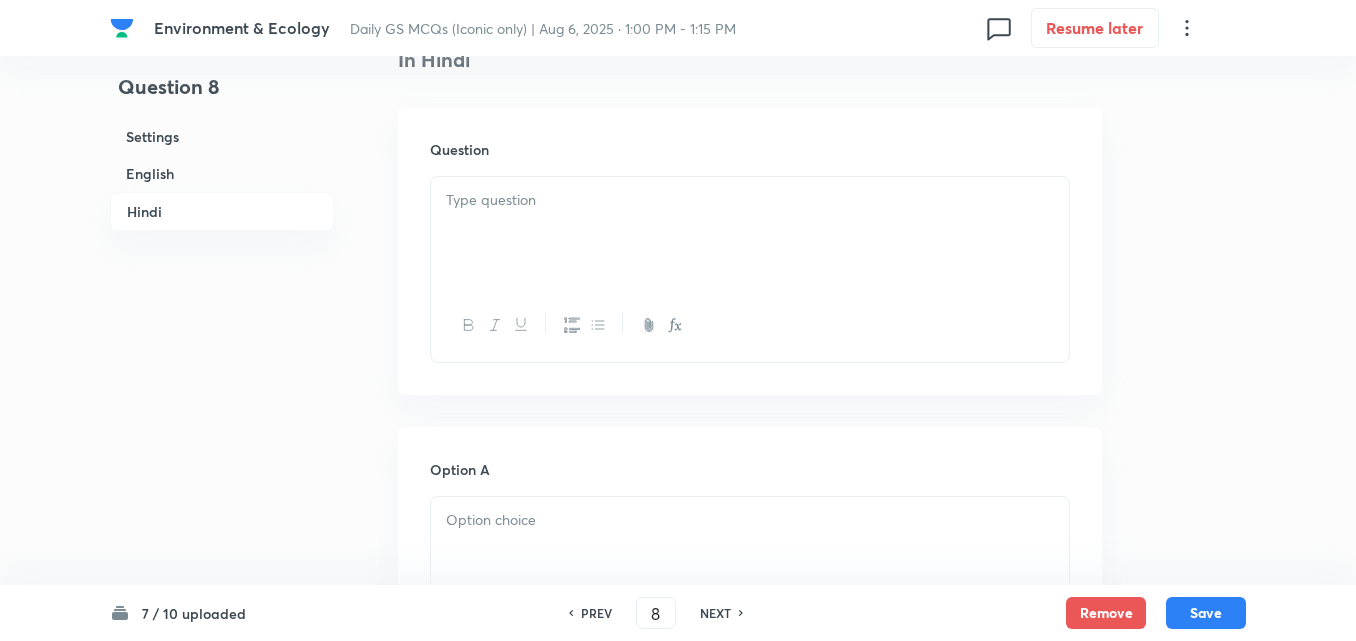 scroll, scrollTop: 3042, scrollLeft: 0, axis: vertical 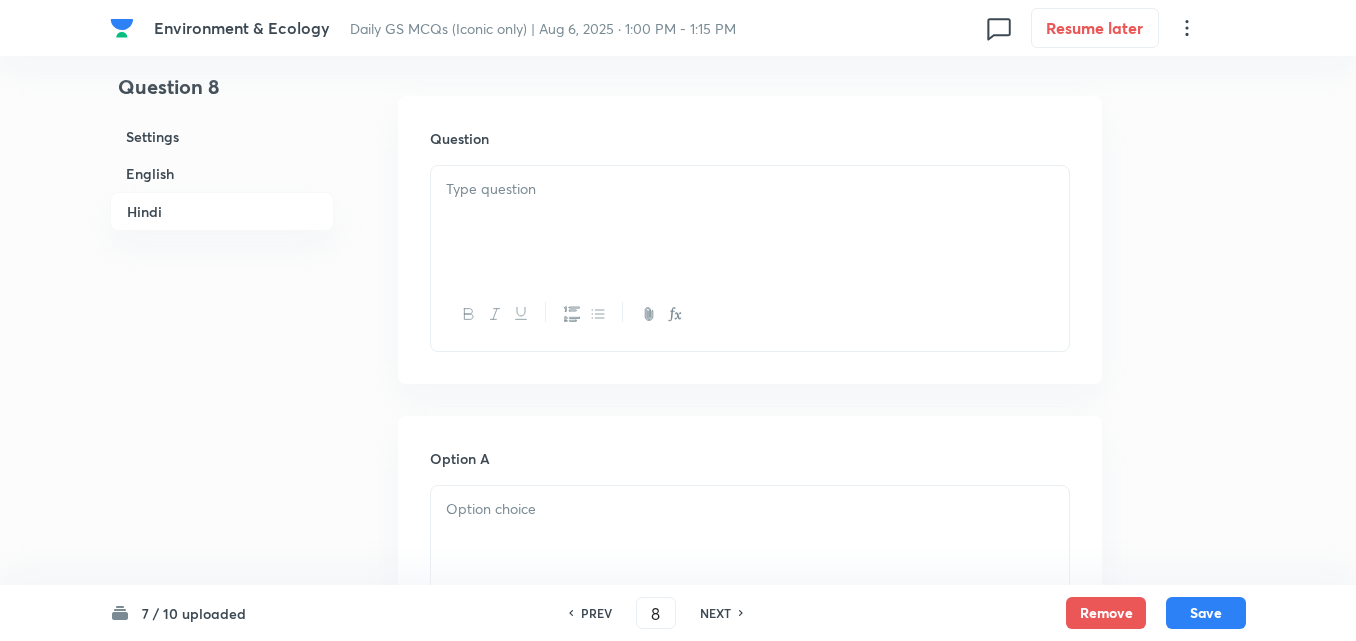 click at bounding box center [750, 222] 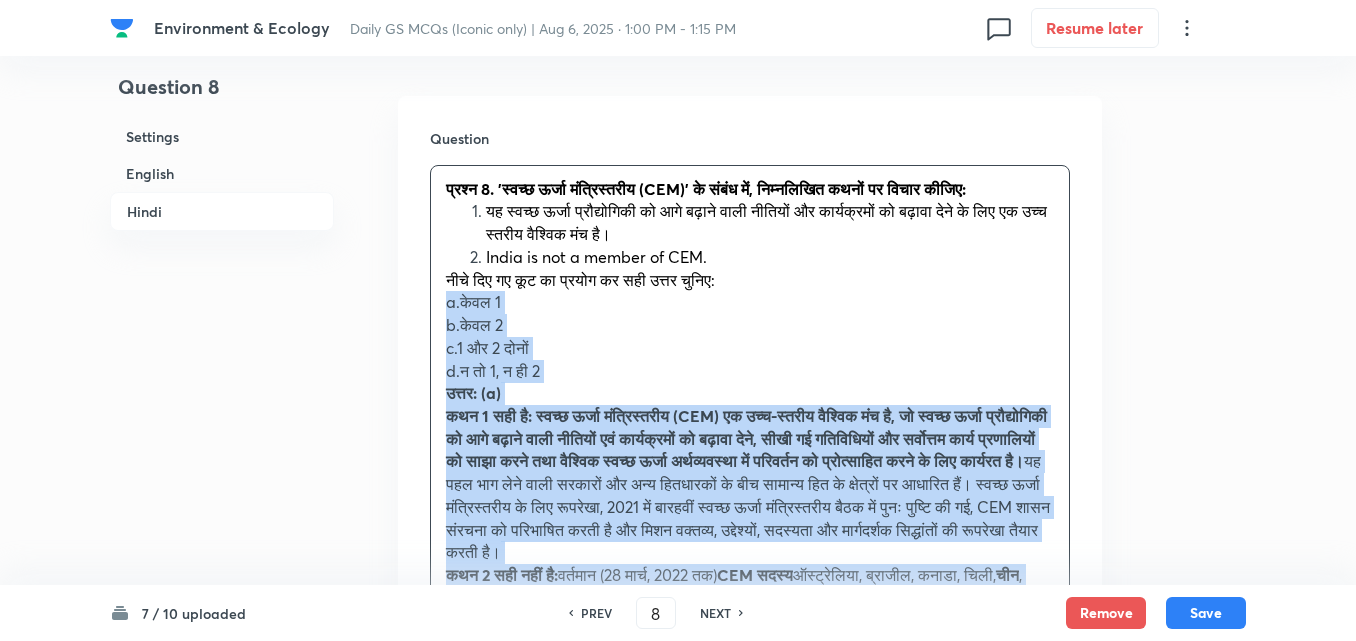 drag, startPoint x: 456, startPoint y: 308, endPoint x: 428, endPoint y: 310, distance: 28.071337 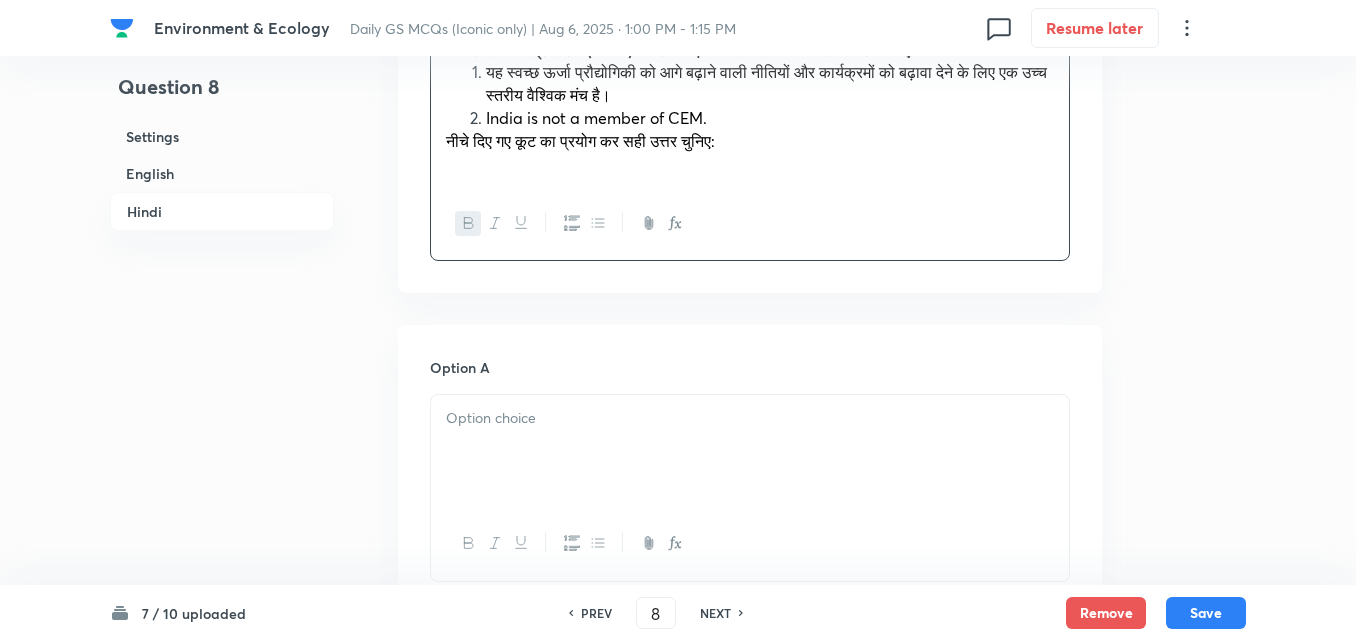 scroll, scrollTop: 3342, scrollLeft: 0, axis: vertical 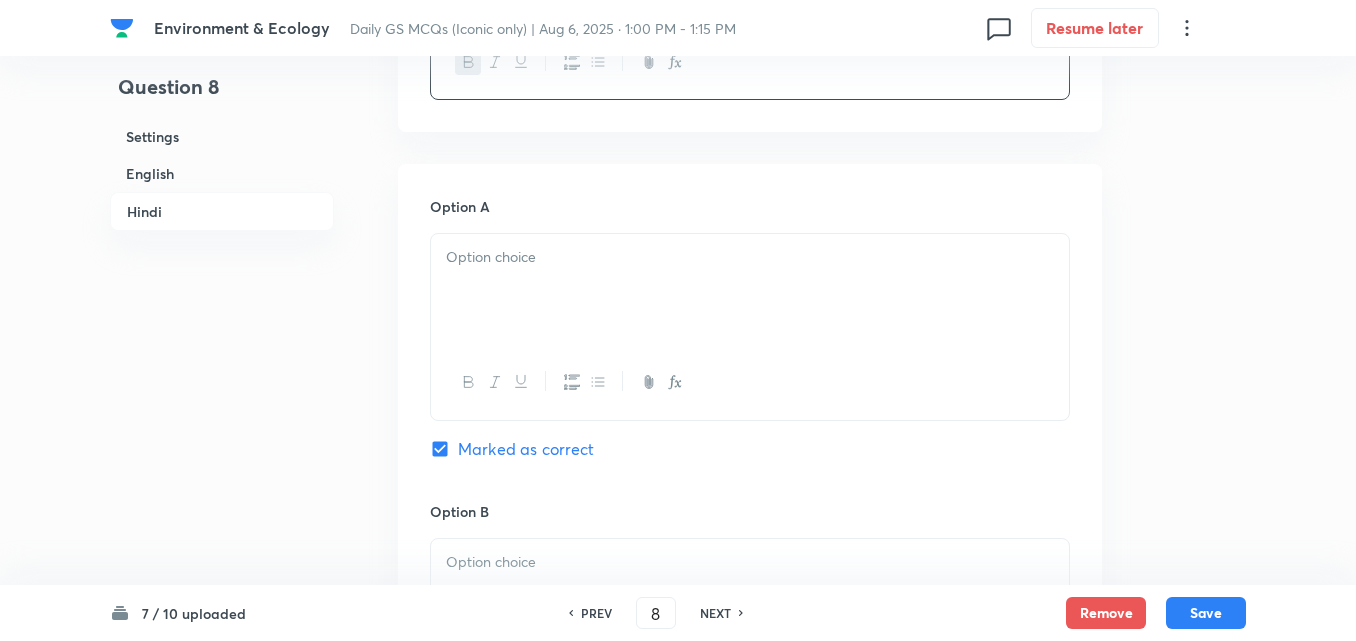 click at bounding box center [750, 290] 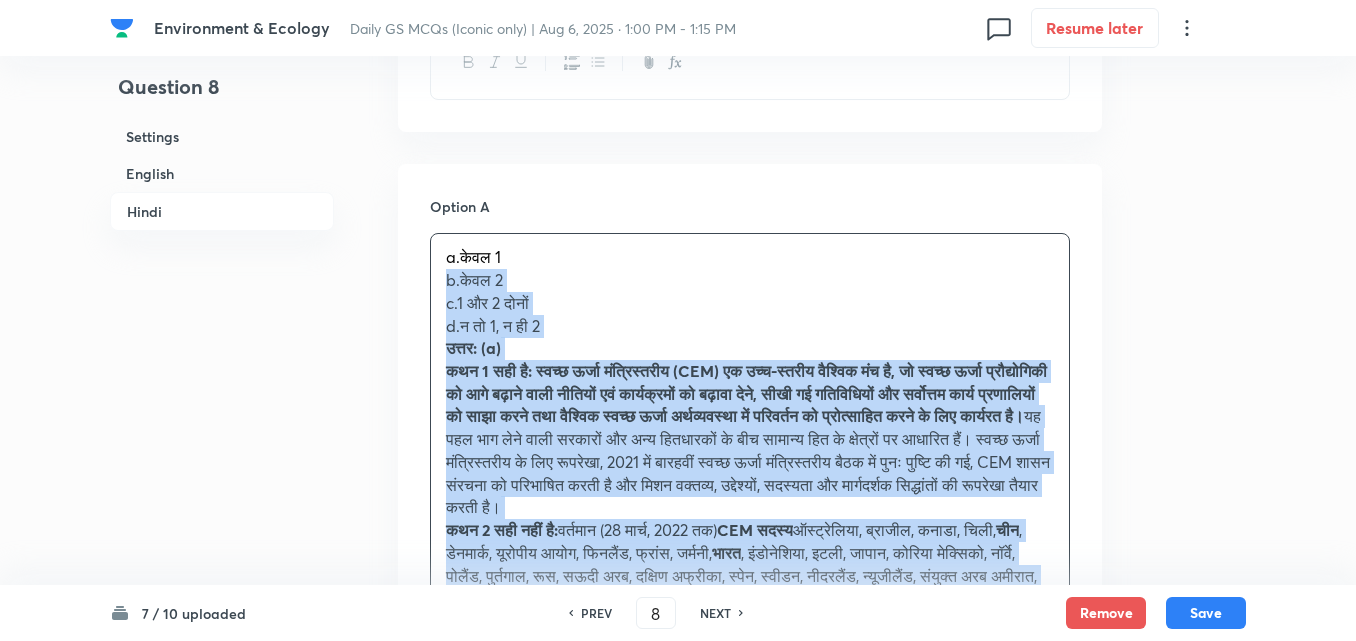 click on "a. केवल 1 b. केवल 2 c. 1 और 2 दोनों d. न तो 1, न ही 2 उत्तर: (a) कथन 1 सही है: स्वच्छ ऊर्जा मंत्रिस्तरीय (CEM) एक उच्च-स्तरीय वैश्विक मंच है, जो स्वच्छ ऊर्जा प्रौद्योगिकी को आगे बढ़ाने वाली नीतियों एवं कार्यक्रमों को बढ़ावा देने, सीखी गई गतिविधियों और सर्वोत्तम कार्य प्रणालियों को साझा करने तथा वैश्विक स्वच्छ ऊर्जा अर्थव्यवस्था में परिवर्तन को प्रोत्साहित करने के लिए कार्यरत है। कथन 2 सही नहीं है: CEM सदस्य चीन" at bounding box center [750, 484] 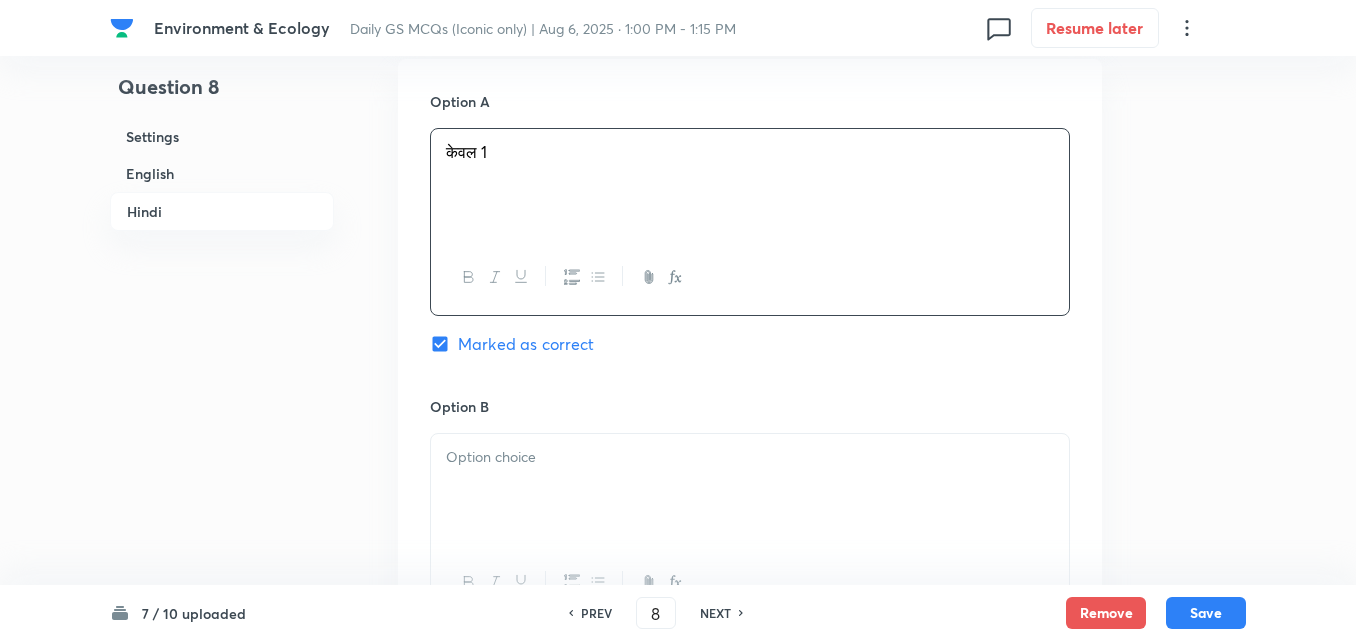 scroll, scrollTop: 3542, scrollLeft: 0, axis: vertical 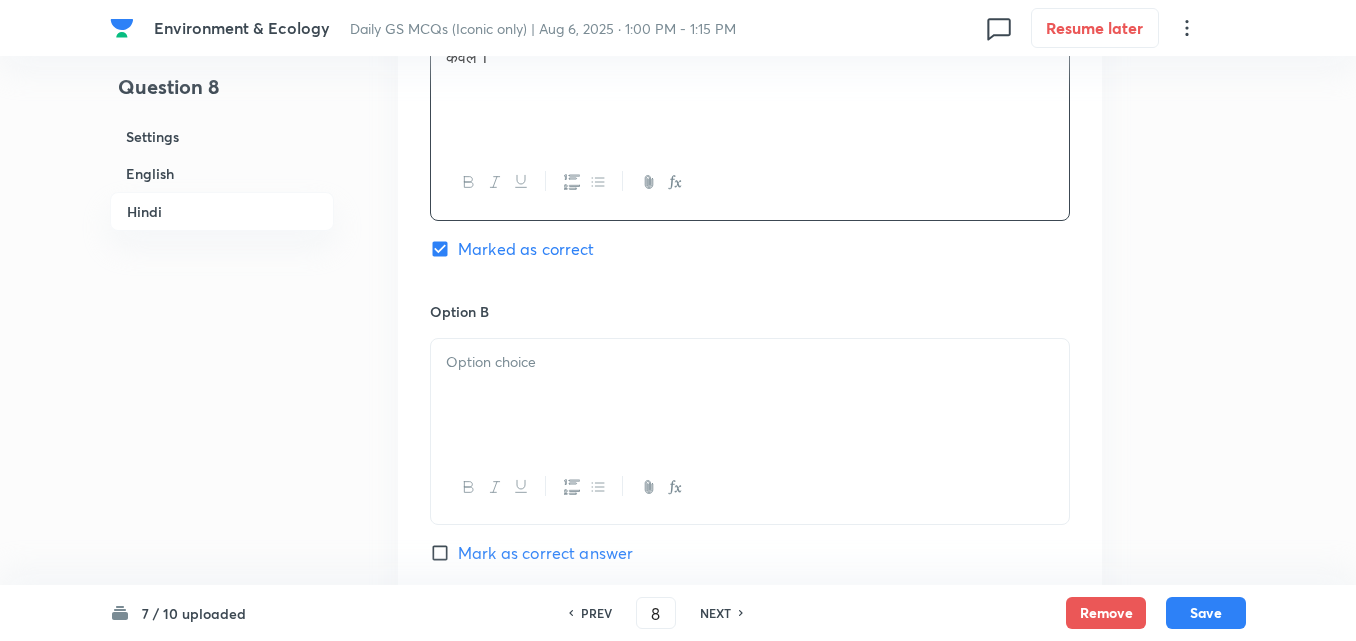 click at bounding box center [750, 362] 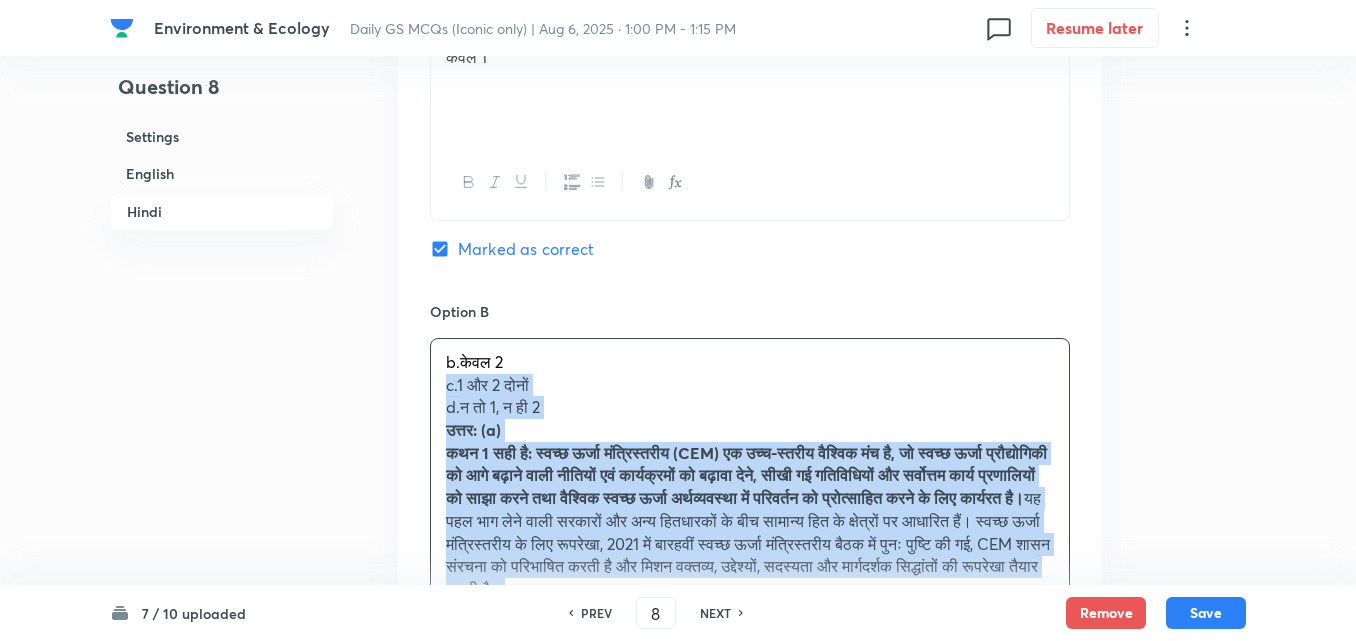 drag, startPoint x: 441, startPoint y: 385, endPoint x: 425, endPoint y: 385, distance: 16 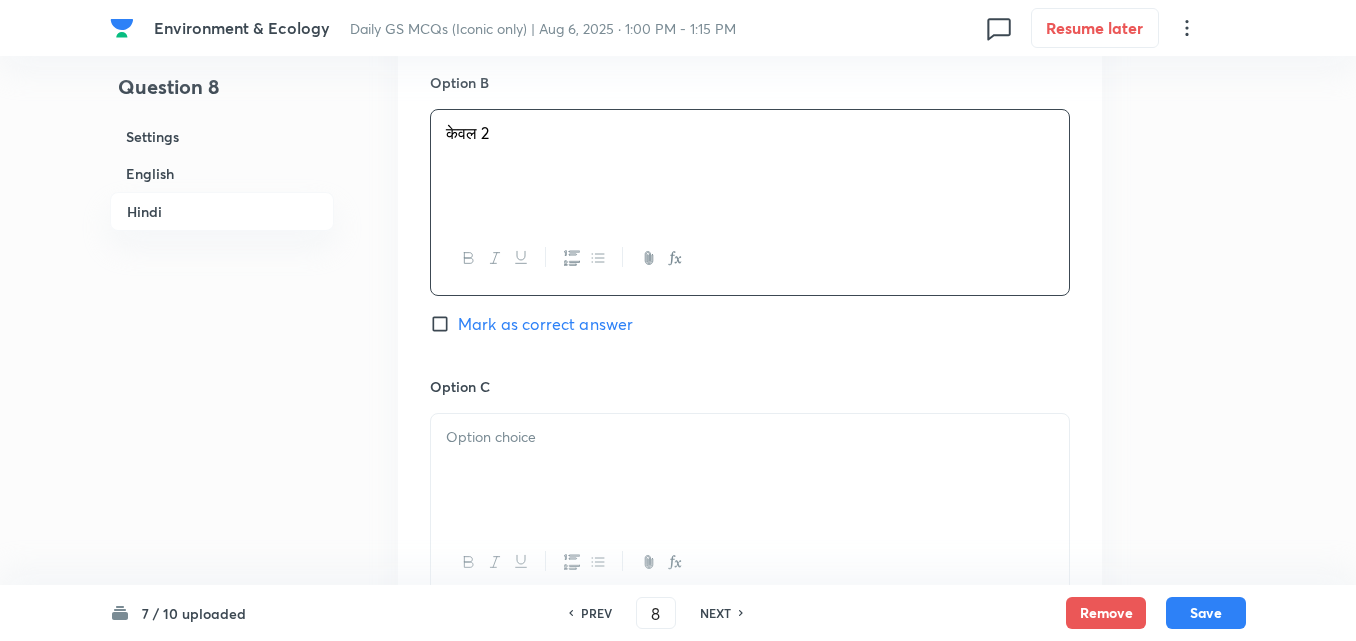 scroll, scrollTop: 4042, scrollLeft: 0, axis: vertical 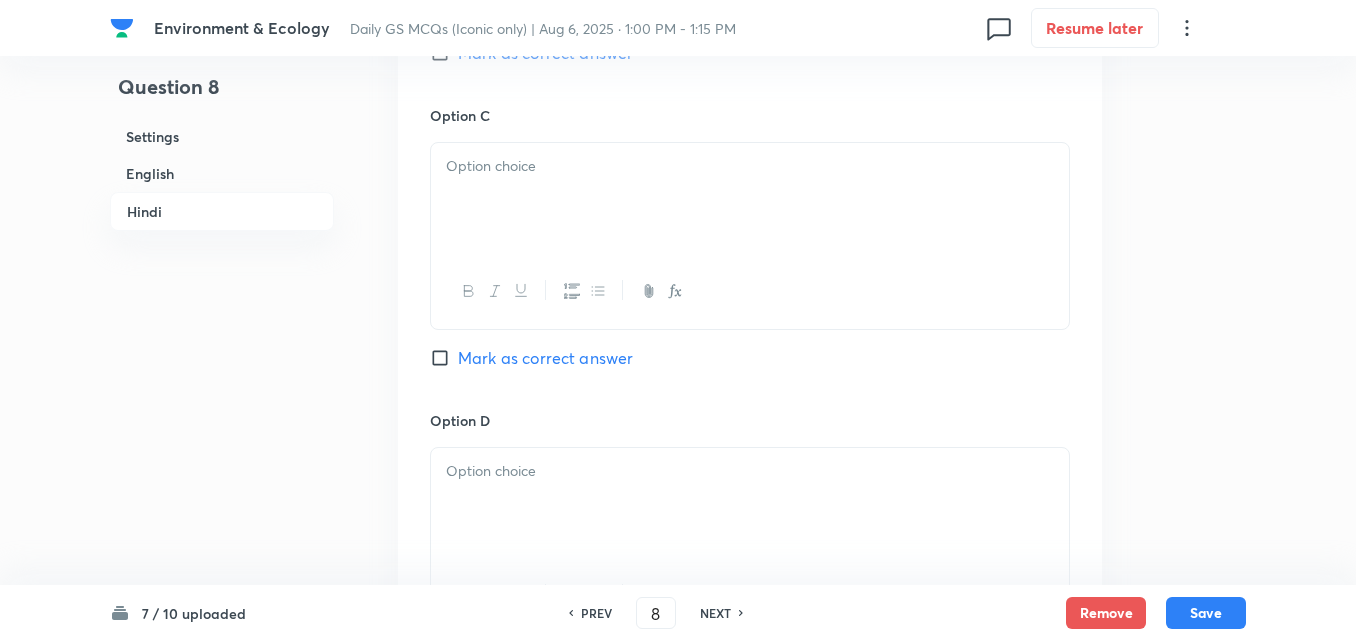 drag, startPoint x: 515, startPoint y: 294, endPoint x: 509, endPoint y: 249, distance: 45.39824 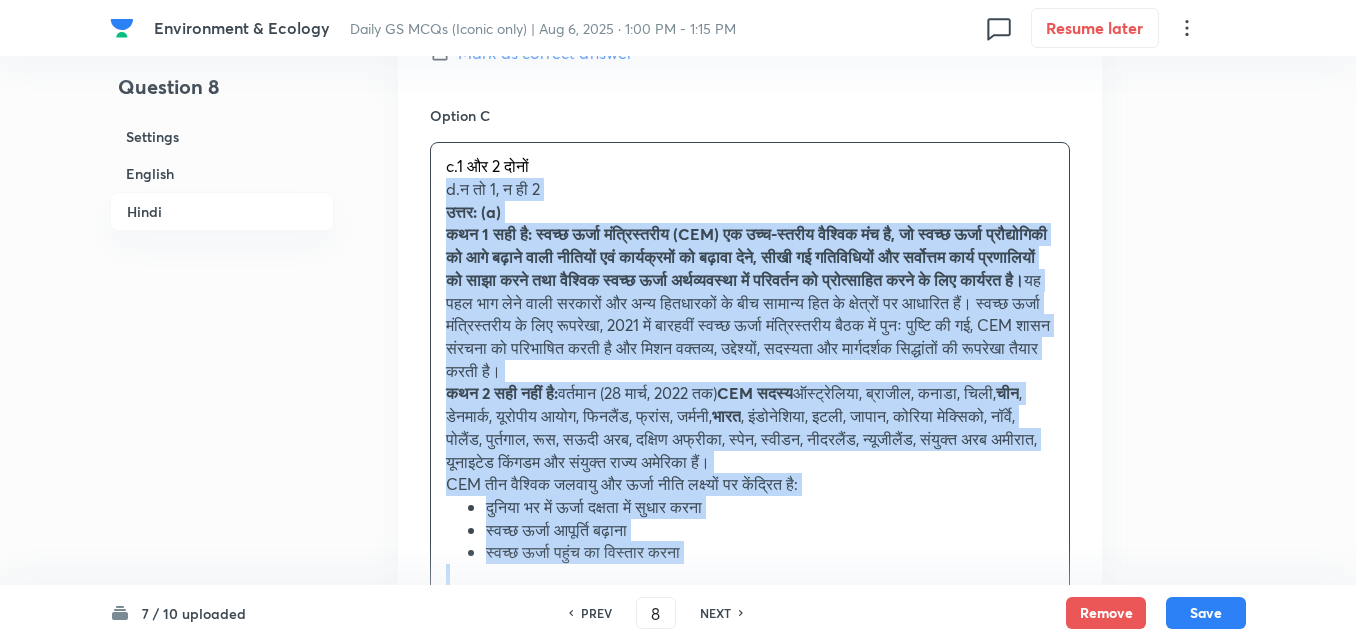 click on "Option A केवल 1 Marked as correct Option B केवल 2 Mark as correct answer Option C c. 1 और 2 दोनों d. न तो 1, न ही 2 उत्तर: (a) कथन 1 सही है: स्वच्छ ऊर्जा मंत्रिस्तरीय (CEM) एक उच्च-स्तरीय वैश्विक मंच है, जो स्वच्छ ऊर्जा प्रौद्योगिकी को आगे बढ़ाने वाली नीतियों एवं कार्यक्रमों को बढ़ावा देने, सीखी गई गतिविधियों और सर्वोत्तम कार्य प्रणालियों को साझा करने तथा वैश्विक स्वच्छ ऊर्जा अर्थव्यवस्था में परिवर्तन को प्रोत्साहित करने के लिए कार्यरत है।  चीन" at bounding box center (750, 256) 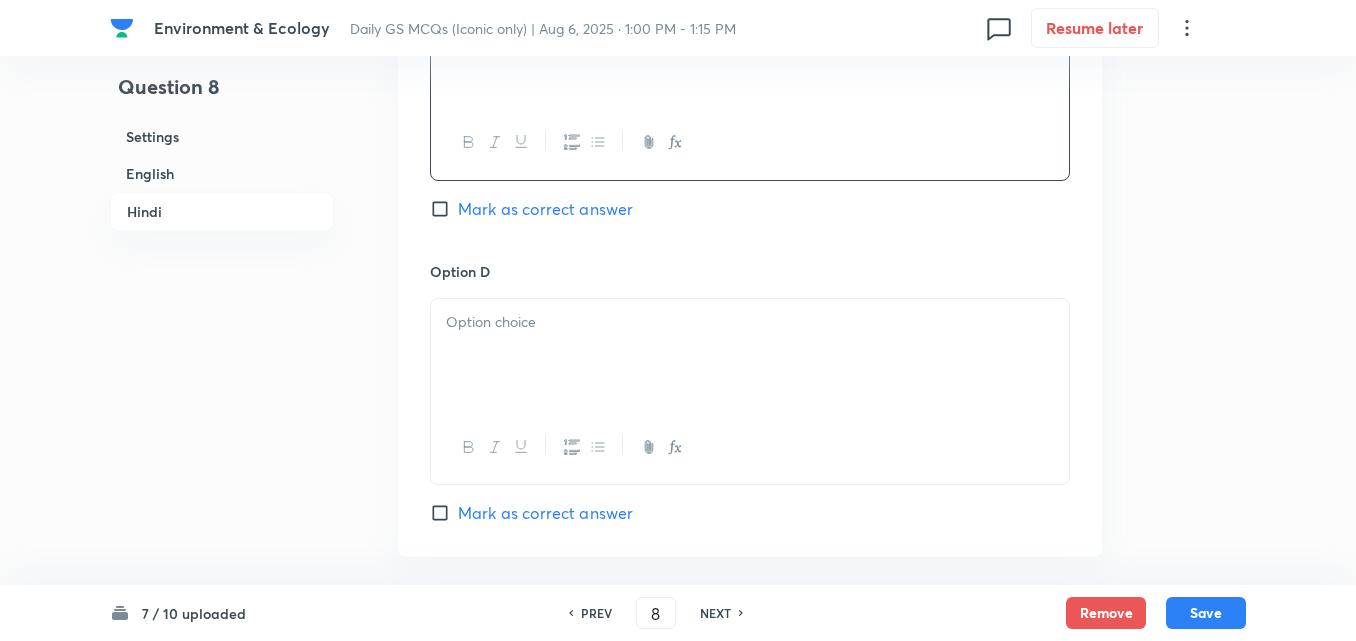 scroll, scrollTop: 4342, scrollLeft: 0, axis: vertical 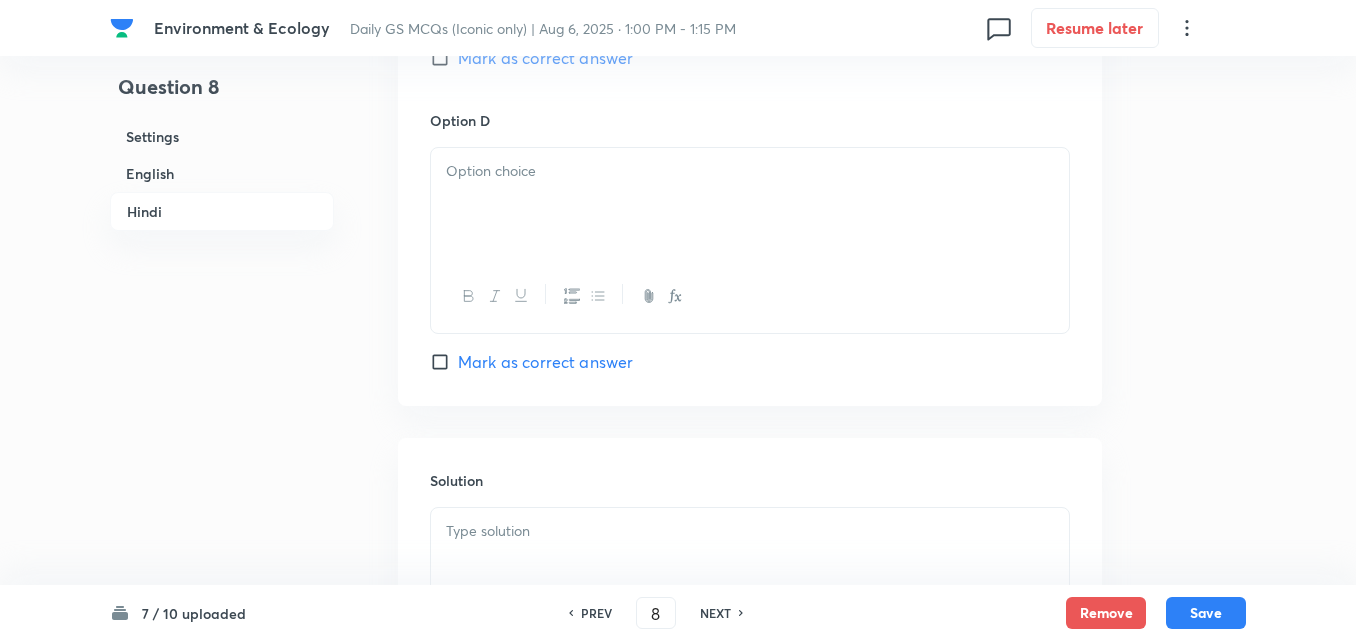 click at bounding box center [750, 204] 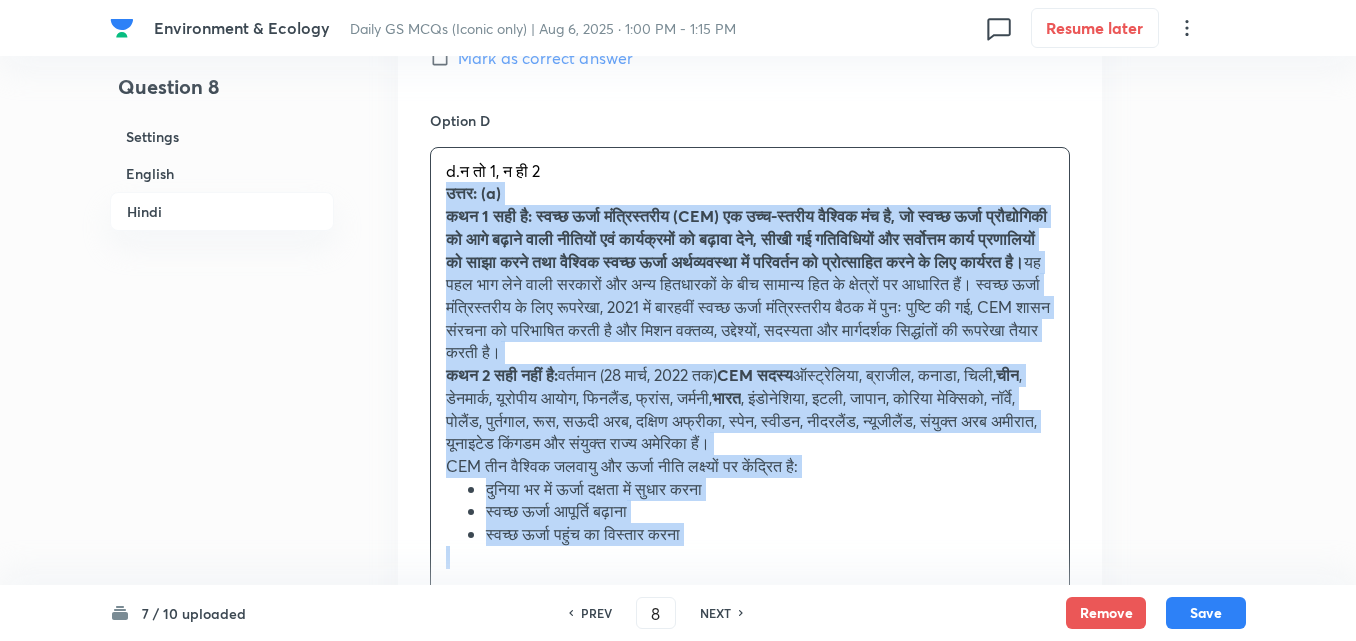drag, startPoint x: 424, startPoint y: 196, endPoint x: 412, endPoint y: 196, distance: 12 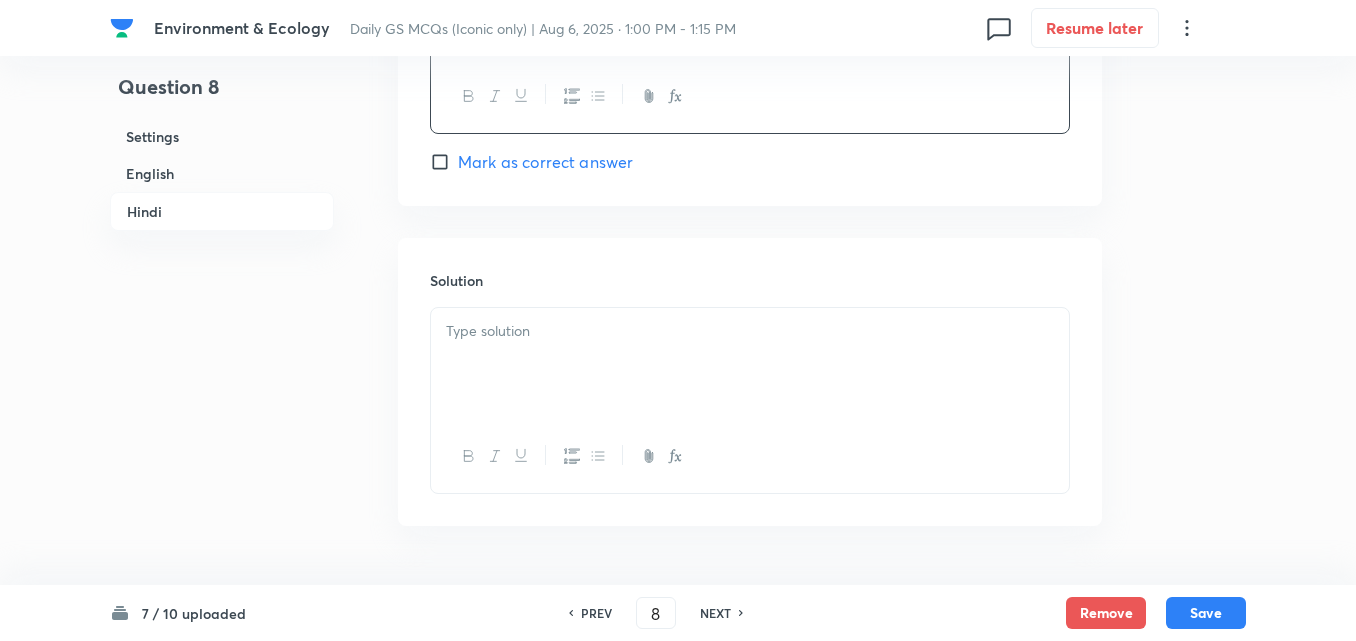 click at bounding box center [750, 364] 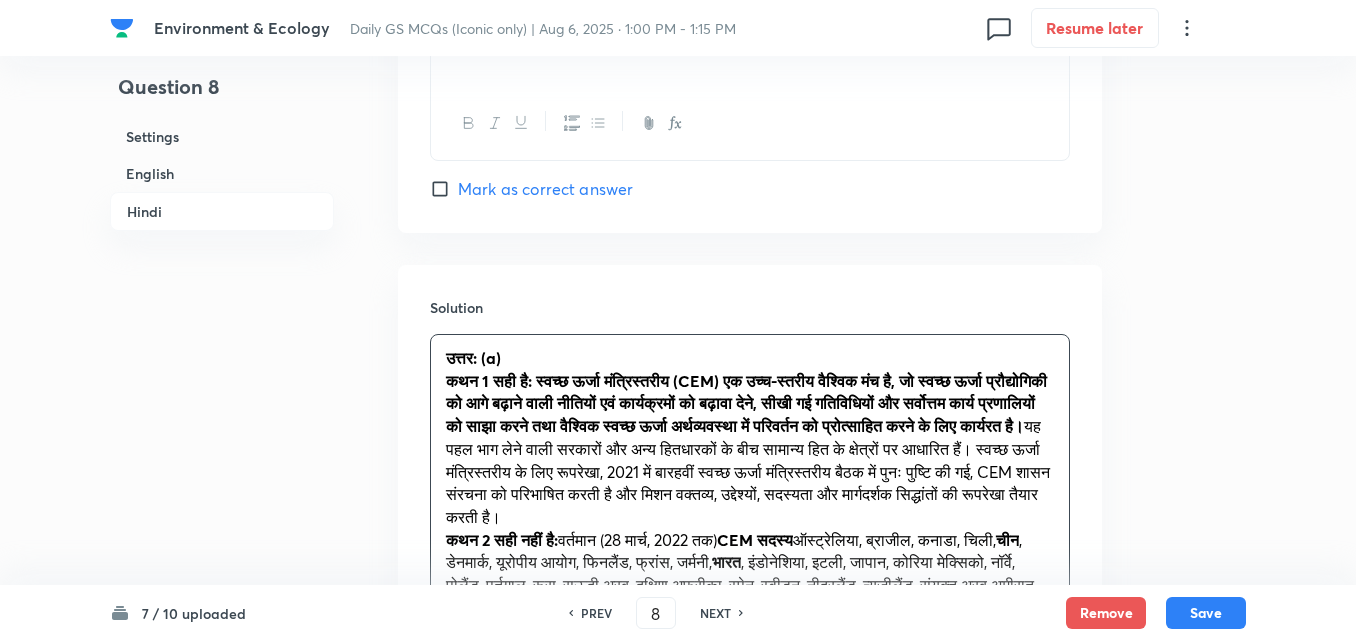 scroll, scrollTop: 4742, scrollLeft: 0, axis: vertical 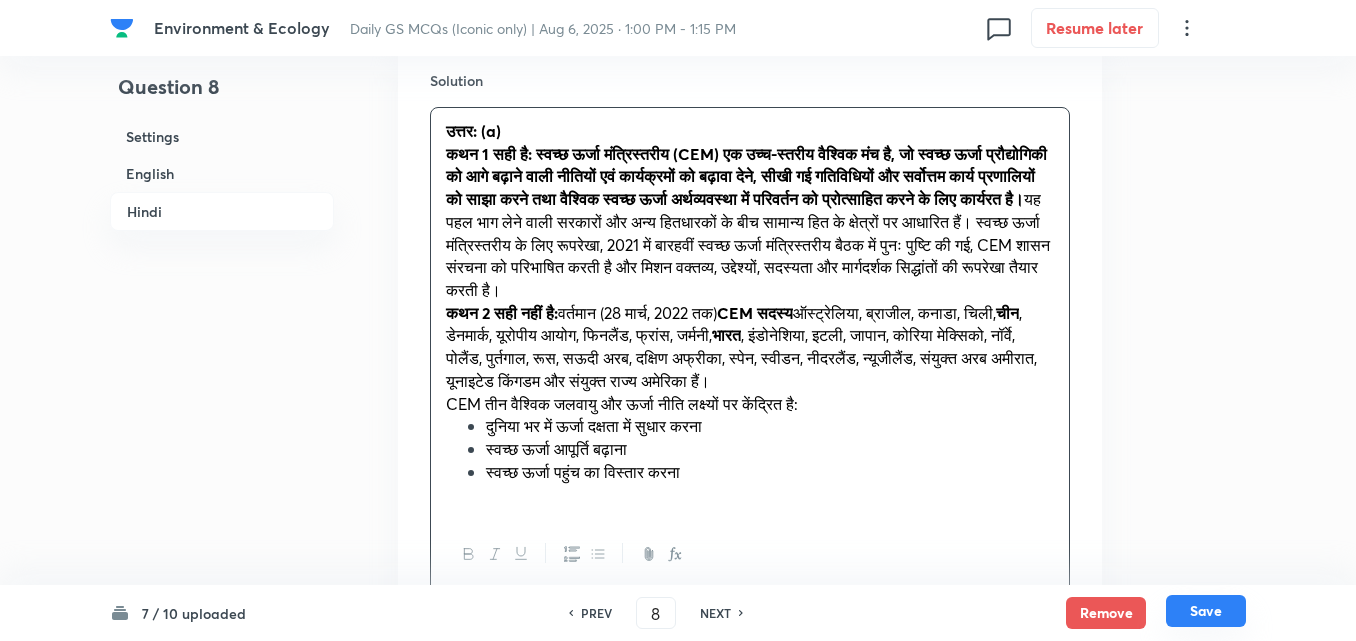 click on "Save" at bounding box center [1206, 611] 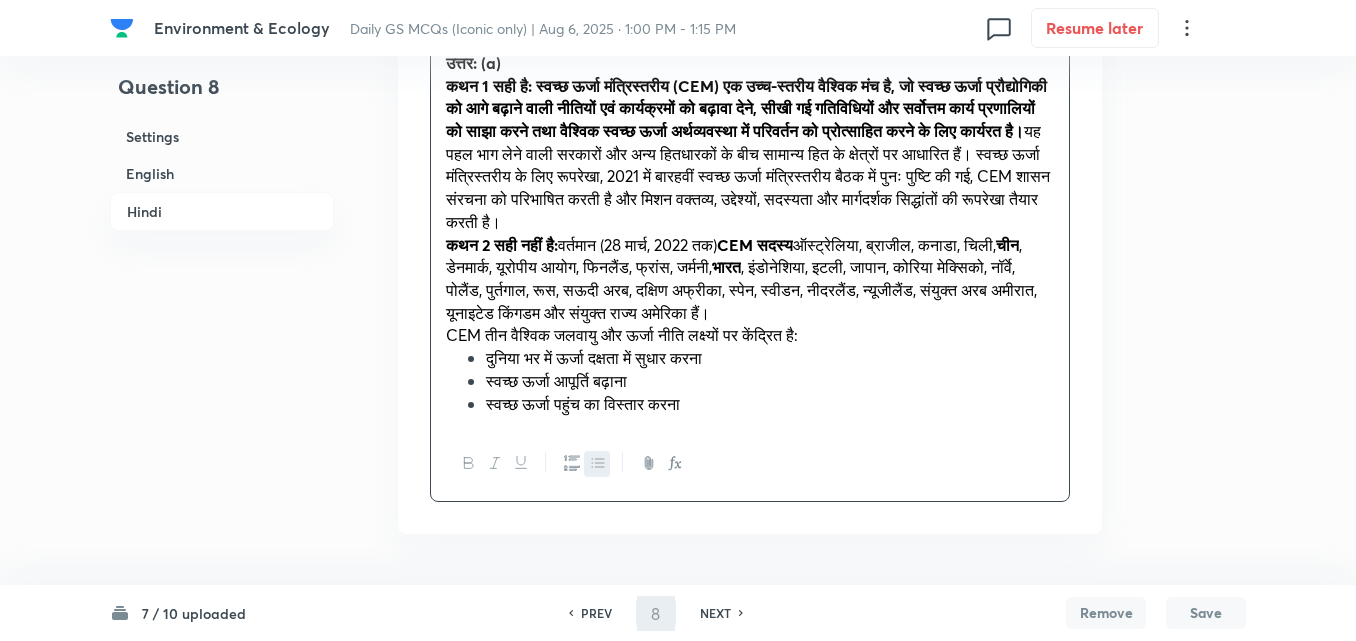 type on "9" 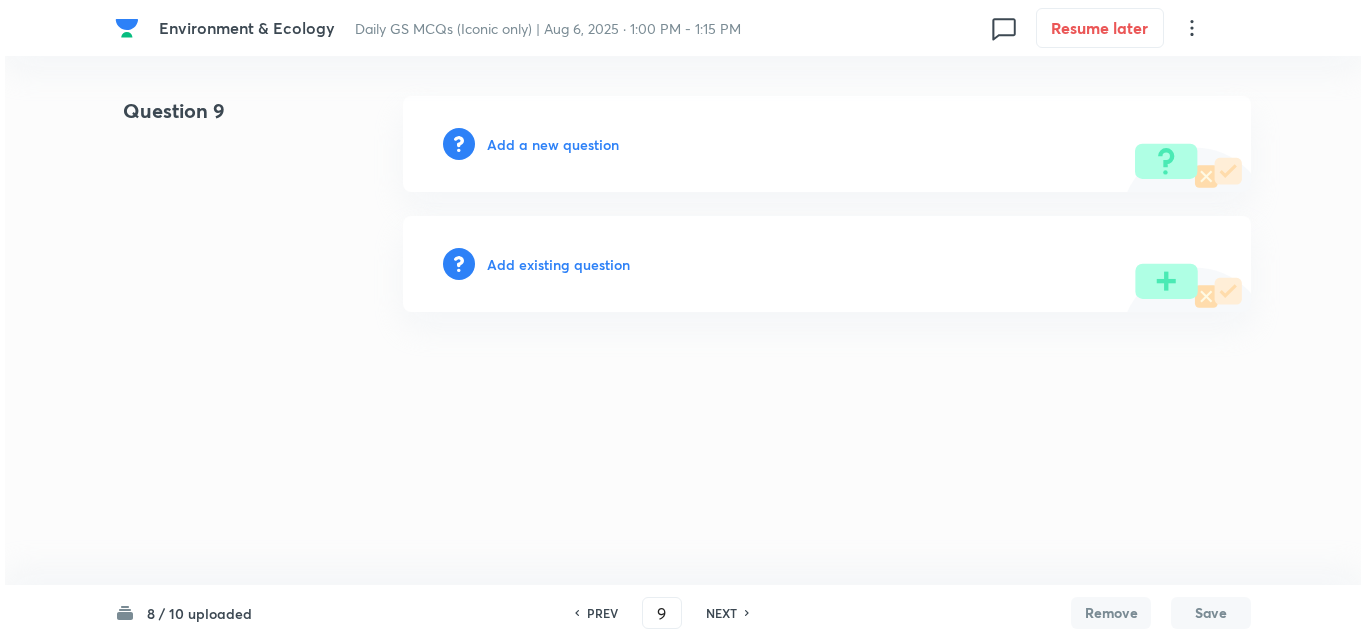 scroll, scrollTop: 0, scrollLeft: 0, axis: both 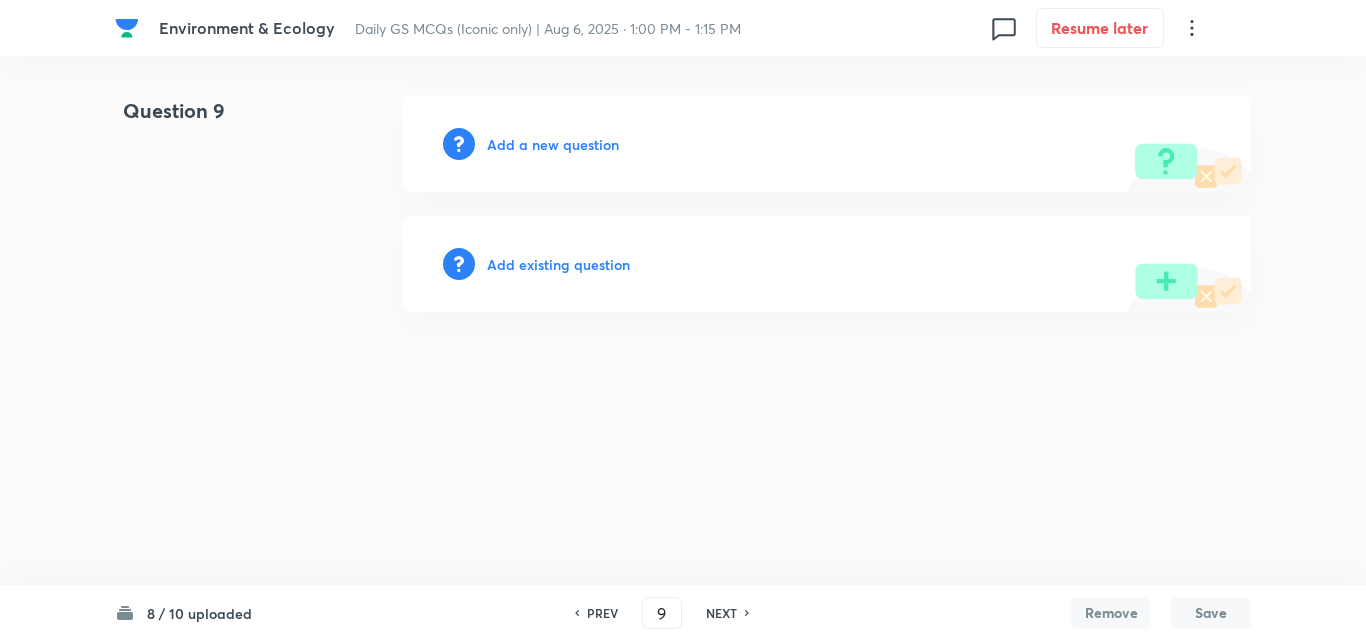 click on "Add a new question" at bounding box center [553, 144] 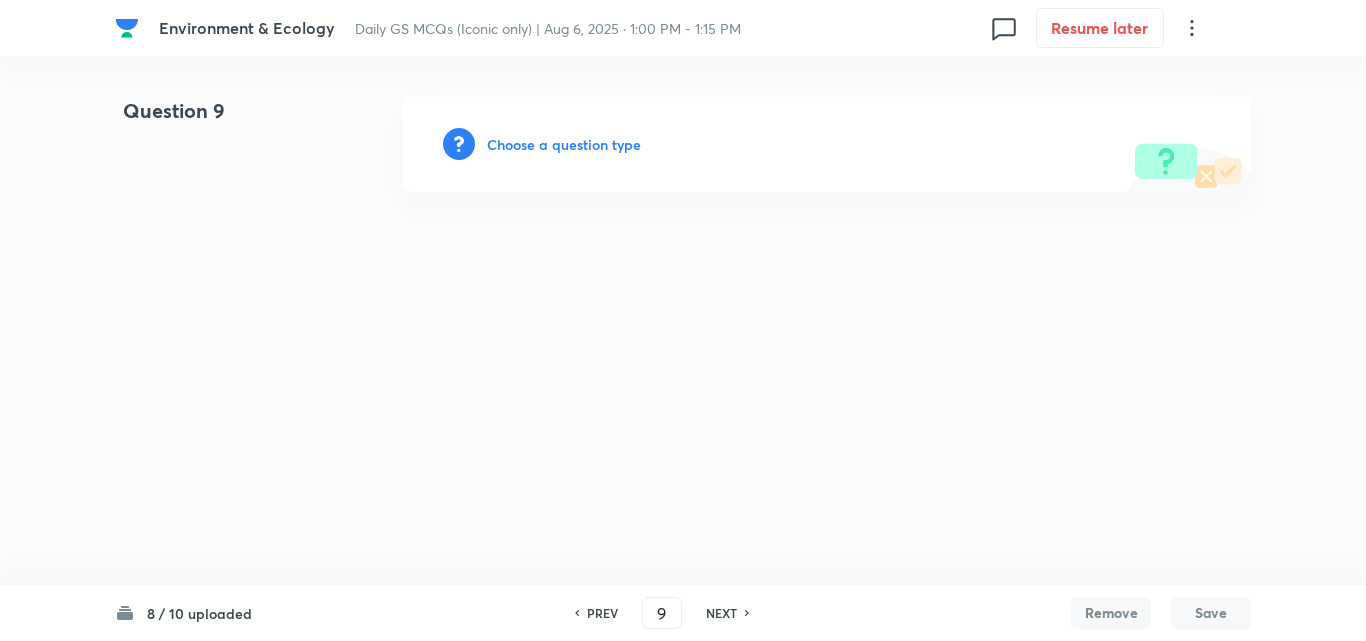 click on "Choose a question type" at bounding box center [564, 144] 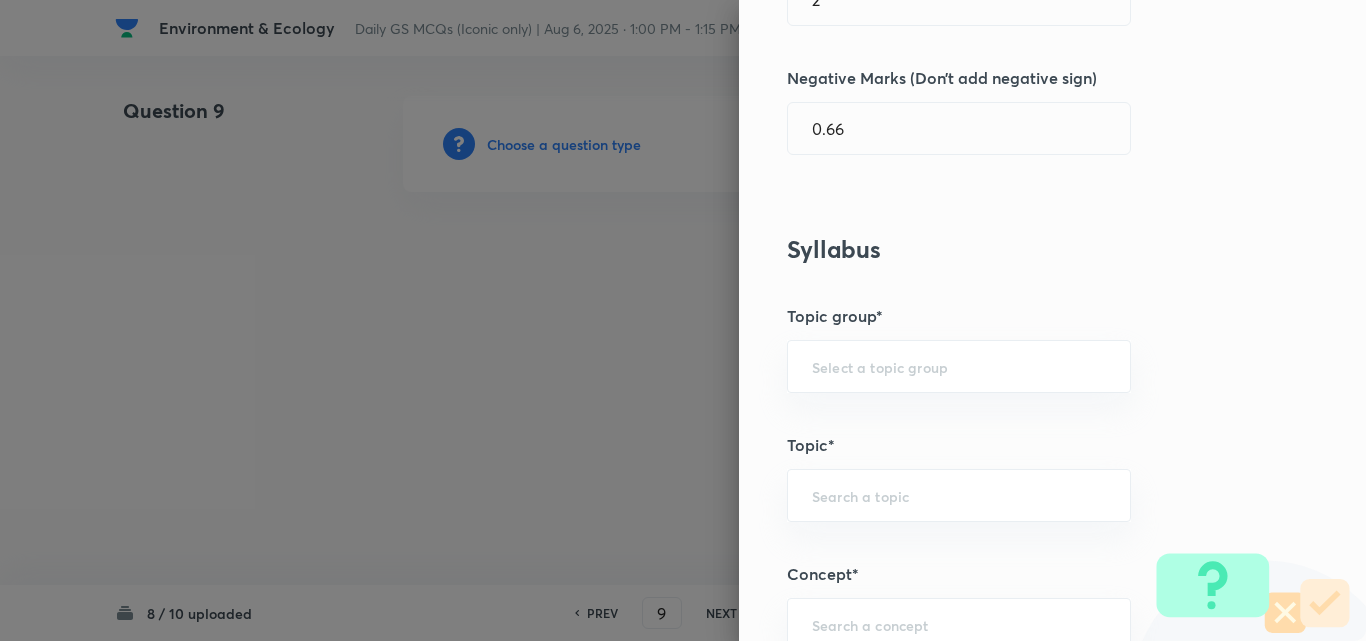 scroll, scrollTop: 1100, scrollLeft: 0, axis: vertical 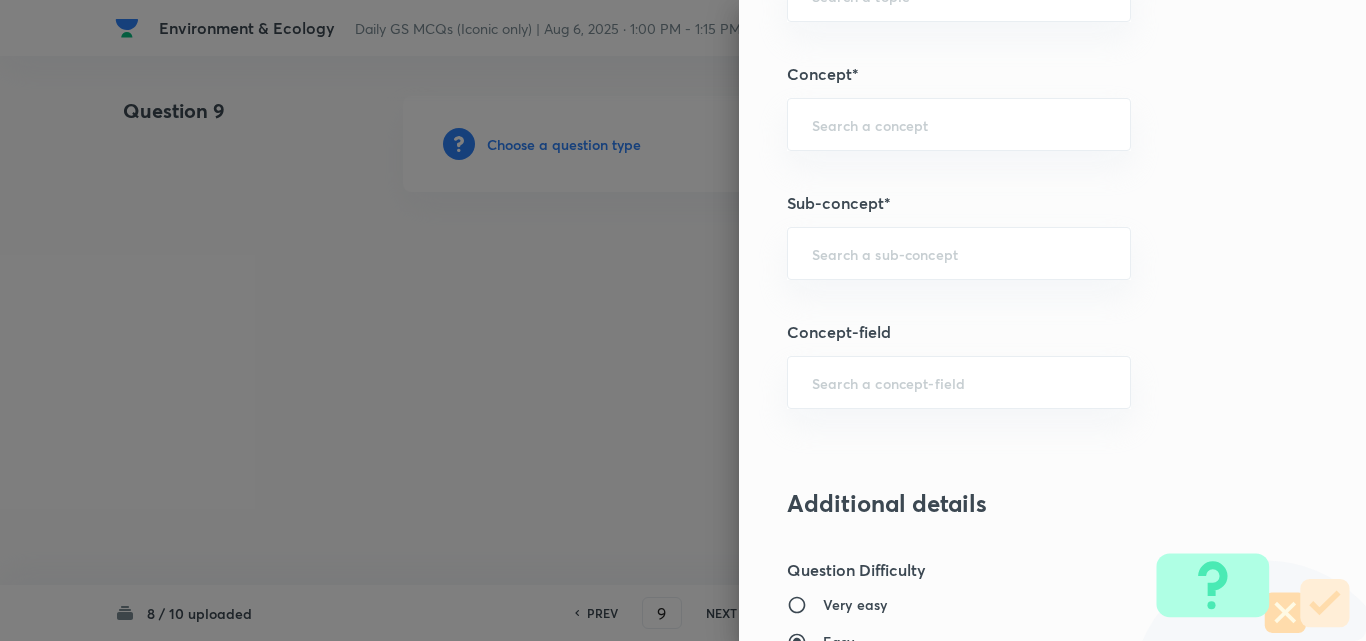 click on "Sub-concept*" at bounding box center [1019, 203] 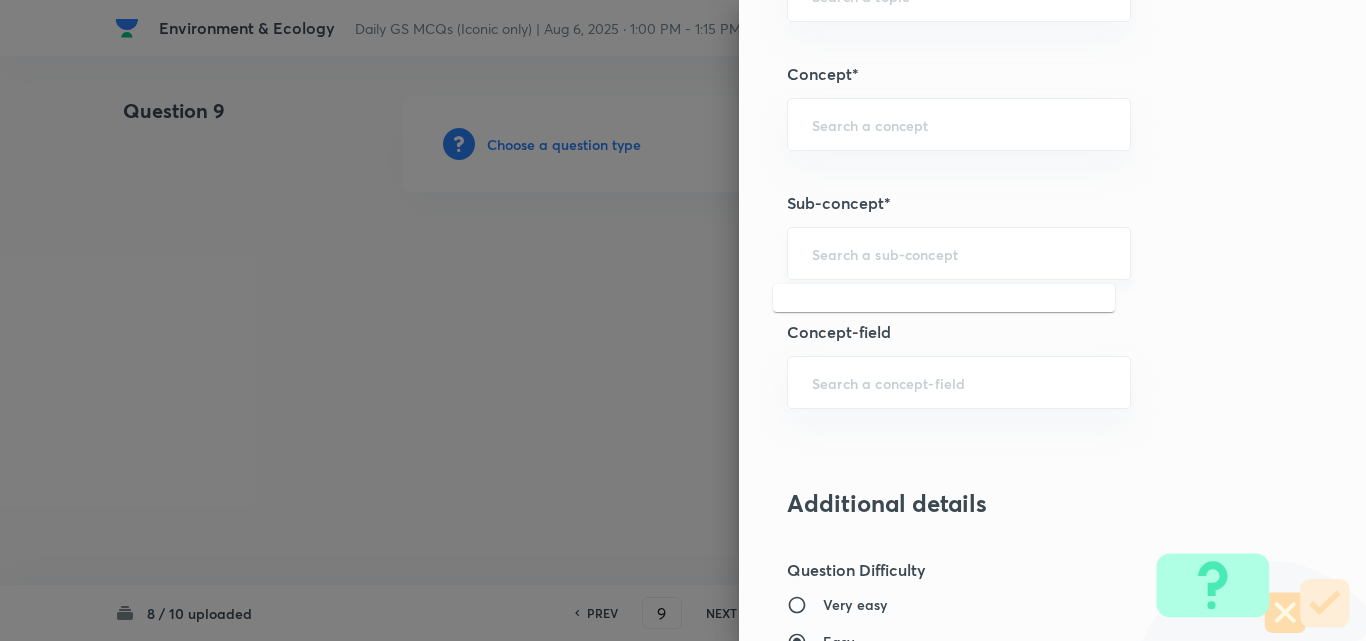 click at bounding box center [959, 253] 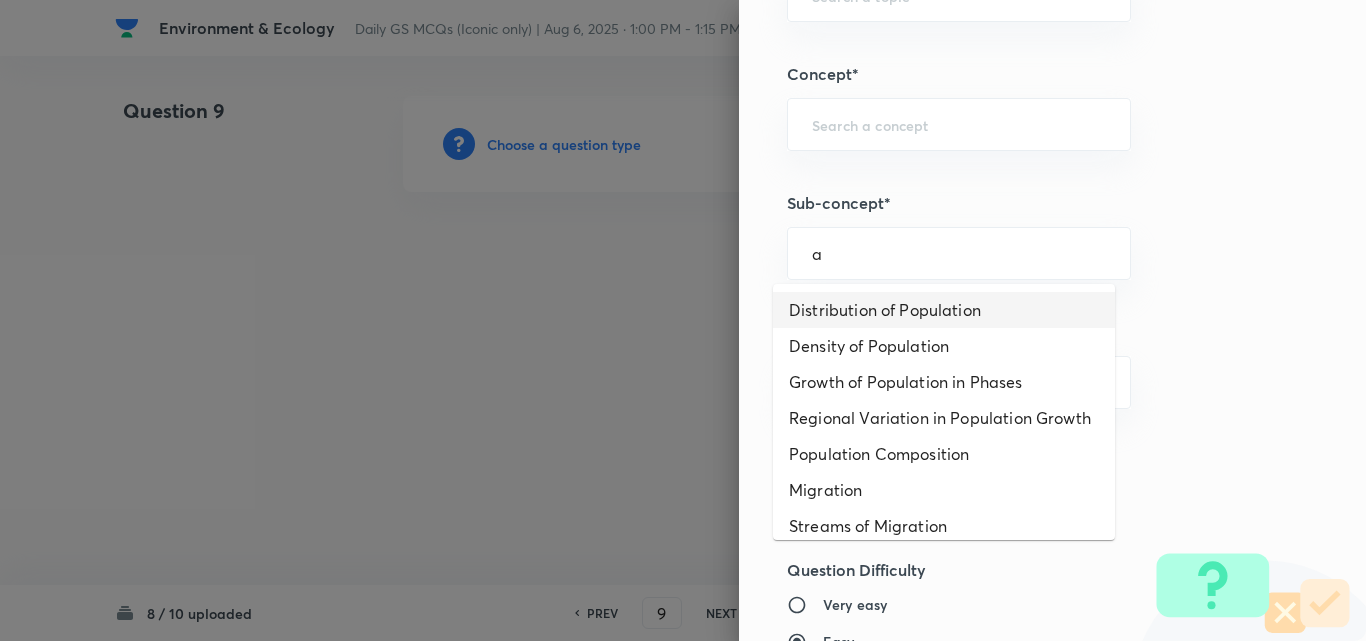 click on "Distribution of Population" at bounding box center (944, 310) 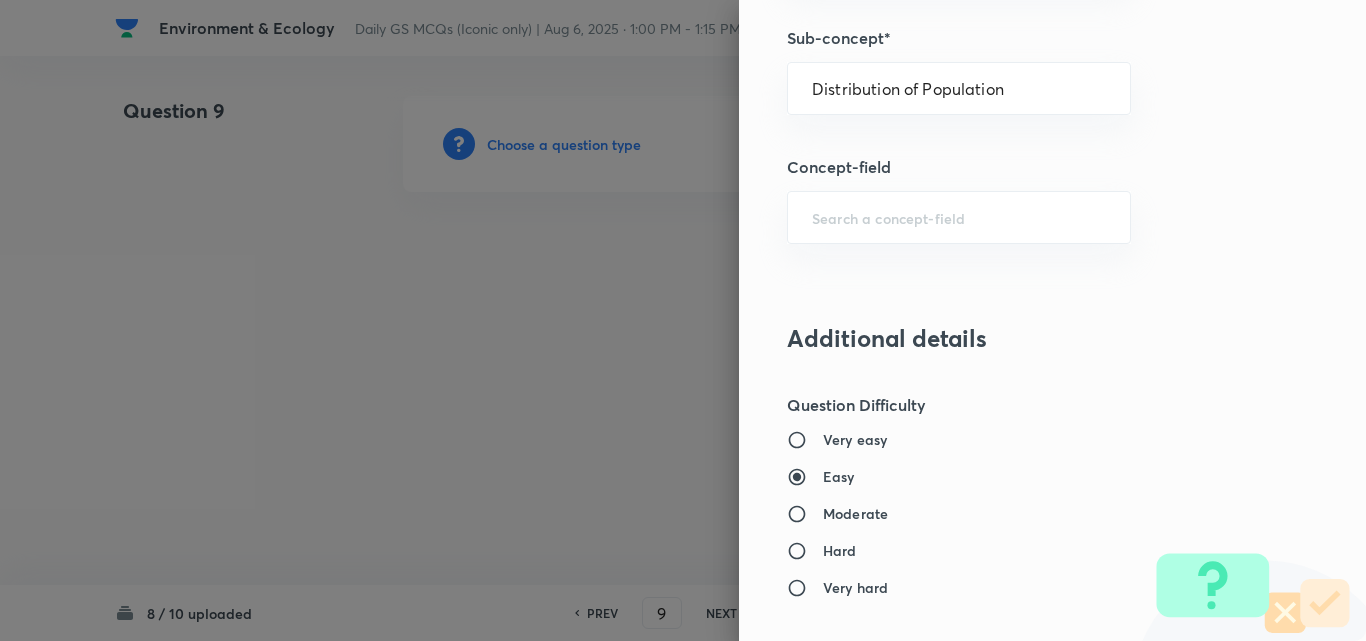 type on "Geography" 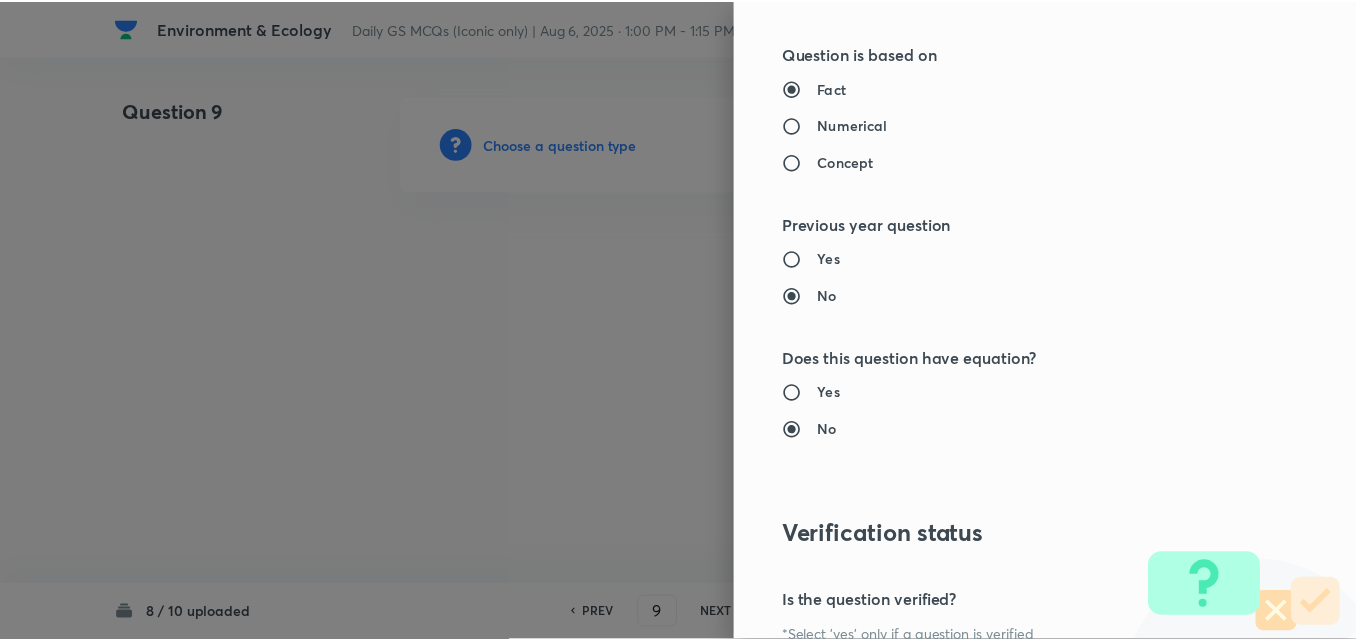scroll, scrollTop: 2085, scrollLeft: 0, axis: vertical 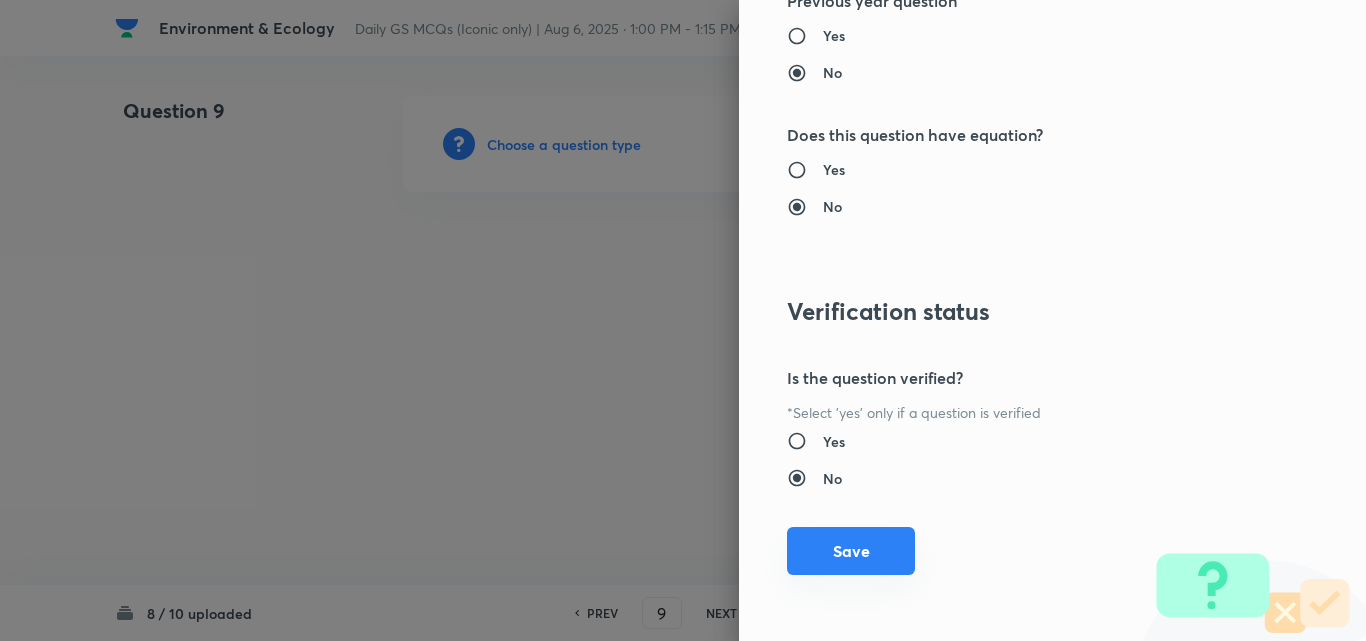 click on "Save" at bounding box center [851, 551] 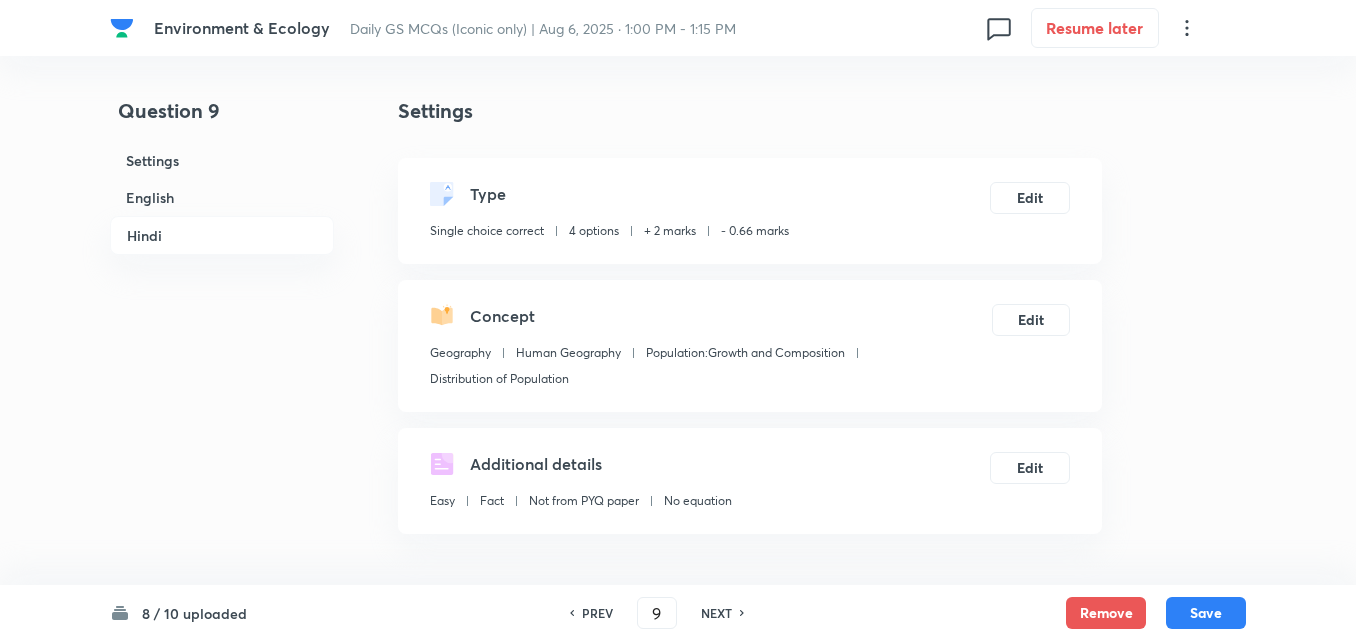 click on "English" at bounding box center [222, 197] 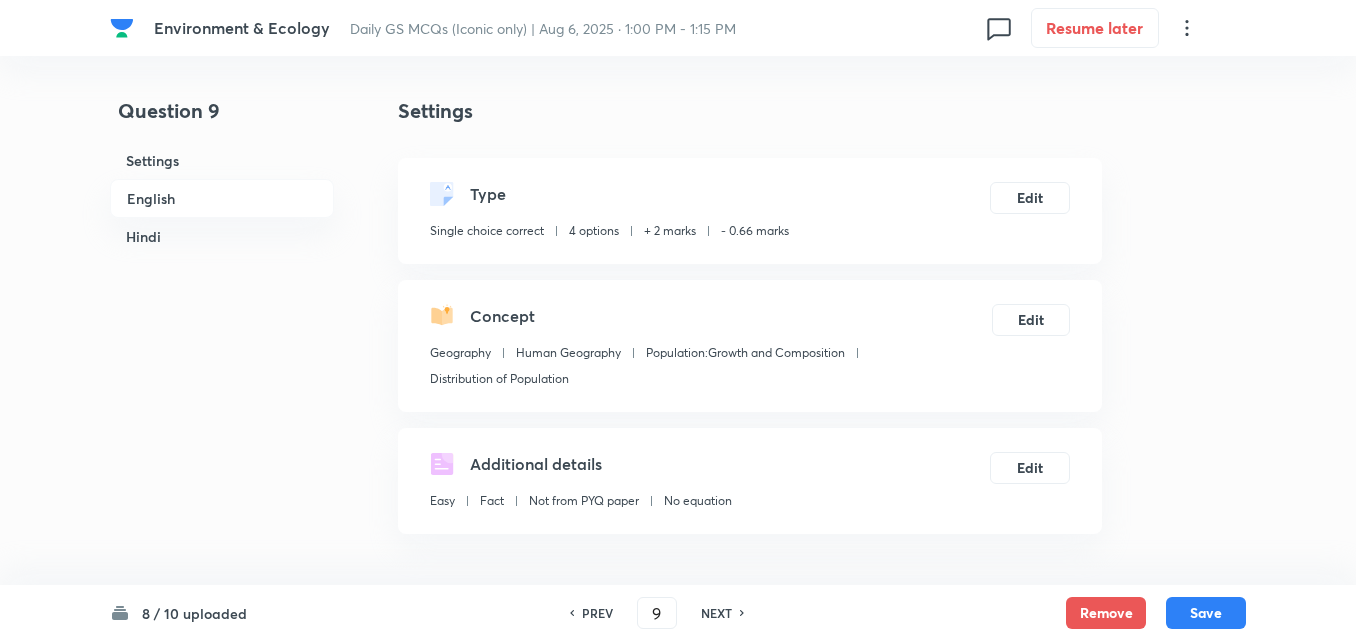 scroll, scrollTop: 542, scrollLeft: 0, axis: vertical 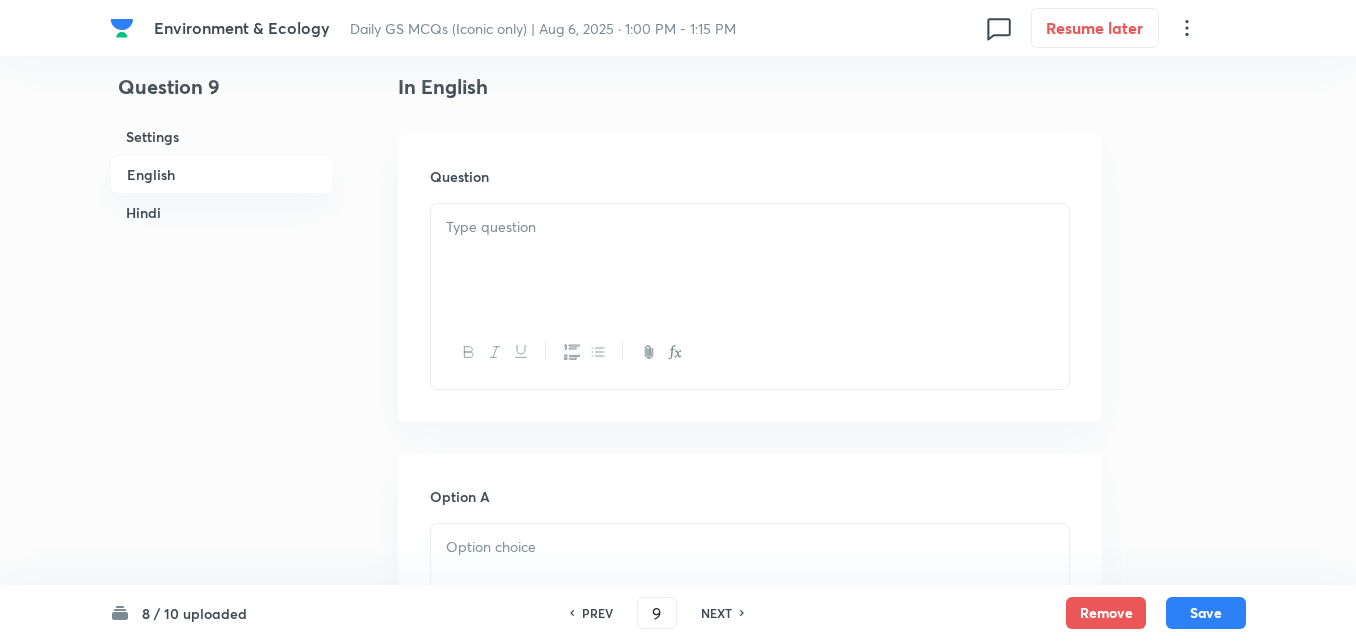 click at bounding box center (750, 260) 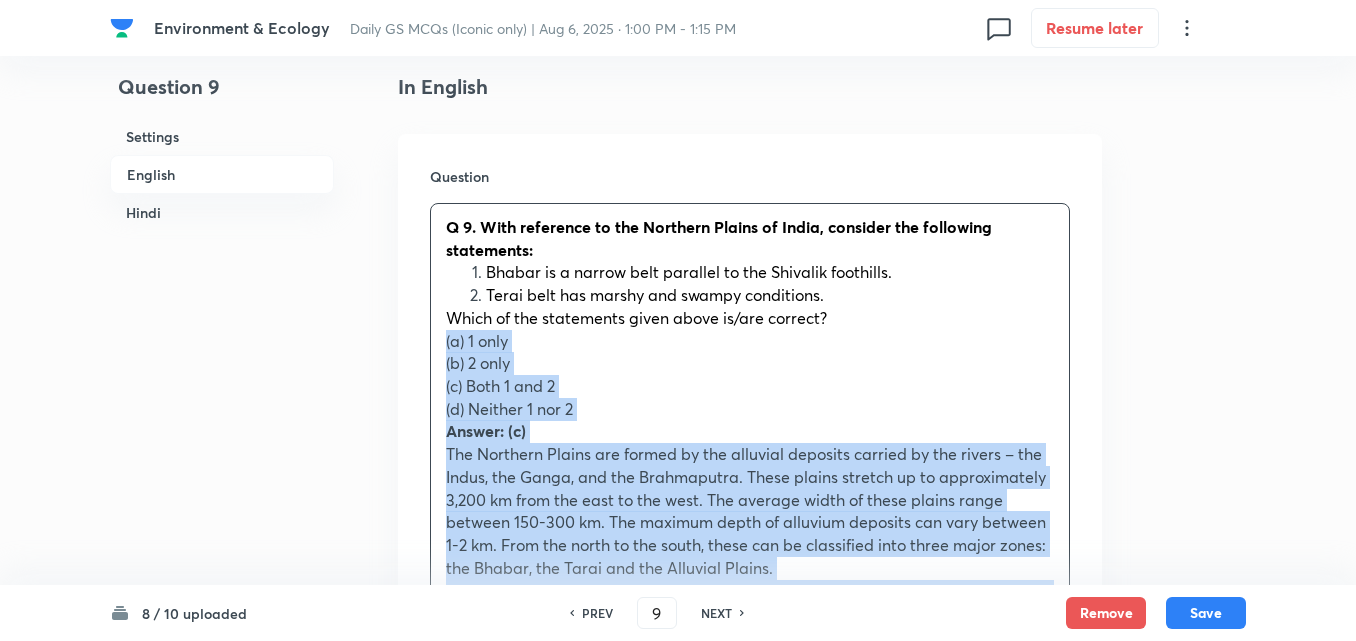 click on "Question Q 9. With reference to the Northern Plains of India, consider the following statements: Bhabar is a narrow belt parallel to the Shivalik foothills. Terai belt has marshy and swampy conditions. Which of the statements given above is/are correct? (a) 1 only (b) 2 only (c) Both 1 and 2 (d) Neither 1 nor 2  Answer: (c) The Northern Plains are formed by the alluvial deposits carried by the rivers – the Indus, the Ganga, and the Brahmaputra. These plains stretch up to   approximately [KM] km from the east to the west. The average width of these plains range between [KM]-[KM] km. The maximum depth of alluvium deposits can vary between [KM]-[KM] km. From the north to the south, these can be classified into three major zones: the Bhabar, the Tarai and the Alluvial Plains.  Statement 1 is correct: Bhabar is a narrow belt varying between [KM]-[KM] km that runs parallel to the Shivalik foothills  Statement 2 is correct:  South of the Bhabar is the  Terai belt thereby creating marshy and swampy conditions" at bounding box center [750, 756] 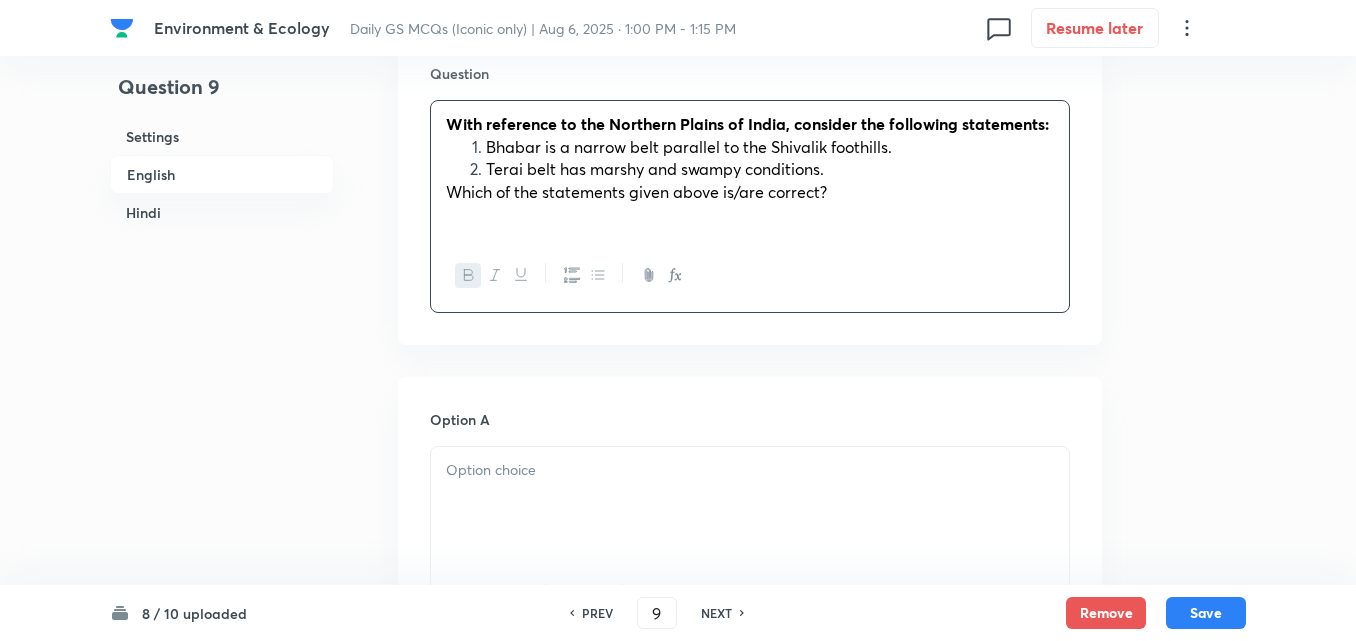 scroll, scrollTop: 742, scrollLeft: 0, axis: vertical 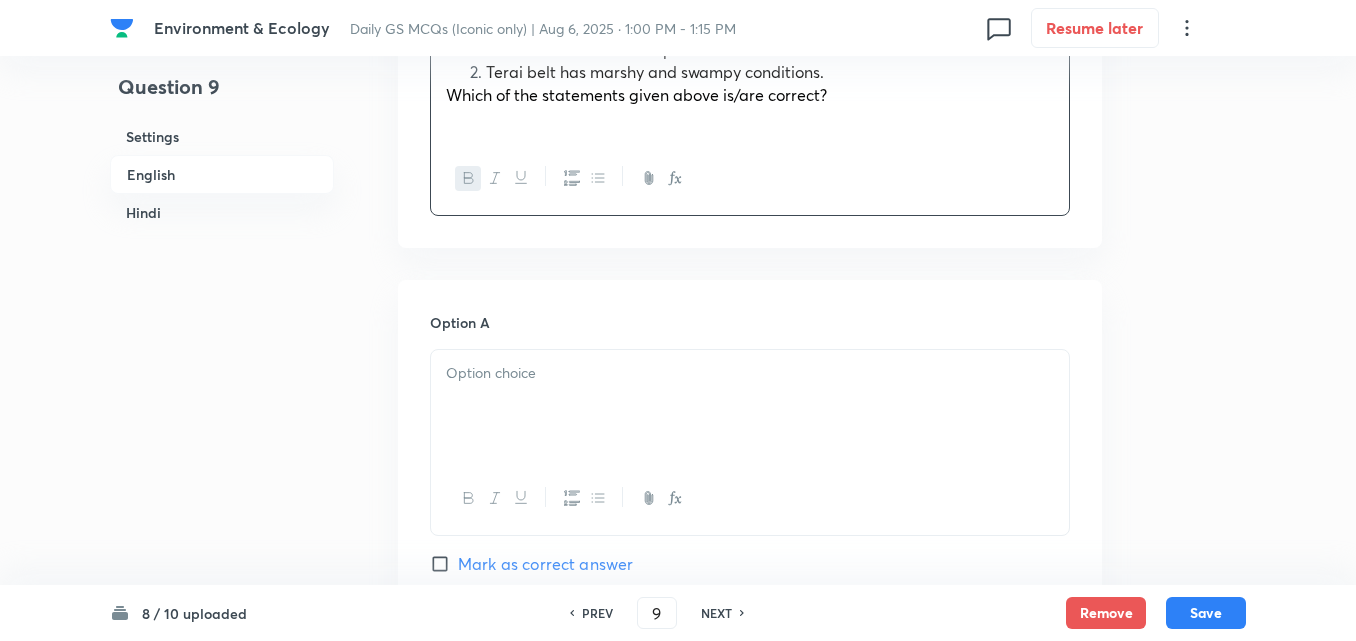 click on "Option A Mark as correct answer" at bounding box center (750, 464) 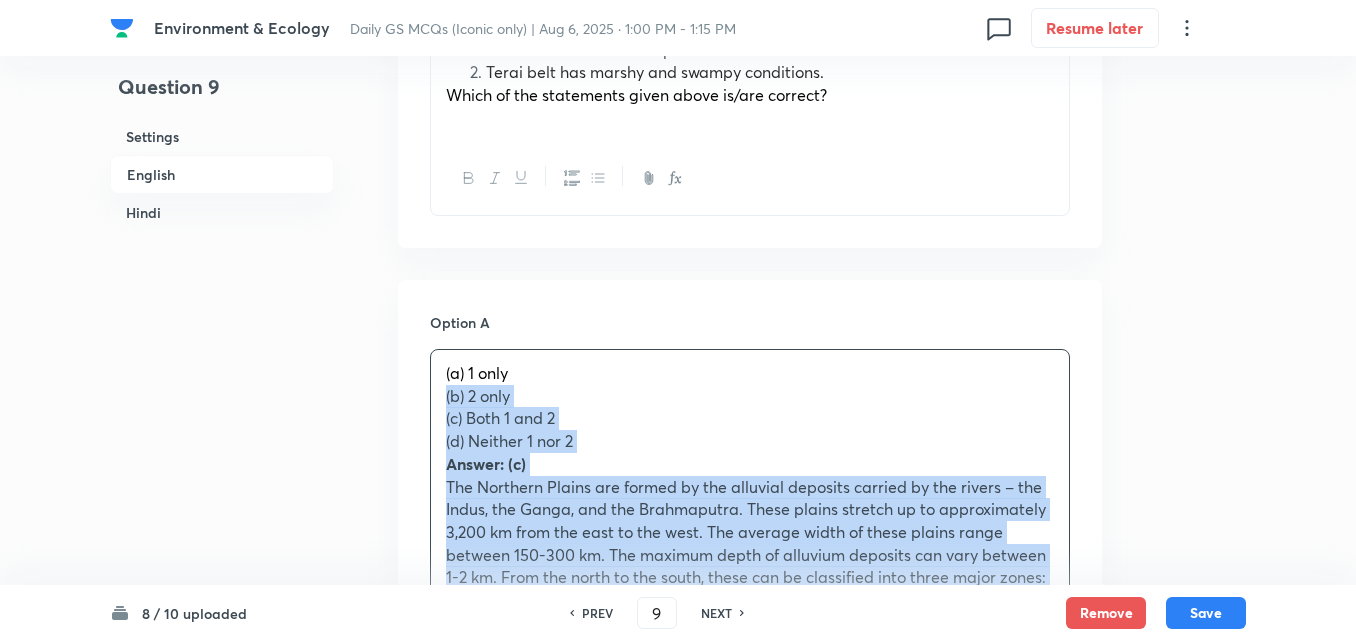 click on "Option A (a) 1 only (b) 2 only (c) Both 1 and 2 (d) Neither 1 nor 2 Answer: (c) The Northern Plains are formed by the alluvial deposits carried by the rivers – the Indus, the Ganga, and the Brahmaputra. These plains stretch up to approximately 3,200 km from the east to the west. The average width of these plains range between 150-300 km. The maximum depth of alluvium deposits can vary between 1-2 km. From the north to the south, these can be classified into three major zones: the Bhabar, the Tarai and the Alluvial Plains. Statement 1 is correct: Bhabar is a narrow belt varying between 8-10 km that runs parallel to the Shivalik foothills at the slope's break. As a result, streams and rivers flowing from the mountains deposit heavy materials such as rocks and boulders and, in some cases, disappear in this zone. Statement 2 is correct: South of the Bhabar is the Terai belt thereby creating marshy and swampy conditions known as the Tarai. (a) केवल 1 (b) केवल 2 उत्तर: (c)" at bounding box center (750, 1322) 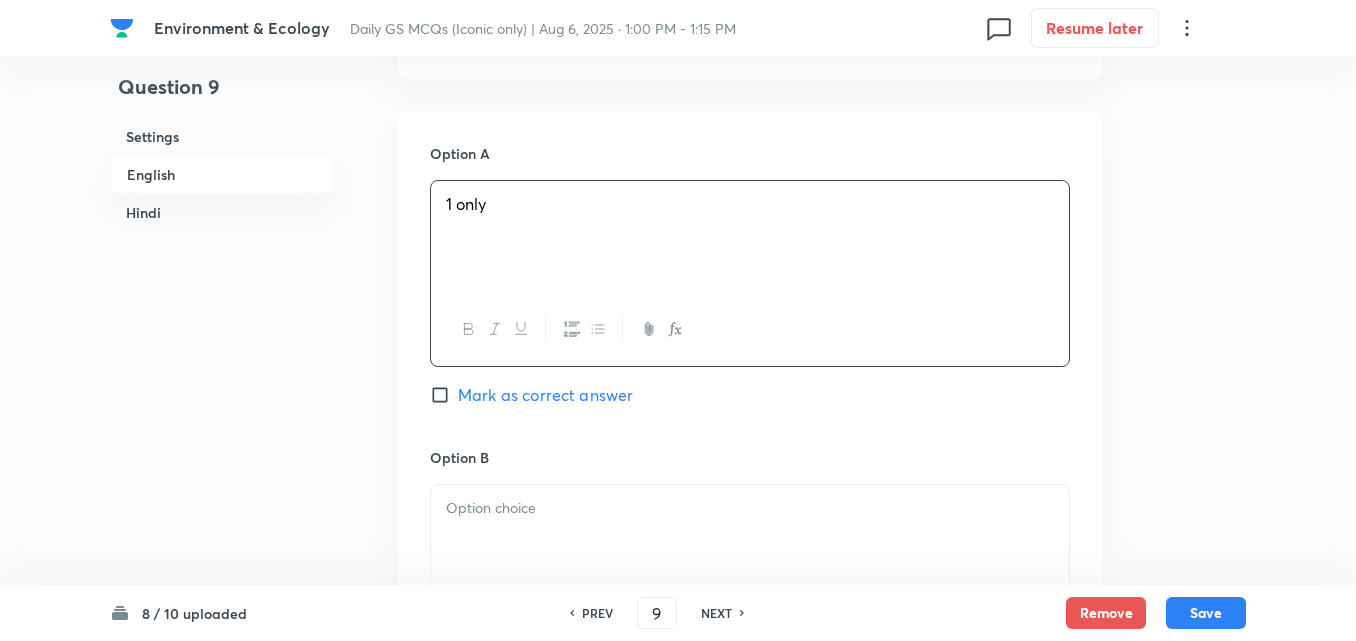 scroll, scrollTop: 1142, scrollLeft: 0, axis: vertical 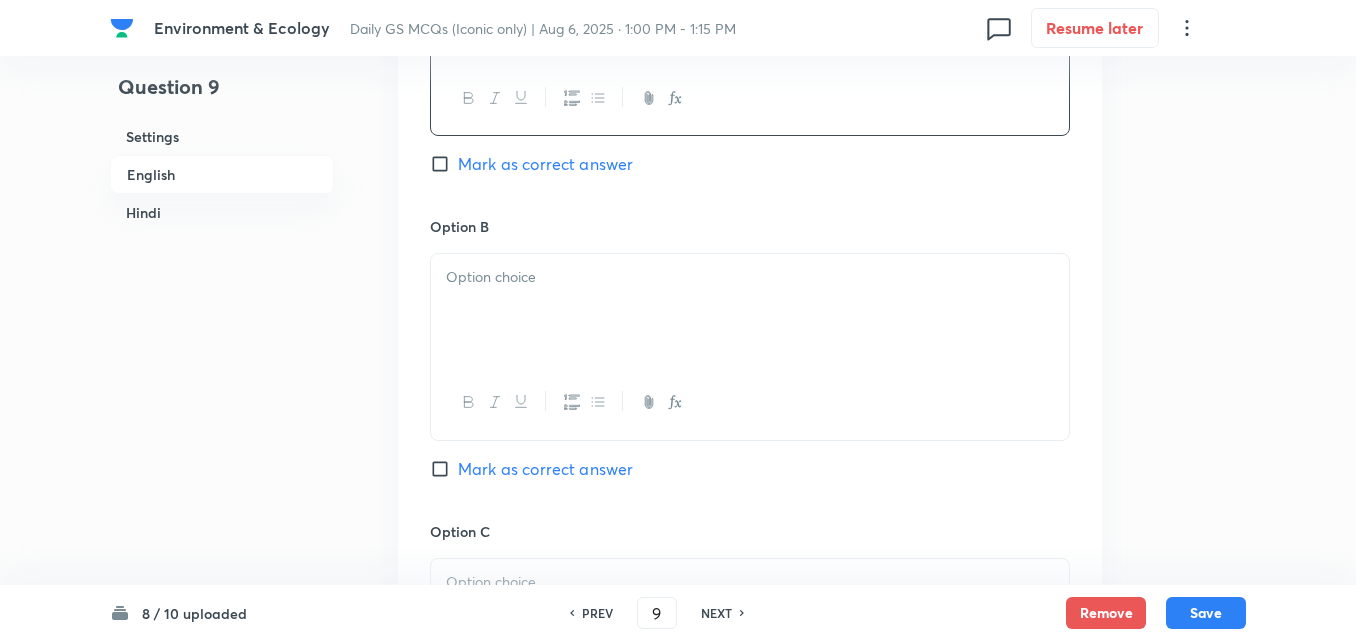 click at bounding box center [750, 310] 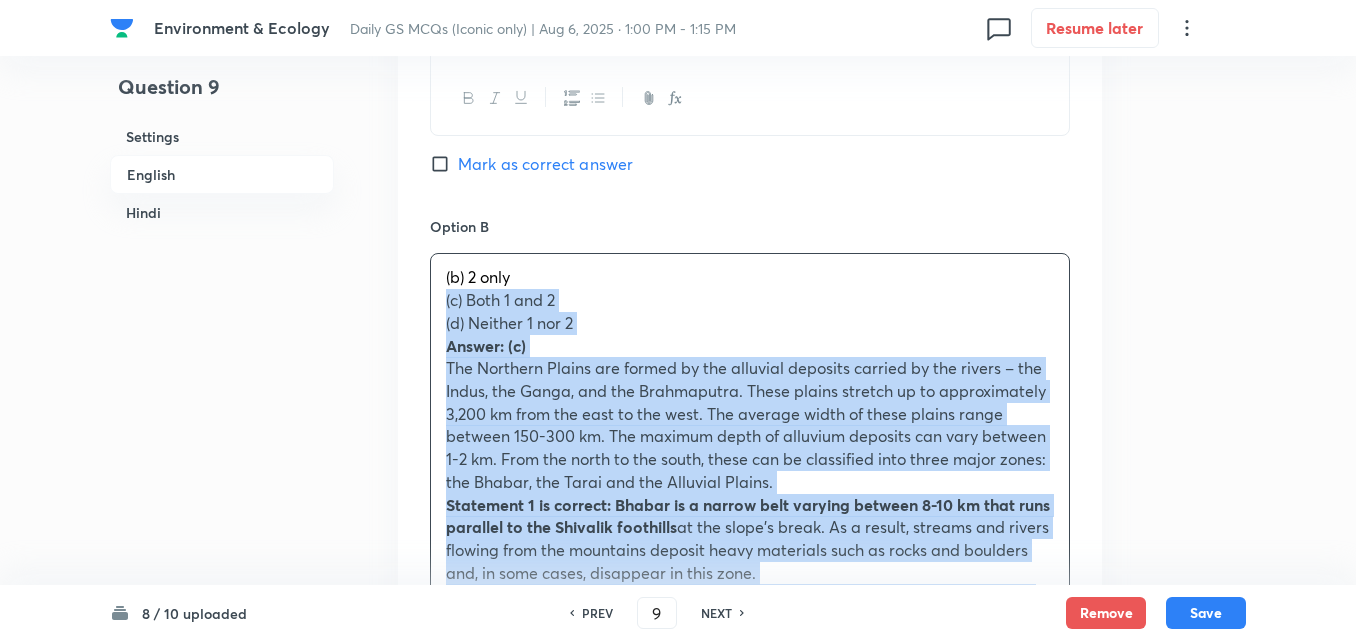 click on "Option A 1 only Mark as correct answer Option B (b) 2 only (c) Both 1 and 2 (d) Neither 1 nor 2  Answer: (c) The Northern Plains are formed by the alluvial deposits carried by the rivers – the Indus, the Ganga, and the Brahmaputra. These plains stretch up to   approximately 3,200 km from the east to the west. The average width of these plains range between 150-300 km. The maximum depth of alluvium deposits can vary between 1-2 km. From the north to the south, these can be classified into three major zones: the Bhabar, the Tarai and the Alluvial Plains.   Statement 1 is correct: Bhabar is a narrow belt varying between 8-10 km that runs parallel to the Shivalik foothills  at the slope's break. As a result, streams and rivers flowing from the mountains deposit heavy materials such as rocks and boulders and, in some cases, disappear in this zone. Statement 2 is correct:  South of the Bhabar is the  Terai belt thereby creating marshy and swampy conditions  known as the Tarai.   (a) केवल 1 Option C" at bounding box center [750, 911] 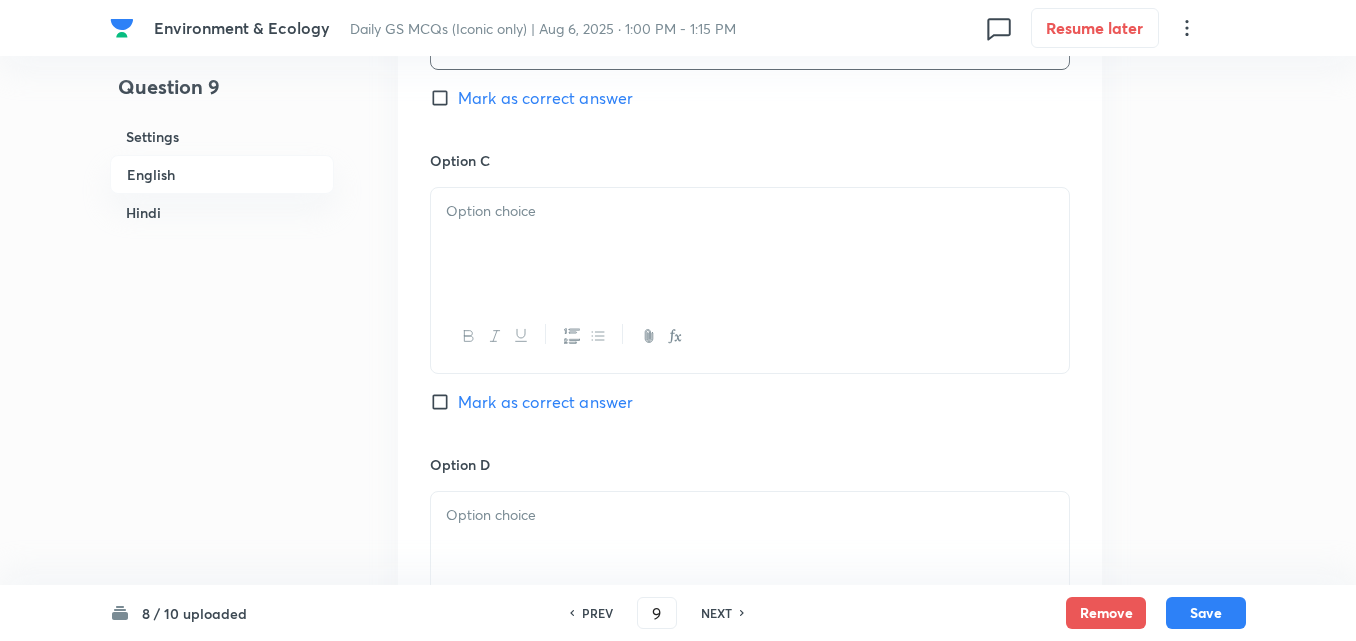 scroll, scrollTop: 1542, scrollLeft: 0, axis: vertical 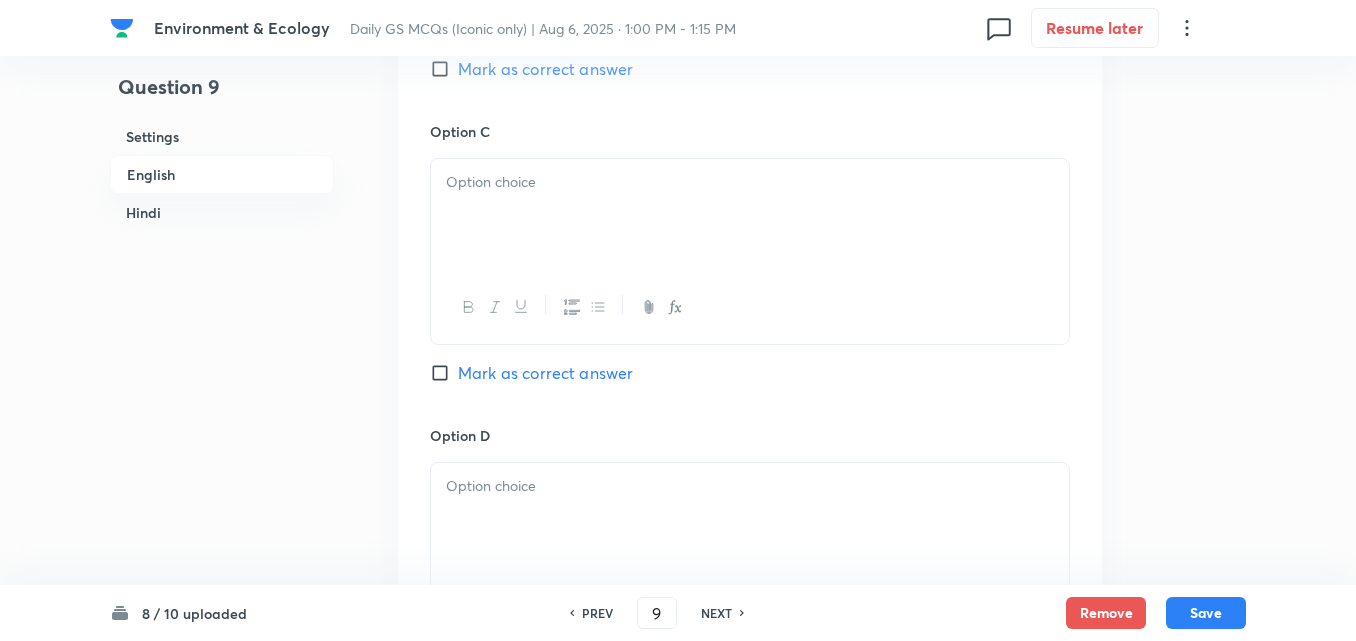 click at bounding box center (750, 215) 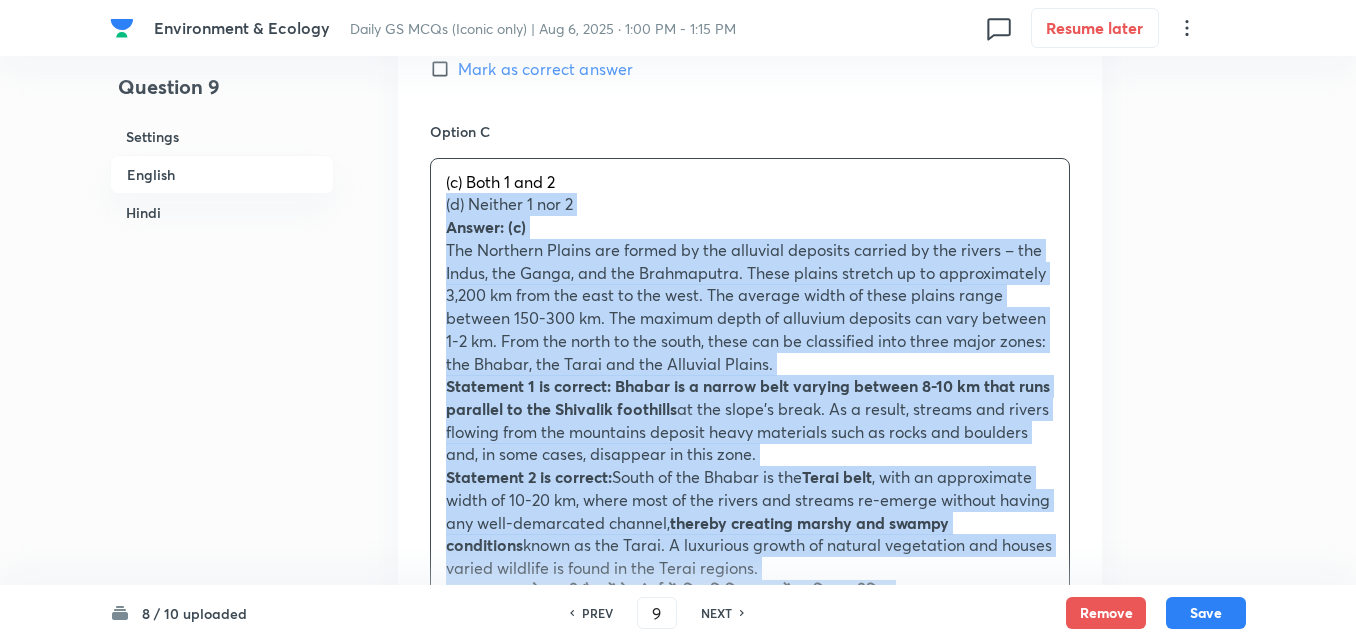 click on "Option A 1 only Mark as correct answer Option B 2 only Mark as correct answer Option C (c) Both 1 and 2 (d) Neither 1 nor 2  Answer: (c) The Northern Plains are formed by the alluvial deposits carried by the rivers – the Indus, the Ganga, and the Brahmaputra. These plains stretch up to   approximately 3,200 km from the east to the west. The average width of these plains range between 150-300 km. The maximum depth of alluvium deposits can vary between 1-2 km. From the north to the south, these can be classified into three major zones: the Bhabar, the Tarai and the Alluvial Plains.  Statement 1 is correct: Bhabar is a narrow belt varying between 8-10 km that runs parallel to the Shivalik foothills  at the slope's break. As a result, streams and rivers flowing from the mountains deposit heavy materials such as rocks and boulders and, in some cases, disappear in this zone. Statement 2 is correct:  South of the Bhabar is the  Terai belt thereby creating marshy and swampy conditions  known as the Tarai." at bounding box center (750, 500) 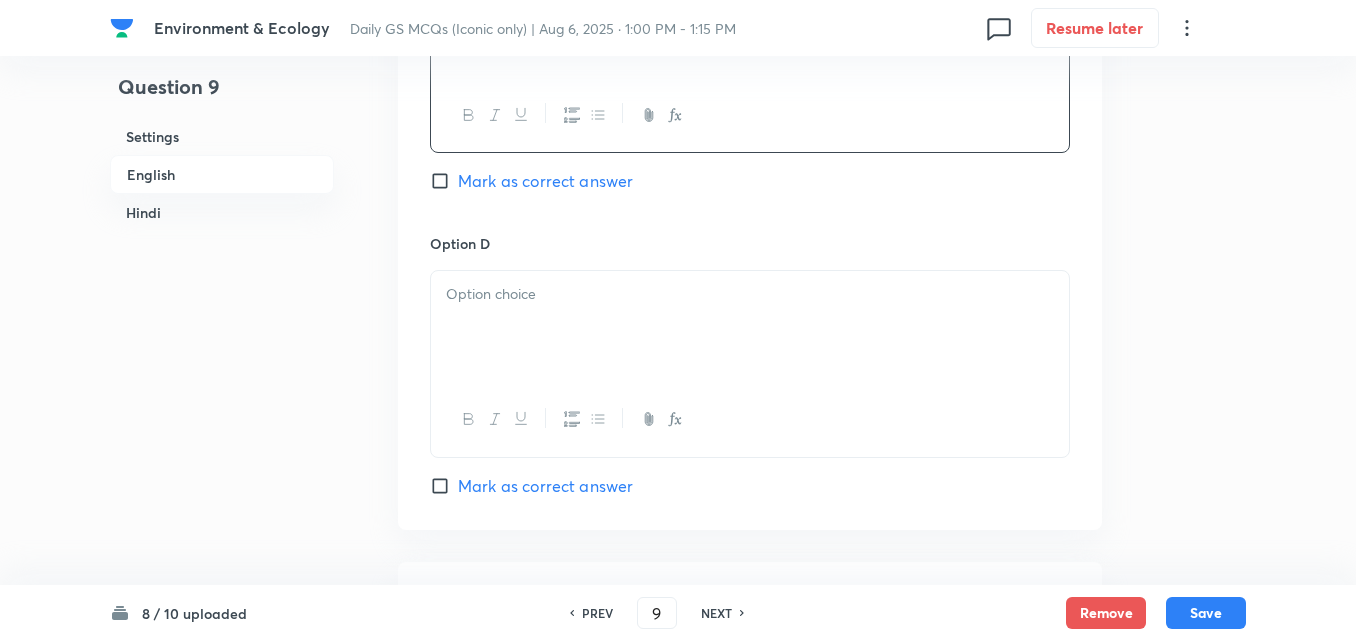 scroll, scrollTop: 1742, scrollLeft: 0, axis: vertical 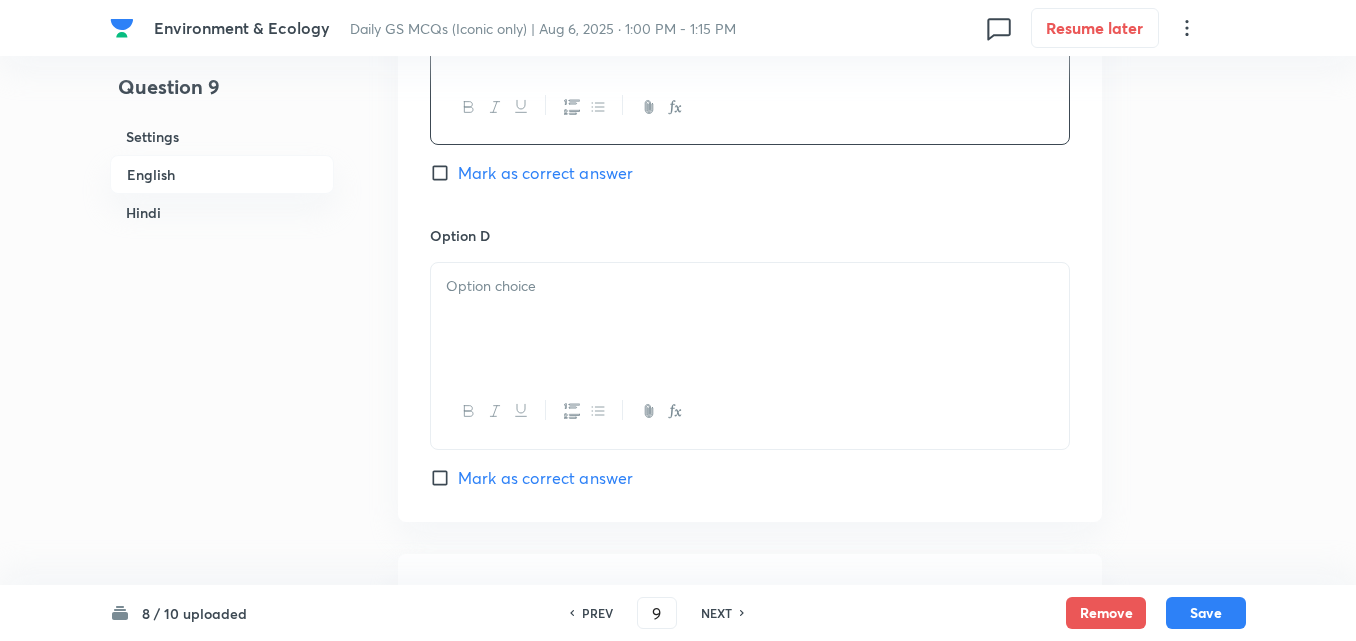 click on "Mark as correct answer" at bounding box center [545, 173] 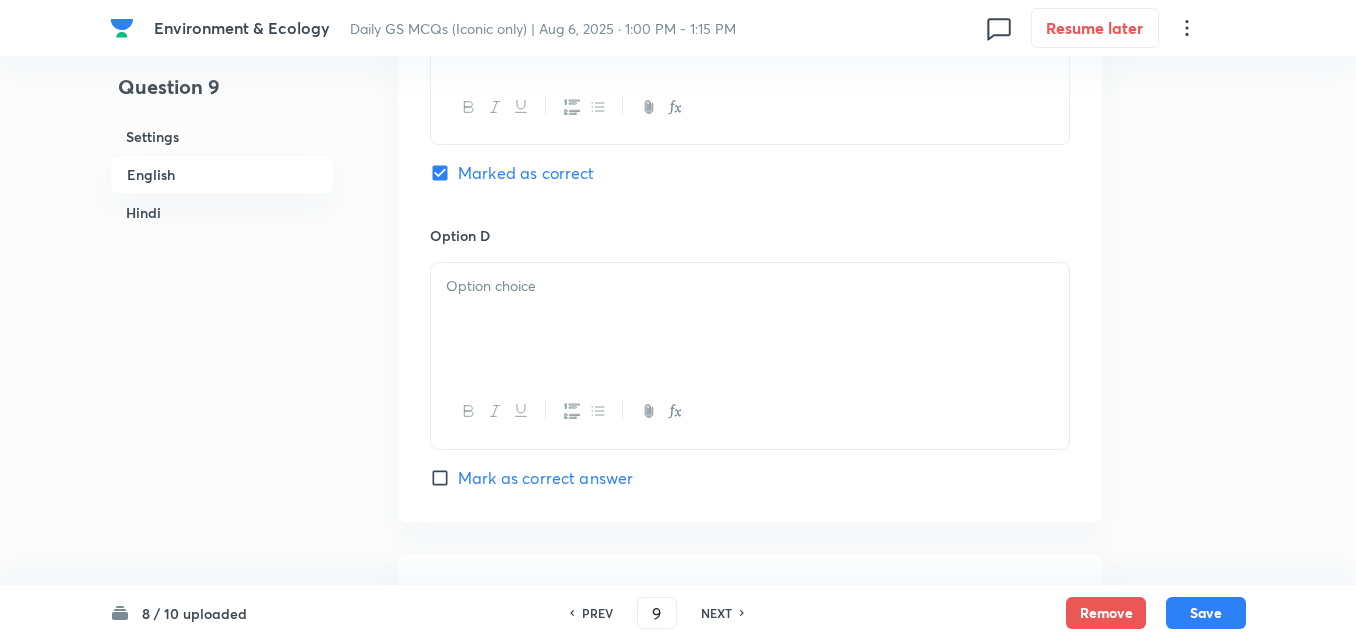 checkbox on "true" 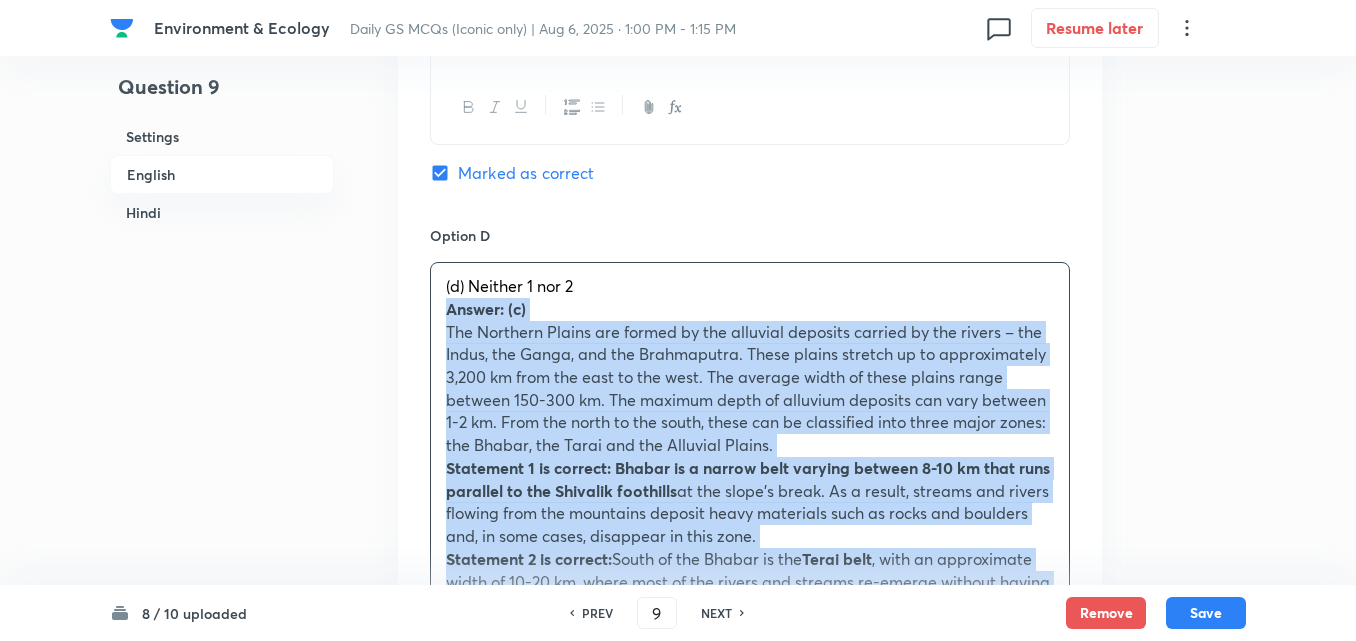 drag, startPoint x: 436, startPoint y: 323, endPoint x: 425, endPoint y: 317, distance: 12.529964 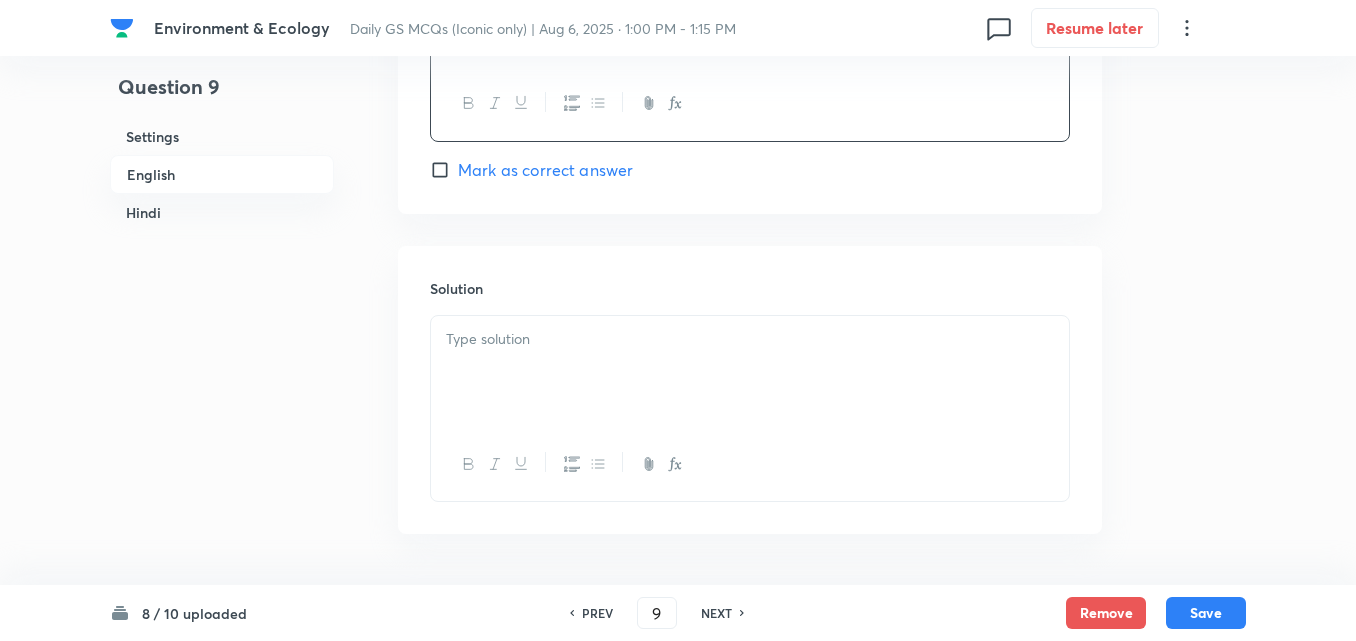 scroll, scrollTop: 2242, scrollLeft: 0, axis: vertical 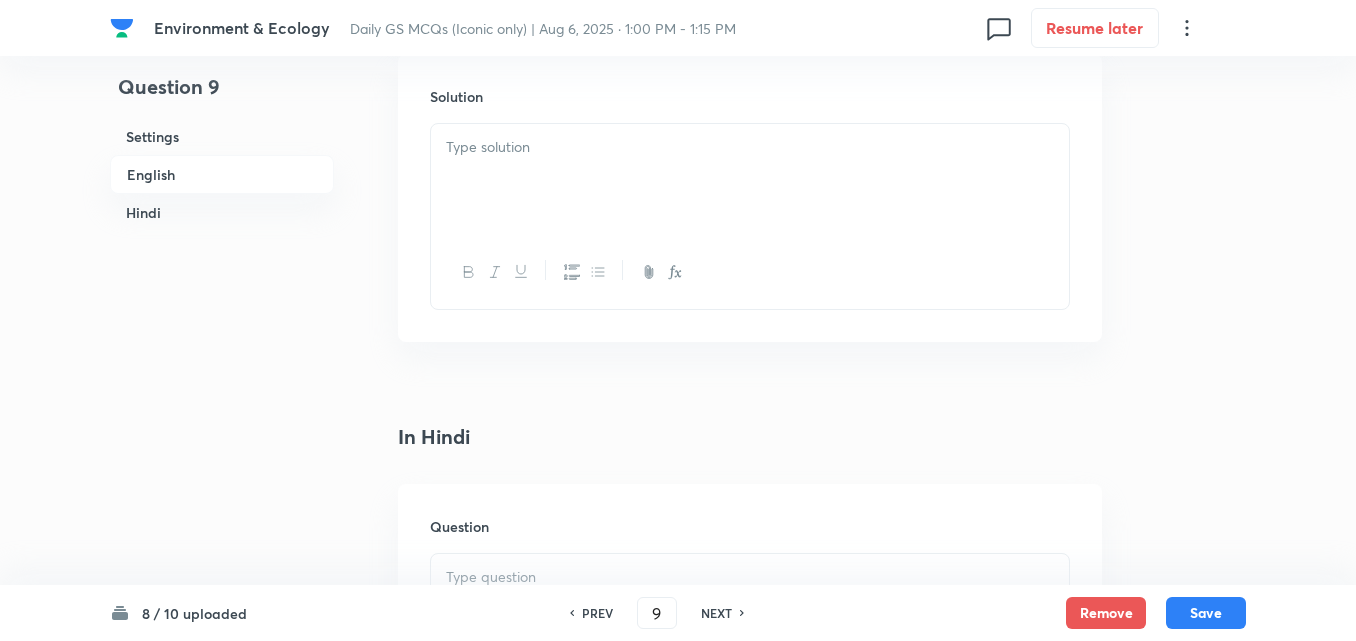 click on "Settings Type Single choice correct 4 options + 2 marks - 0.66 marks Edit Concept Geography Human Geography Population:Growth and Composition  Distribution of Population Edit Additional details Easy Fact Not from PYQ paper No equation Edit In English Question With reference to the Northern Plains of India, consider the following statements: Bhabar is a narrow belt parallel to the Shivalik foothills. Terai belt has marshy and swampy conditions. Which of the statements given above is/are correct? Option A 1 only Mark as correct answer Option B 2 only Mark as correct answer Option C Both 1 and 2 Marked as correct Option D Neither 1 nor 2  Mark as correct answer Solution In Hindi Question Option A Mark as correct answer Option B Mark as correct answer Option C Marked as correct Option D Mark as correct answer Solution" at bounding box center [750, 110] 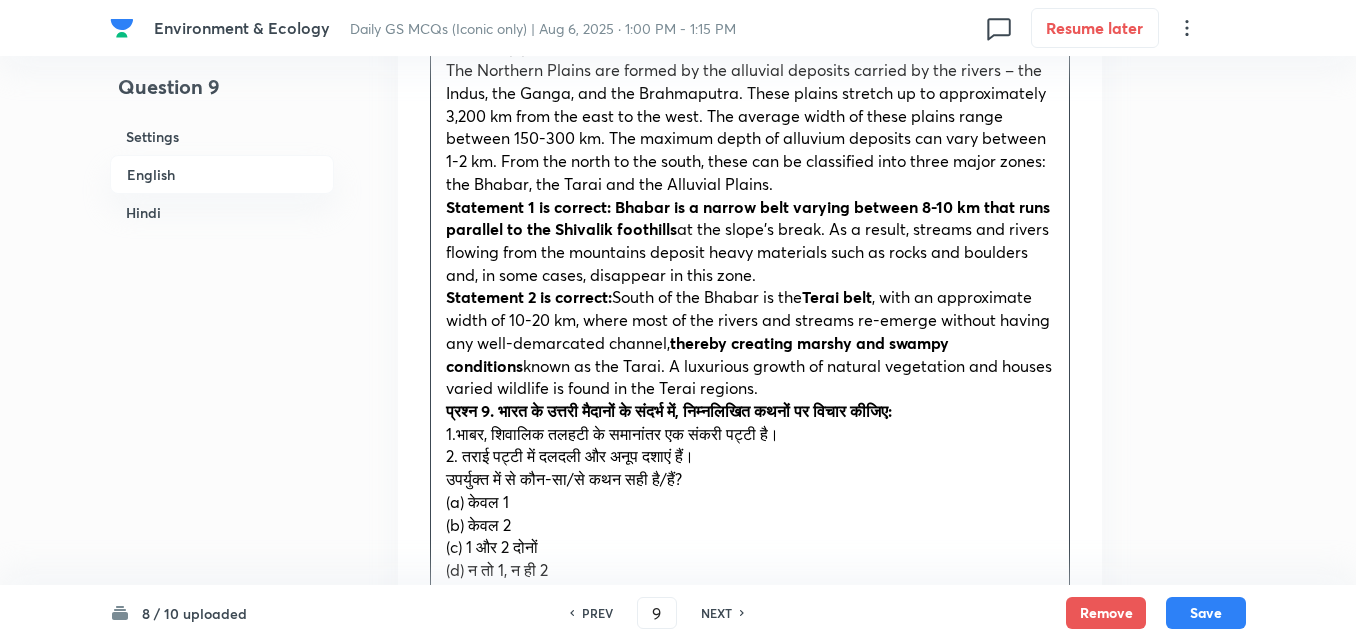 scroll, scrollTop: 2342, scrollLeft: 0, axis: vertical 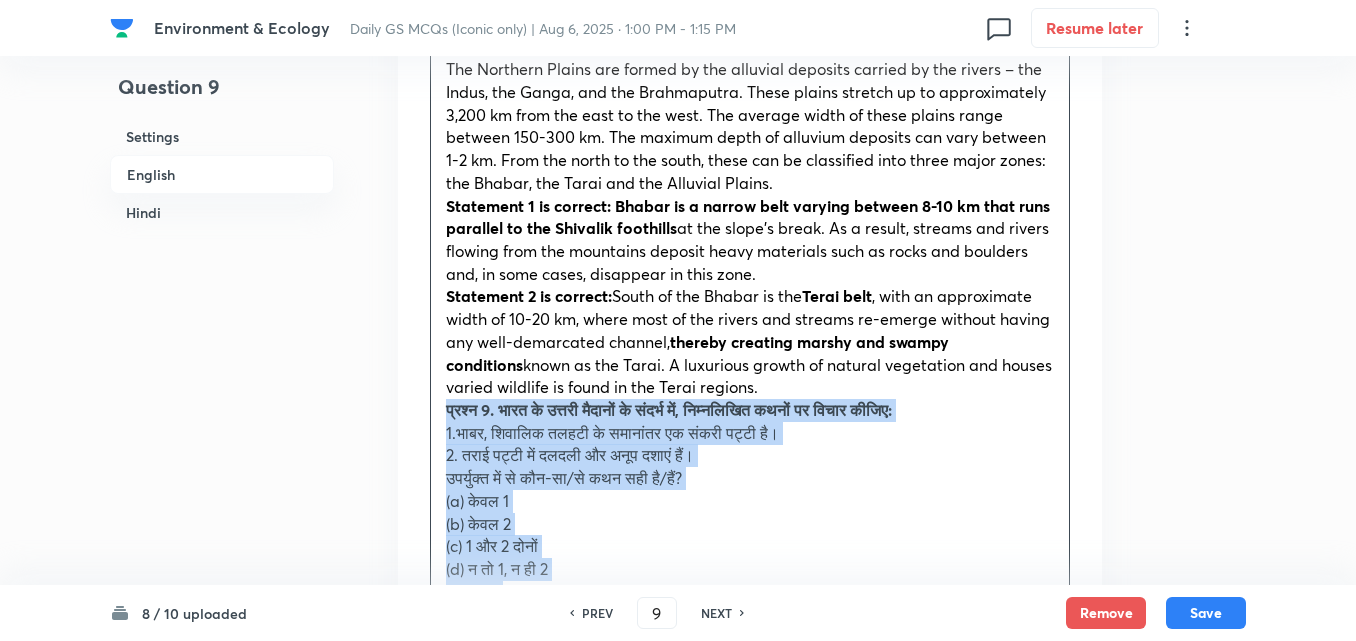 drag, startPoint x: 463, startPoint y: 421, endPoint x: 429, endPoint y: 414, distance: 34.713108 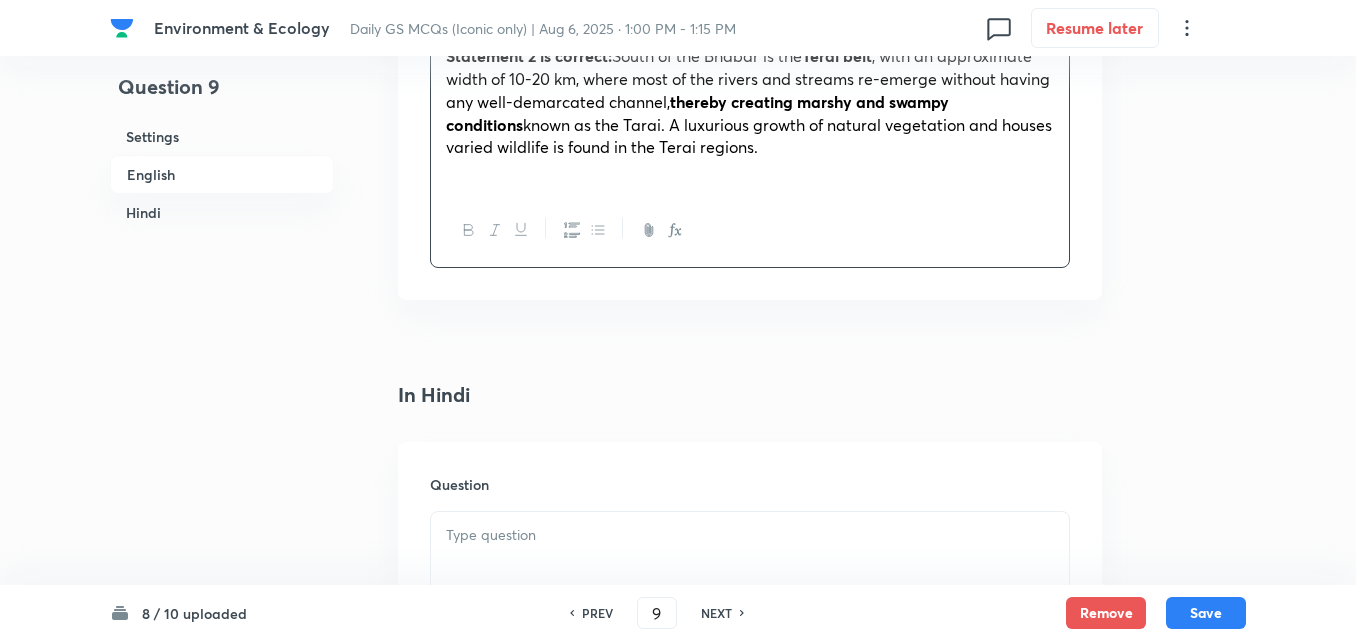 scroll, scrollTop: 2842, scrollLeft: 0, axis: vertical 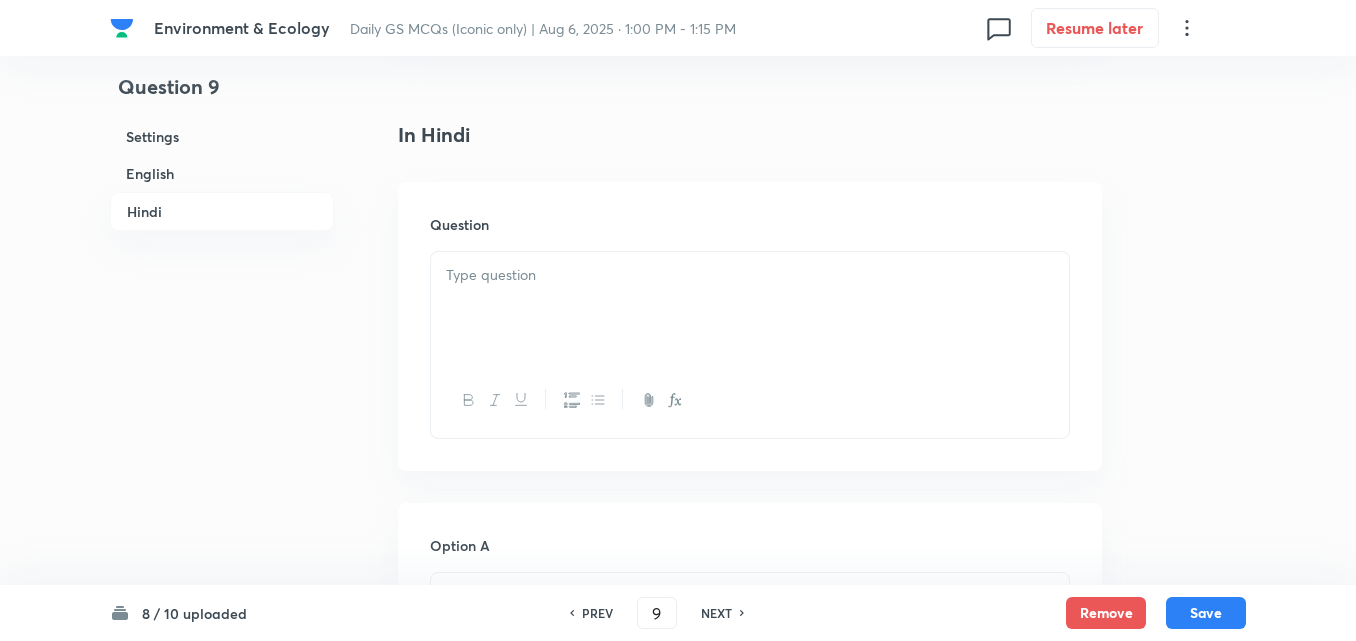 click at bounding box center [750, 308] 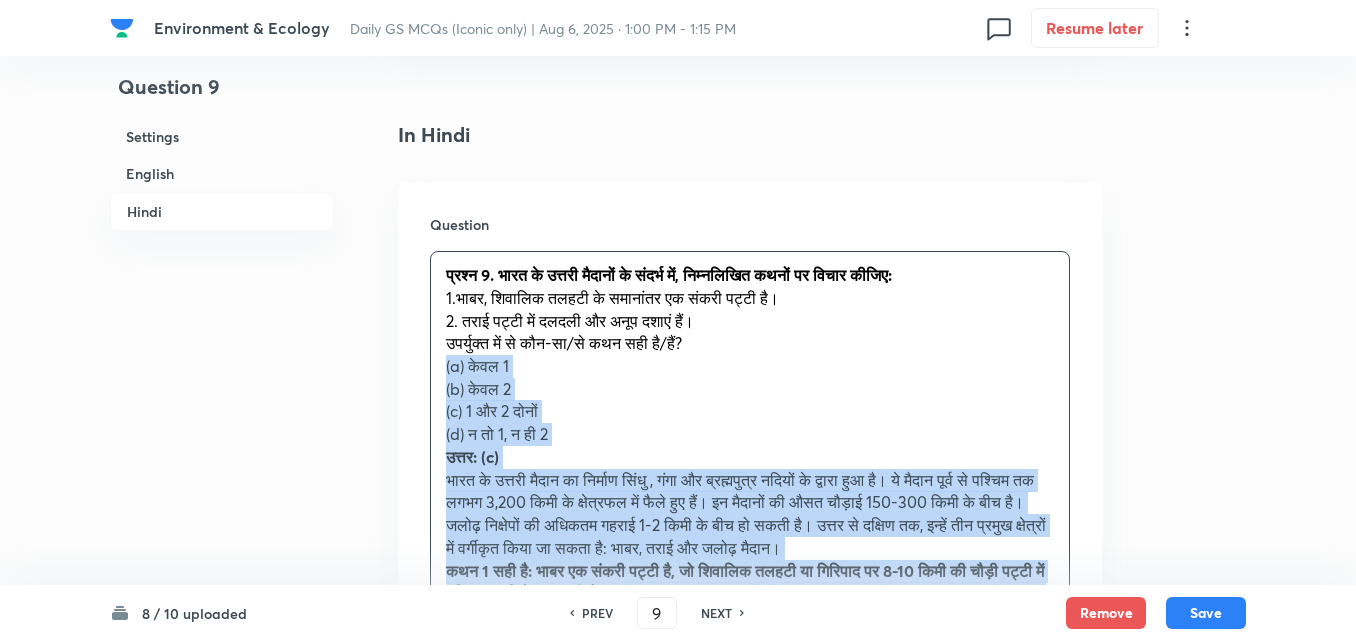 click on "प्रश्न 9. भारत के उत्तरी मैदानों के संदर्भ में, निम्नलिखित कथनों पर विचार कीजिए:  1.भाबर, शिवालिक तलहटी के समानांतर एक संकरी पट्टी है। 2. तराई पट्टी में दलदली और अनूप दशाएं हैं।  उपर्युक्त में से कौन-सा/से कथन सही है/हैं? (a) केवल 1 (b) केवल 2 (c) 1 और 2 दोनों  (d) न तो 1, न ही 2 उत्तर: (c) कथन 1 सही है: भाबर एक संकरी पट्टी है, जो शिवालिक तलहटी या गिरिपाद पर 8-10 किमी की चौड़ी पट्टी में गुटिका का निक्षेपण करती हैं। तराई पट्टी" at bounding box center [750, 502] 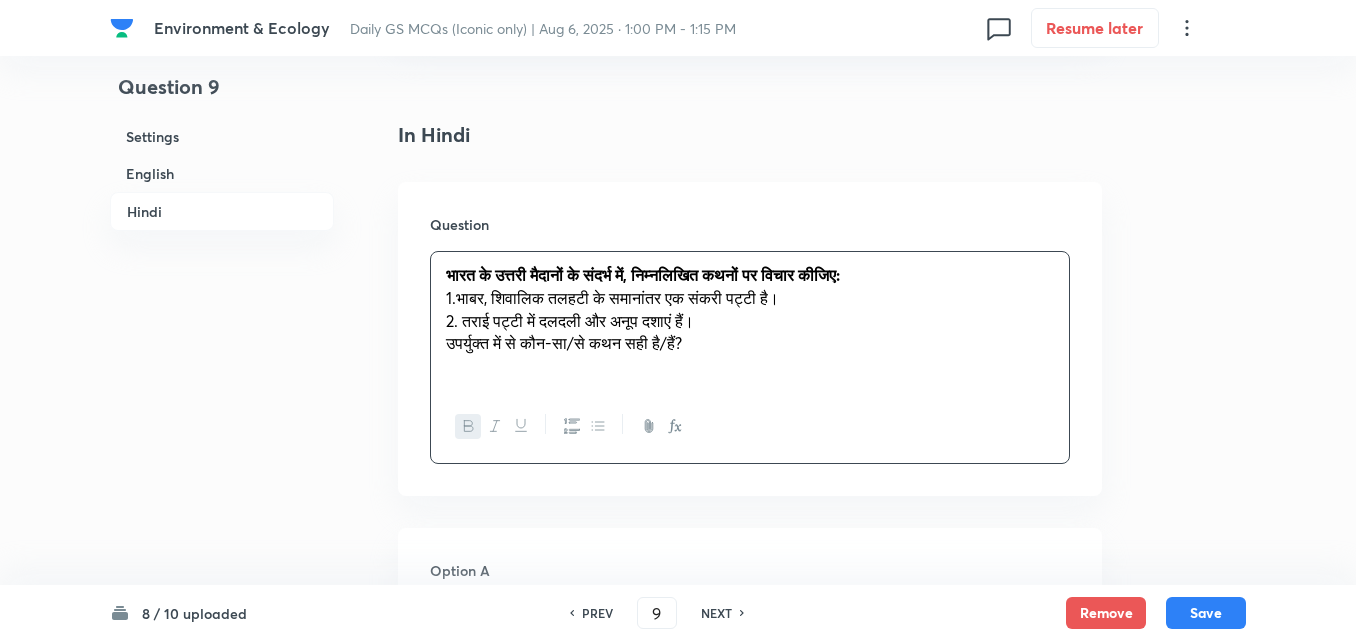 scroll, scrollTop: 3142, scrollLeft: 0, axis: vertical 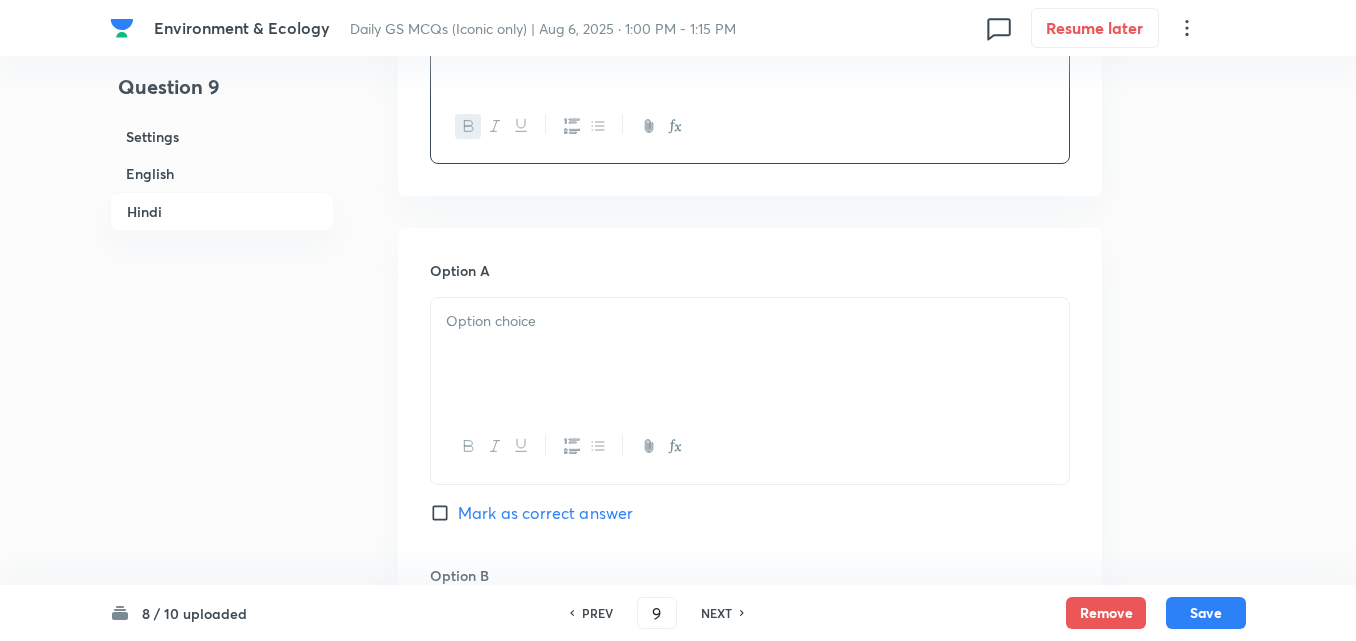 click at bounding box center [750, 321] 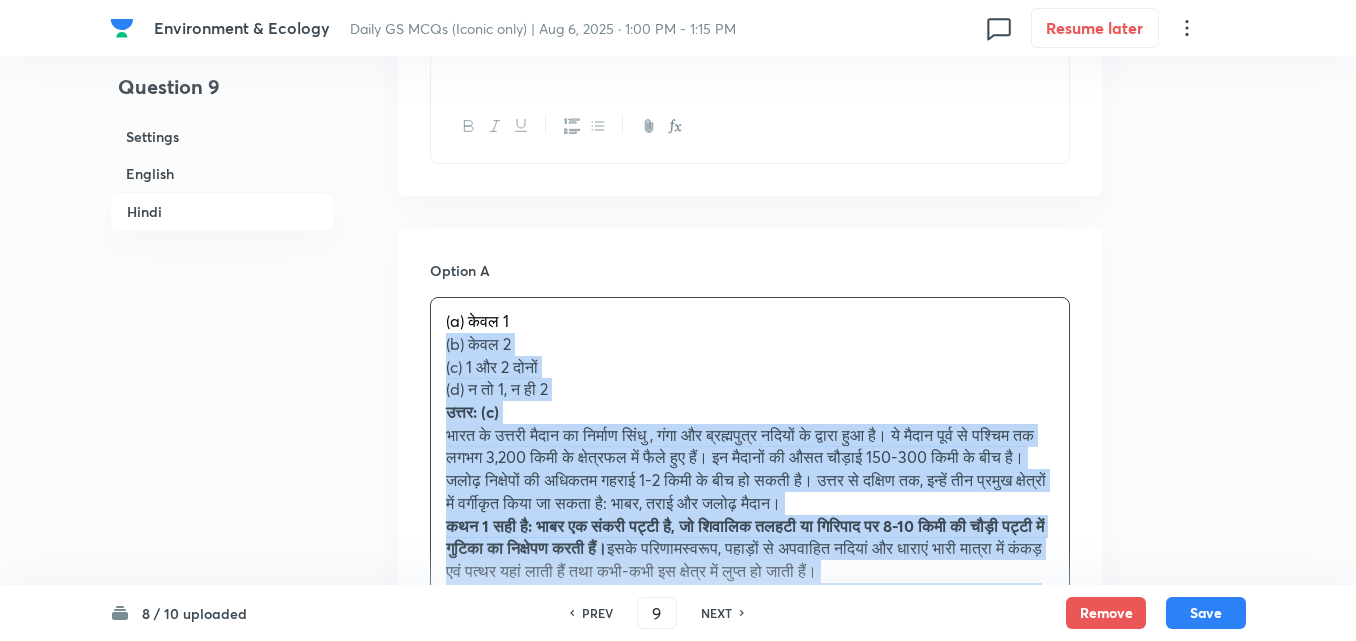 click on "Option A (a) केवल 1 (b) केवल 2 (c) 1 और 2 दोनों  (d) न तो 1, न ही 2 उत्तर: (c) कथन 1 सही है: भाबर एक संकरी पट्टी है, जो शिवालिक तलहटी या गिरिपाद पर 8-10 किमी की चौड़ी पट्टी में गुटिका का निक्षेपण करती हैं।  इसके परिणामस्वरूप, पहाड़ों से अपवाहित नदियां और धाराएं भारी मात्रा में कंकड़ एवं पत्थर यहां लाती हैं तथा कभी-कभी इस क्षेत्र में लुप्त हो जाती हैं। कथन 2 सही है:  भाबर के दक्षिण में तराई पट्टी Mark as correct answer Option B Mark as correct answer Option C Marked as correct" at bounding box center (750, 998) 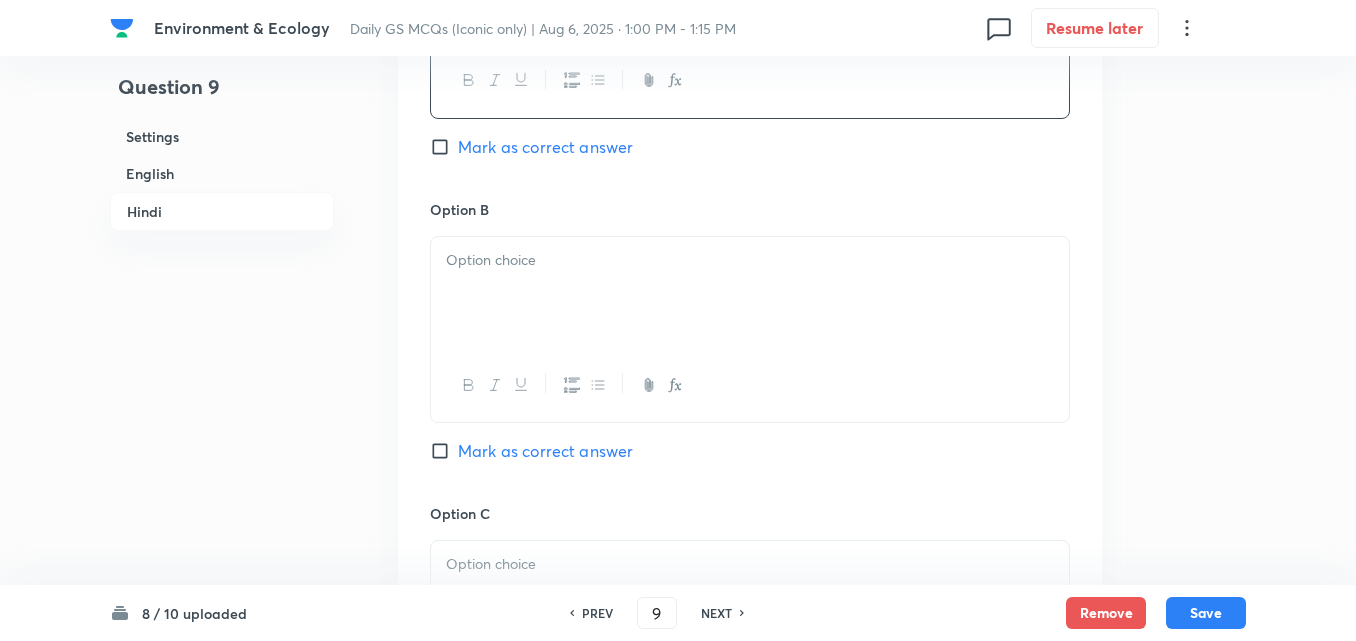 scroll, scrollTop: 3542, scrollLeft: 0, axis: vertical 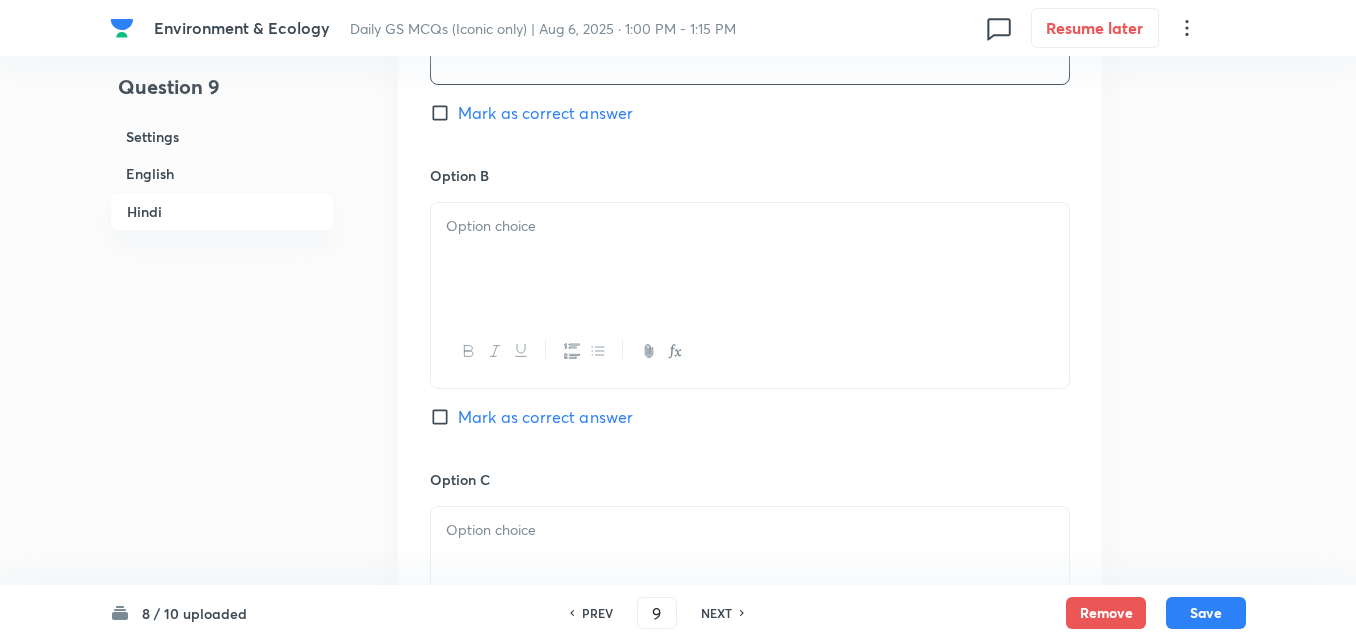 click at bounding box center (750, 259) 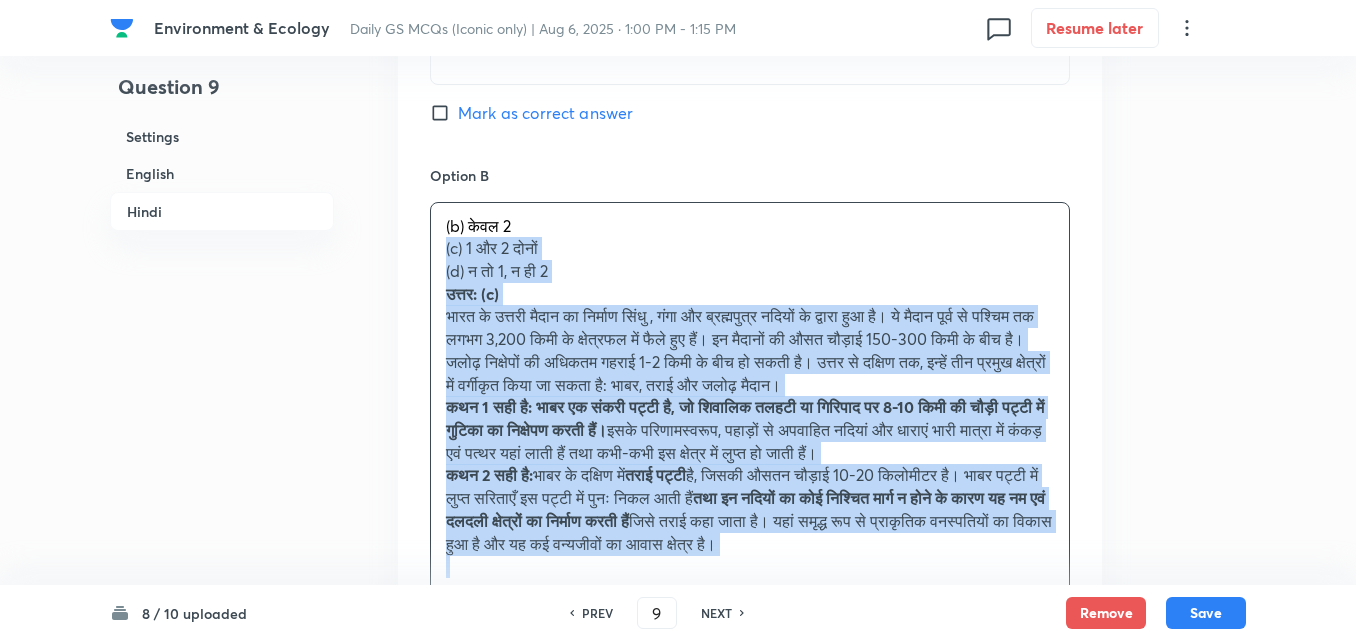 drag, startPoint x: 441, startPoint y: 254, endPoint x: 429, endPoint y: 252, distance: 12.165525 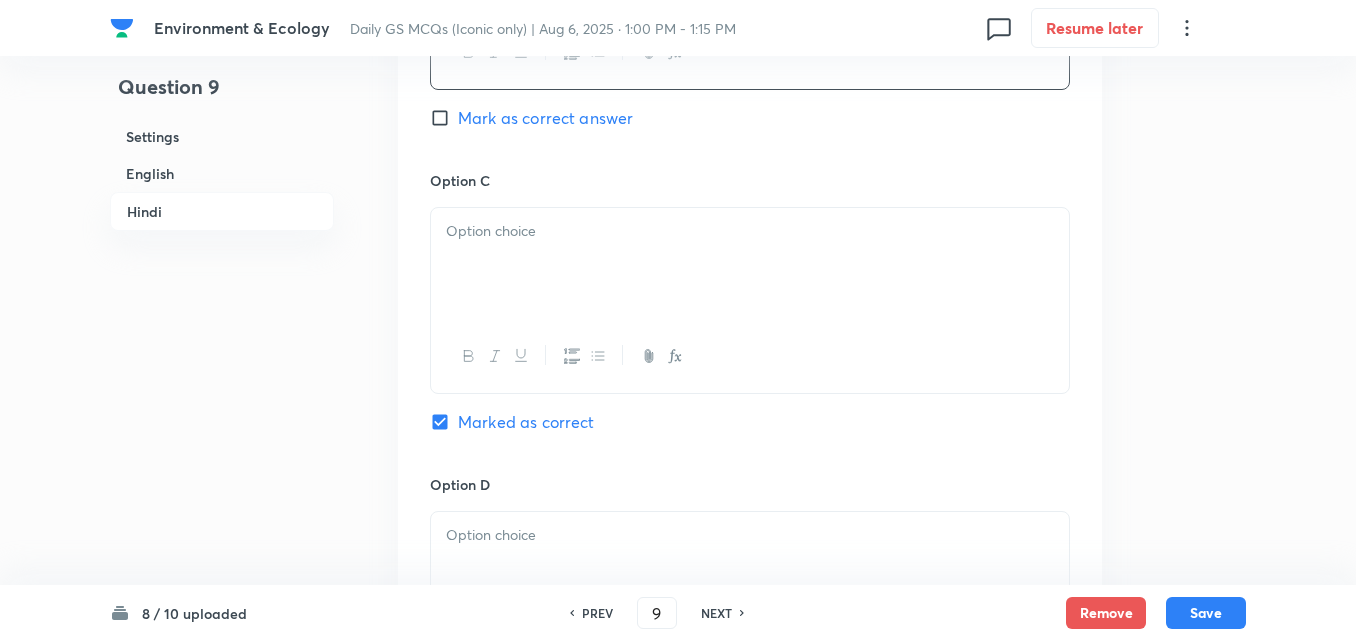scroll, scrollTop: 3842, scrollLeft: 0, axis: vertical 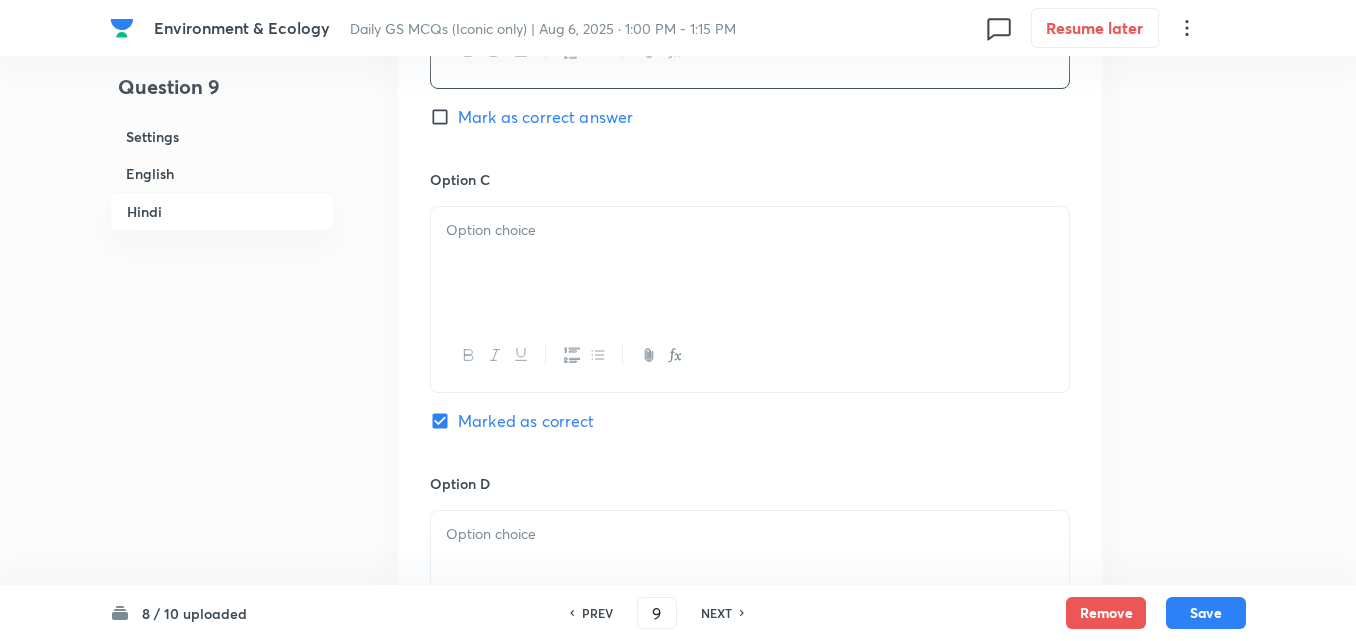 click at bounding box center (750, 263) 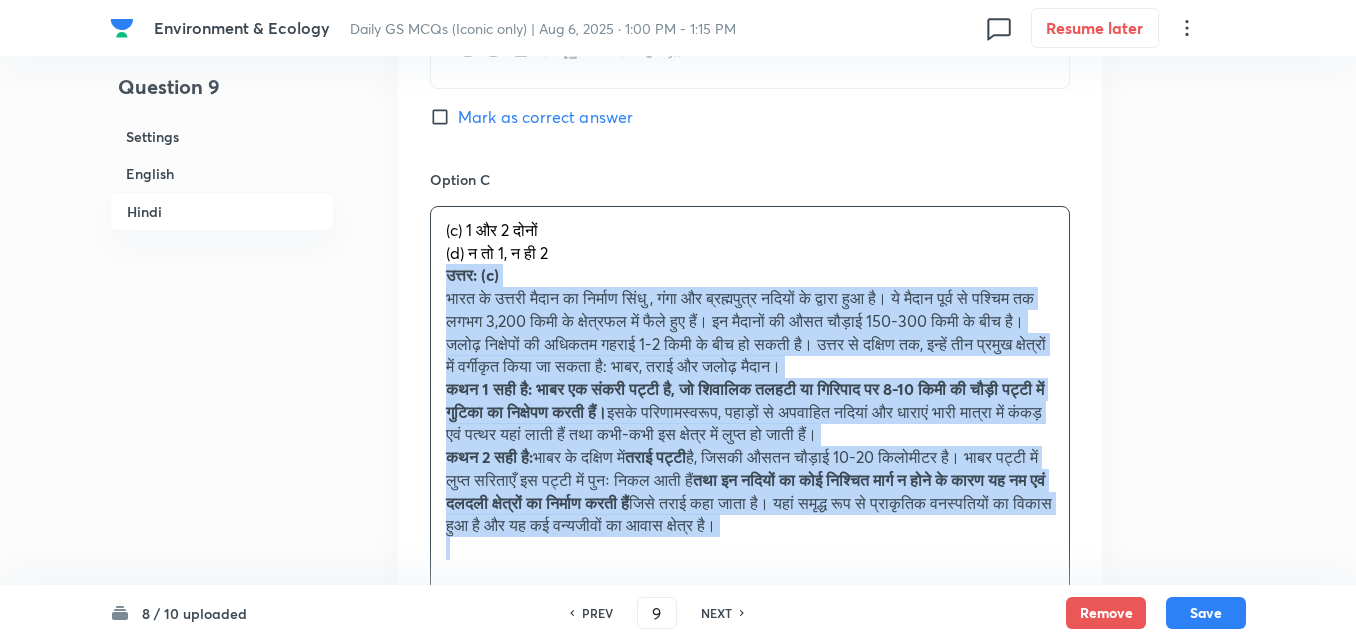 drag, startPoint x: 431, startPoint y: 273, endPoint x: 417, endPoint y: 269, distance: 14.56022 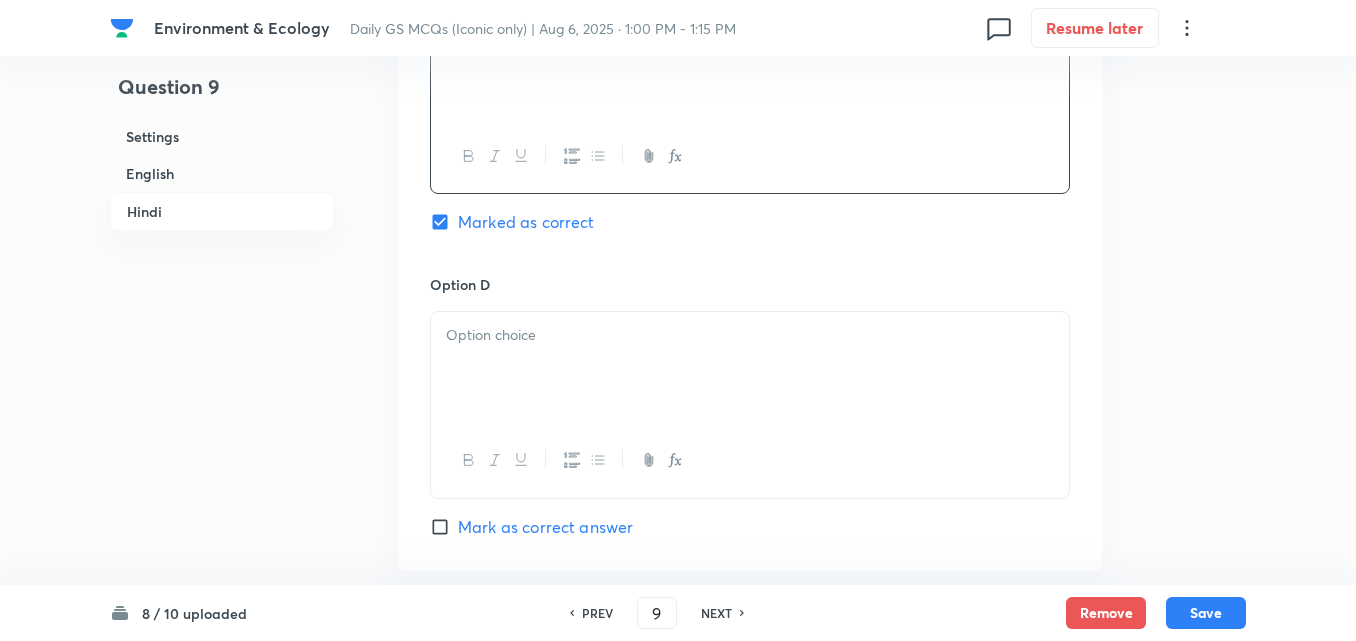 scroll, scrollTop: 4042, scrollLeft: 0, axis: vertical 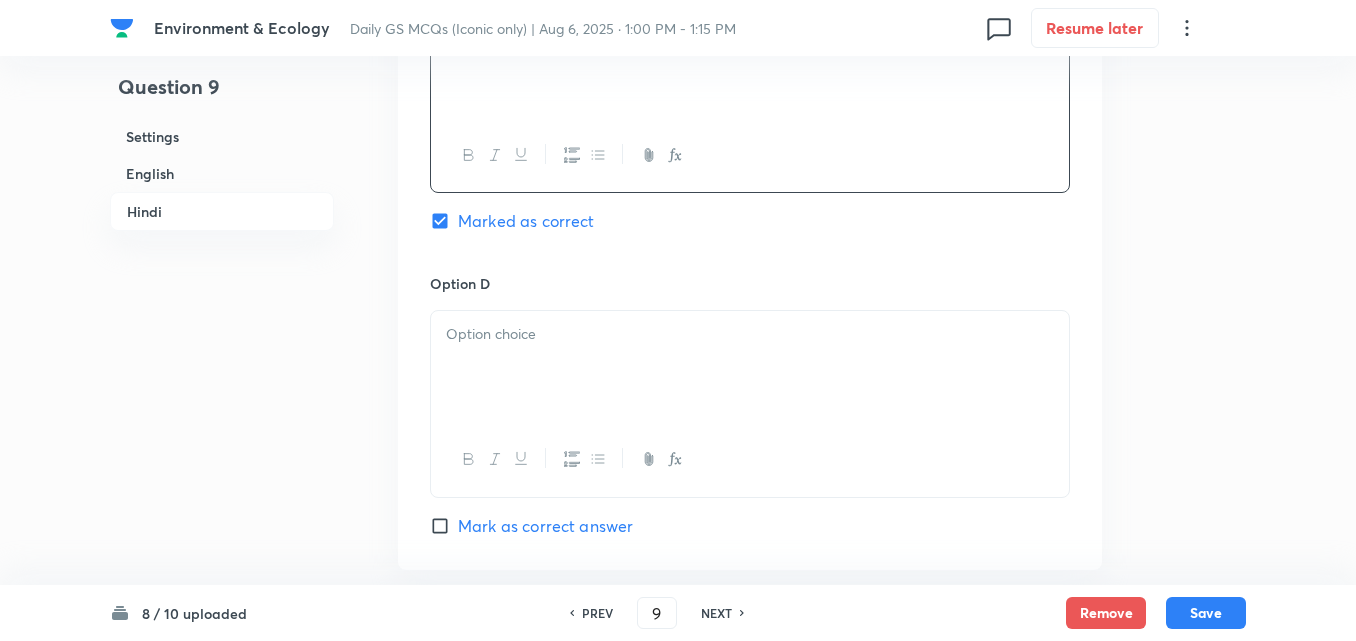 click at bounding box center (750, 367) 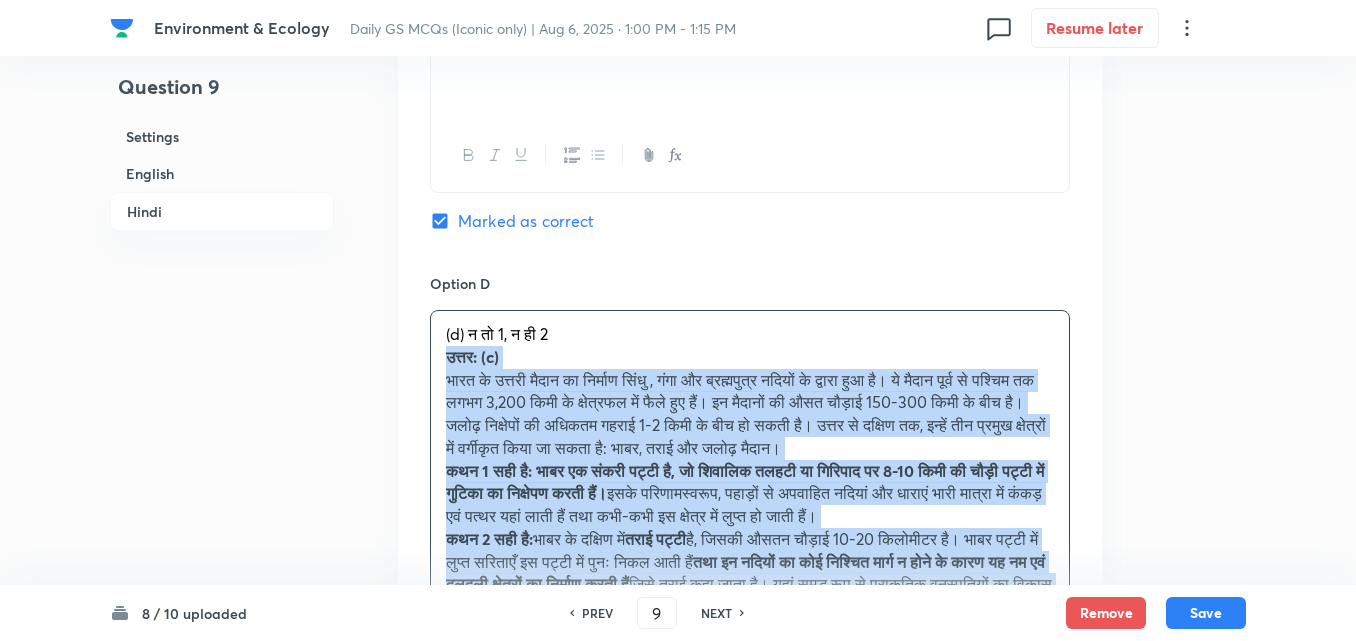 click on "Option A केवल 1 Mark as correct answer Option B केवल 2 Mark as correct answer Option C 1 और 2 दोनों  Marked as correct Option D (d) न तो 1, न ही 2 उत्तर: (c) कथन 1 सही है: भाबर एक संकरी पट्टी है, जो शिवालिक तलहटी या गिरिपाद पर 8-10 किमी की चौड़ी पट्टी में गुटिका का निक्षेपण करती हैं।  इसके परिणामस्वरूप, पहाड़ों से अपवाहित नदियां और धाराएं भारी मात्रा में कंकड़ एवं पत्थर यहां लाती हैं तथा कभी-कभी इस क्षेत्र में लुप्त हो जाती हैं। कथन 2 सही है:  भाबर के दक्षिण में तराई पट्टी" at bounding box center [750, 64] 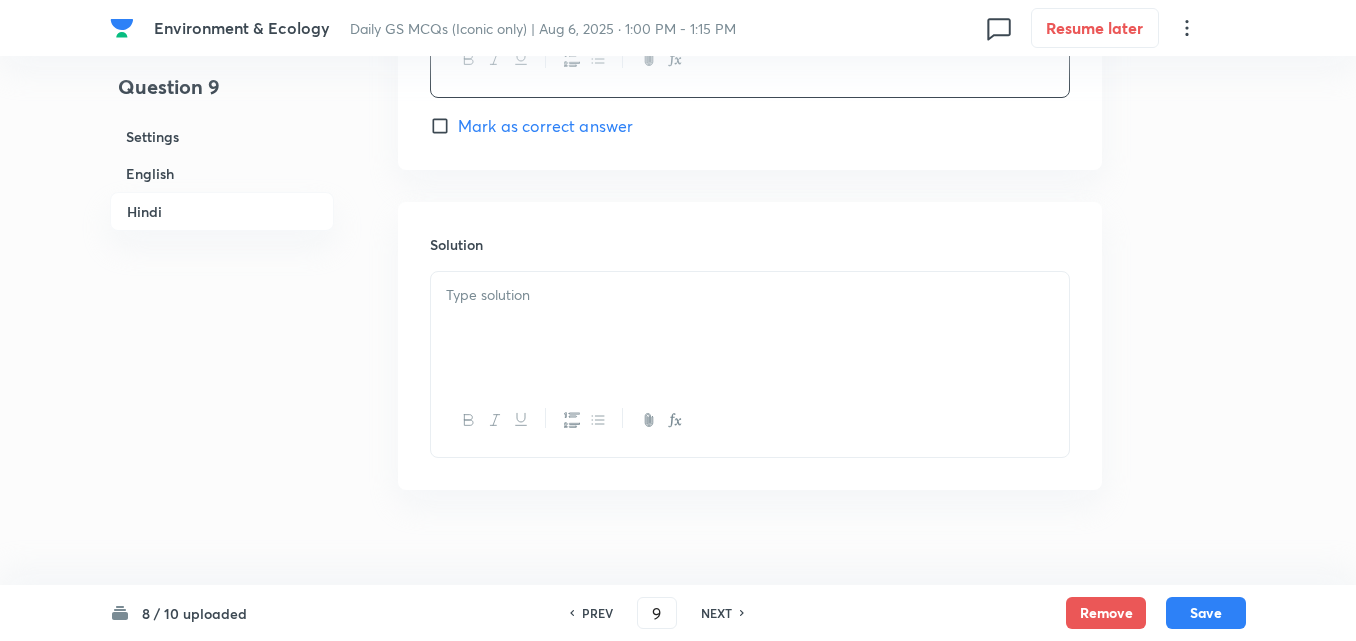 click at bounding box center (750, 328) 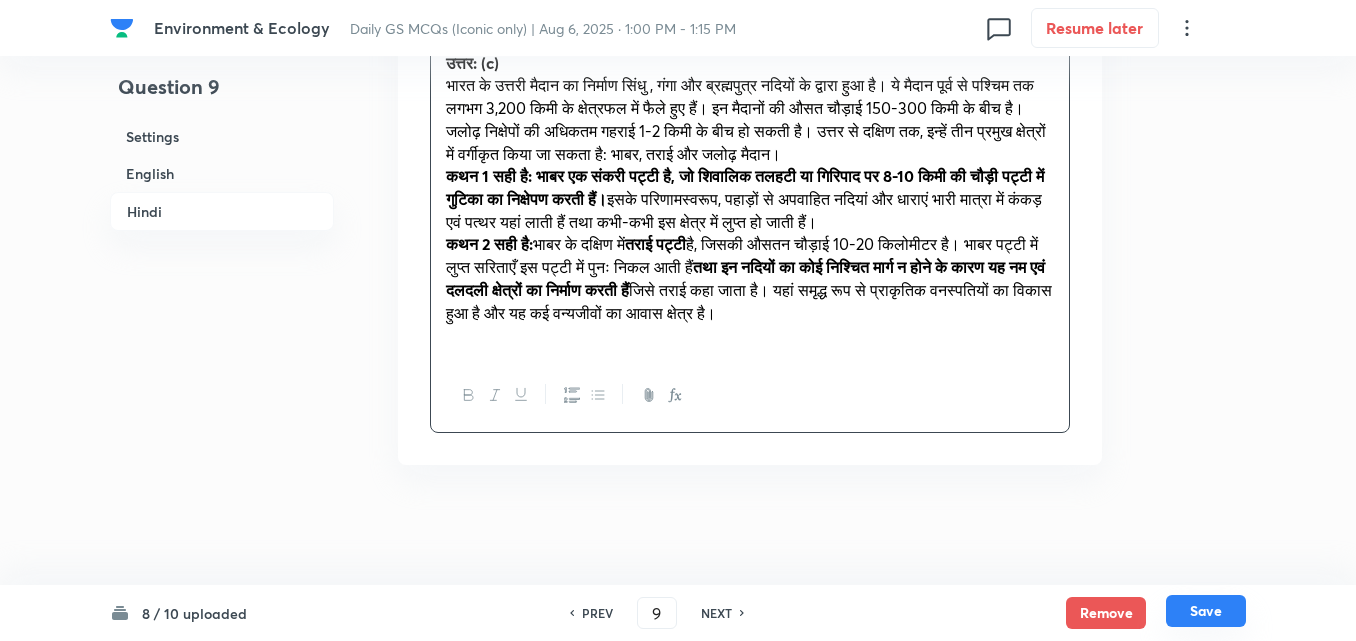 click on "Save" at bounding box center (1206, 611) 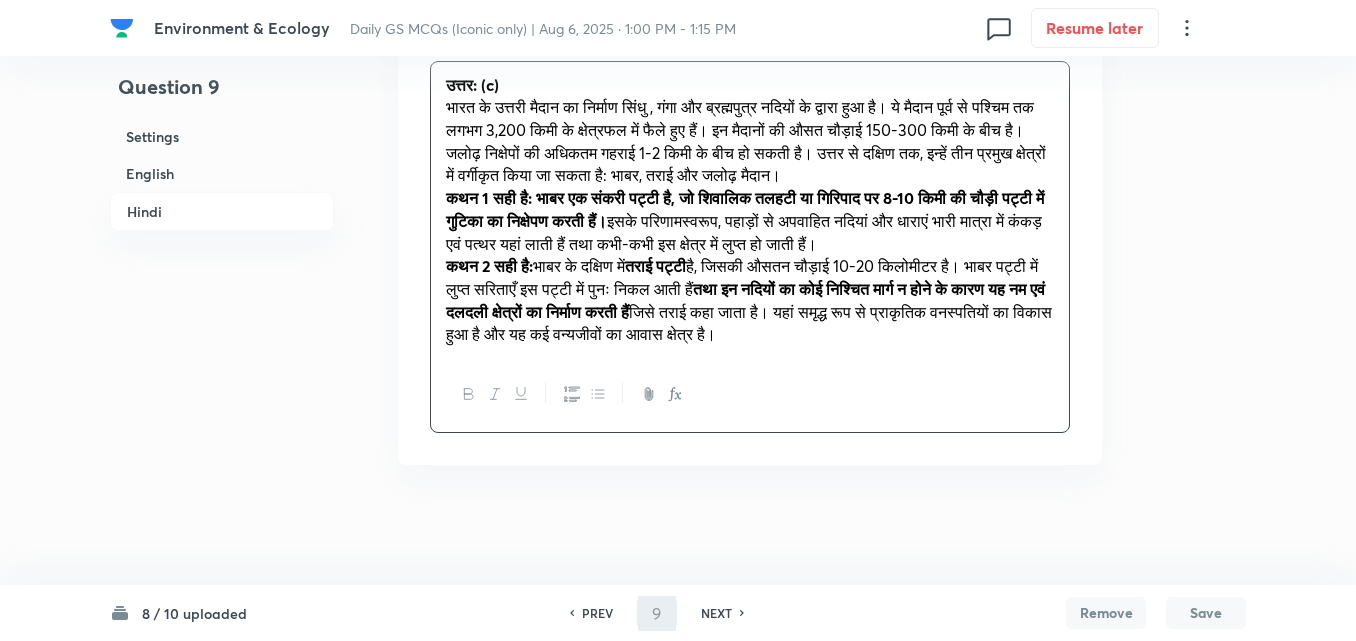 scroll, scrollTop: 4584, scrollLeft: 0, axis: vertical 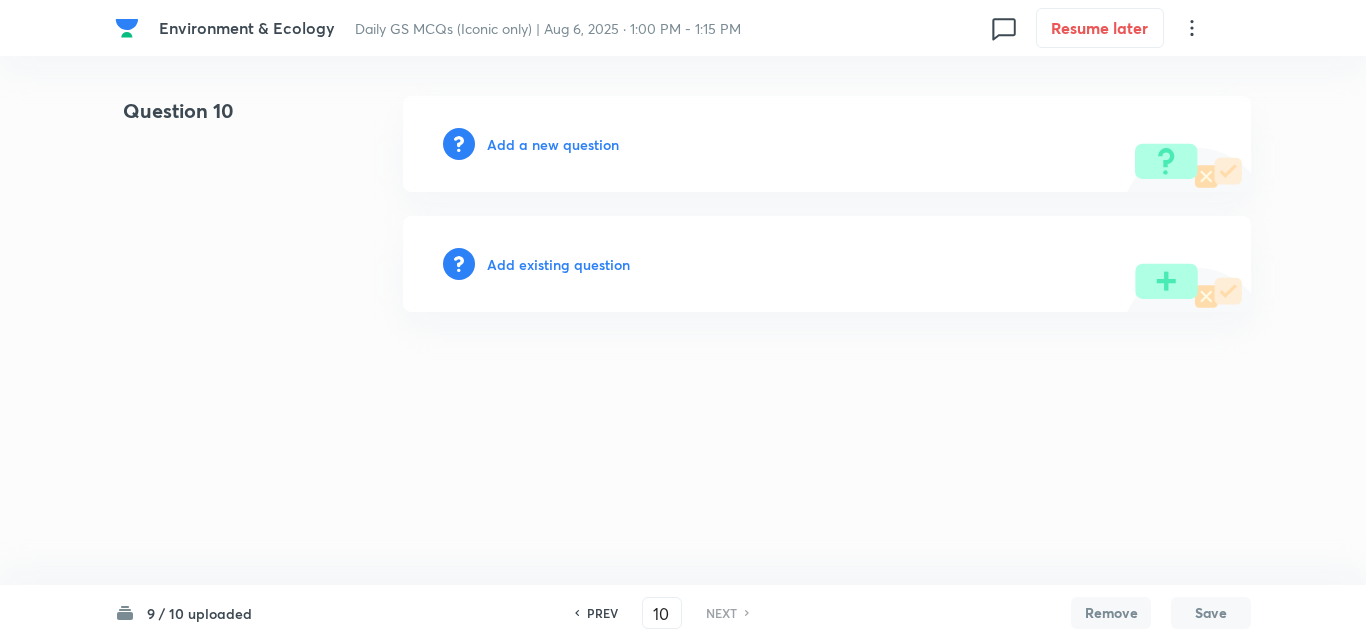 click on "Add a new question" at bounding box center (553, 144) 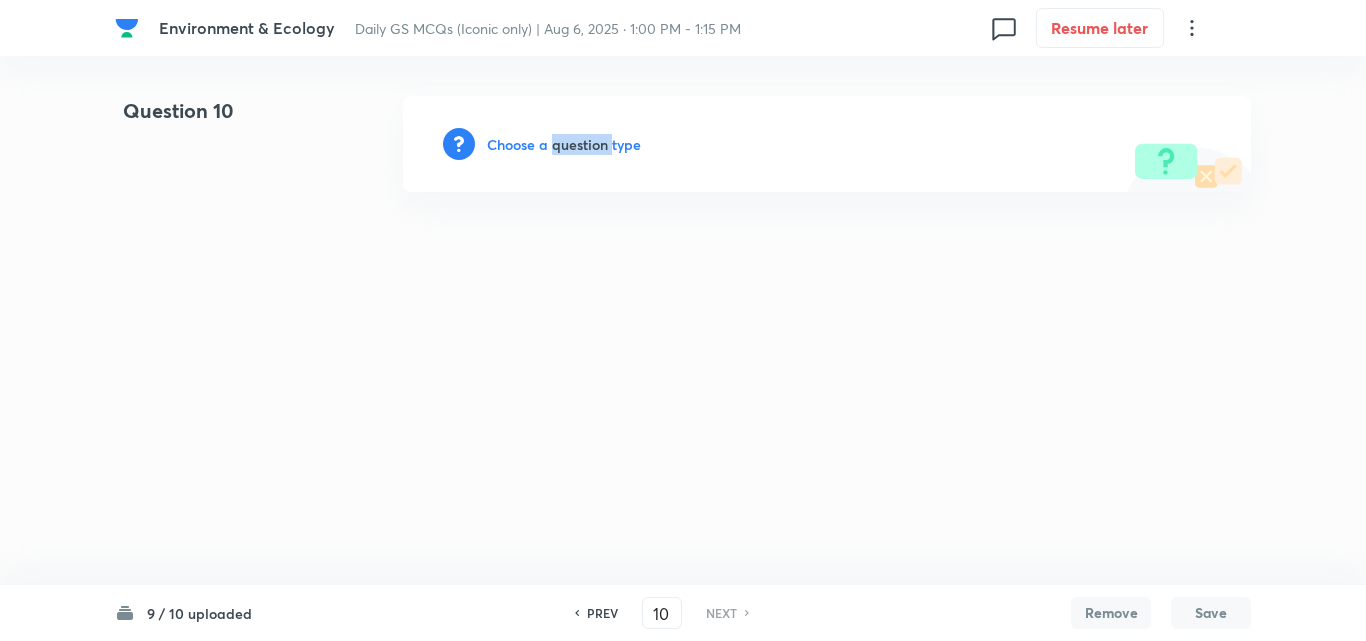 click on "Choose a question type" at bounding box center [564, 144] 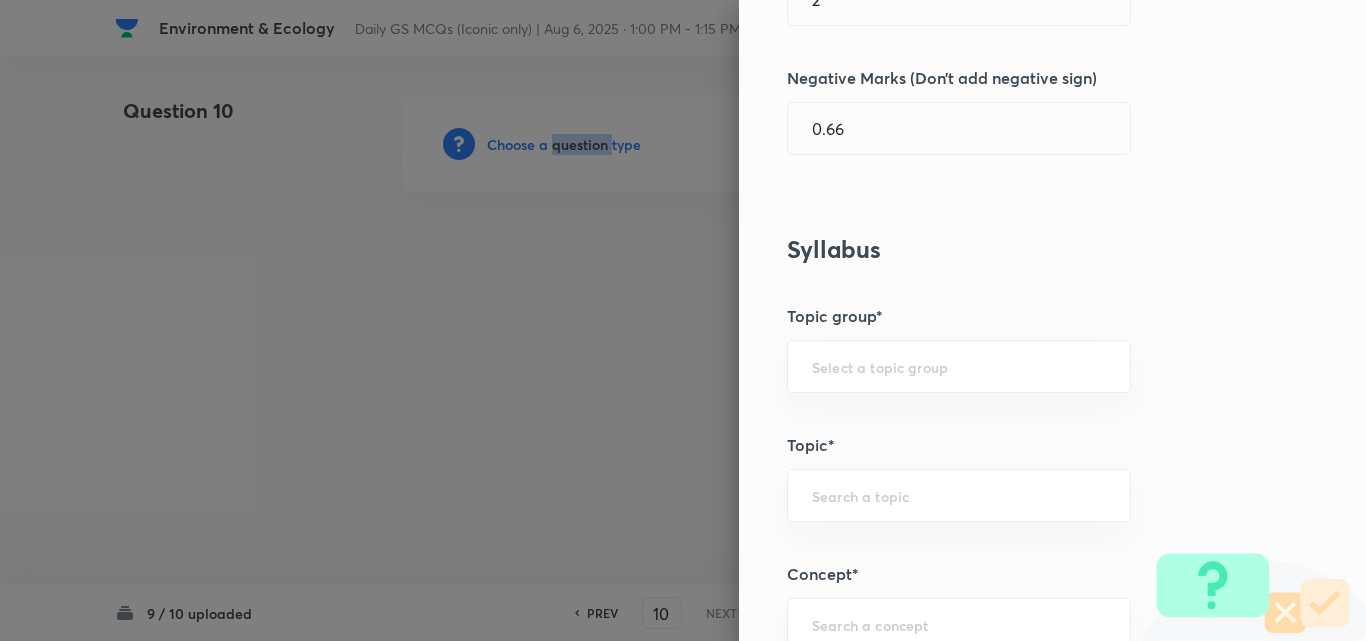 scroll, scrollTop: 1200, scrollLeft: 0, axis: vertical 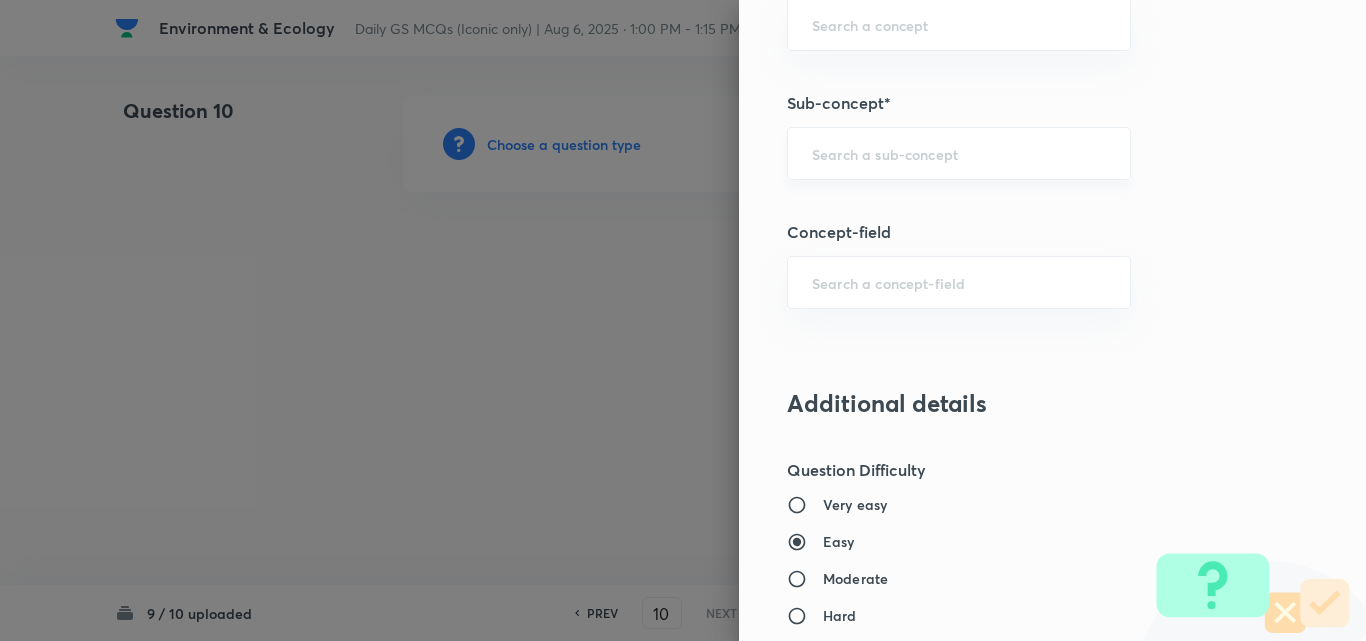 click at bounding box center [959, 153] 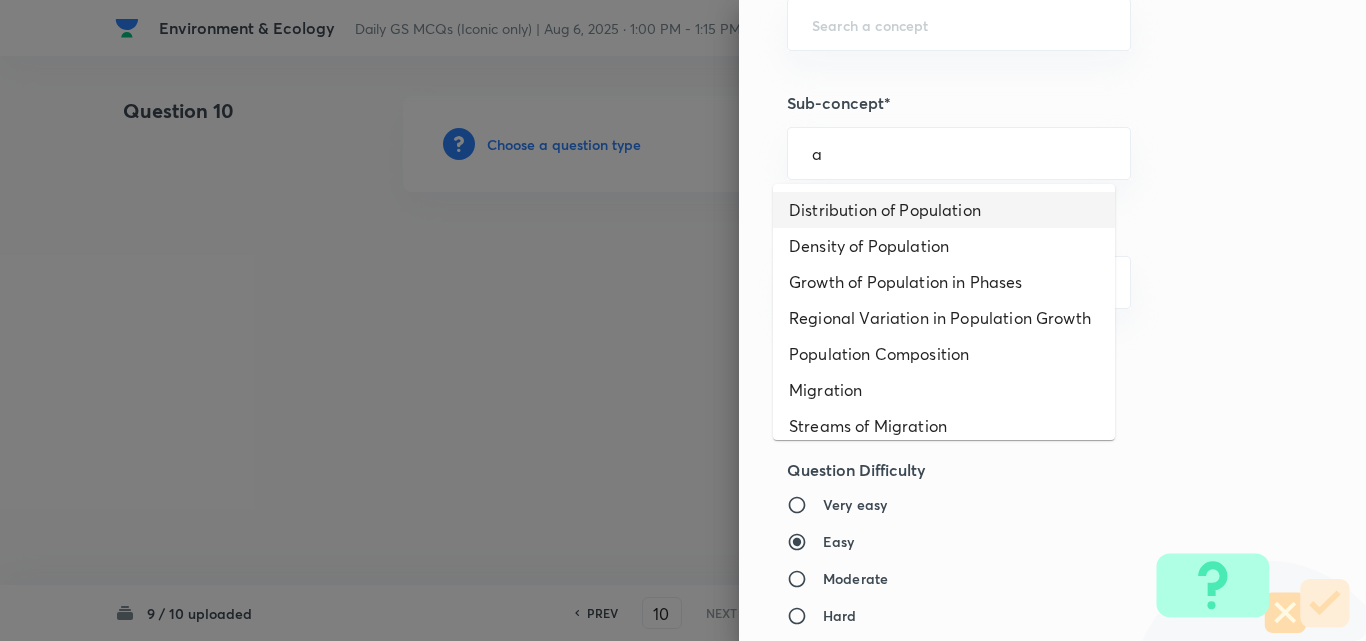 click on "Distribution of Population" at bounding box center [944, 210] 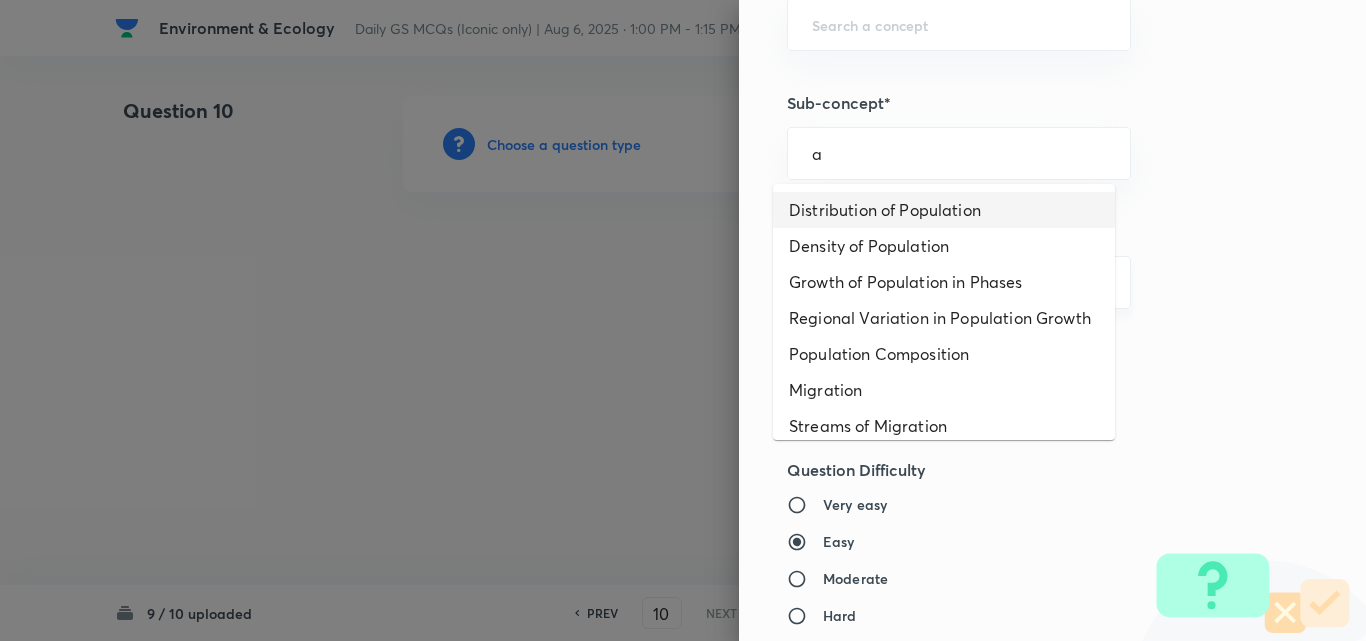 type on "Distribution of Population" 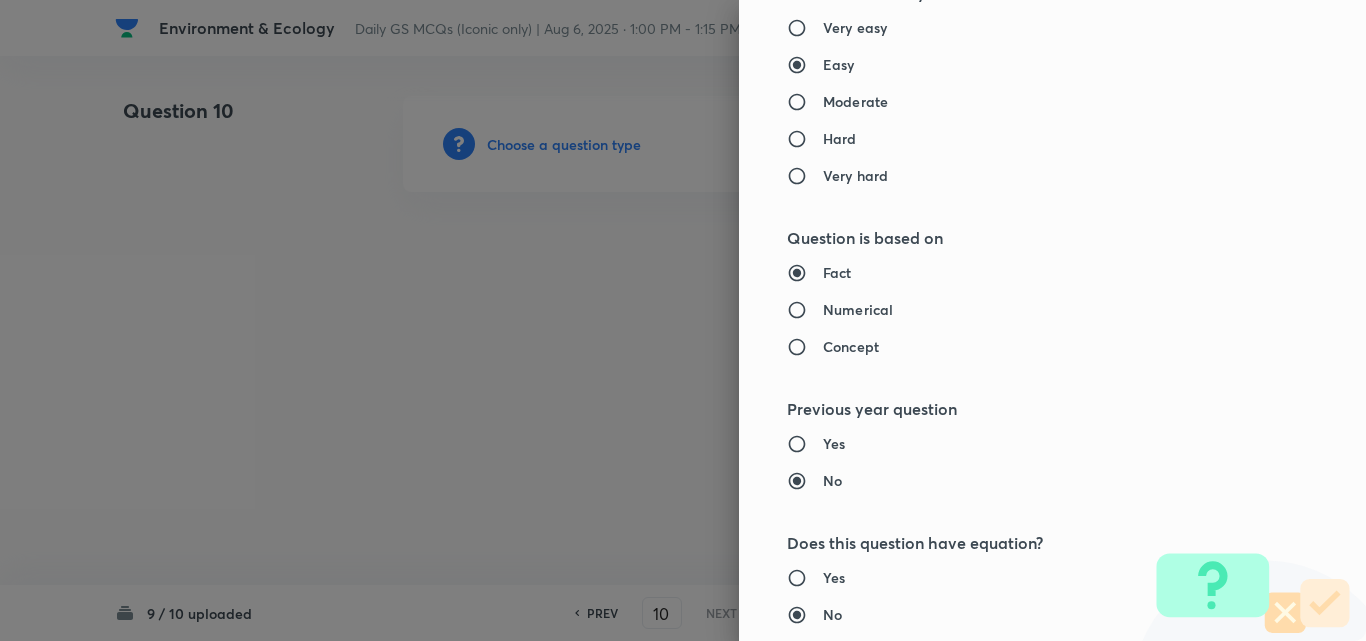 type on "Geography" 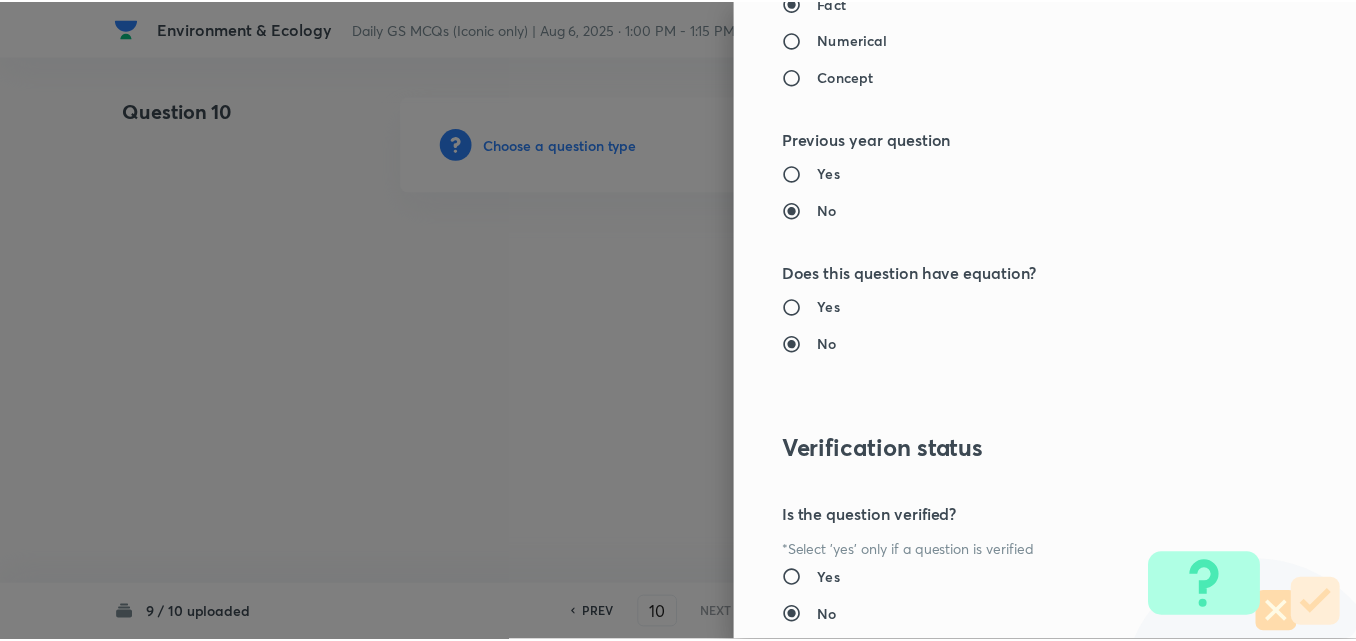scroll, scrollTop: 2085, scrollLeft: 0, axis: vertical 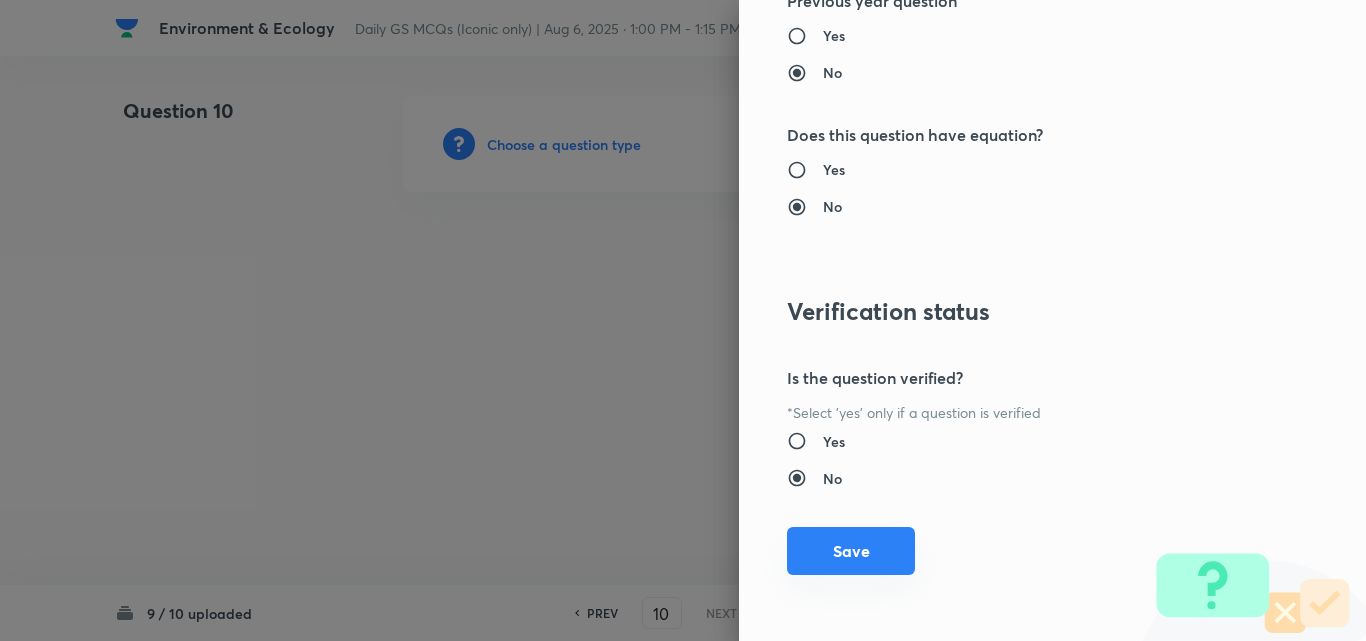click on "Save" at bounding box center [851, 551] 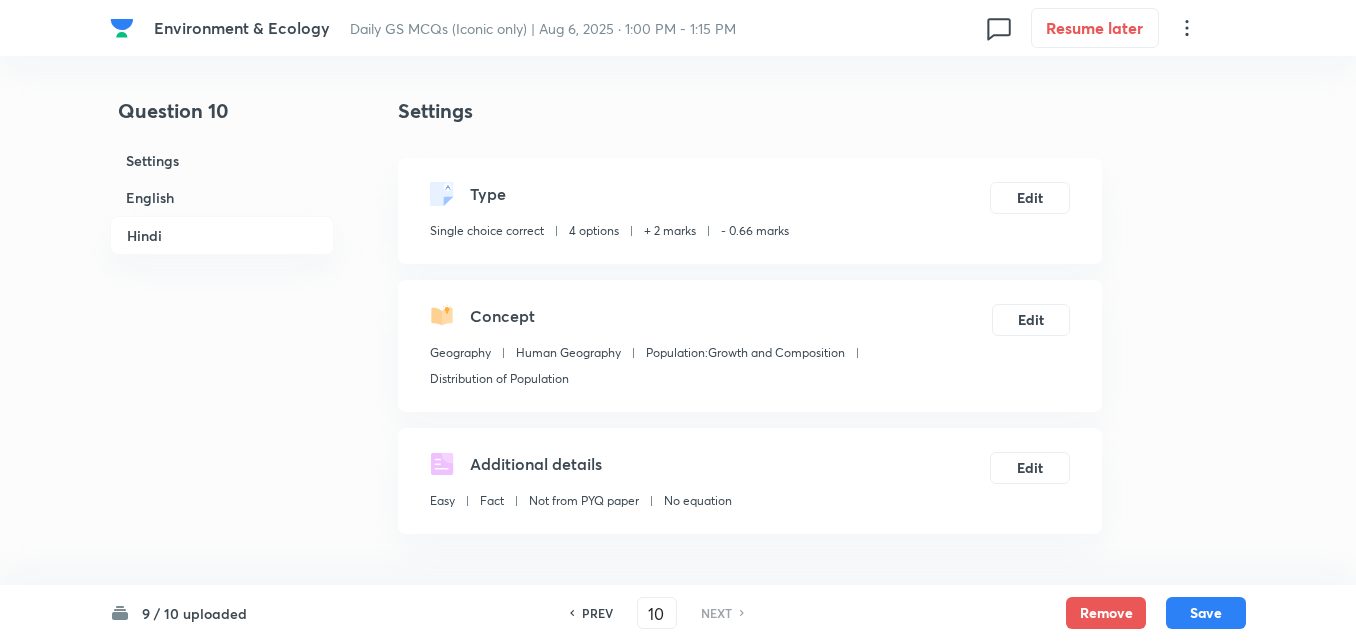 click on "English" at bounding box center (222, 197) 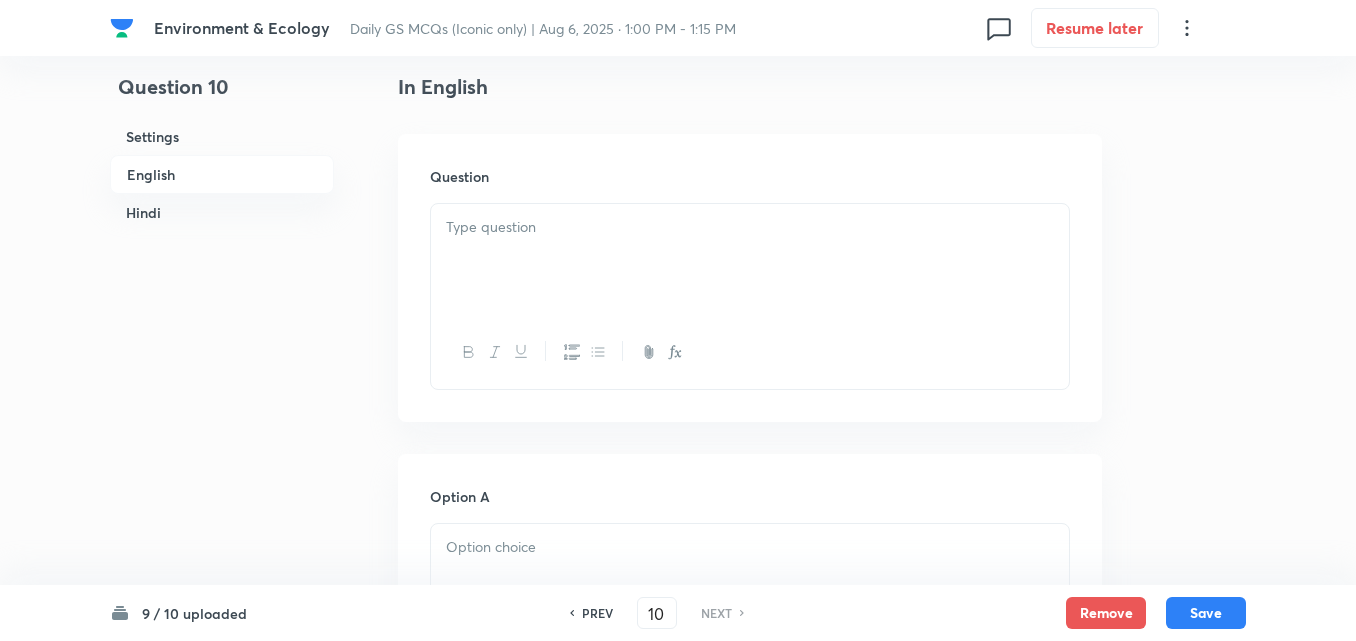 click at bounding box center [750, 296] 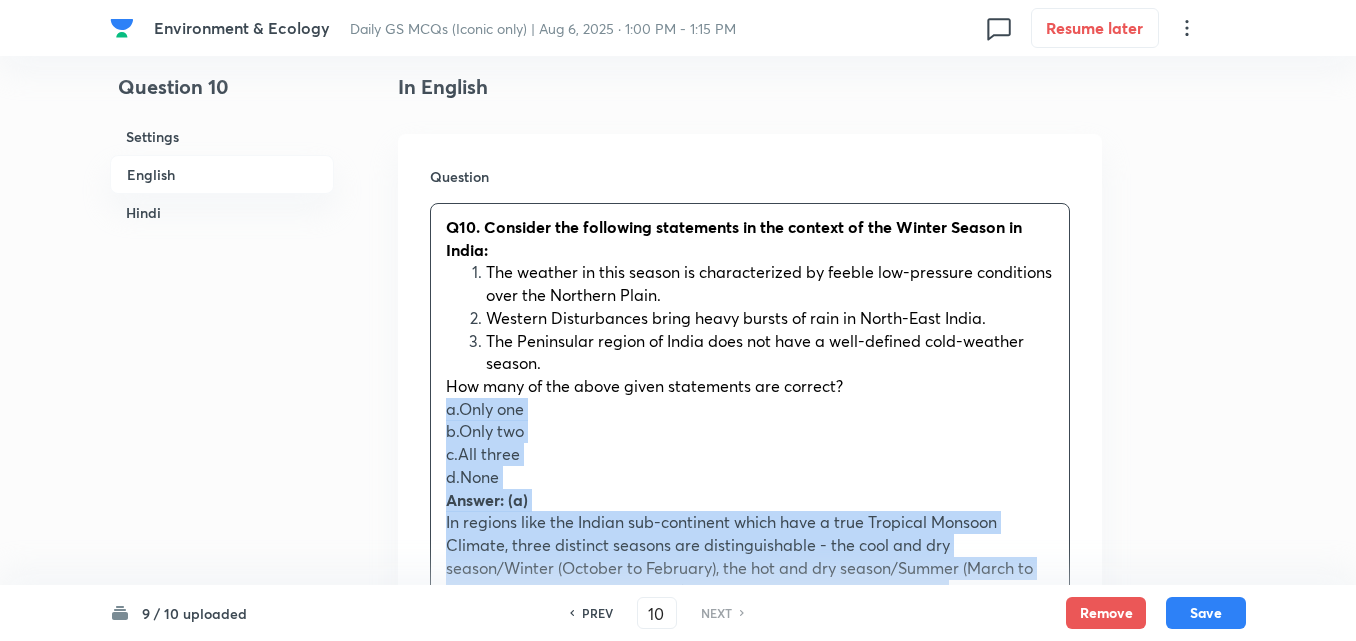 drag, startPoint x: 428, startPoint y: 406, endPoint x: 417, endPoint y: 409, distance: 11.401754 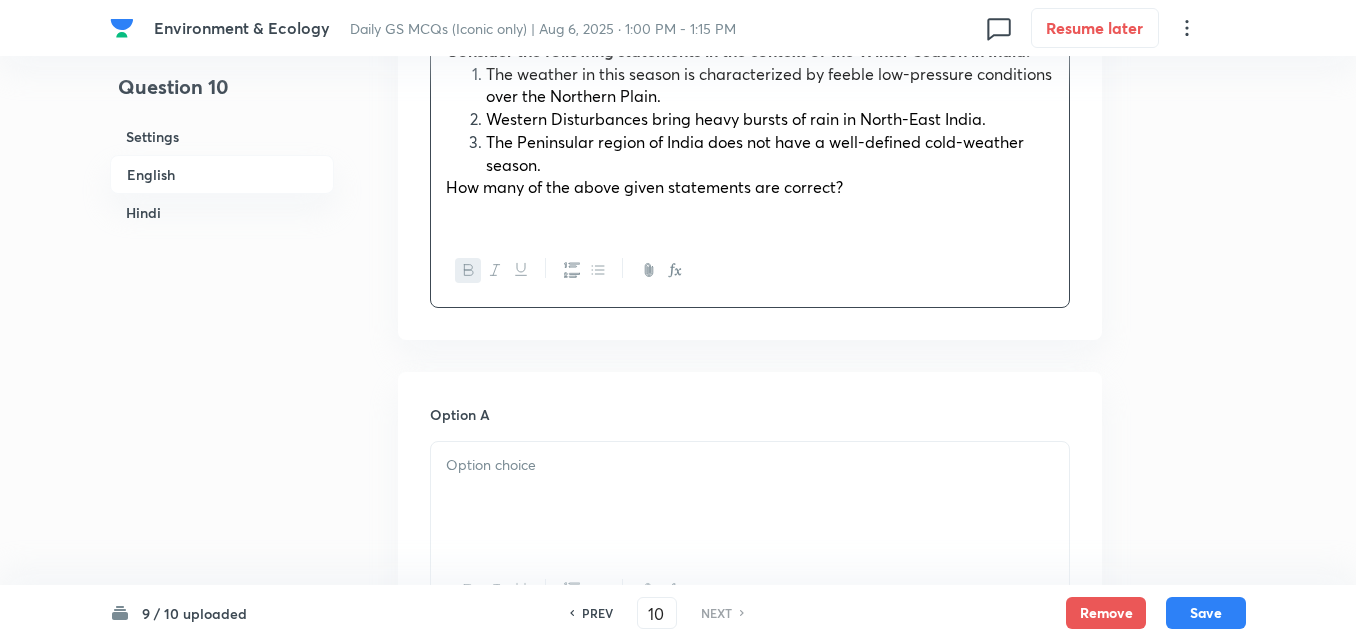 scroll, scrollTop: 842, scrollLeft: 0, axis: vertical 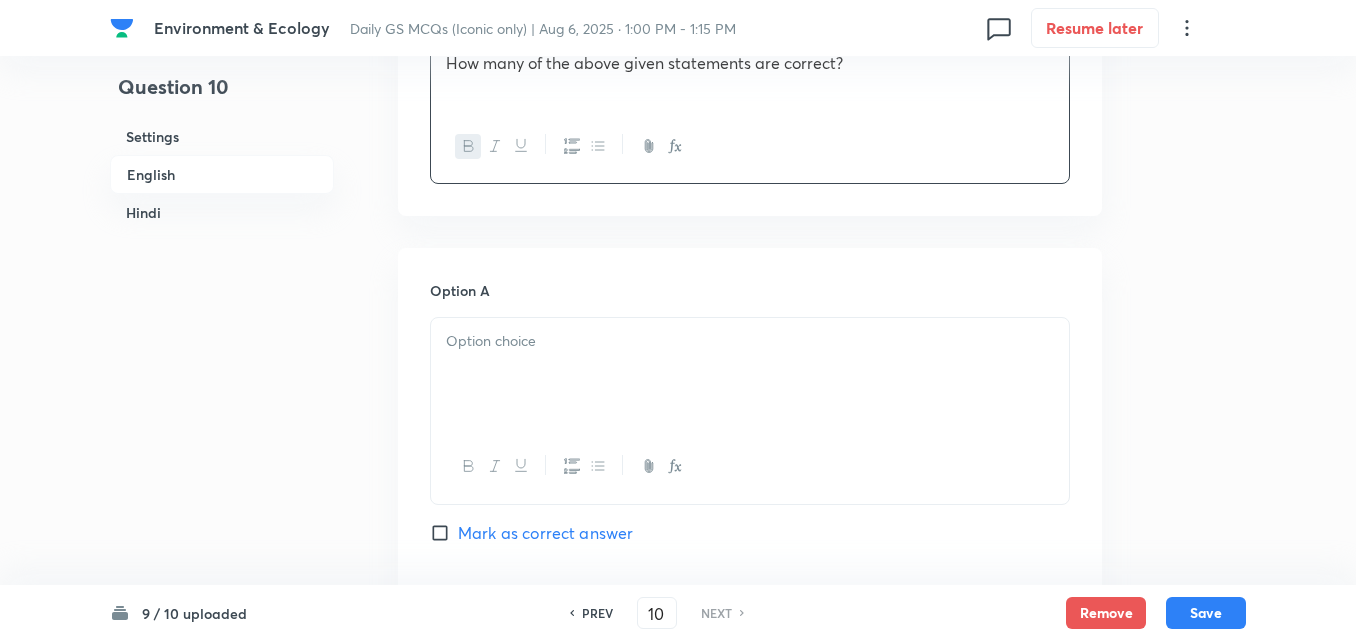 click on "Option A" at bounding box center (750, 290) 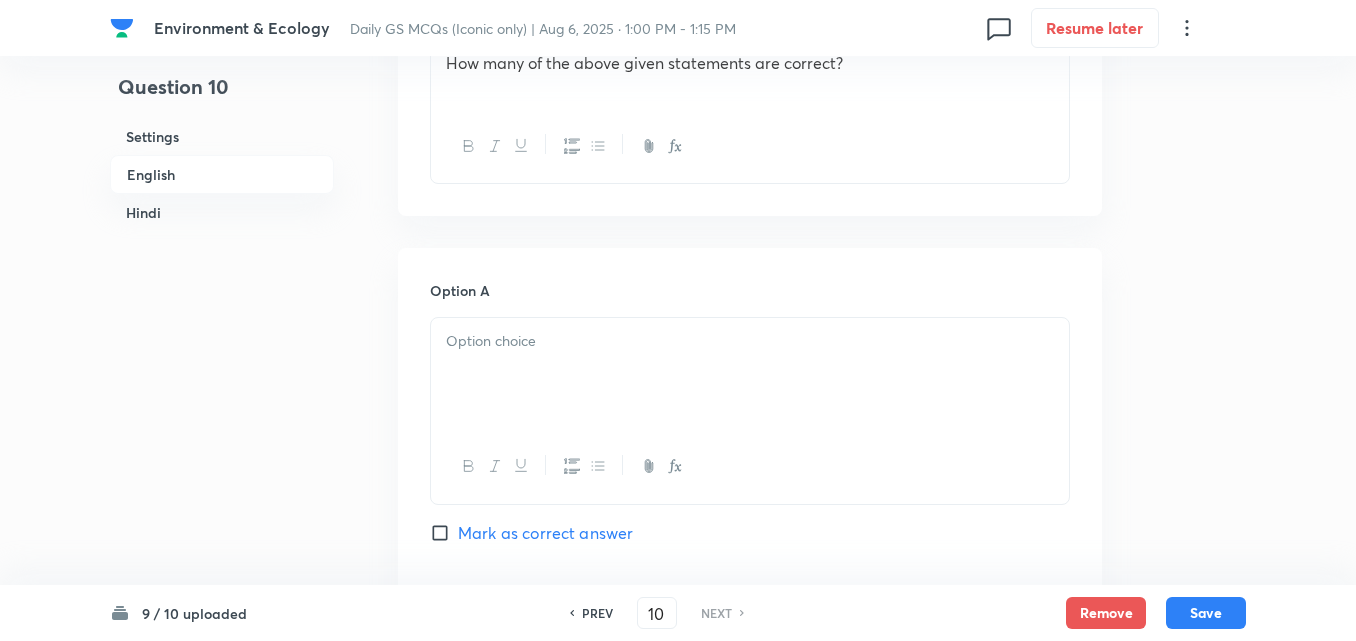 click at bounding box center (750, 374) 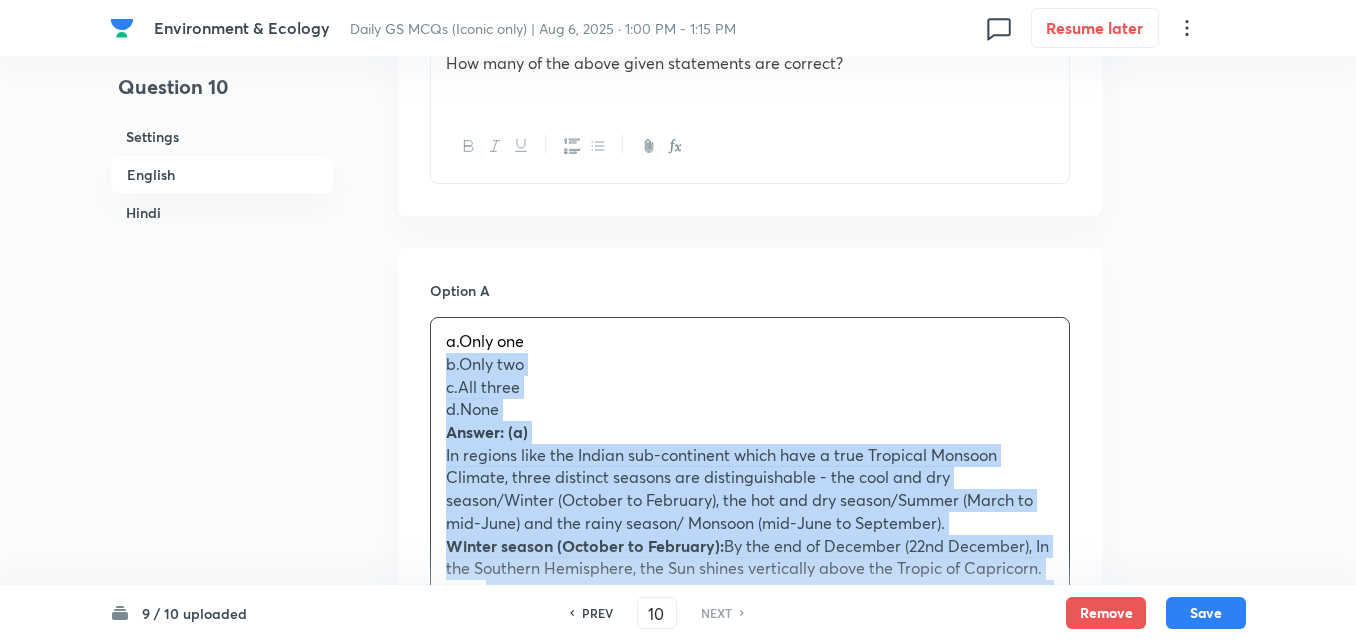 drag, startPoint x: 439, startPoint y: 368, endPoint x: 408, endPoint y: 368, distance: 31 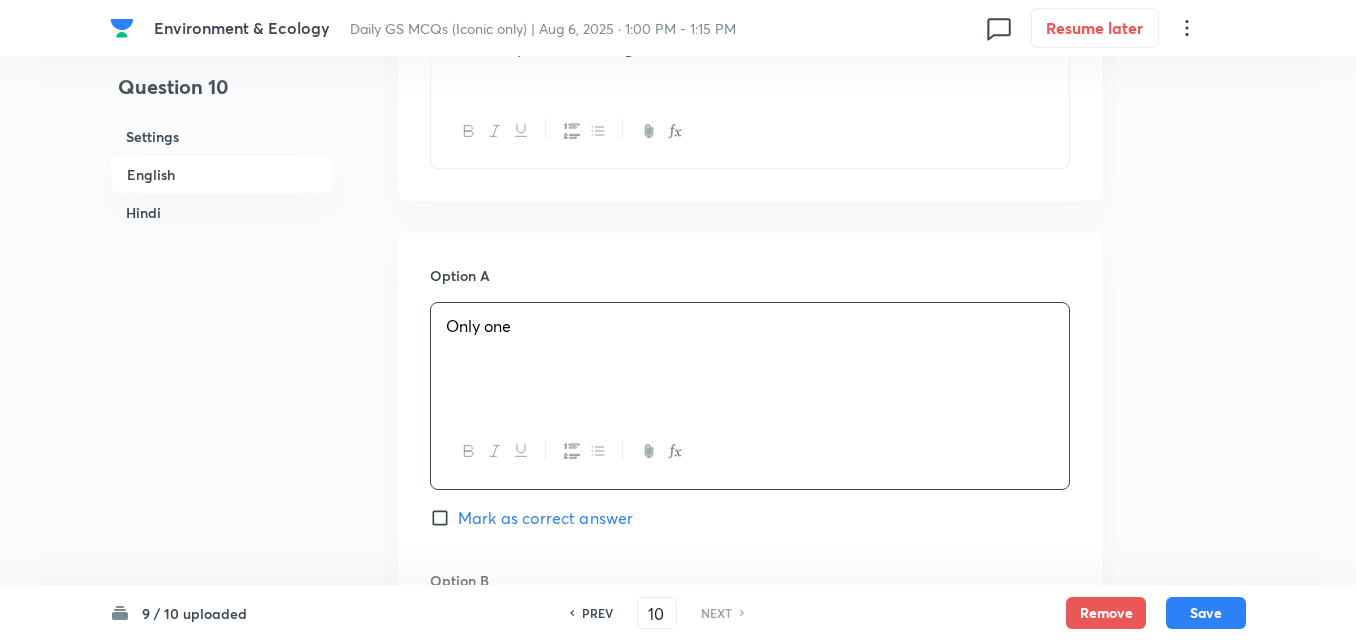 scroll, scrollTop: 1242, scrollLeft: 0, axis: vertical 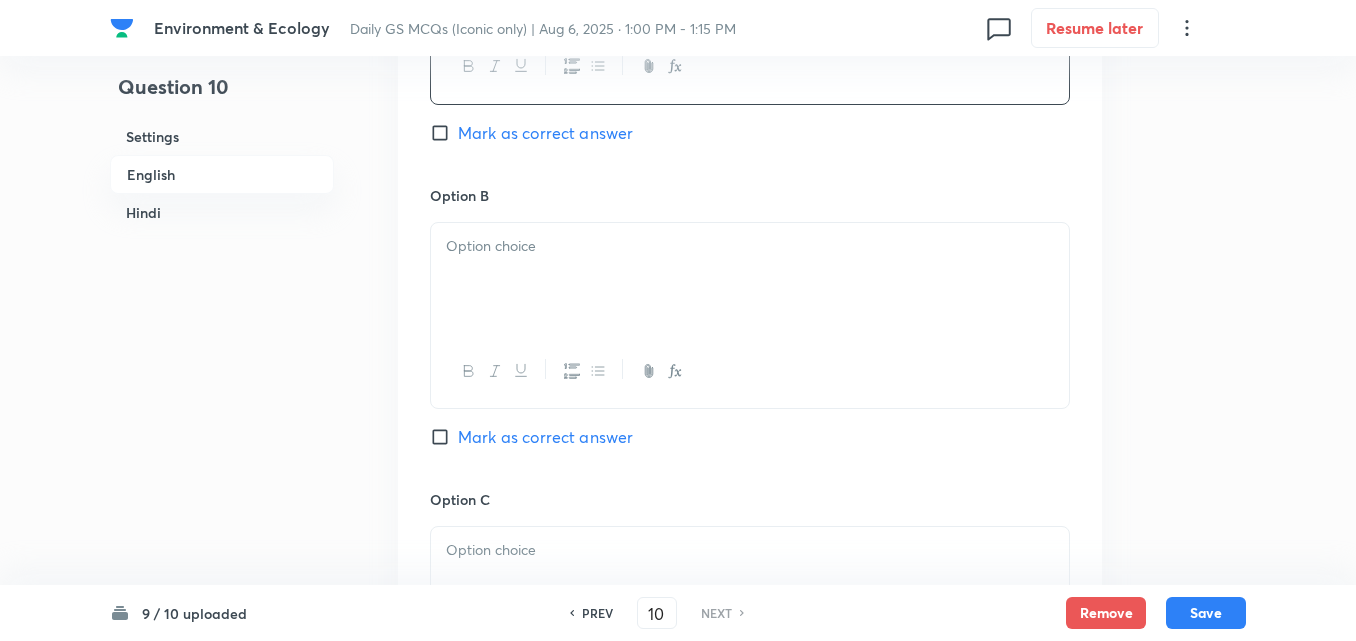 click at bounding box center (750, 279) 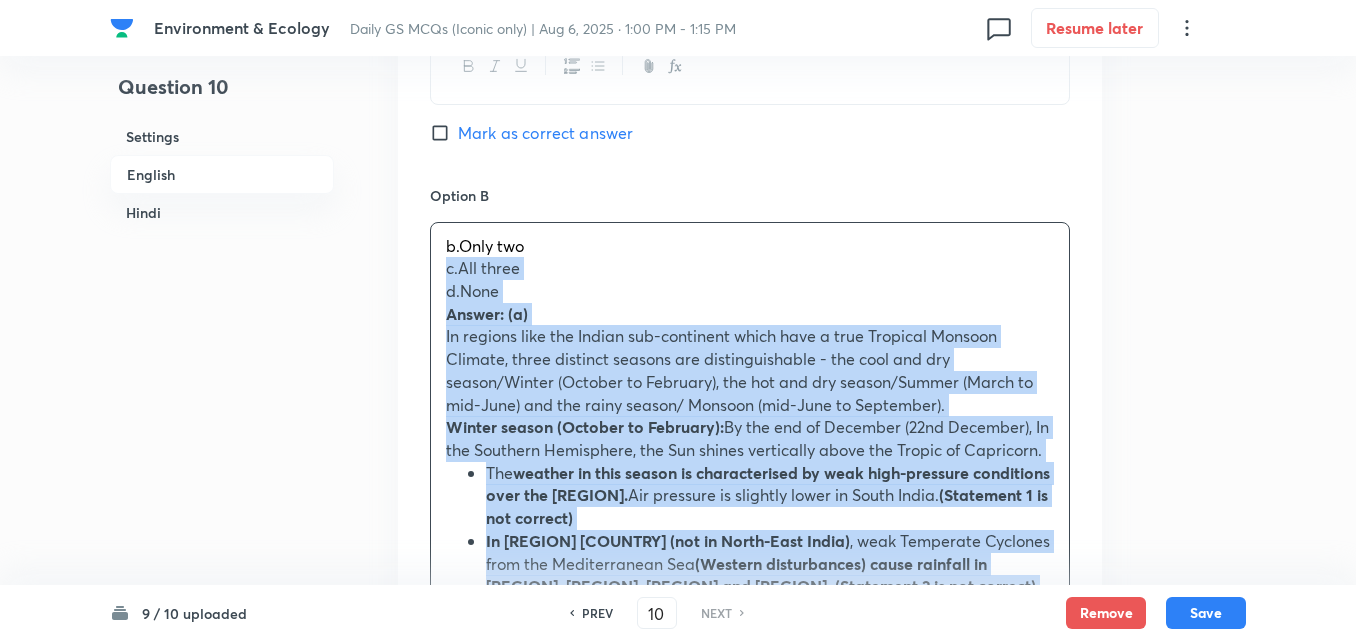 drag, startPoint x: 444, startPoint y: 273, endPoint x: 430, endPoint y: 271, distance: 14.142136 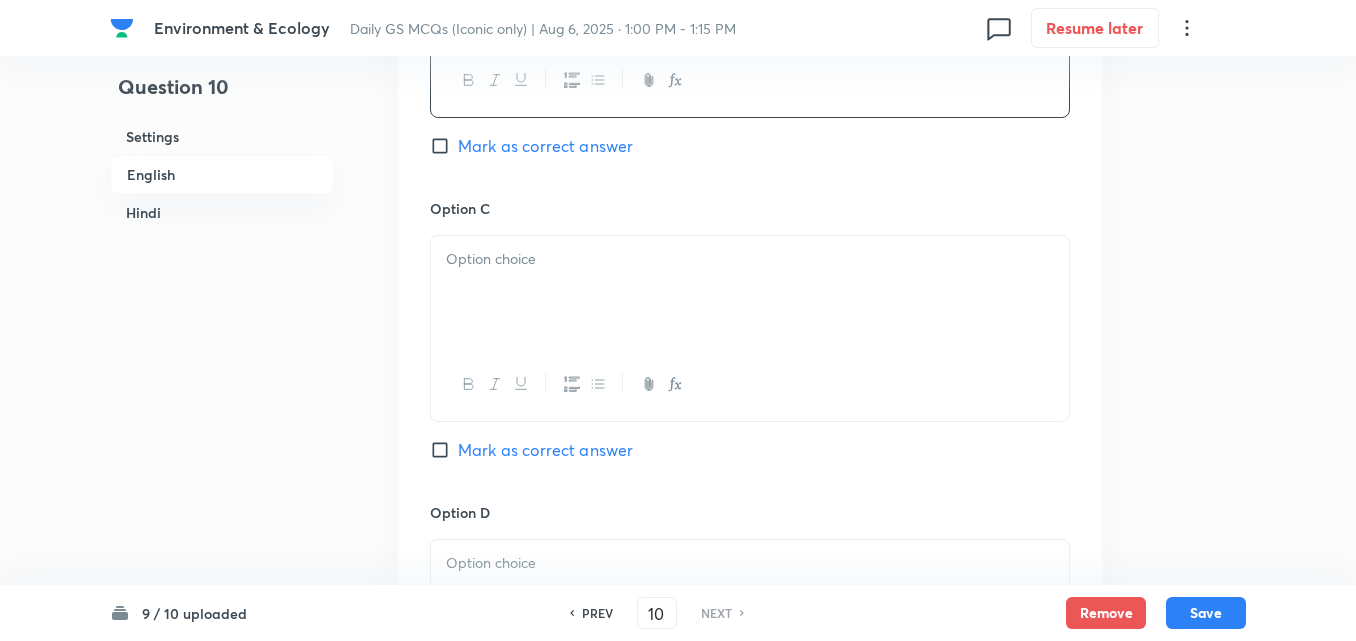 scroll, scrollTop: 1542, scrollLeft: 0, axis: vertical 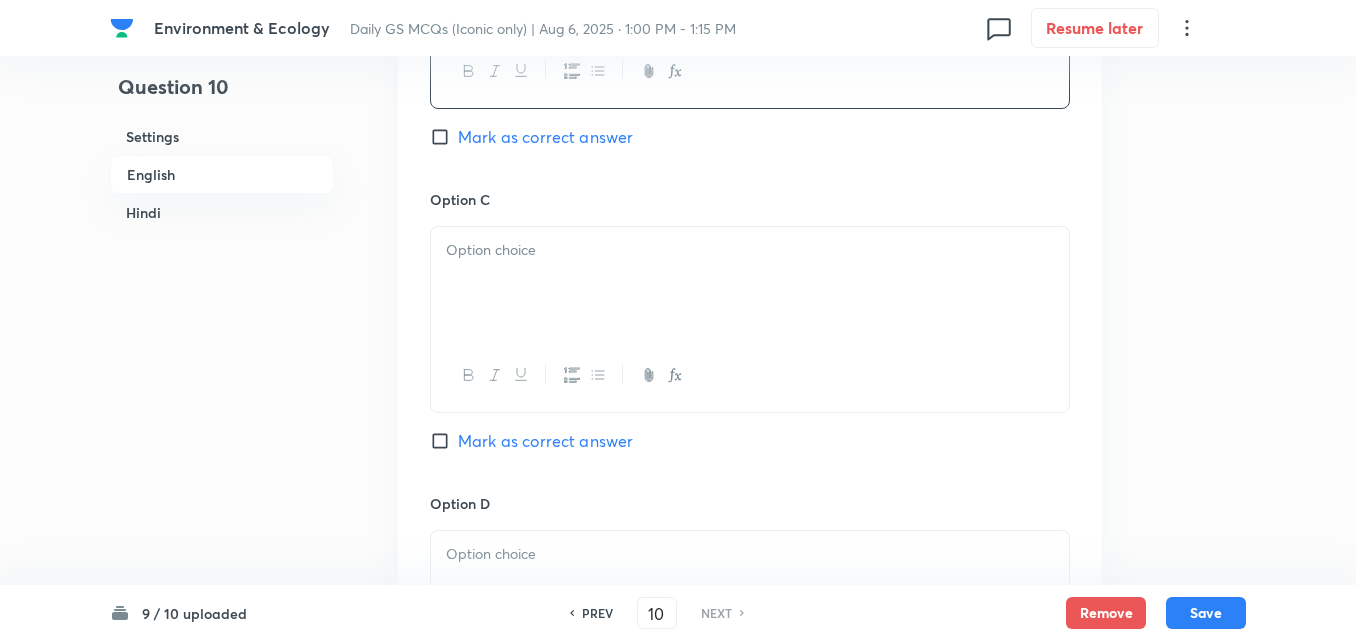 click at bounding box center (750, 250) 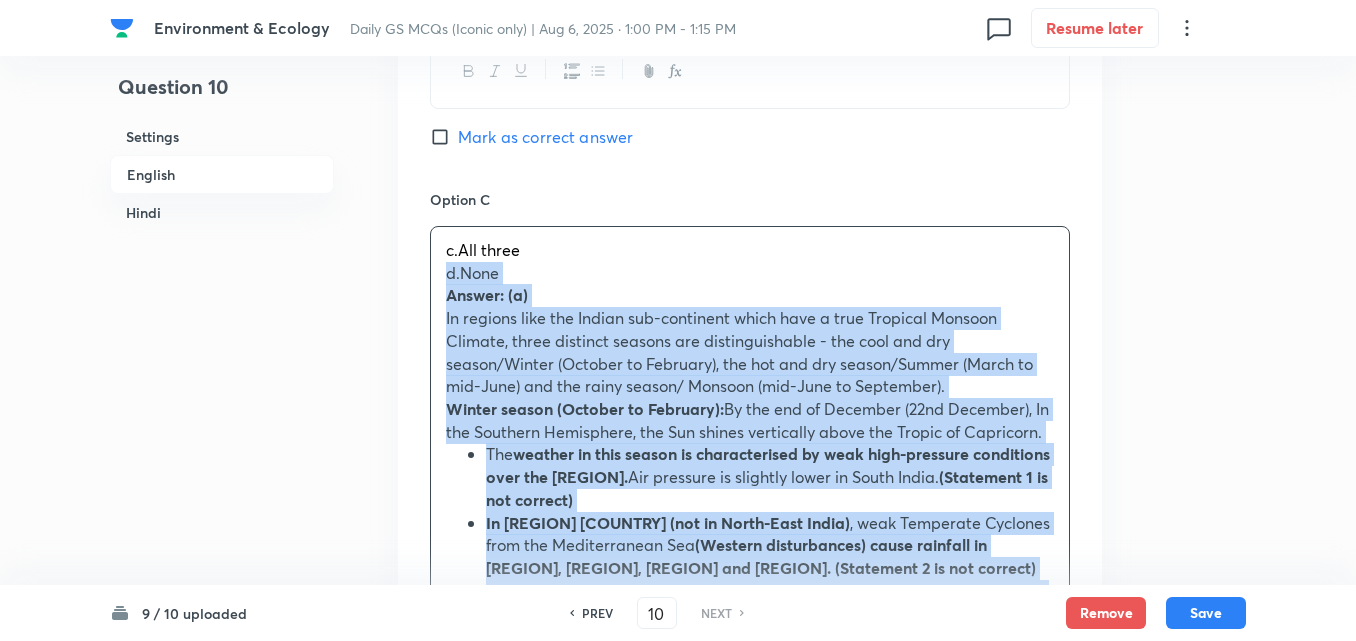 click on "c.All three d.None Answer: (a) In regions like the Indian sub-continent which have a true Tropical Monsoon Climate, three distinct seasons are distinguishable - the cool and dry season/Winter (October to February), the hot and dry season/Summer (March to mid-June) and the rainy season/ Monsoon (mid-June to September).  Winter season (October to February):  By the end of December (22nd December), In the Southern Hemisphere, the Sun shines vertically above the Tropic of Capricorn. The  weather in this season is characterised by weak high-pressure conditions over the Northern Plains.  Air pressure is slightly lower in South India.  (Statement 1 is not correct) In North-Western India   (not in North-East India) , weak Temperate Cyclones from the Mediterranean Sea  (Western disturbances) cause rainfall in western Uttar Pradesh, Delhi, Punjab and Haryana.   (Statement 2 is not correct) The  Peninsular region of India does not have any well-defined cold-weather season (Statement 3 is correct)" at bounding box center (750, 807) 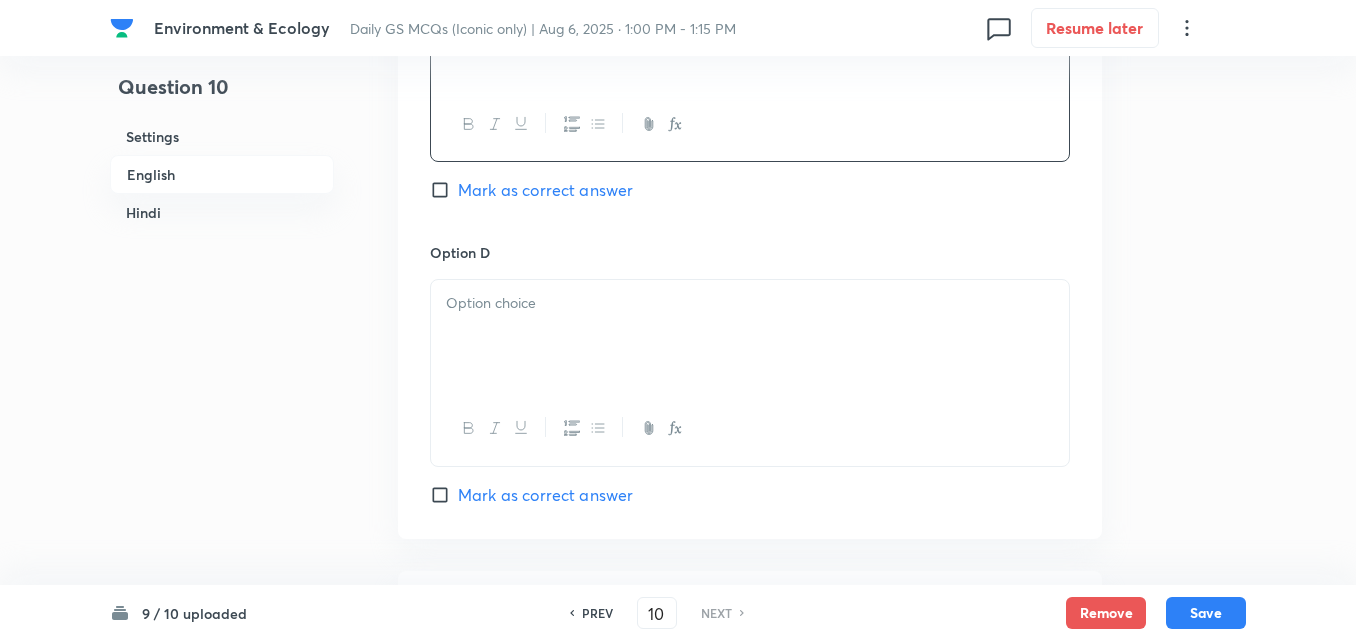 scroll, scrollTop: 1942, scrollLeft: 0, axis: vertical 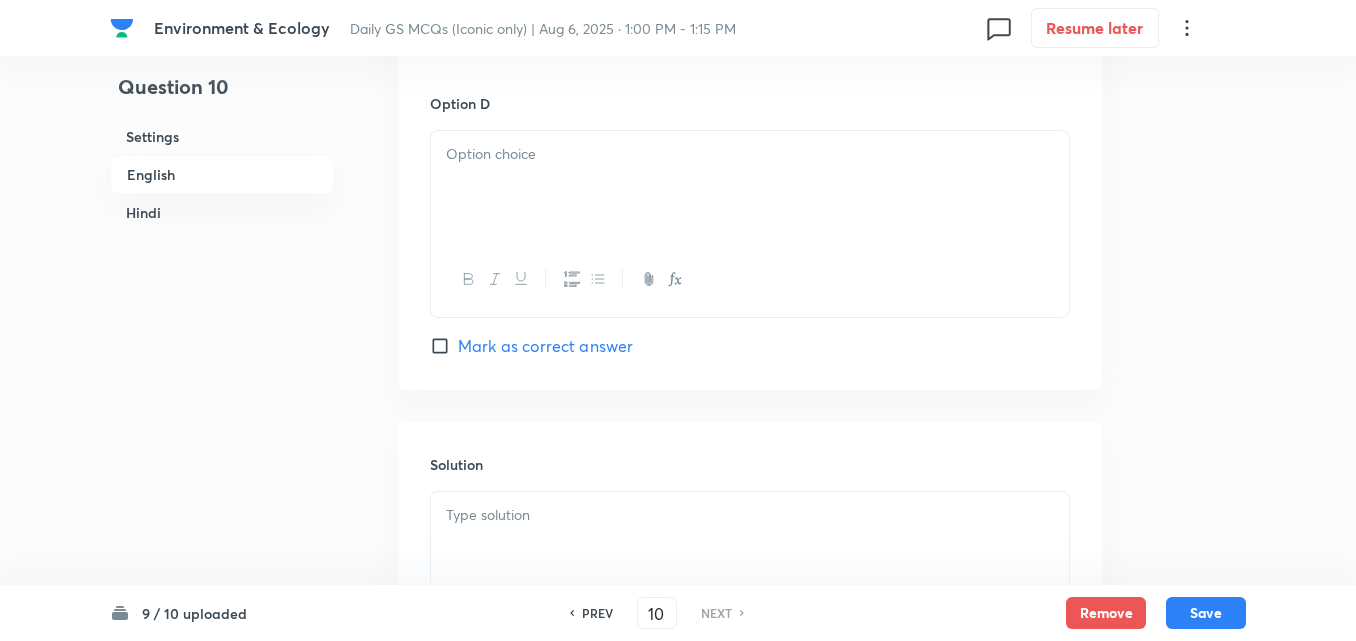 click at bounding box center [750, 187] 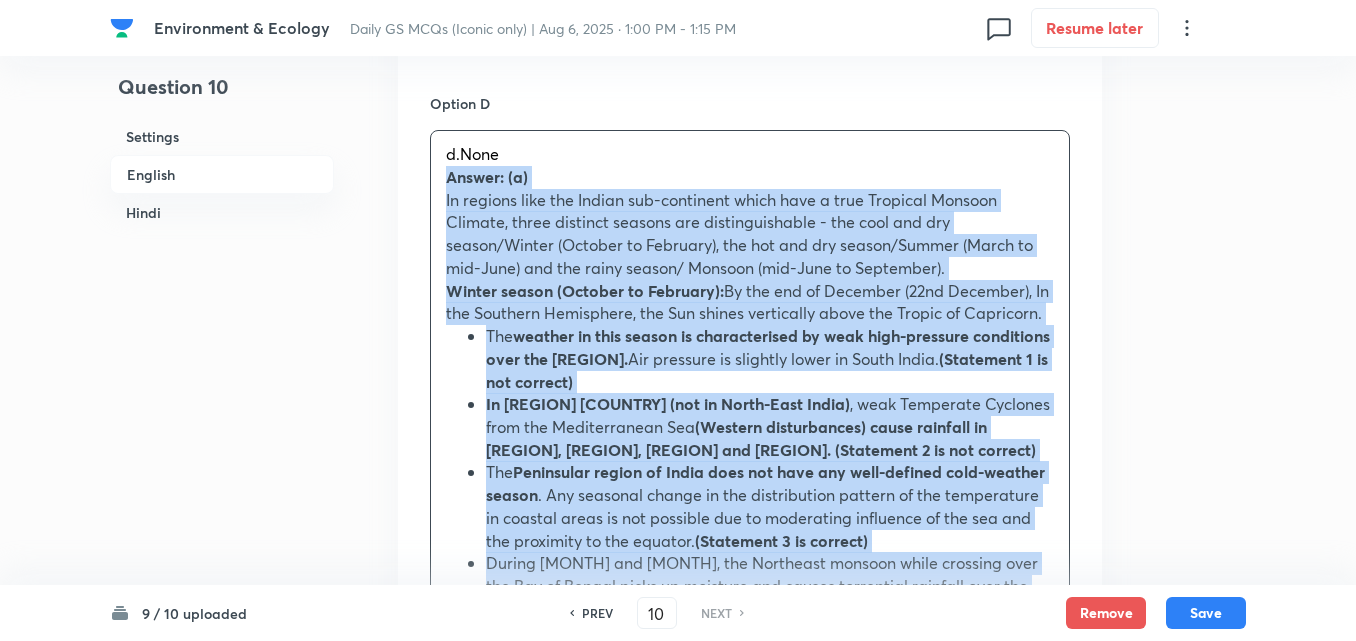 click on "Option A Only one Mark as correct answer Option B Only two Mark as correct answer Option C All three Mark as correct answer Option D d.None Answer: (a) In regions like the Indian sub-continent which have a true Tropical Monsoon Climate, three distinct seasons are distinguishable - the cool and dry season/Winter (October to February), the hot and dry season/Summer (March to mid-June) and the rainy season/ Monsoon (mid-June to September).  Winter season (October to February):  By the end of December (22nd December), In the Southern Hemisphere, the Sun shines vertically above the Tropic of Capricorn. The  weather in this season is characterised by weak high-pressure conditions over the Northern Plains.  Air pressure is slightly lower in South India.  (Statement 1 is not correct) In North-Western India   (not in North-East India) , weak Temperate Cyclones from the Mediterranean Sea  (Western disturbances) cause rainfall in western Uttar Pradesh, Delhi, Punjab and Haryana.   (Statement 2 is not correct) The" at bounding box center [750, 281] 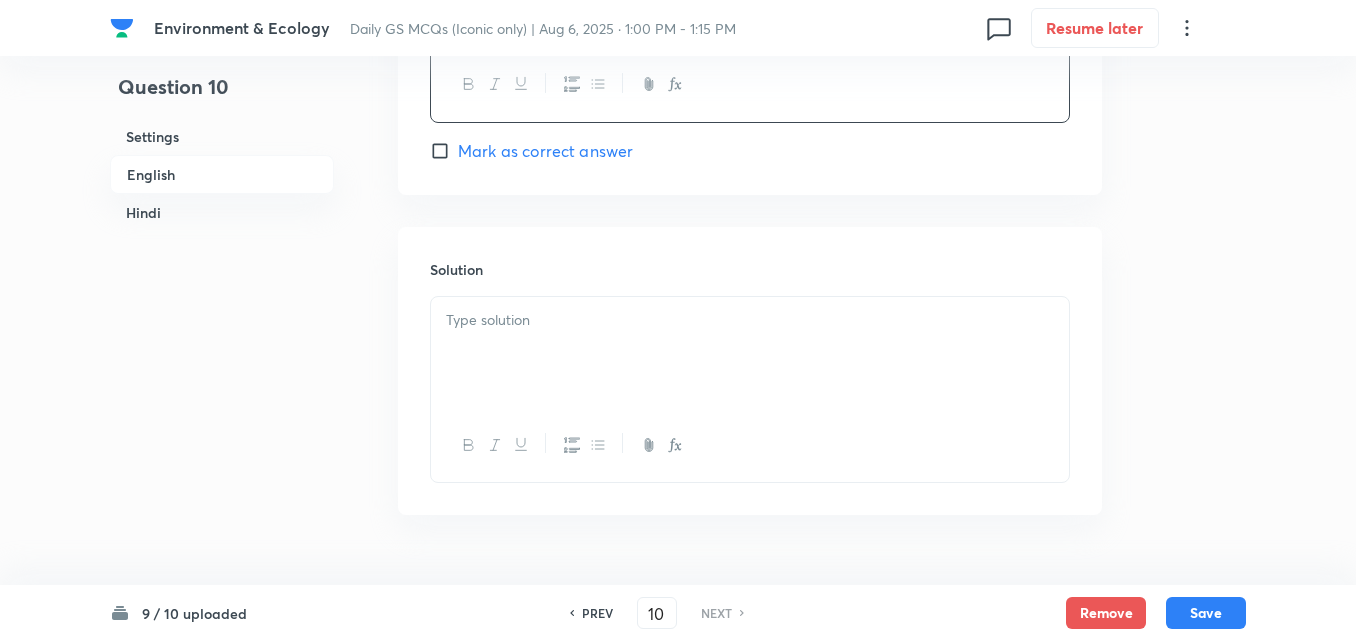 scroll, scrollTop: 2242, scrollLeft: 0, axis: vertical 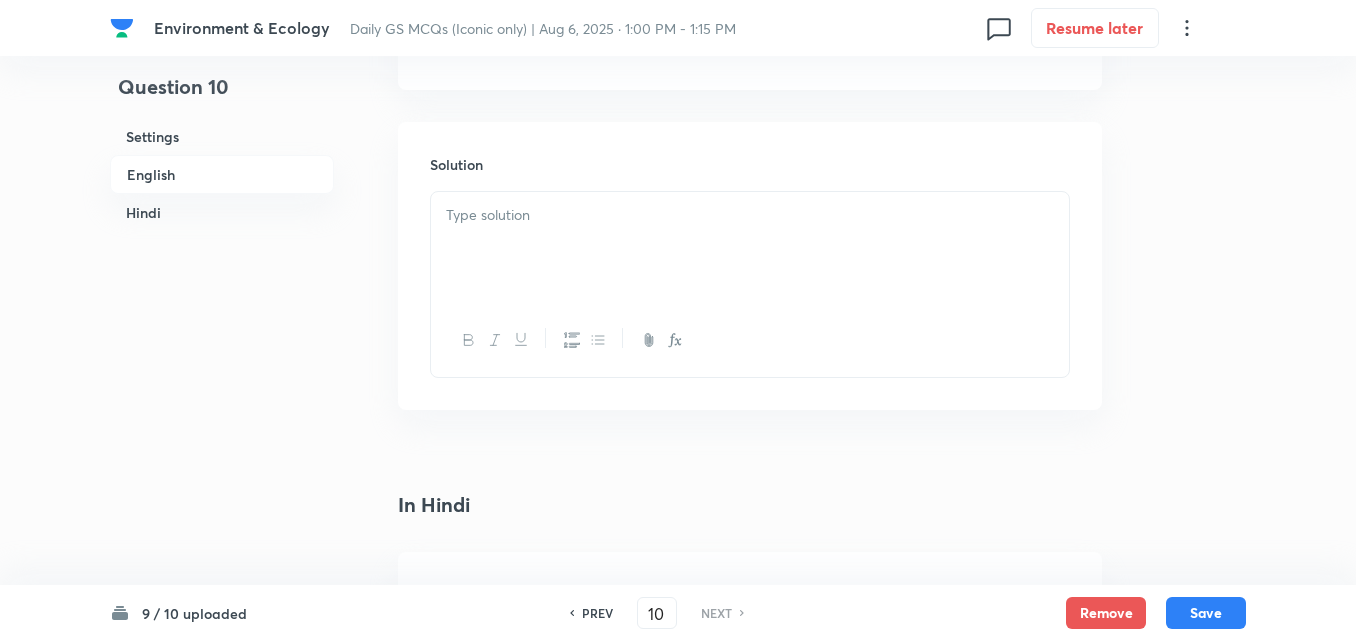 click at bounding box center [750, 248] 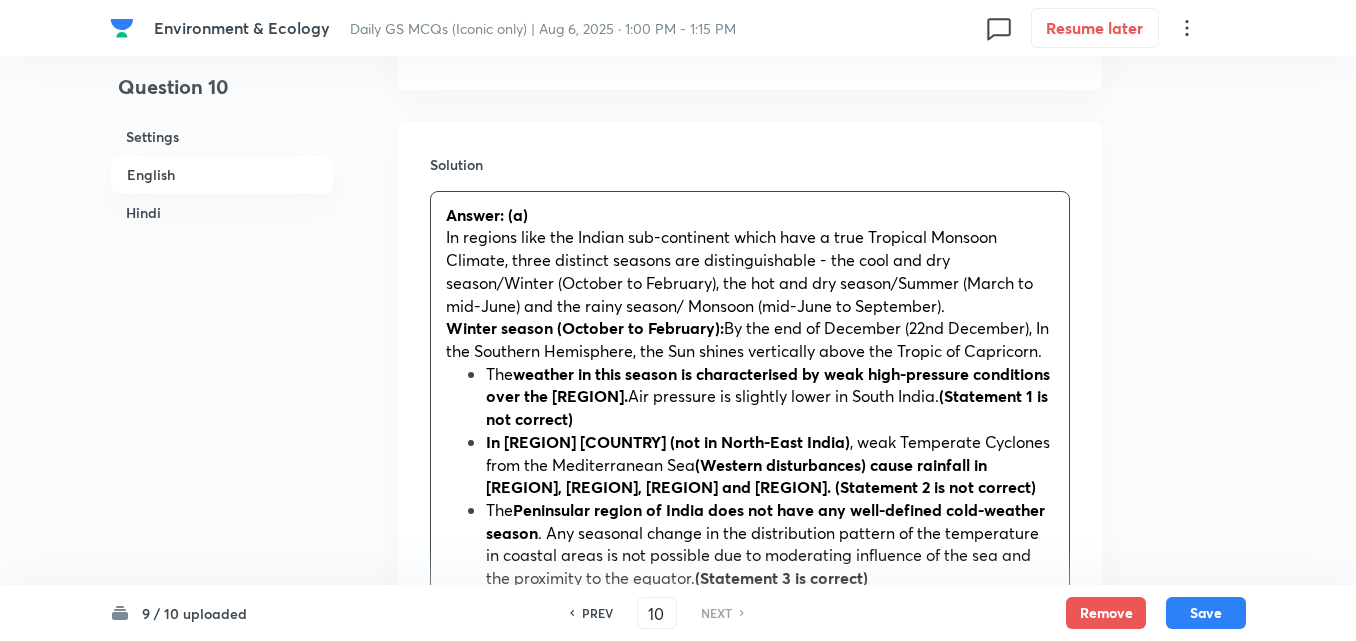 scroll, scrollTop: 2742, scrollLeft: 0, axis: vertical 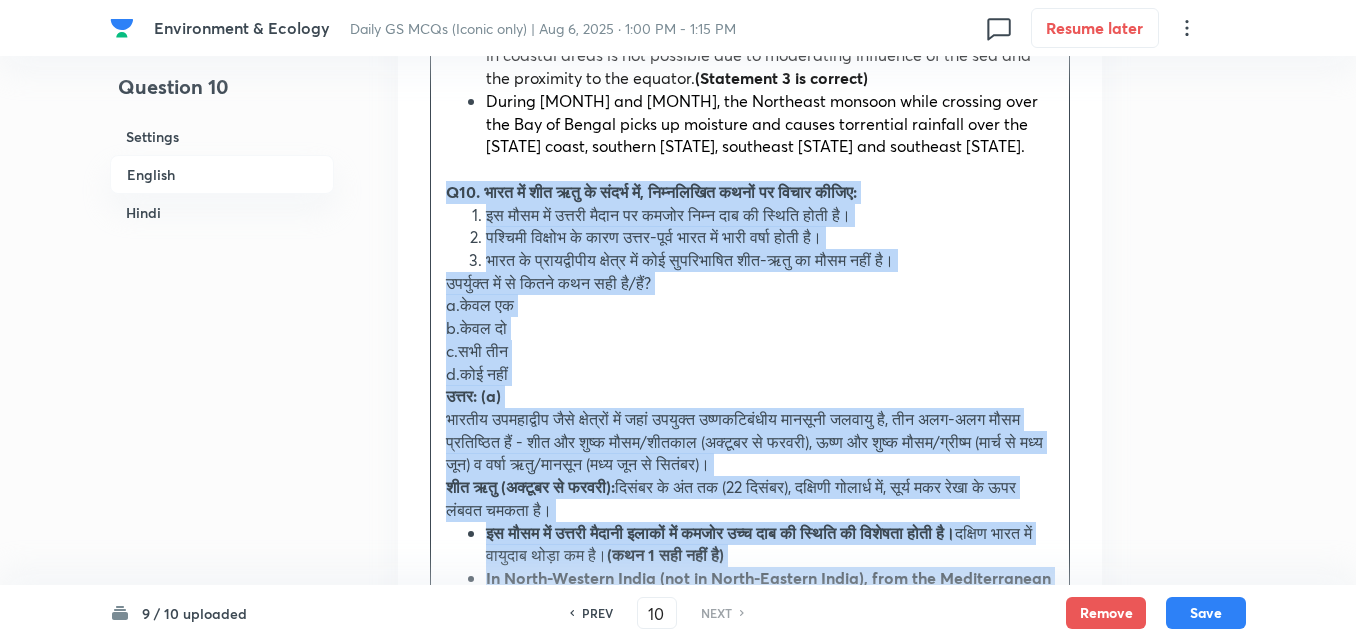 drag, startPoint x: 457, startPoint y: 254, endPoint x: 433, endPoint y: 246, distance: 25.298222 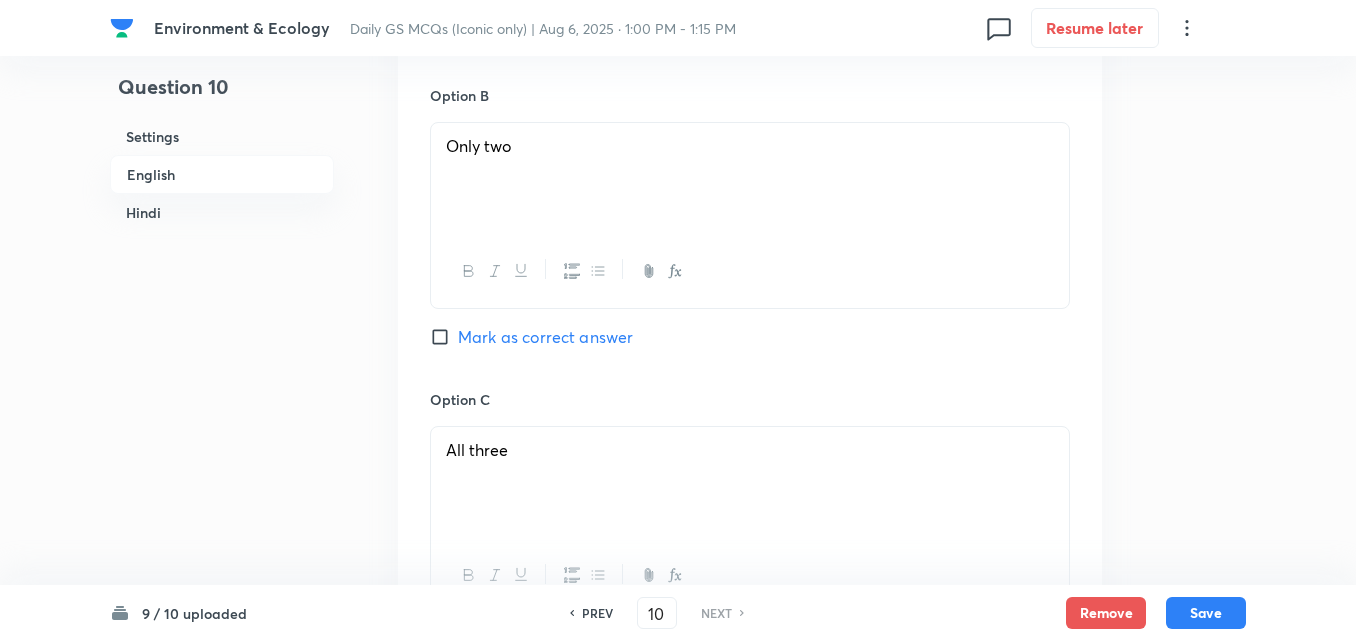 scroll, scrollTop: 942, scrollLeft: 0, axis: vertical 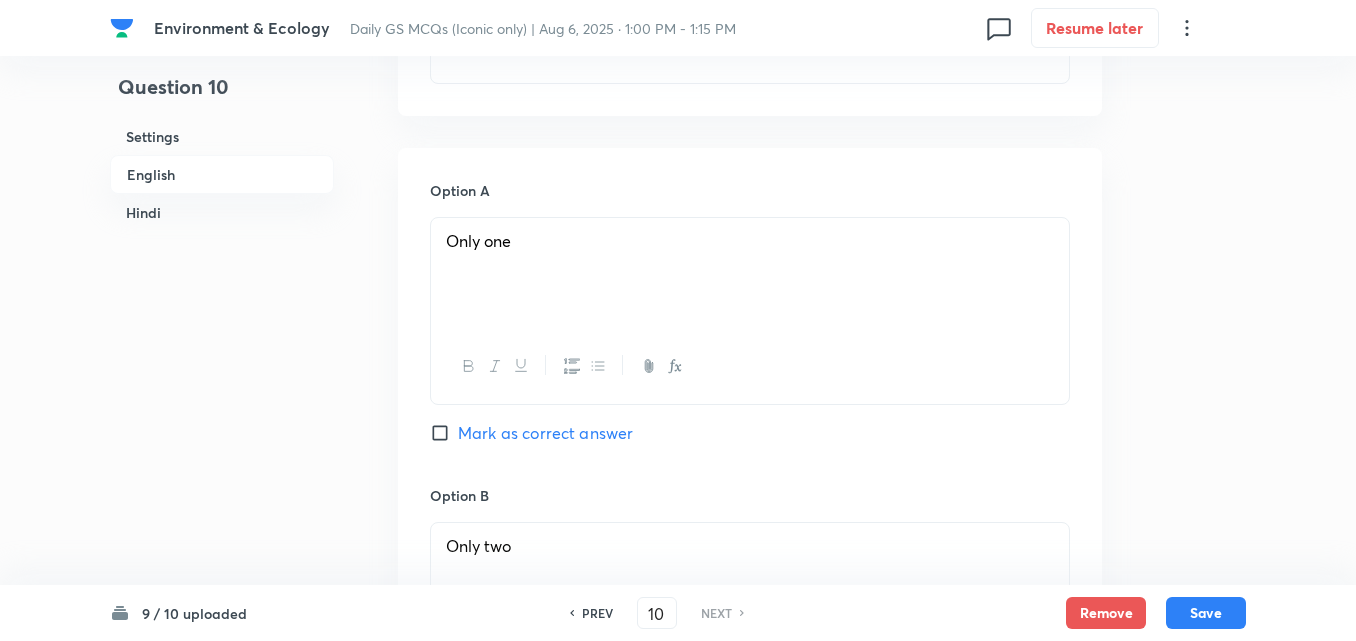 click on "Mark as correct answer" at bounding box center (545, 433) 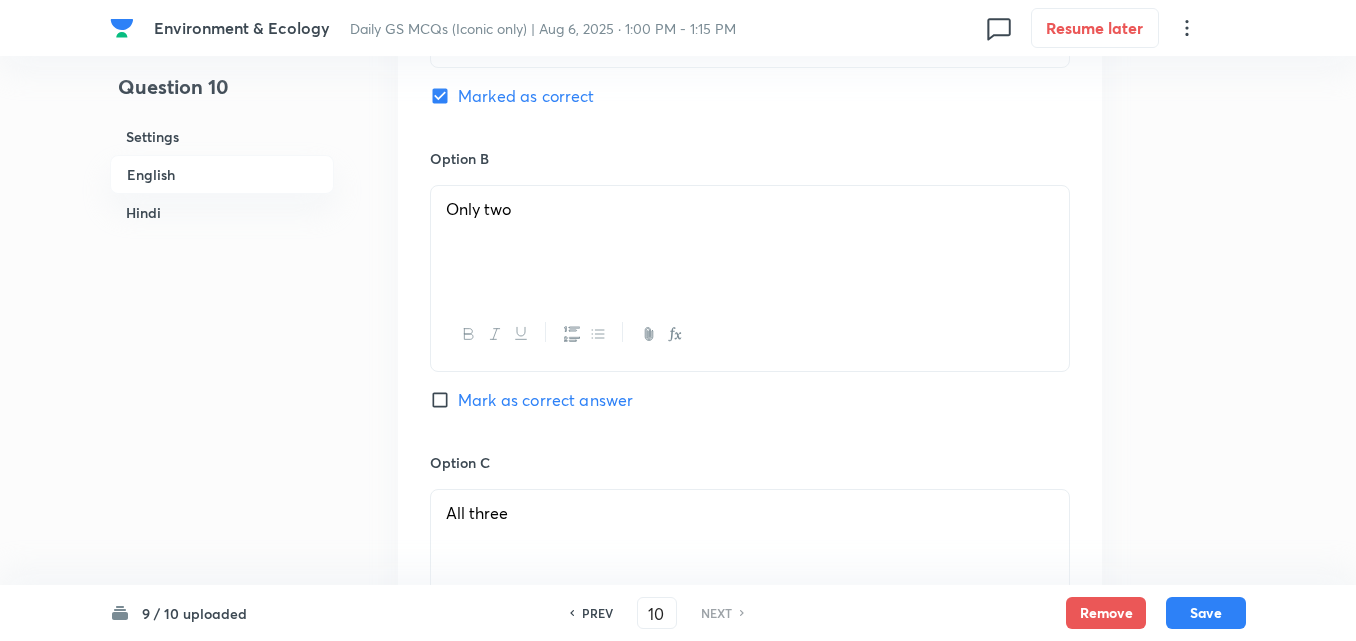 checkbox on "true" 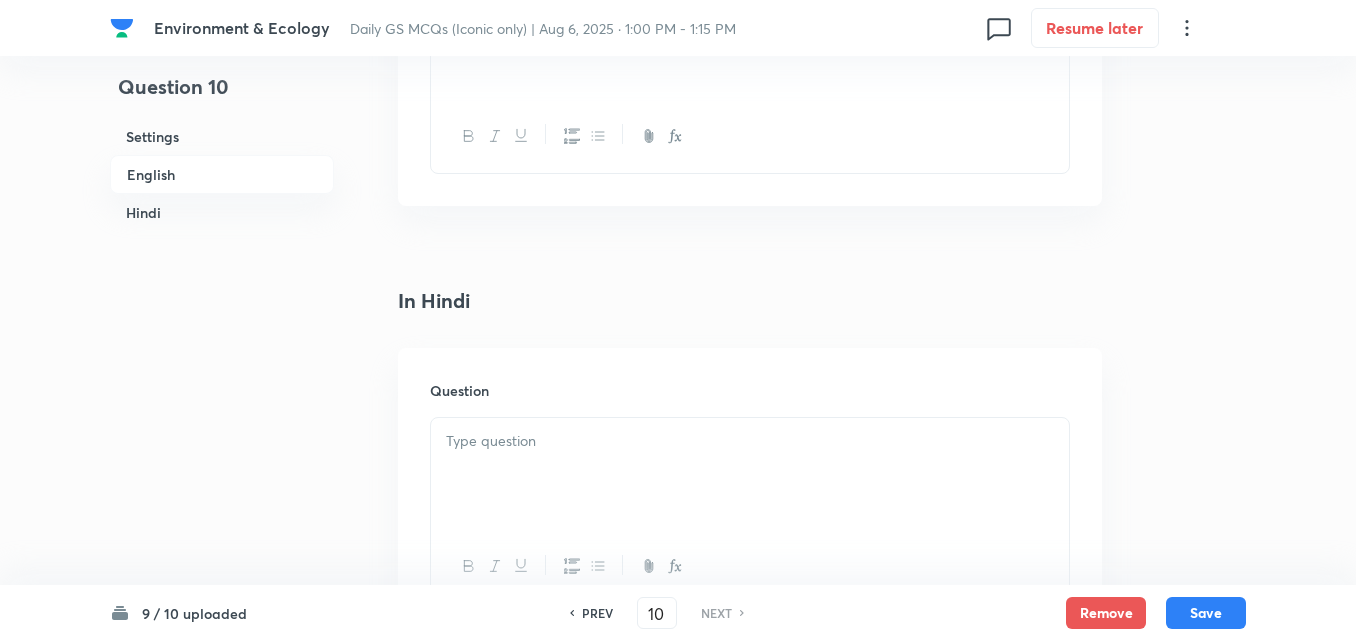 scroll, scrollTop: 3042, scrollLeft: 0, axis: vertical 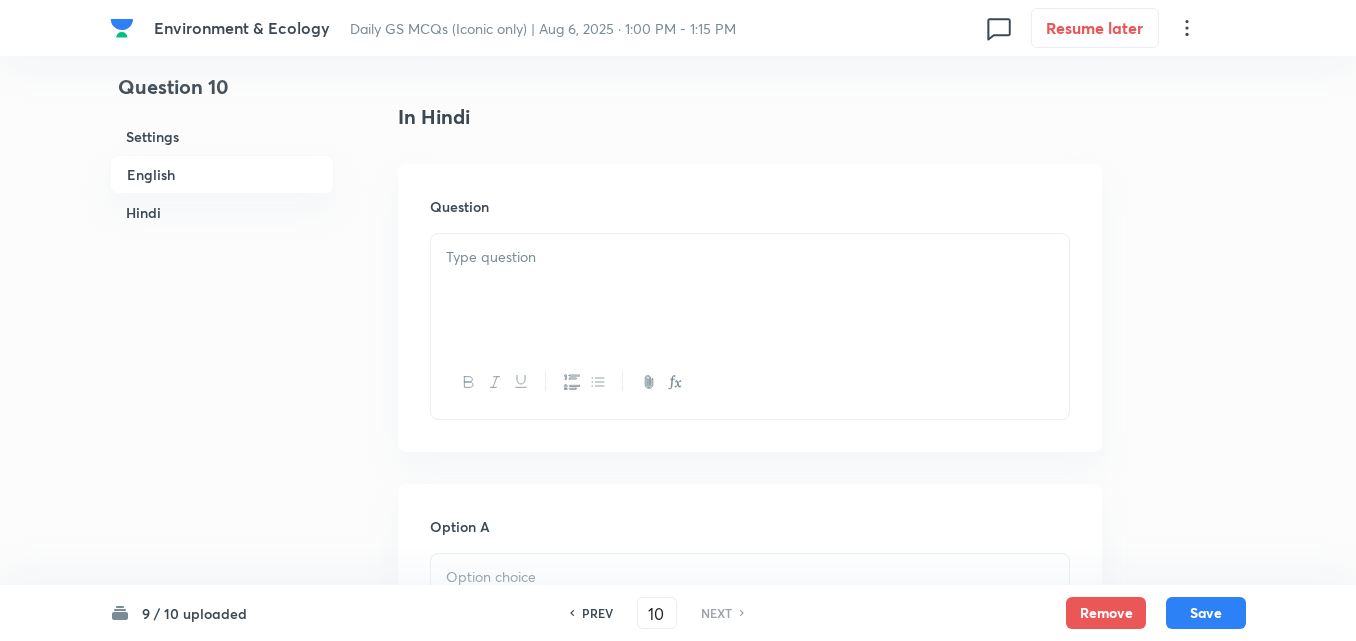 drag, startPoint x: 592, startPoint y: 348, endPoint x: 579, endPoint y: 350, distance: 13.152946 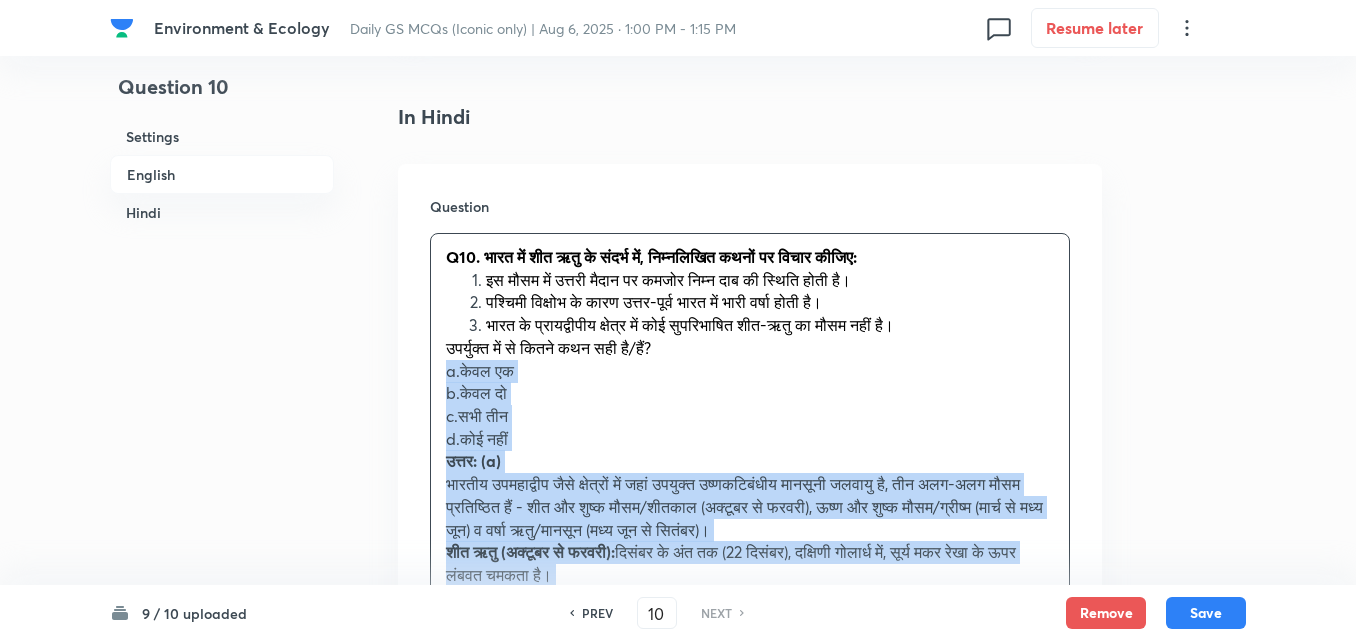 drag, startPoint x: 436, startPoint y: 420, endPoint x: 425, endPoint y: 420, distance: 11 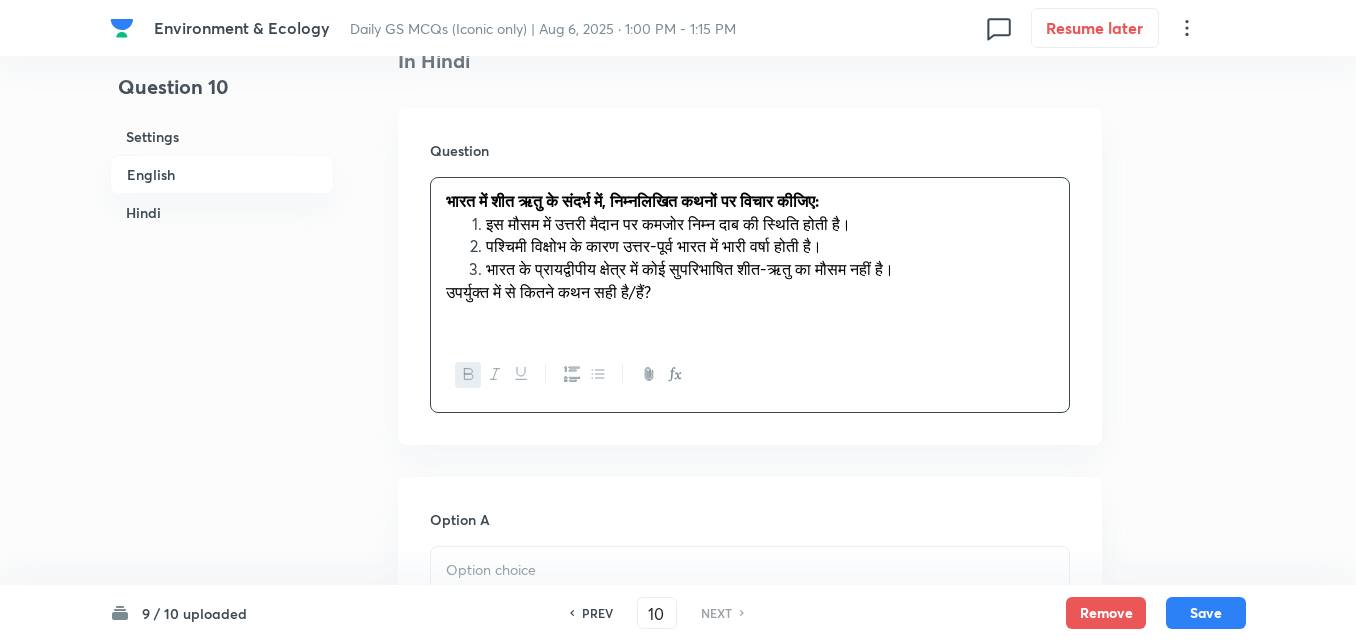 scroll, scrollTop: 3542, scrollLeft: 0, axis: vertical 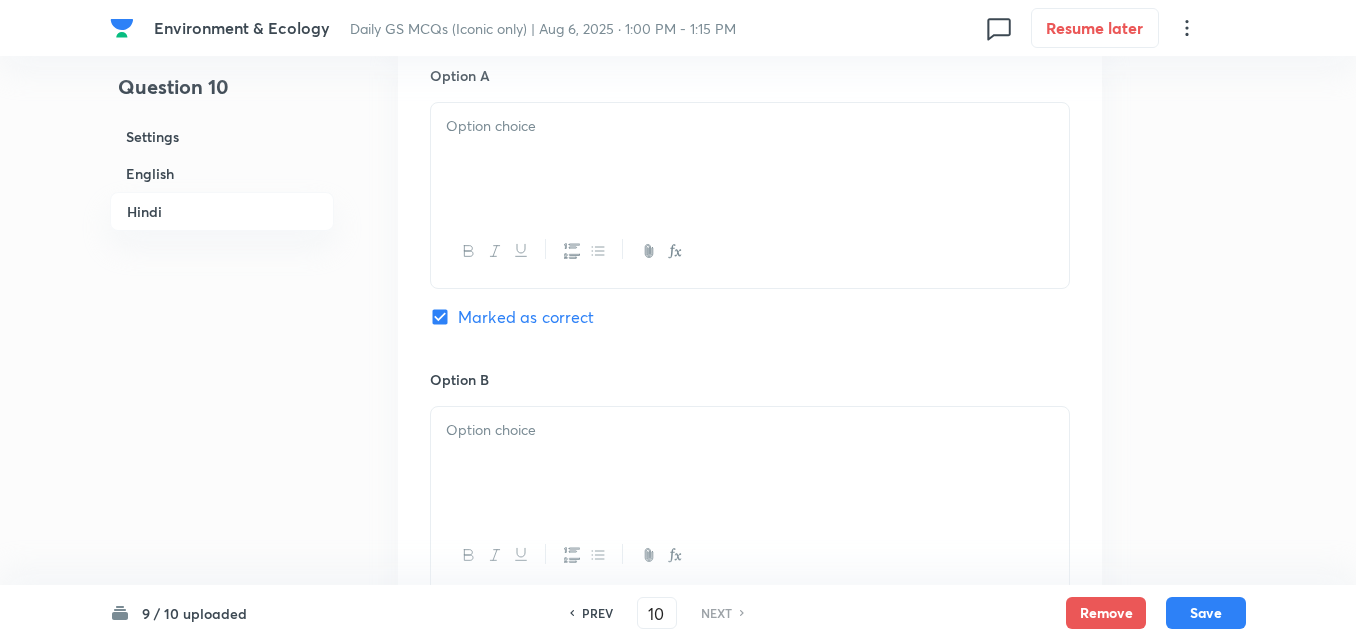 click at bounding box center (750, 159) 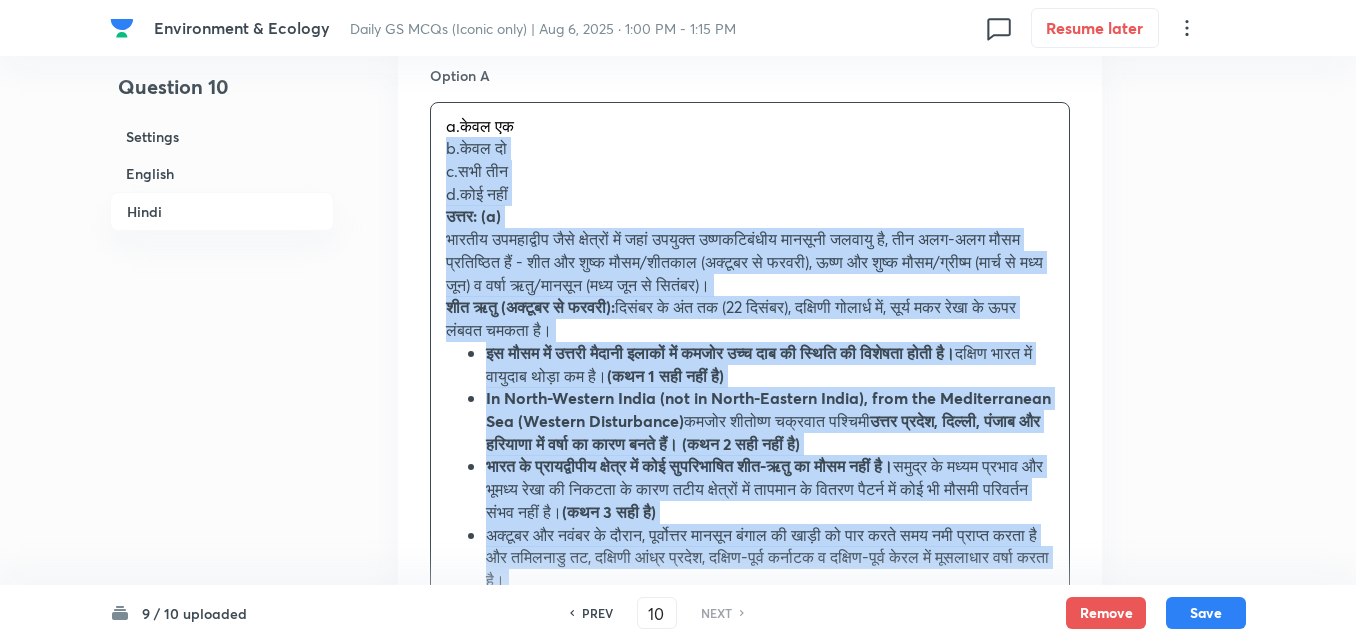 drag, startPoint x: 435, startPoint y: 197, endPoint x: 421, endPoint y: 199, distance: 14.142136 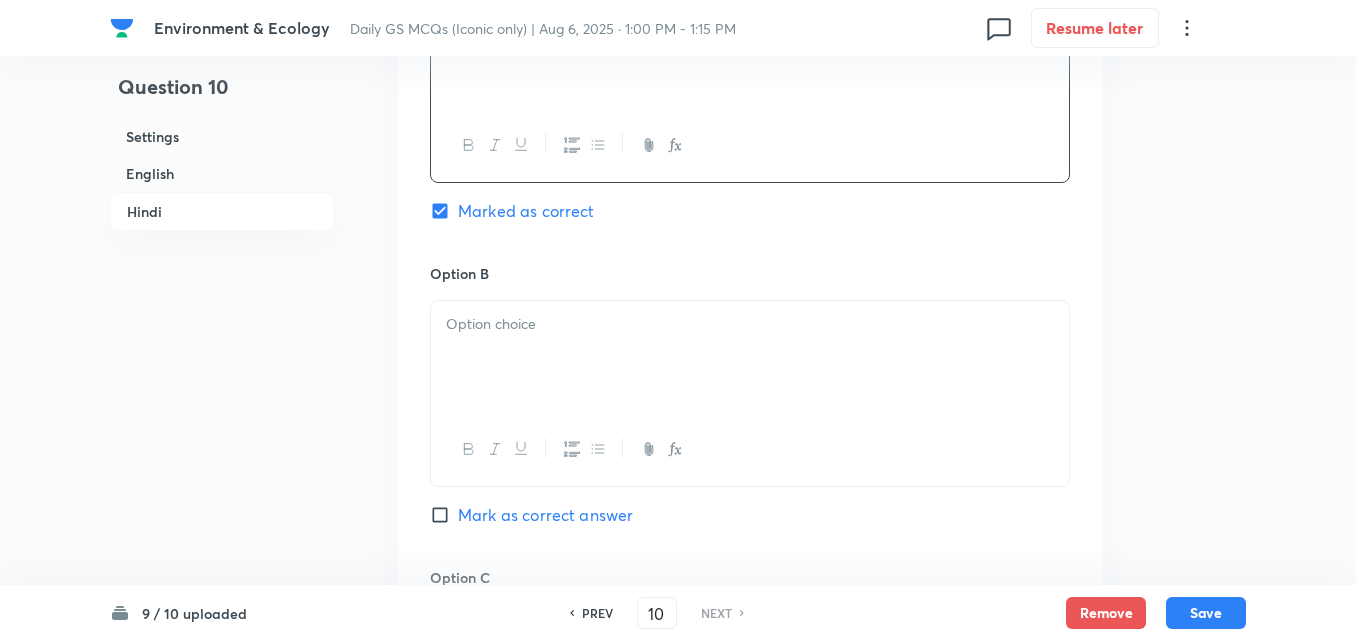 scroll, scrollTop: 3842, scrollLeft: 0, axis: vertical 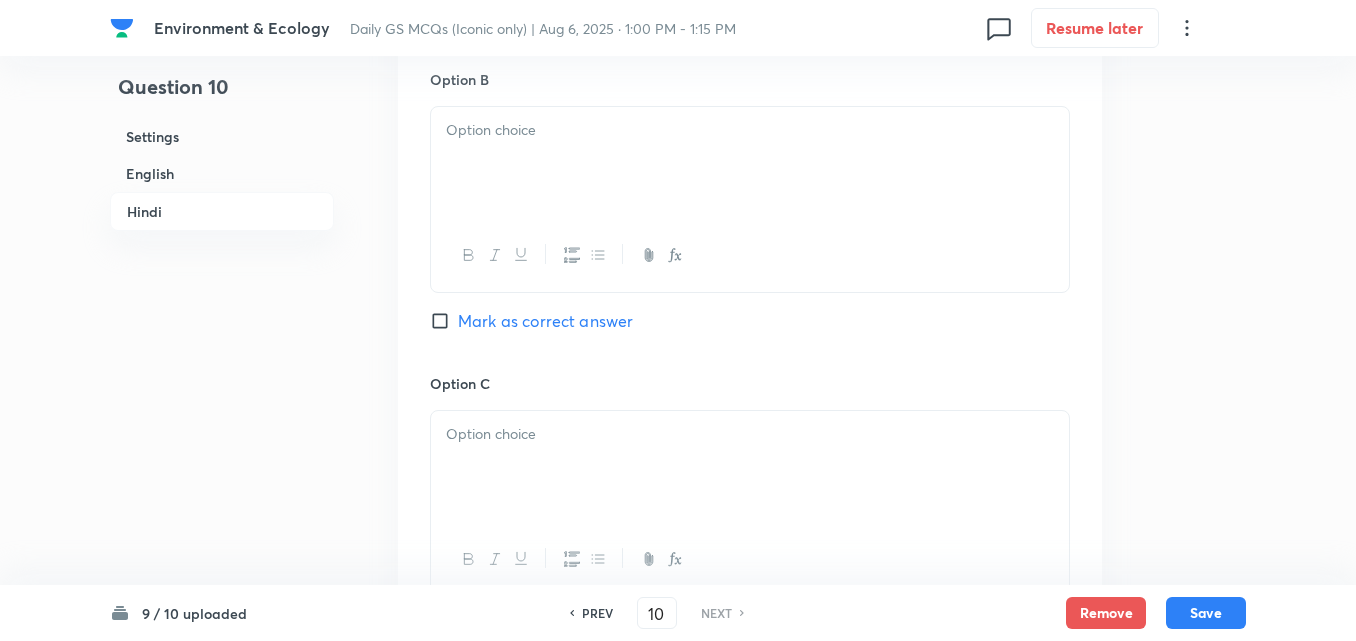 click at bounding box center [750, 255] 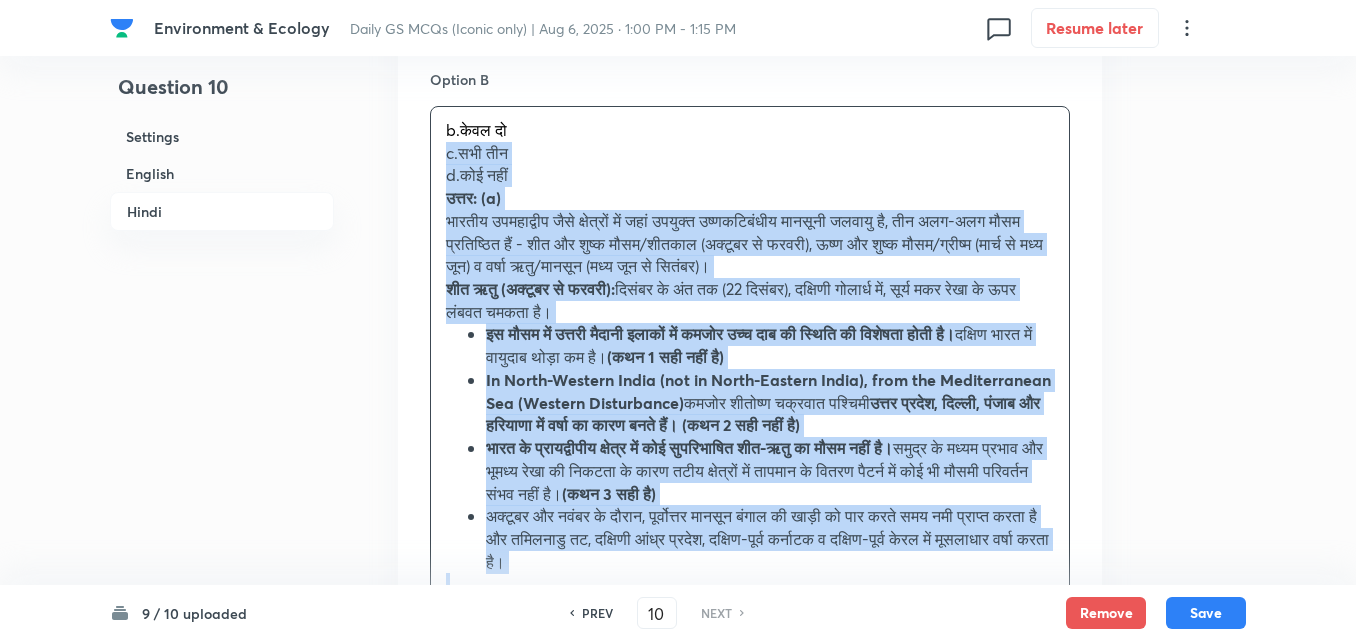 drag, startPoint x: 430, startPoint y: 204, endPoint x: 418, endPoint y: 203, distance: 12.0415945 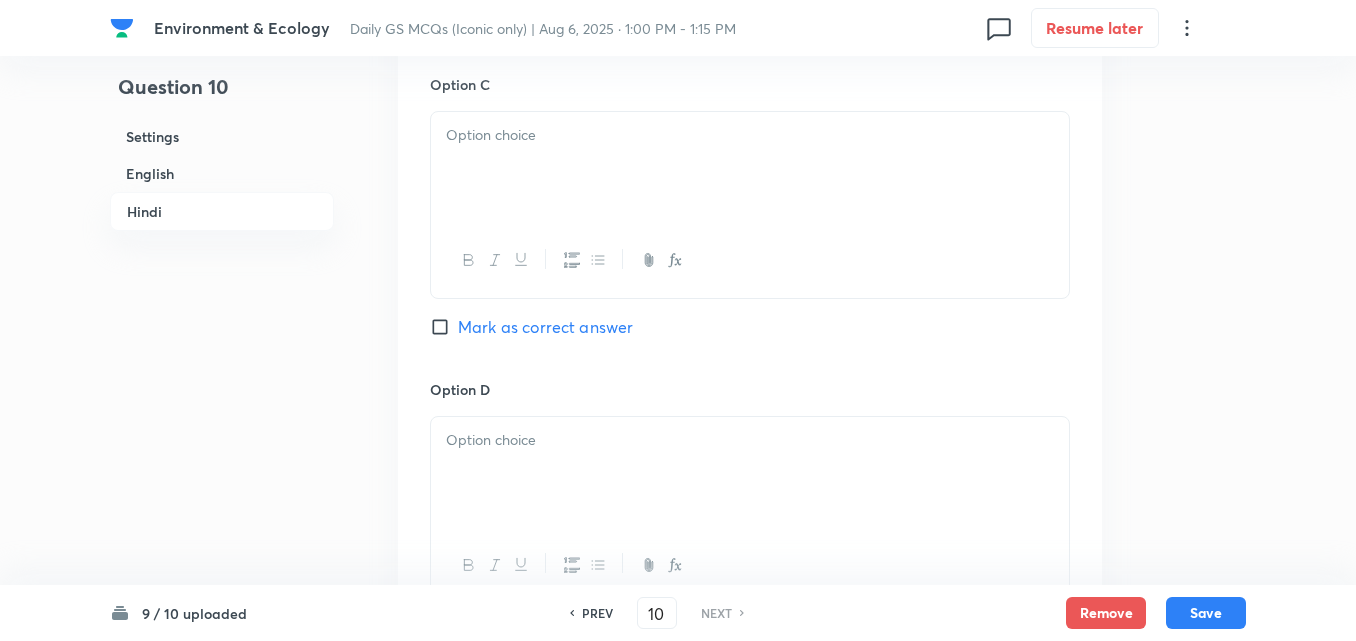 scroll, scrollTop: 4142, scrollLeft: 0, axis: vertical 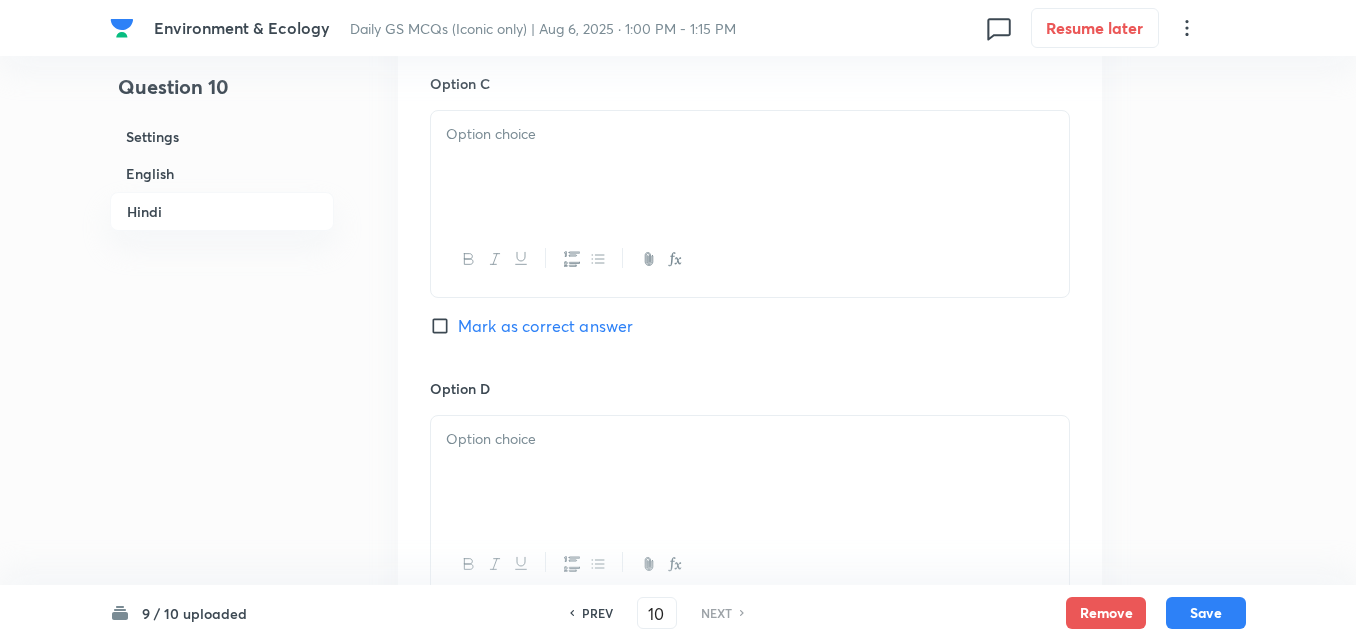 click at bounding box center [750, 167] 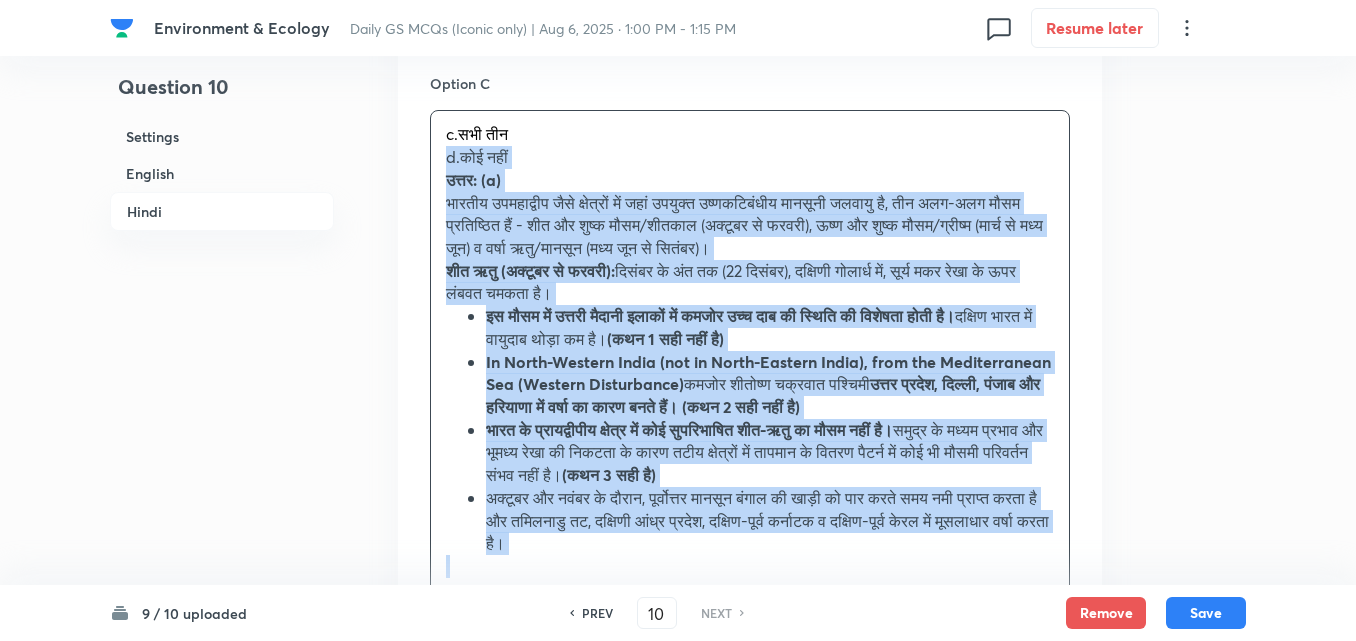 drag, startPoint x: 448, startPoint y: 215, endPoint x: 437, endPoint y: 213, distance: 11.18034 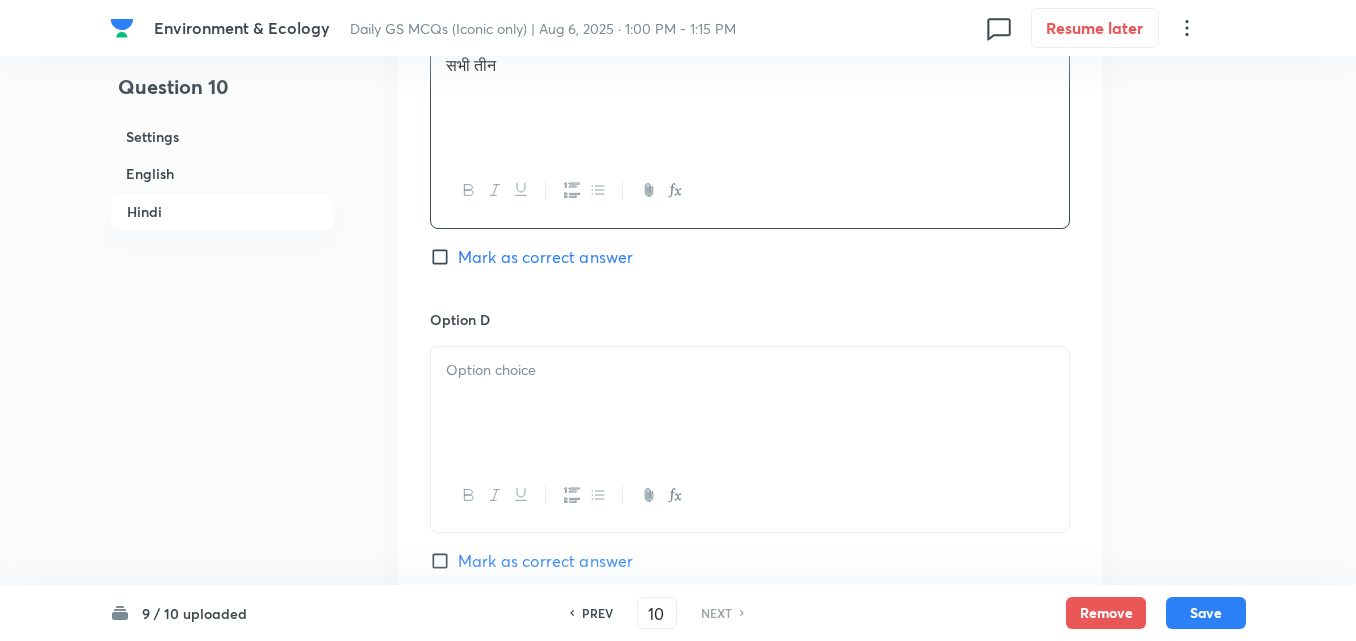 scroll, scrollTop: 4242, scrollLeft: 0, axis: vertical 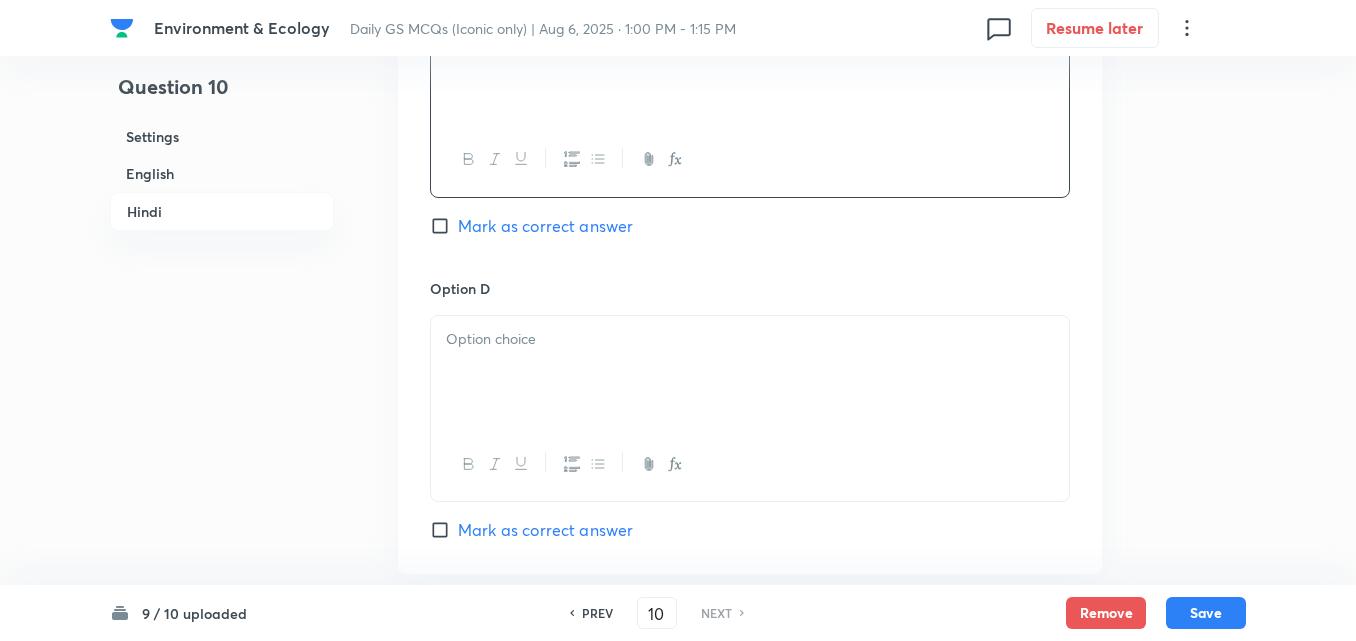 drag, startPoint x: 520, startPoint y: 332, endPoint x: 506, endPoint y: 444, distance: 112.871605 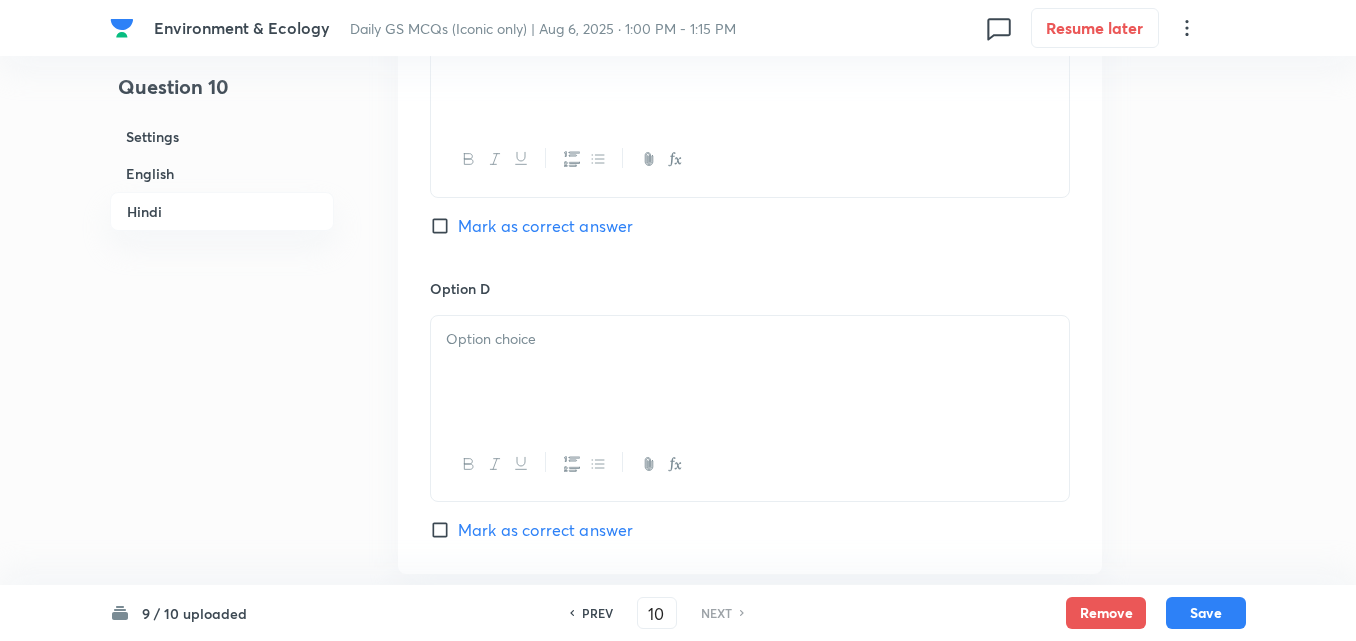 click at bounding box center (750, 372) 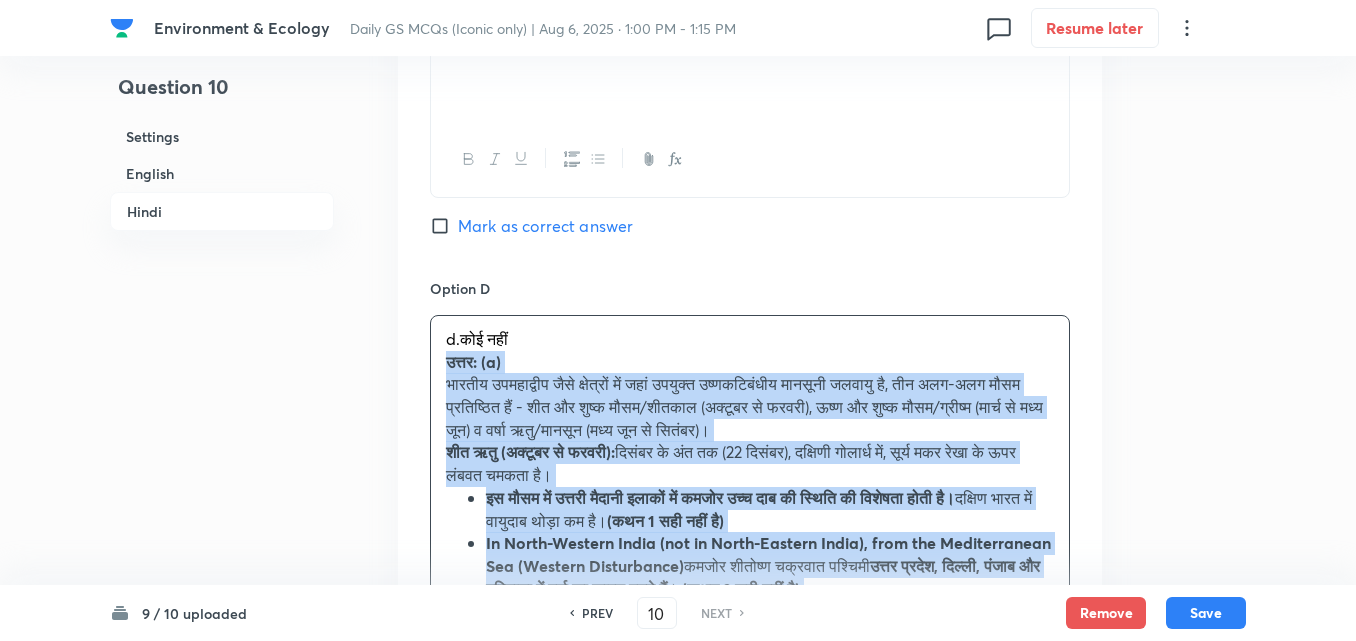 click on "Option A केवल एक Marked as correct Option B केवल दो Mark as correct answer Option C सभी तीन Mark as correct answer Option D d.कोई नहीं उत्तर: (a) भारतीय उपमहाद्वीप जैसे क्षेत्रों में जहां उपयुक्त उष्णकटिबंधीय मानसूनी जलवायु है, तीन अलग-अलग मौसम प्रतिष्ठित हैं - शीत और शुष्क मौसम/शीतकाल (अक्टूबर से फरवरी), ऊष्ण और शुष्क मौसम/ग्रीष्म (मार्च से मध्य जून) व वर्षा ऋतु/मानसून (मध्य जून से सितंबर)। शीत ऋतु (अक्टूबर से फरवरी): दक्षिण भारत में वायुदाब थोड़ा कम है।" at bounding box center (750, 125) 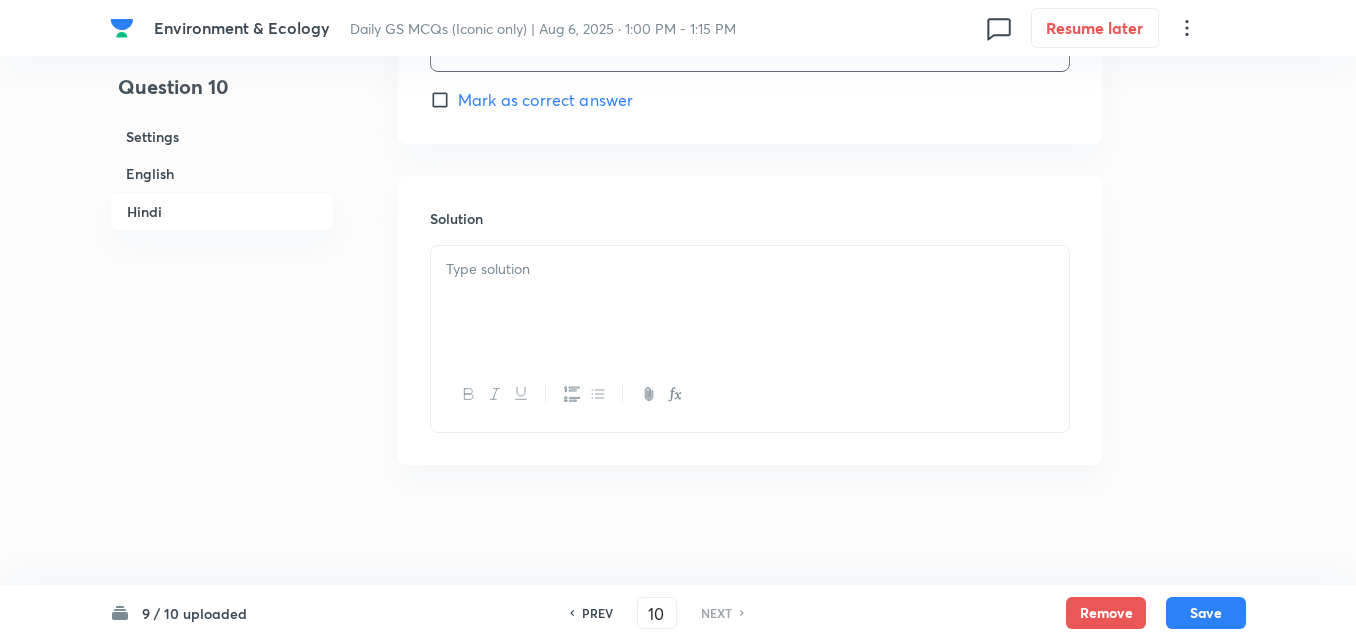 click at bounding box center (750, 302) 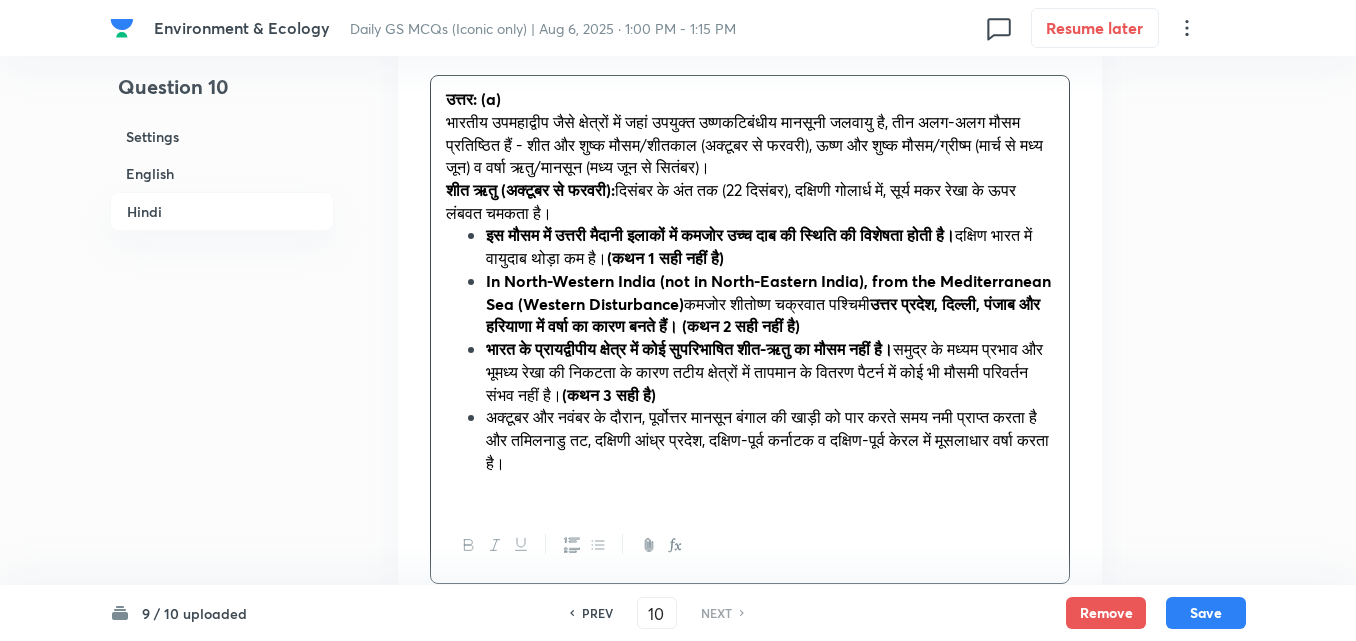 scroll, scrollTop: 5017, scrollLeft: 0, axis: vertical 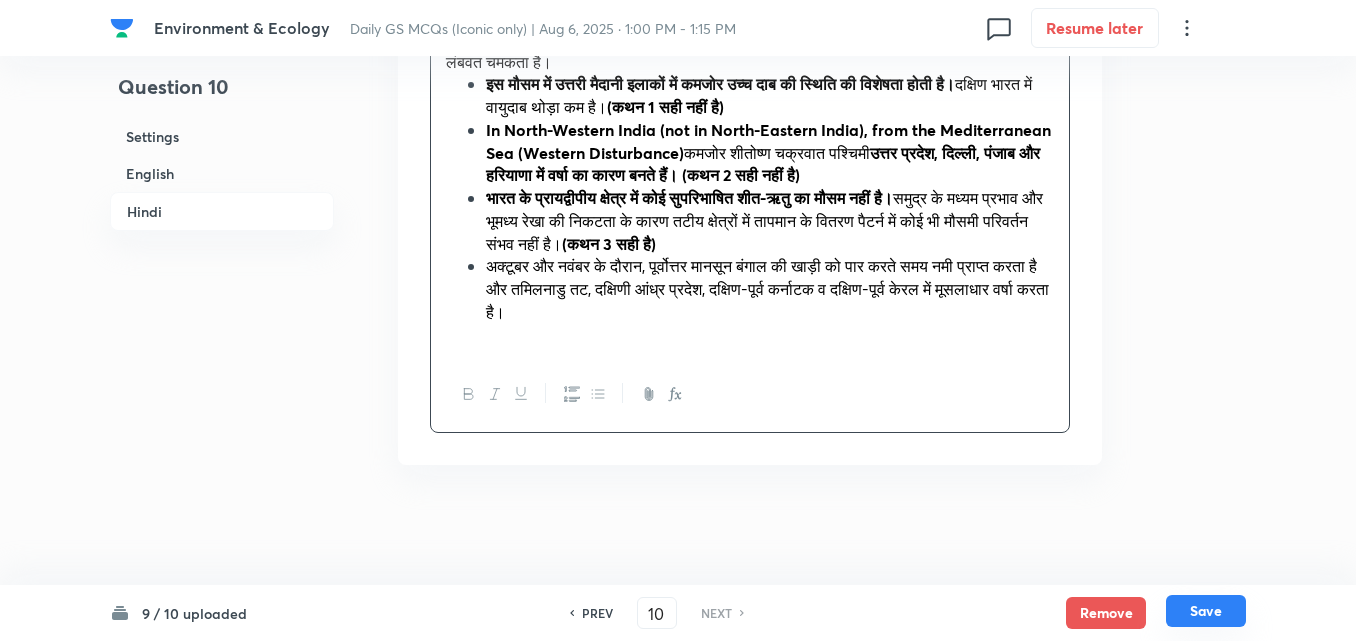 click on "Save" at bounding box center (1206, 611) 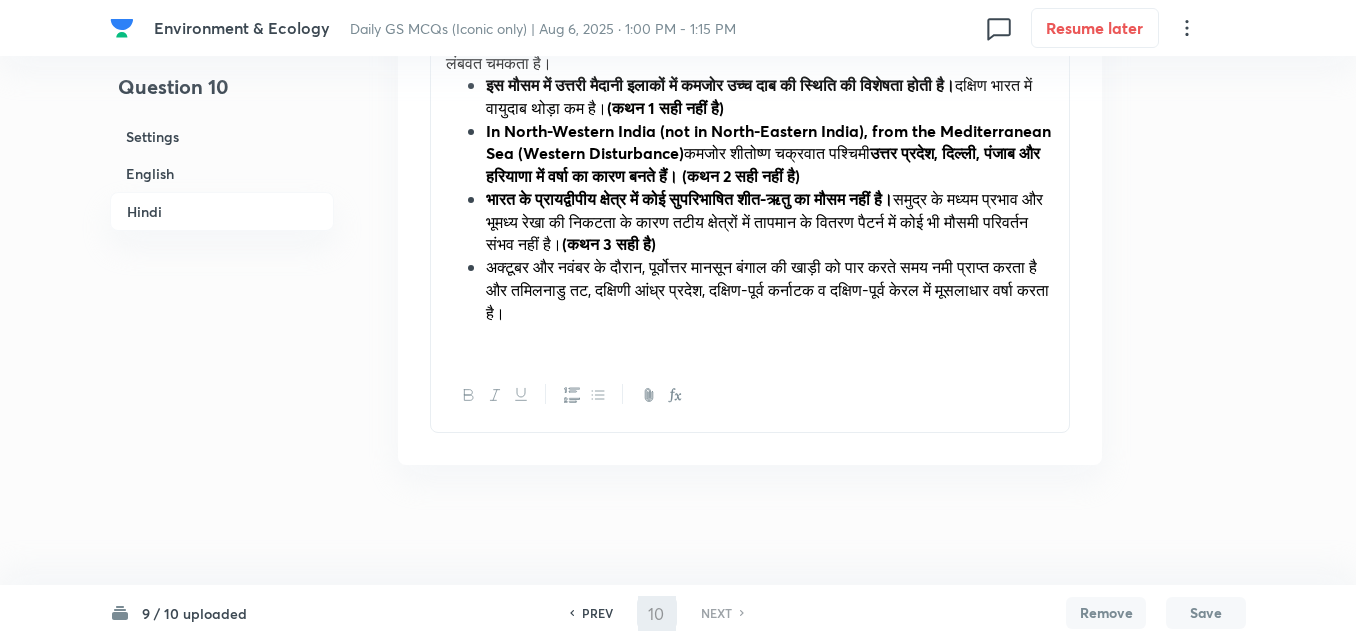 scroll, scrollTop: 4970, scrollLeft: 0, axis: vertical 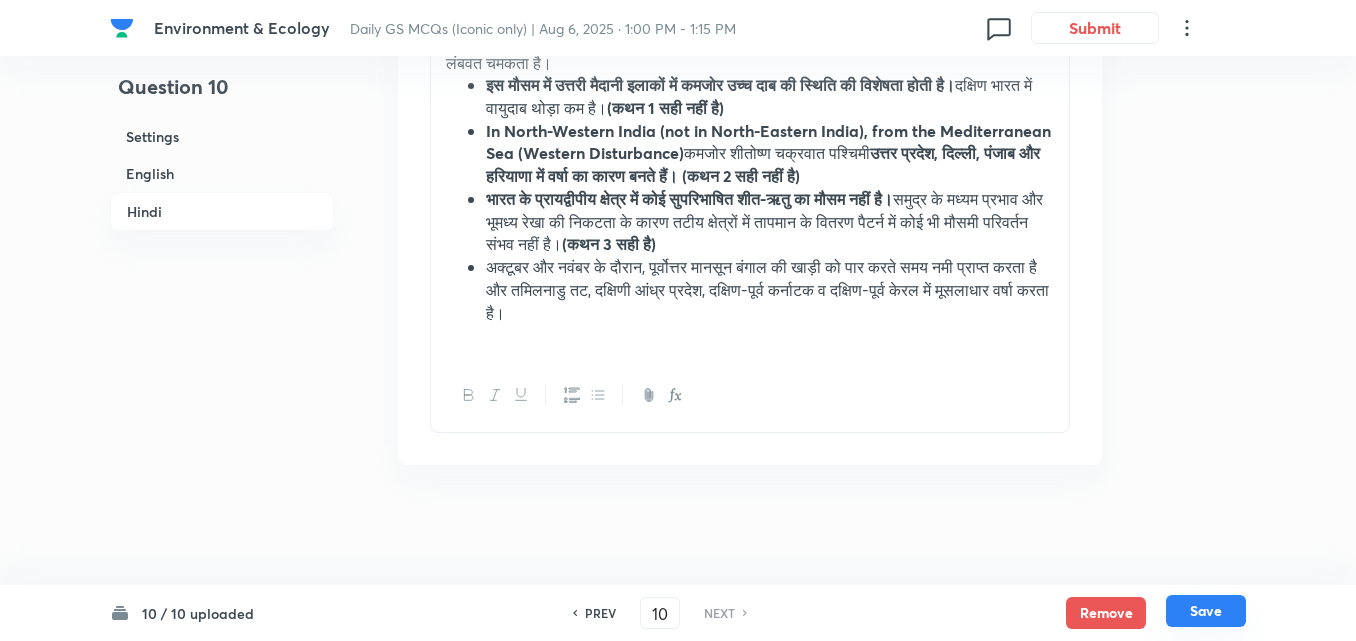 click on "Save" at bounding box center [1206, 611] 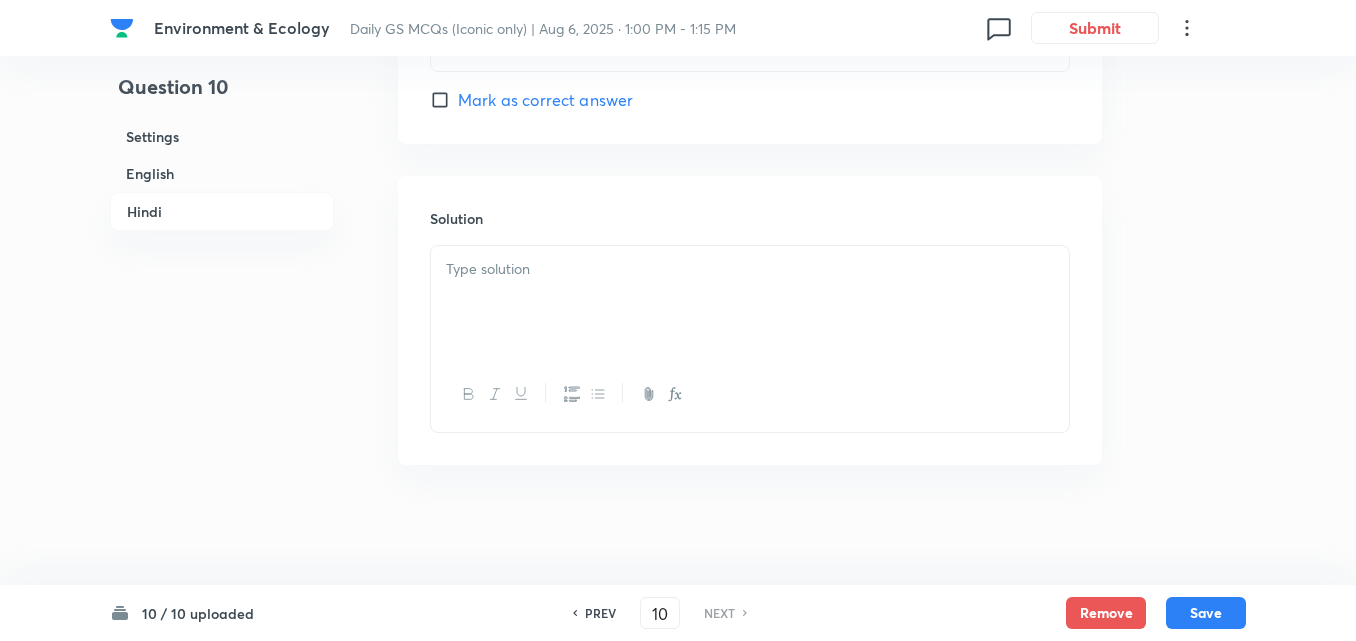 checkbox on "false" 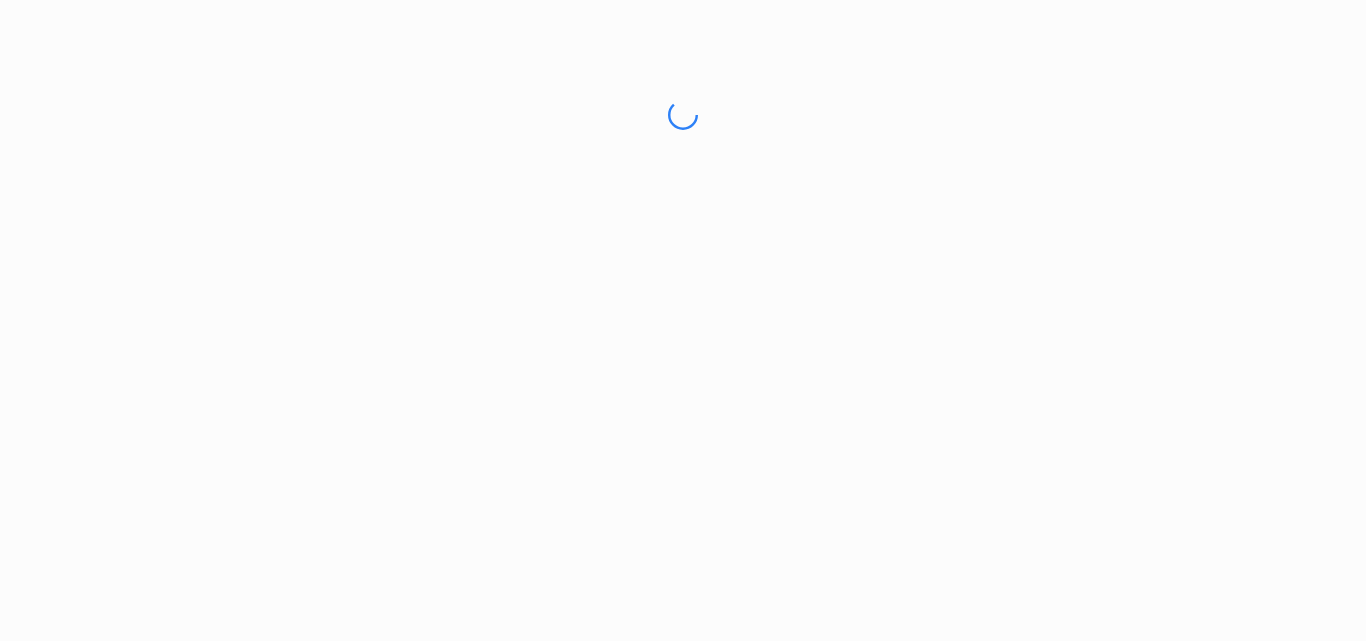 scroll, scrollTop: 0, scrollLeft: 0, axis: both 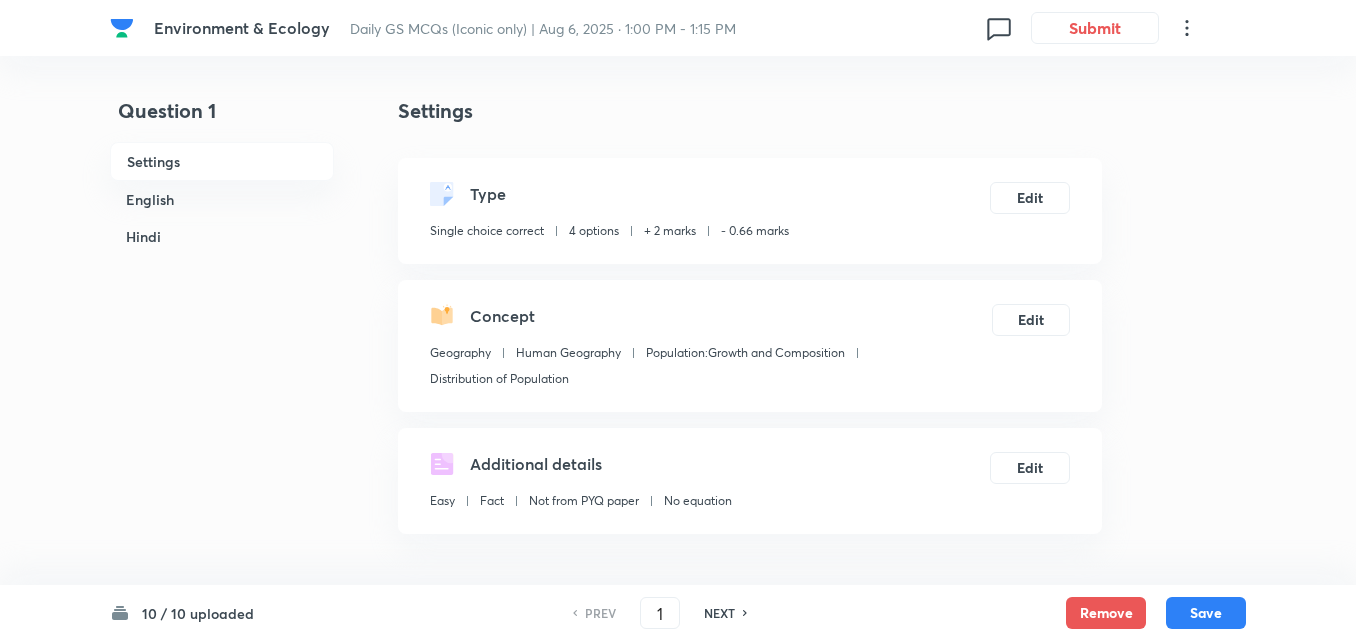 click on "English" at bounding box center [222, 199] 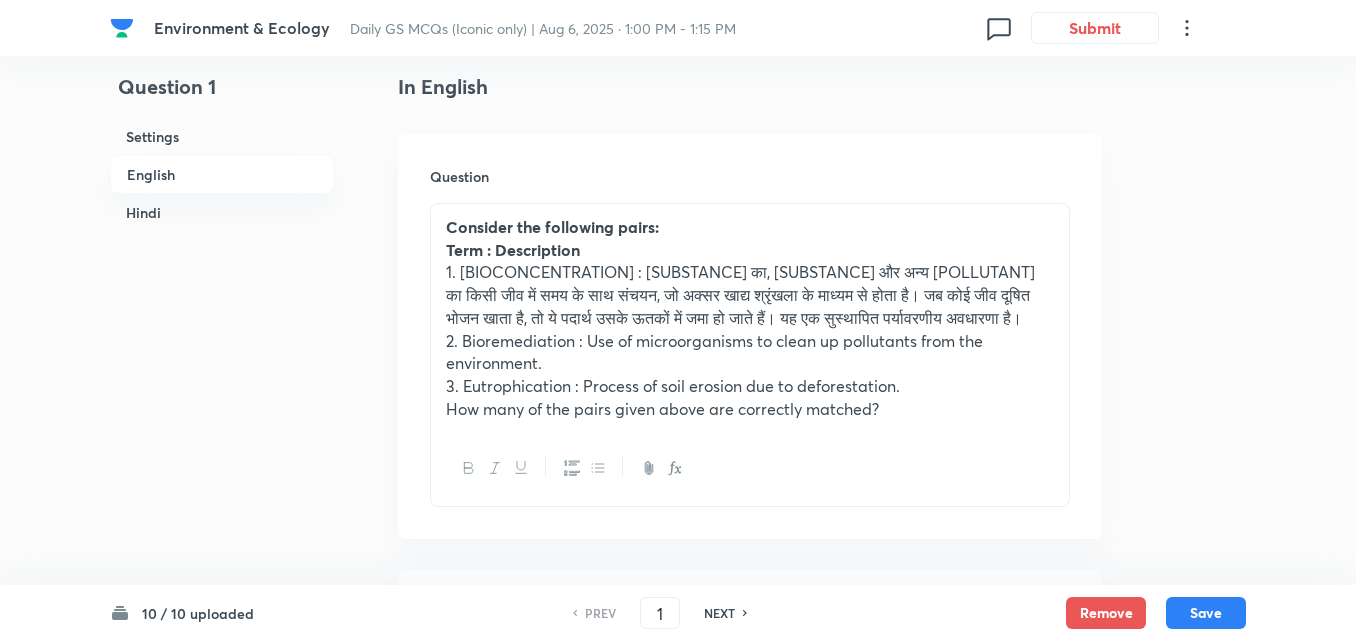 click on "Hindi" at bounding box center (222, 212) 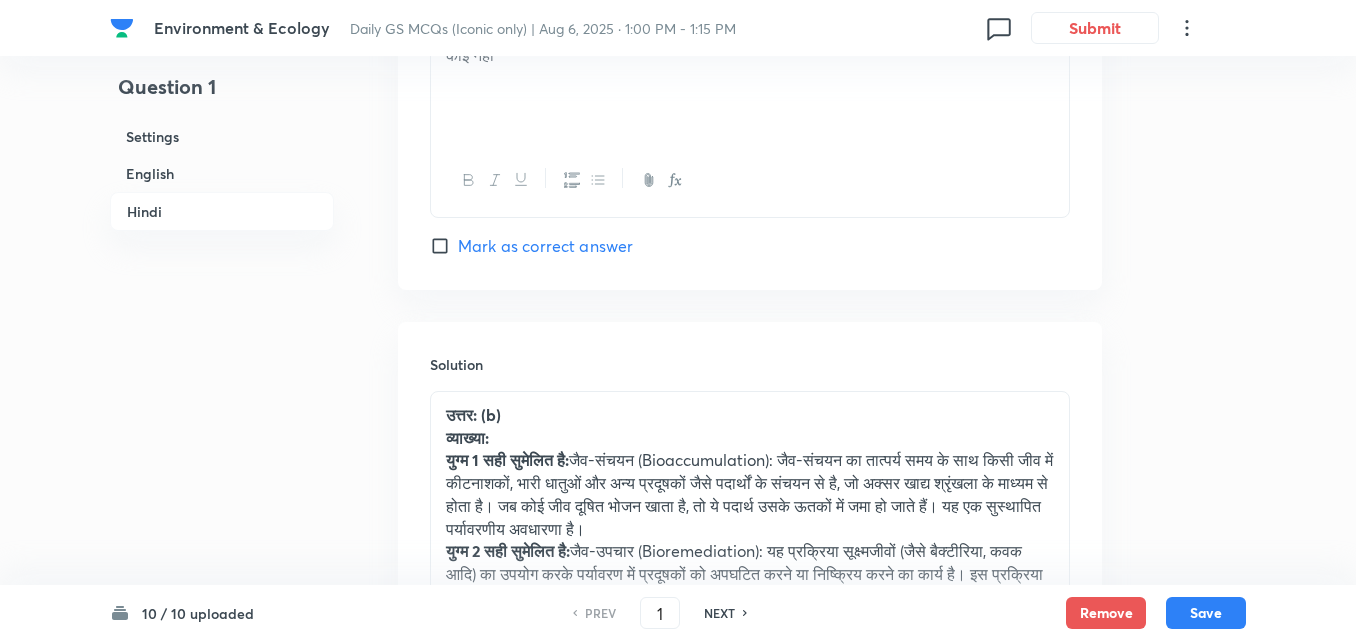 click on "NEXT" at bounding box center [719, 613] 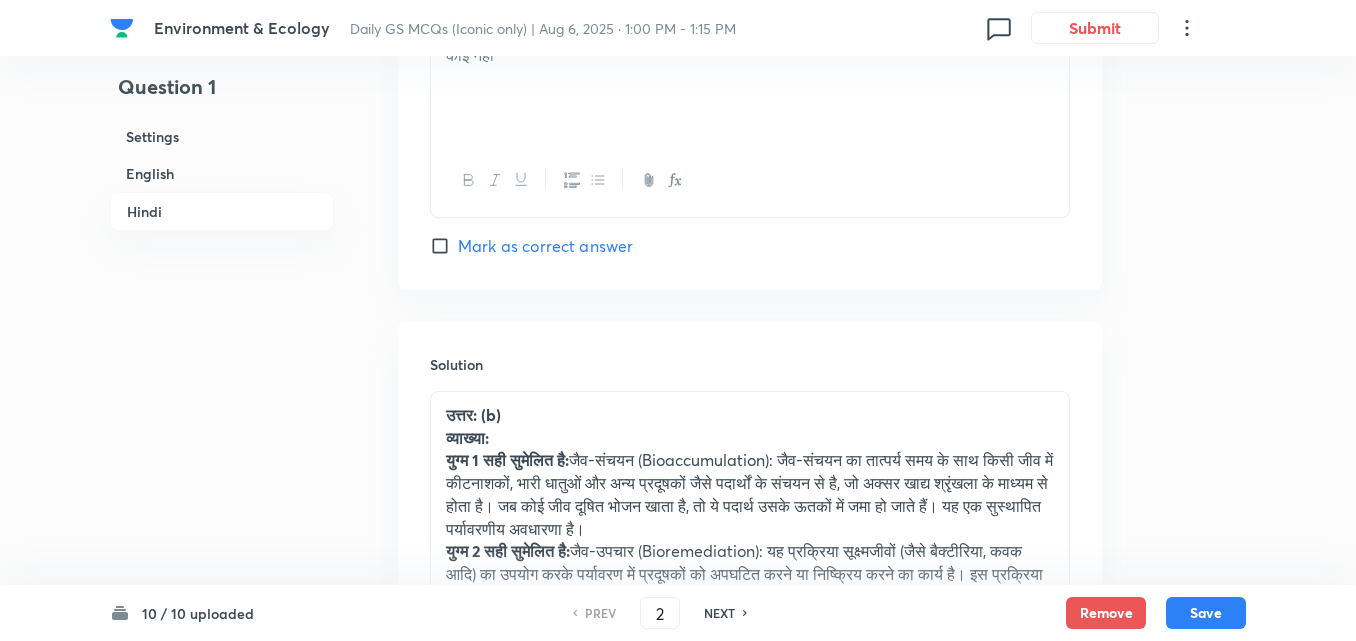 checkbox on "false" 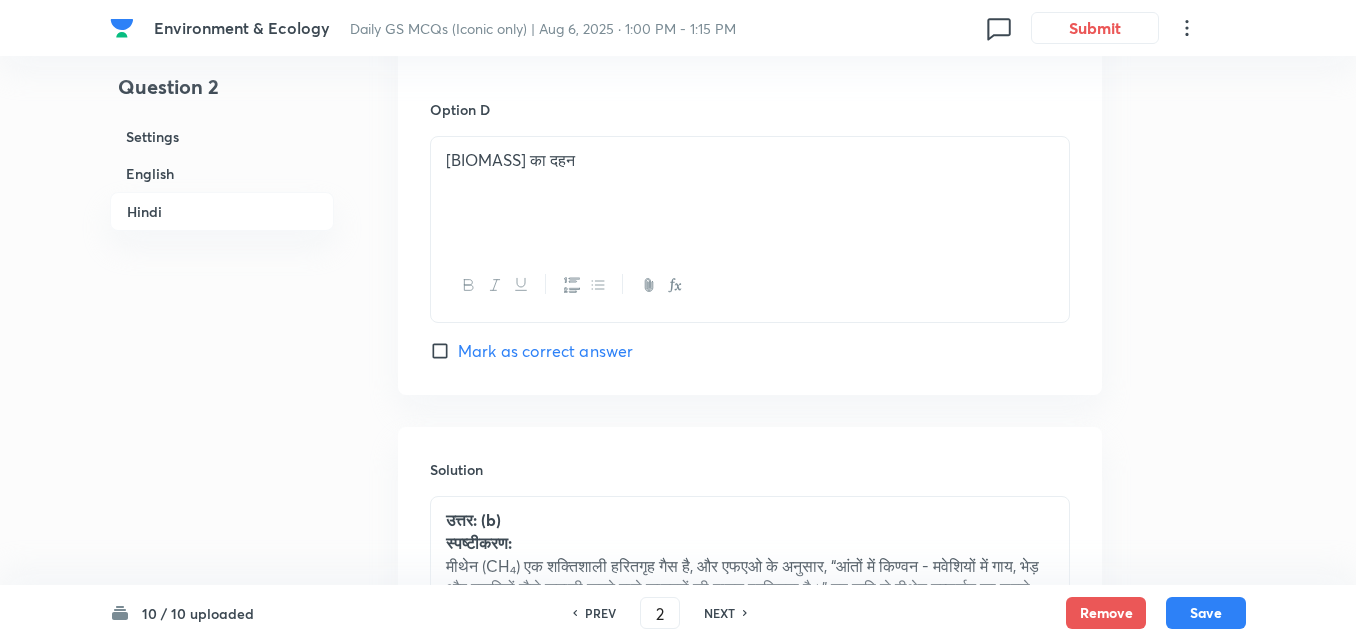 scroll, scrollTop: 4237, scrollLeft: 0, axis: vertical 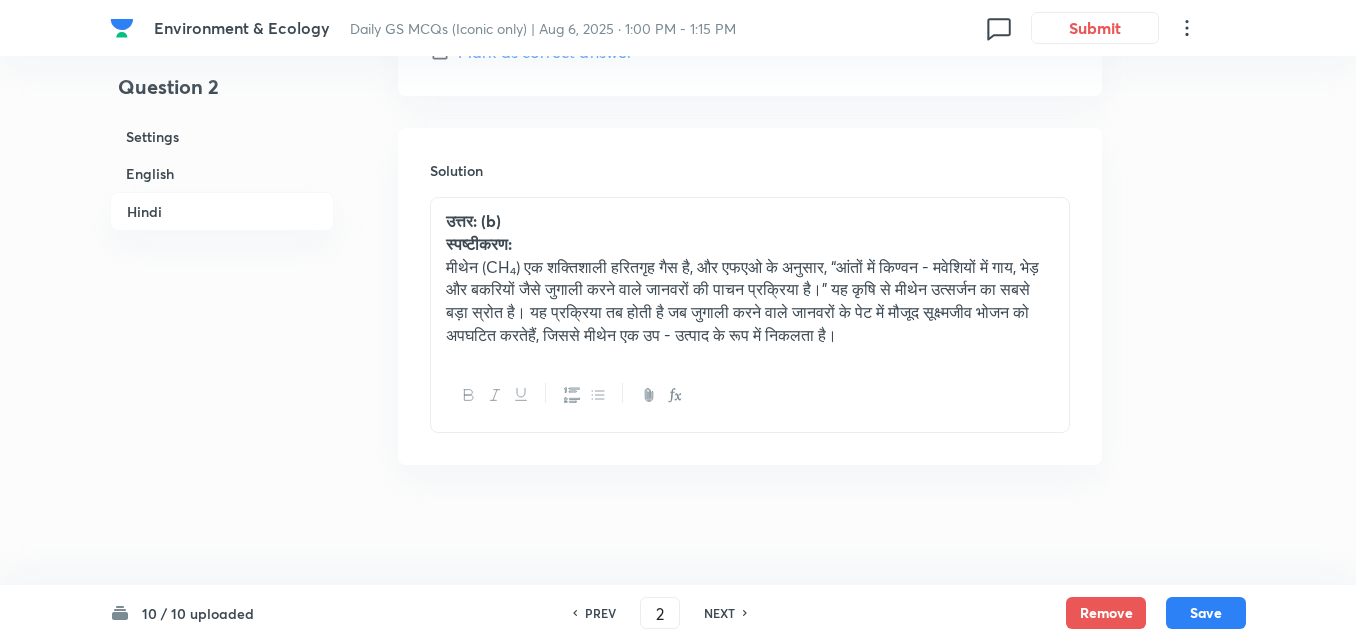 click on "NEXT" at bounding box center (719, 613) 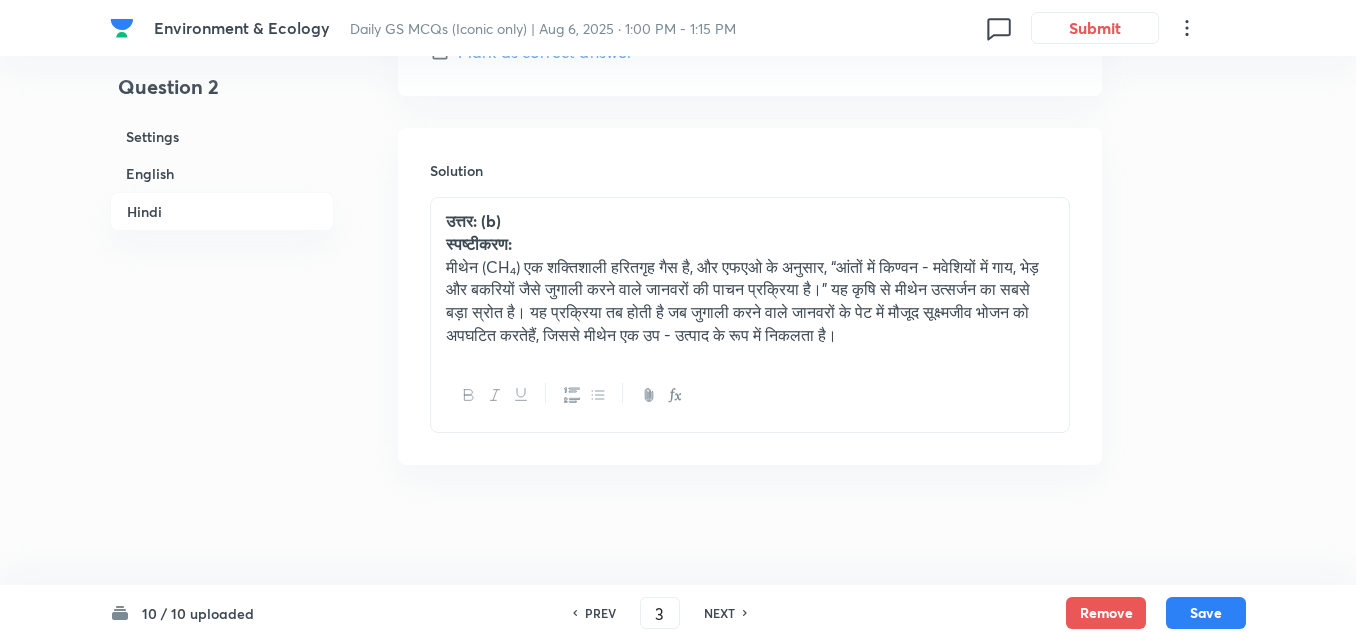 checkbox on "false" 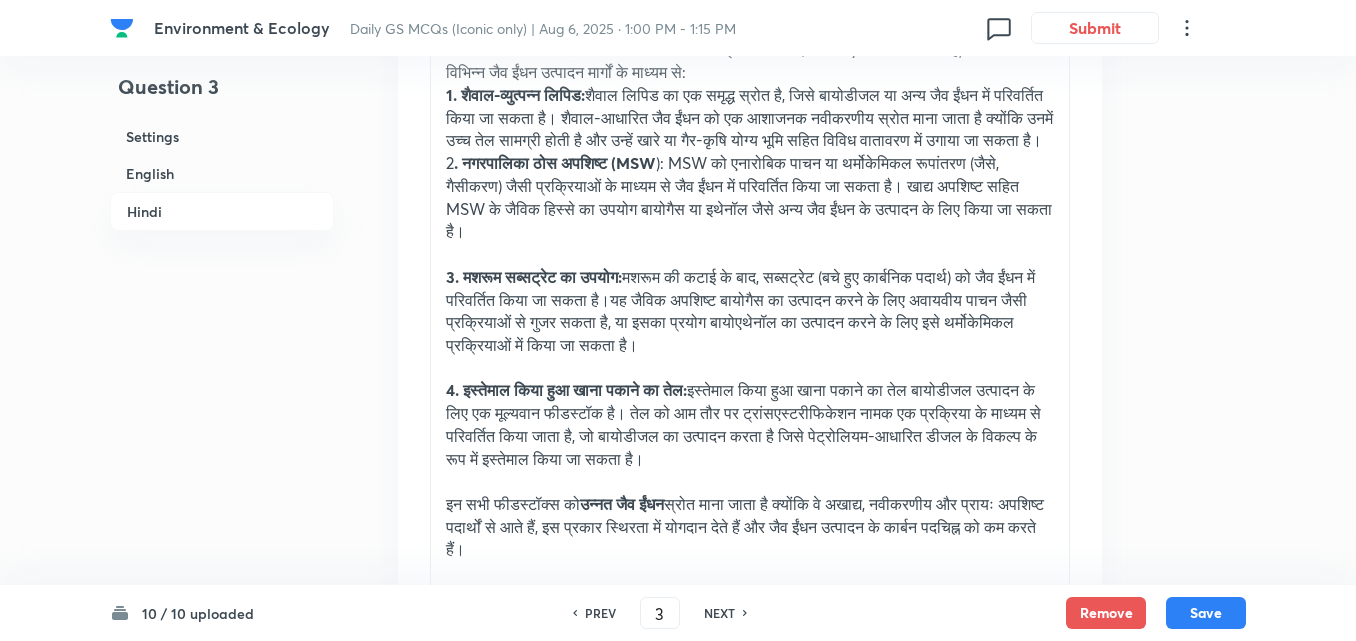 click on "NEXT" at bounding box center (719, 613) 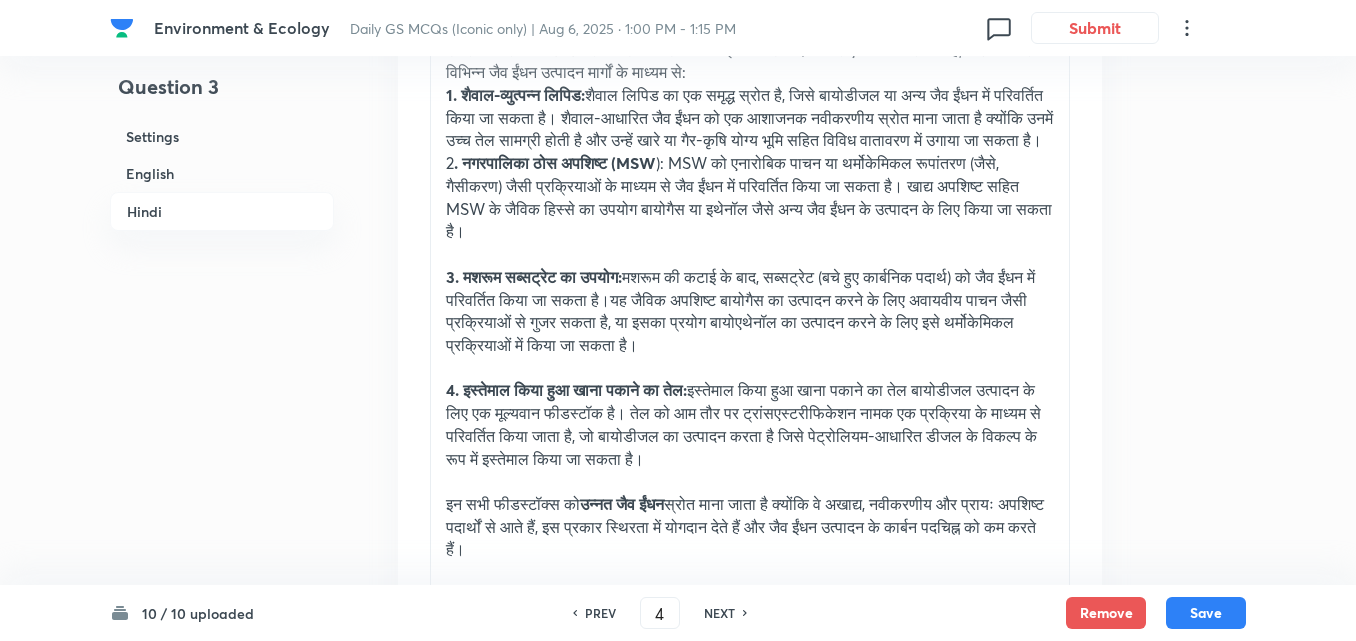 checkbox on "false" 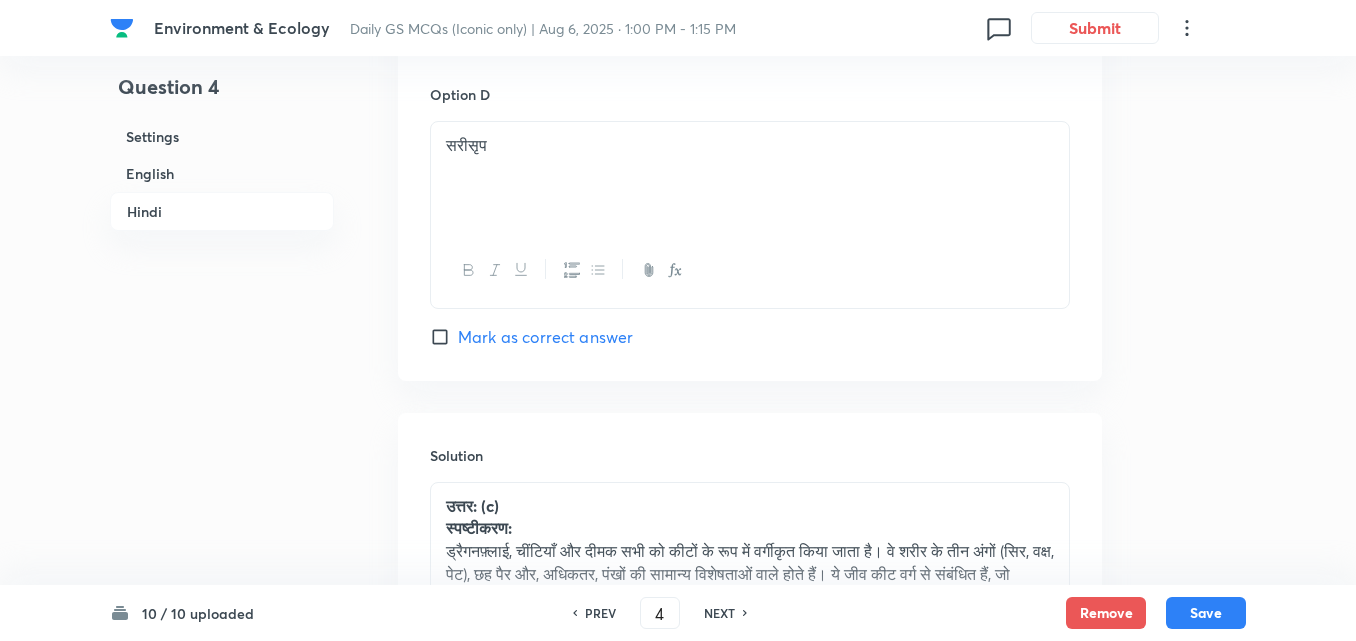 scroll, scrollTop: 4192, scrollLeft: 0, axis: vertical 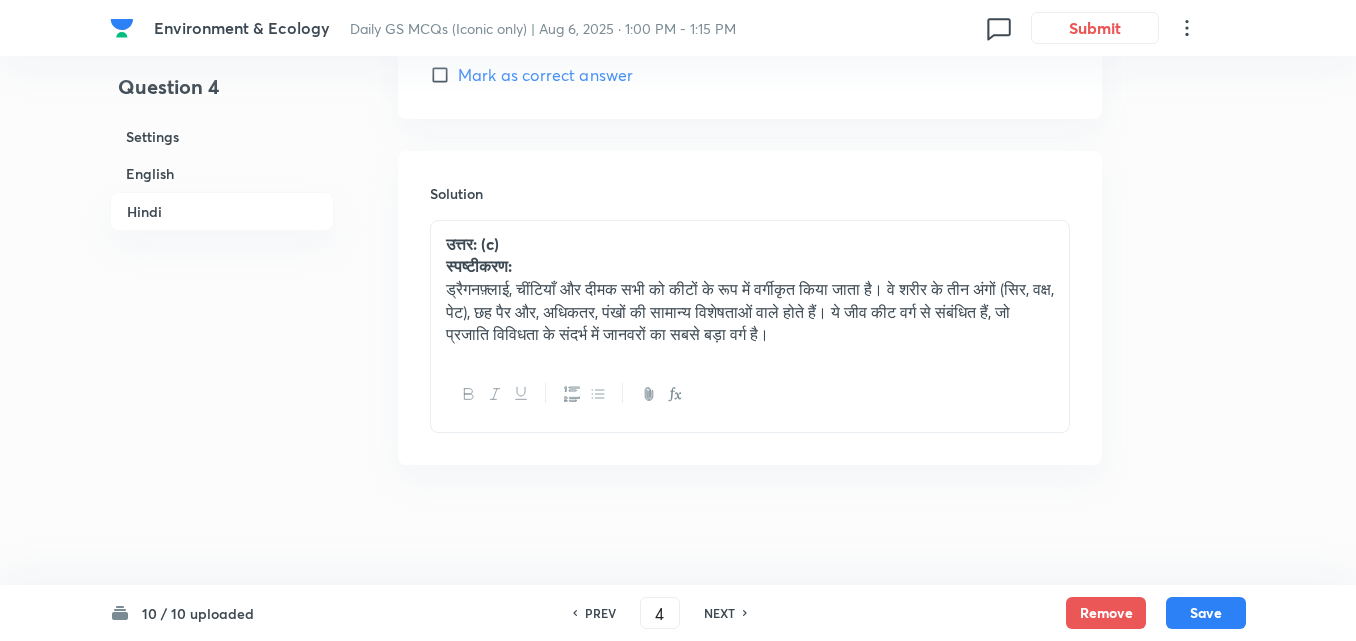 click on "NEXT" at bounding box center (719, 613) 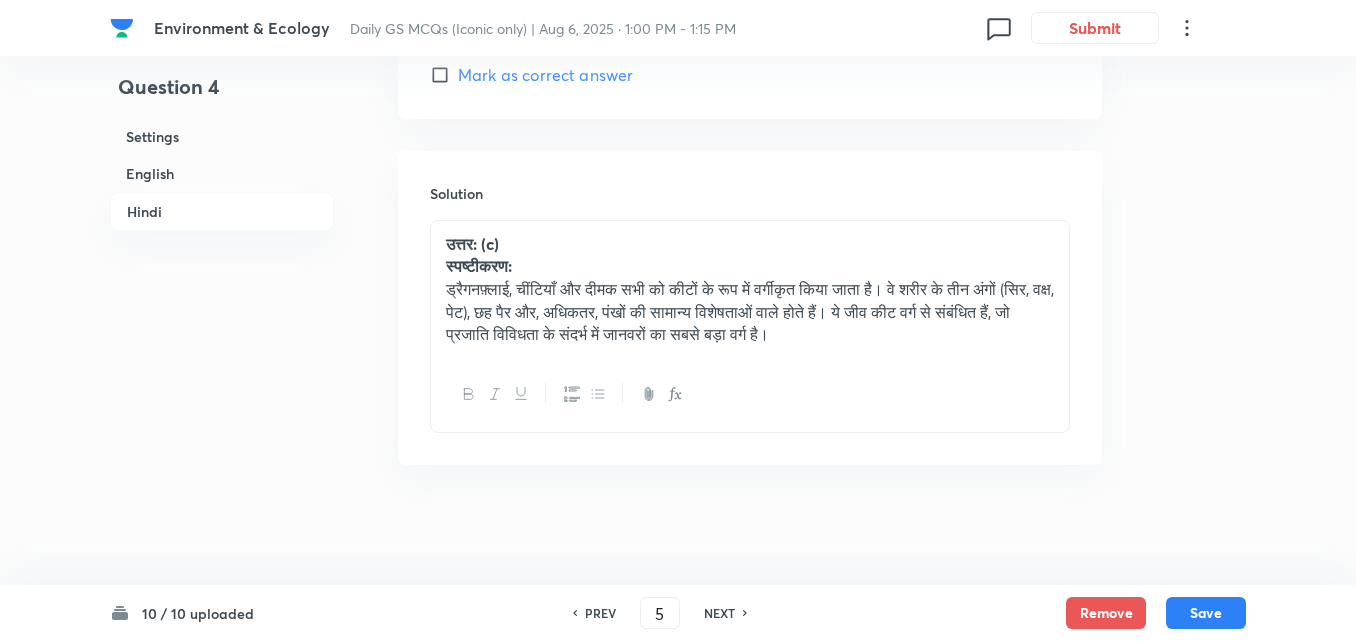 checkbox on "false" 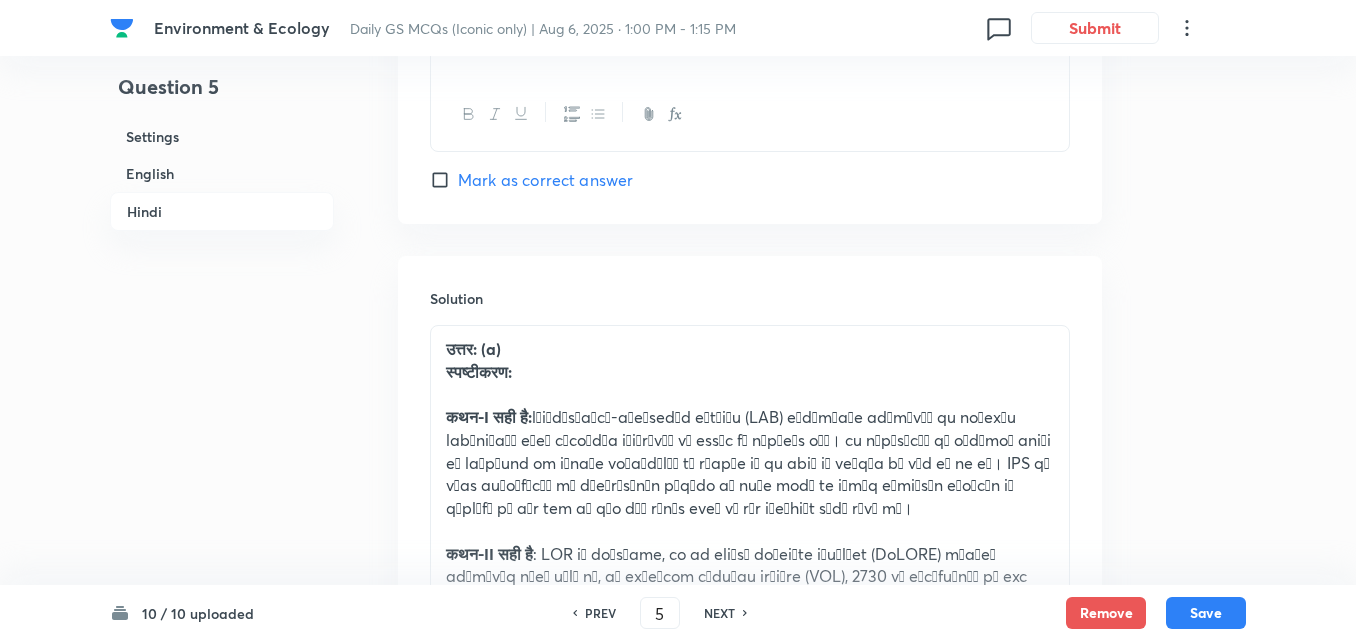click on "NEXT" at bounding box center (719, 613) 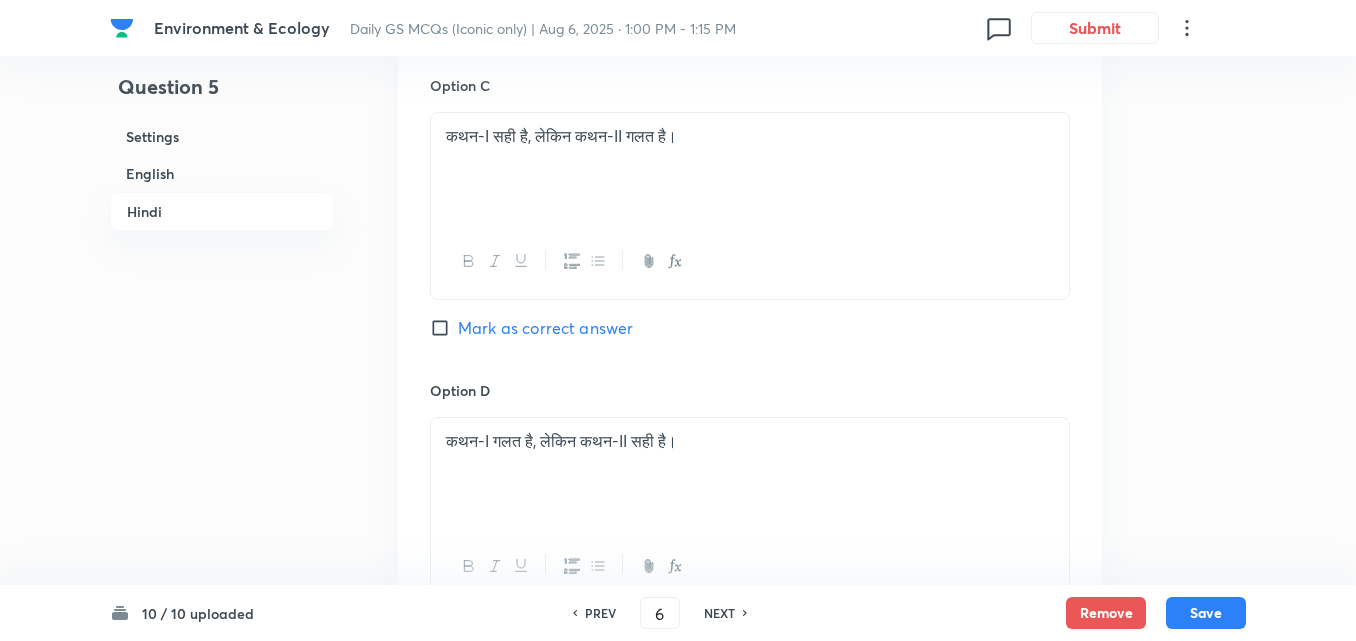checkbox on "false" 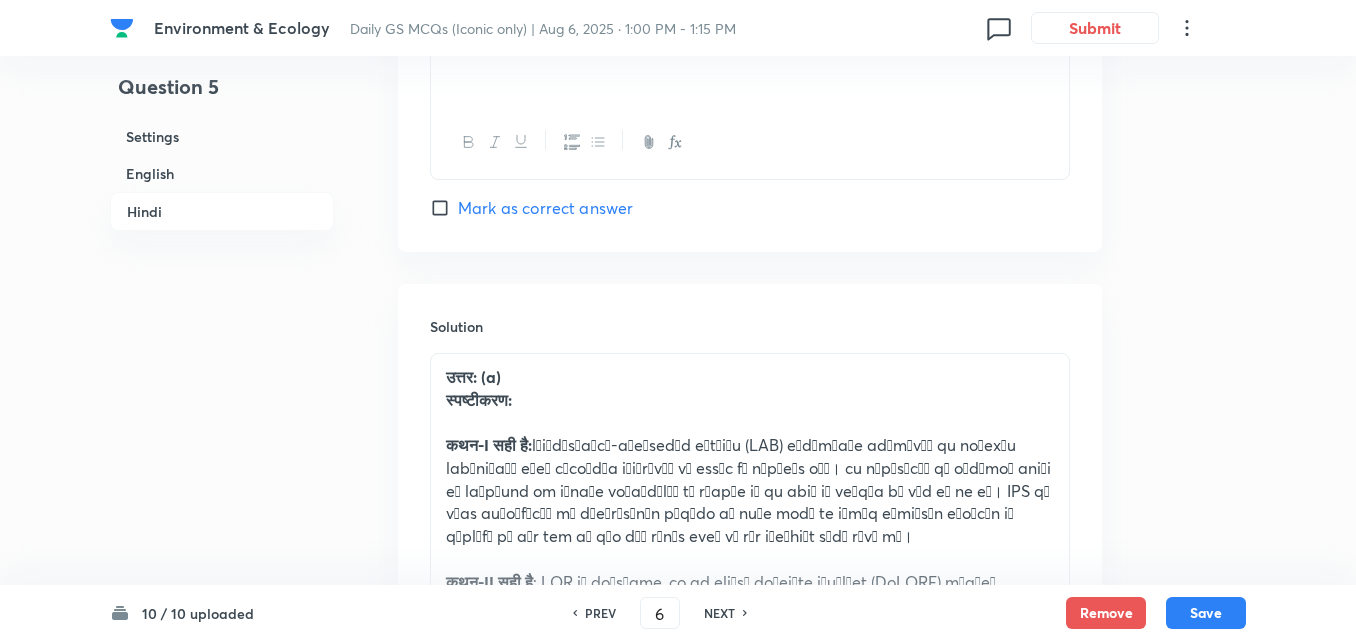 checkbox on "true" 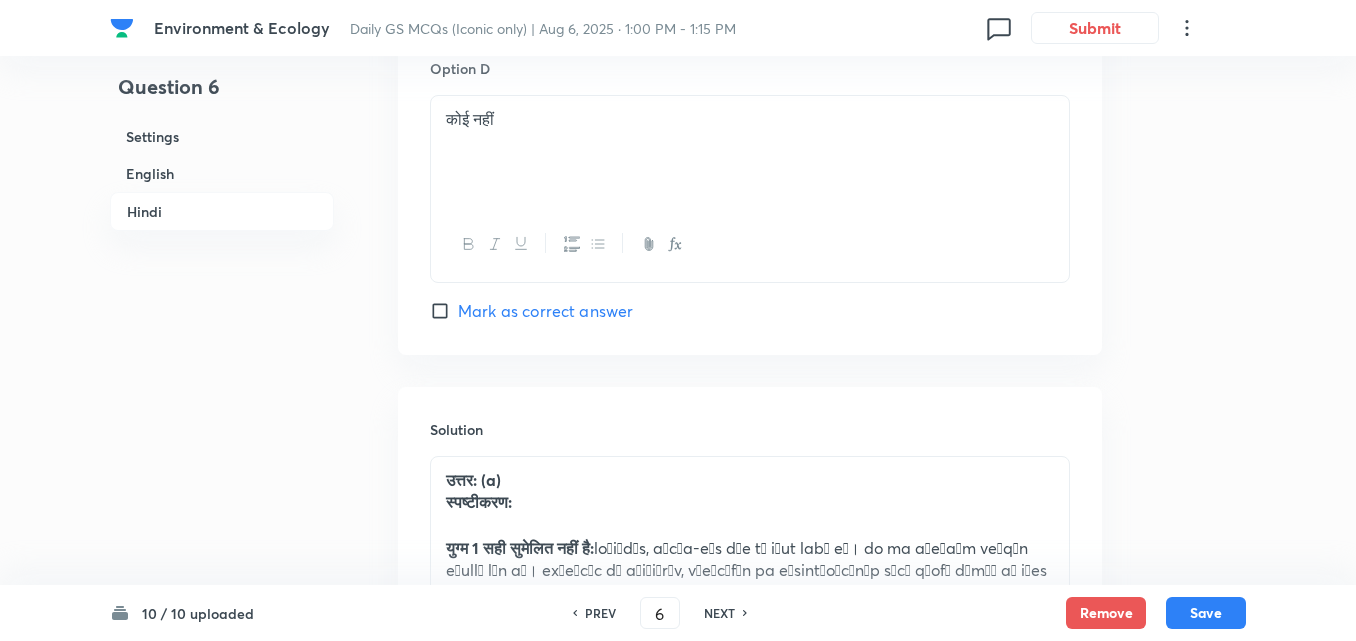 scroll, scrollTop: 4592, scrollLeft: 0, axis: vertical 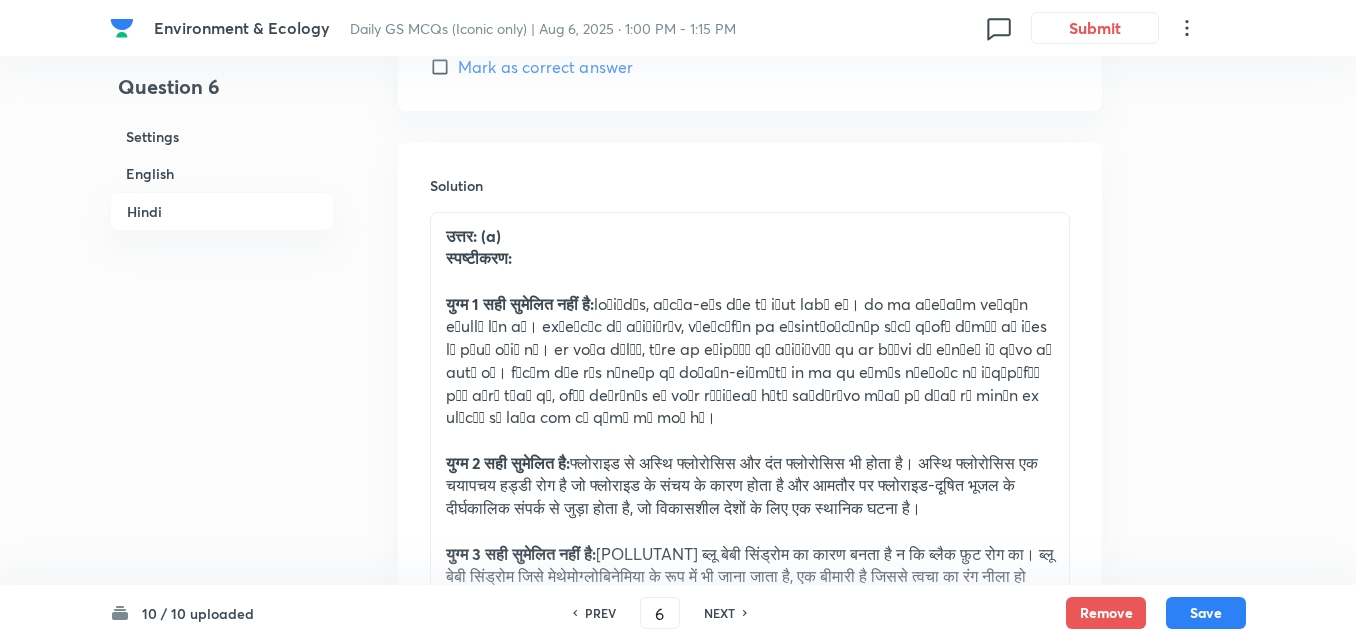 click on "NEXT" at bounding box center (719, 613) 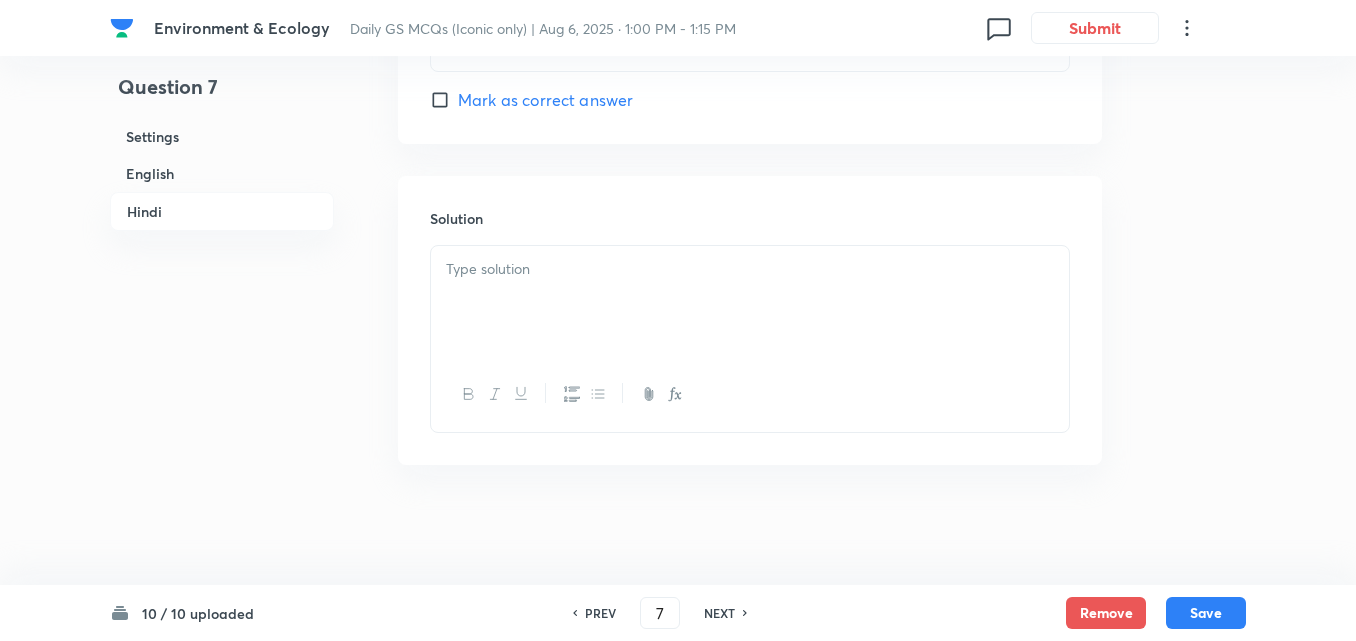 checkbox on "false" 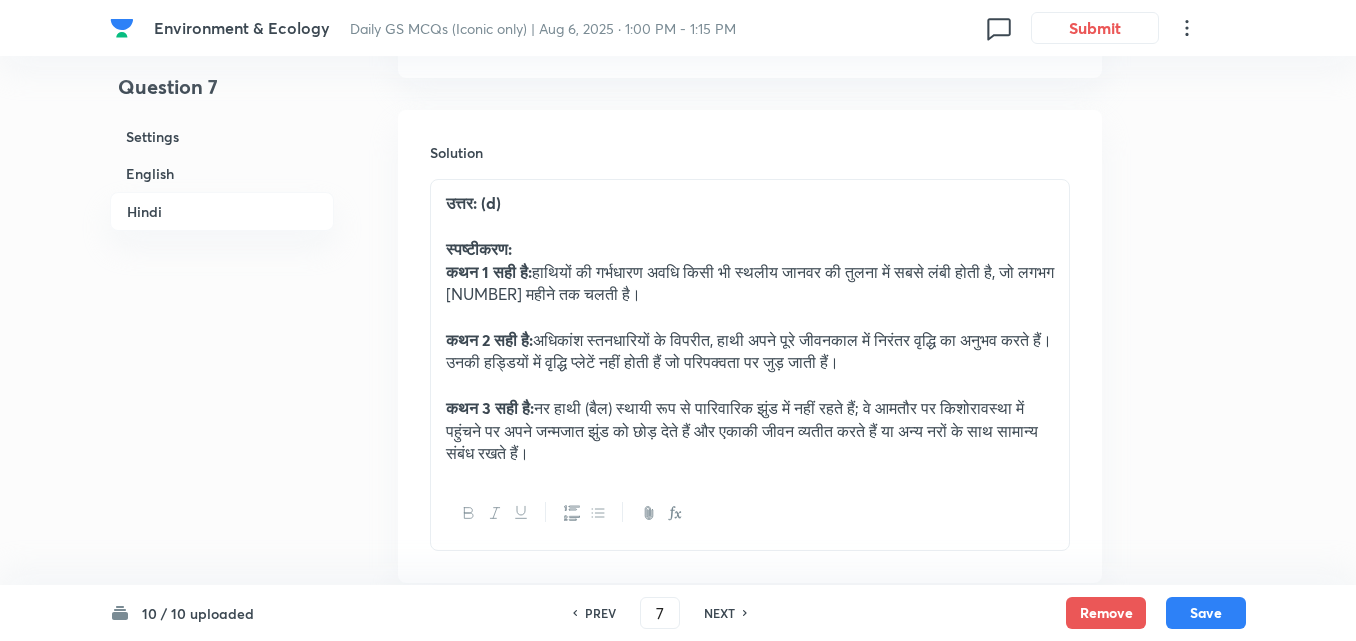scroll, scrollTop: 4697, scrollLeft: 0, axis: vertical 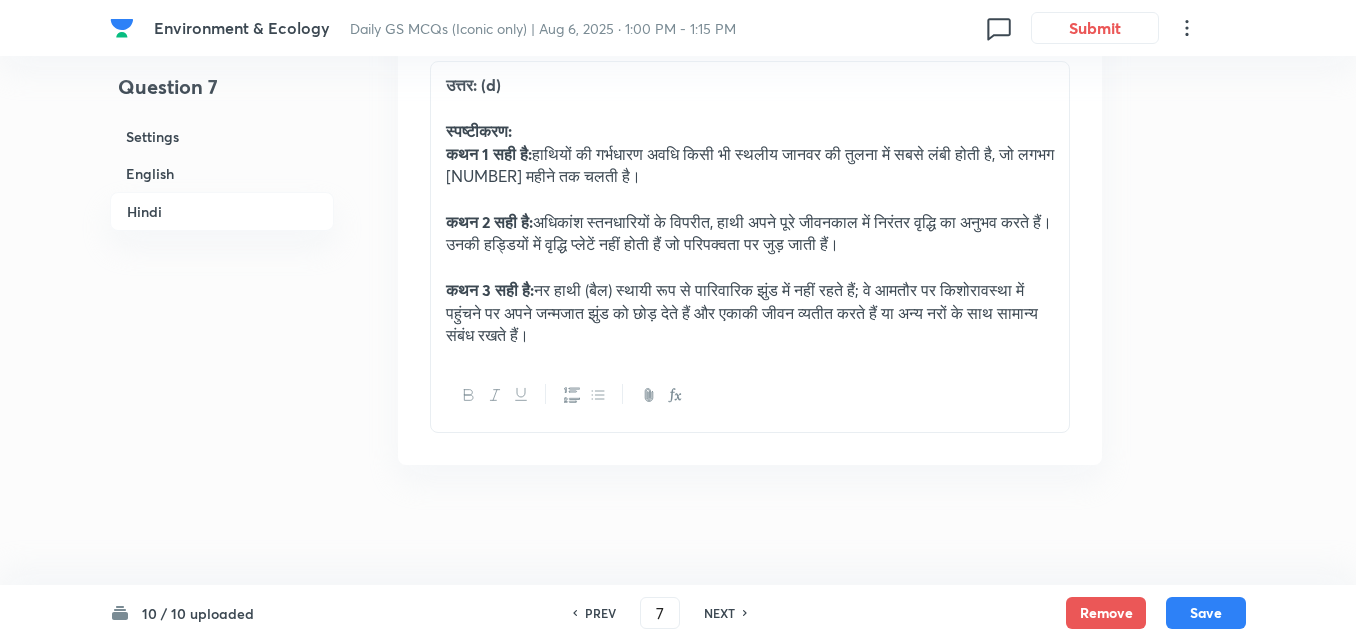 click on "NEXT" at bounding box center (719, 613) 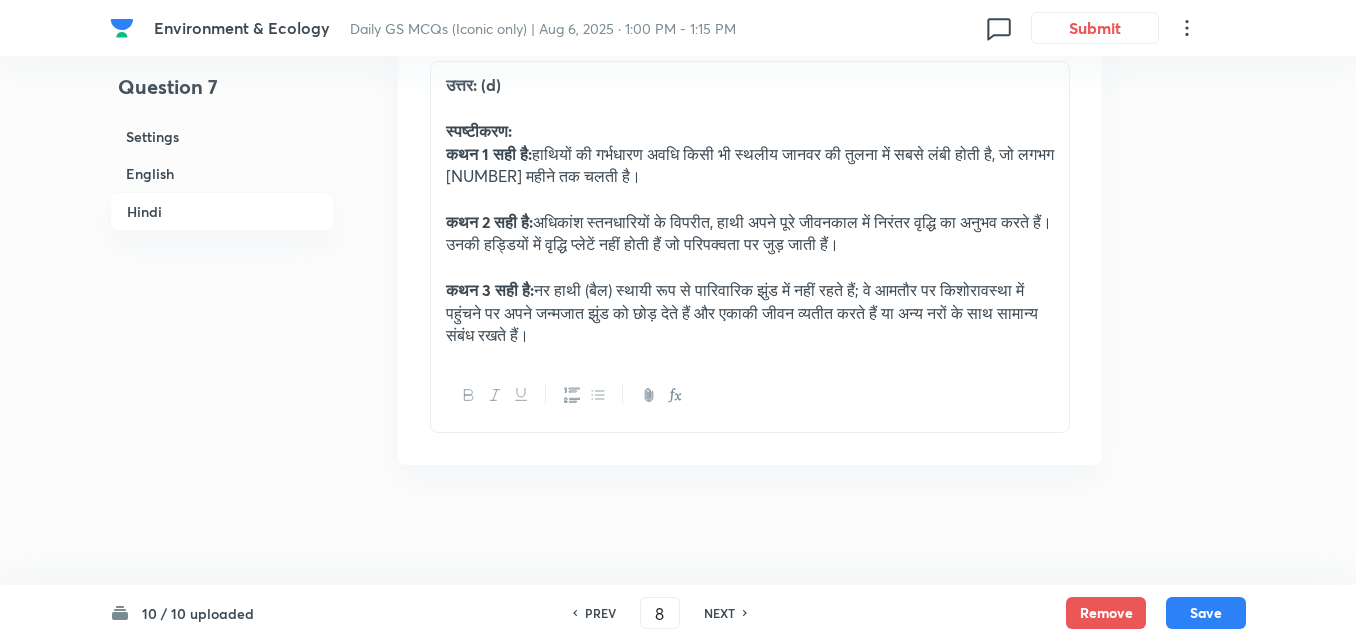 checkbox on "false" 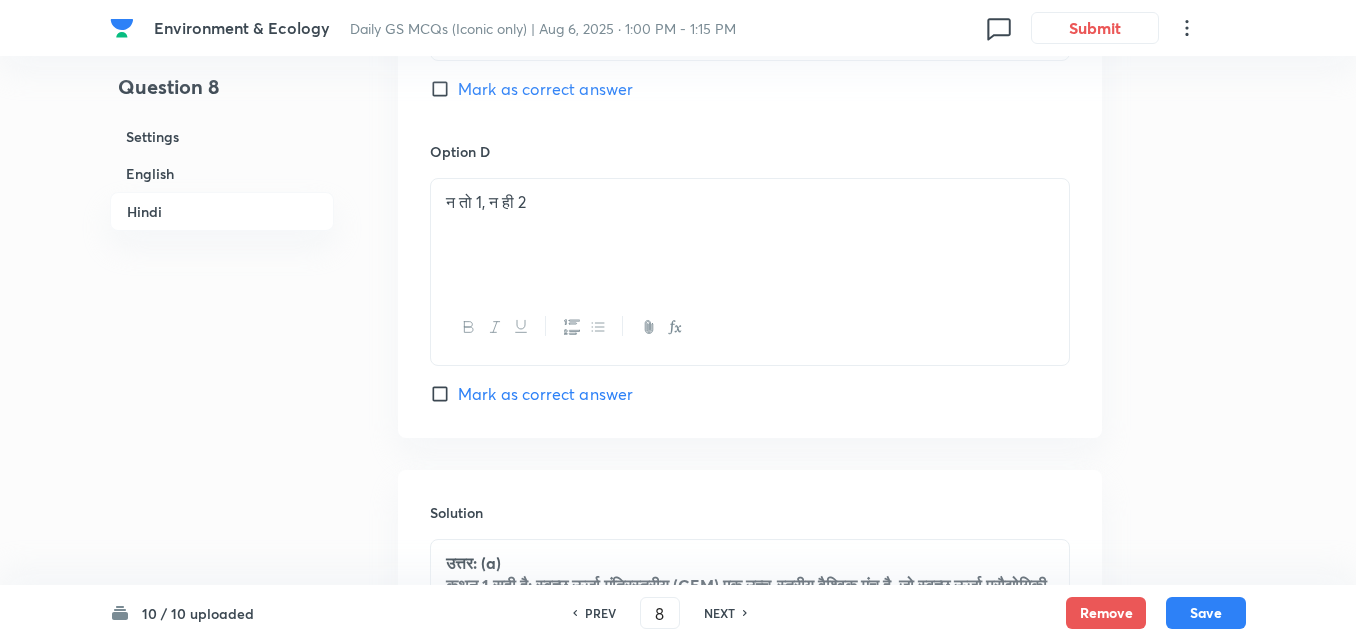 scroll, scrollTop: 4397, scrollLeft: 0, axis: vertical 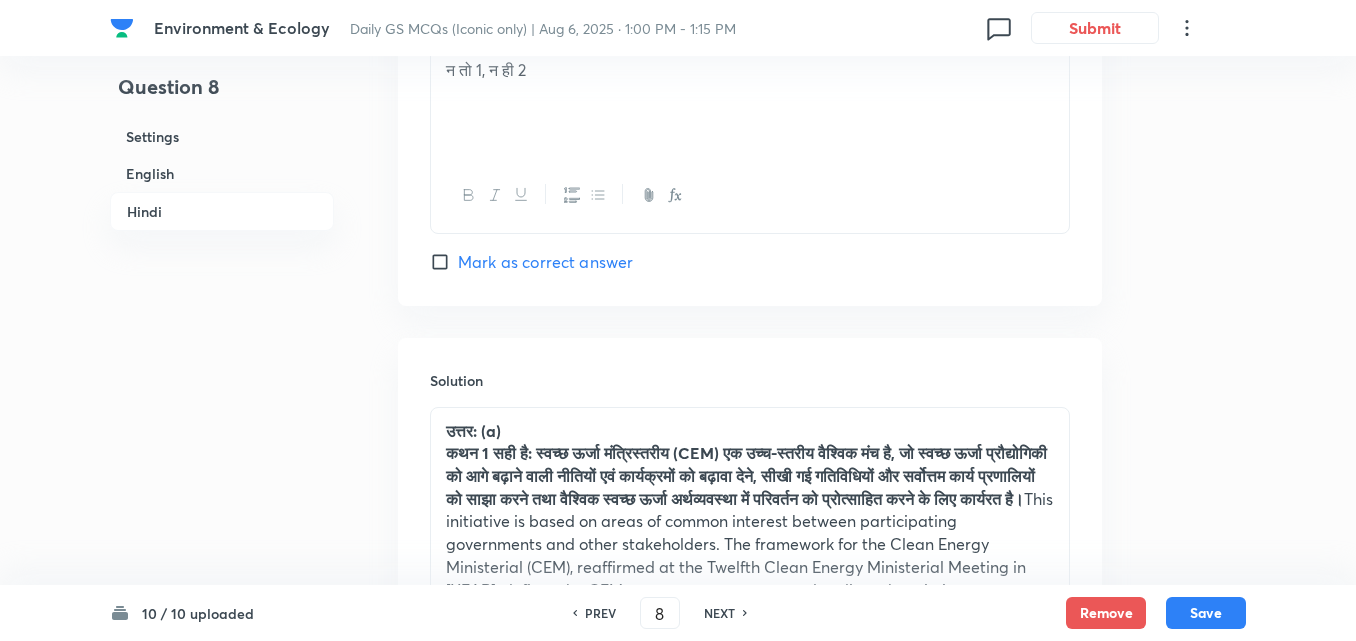 click on "NEXT" at bounding box center [719, 613] 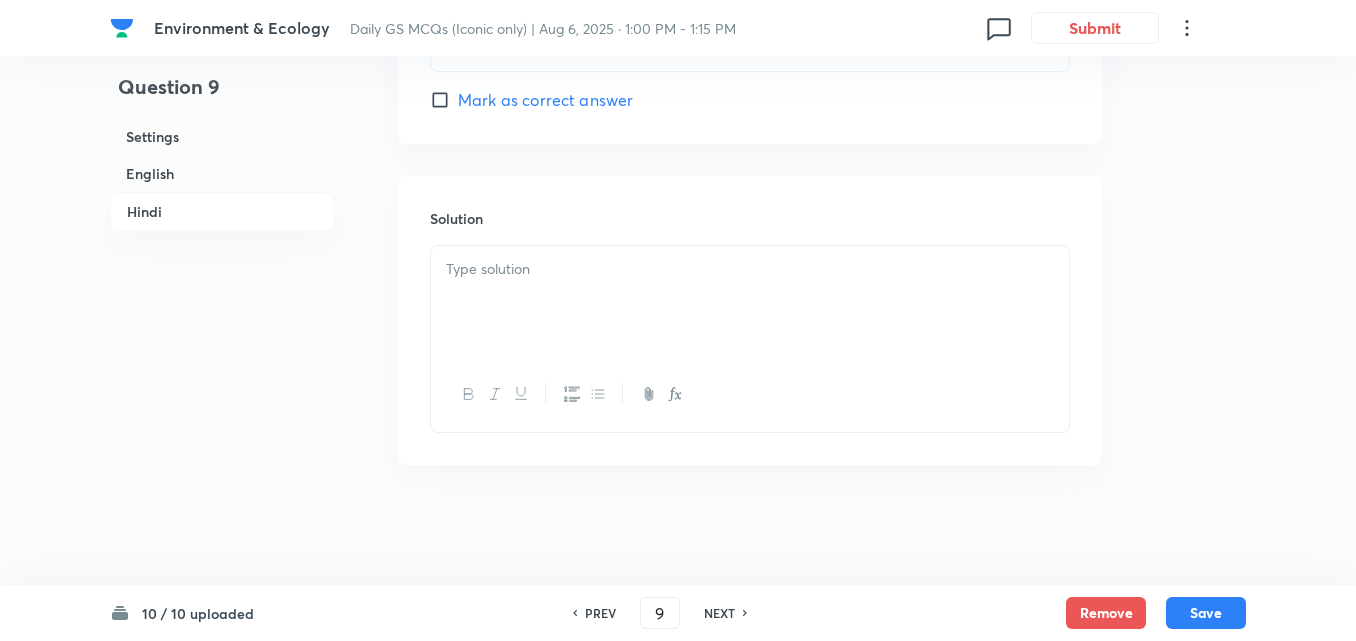 checkbox on "false" 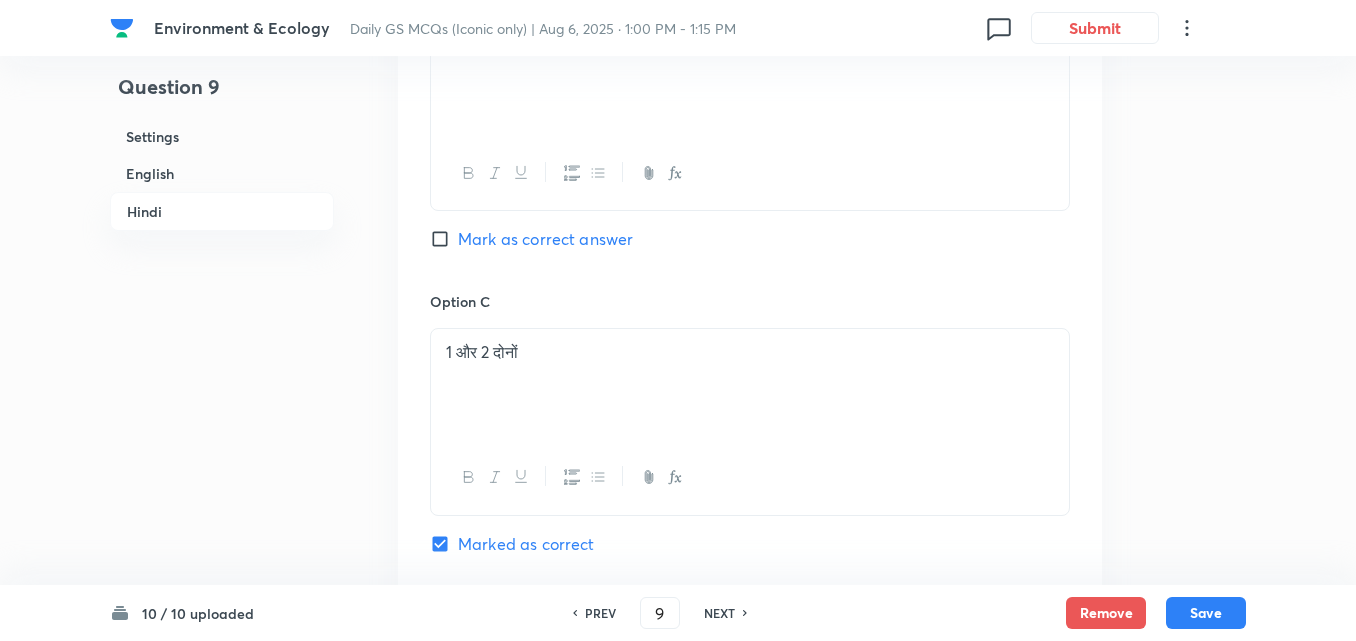 scroll, scrollTop: 4397, scrollLeft: 0, axis: vertical 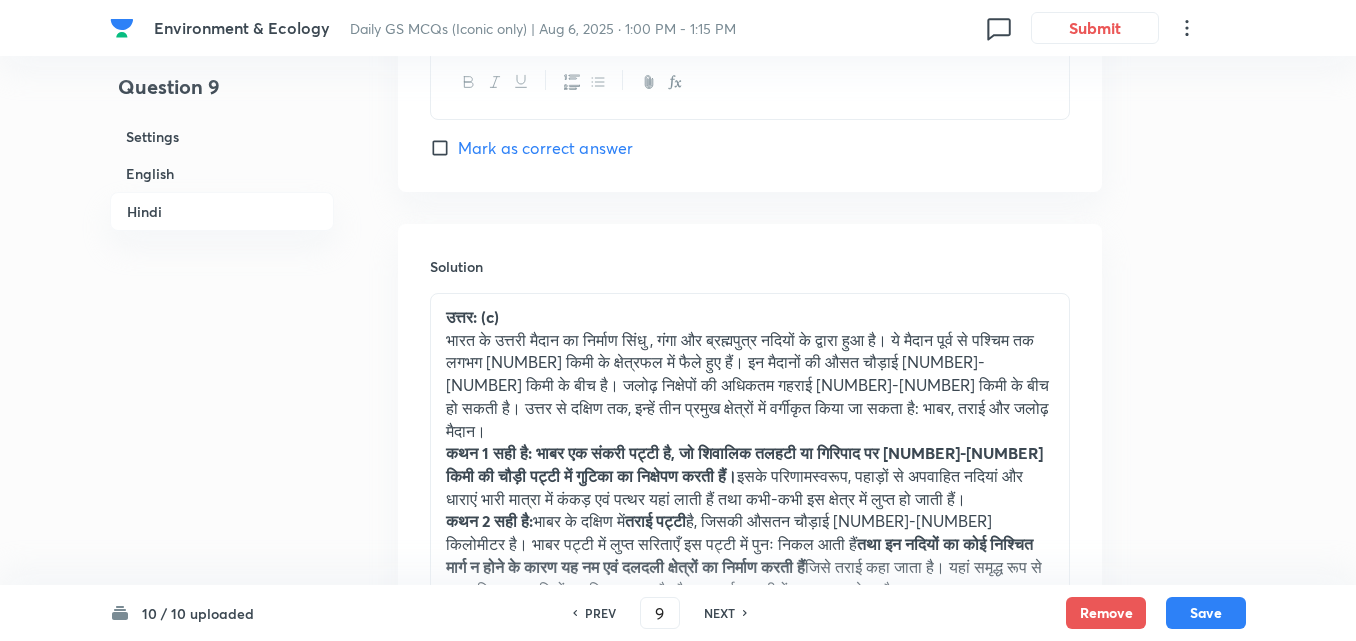 click on "NEXT" at bounding box center [719, 613] 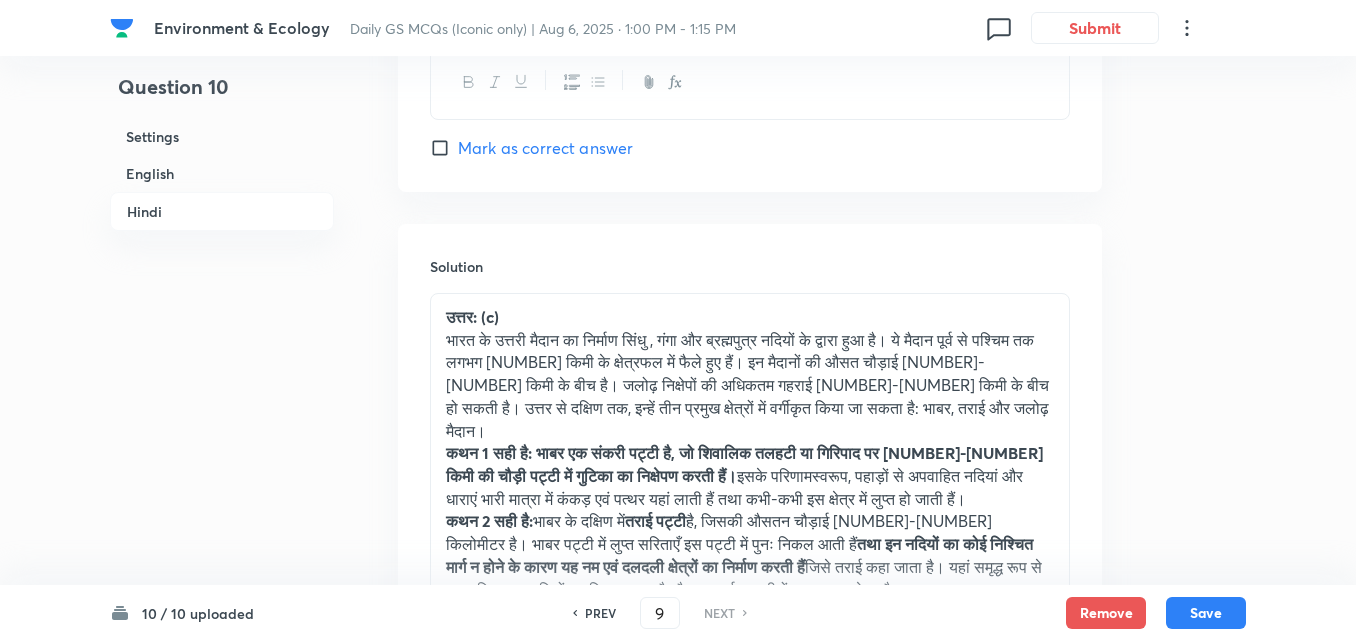 type on "10" 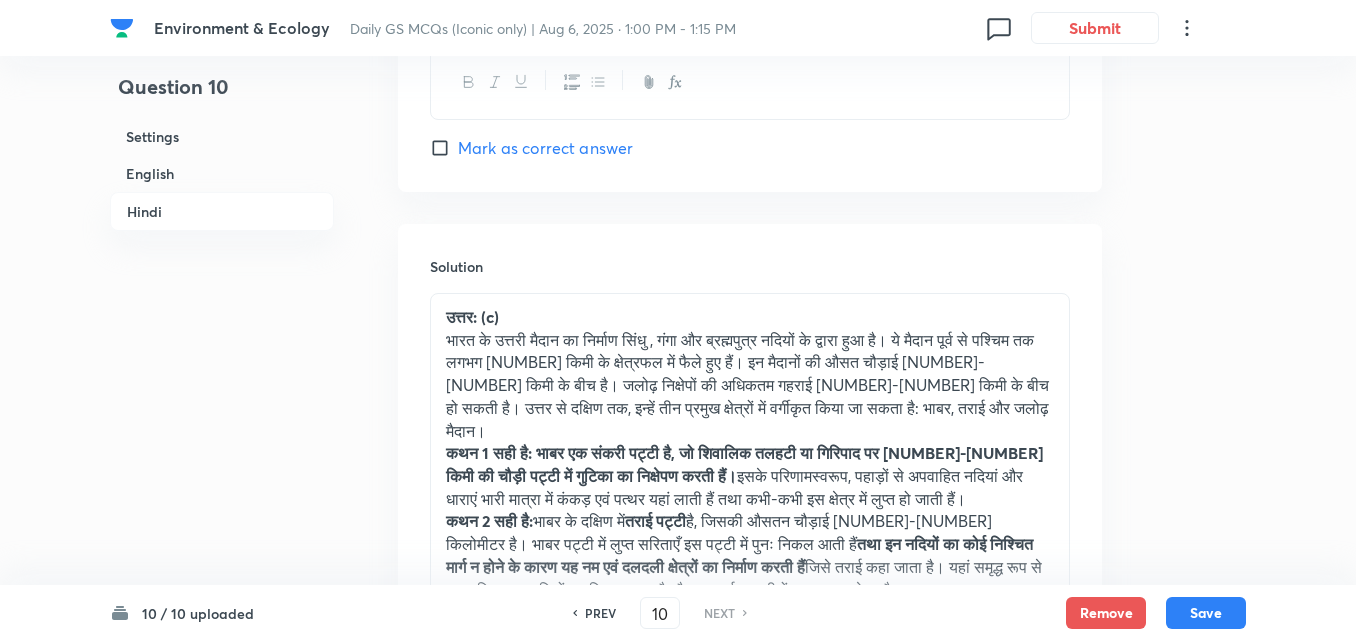 checkbox on "false" 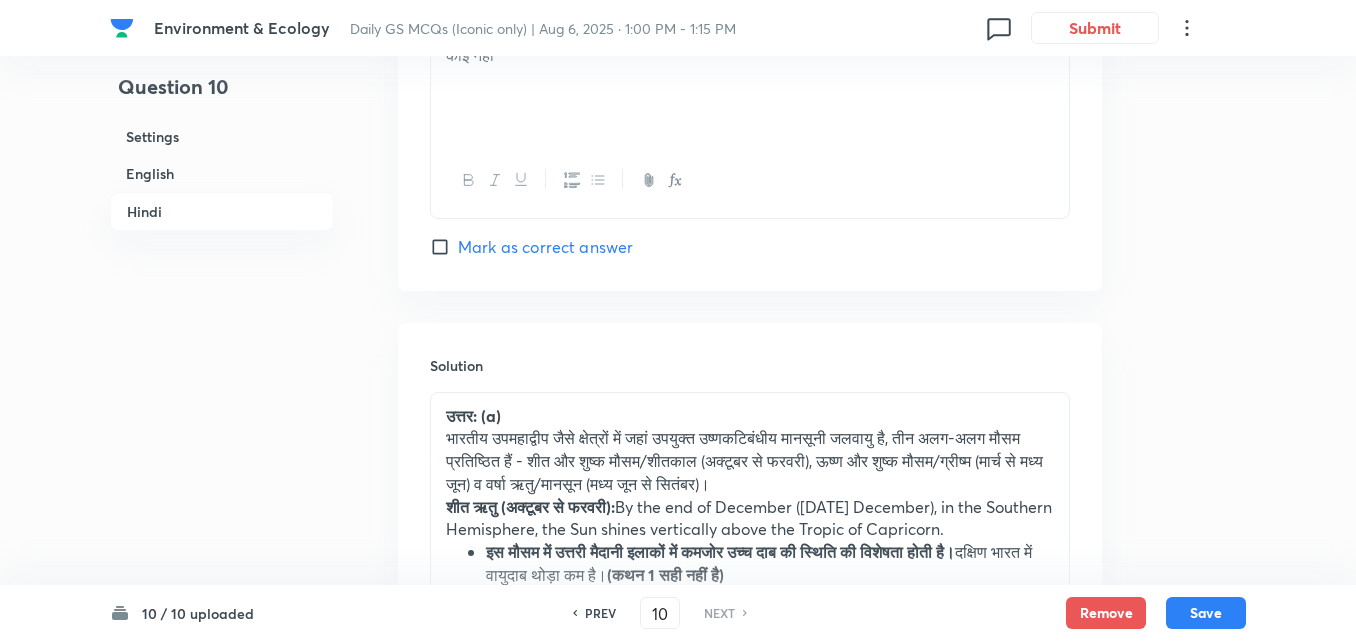 scroll, scrollTop: 4697, scrollLeft: 0, axis: vertical 